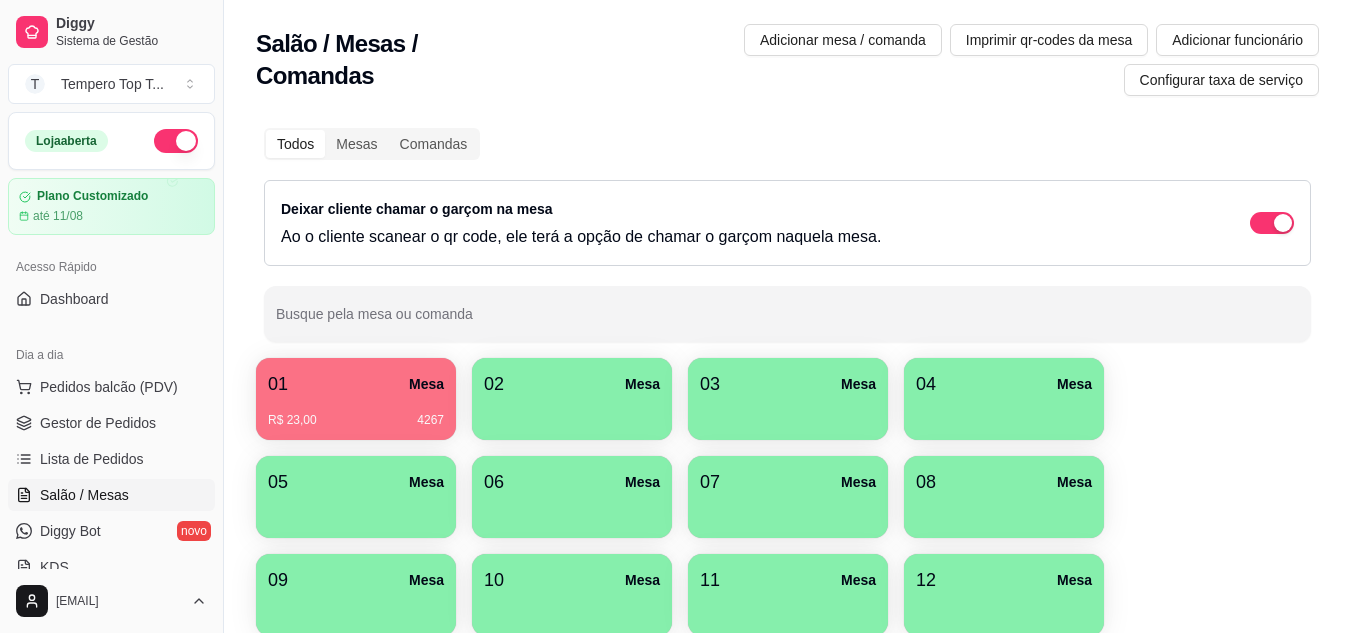 scroll, scrollTop: 0, scrollLeft: 0, axis: both 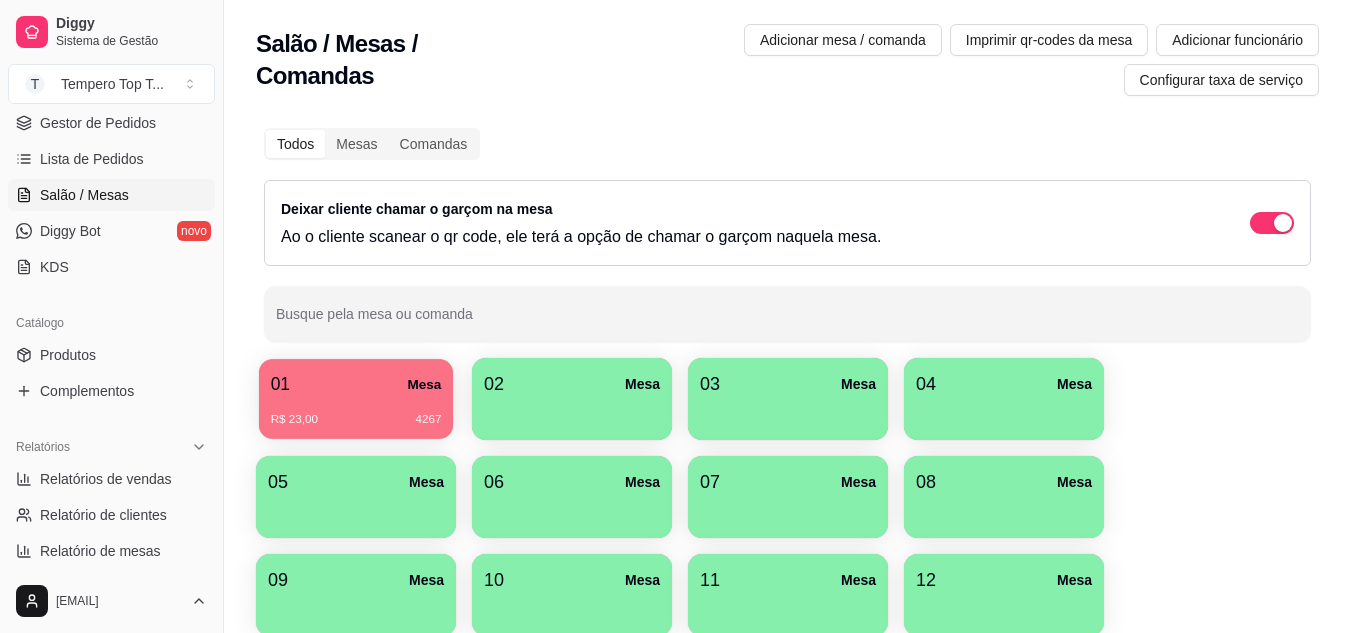 click on "R$ 23,00 4267" at bounding box center (356, 412) 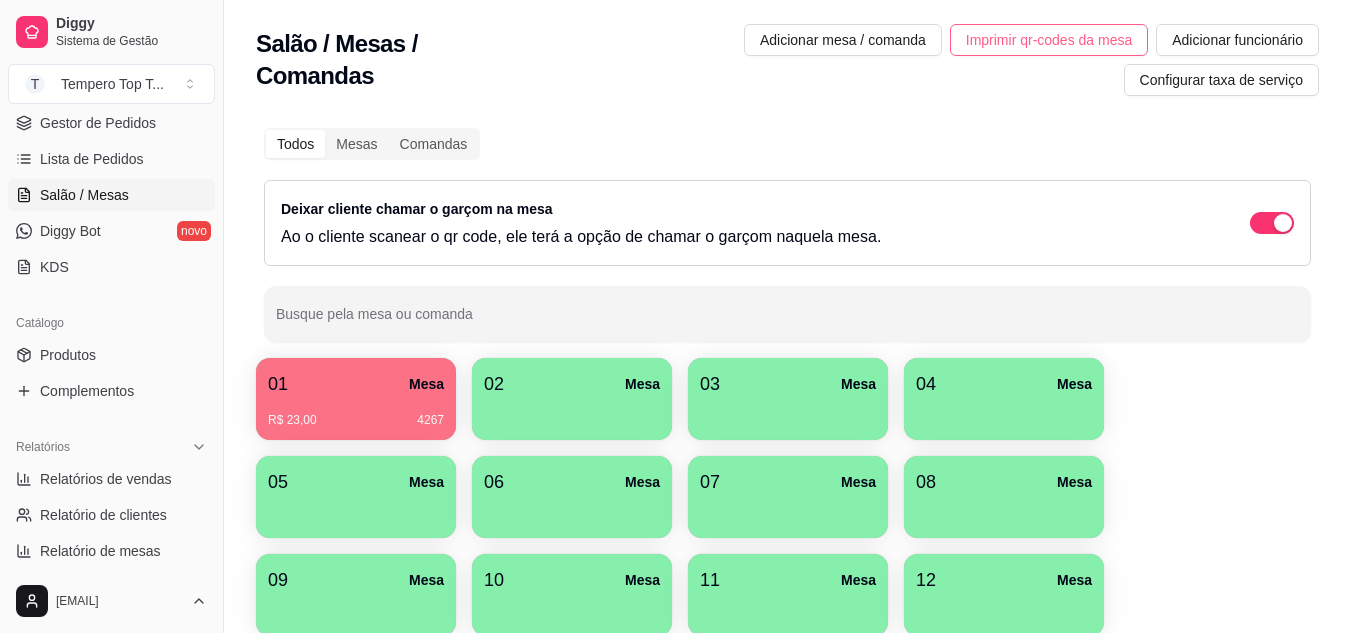 click on "Imprimir qr-codes da mesa" at bounding box center [1049, 40] 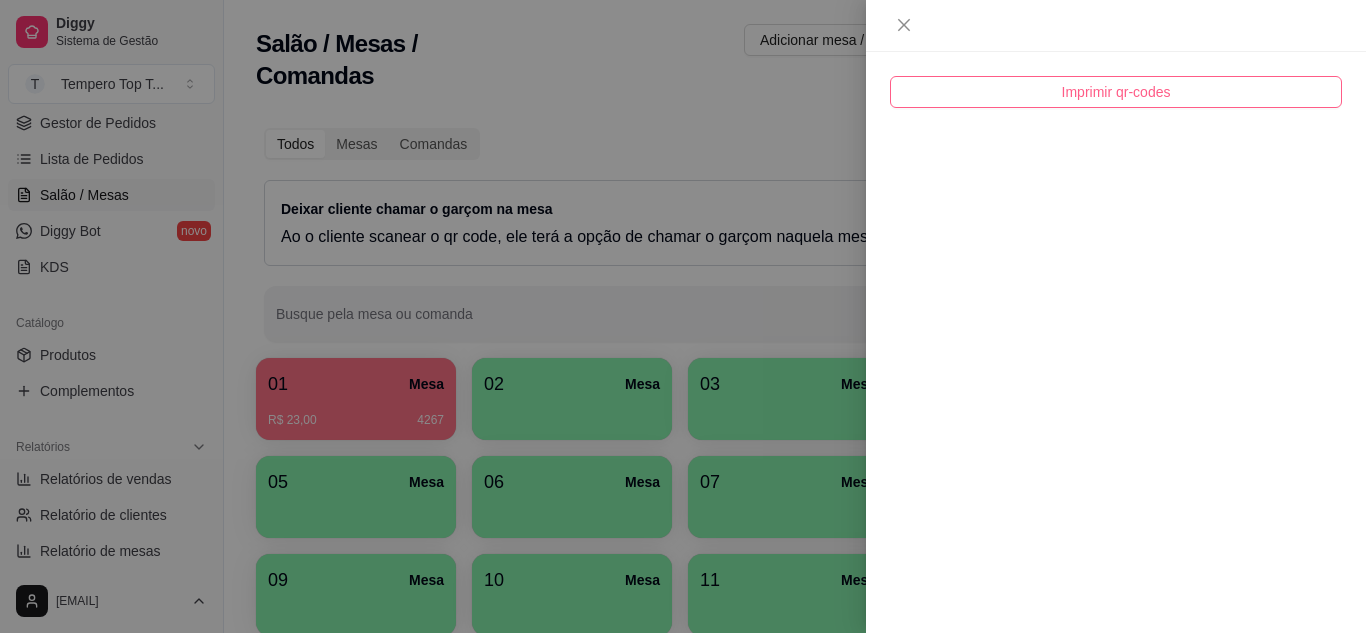 click on "Imprimir qr-codes" at bounding box center [1116, 92] 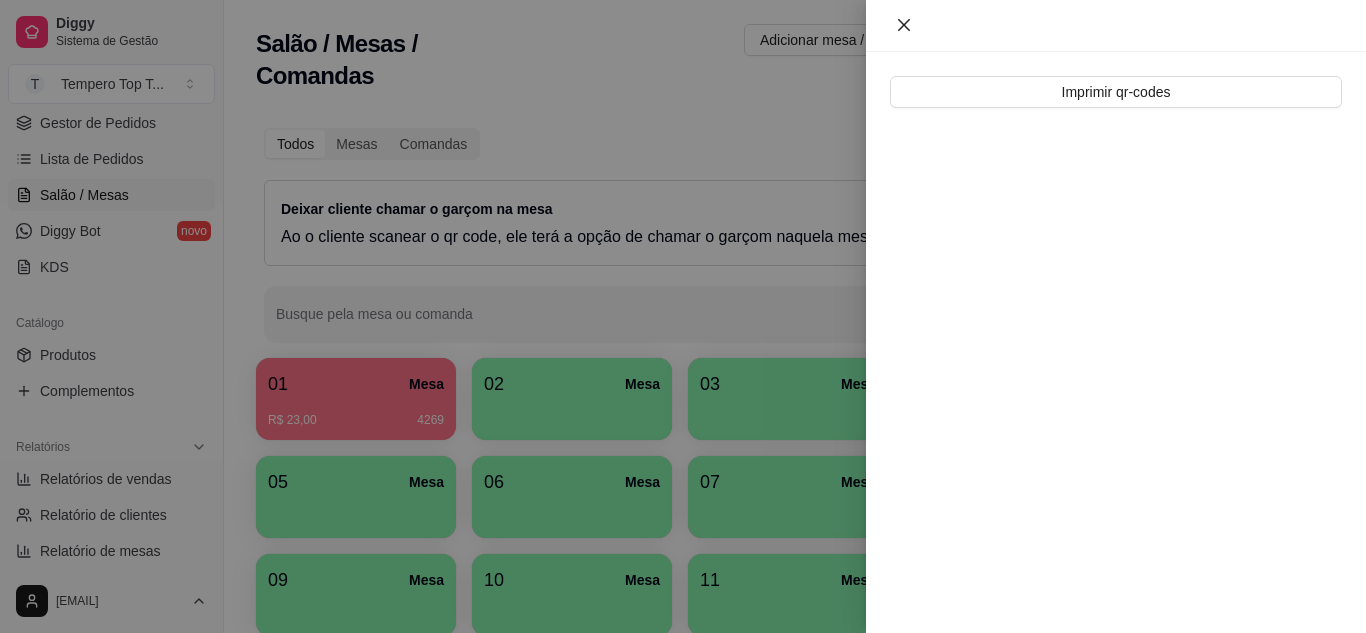 click 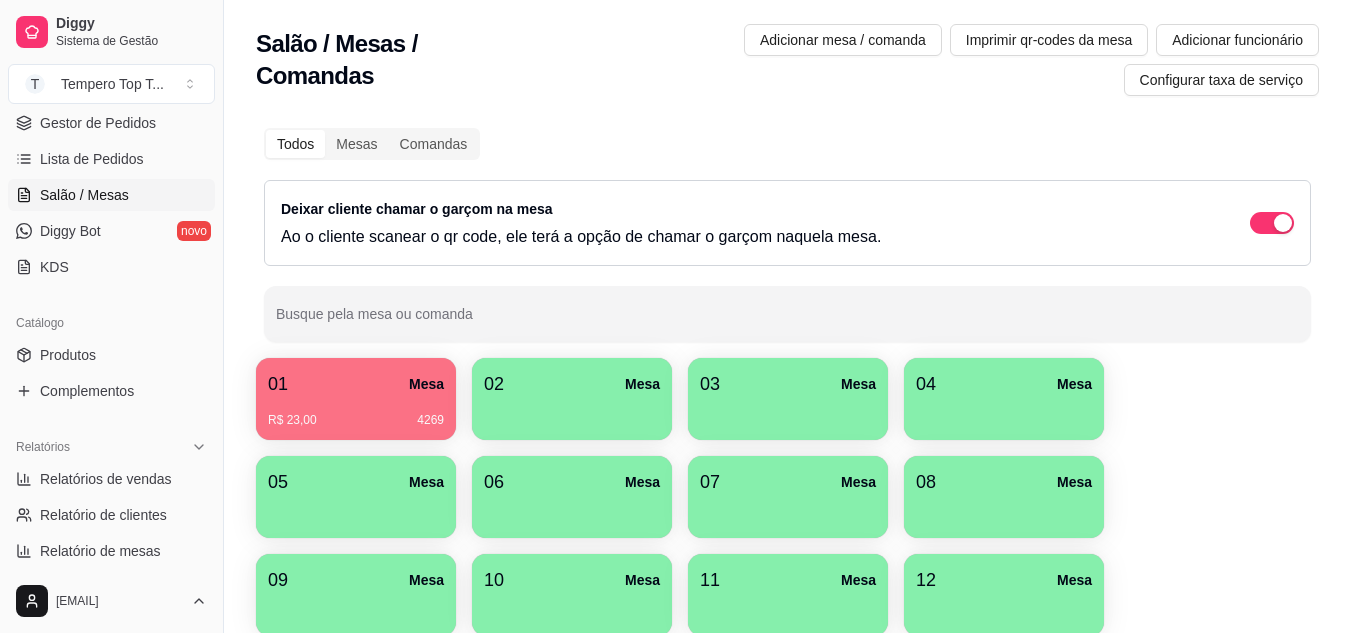 click on "Catálogo" at bounding box center (111, 323) 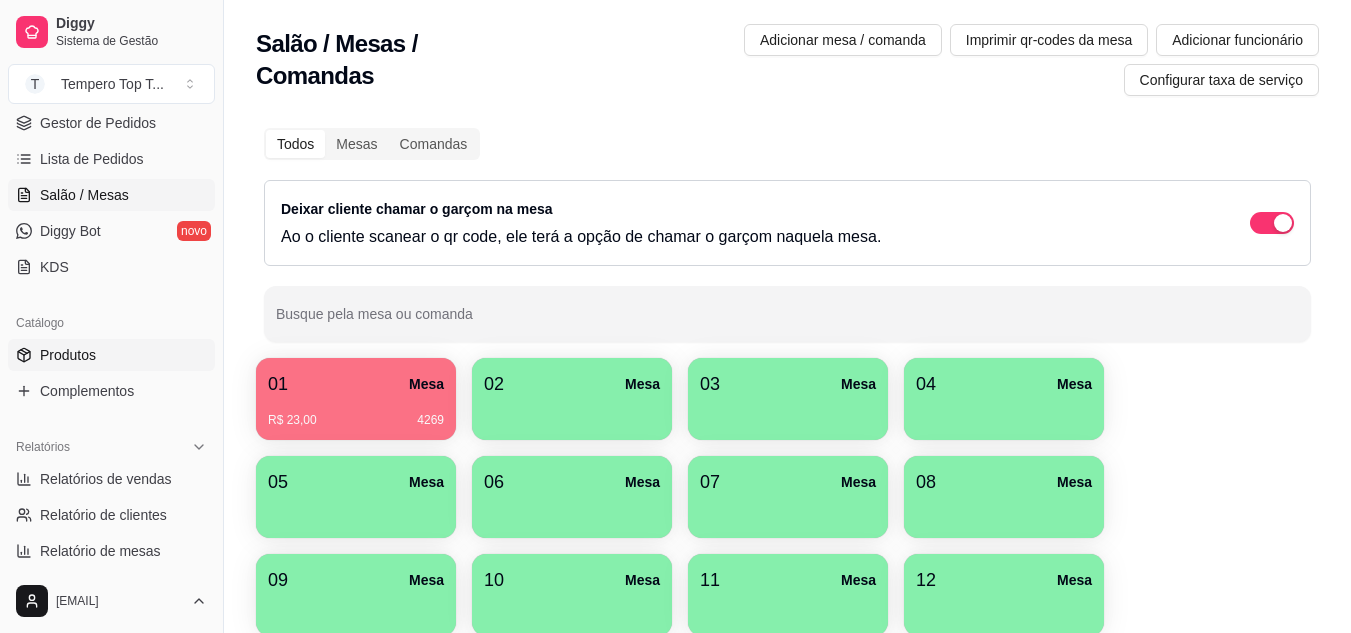 click on "Produtos" at bounding box center [111, 355] 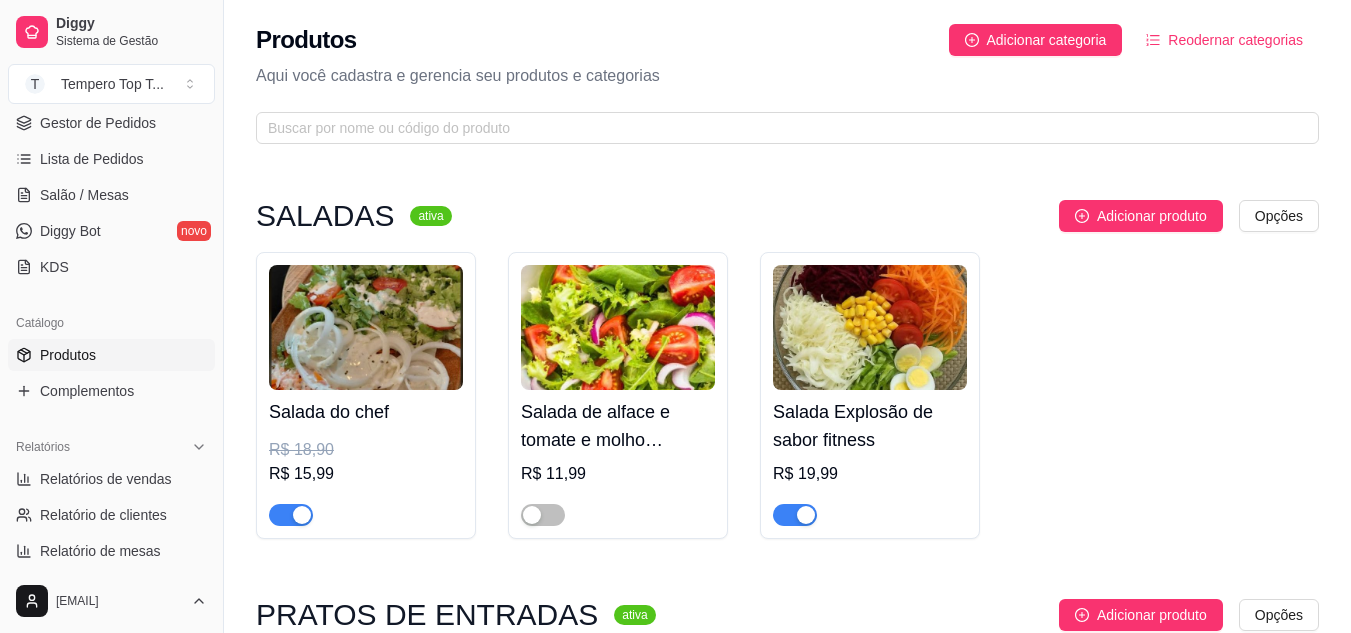 click at bounding box center (870, 327) 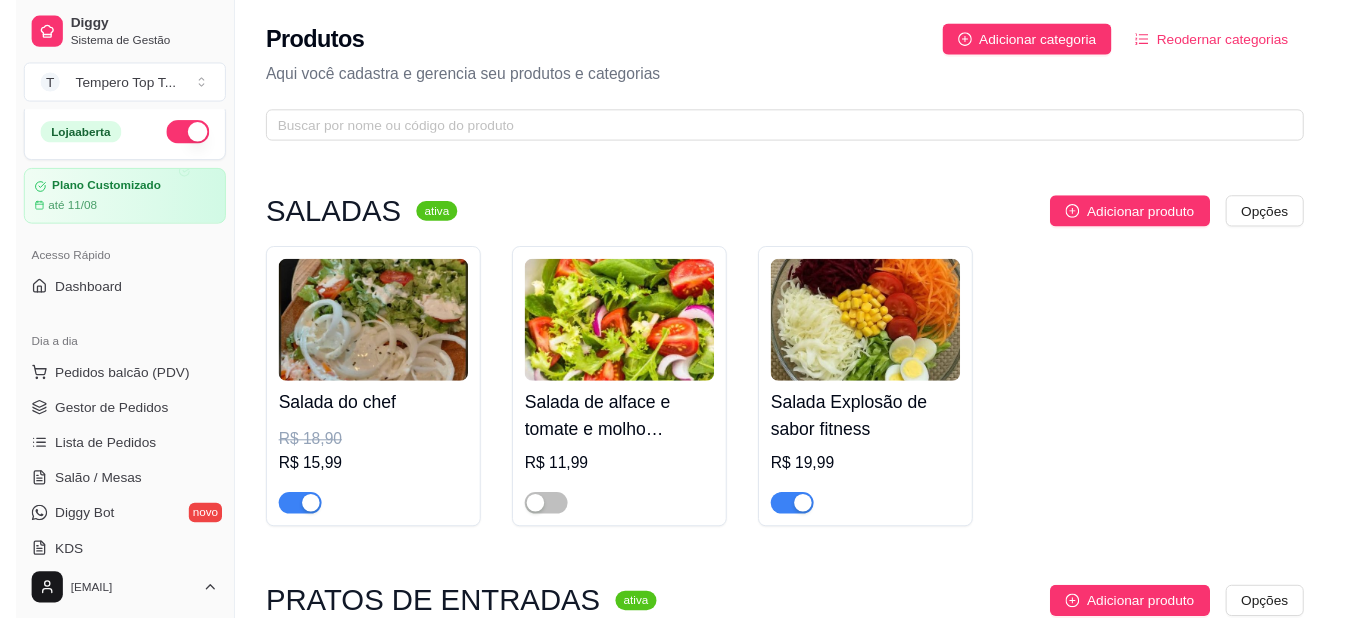 scroll, scrollTop: 0, scrollLeft: 0, axis: both 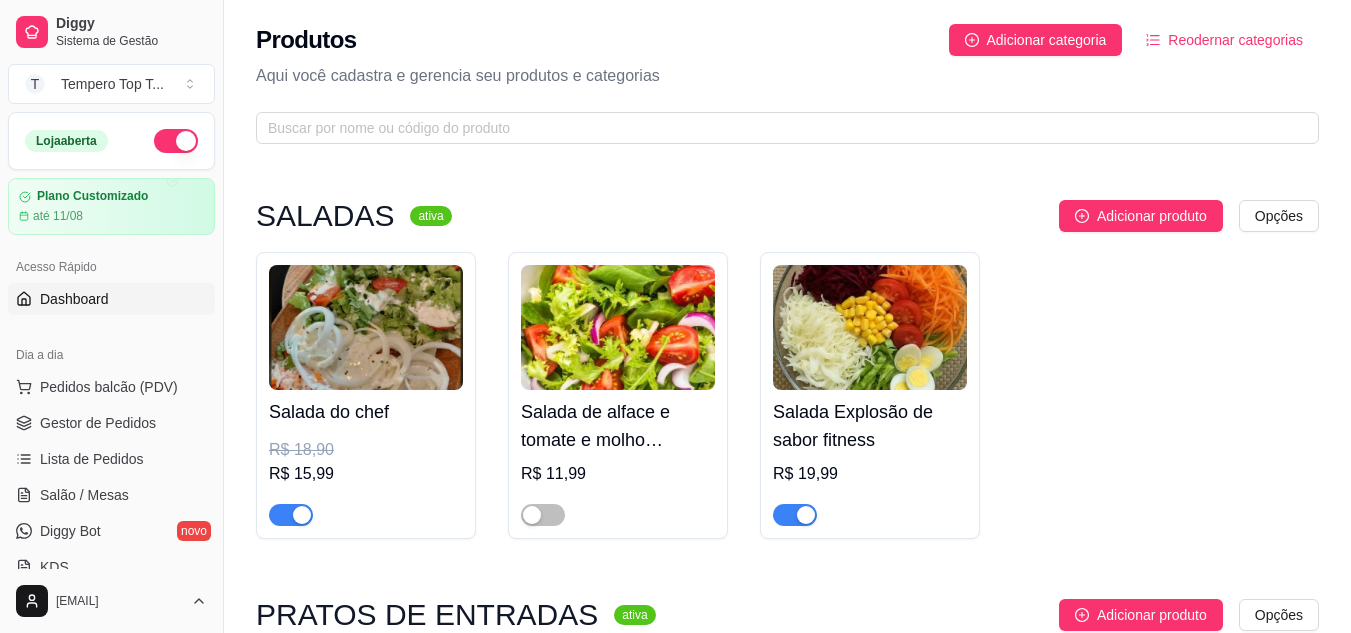 click on "Dashboard" at bounding box center [111, 299] 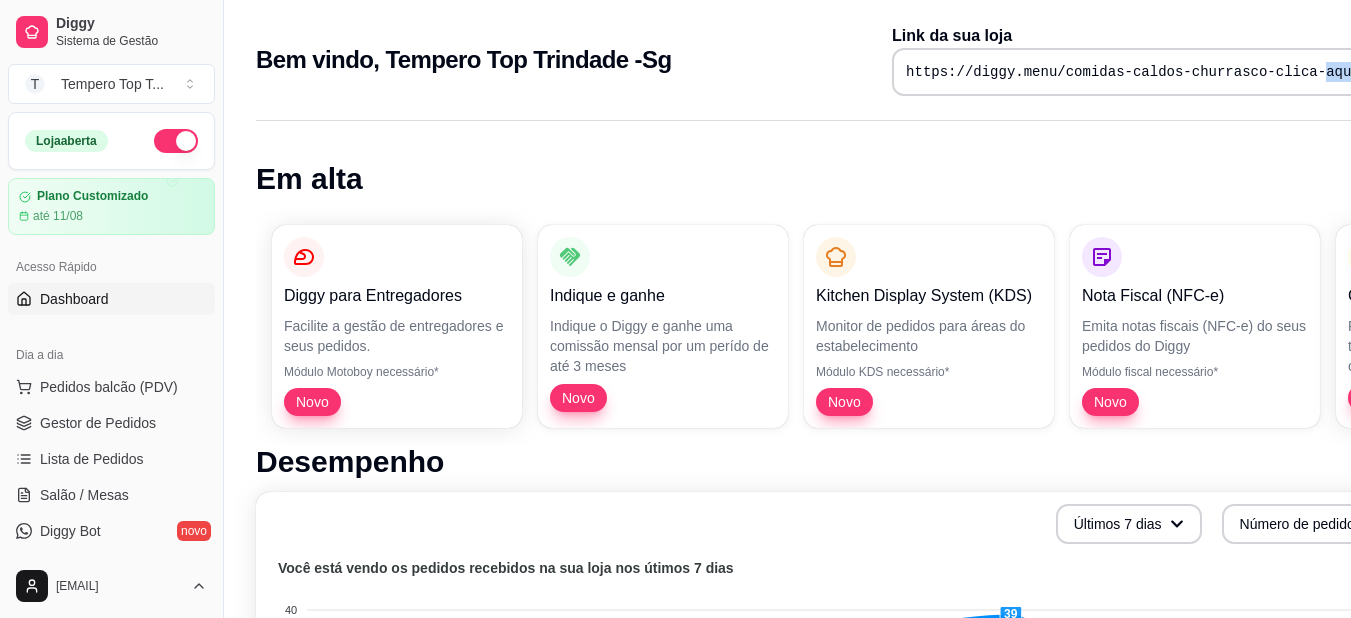 drag, startPoint x: 1327, startPoint y: 79, endPoint x: 1244, endPoint y: 96, distance: 84.723076 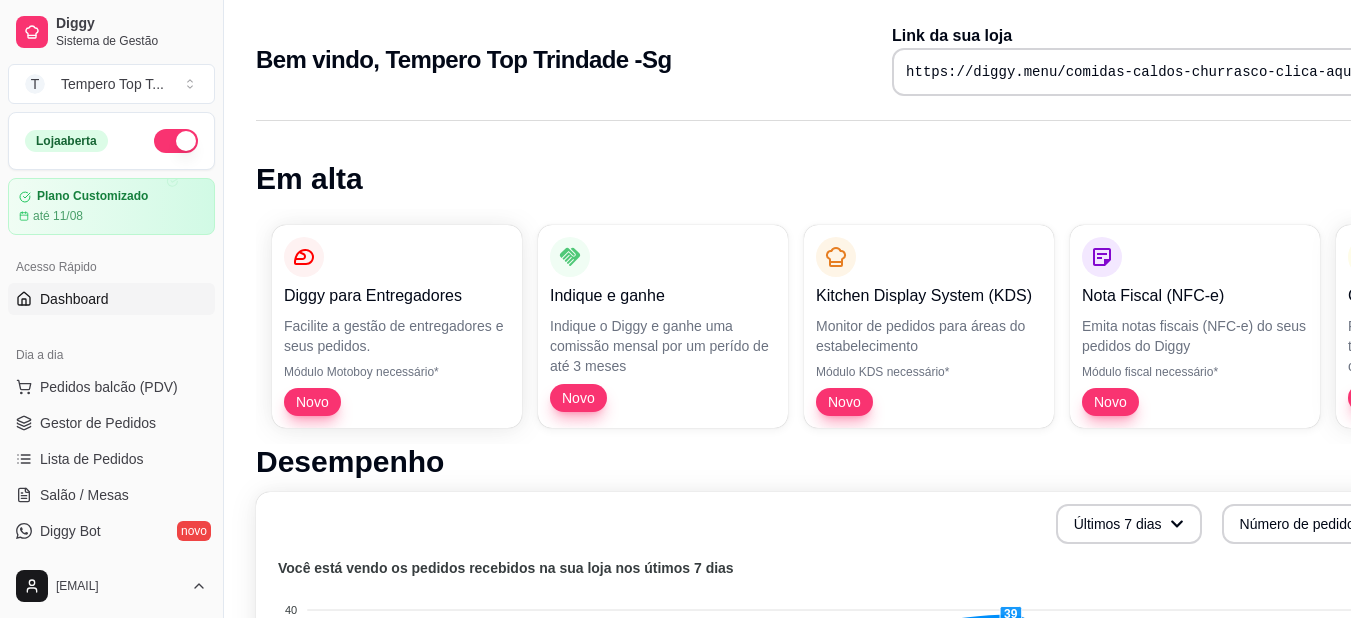 click on "Em alta" at bounding box center (835, 179) 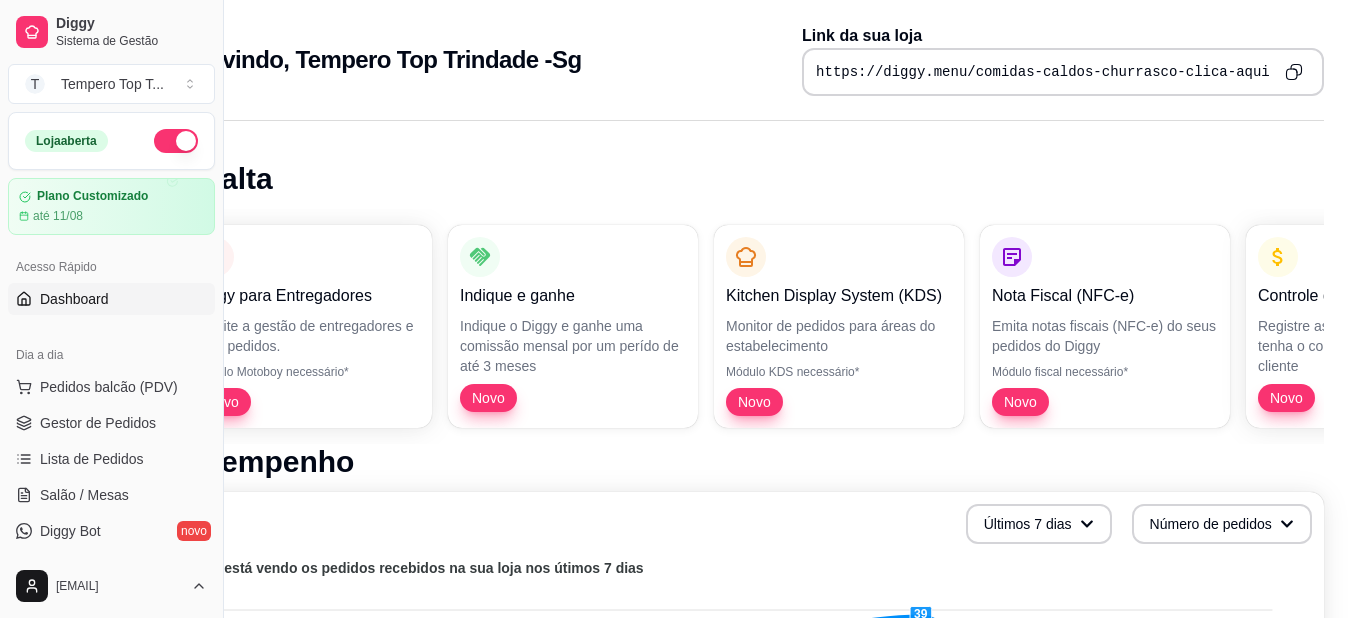 click 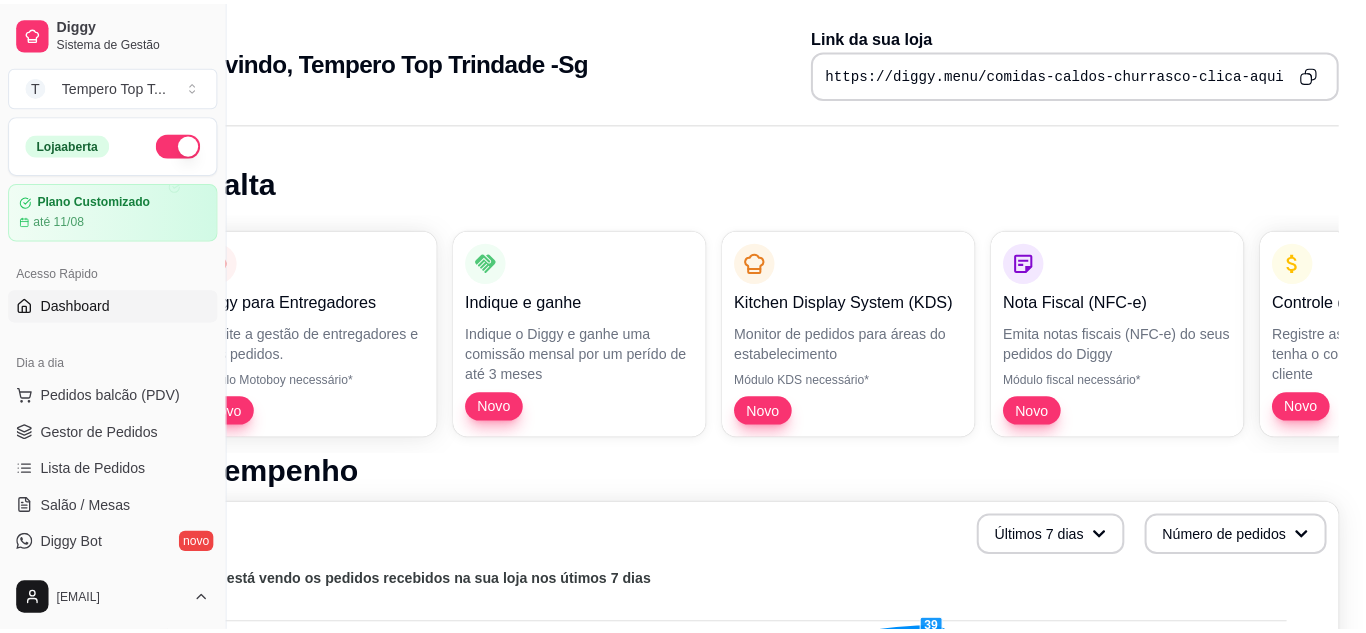 scroll, scrollTop: 0, scrollLeft: 0, axis: both 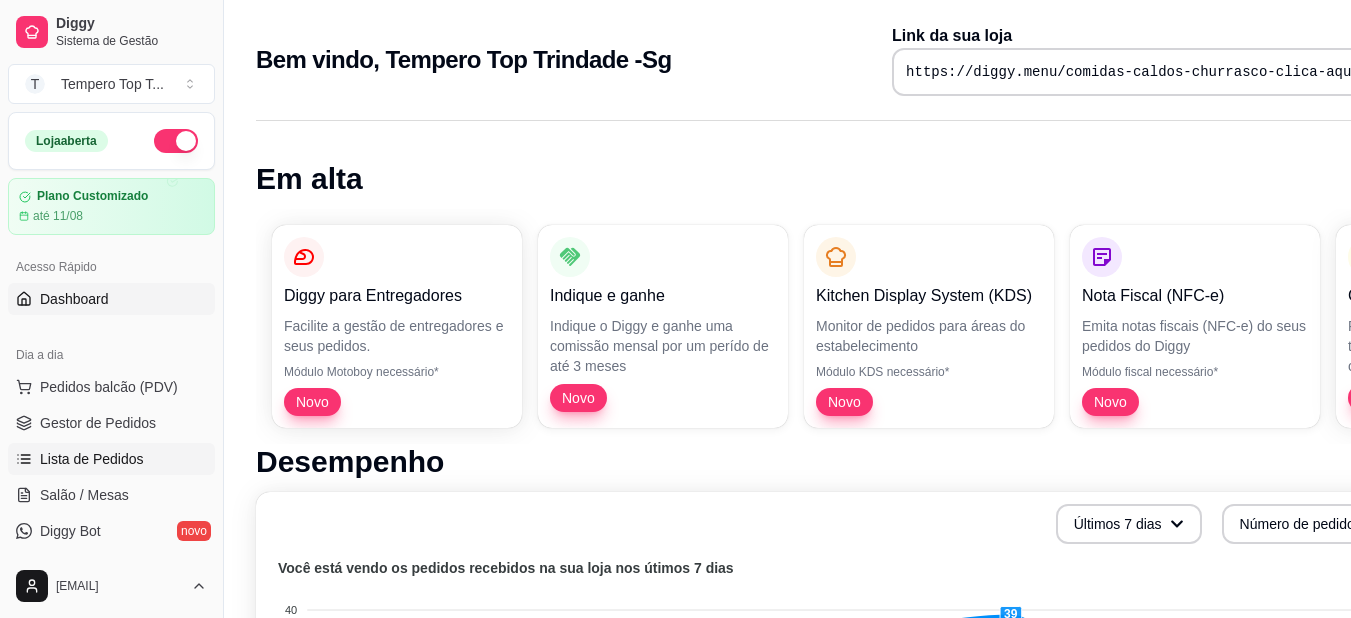 click on "Lista de Pedidos" at bounding box center (111, 459) 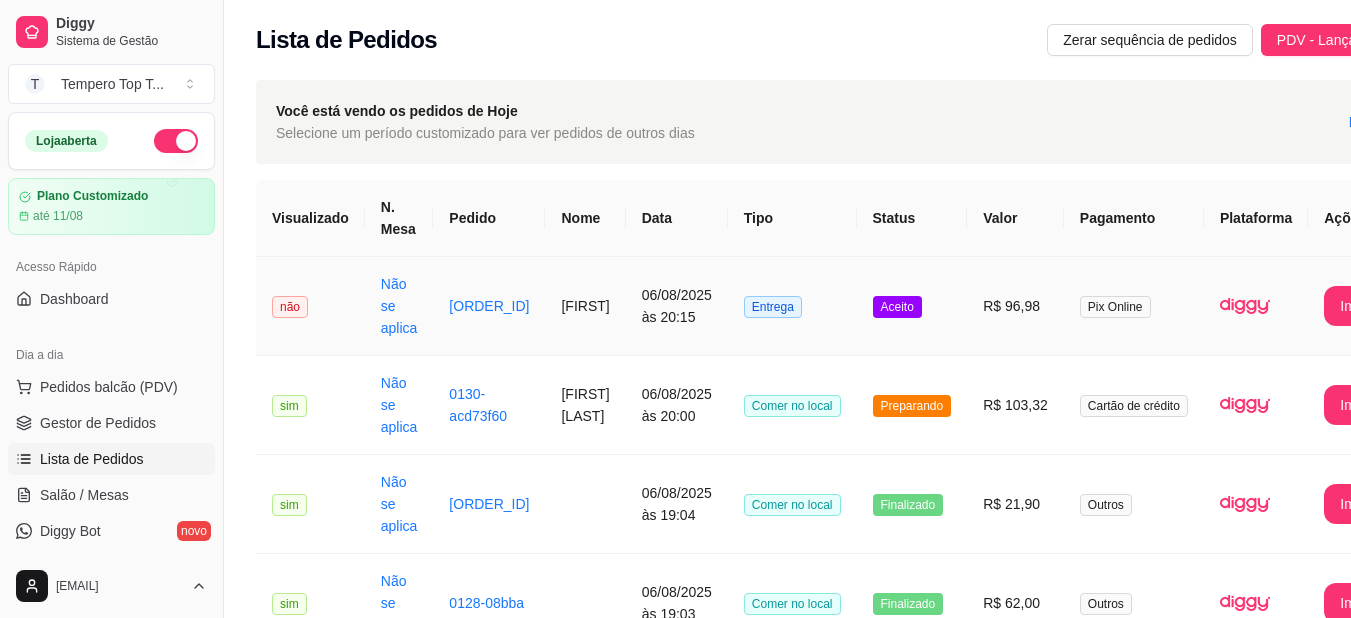 drag, startPoint x: 845, startPoint y: 307, endPoint x: 856, endPoint y: 305, distance: 11.18034 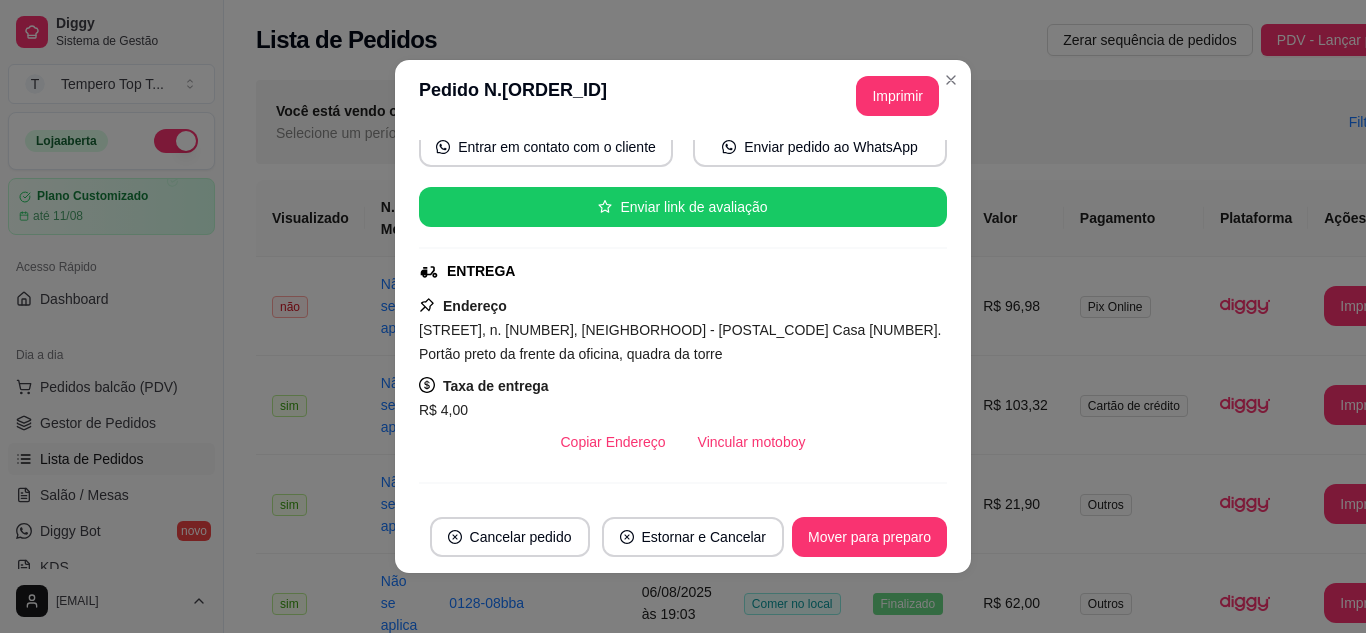 scroll, scrollTop: 200, scrollLeft: 0, axis: vertical 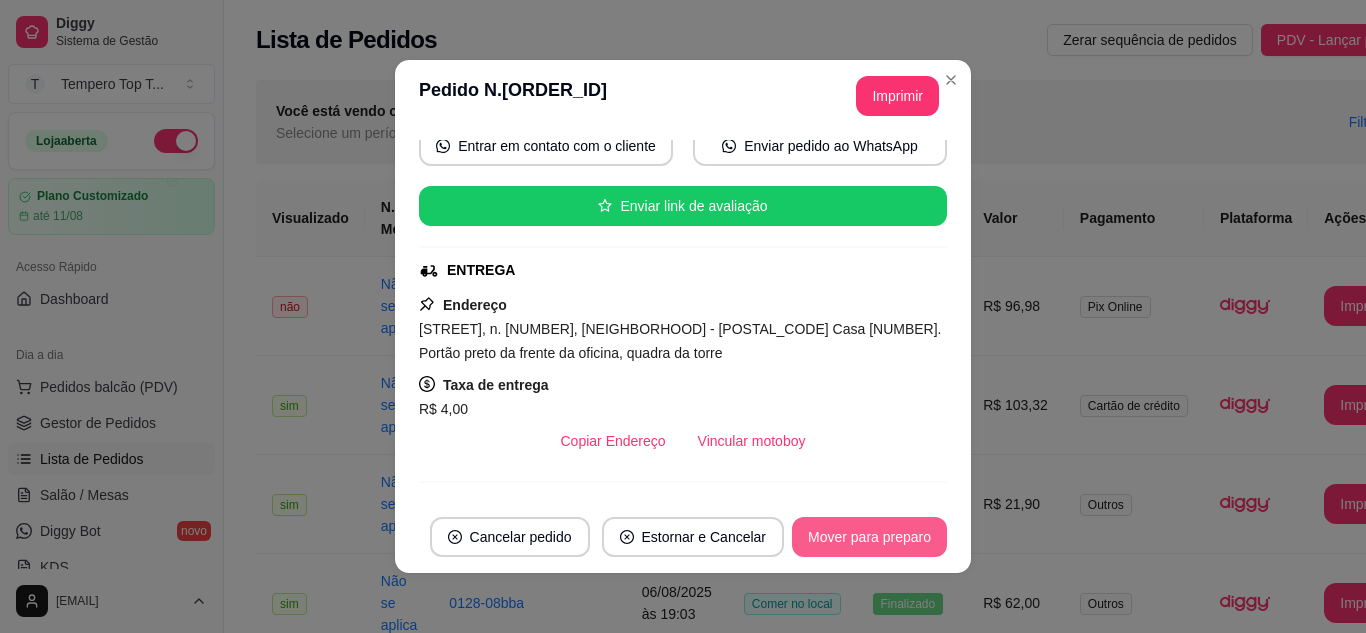 click on "Mover para preparo" at bounding box center (869, 537) 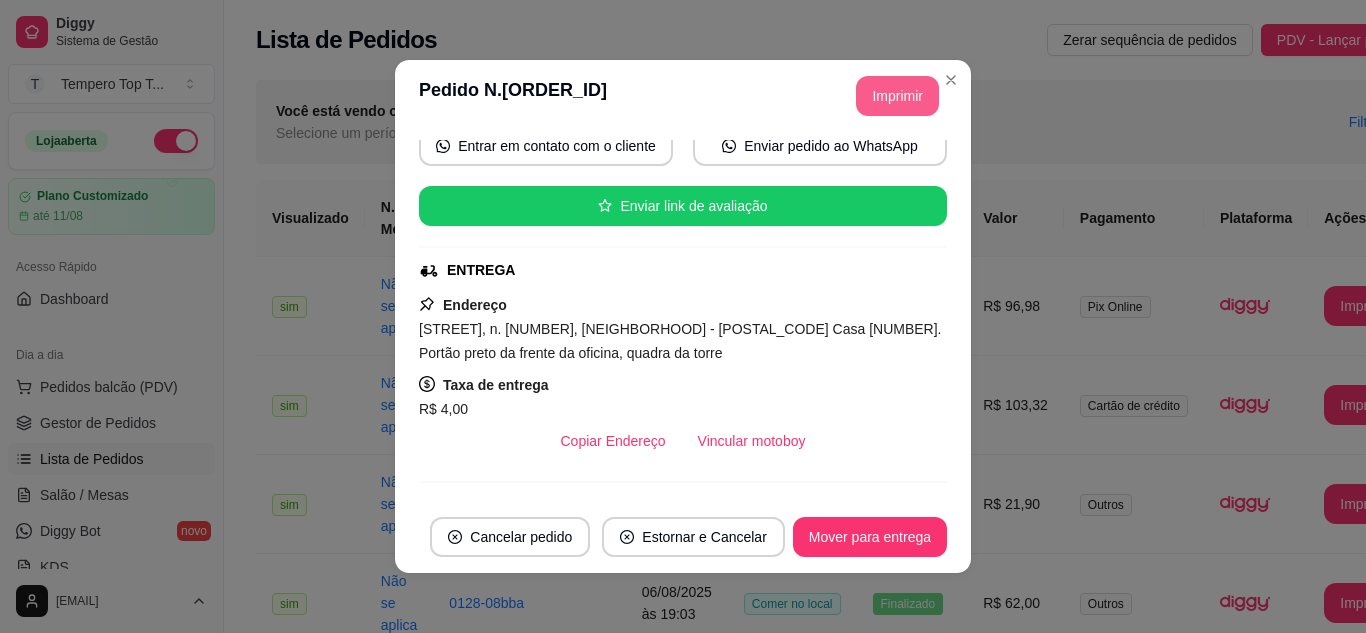 click on "Imprimir" at bounding box center [897, 96] 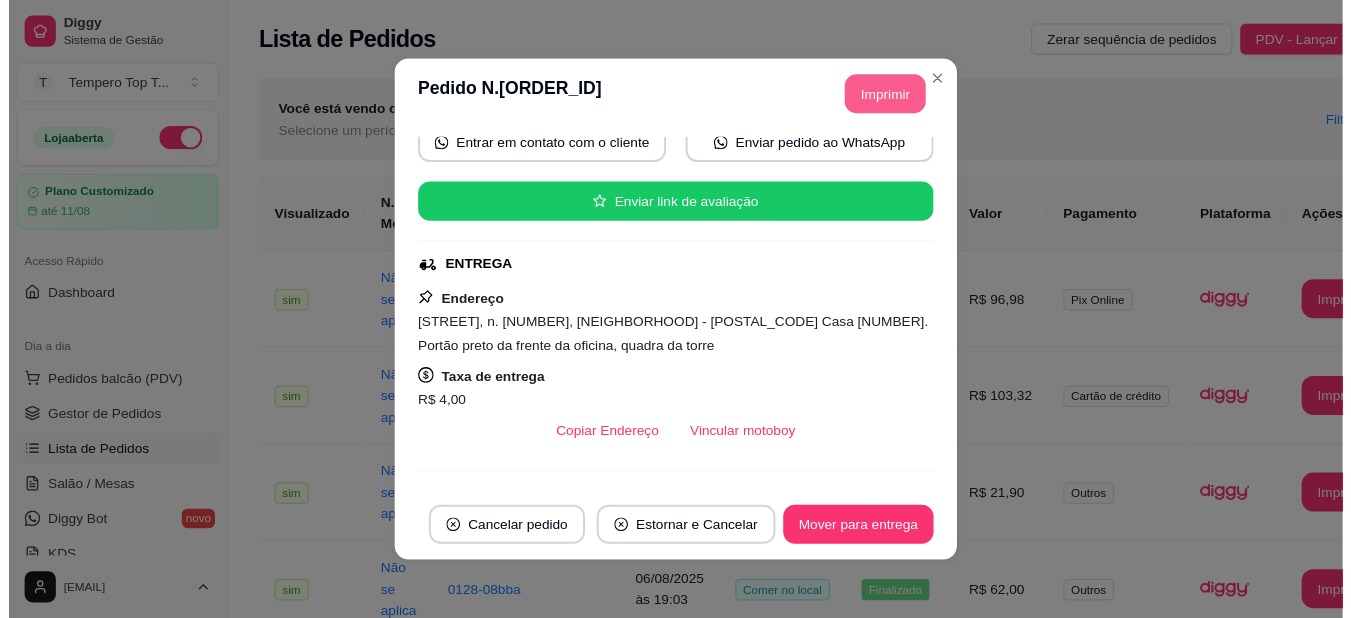 scroll, scrollTop: 0, scrollLeft: 0, axis: both 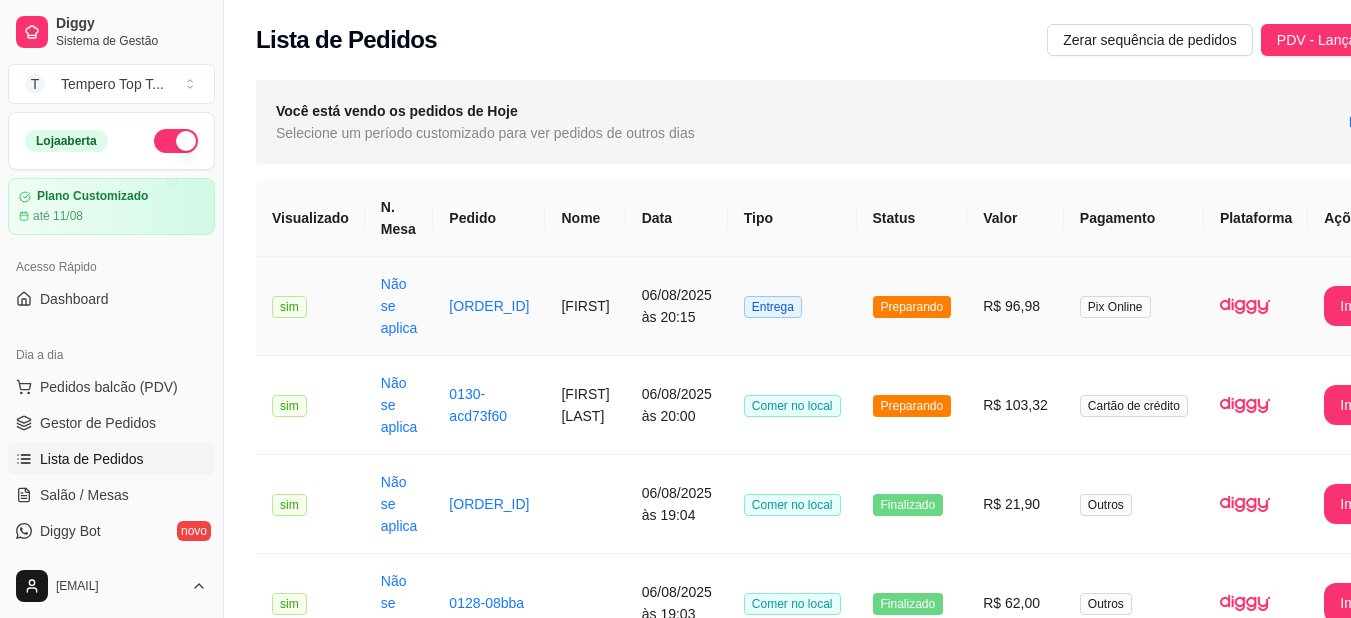 click on "R$ 96,98" at bounding box center [1015, 306] 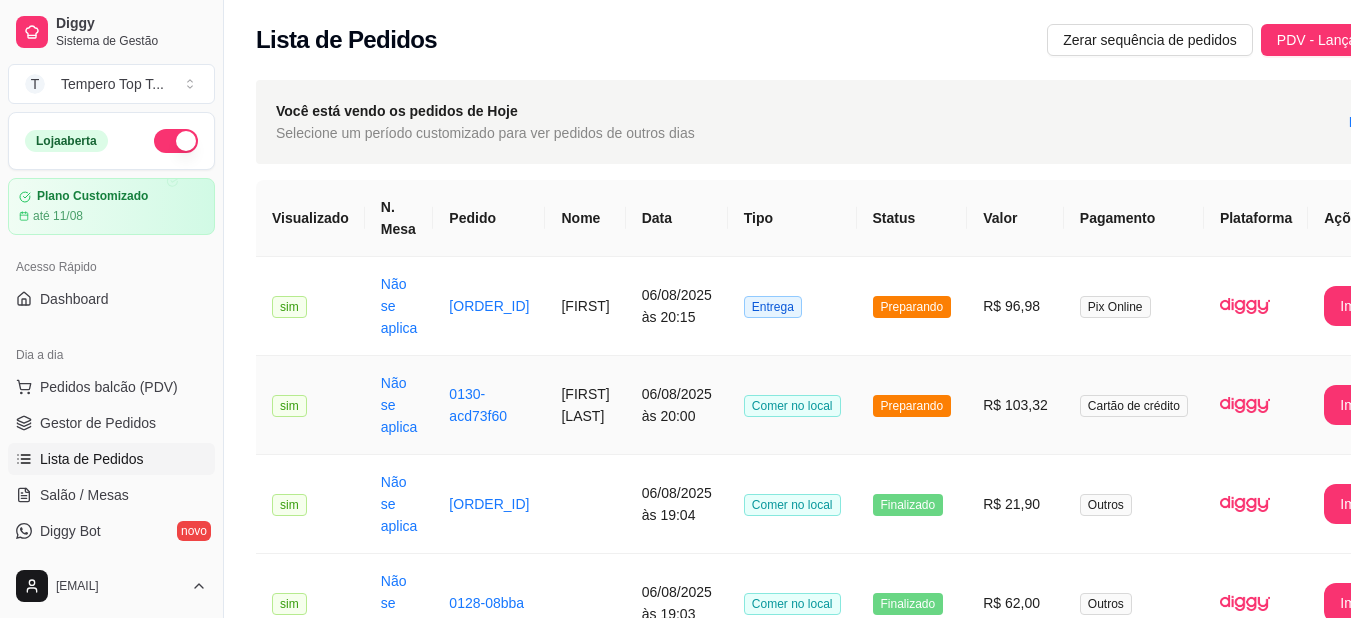 click on "R$ 103,32" at bounding box center (1015, 405) 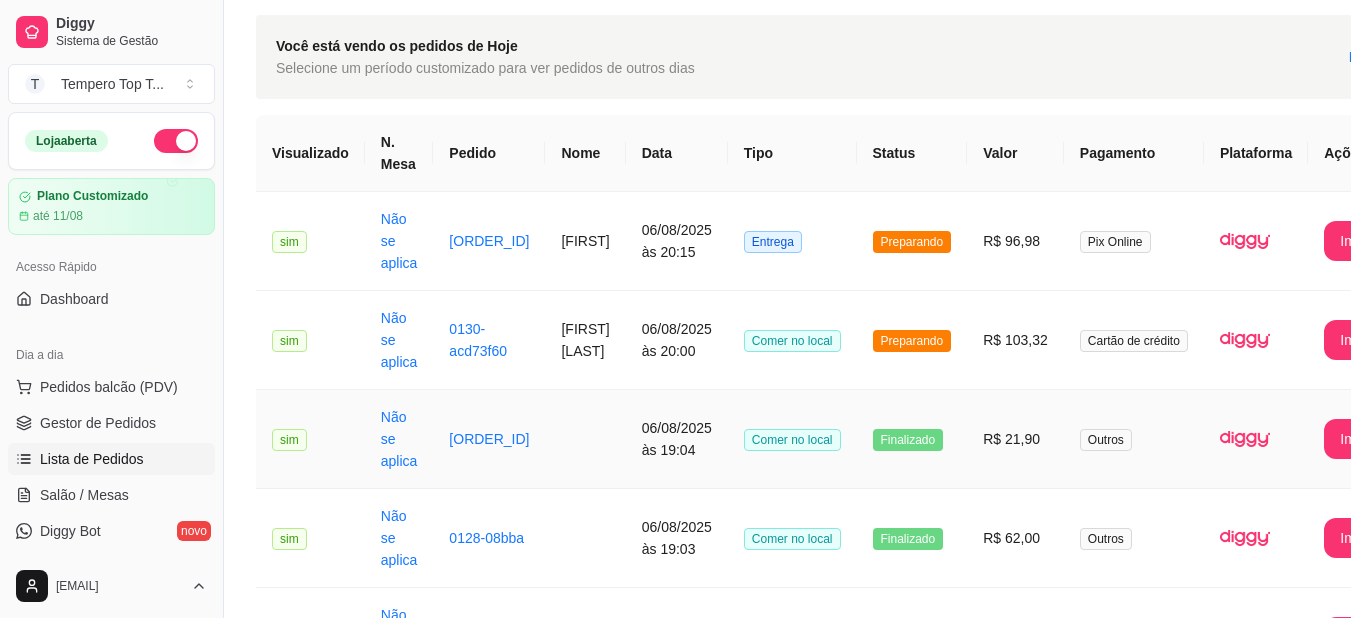 scroll, scrollTop: 100, scrollLeft: 0, axis: vertical 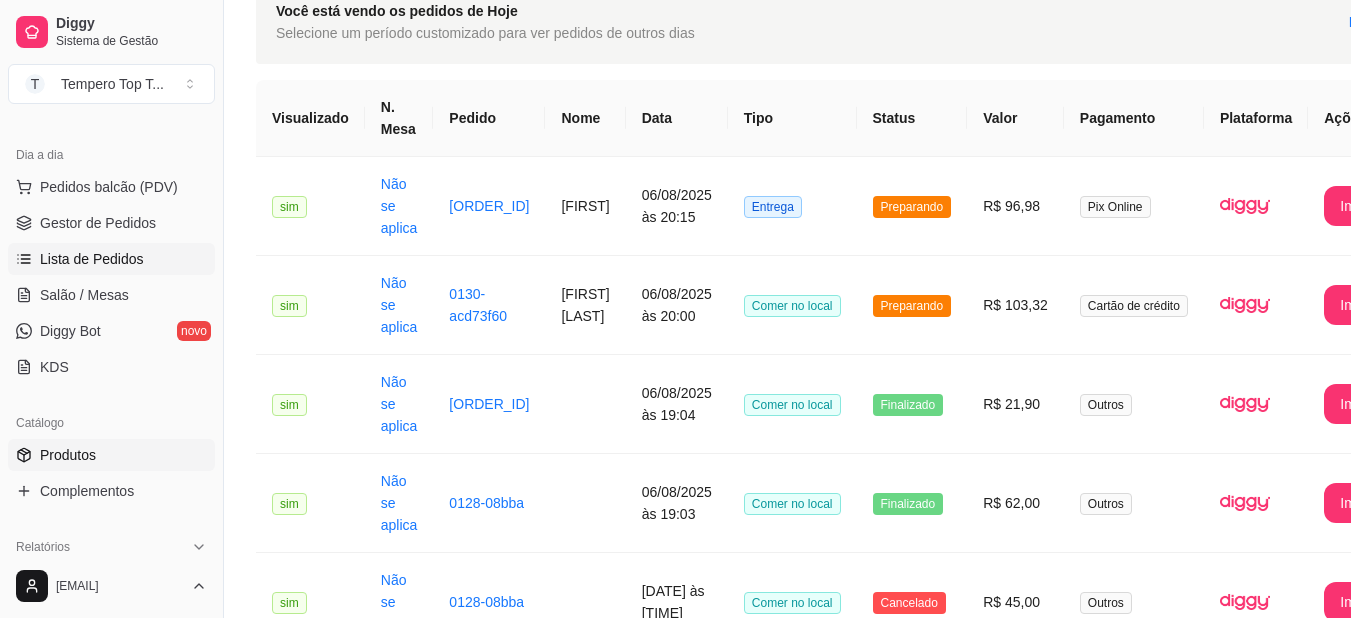 click on "Produtos" at bounding box center [111, 455] 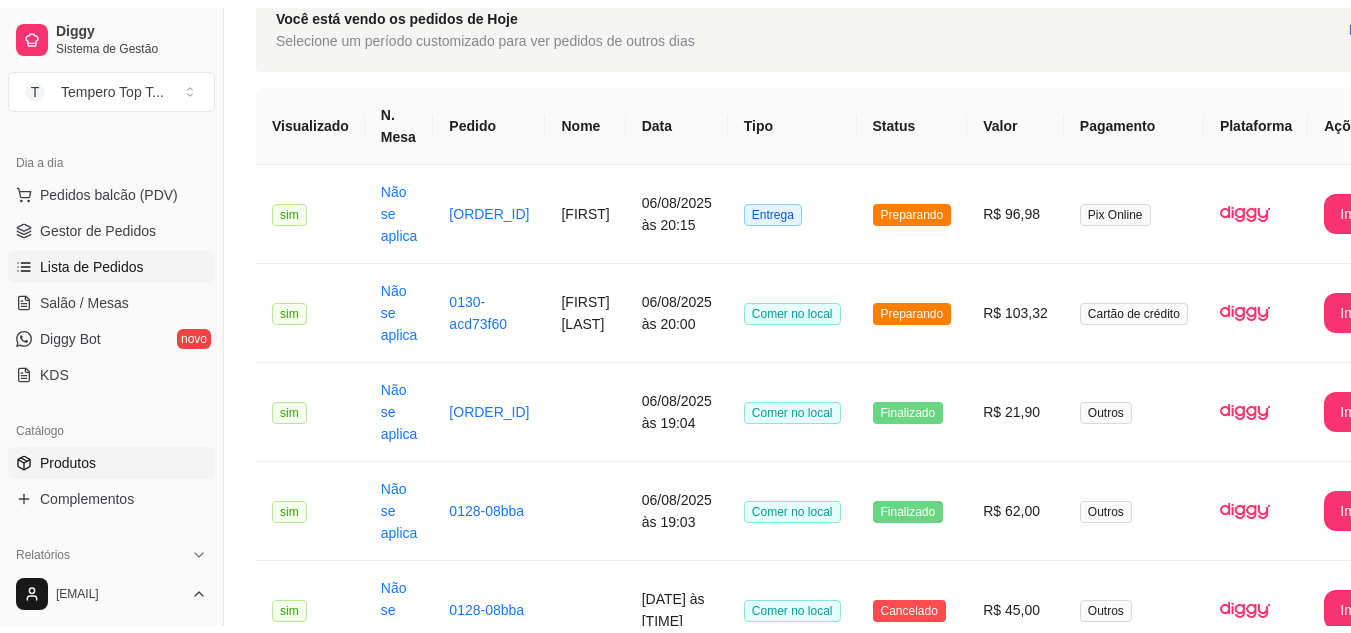 scroll, scrollTop: 0, scrollLeft: 0, axis: both 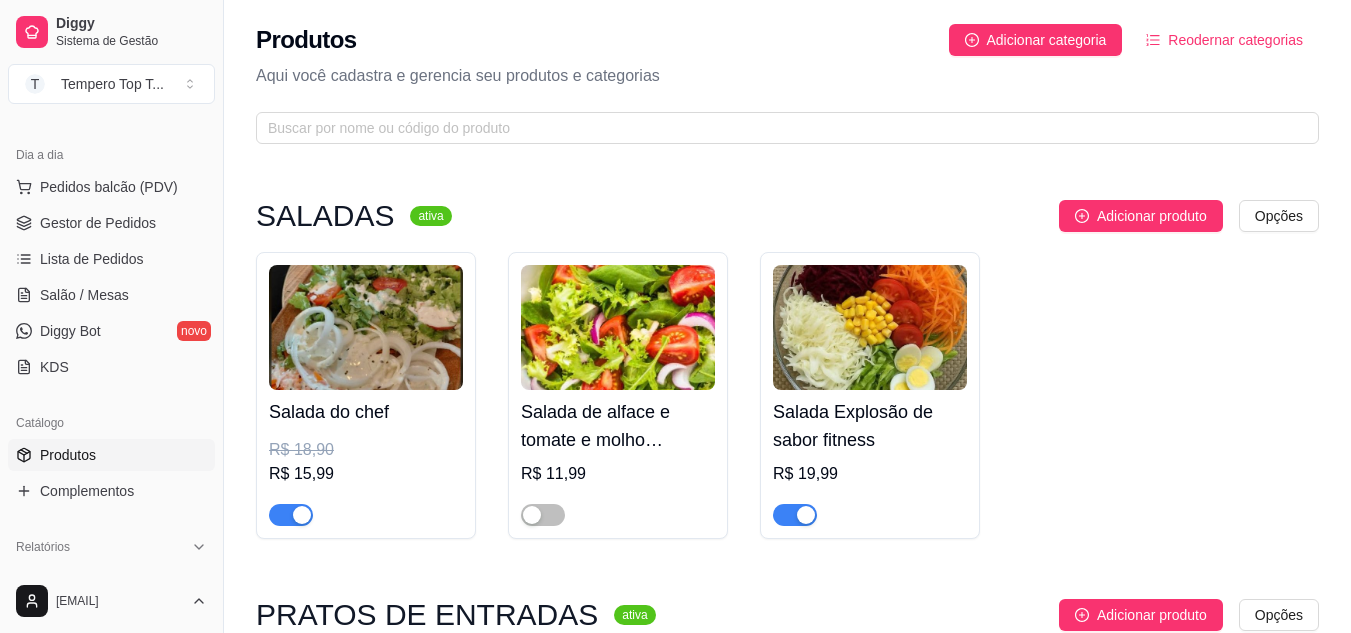 click at bounding box center [870, 327] 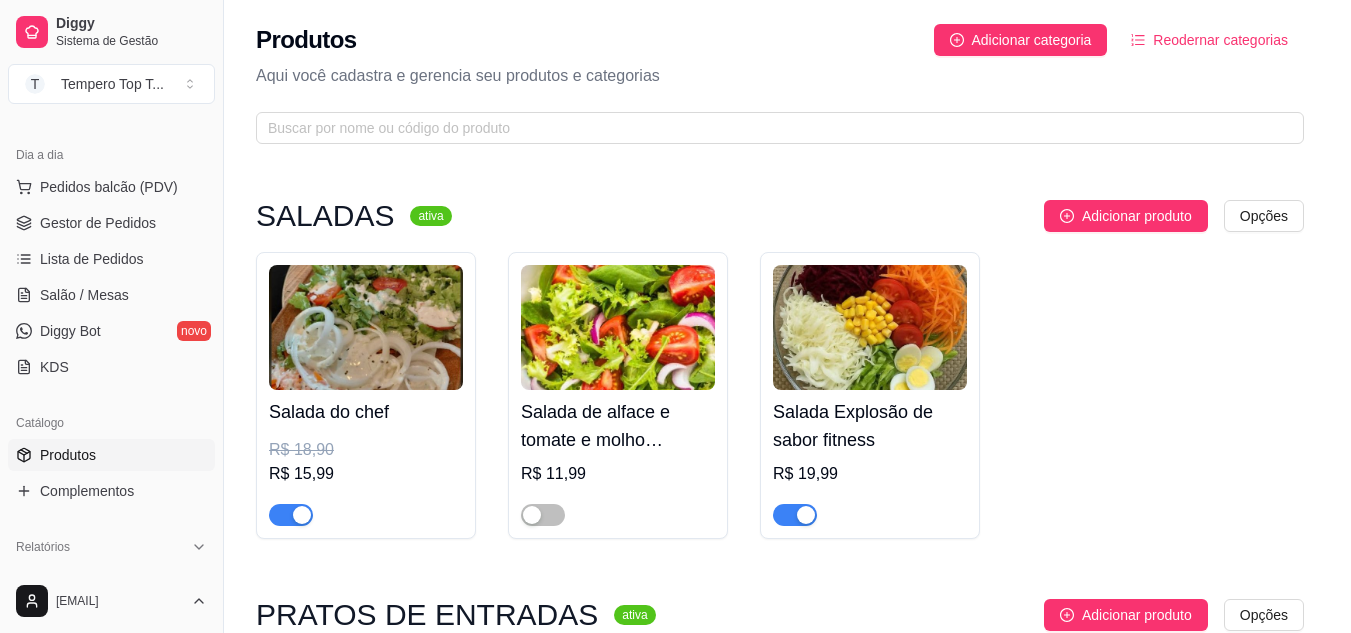 type 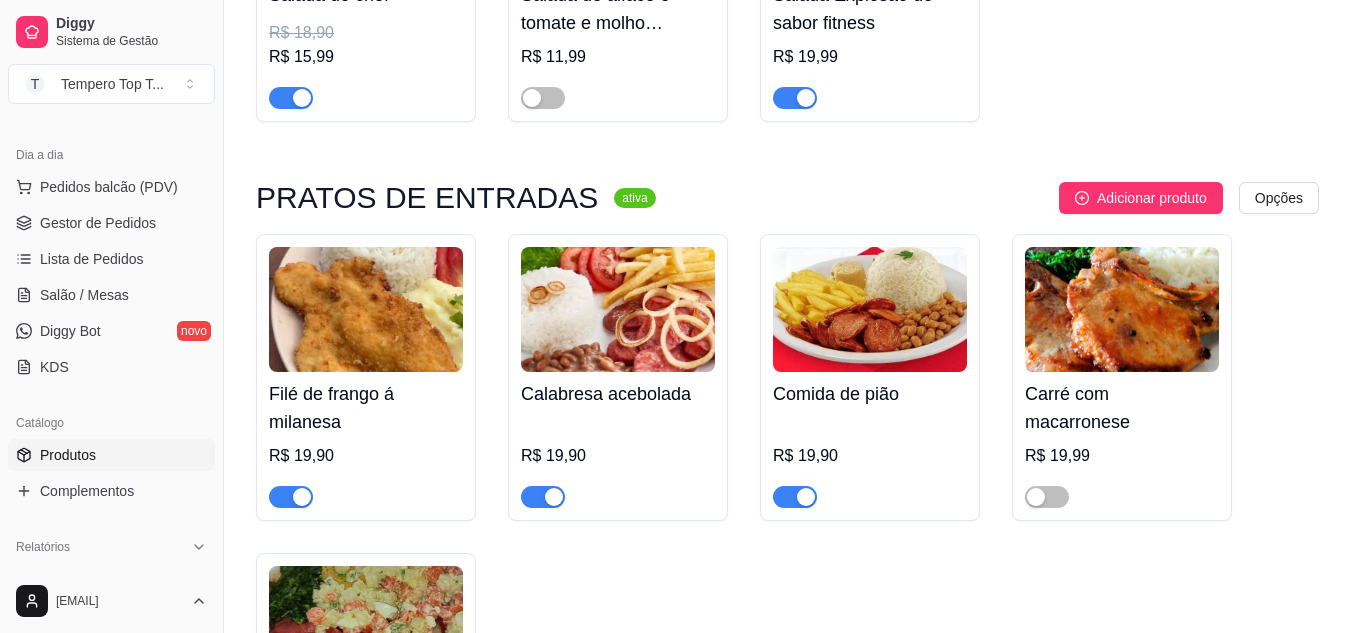 scroll, scrollTop: 300, scrollLeft: 0, axis: vertical 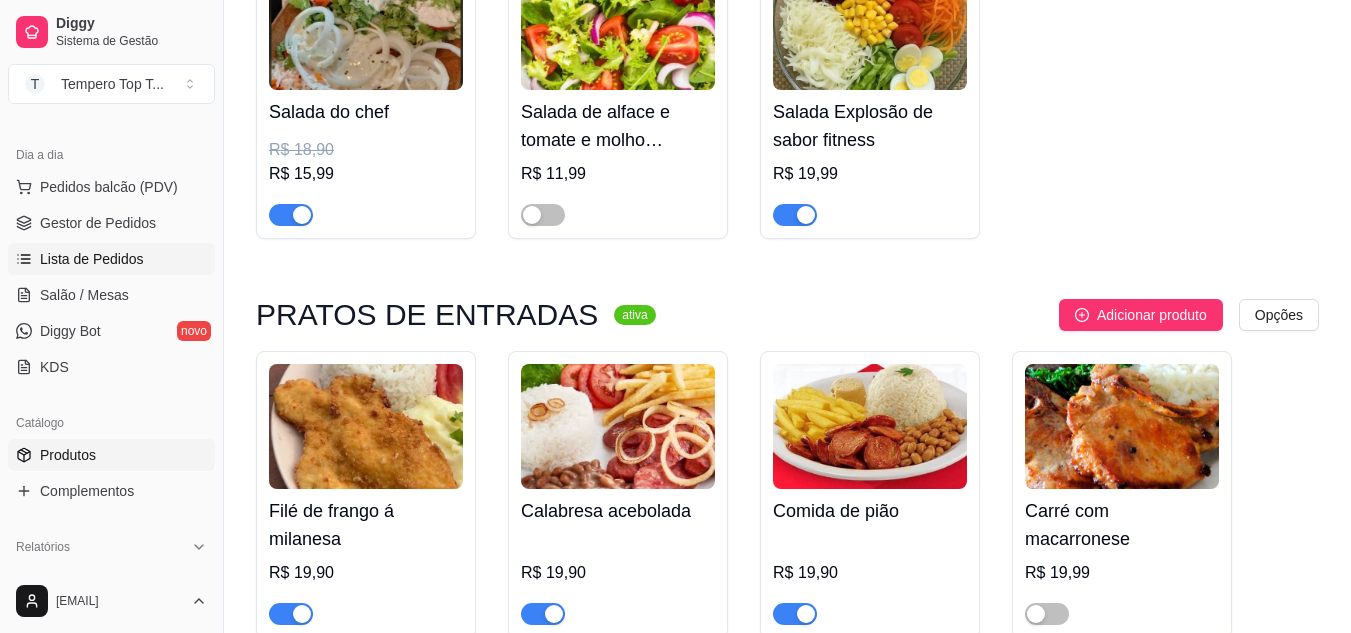 click on "Lista de Pedidos" at bounding box center (92, 259) 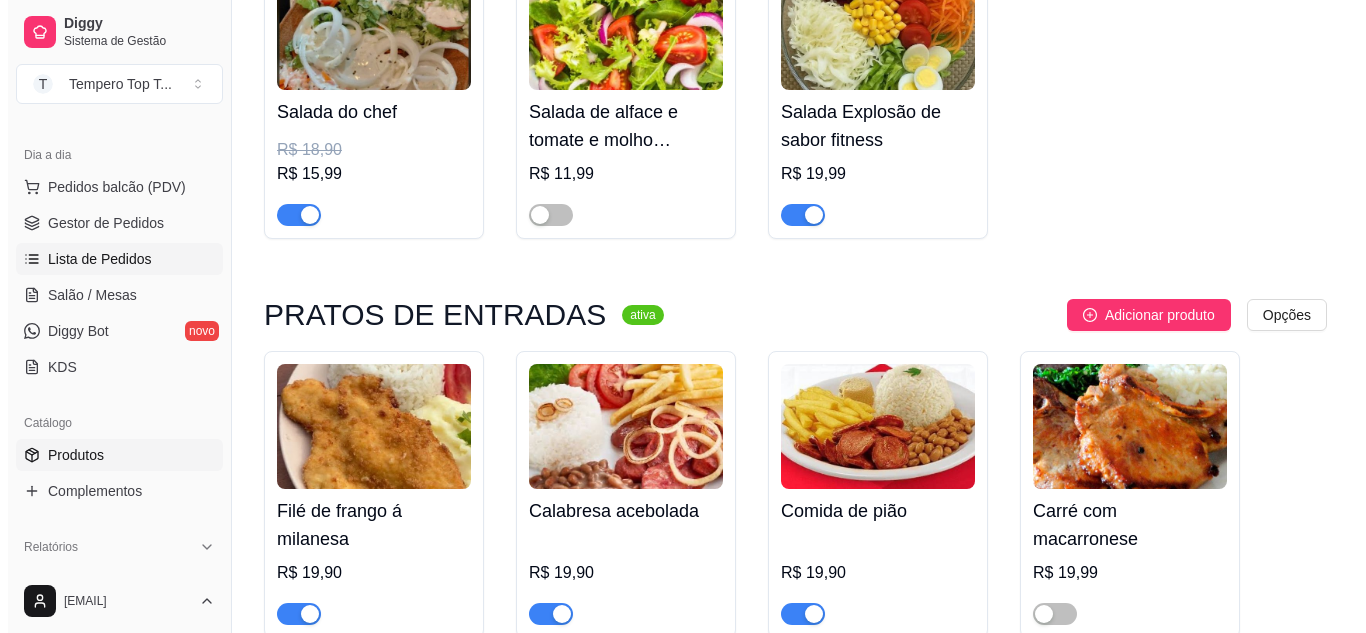 scroll, scrollTop: 0, scrollLeft: 0, axis: both 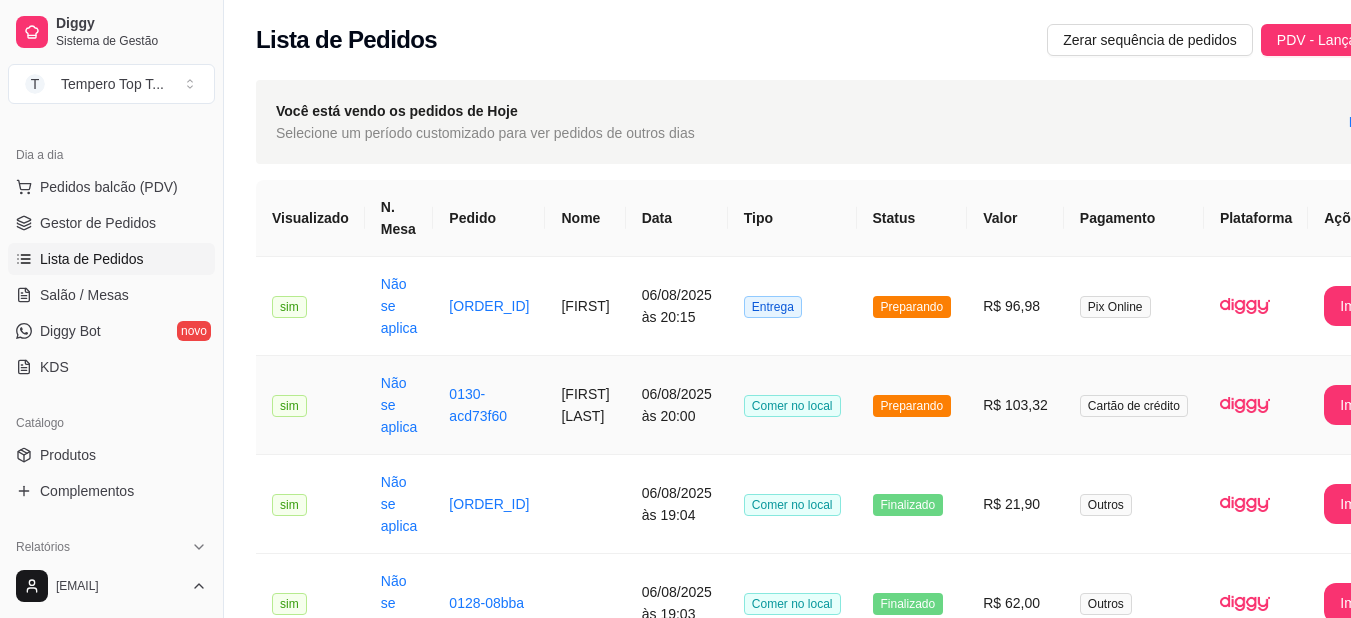 click on "Comer no local" at bounding box center (792, 405) 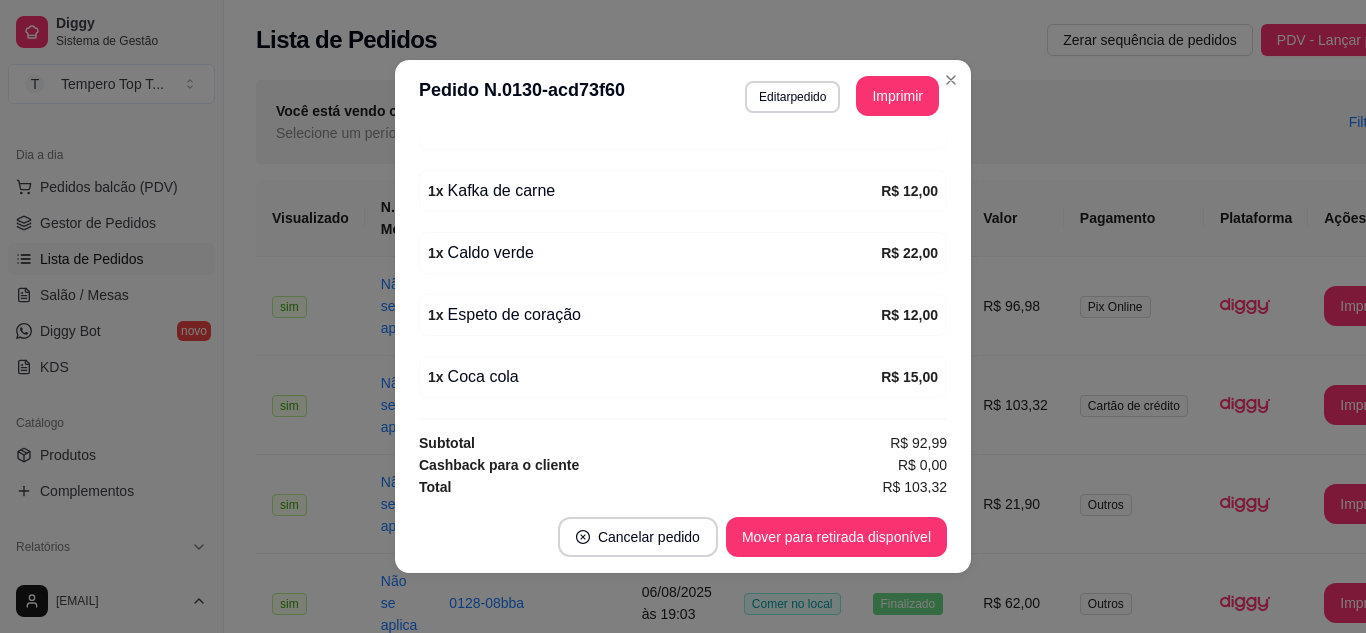 scroll, scrollTop: 540, scrollLeft: 0, axis: vertical 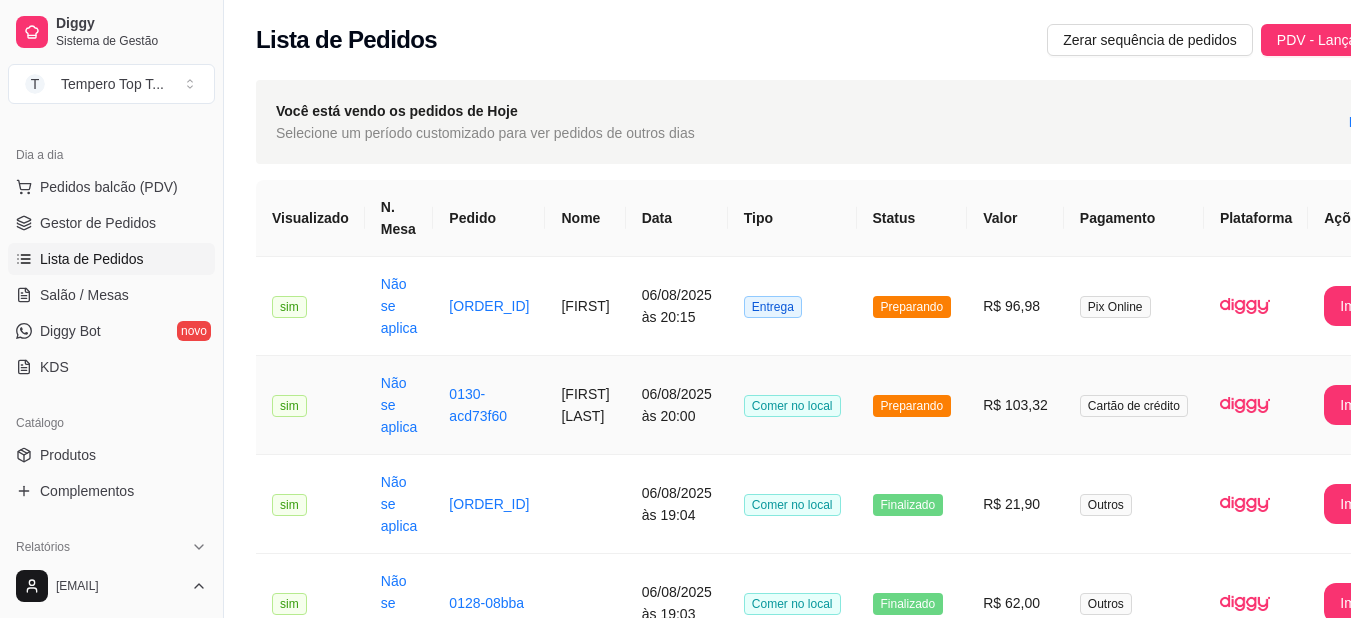 click on "R$ 103,32" at bounding box center [1015, 405] 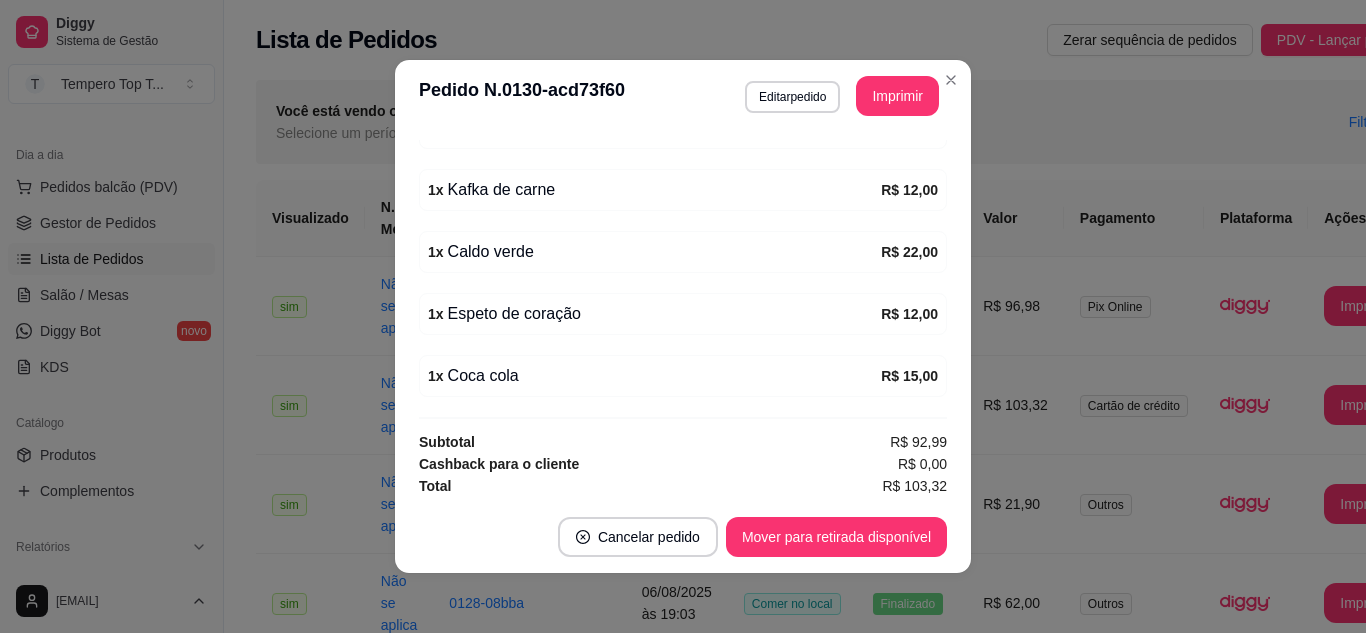 scroll, scrollTop: 540, scrollLeft: 0, axis: vertical 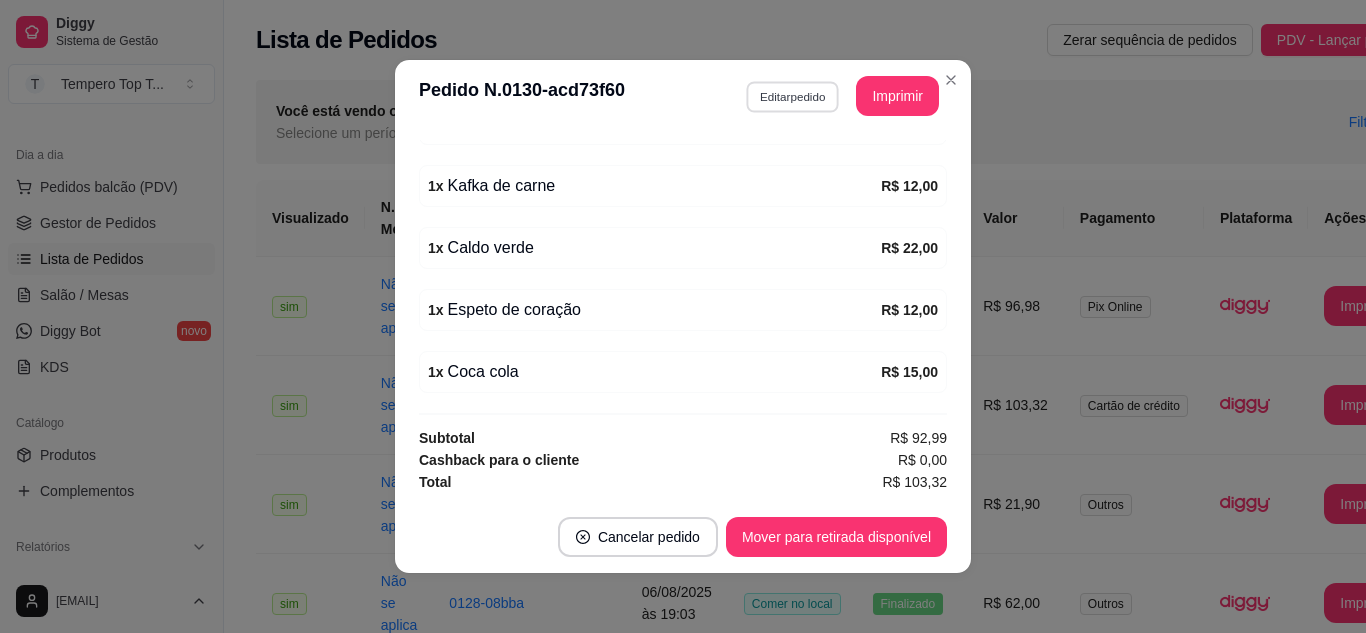 click on "Editar  pedido" at bounding box center (792, 96) 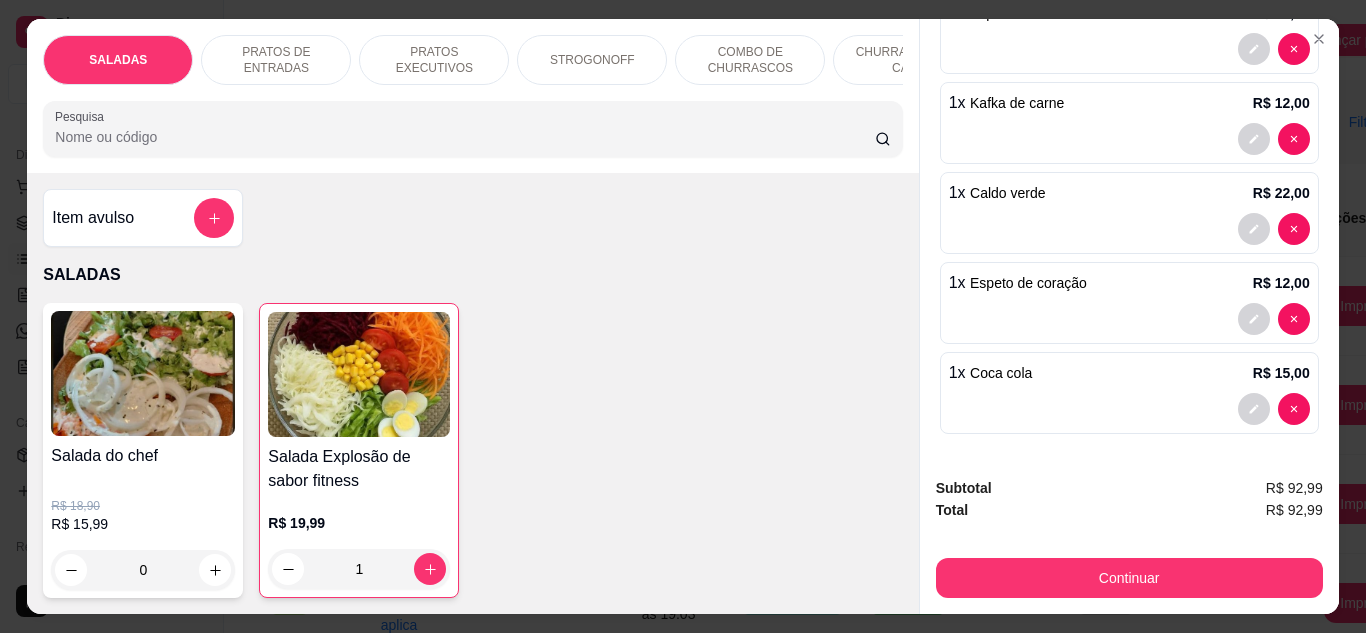scroll, scrollTop: 350, scrollLeft: 0, axis: vertical 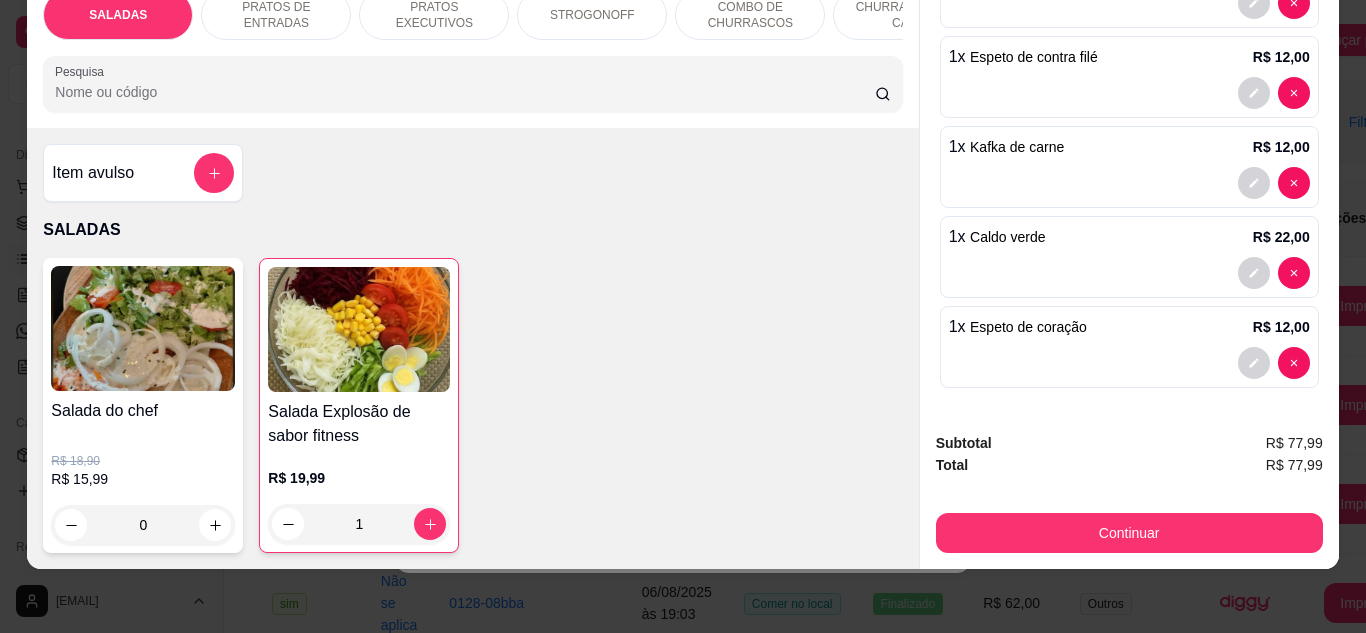 type on "0" 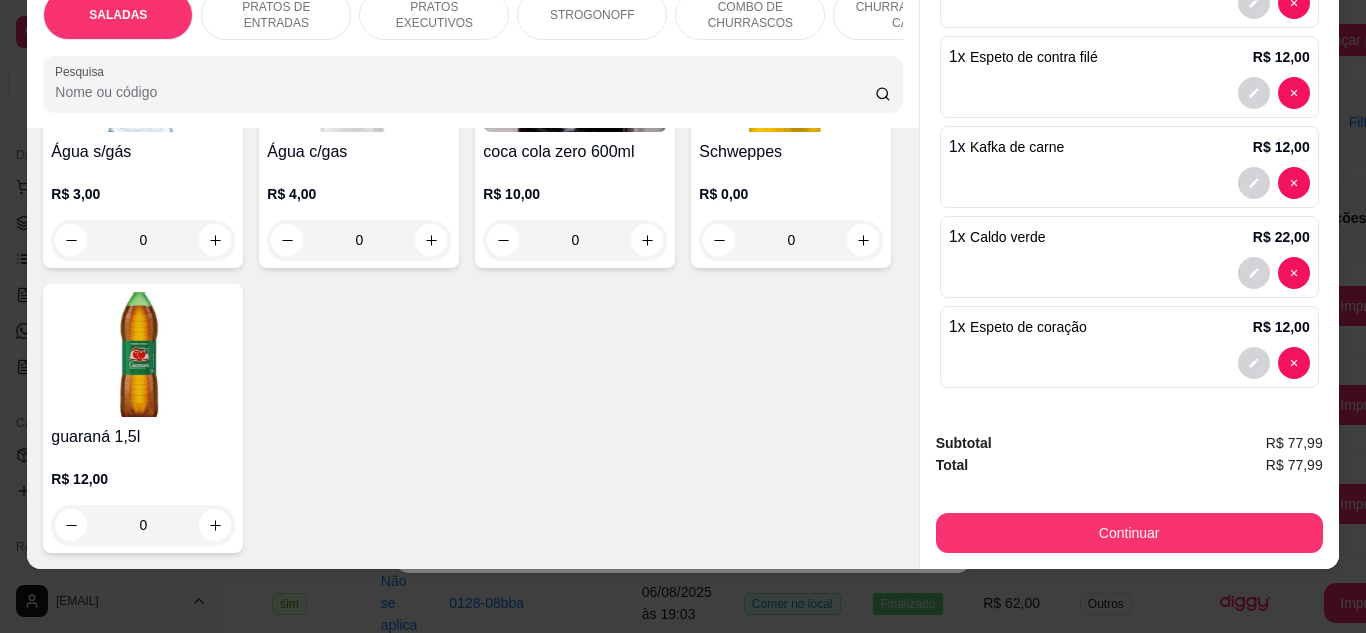 scroll, scrollTop: 6600, scrollLeft: 0, axis: vertical 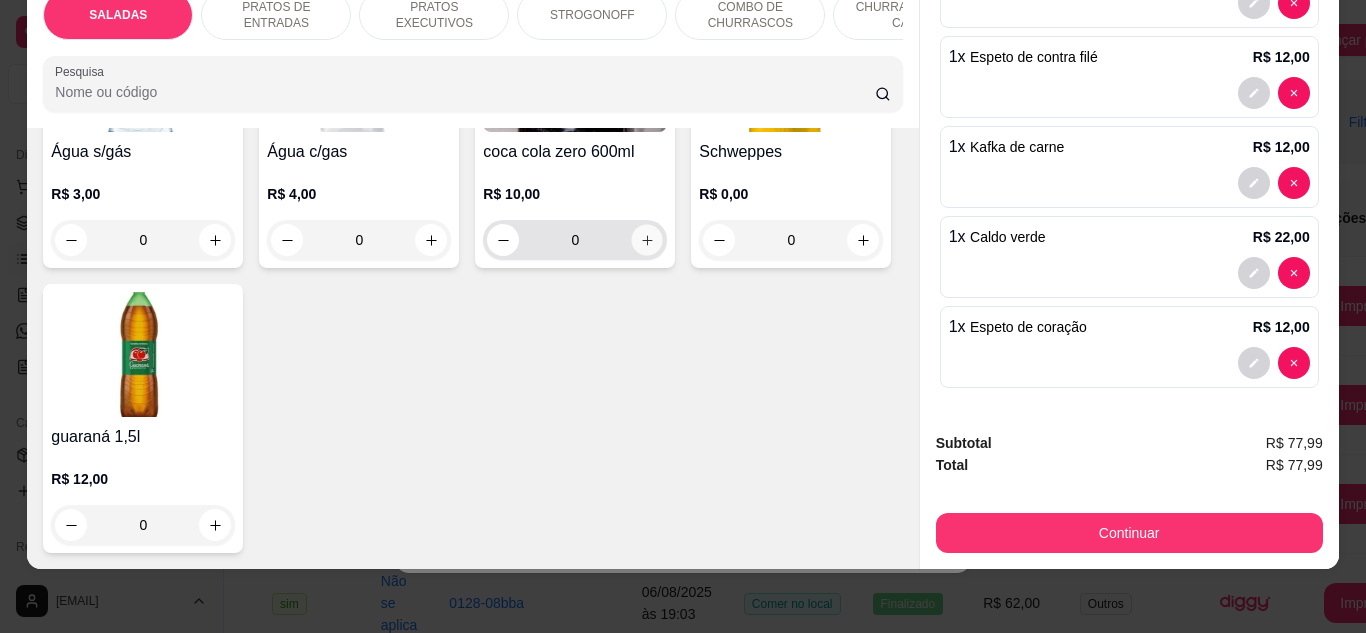 click 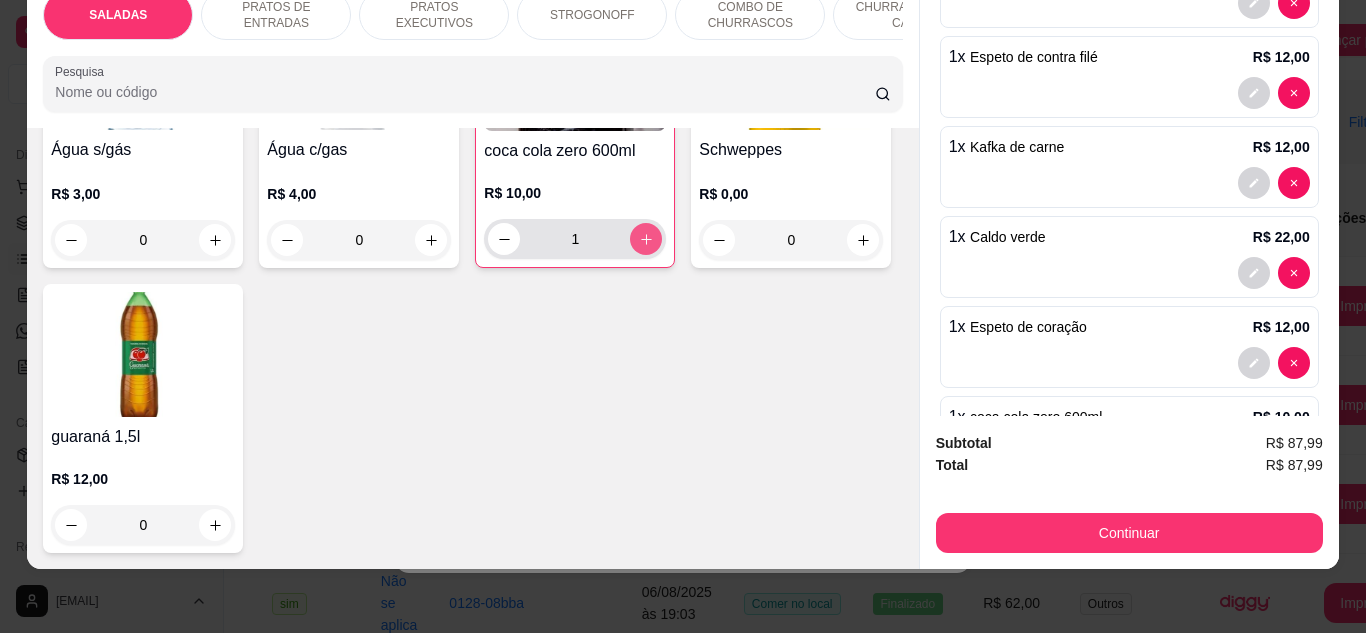 scroll, scrollTop: 350, scrollLeft: 0, axis: vertical 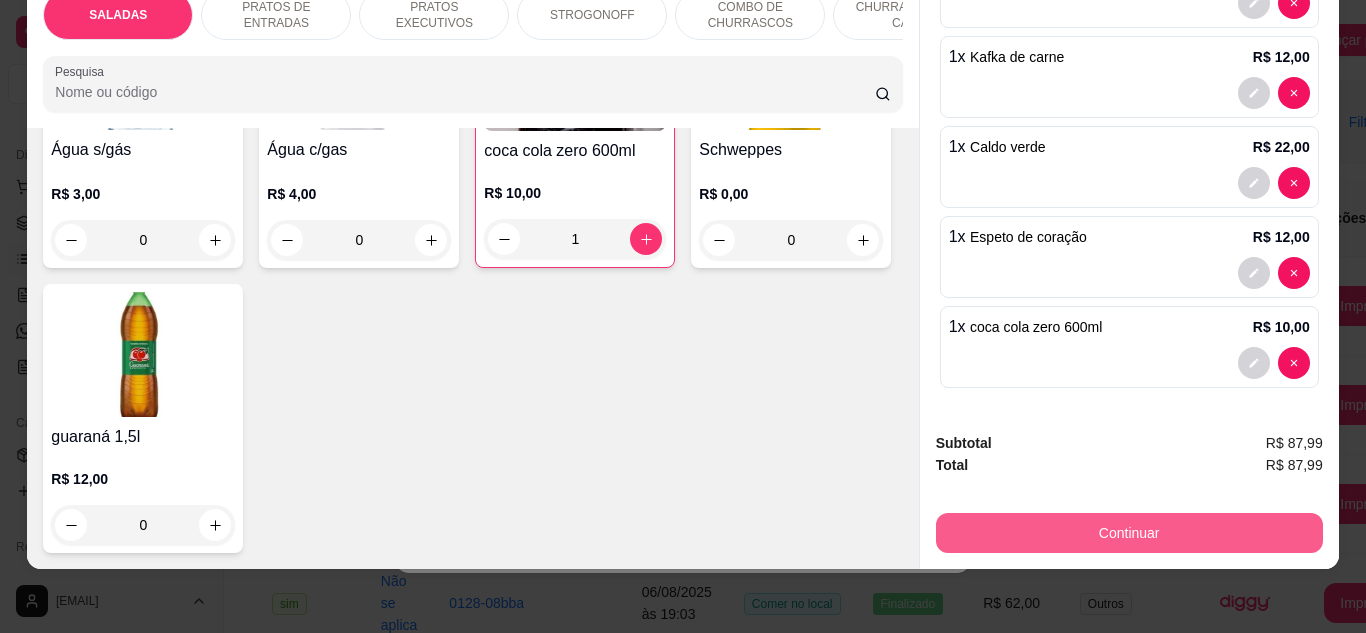 click on "Continuar" at bounding box center (1129, 533) 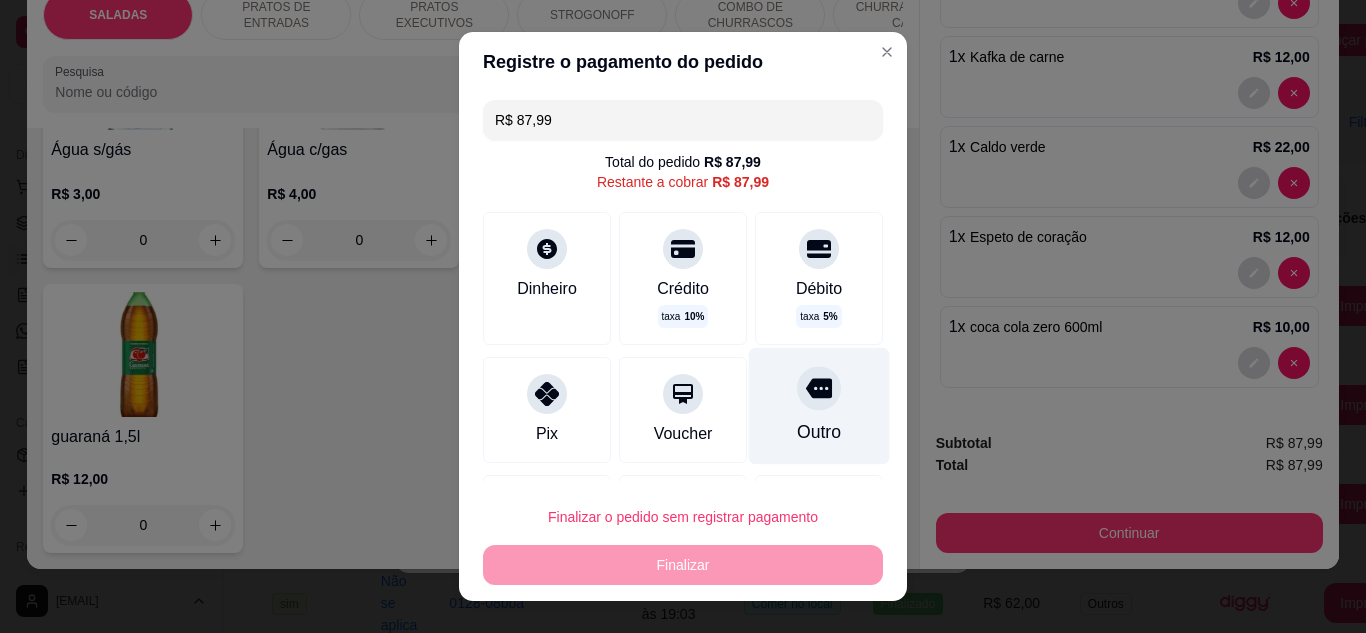 click on "Outro" at bounding box center (819, 405) 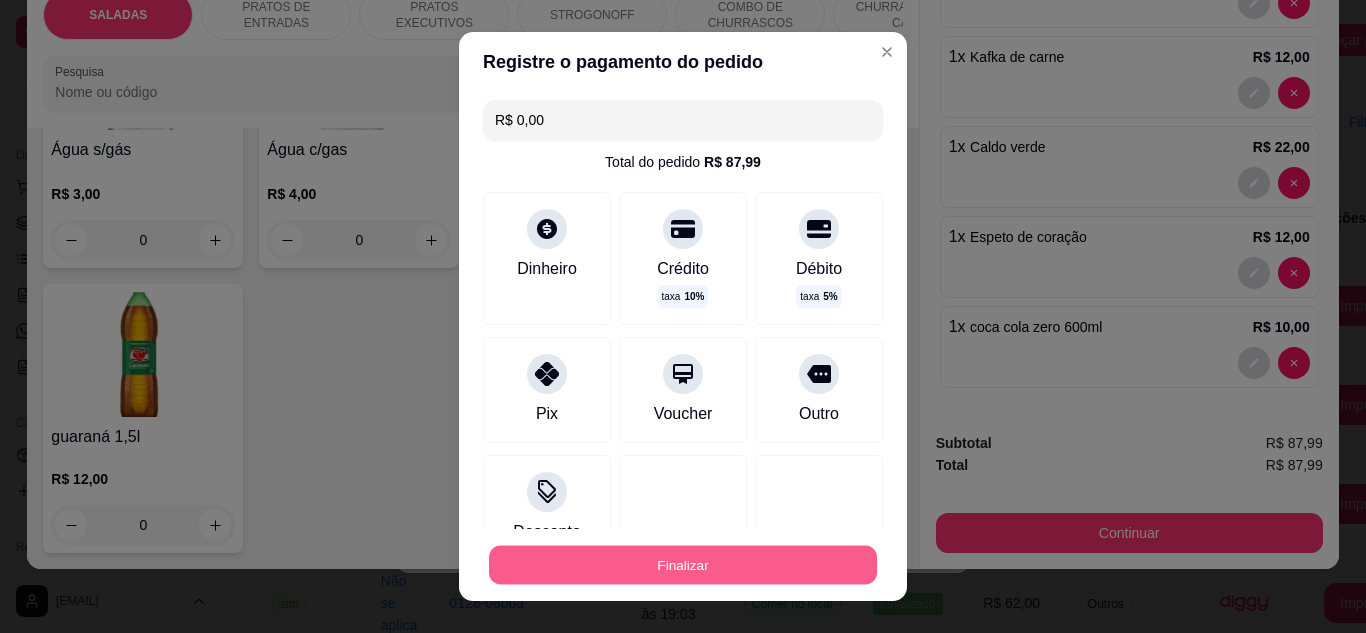 click on "Finalizar" at bounding box center [683, 565] 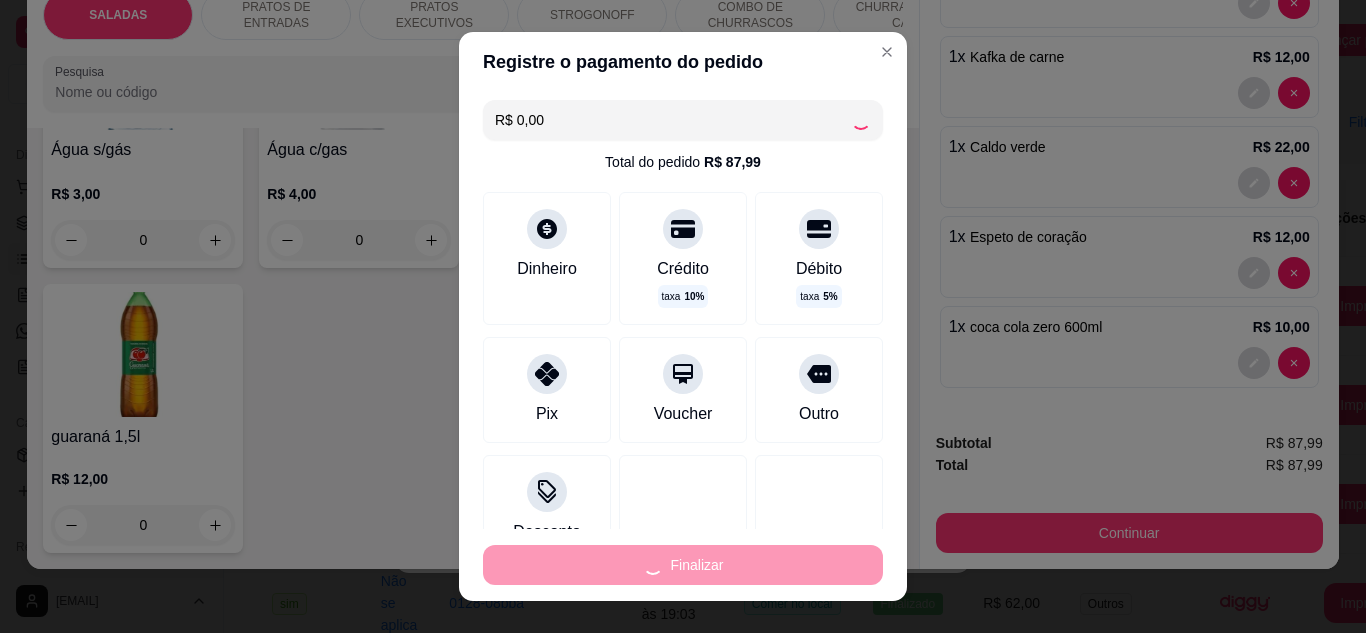 type on "0" 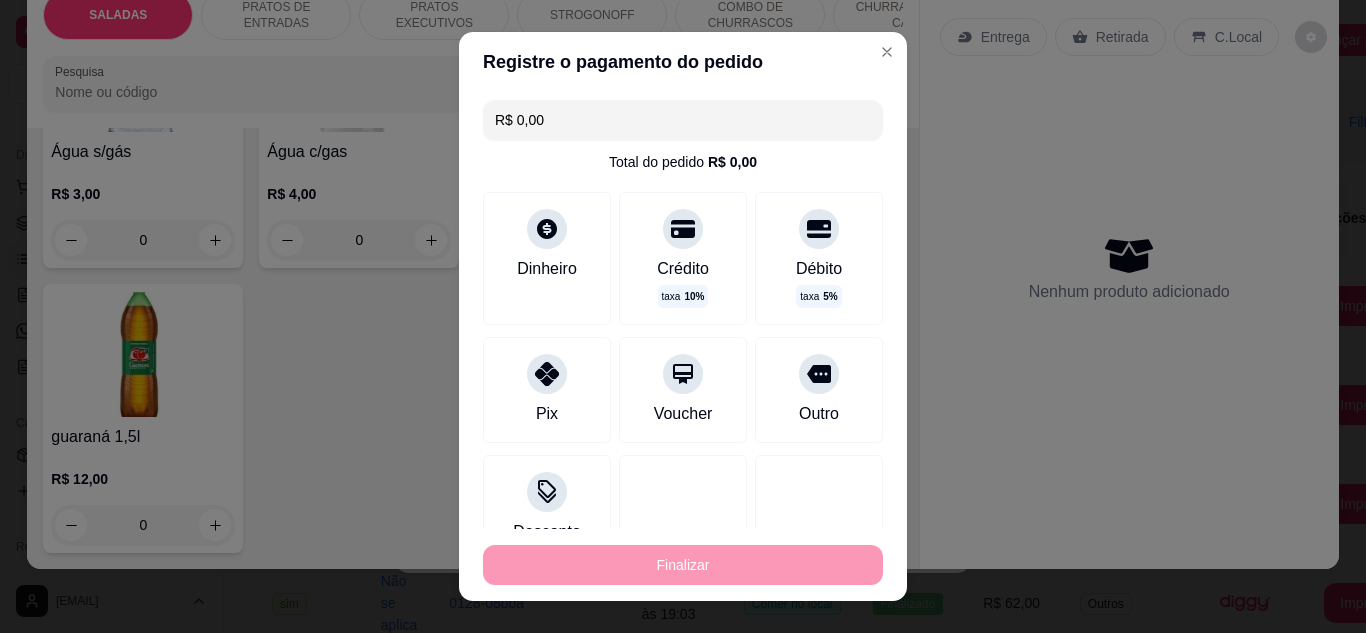 type on "-[PRICE]" 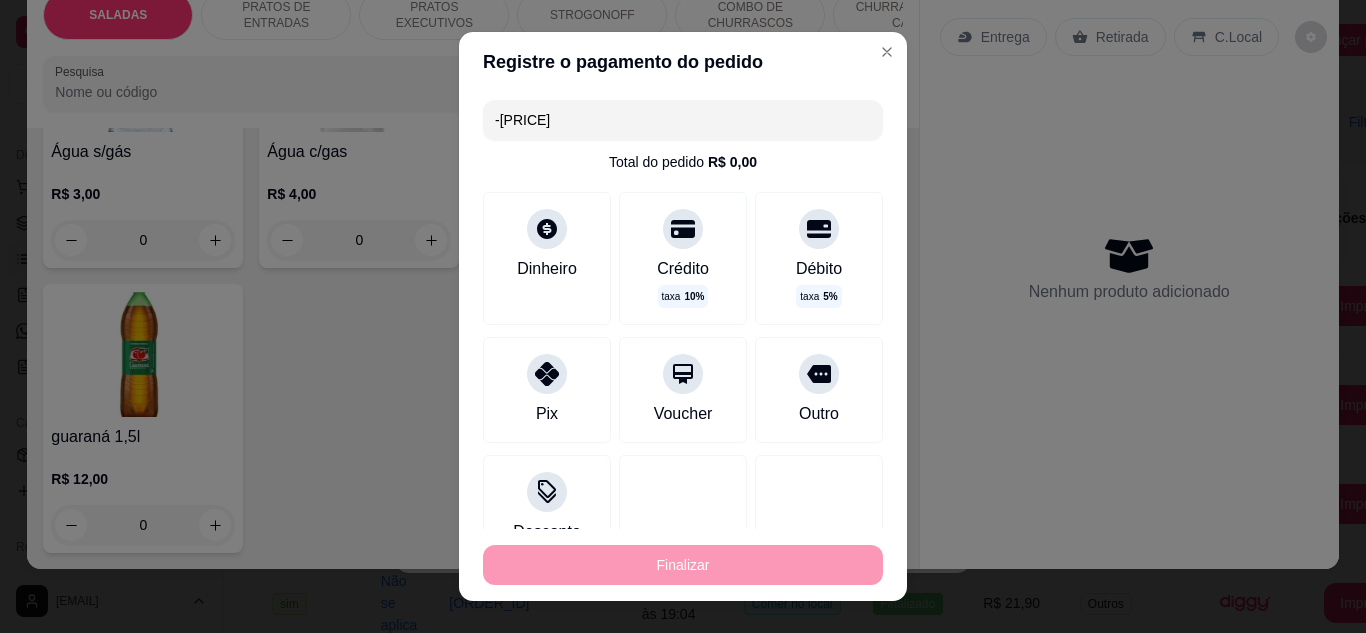 scroll, scrollTop: 0, scrollLeft: 0, axis: both 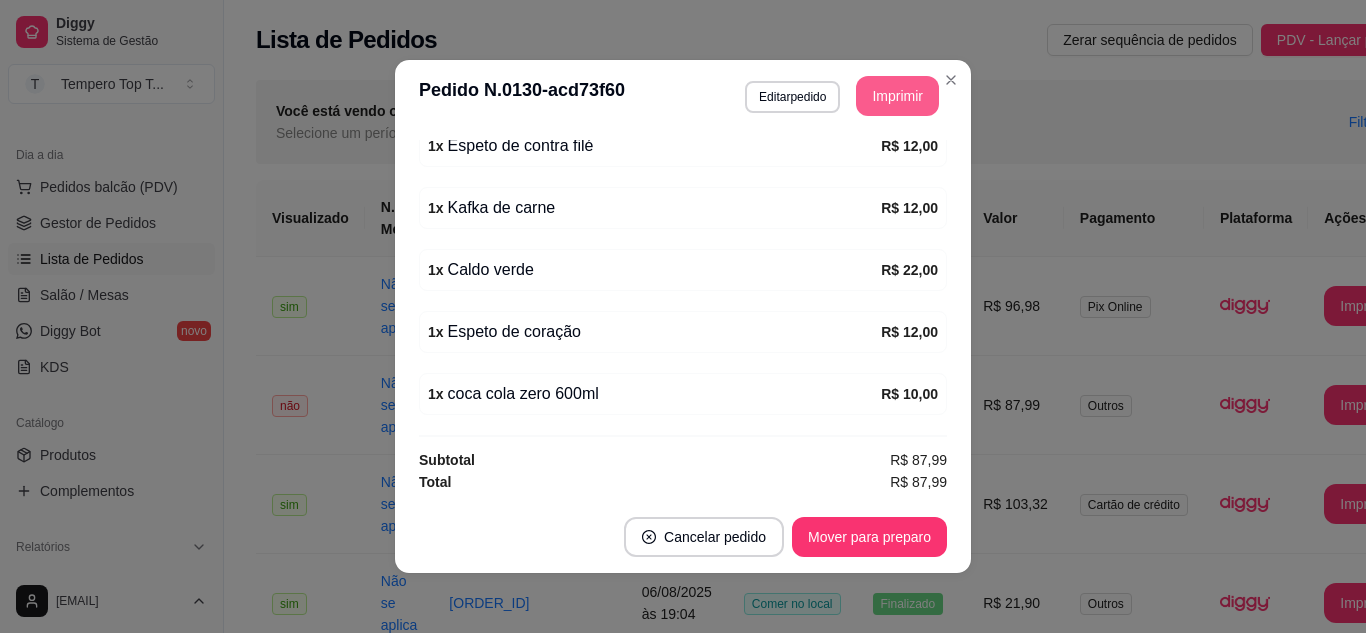 click on "Imprimir" at bounding box center (897, 96) 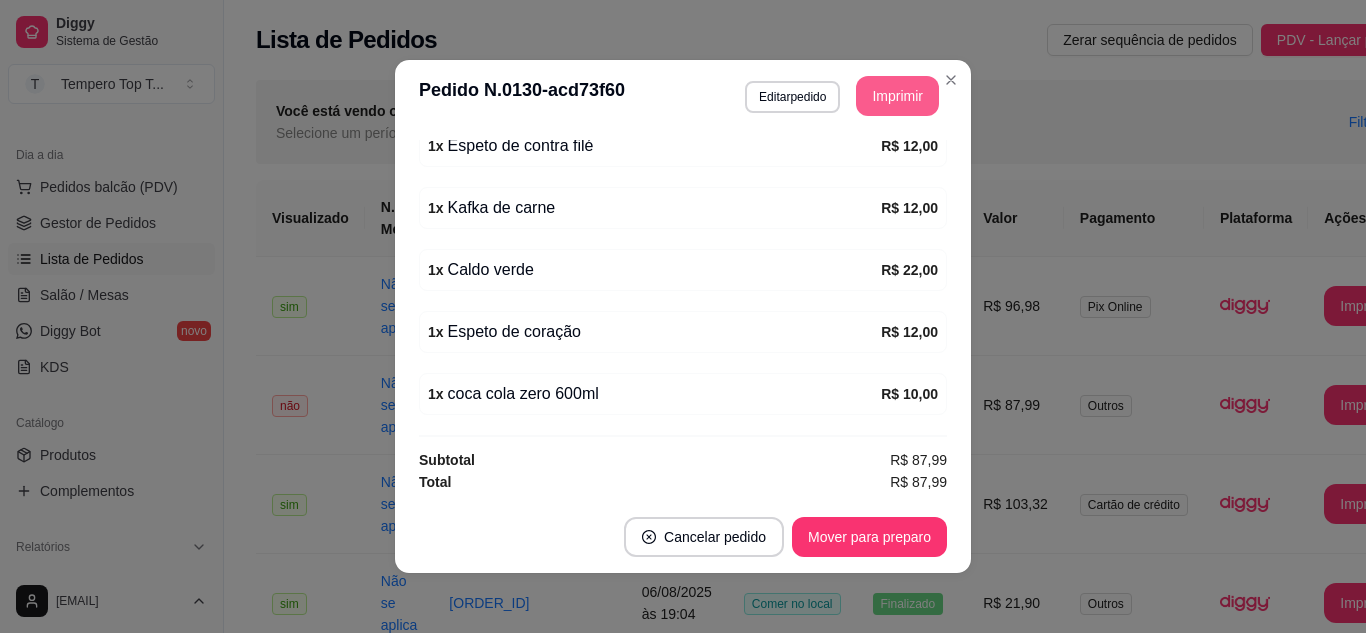 scroll, scrollTop: 0, scrollLeft: 0, axis: both 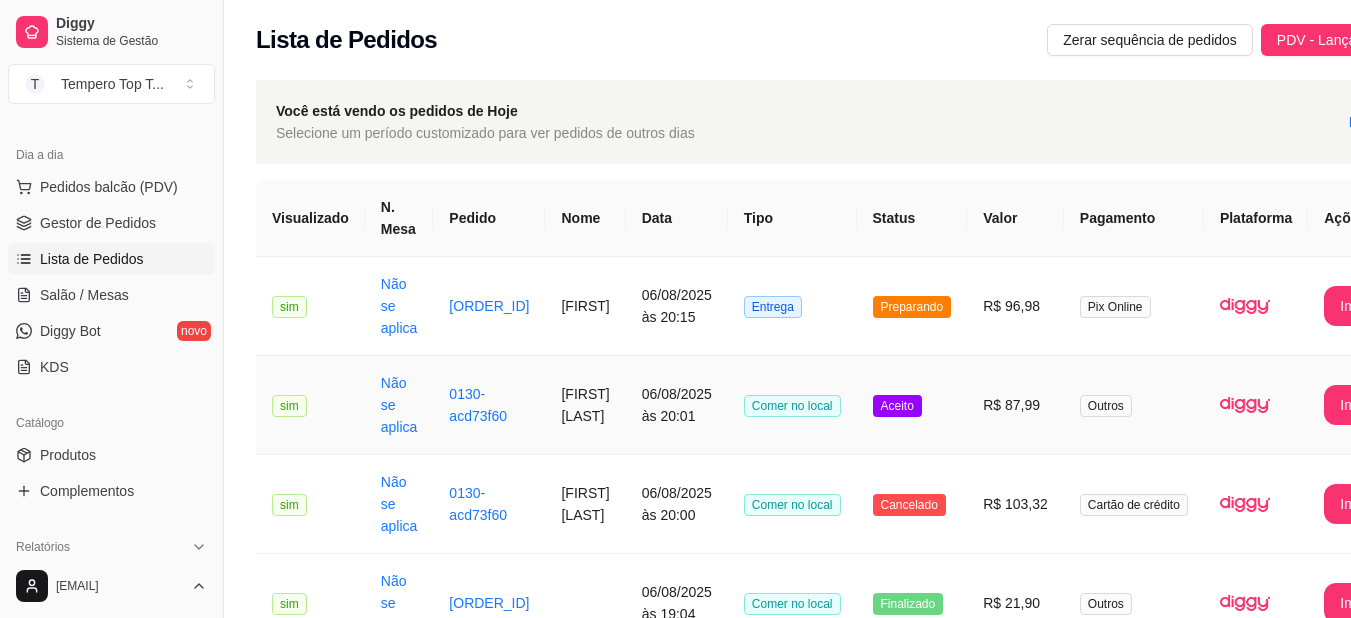 click on "R$ 87,99" at bounding box center (1015, 405) 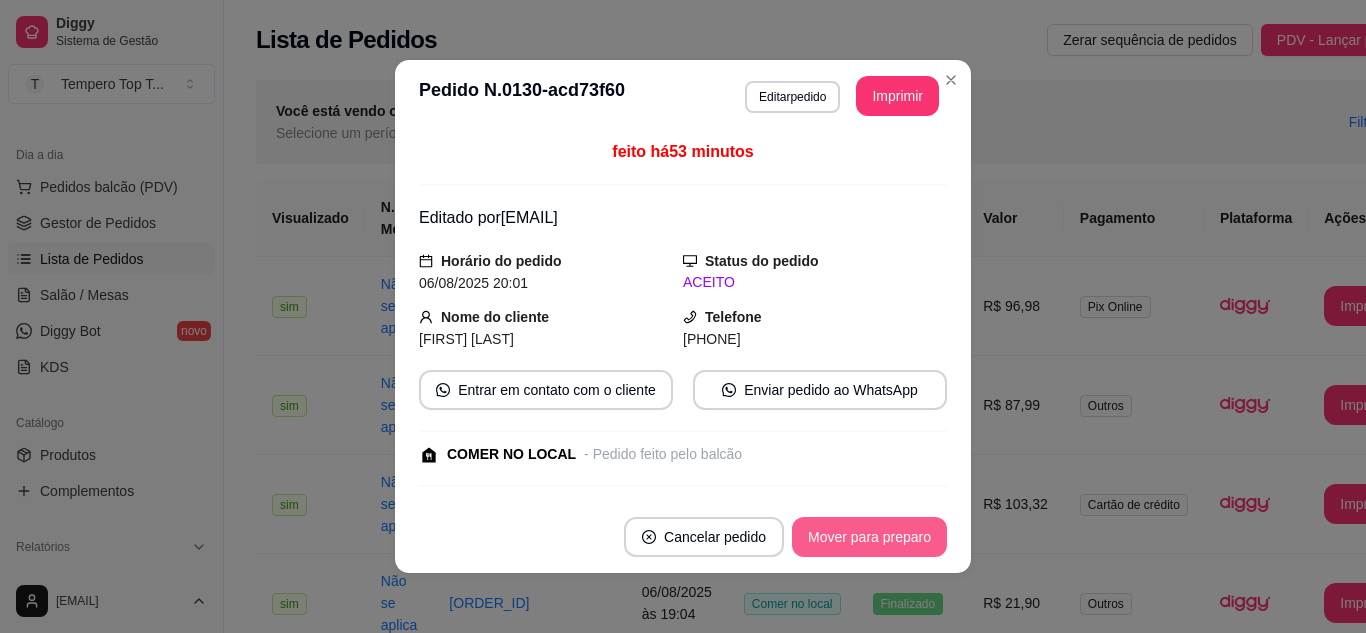 click on "Mover para preparo" at bounding box center [869, 537] 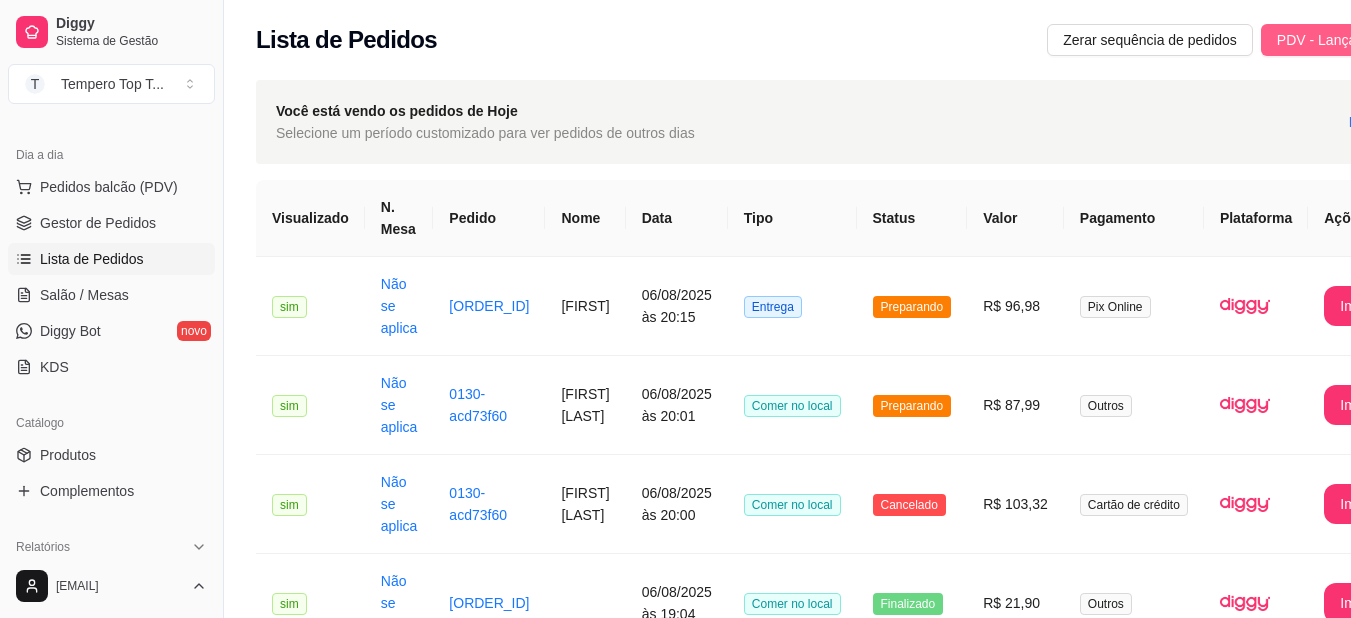 click on "PDV - Lançar pedido" at bounding box center (1342, 40) 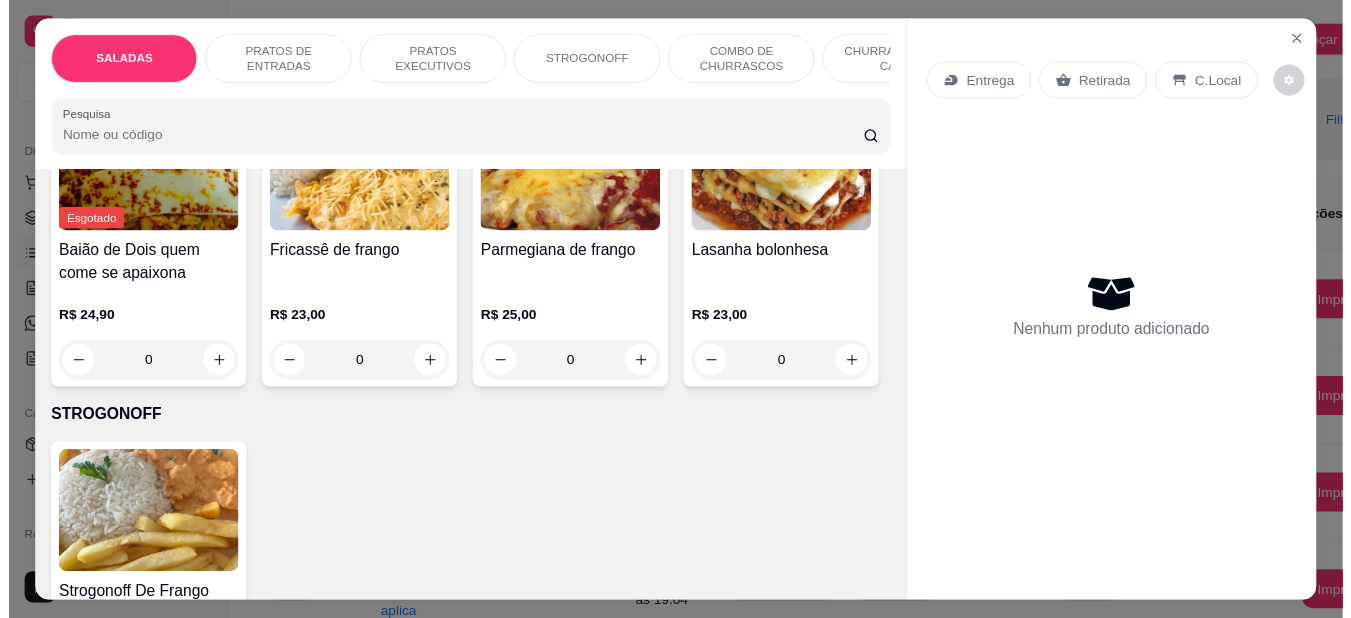 scroll, scrollTop: 1000, scrollLeft: 0, axis: vertical 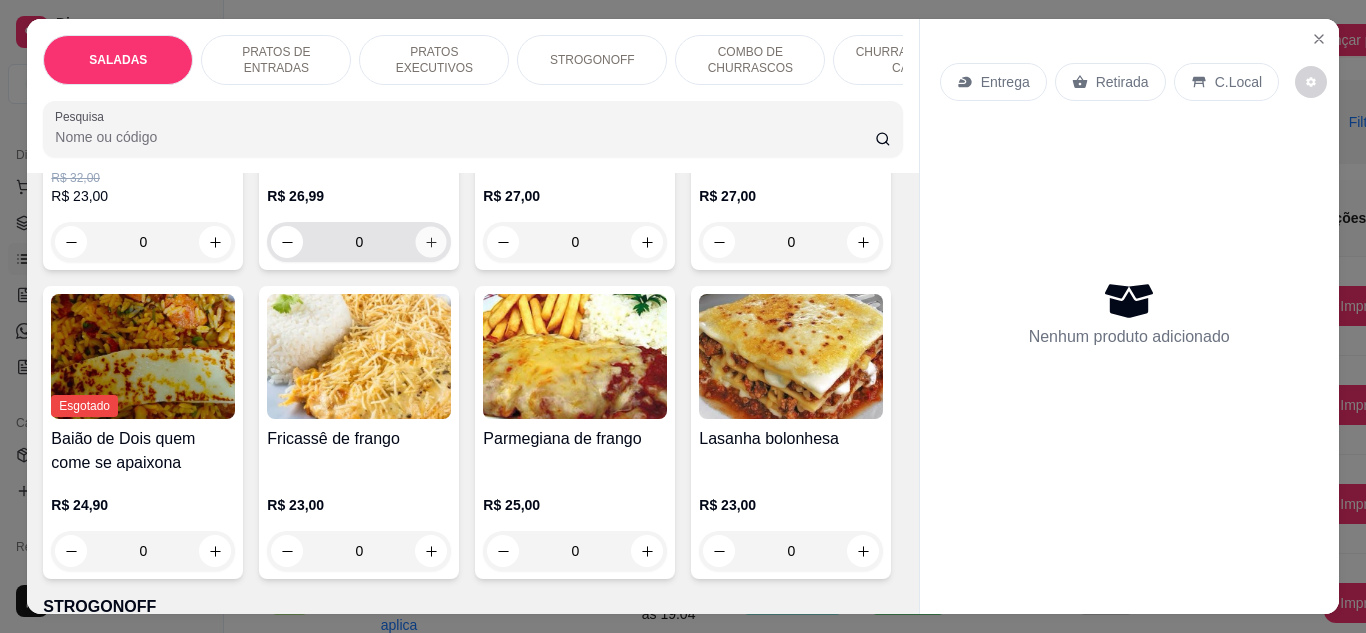 click 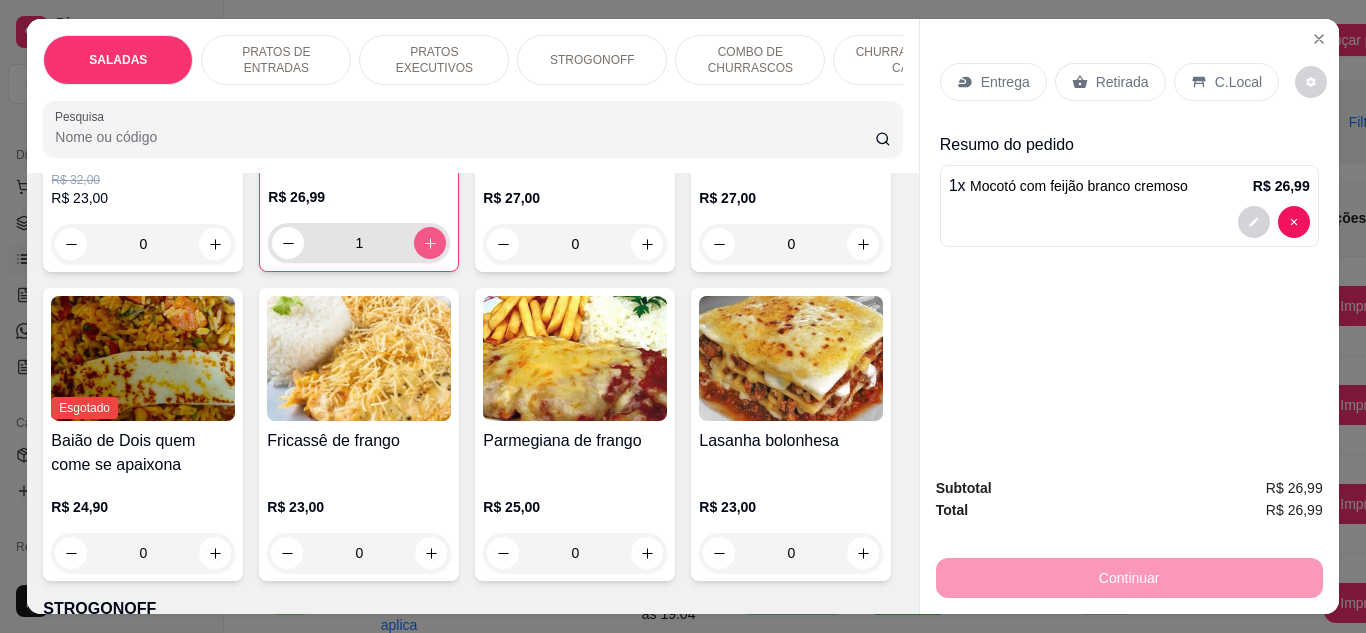click 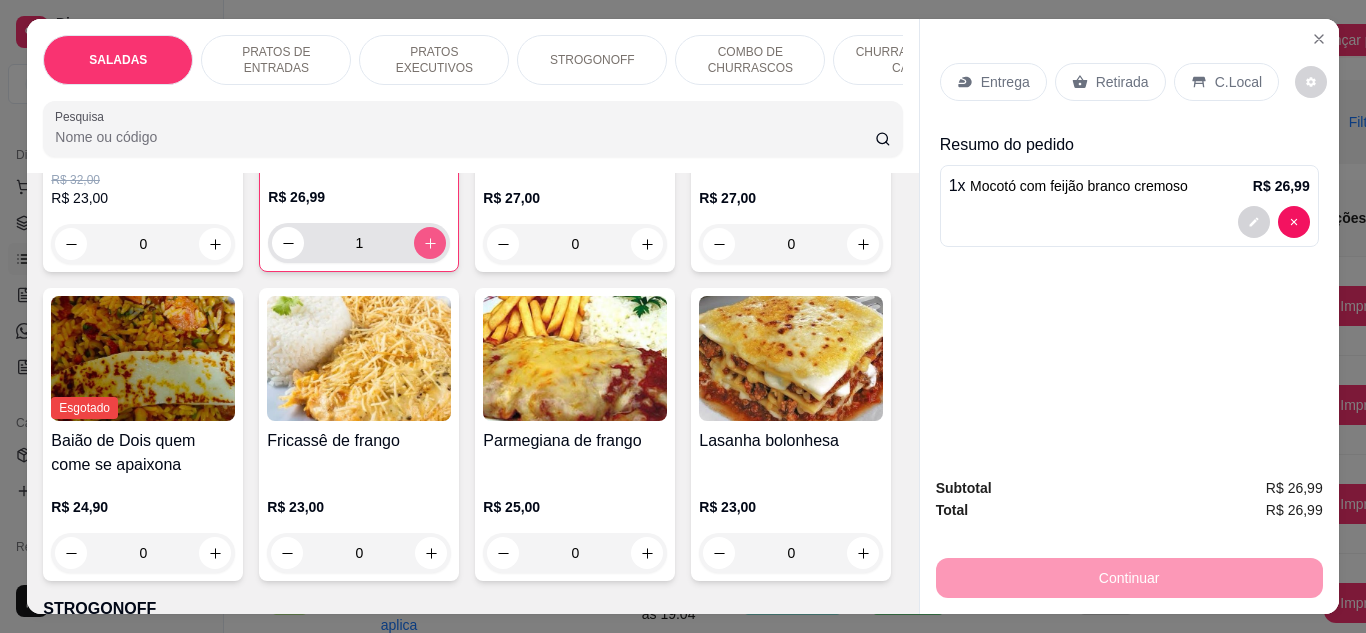 type on "2" 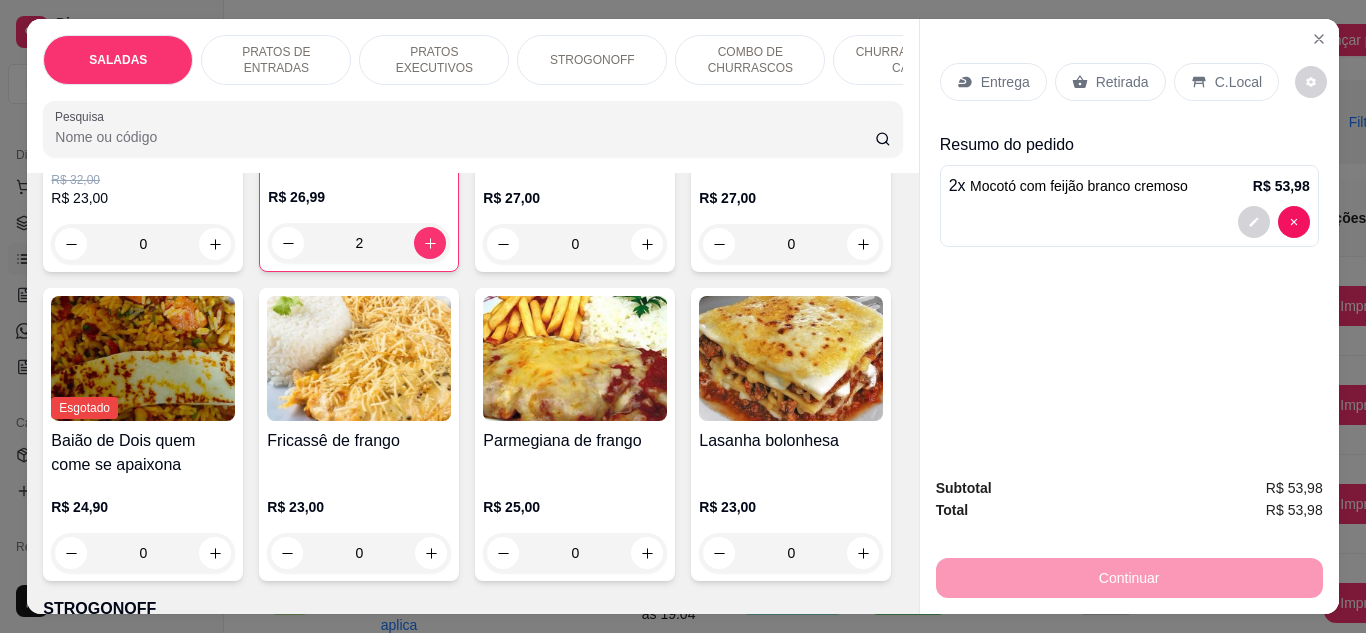 click on "Retirada" at bounding box center (1122, 82) 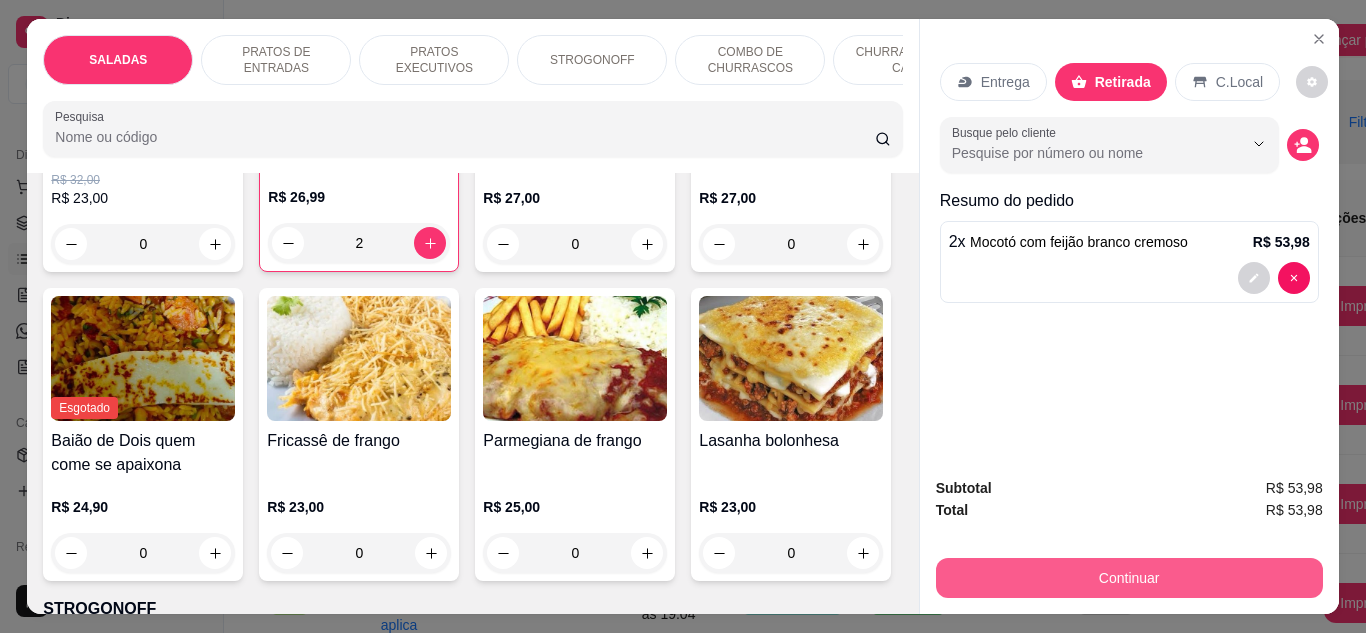 click on "Continuar" at bounding box center (1129, 578) 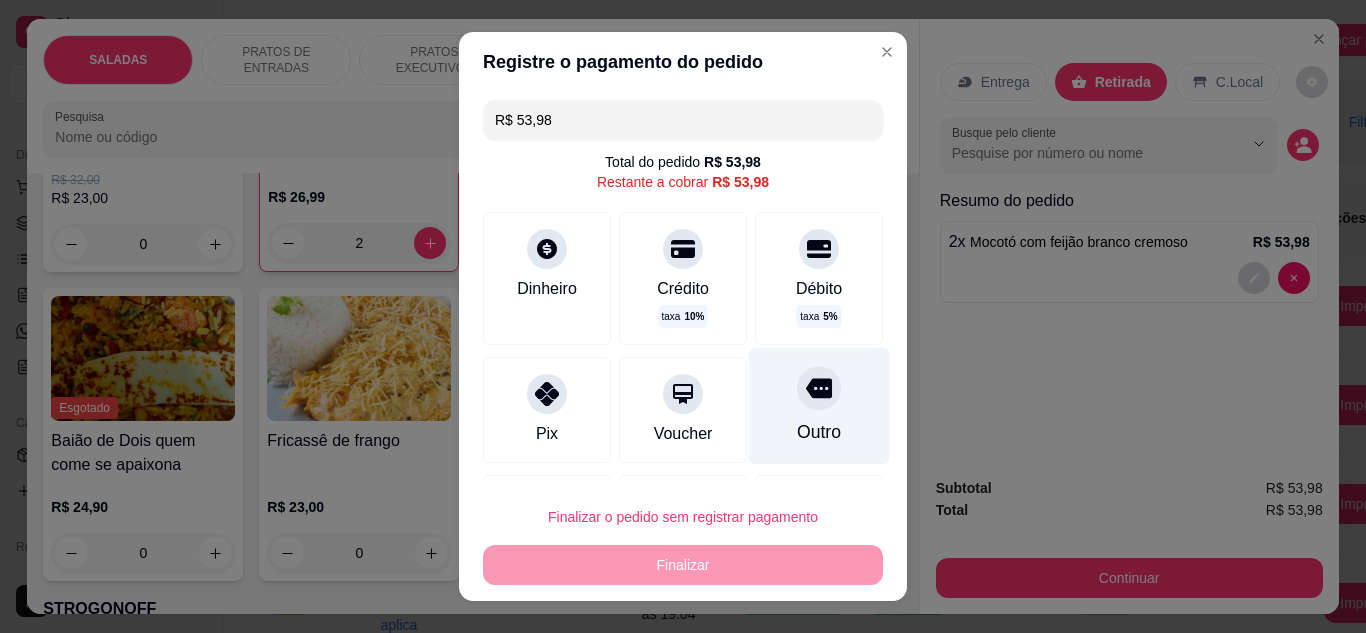 click at bounding box center (819, 388) 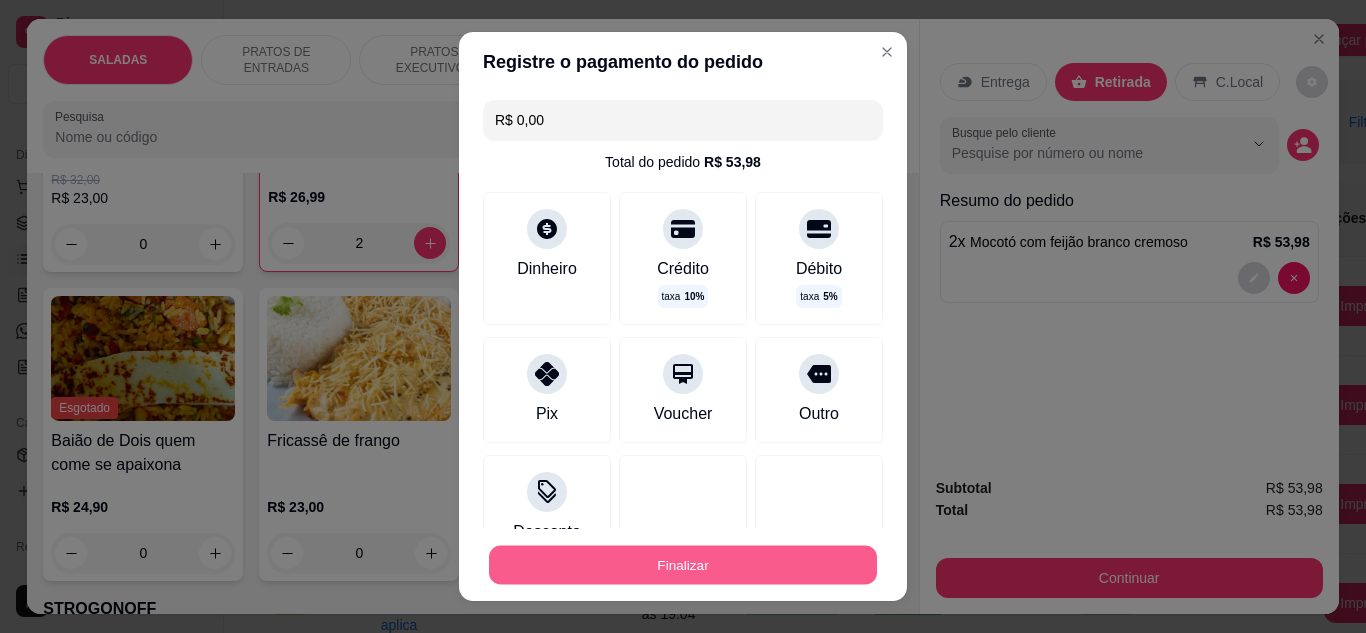 click on "Finalizar" at bounding box center [683, 565] 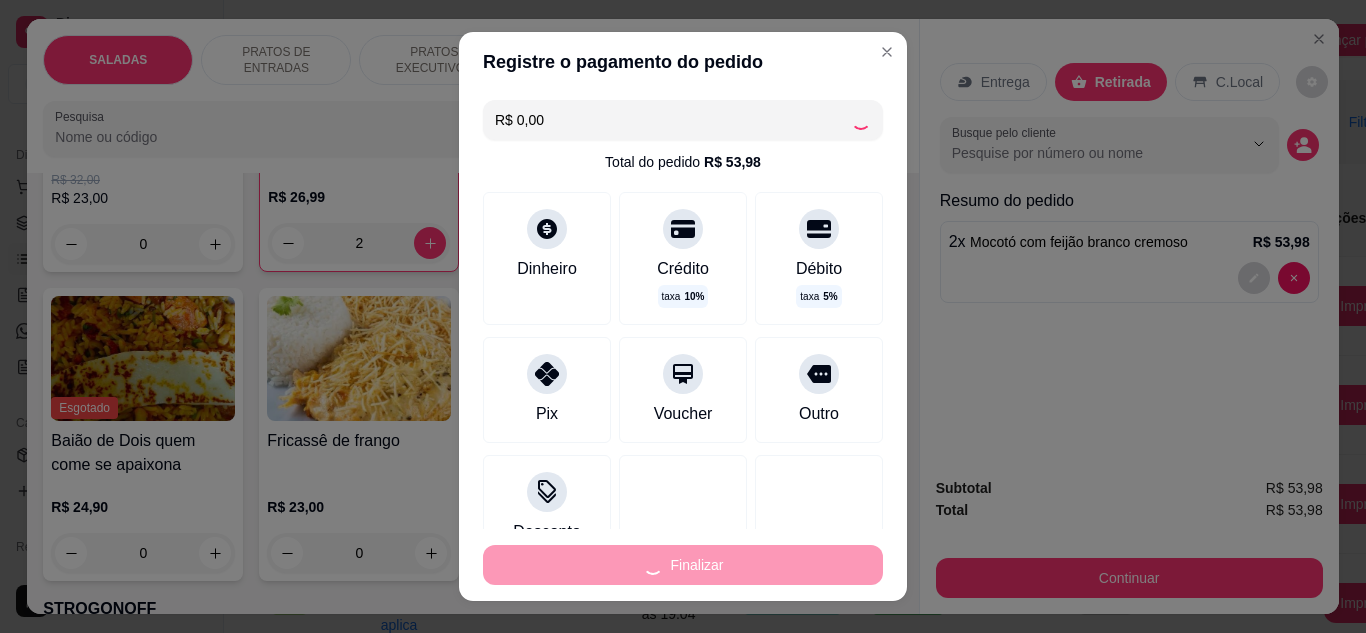 type on "0" 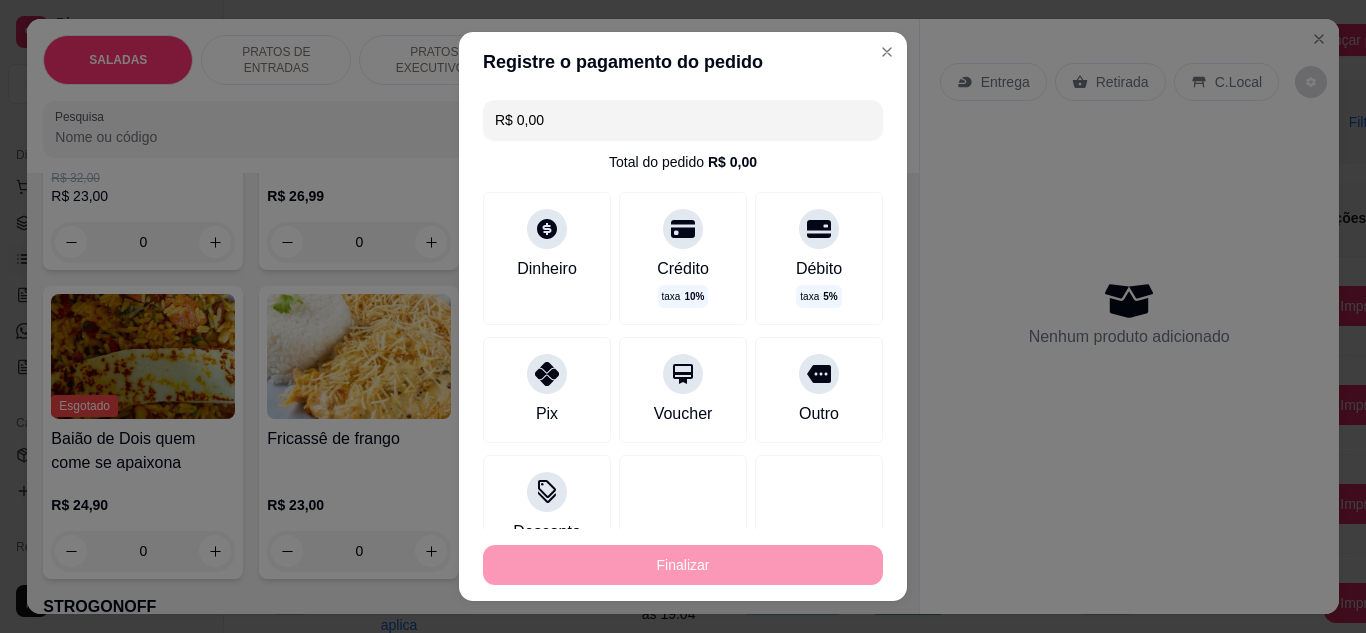 type on "-R$ 53,98" 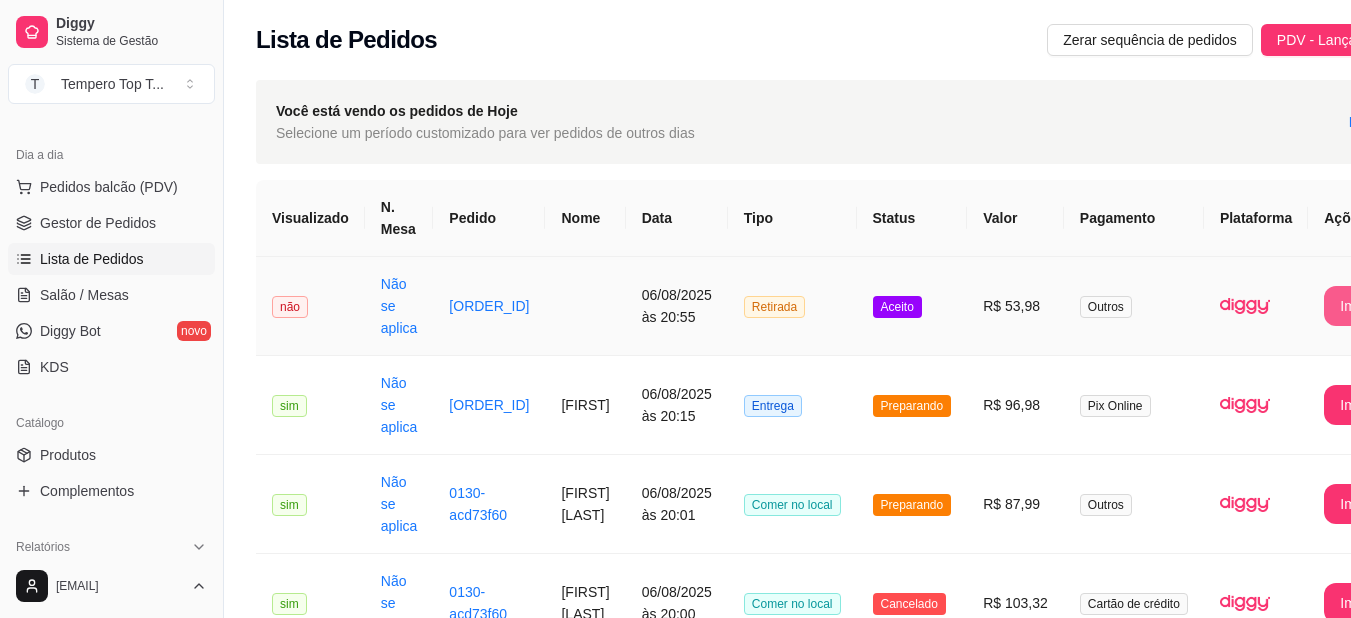 click on "Imprimir" at bounding box center (1365, 306) 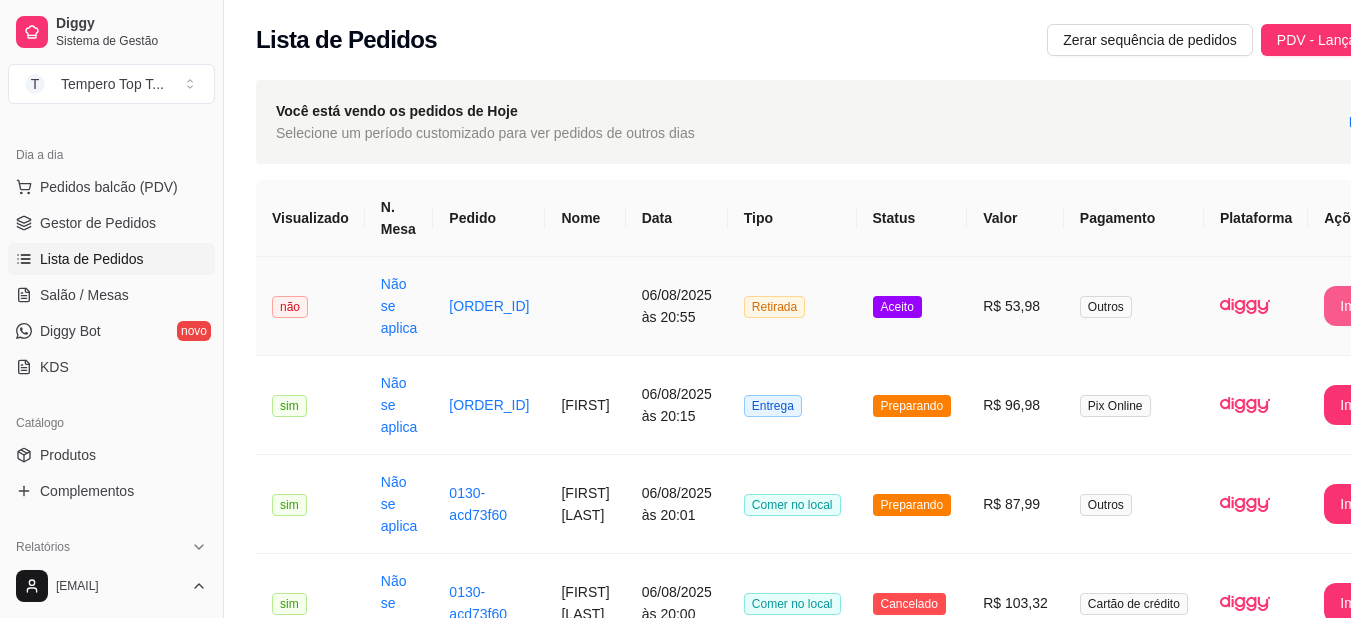 scroll, scrollTop: 0, scrollLeft: 0, axis: both 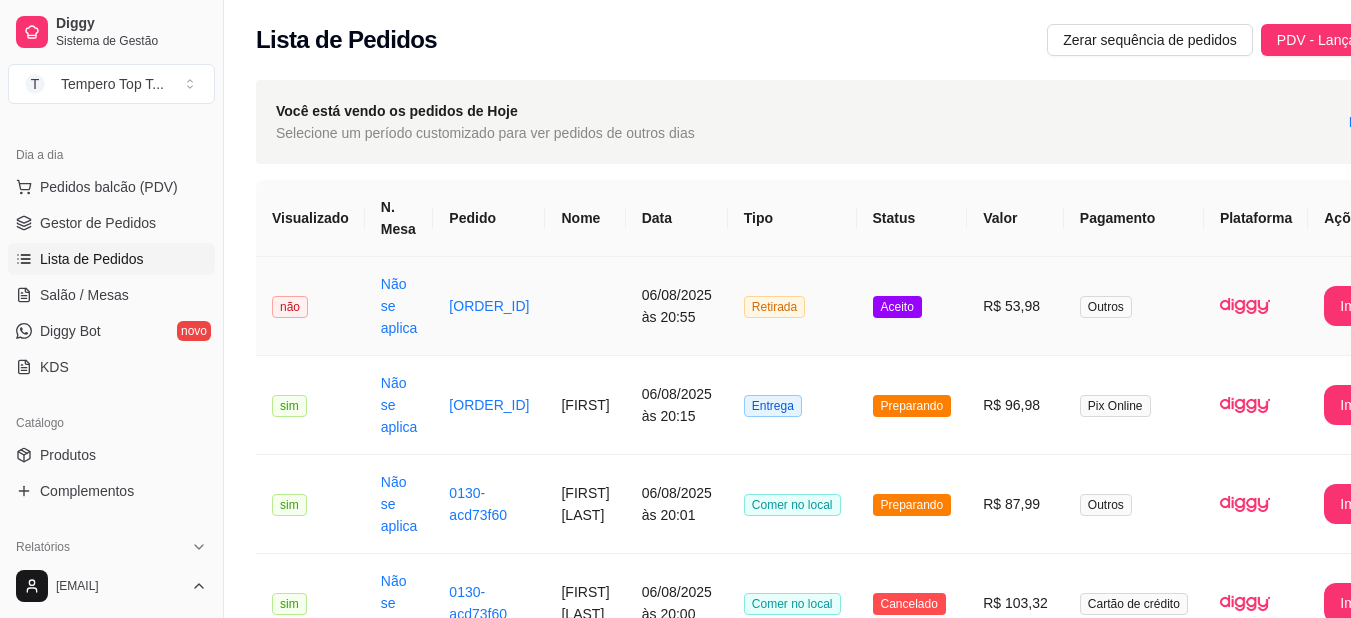 click on "R$ 53,98" at bounding box center [1015, 306] 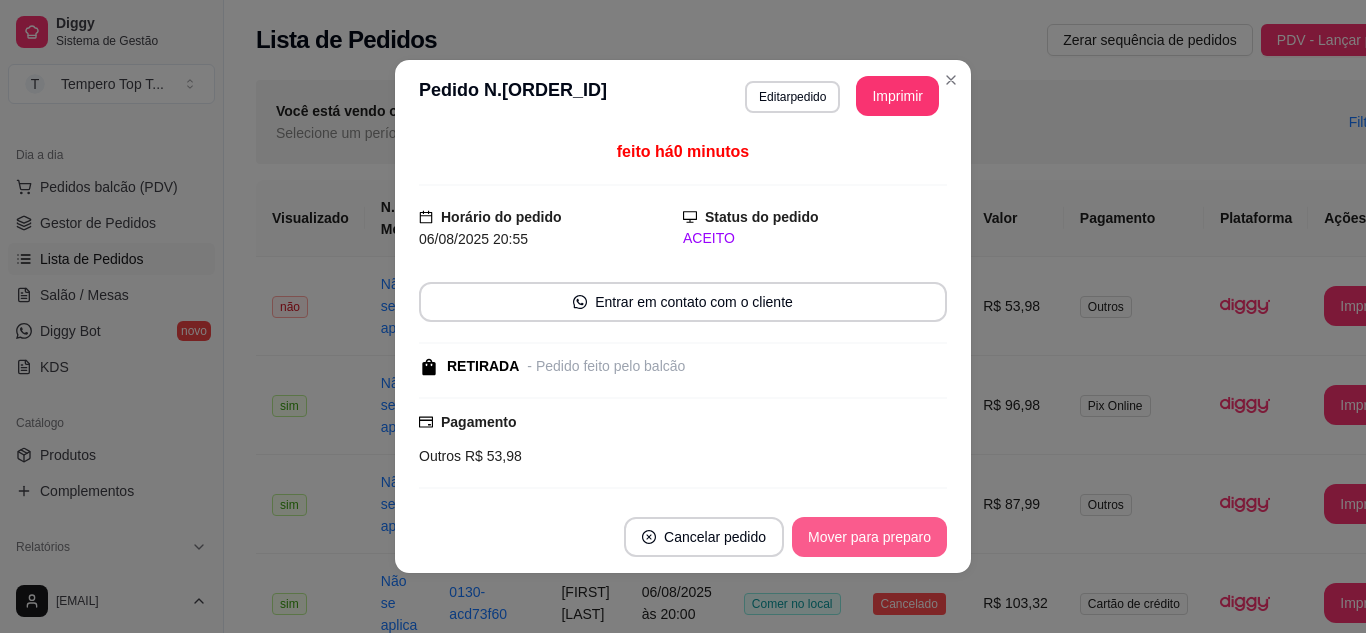 click on "Mover para preparo" at bounding box center (869, 537) 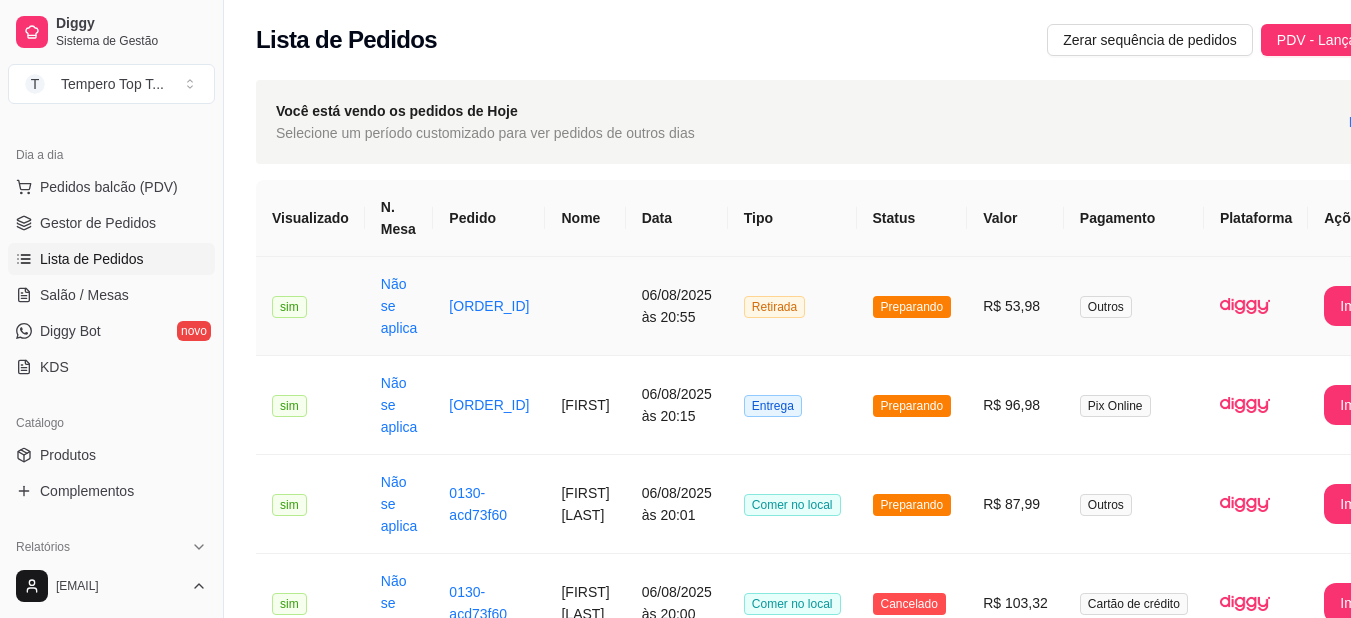 click at bounding box center [585, 306] 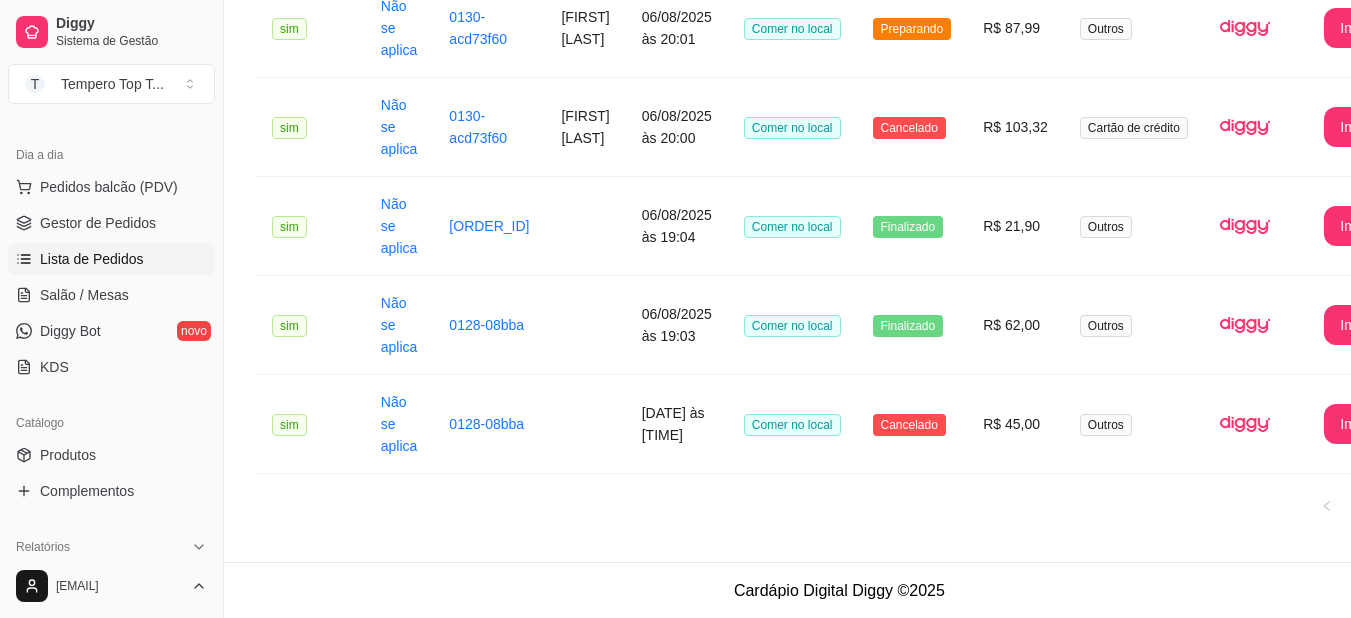 scroll, scrollTop: 0, scrollLeft: 0, axis: both 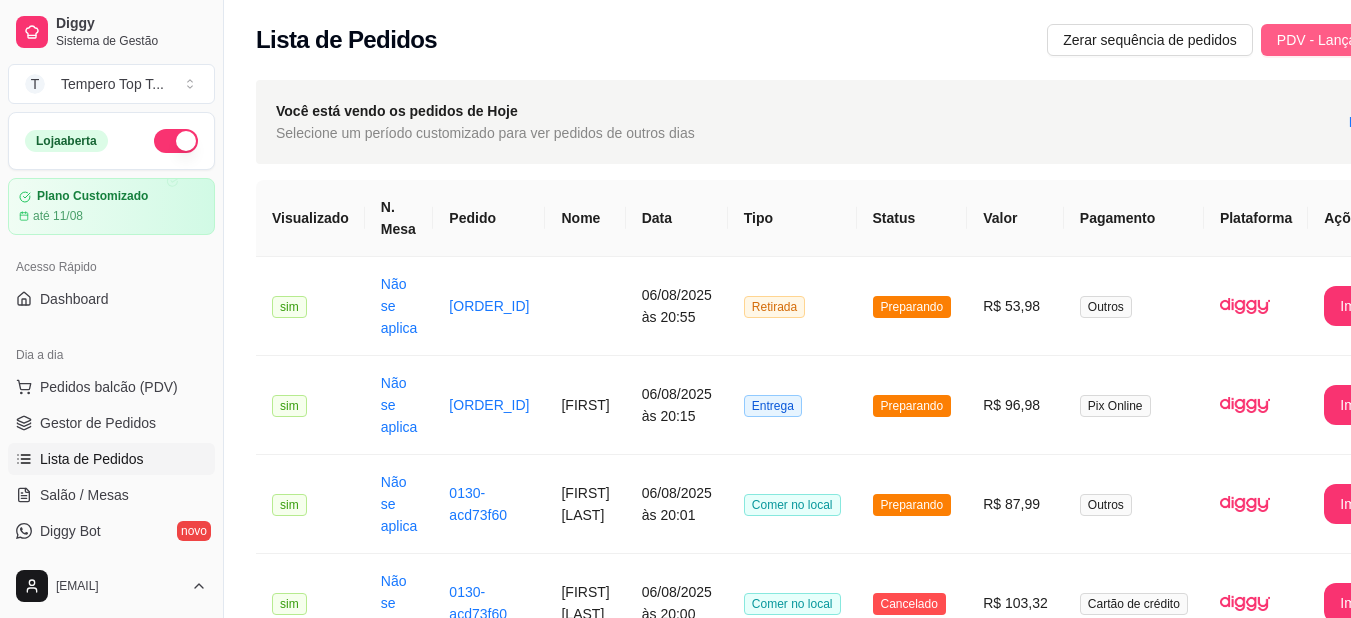 click on "PDV - Lançar pedido" at bounding box center [1342, 40] 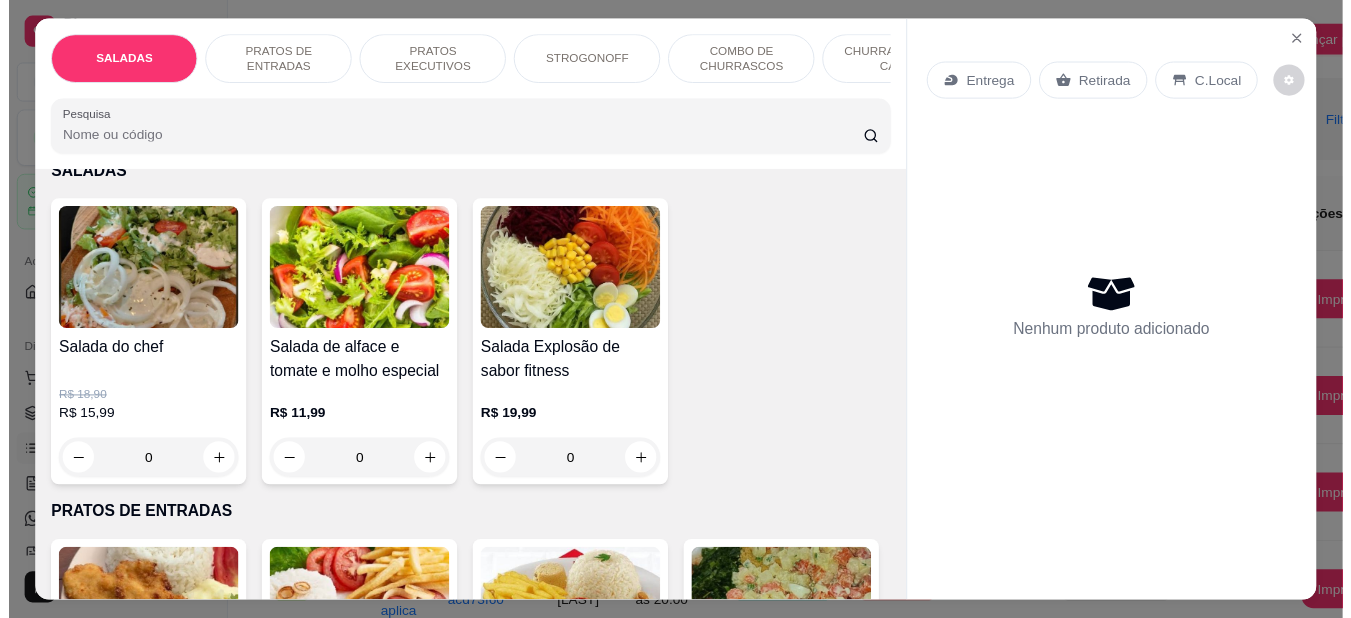 scroll, scrollTop: 400, scrollLeft: 0, axis: vertical 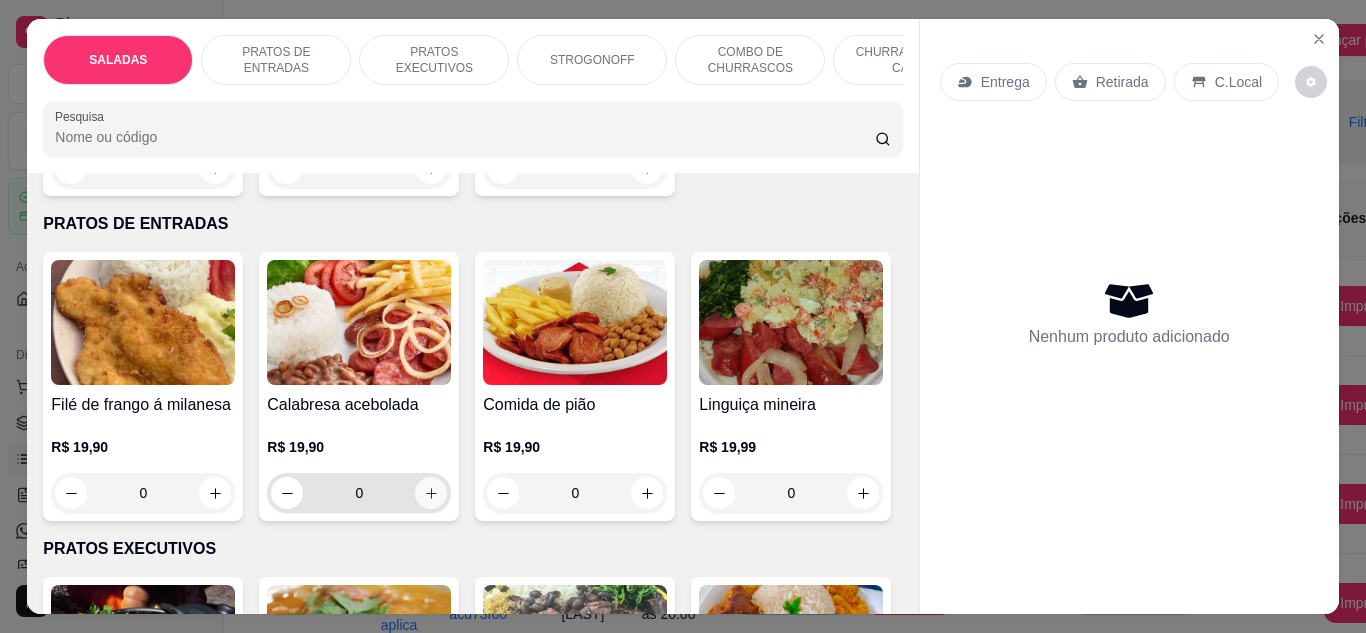click 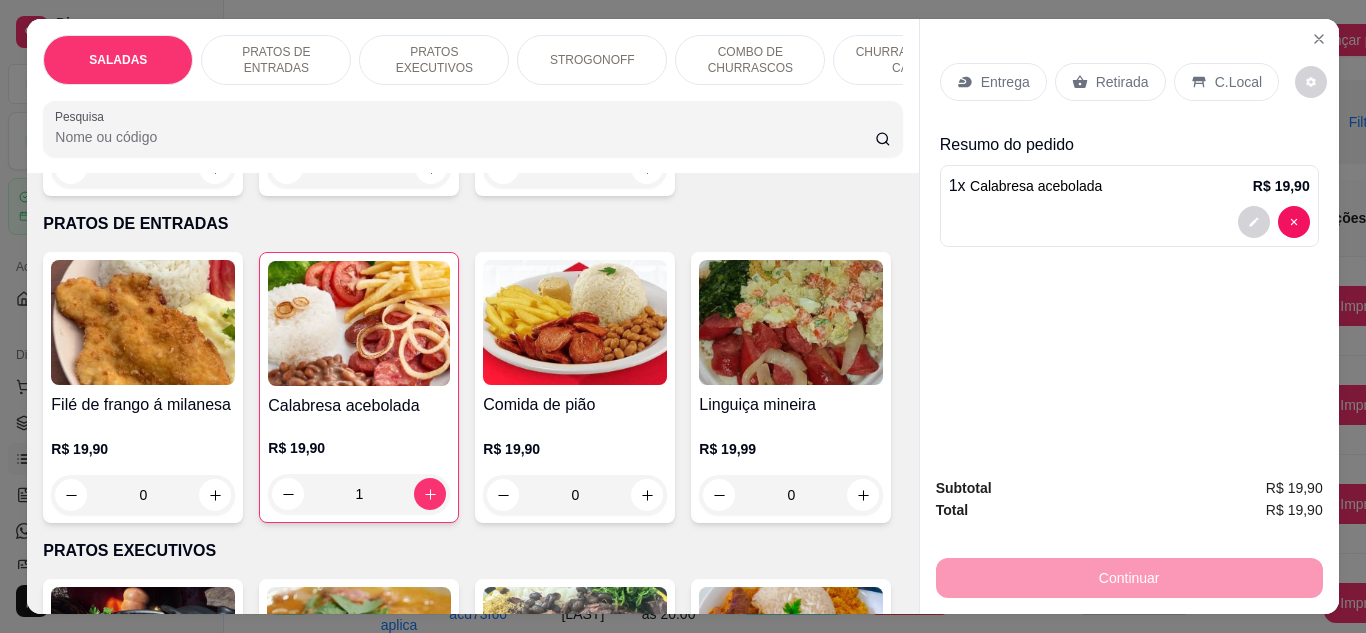 click on "Retirada" at bounding box center (1122, 82) 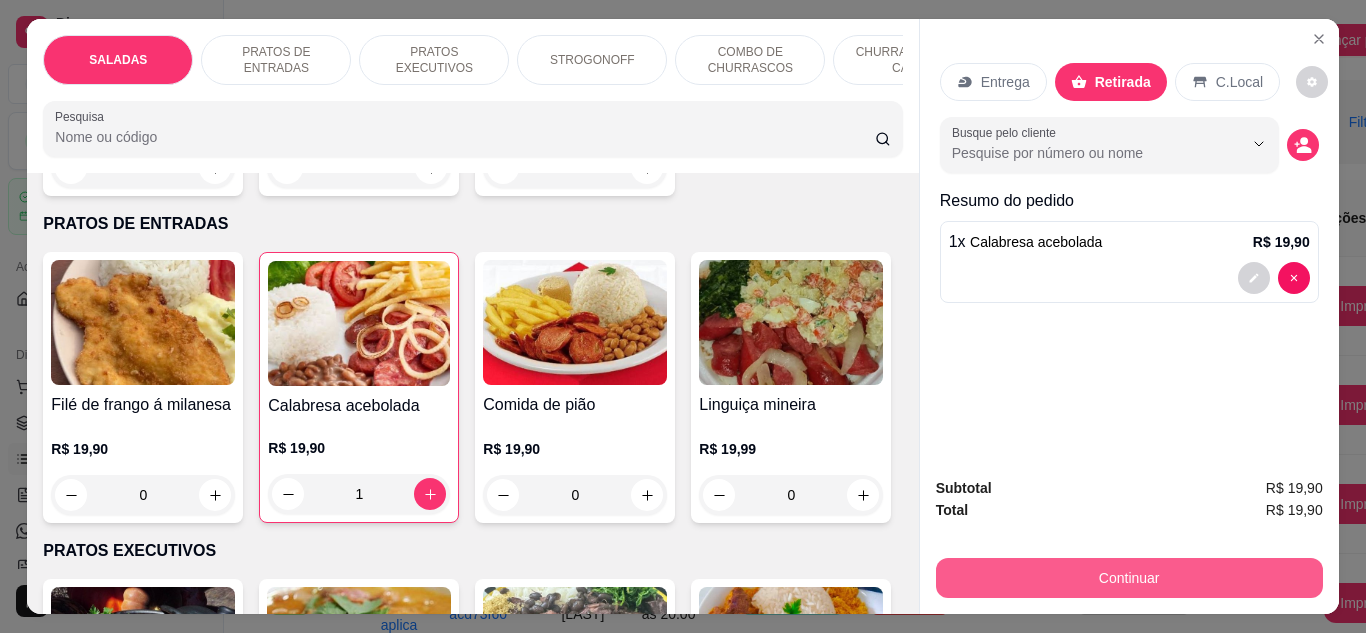 click on "Continuar" at bounding box center (1129, 578) 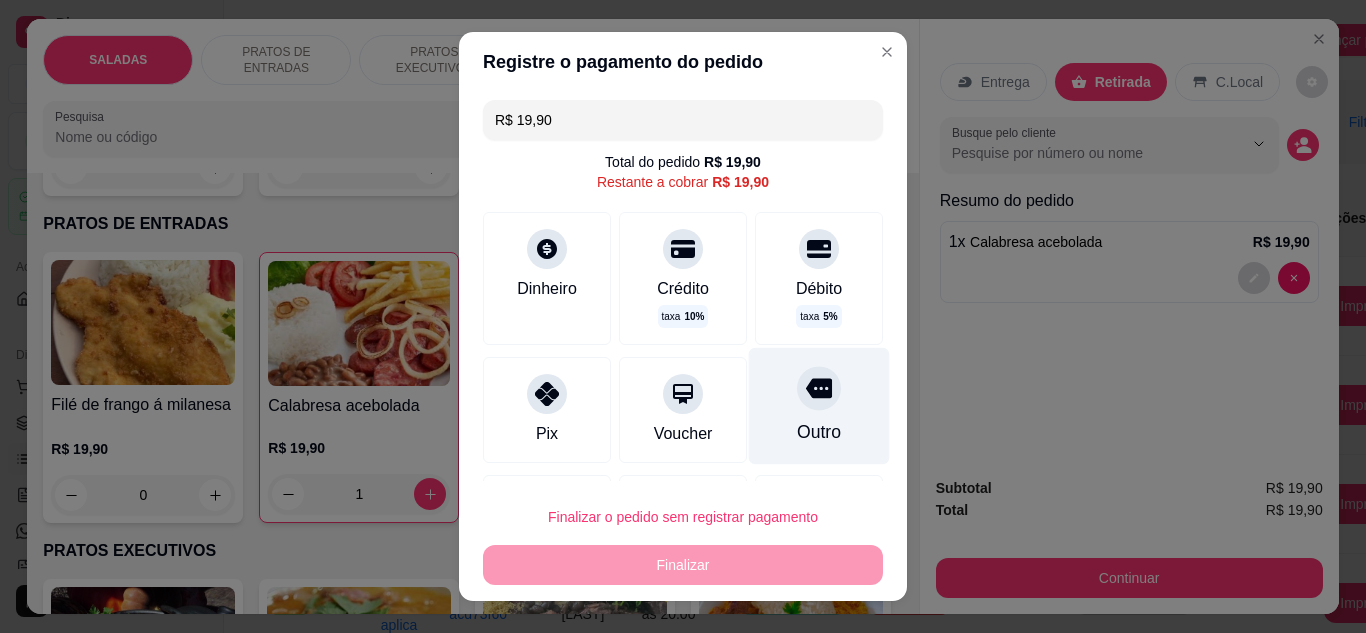 click on "Outro" at bounding box center (819, 405) 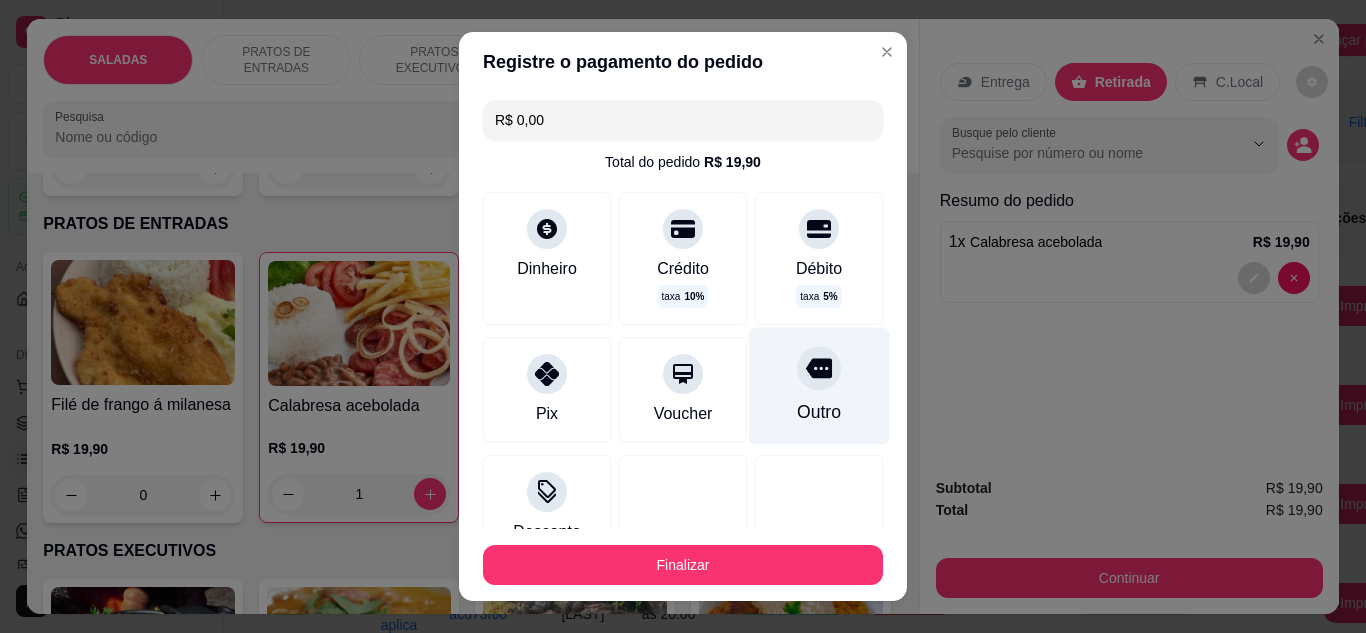 type on "R$ 0,00" 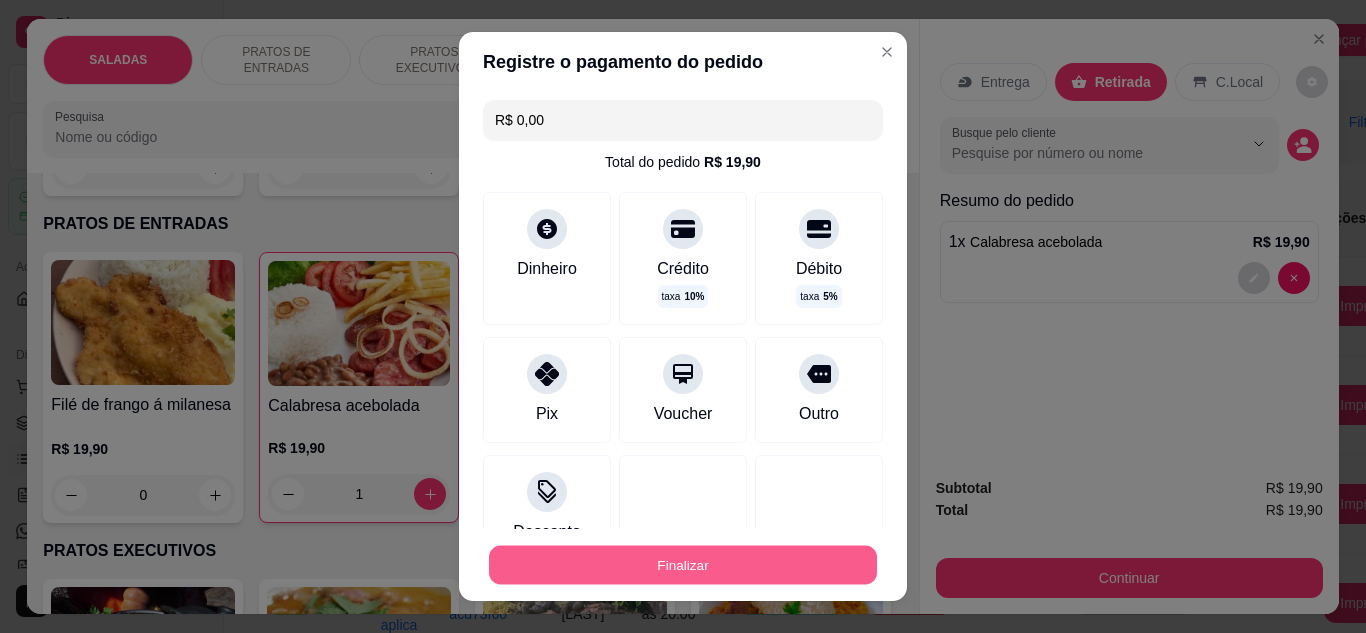 click on "Finalizar" at bounding box center (683, 565) 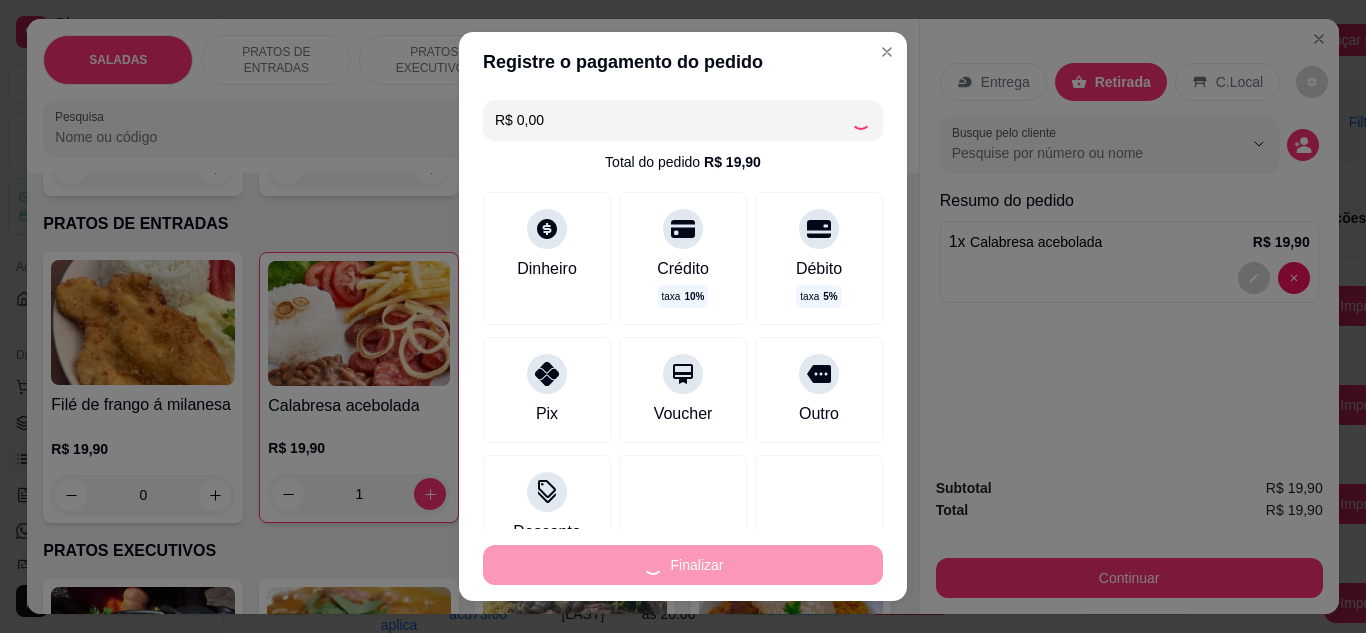 type on "0" 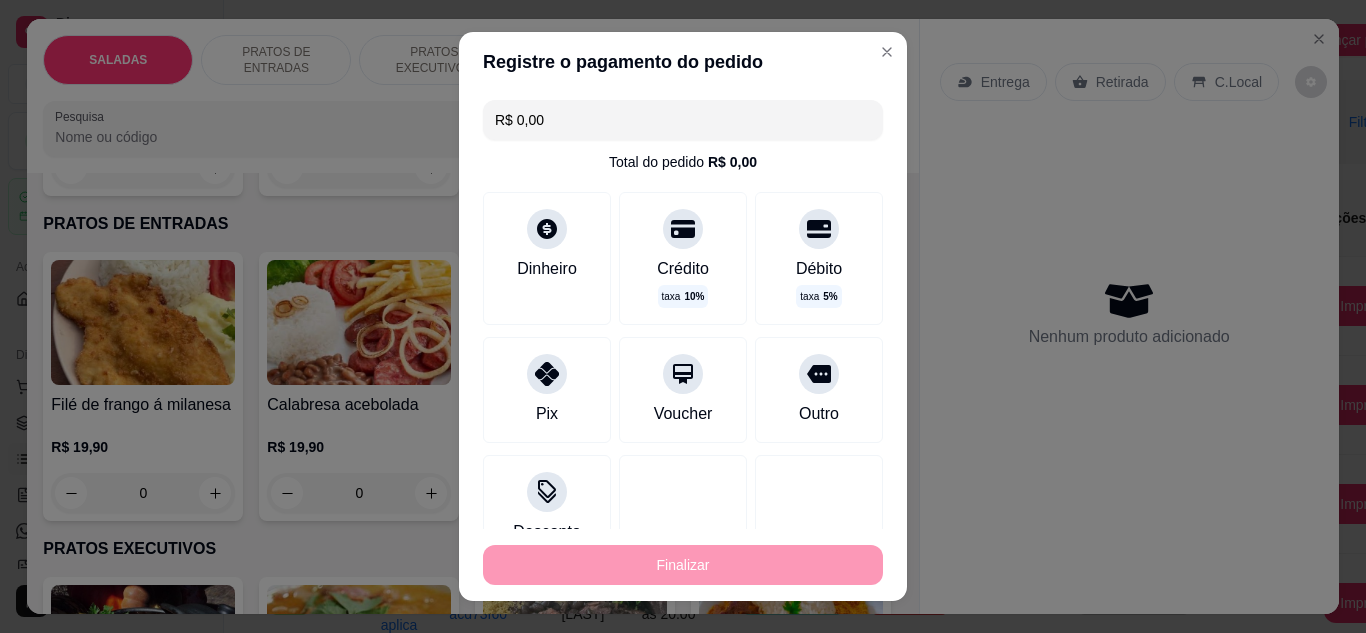 type on "-R$ 19,90" 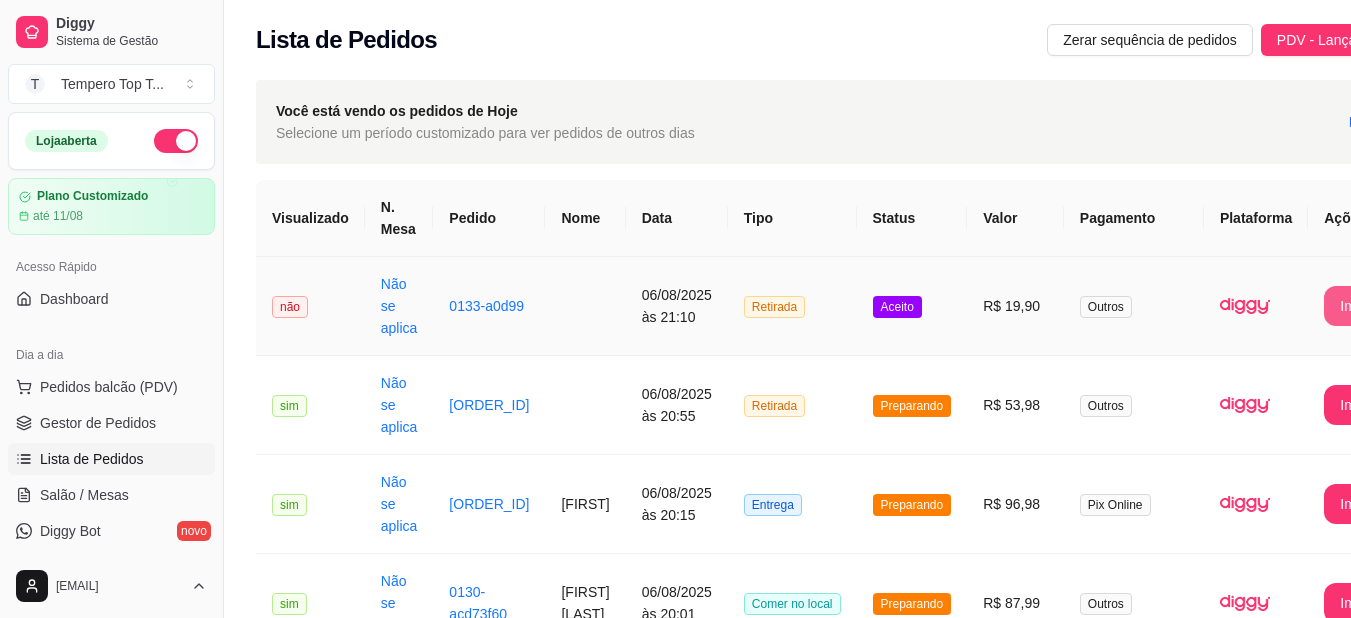 click on "Imprimir" at bounding box center [1365, 306] 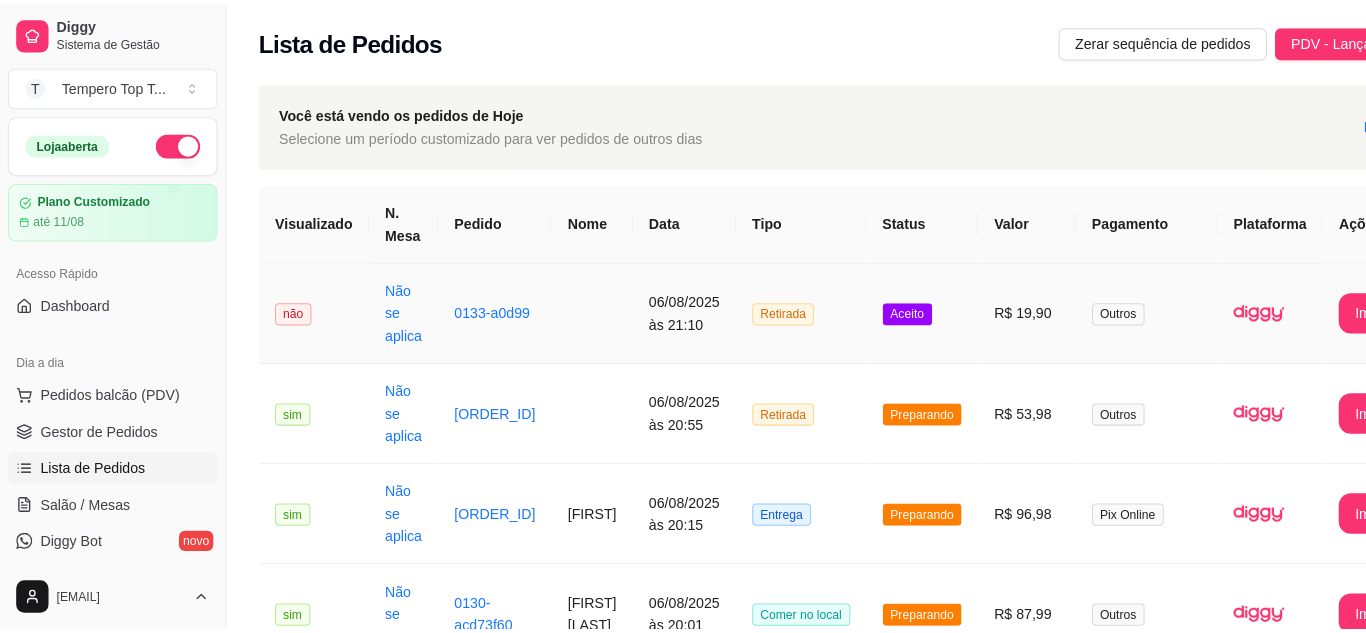 scroll, scrollTop: 0, scrollLeft: 0, axis: both 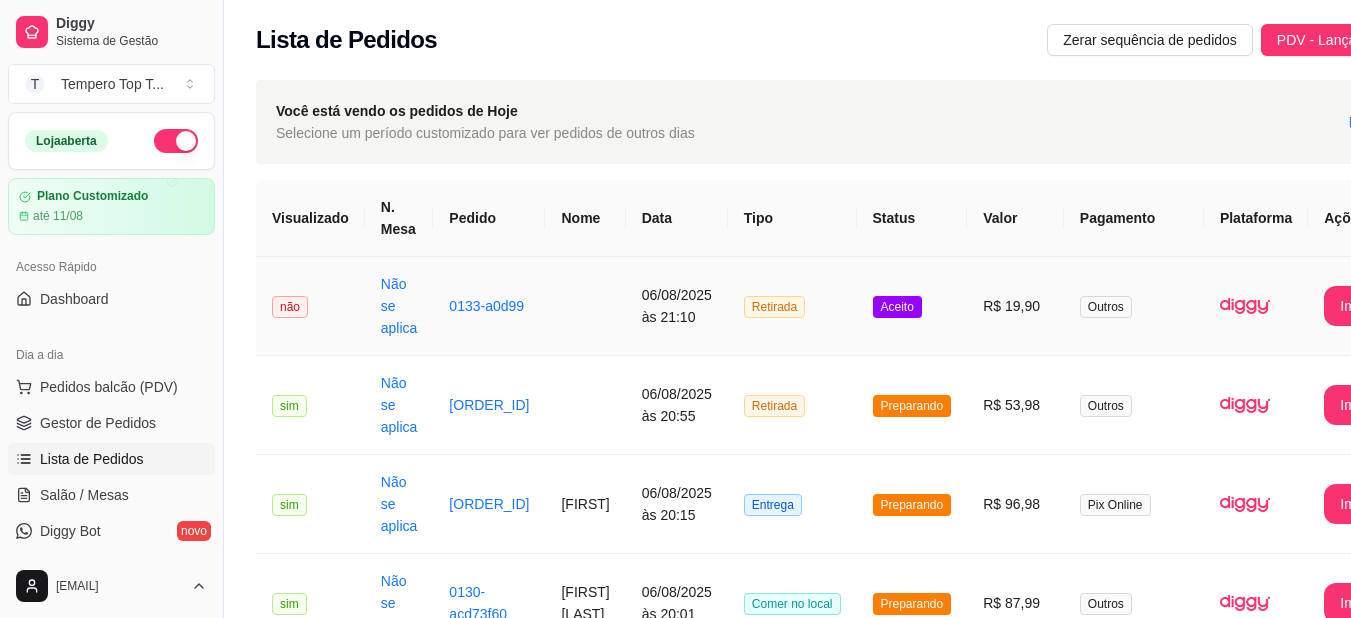 click on "R$ 19,90" at bounding box center [1015, 306] 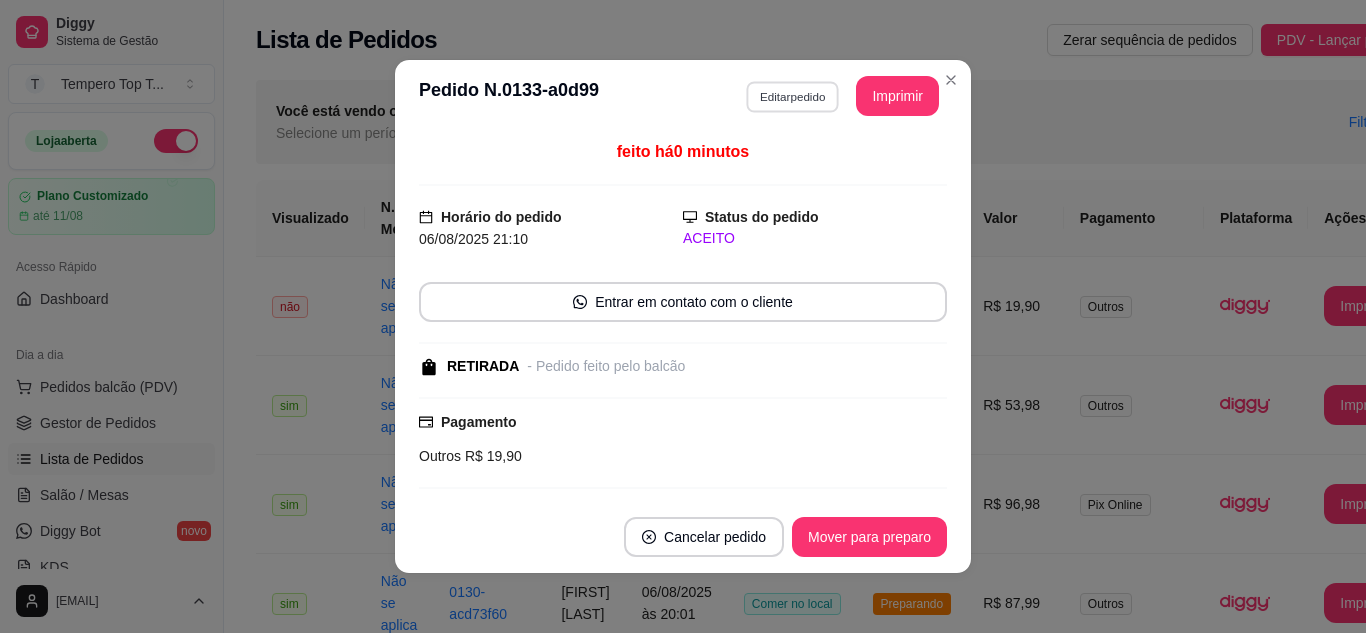 click on "Editar  pedido" at bounding box center (792, 96) 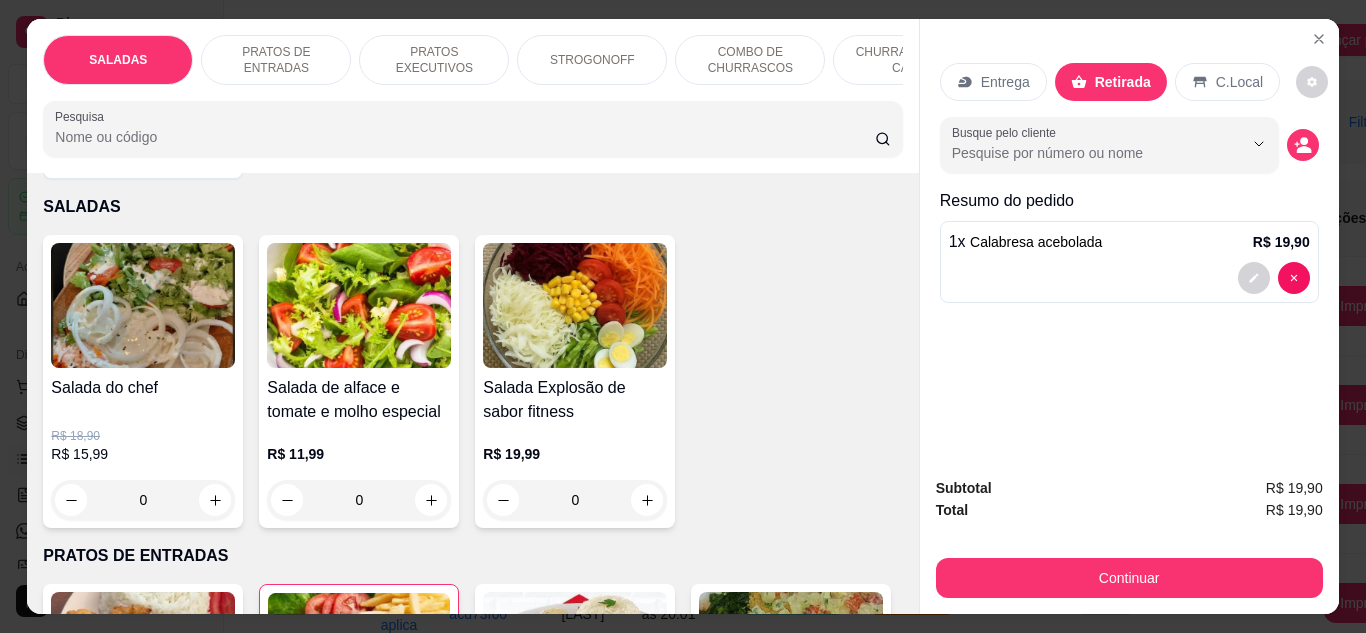 scroll, scrollTop: 100, scrollLeft: 0, axis: vertical 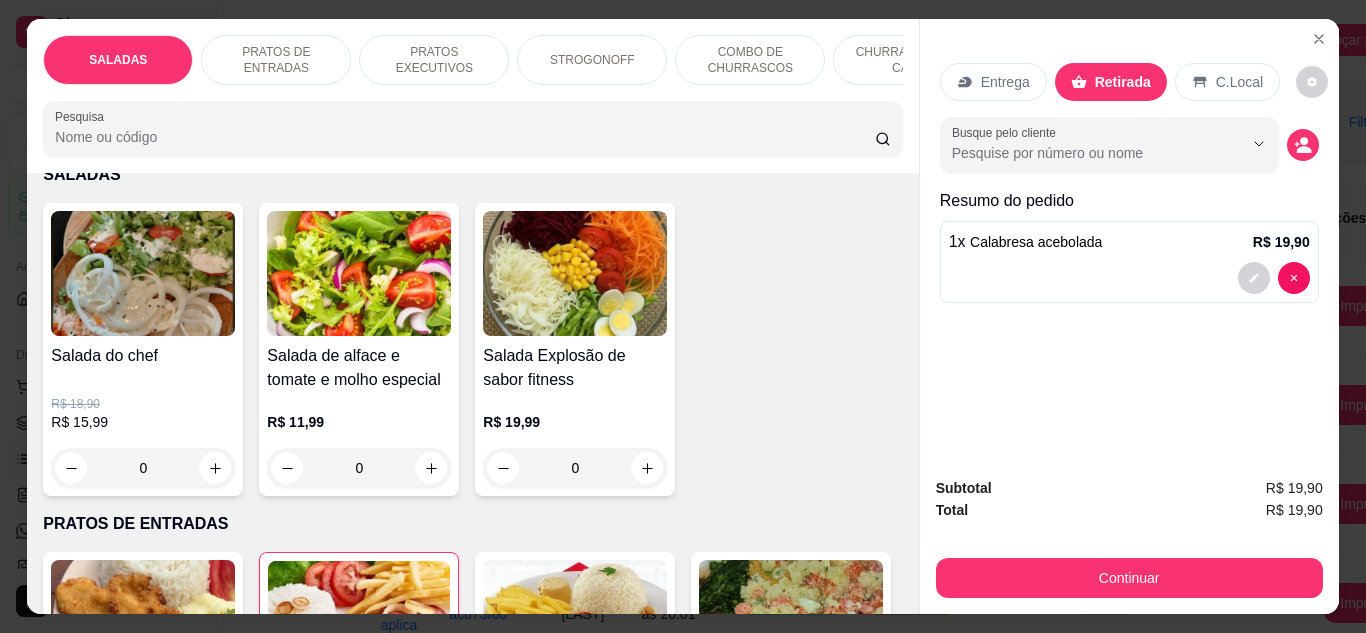 click at bounding box center (1129, 278) 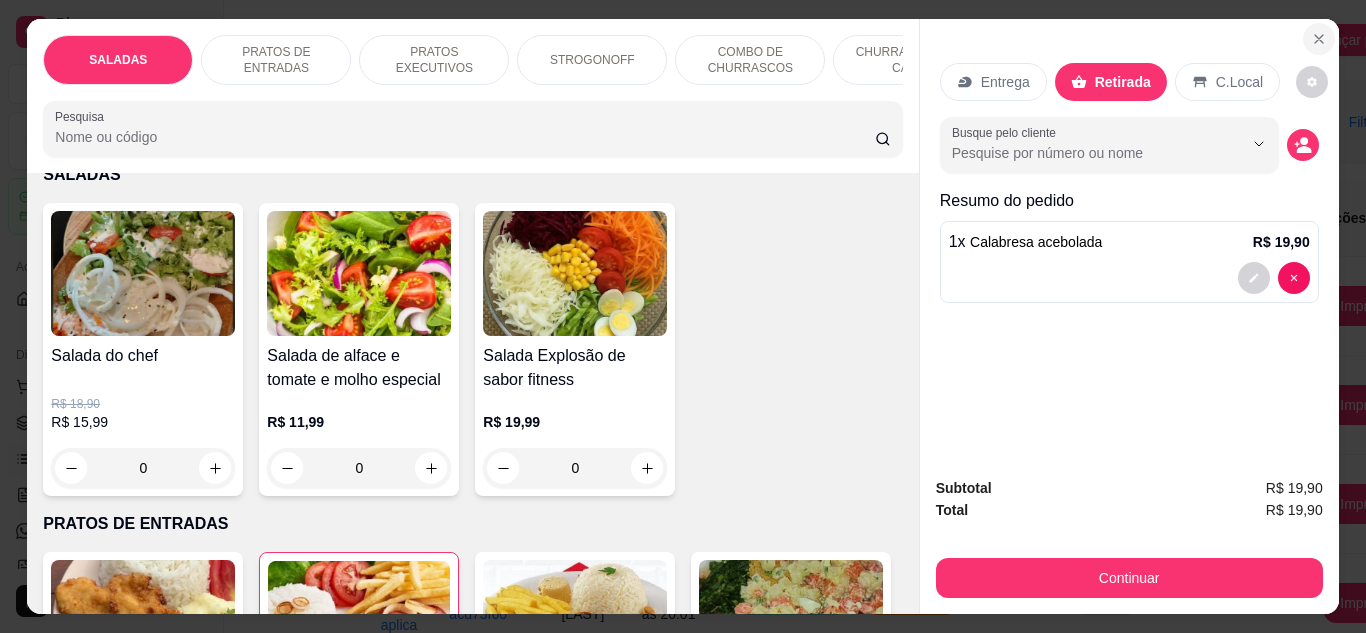 click 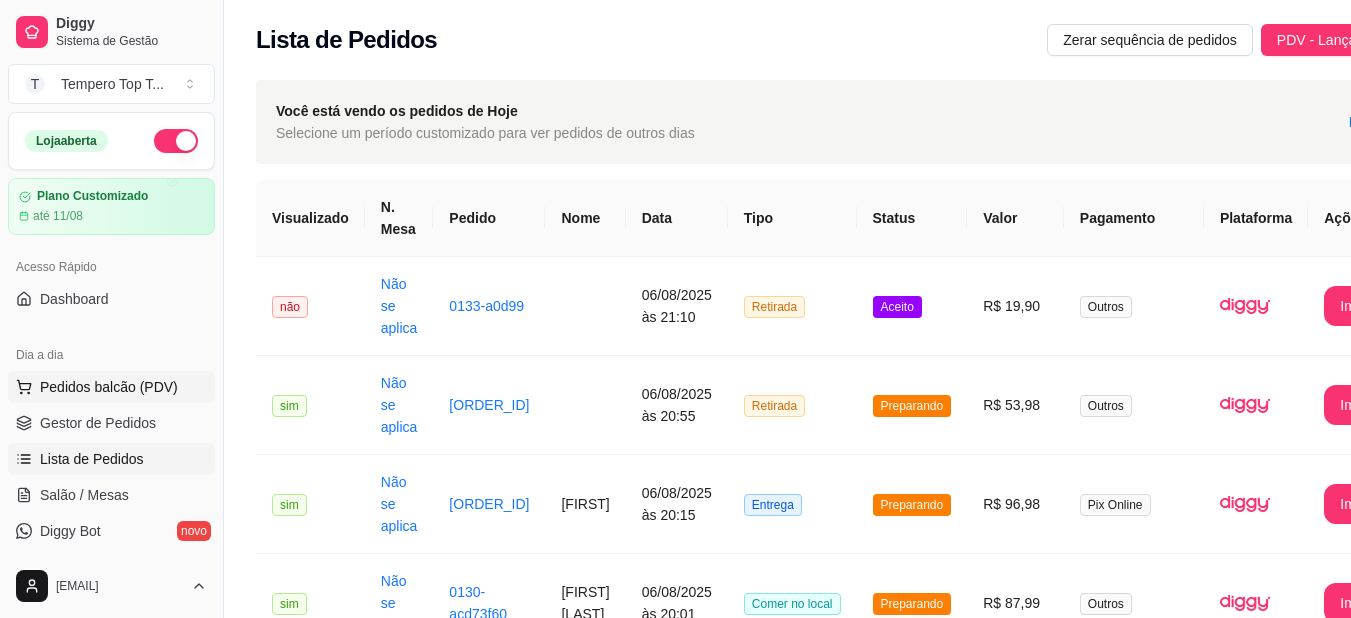 click on "Pedidos balcão (PDV)" at bounding box center (109, 387) 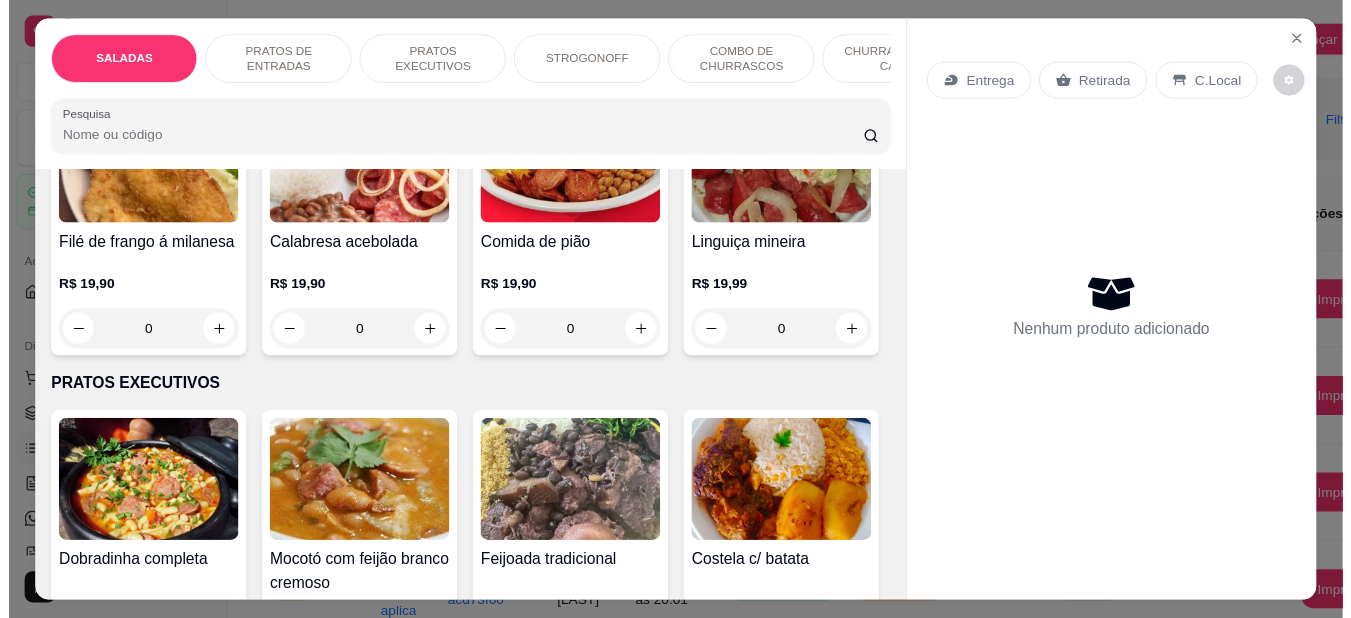 scroll, scrollTop: 500, scrollLeft: 0, axis: vertical 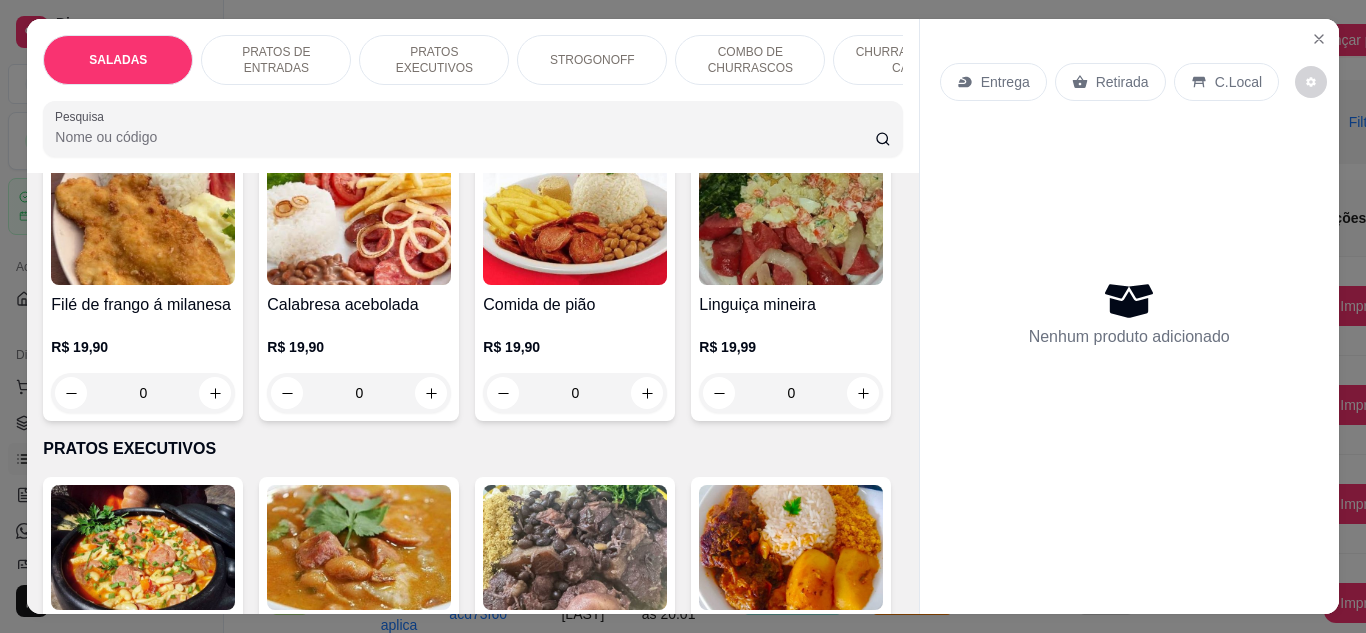 click on "Calabresa acebolada" at bounding box center (359, 305) 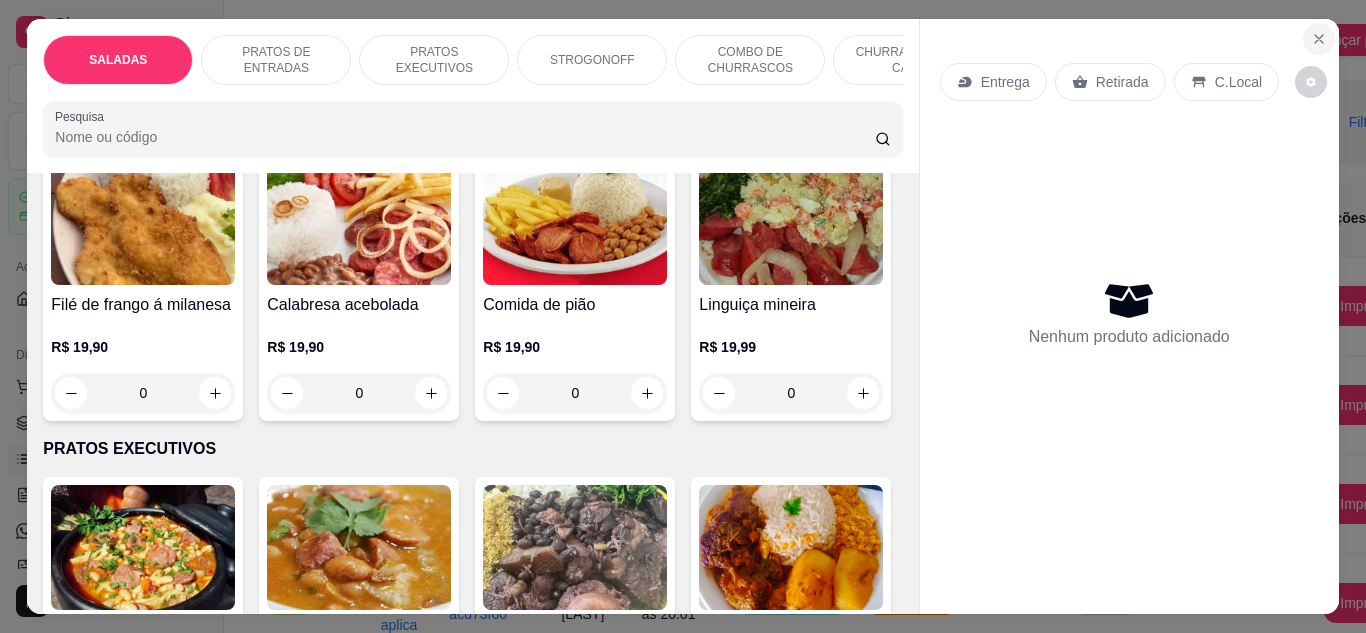 click 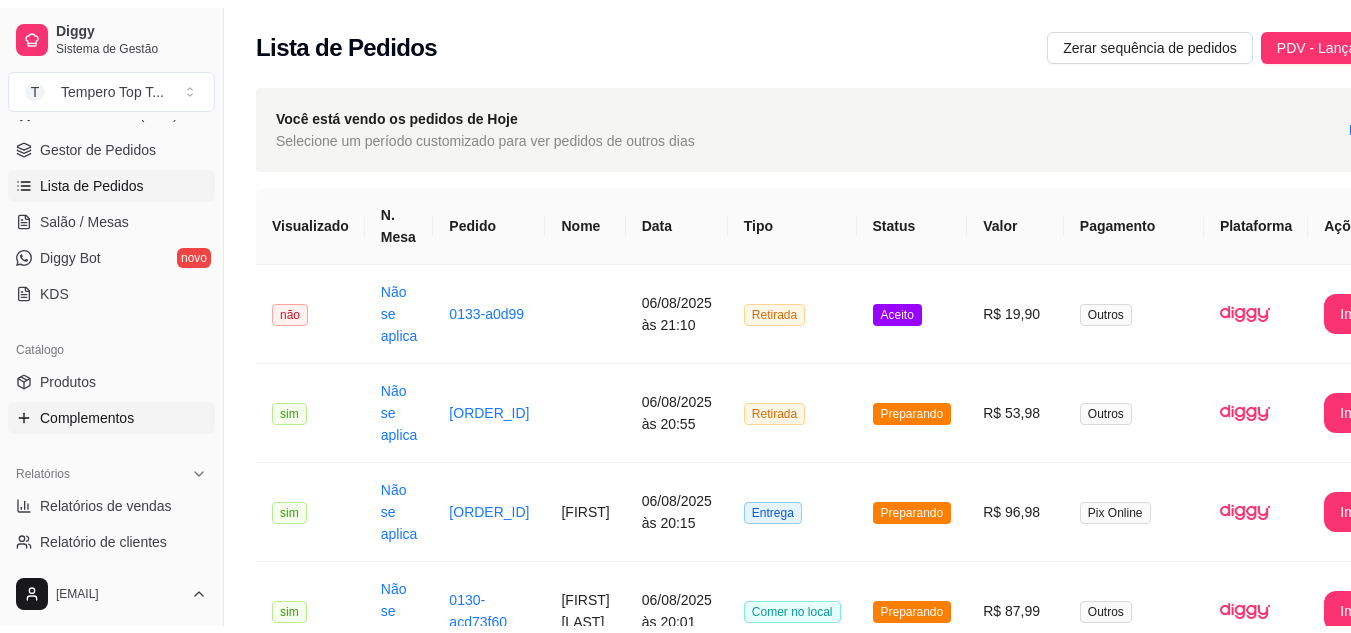 scroll, scrollTop: 300, scrollLeft: 0, axis: vertical 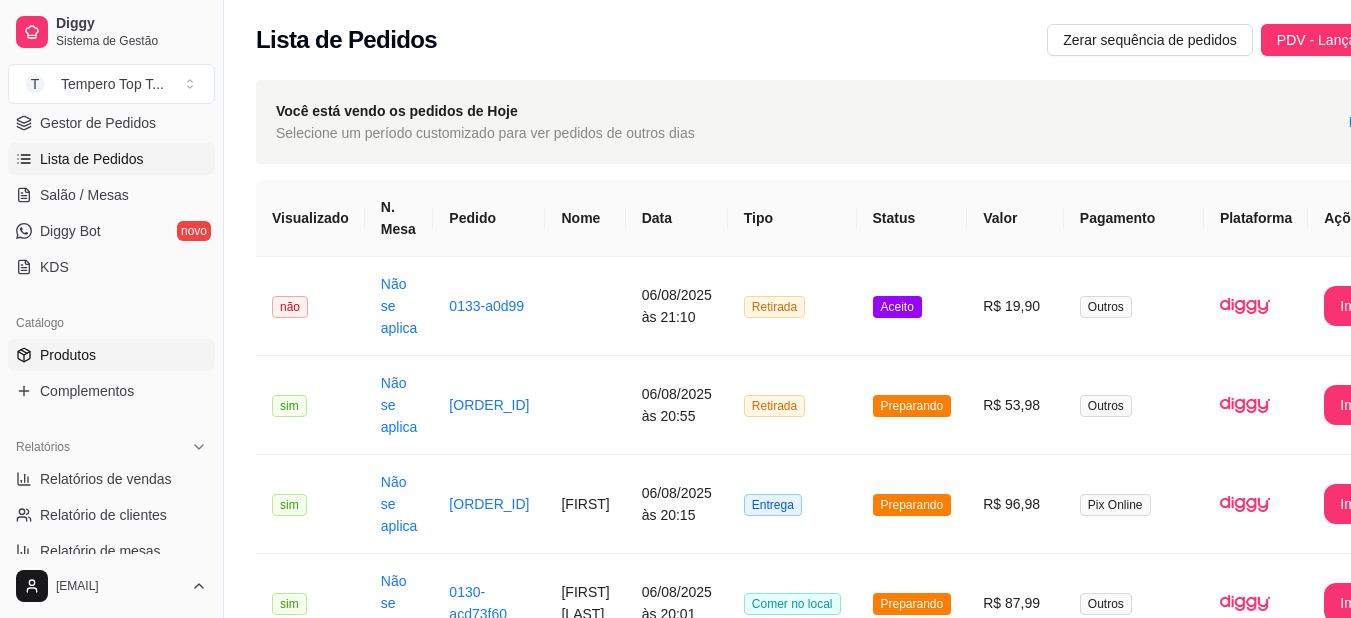 click on "Produtos" at bounding box center [111, 355] 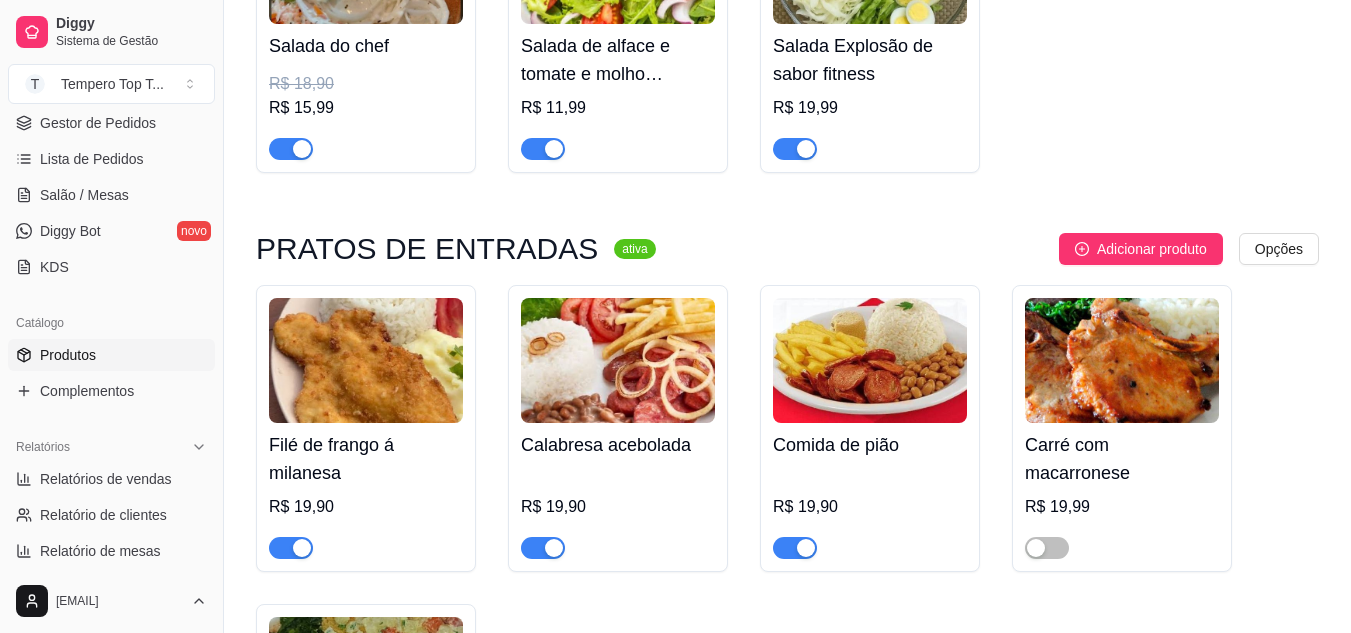 scroll, scrollTop: 400, scrollLeft: 0, axis: vertical 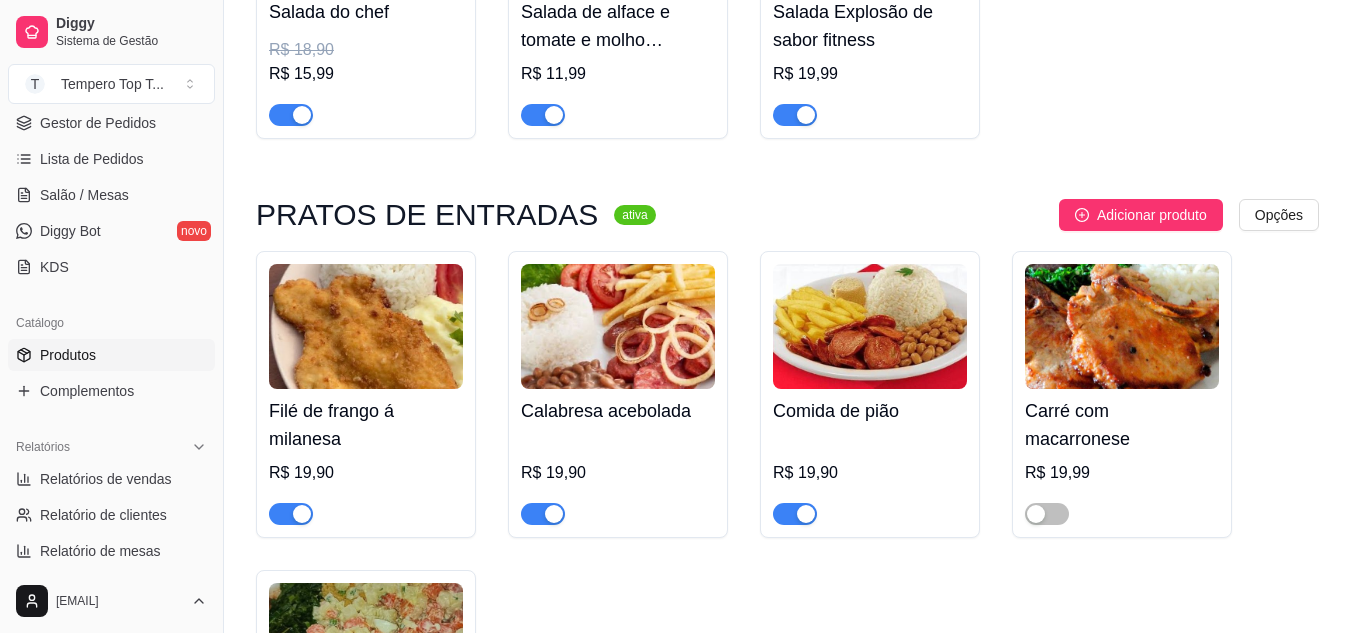 click at bounding box center (618, 326) 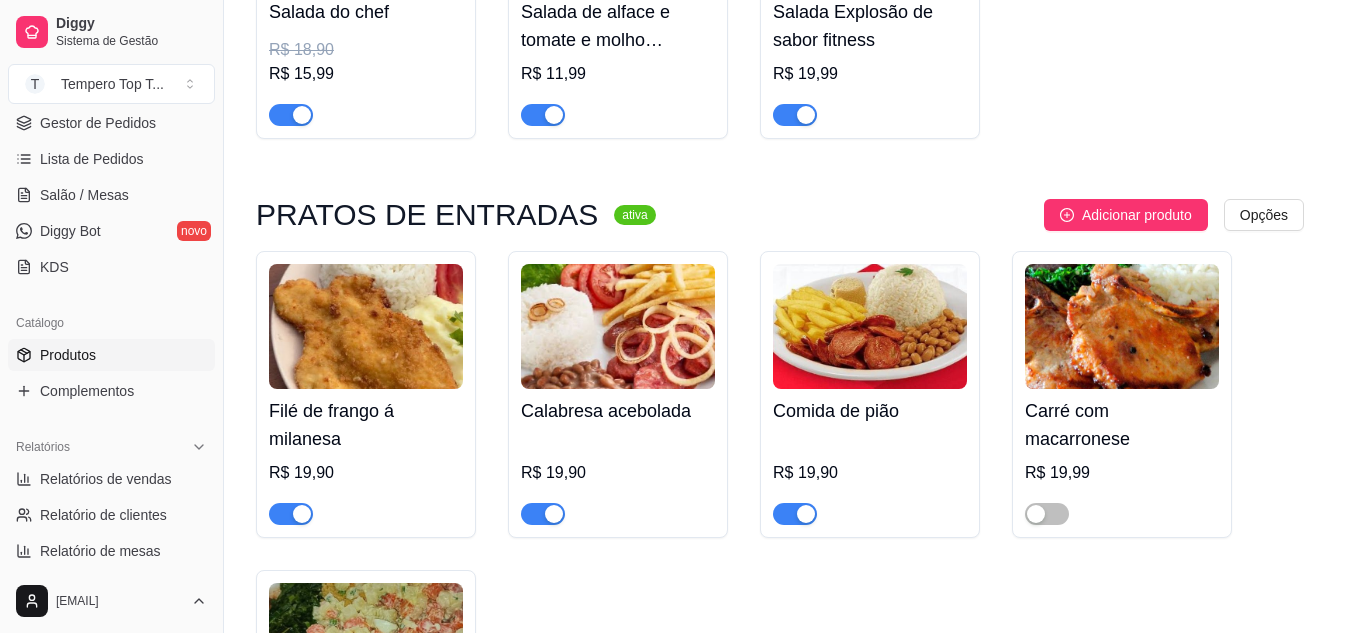 type 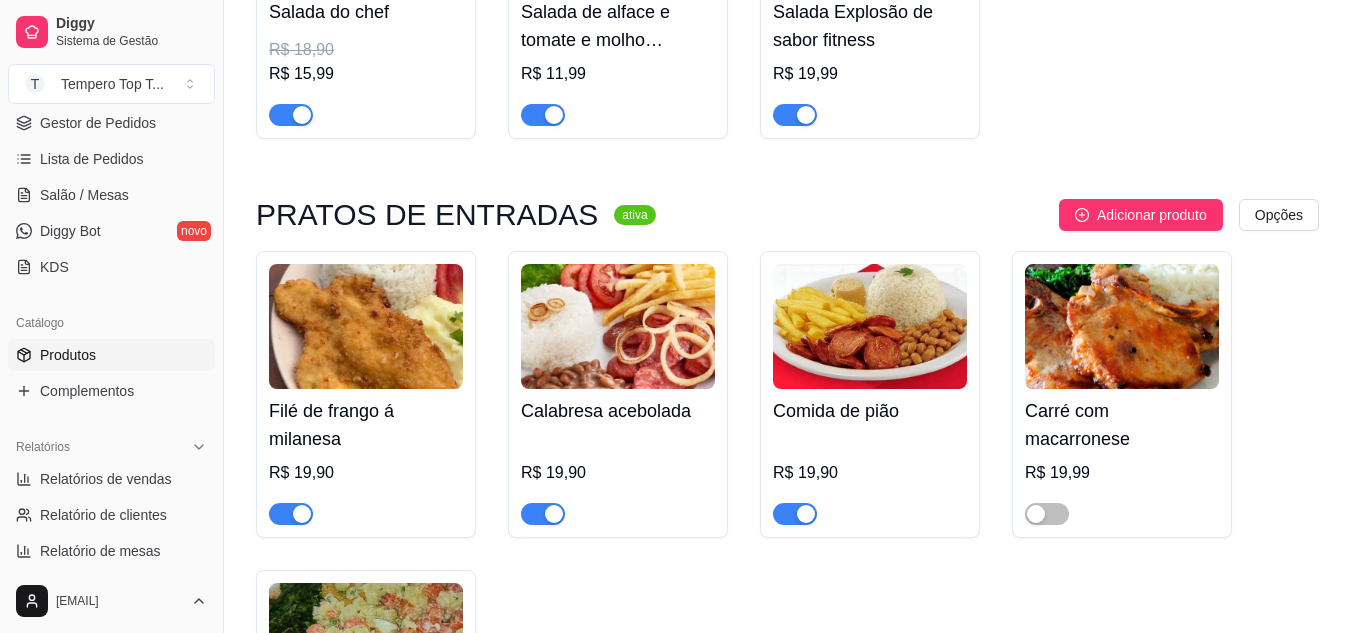 click on "Filé de frango á milanesa    R$ 19,90 Calabresa acebolada    R$ 19,90 Comida de pião   R$ 19,90 Carré com macarronese   R$ 19,99 Linguiça mineira   R$ 19,99" at bounding box center (787, 540) 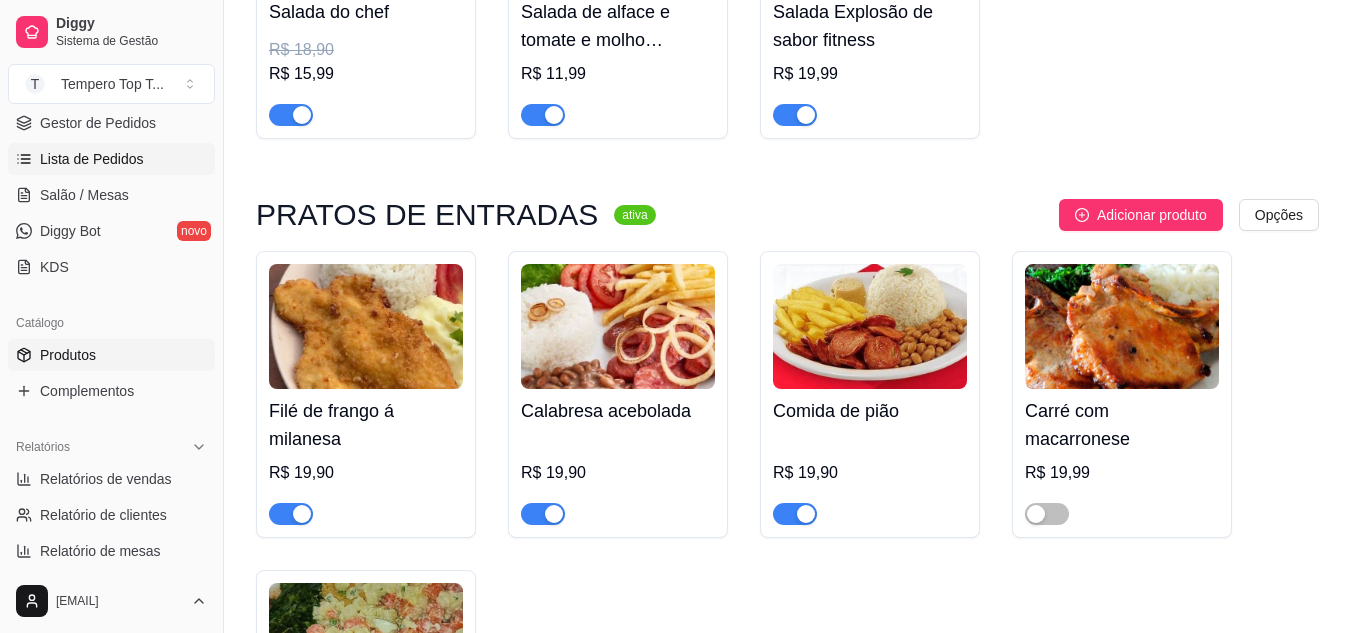 click on "Lista de Pedidos" at bounding box center (92, 159) 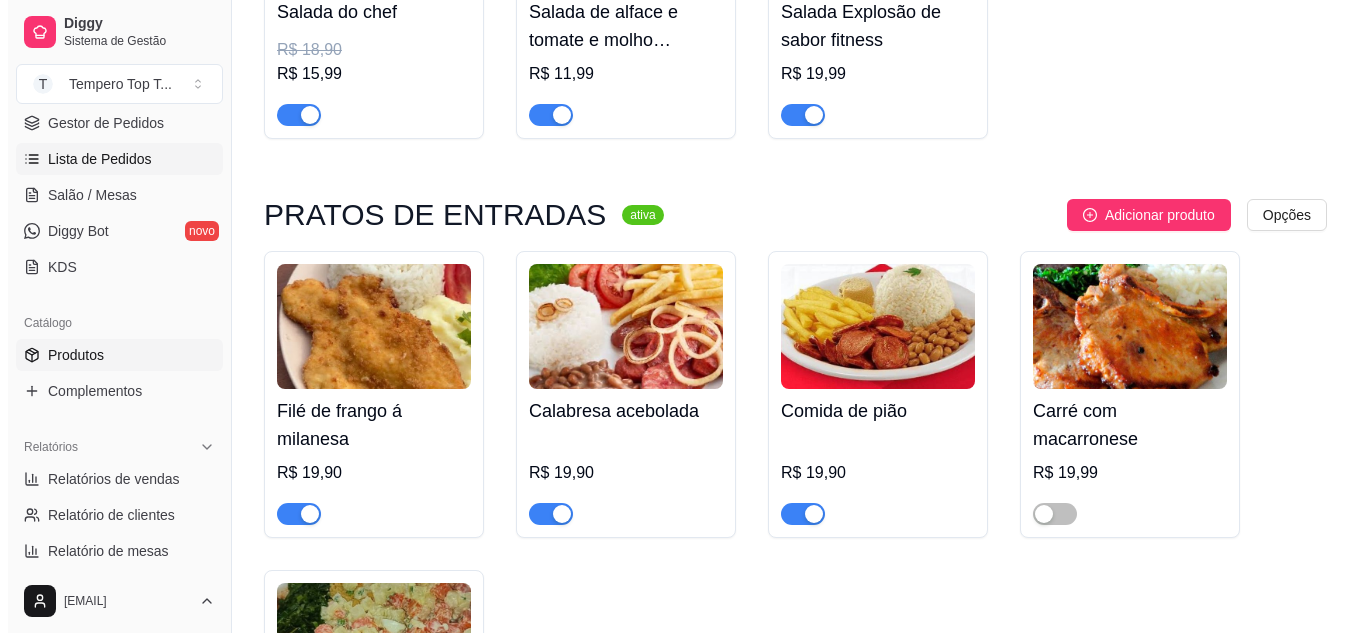 scroll, scrollTop: 0, scrollLeft: 0, axis: both 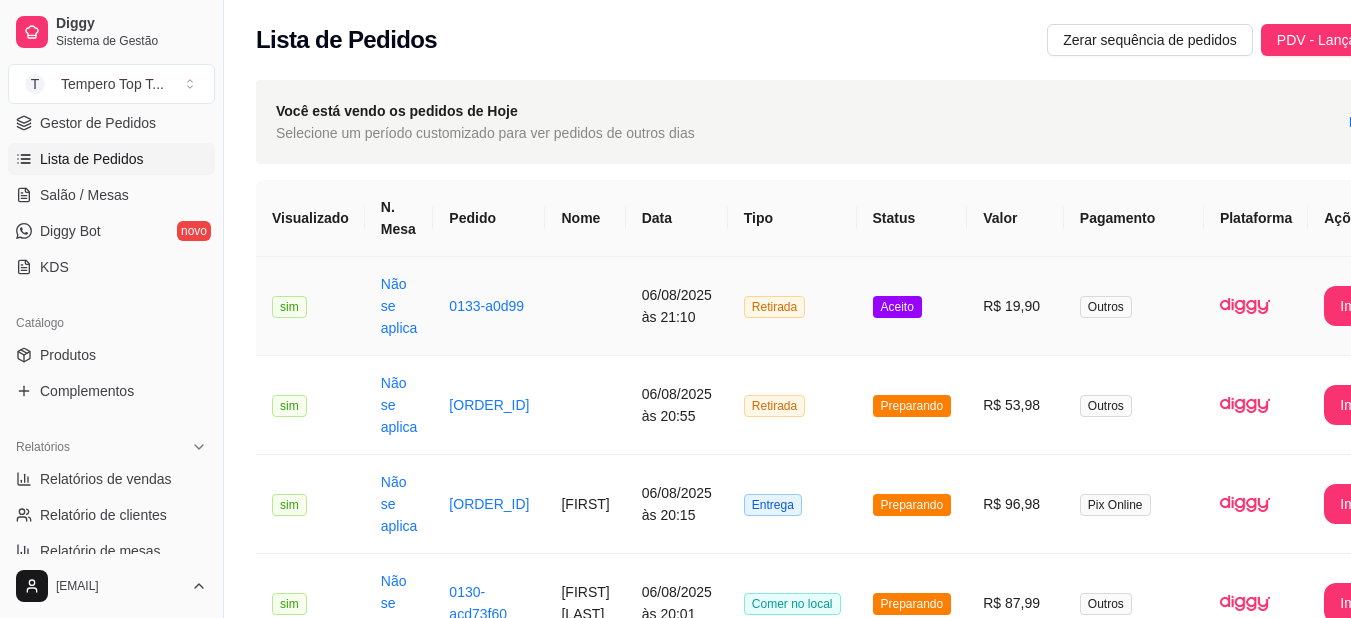 click on "Aceito" at bounding box center (912, 306) 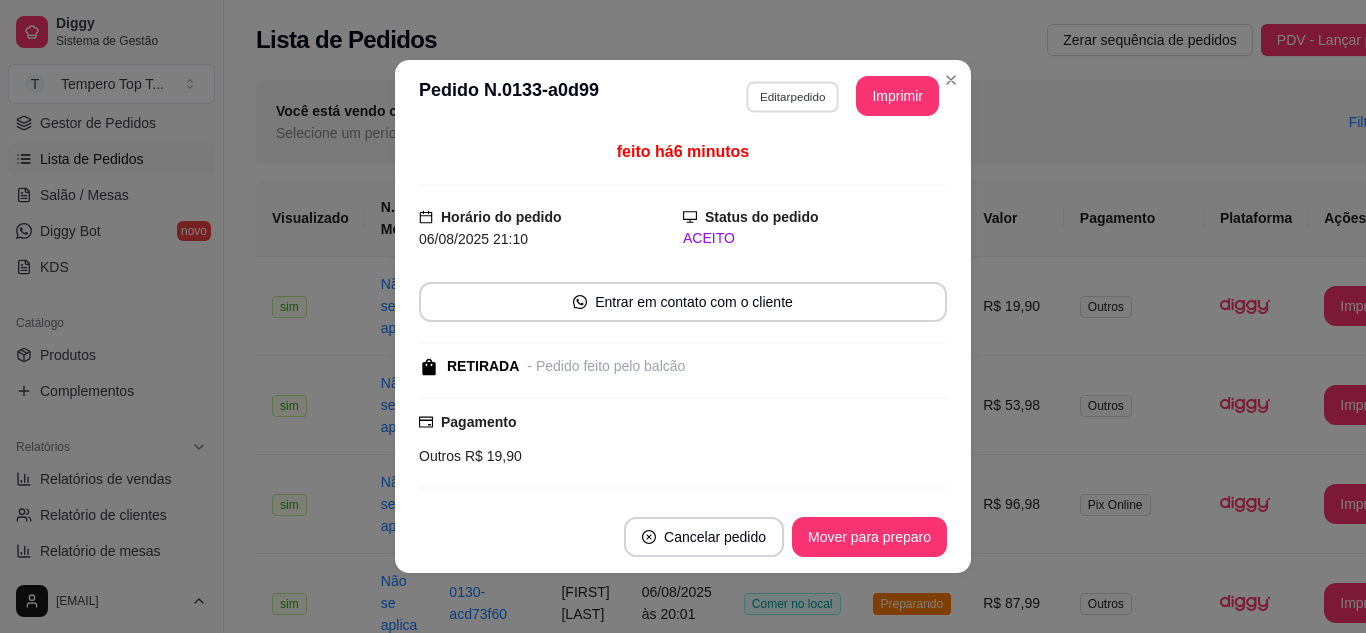 click on "Editar  pedido" at bounding box center (792, 96) 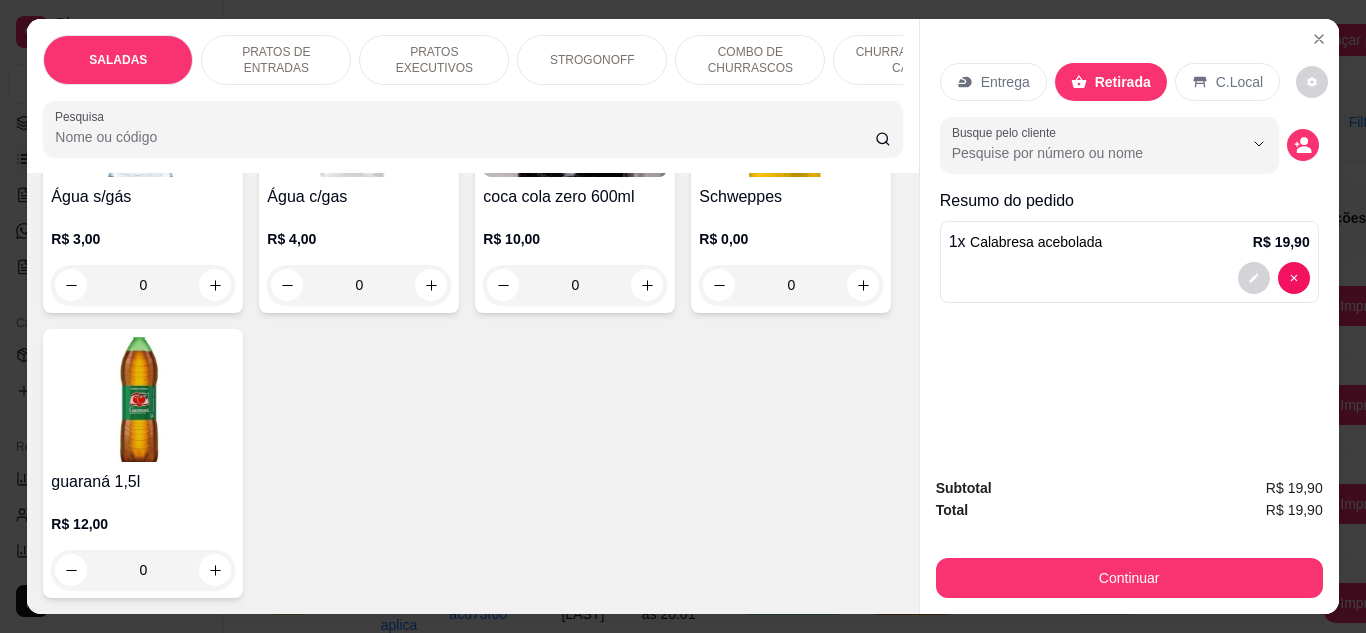 scroll, scrollTop: 5700, scrollLeft: 0, axis: vertical 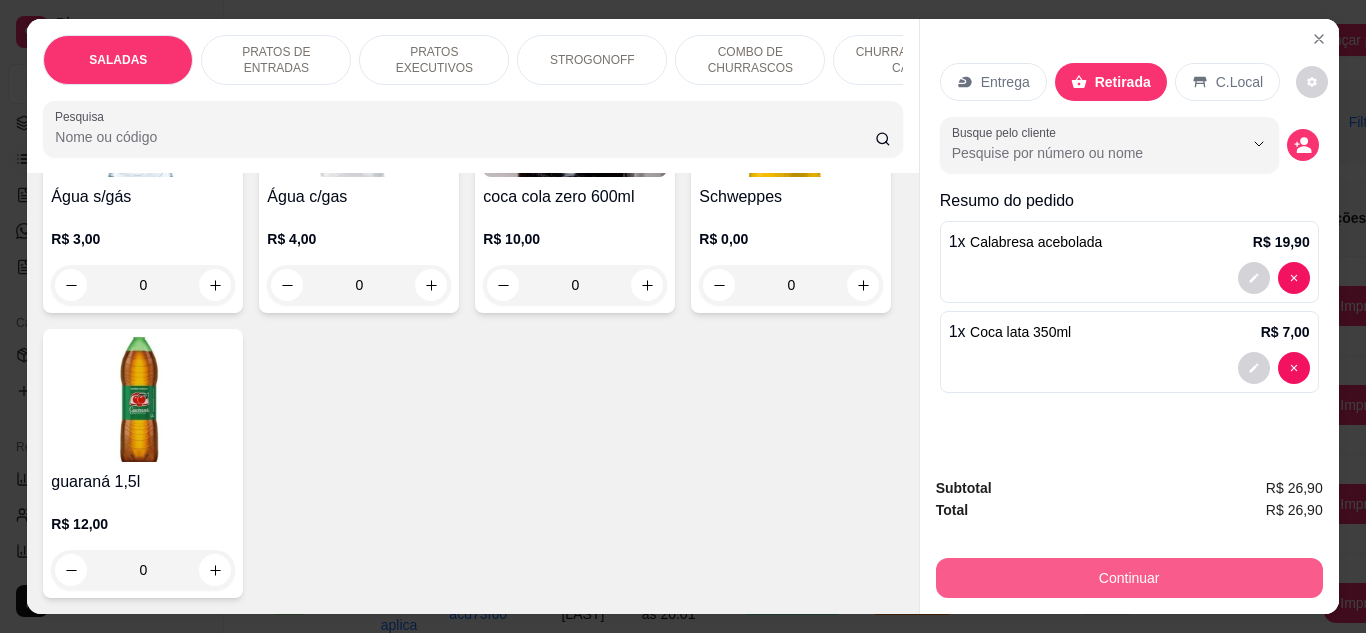 click on "Continuar" at bounding box center [1129, 578] 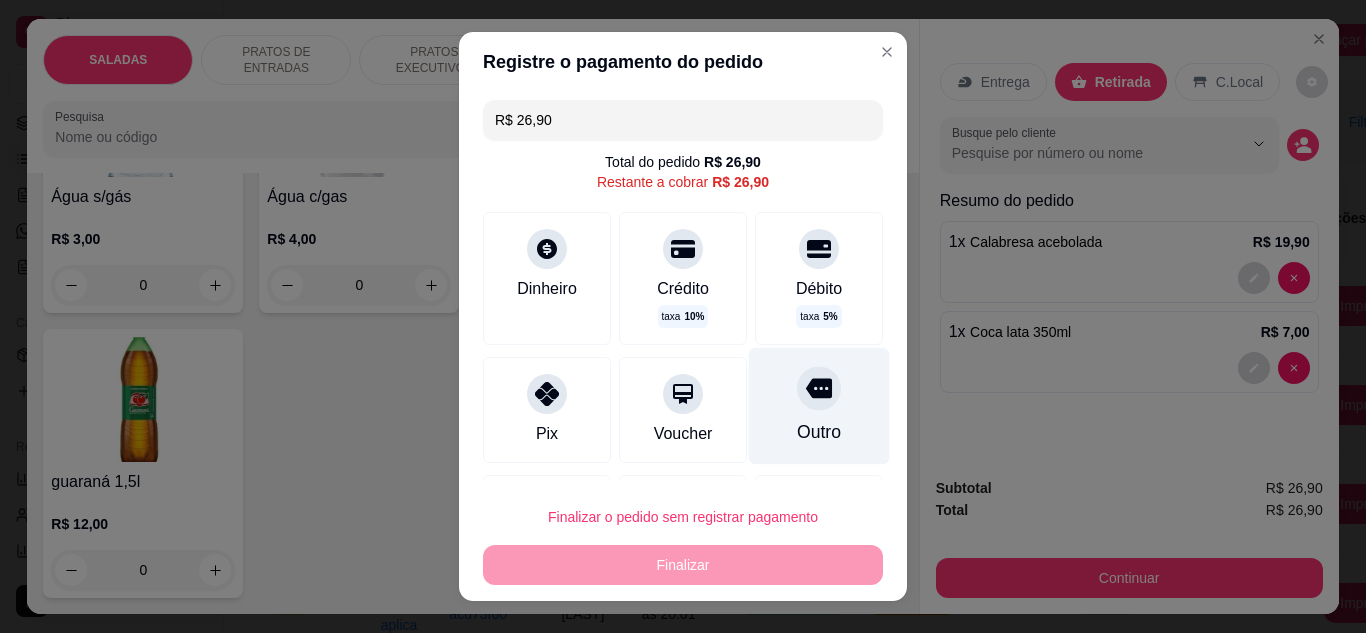 click on "Outro" at bounding box center [819, 405] 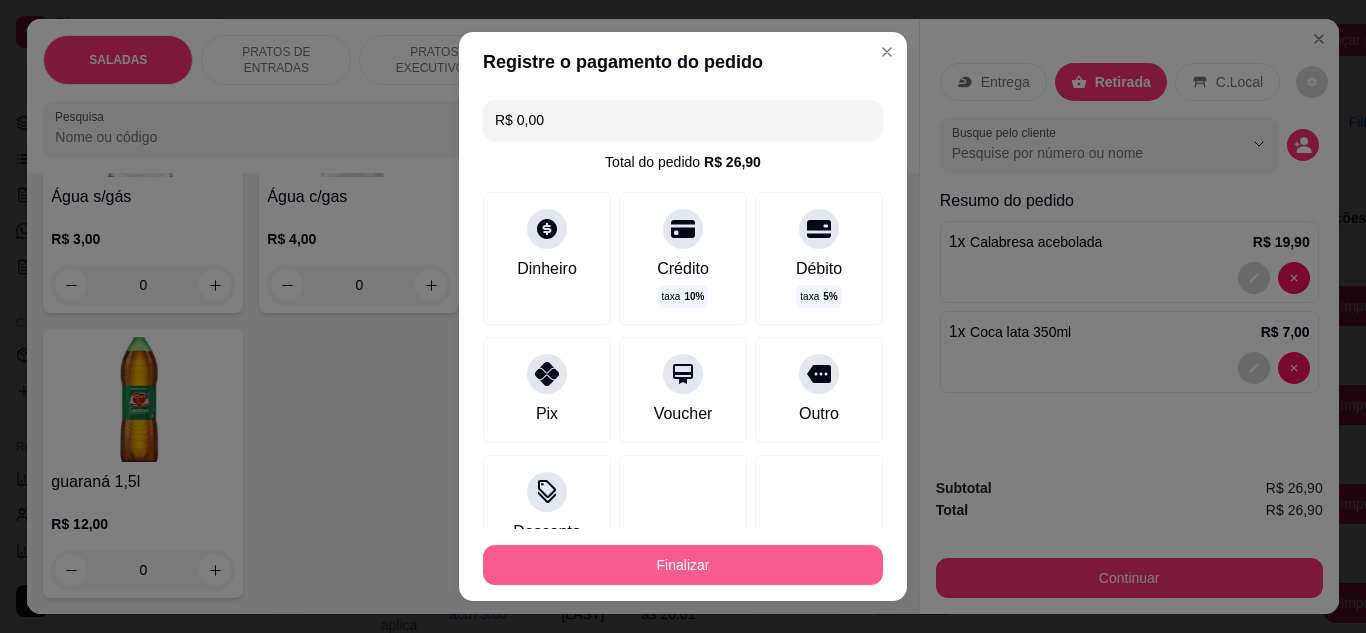 click on "Finalizar" at bounding box center (683, 565) 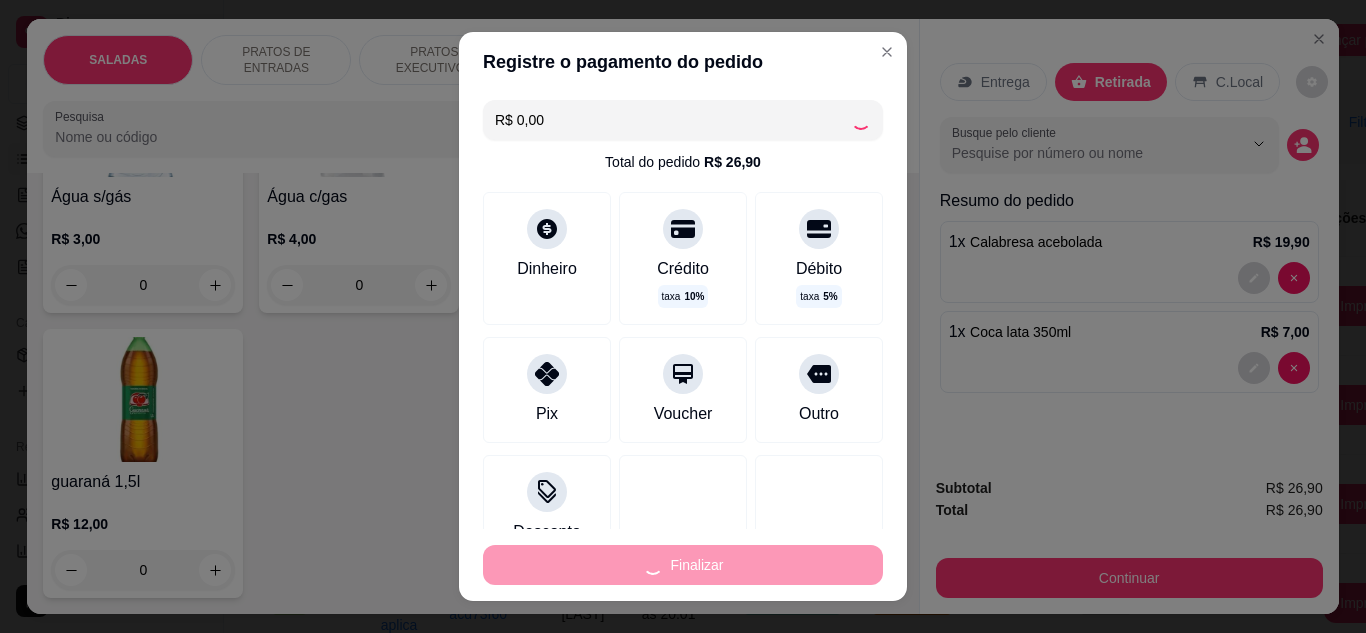 type on "0" 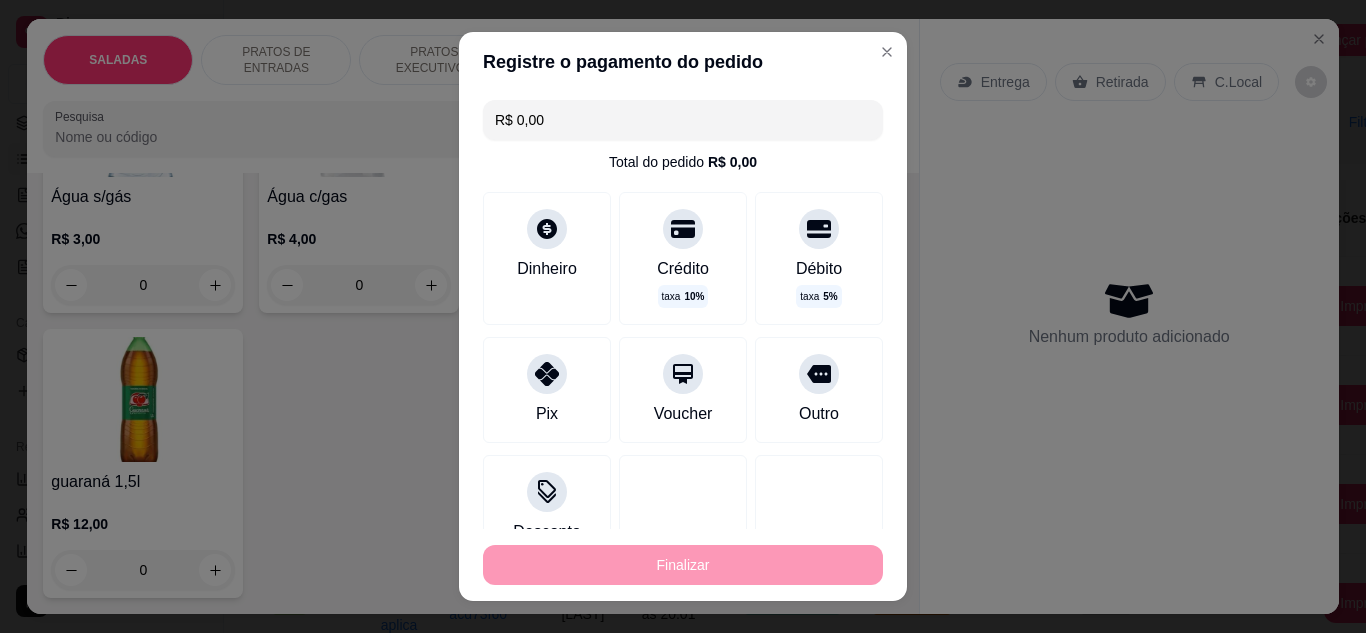 type on "-R$ 26,90" 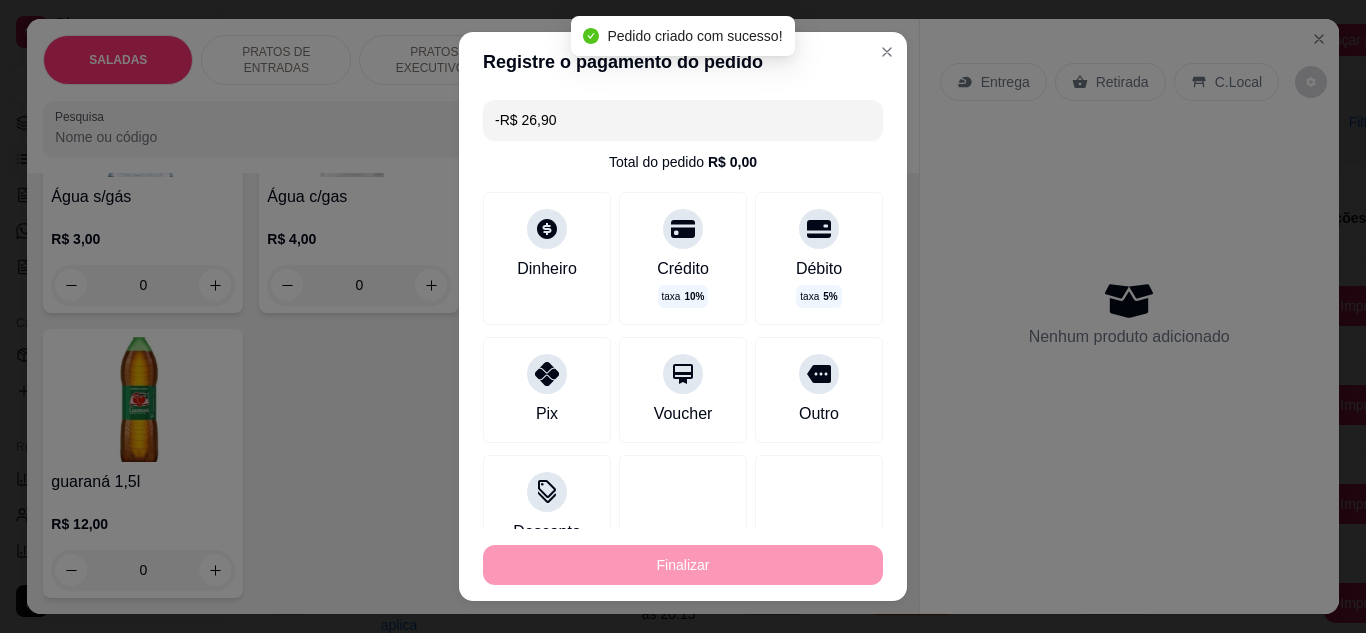 scroll, scrollTop: 5698, scrollLeft: 0, axis: vertical 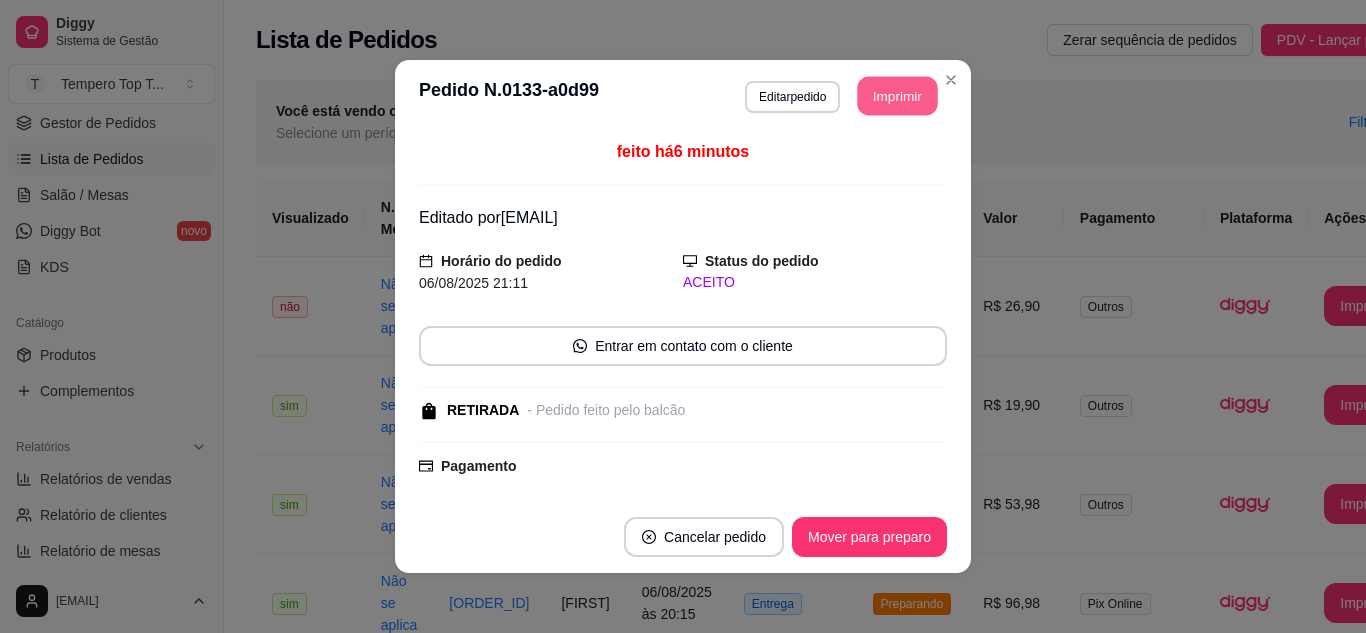 click on "Imprimir" at bounding box center [898, 96] 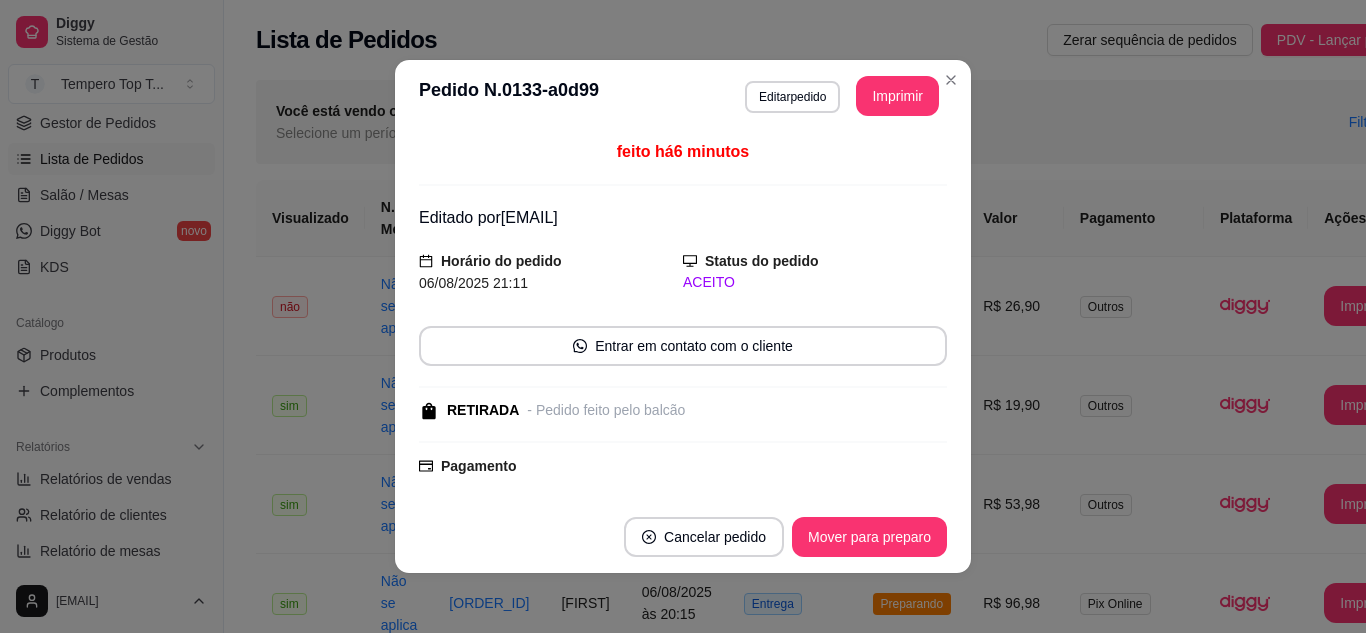 scroll, scrollTop: 0, scrollLeft: 0, axis: both 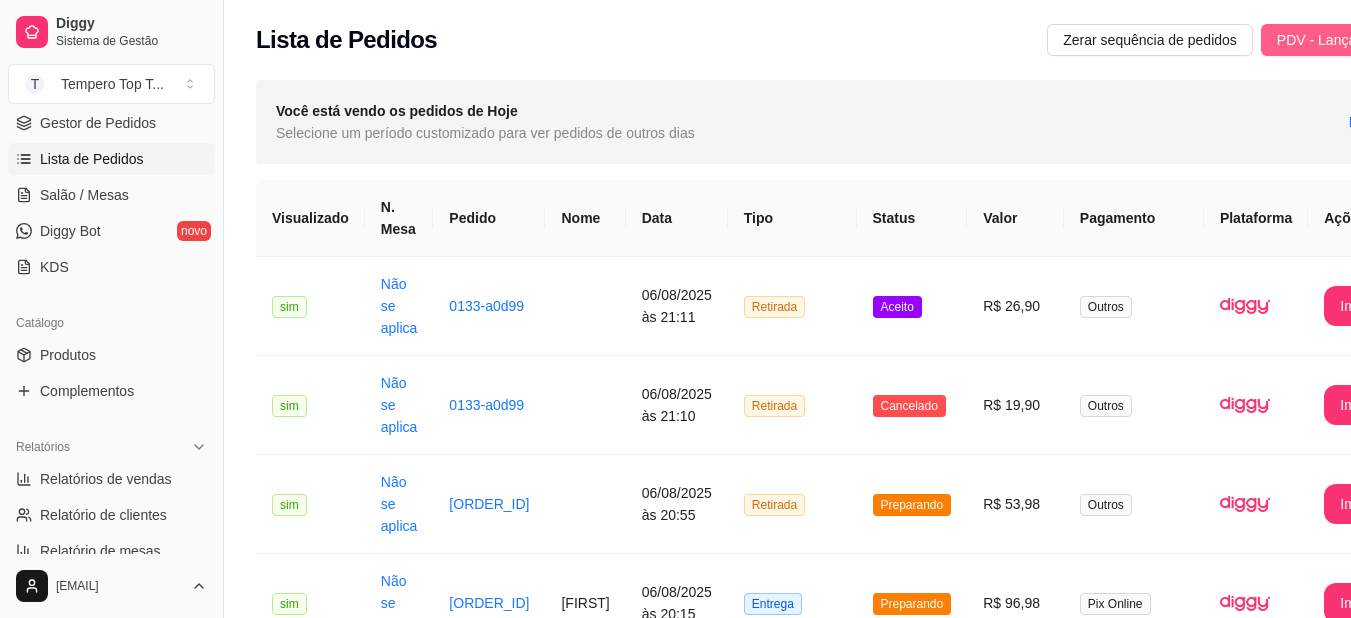 click on "PDV - Lançar pedido" at bounding box center [1342, 40] 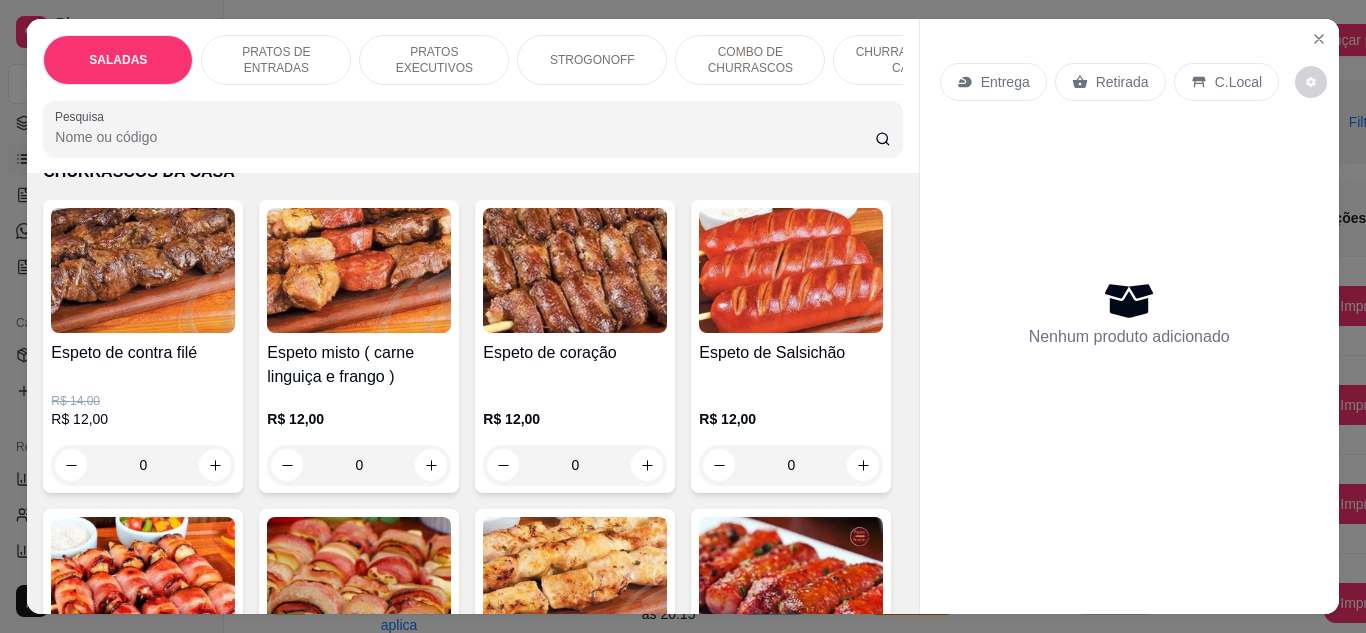 scroll, scrollTop: 2200, scrollLeft: 0, axis: vertical 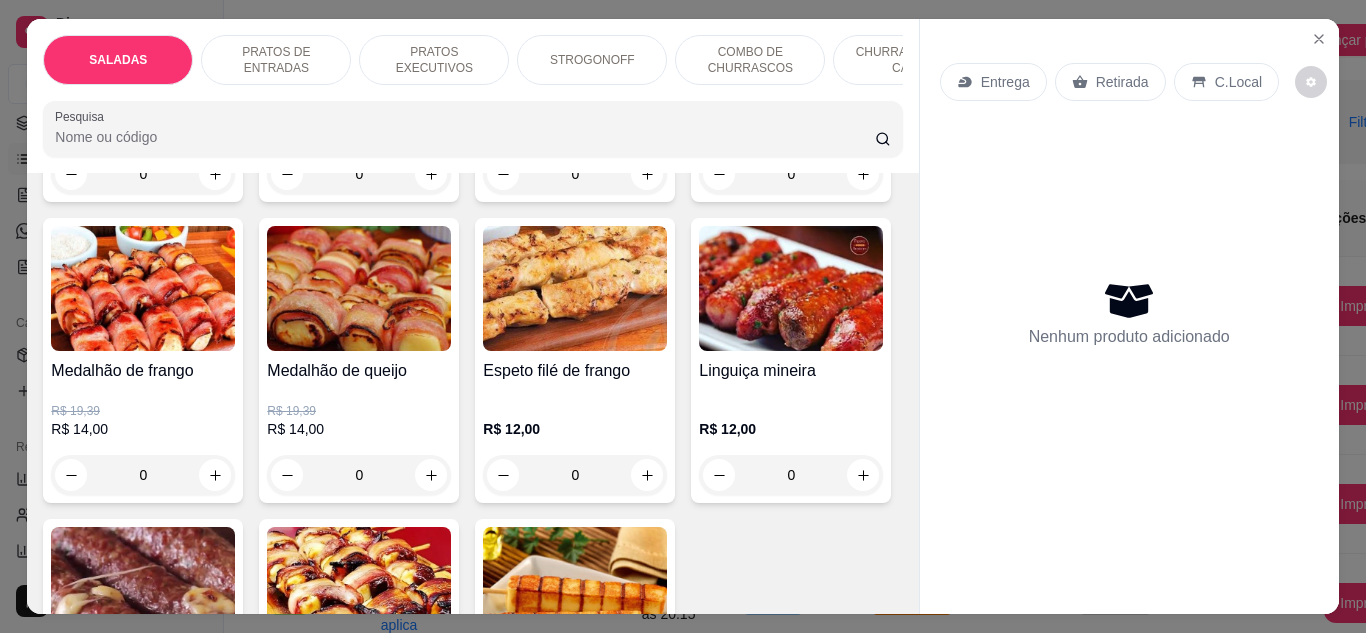 click 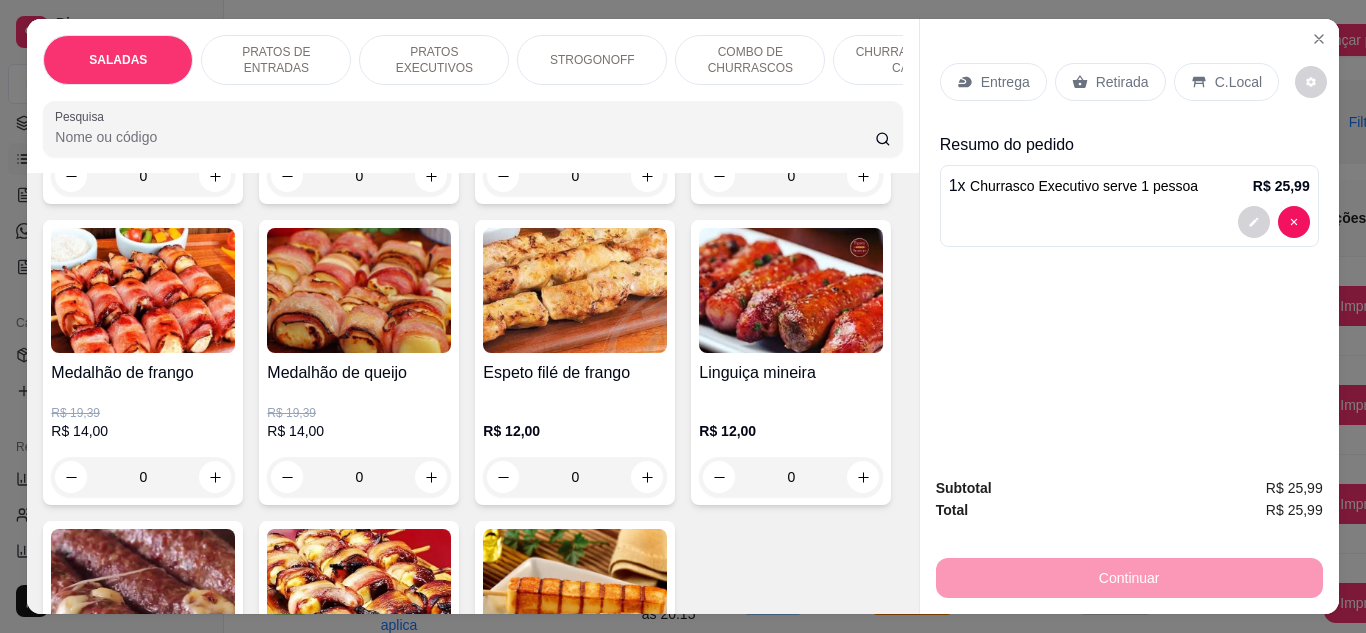 scroll, scrollTop: 2401, scrollLeft: 0, axis: vertical 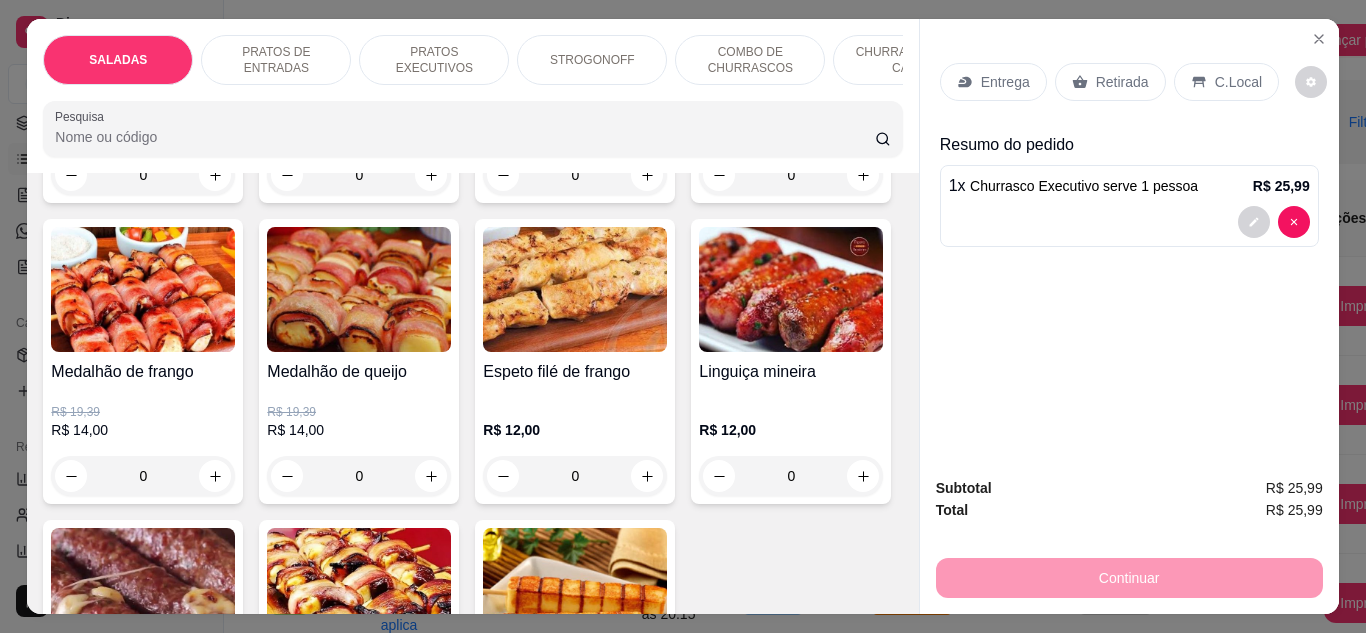 click on "Retirada" at bounding box center (1122, 82) 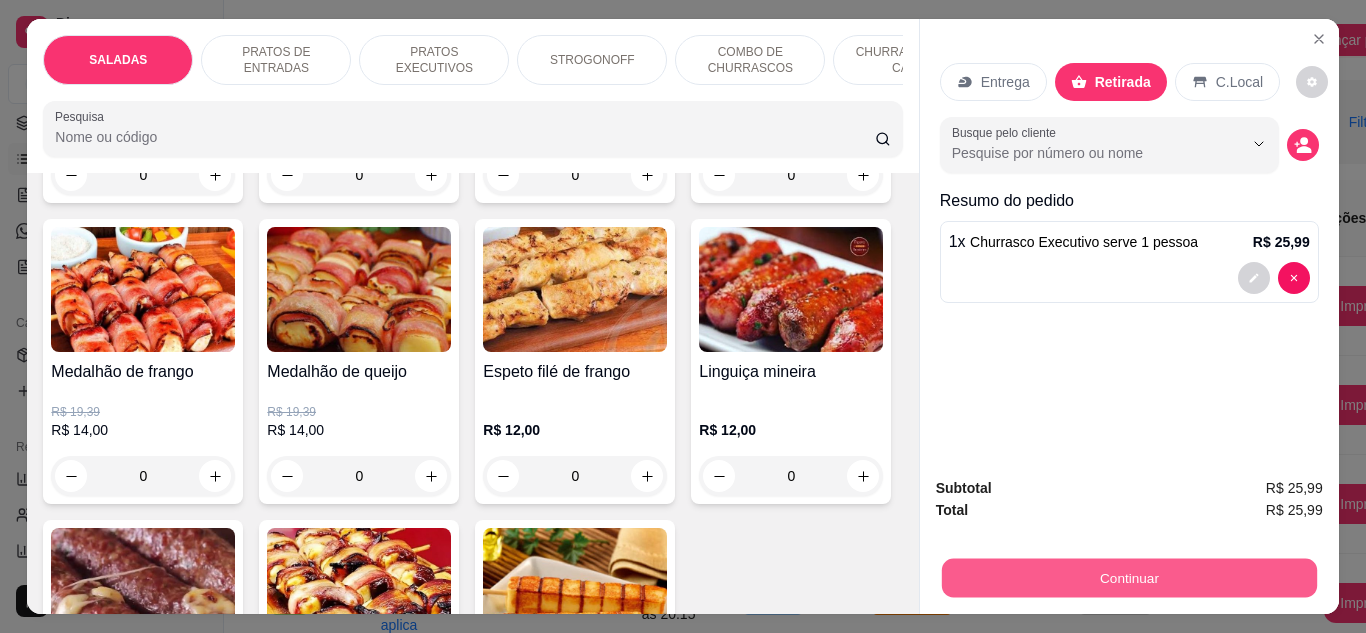 click on "Continuar" at bounding box center (1128, 578) 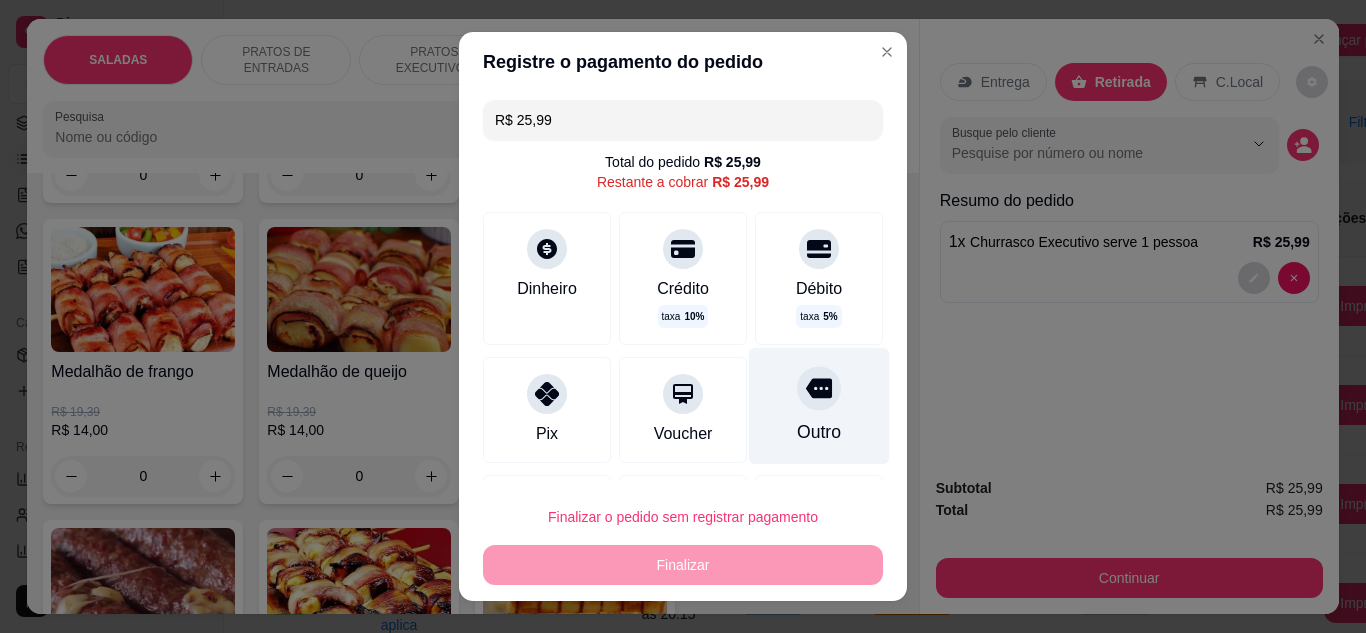 click on "Outro" at bounding box center (819, 405) 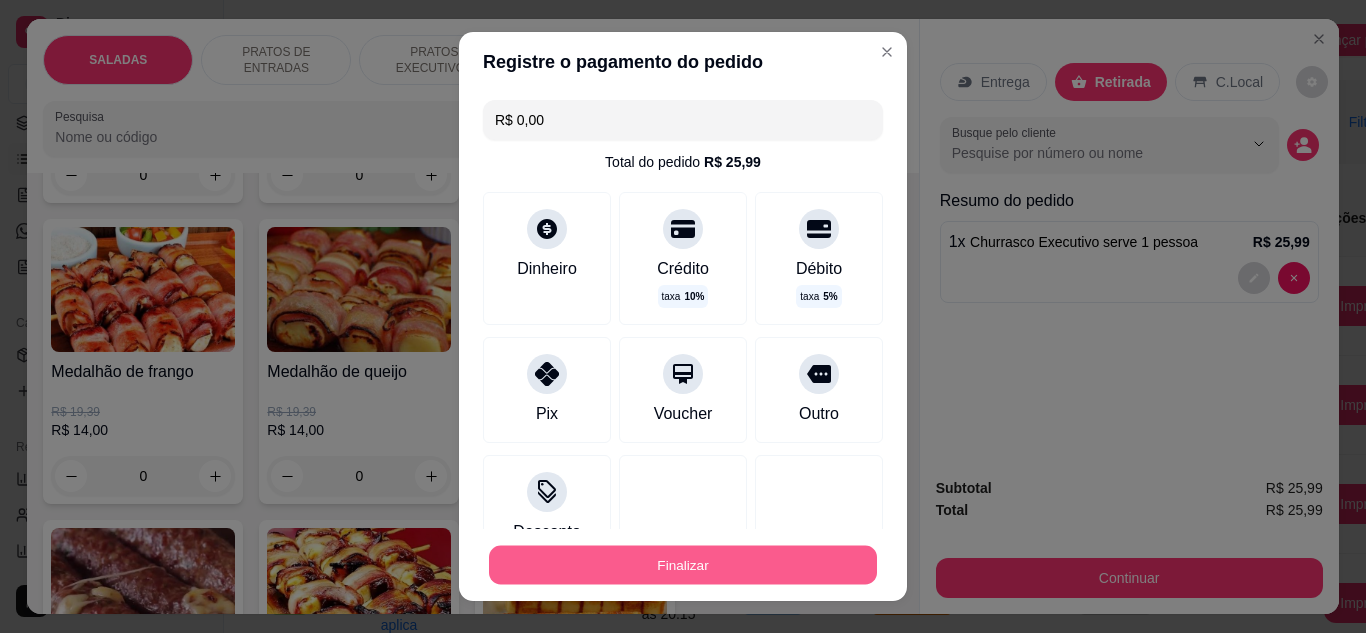 click on "Finalizar" at bounding box center [683, 565] 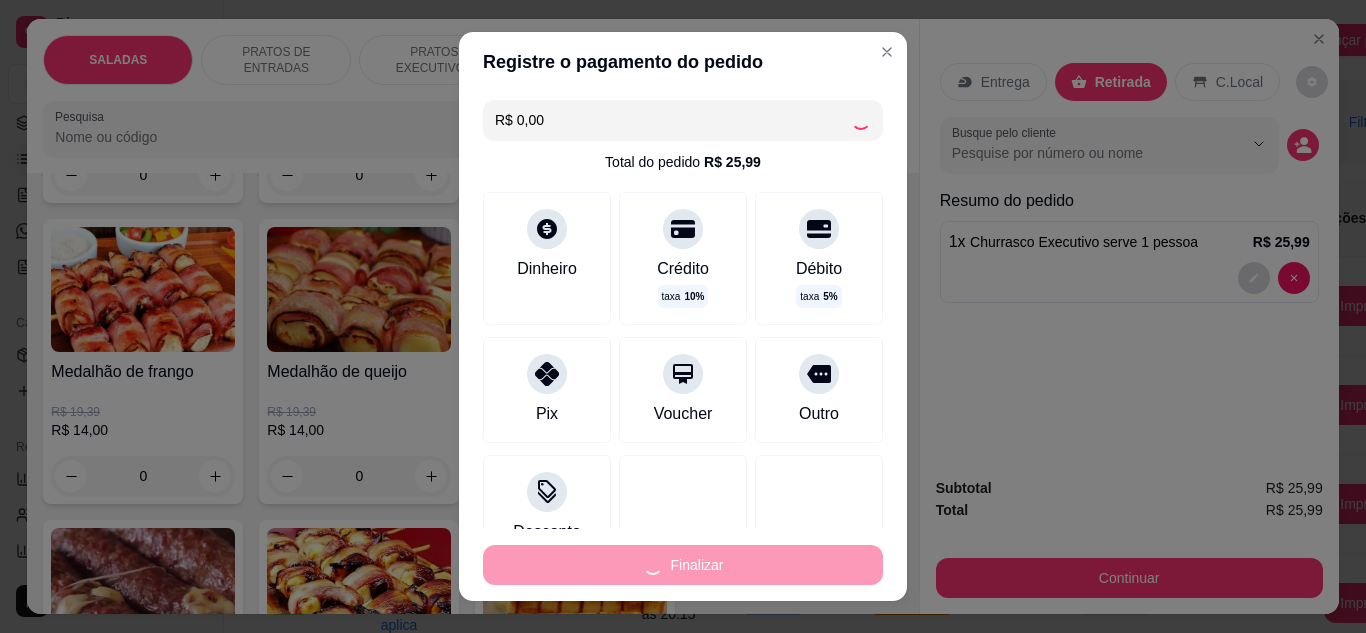 type on "0" 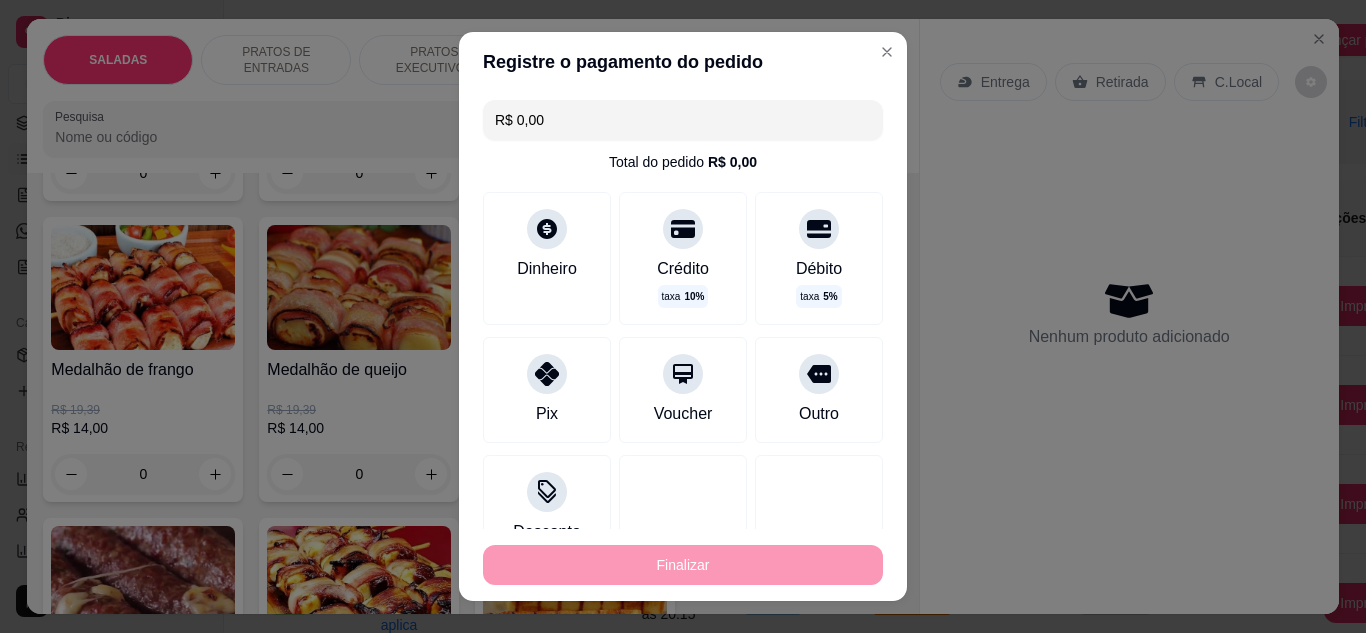 type on "-R$ 25,99" 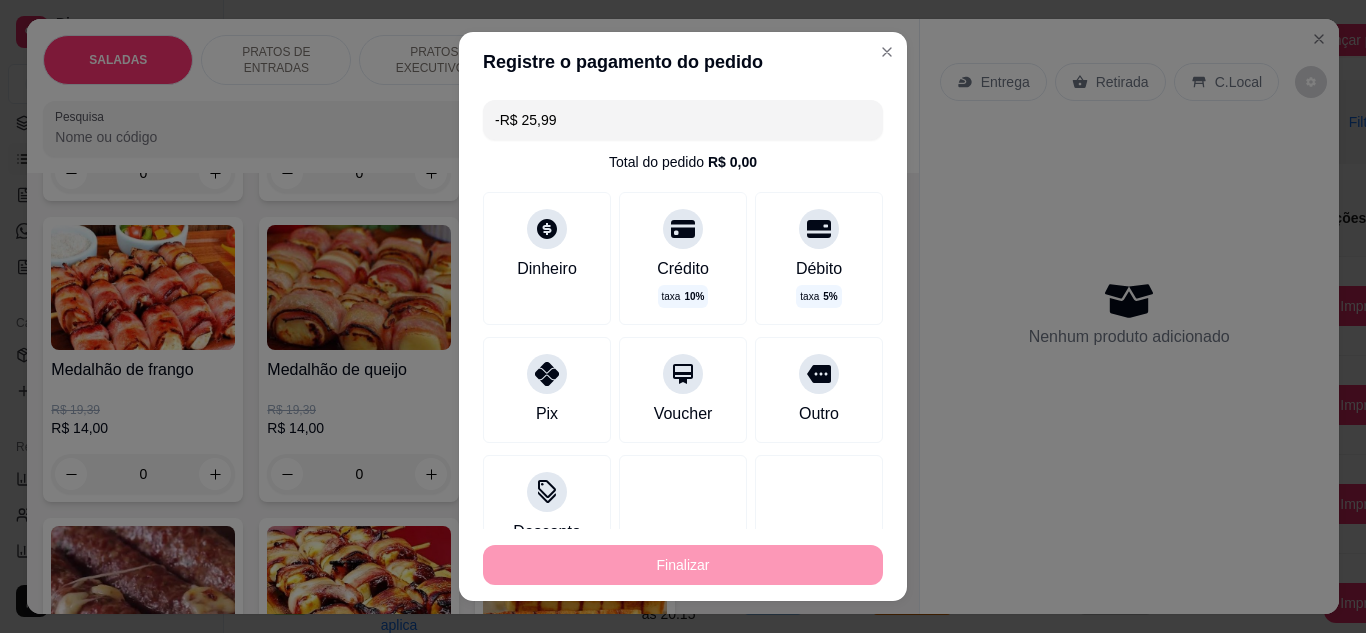 scroll, scrollTop: 2400, scrollLeft: 0, axis: vertical 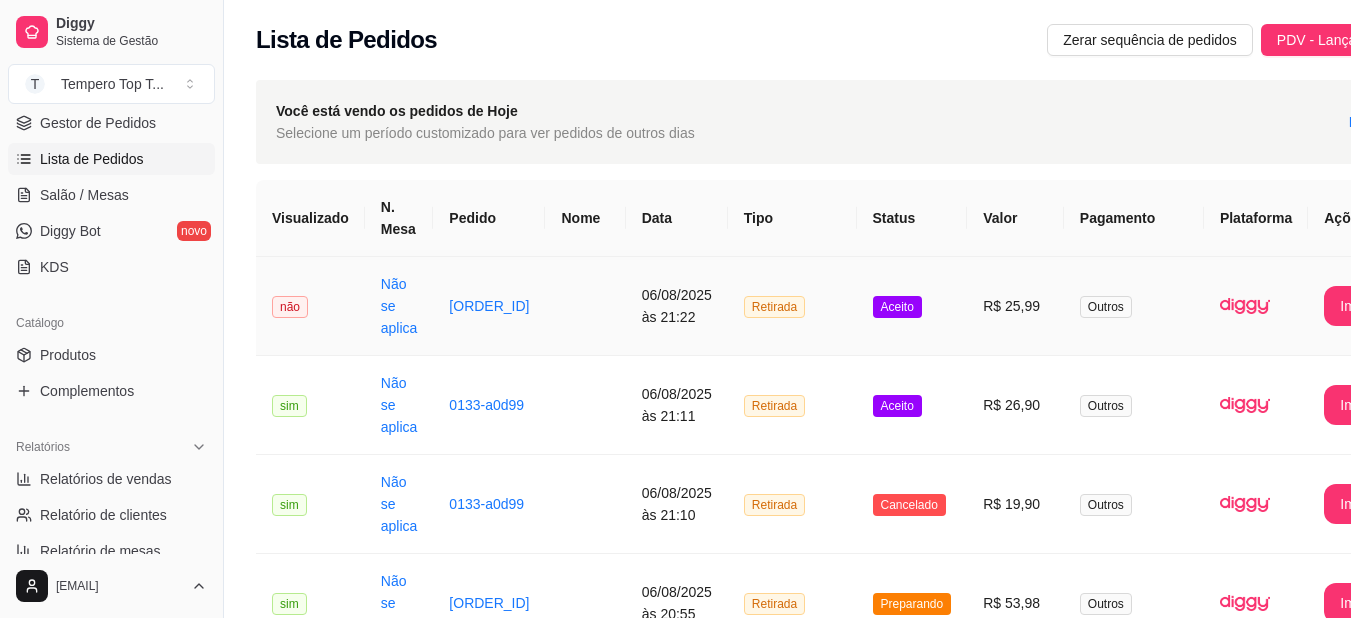 click on "Aceito" at bounding box center (912, 306) 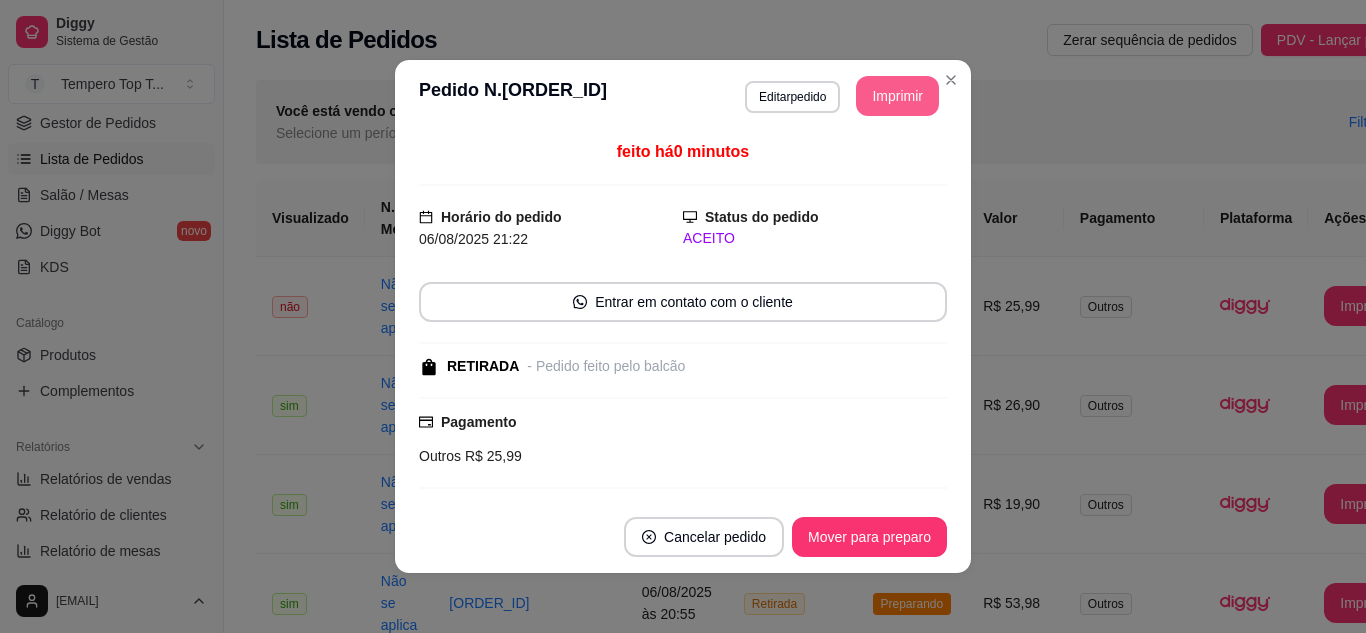 click on "Imprimir" at bounding box center (897, 96) 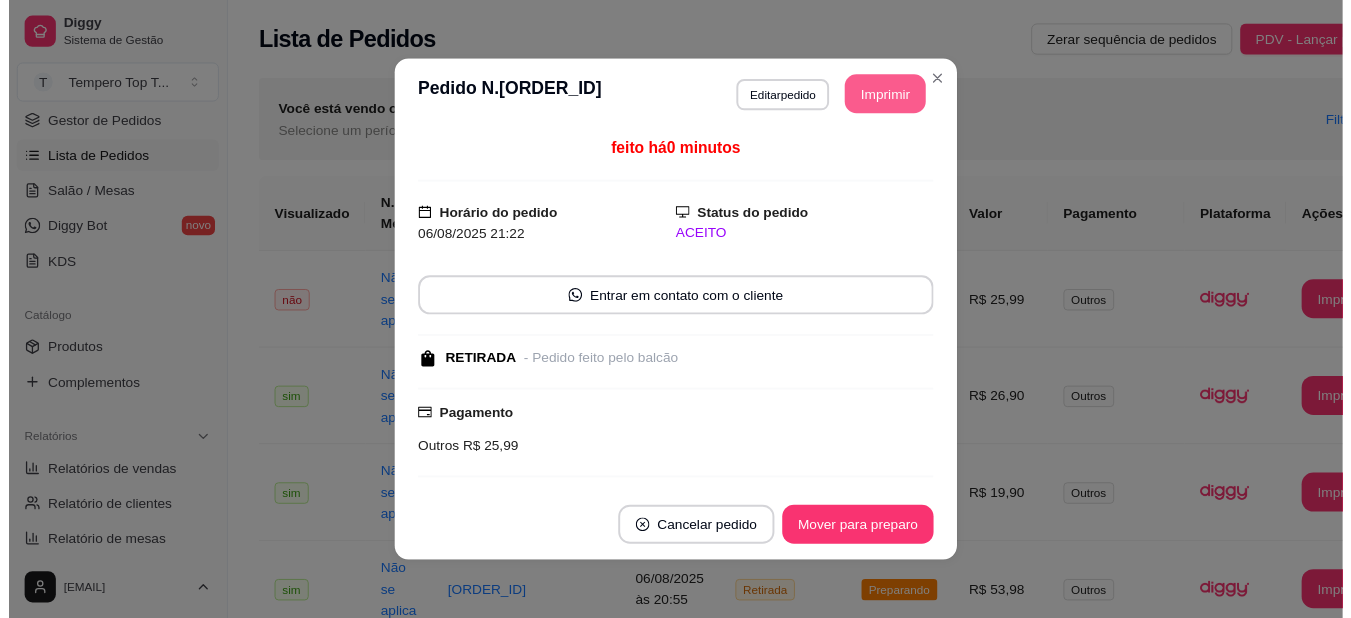 scroll, scrollTop: 0, scrollLeft: 0, axis: both 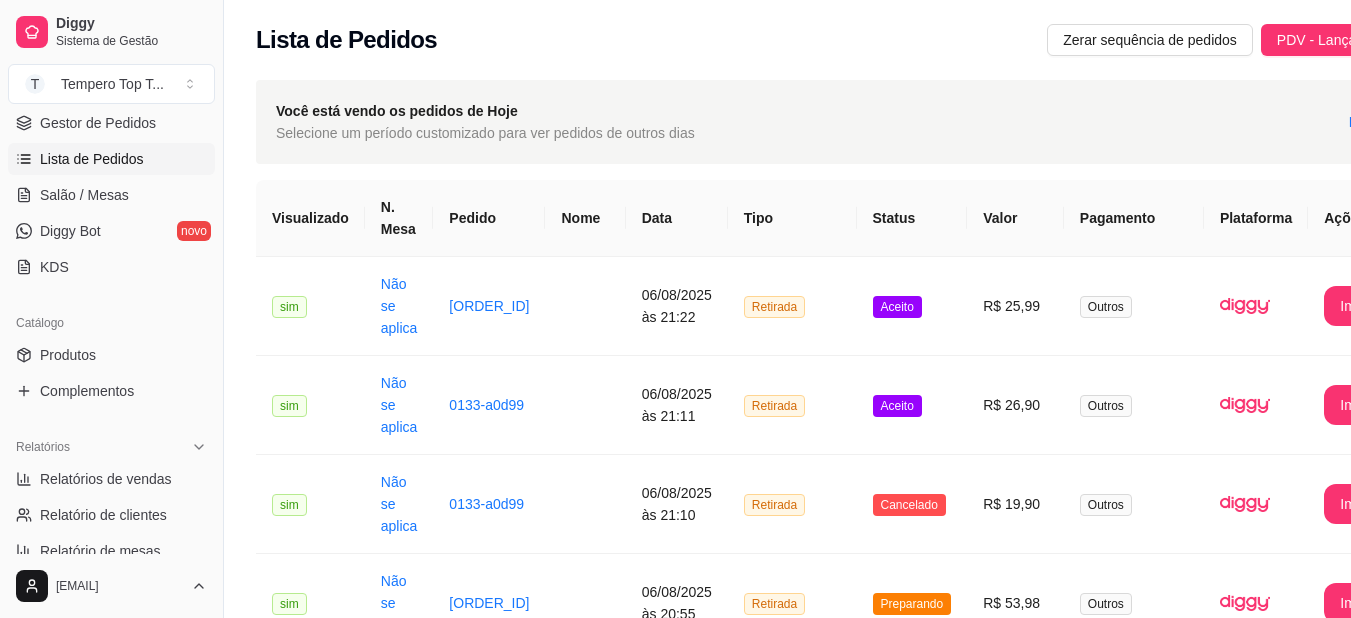 click on "Lista de Pedidos Zerar sequência de pedidos PDV - Lançar pedido" at bounding box center [839, 40] 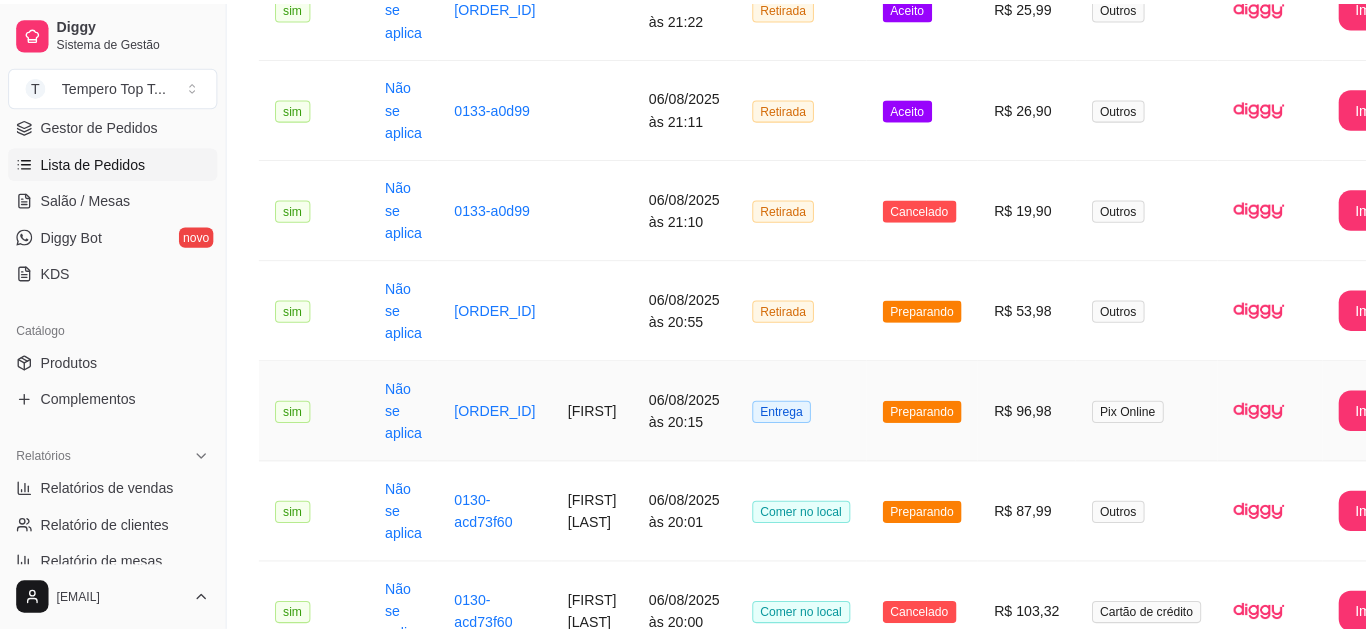 scroll, scrollTop: 400, scrollLeft: 0, axis: vertical 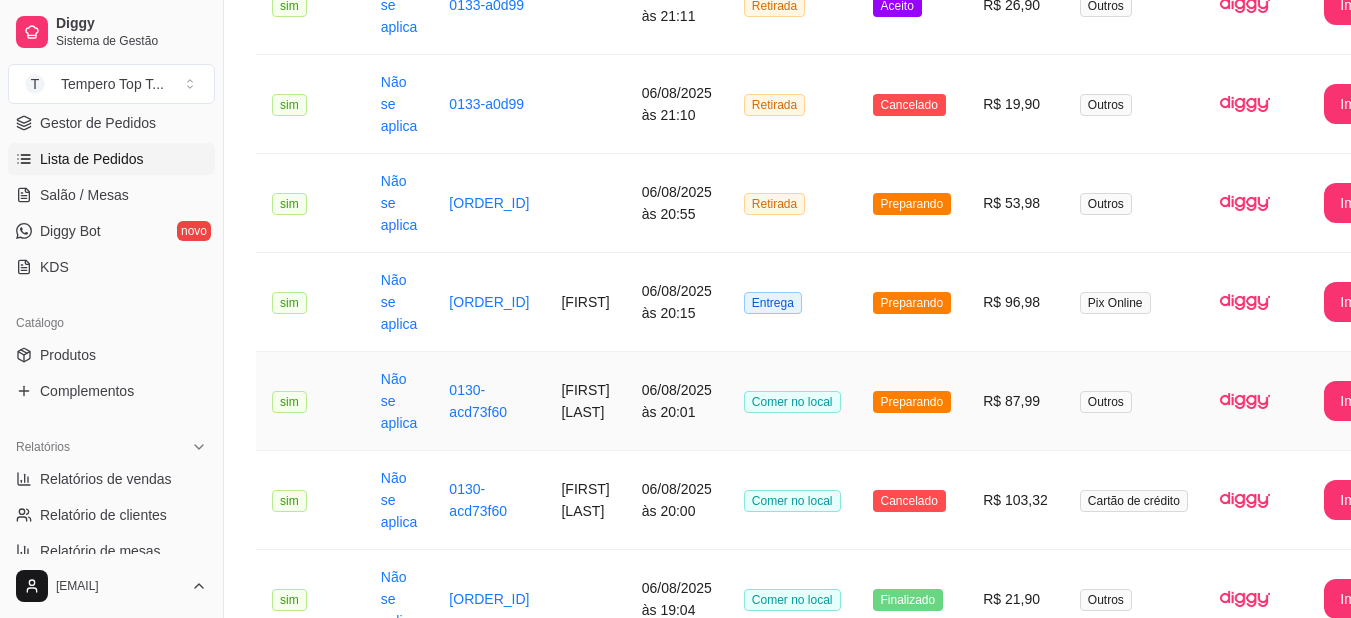 click on "R$ 87,99" at bounding box center [1015, 401] 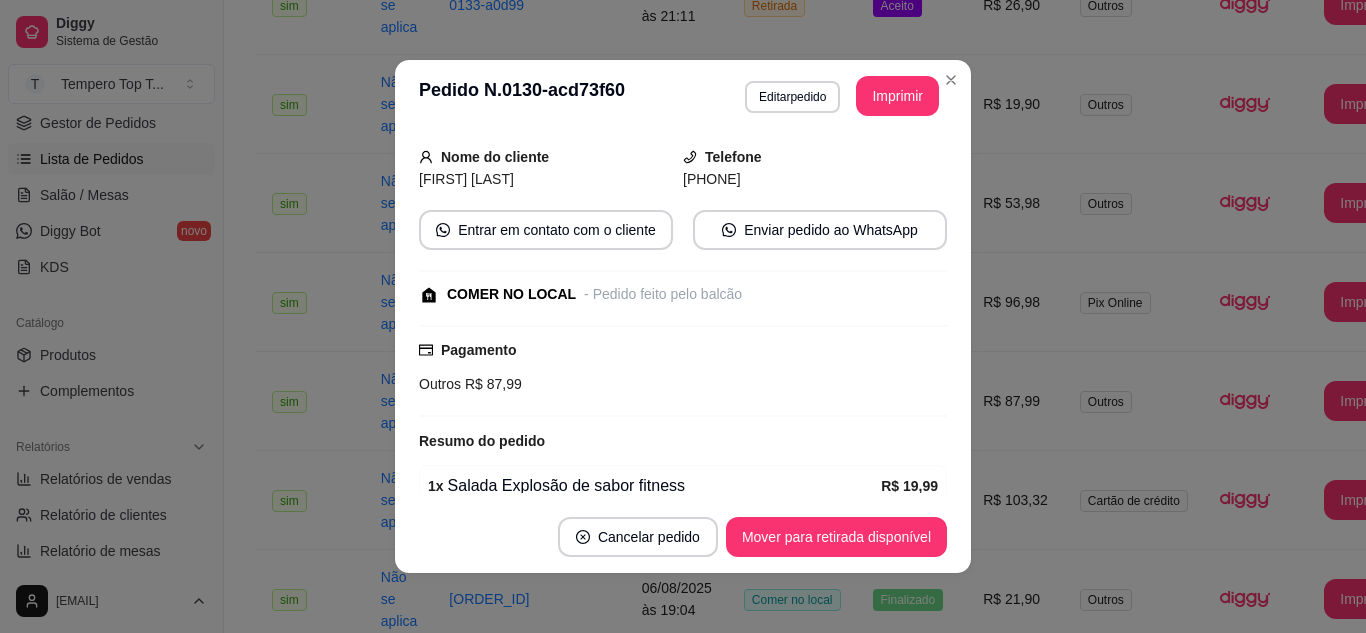 scroll, scrollTop: 0, scrollLeft: 0, axis: both 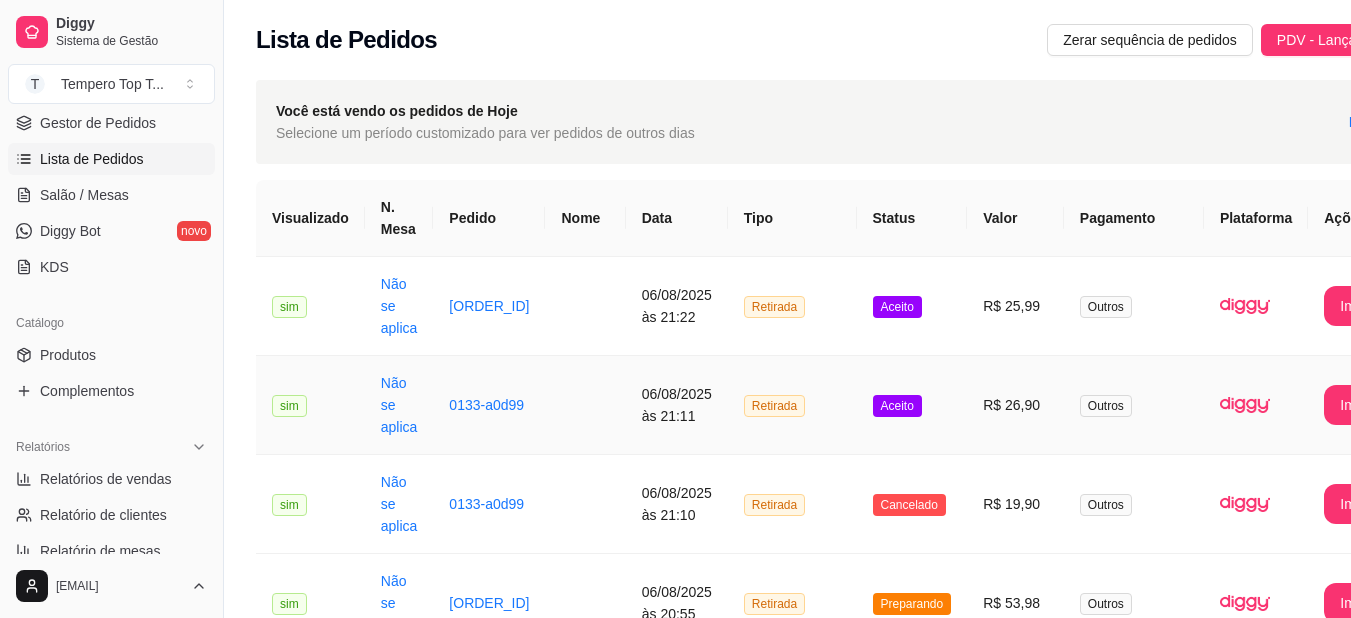 click on "R$ 26,90" at bounding box center (1015, 405) 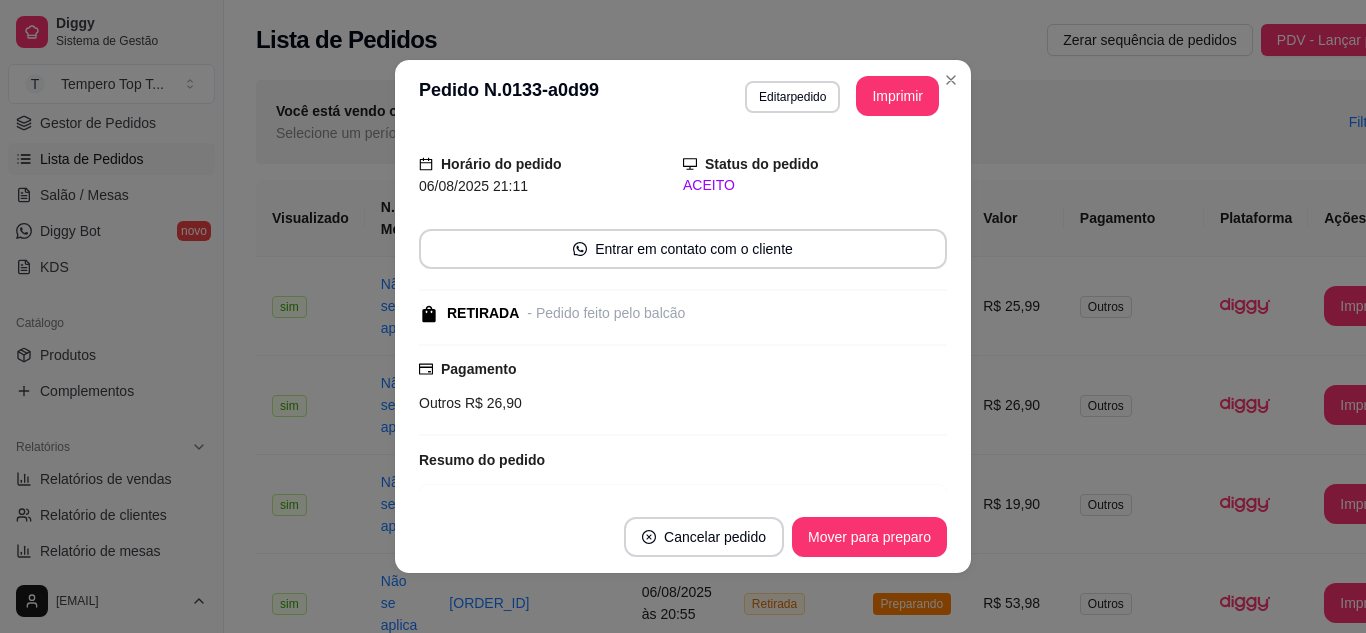 scroll, scrollTop: 270, scrollLeft: 0, axis: vertical 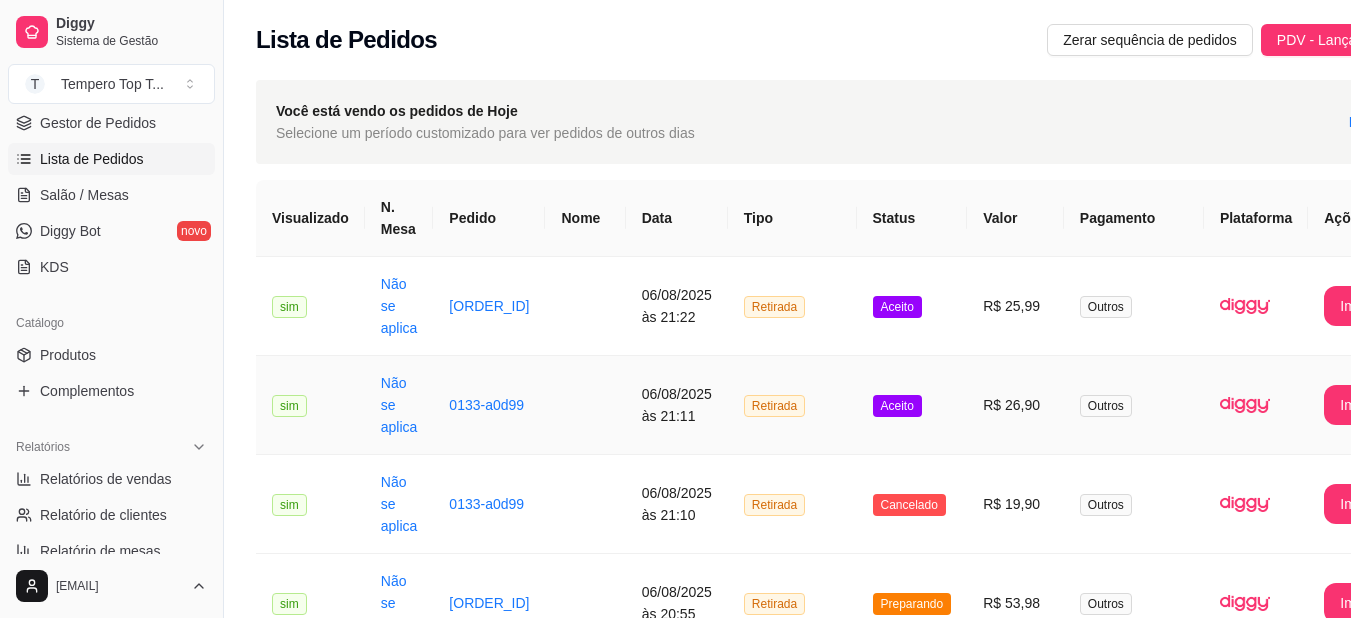 click on "R$ 26,90" at bounding box center [1015, 405] 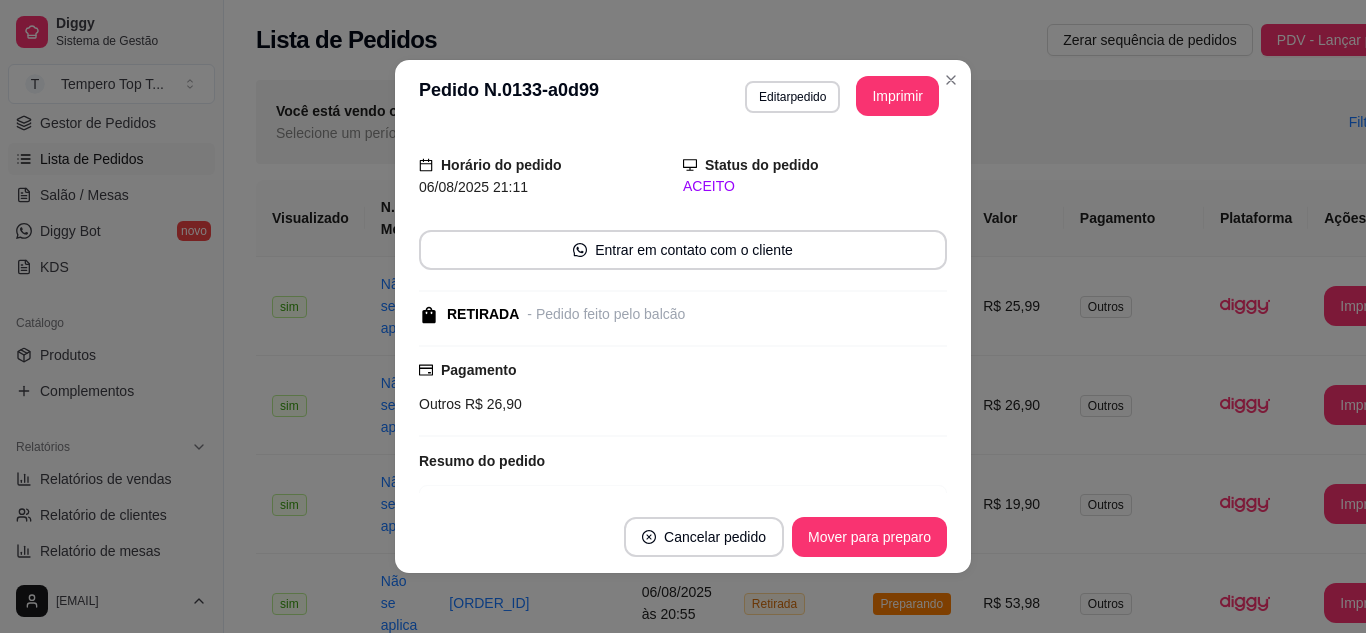 scroll, scrollTop: 270, scrollLeft: 0, axis: vertical 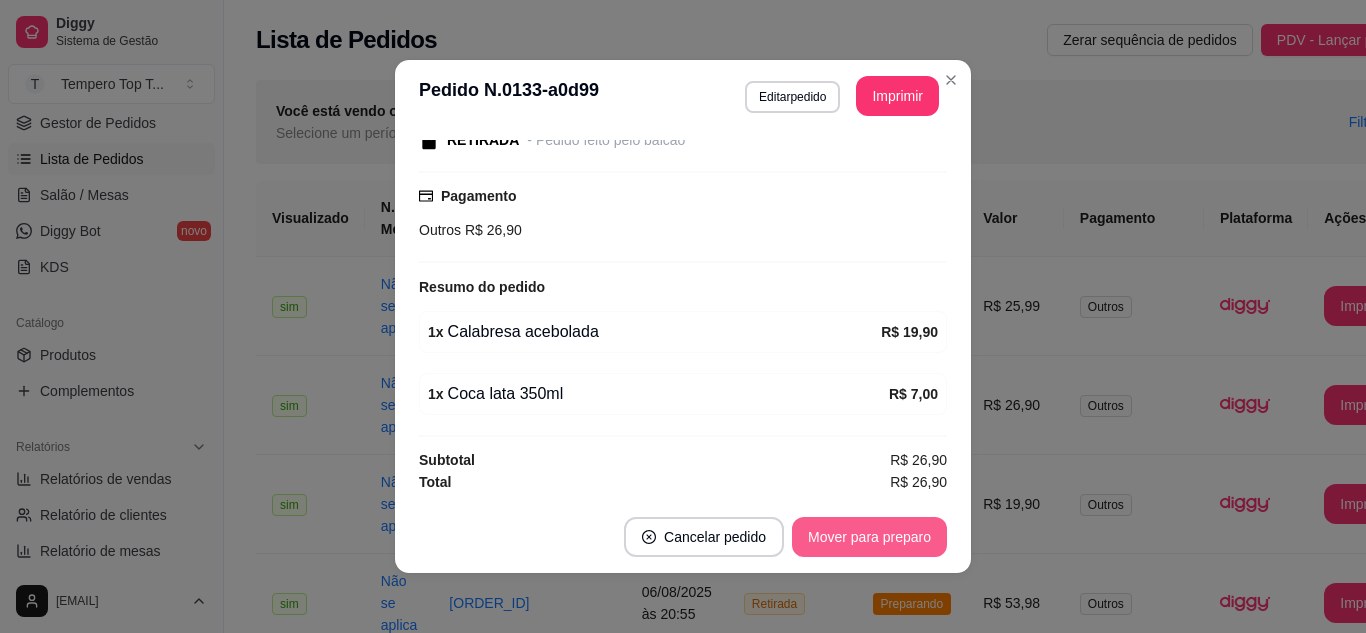 click on "Mover para preparo" at bounding box center [869, 537] 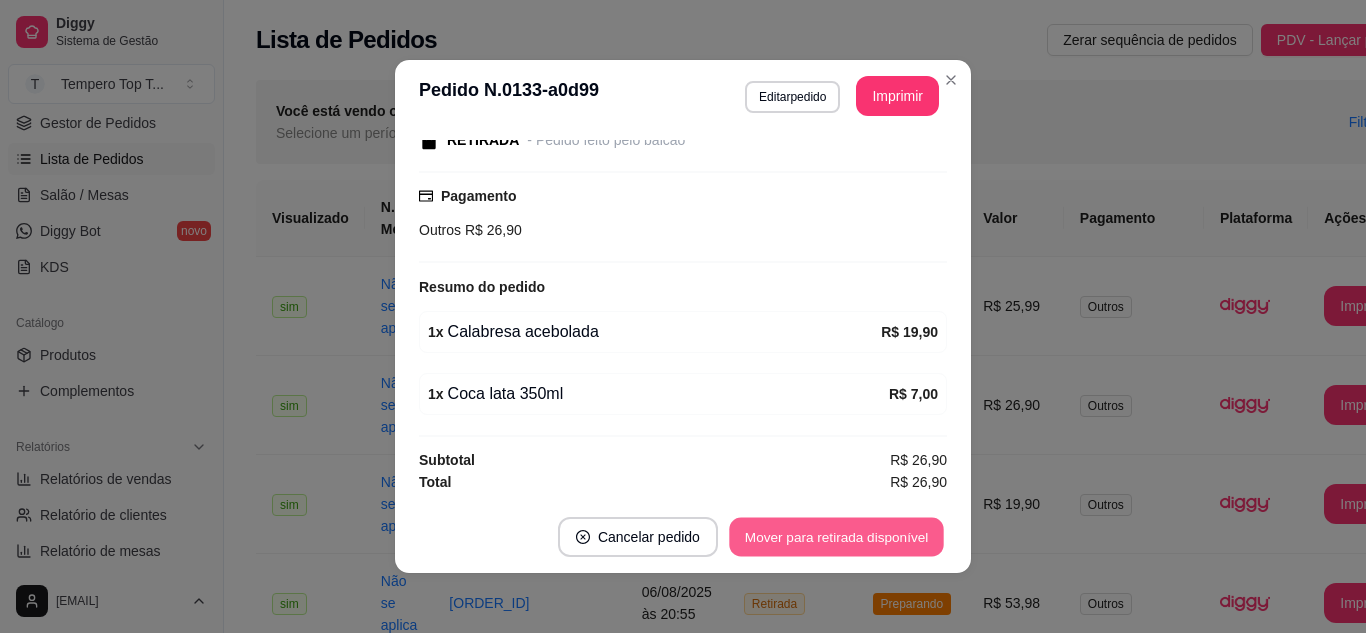 click on "Mover para retirada disponível" at bounding box center (836, 537) 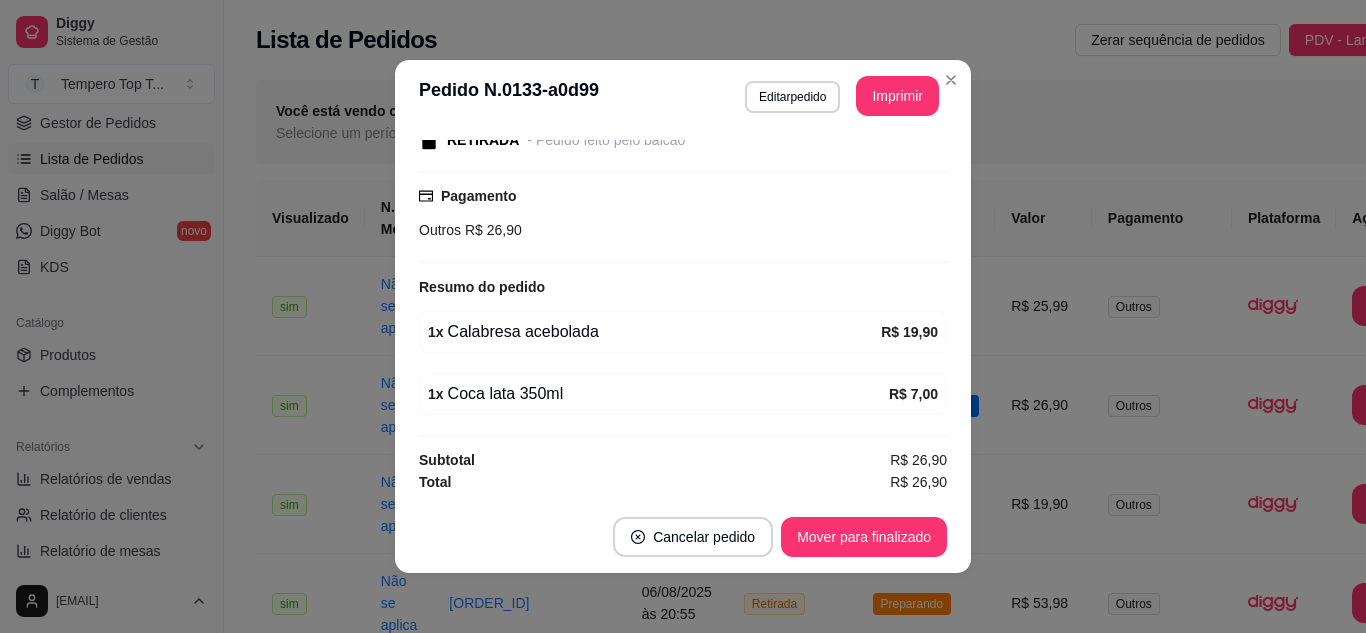 click on "feito há  13   minutos Editado por  [EMAIL] Horário do pedido [DATE] [TIME] Status do pedido PRONTO PARA RETIRAR Entrar em contato com o cliente RETIRADA - Pedido feito pelo balcão Pagamento Outros   [PRICE] Resumo do pedido 1 x     Calabresa acebolada  [PRICE] 1 x     Coca lata 350ml [PRICE] Subtotal [PRICE] Total [PRICE]" at bounding box center [683, 316] 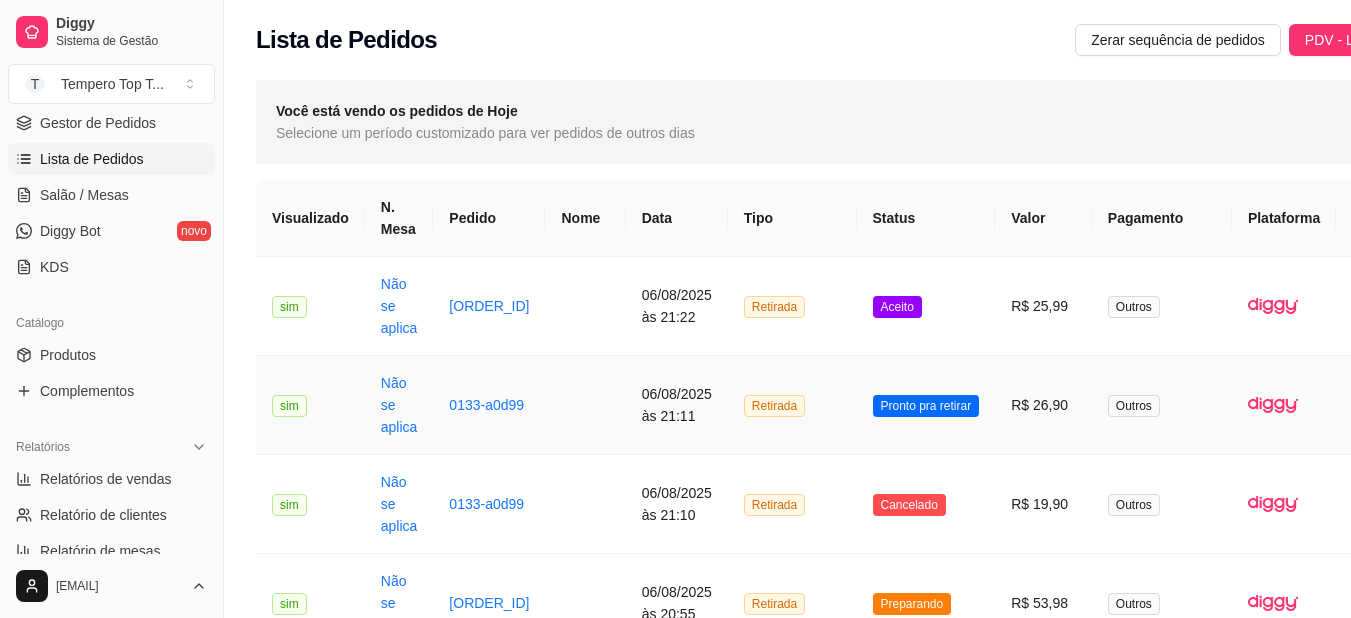 click on "06/08/2025 às 21:11" at bounding box center [677, 405] 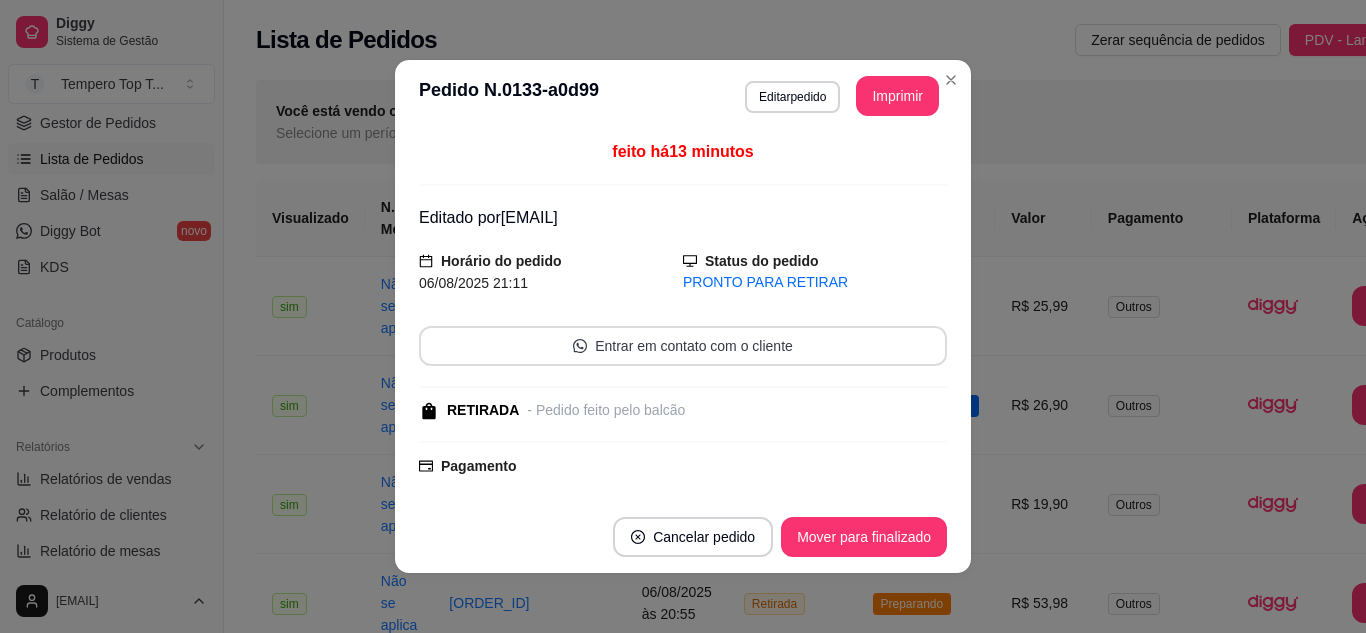 scroll, scrollTop: 270, scrollLeft: 0, axis: vertical 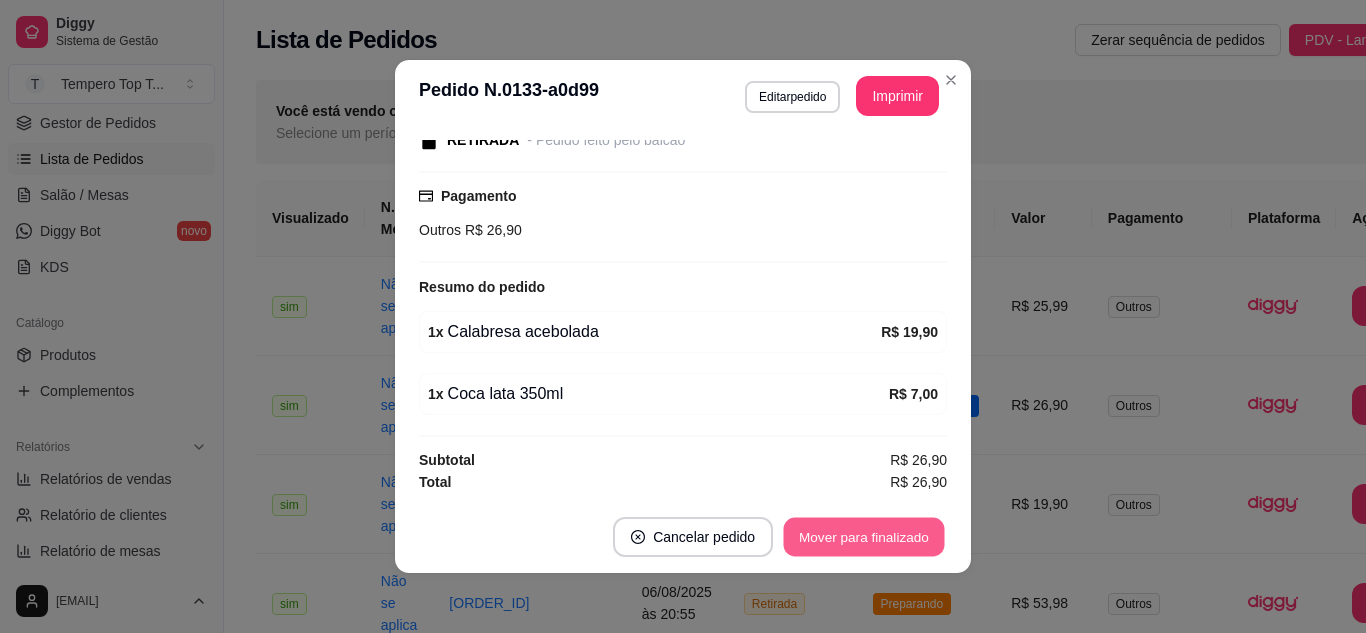 click on "Mover para finalizado" at bounding box center (864, 537) 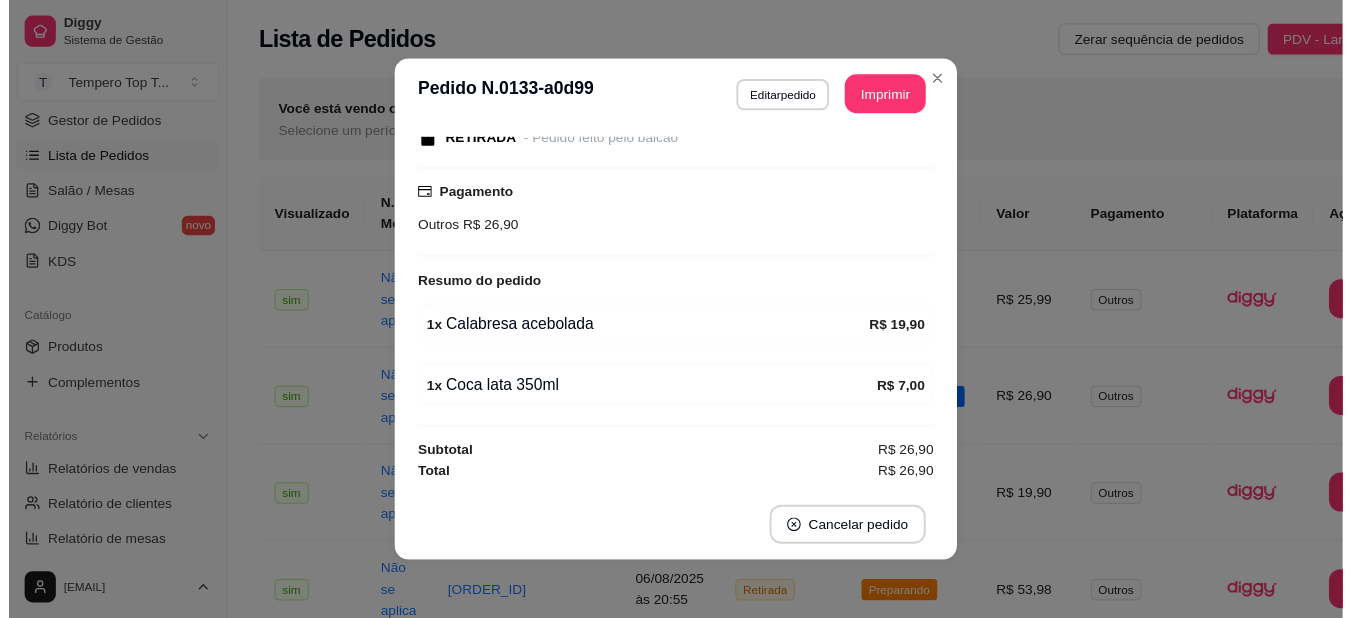 scroll, scrollTop: 164, scrollLeft: 0, axis: vertical 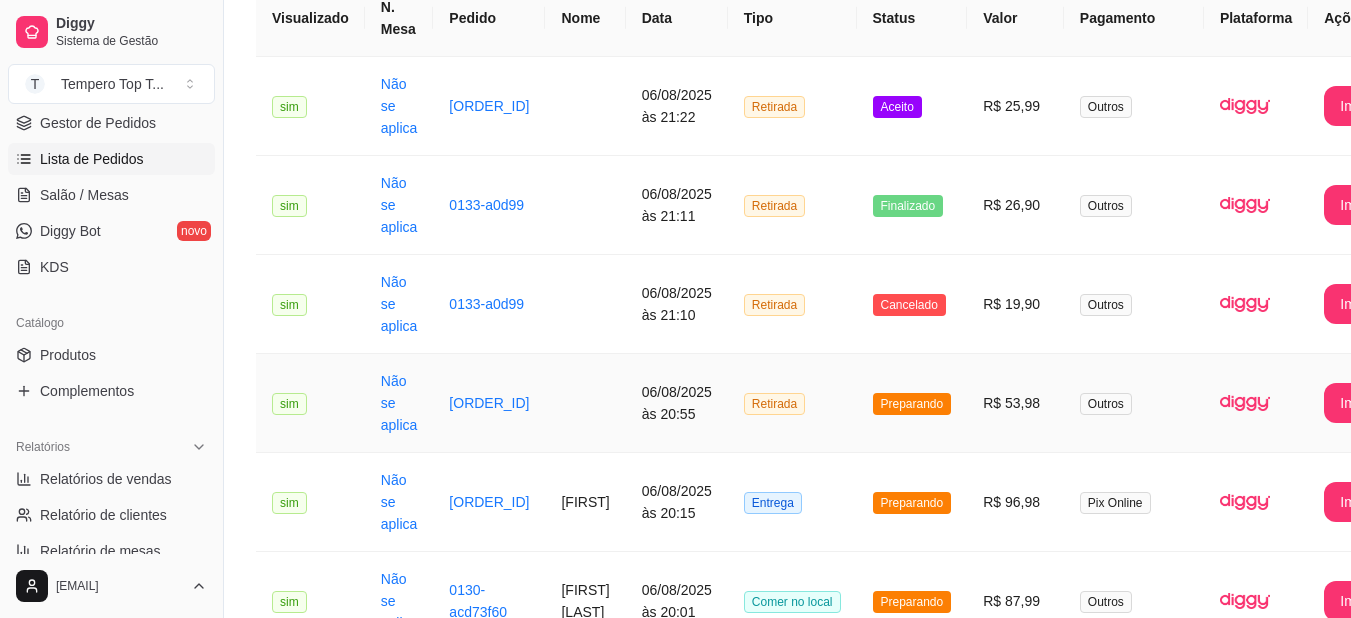 click on "R$ 53,98" at bounding box center [1015, 403] 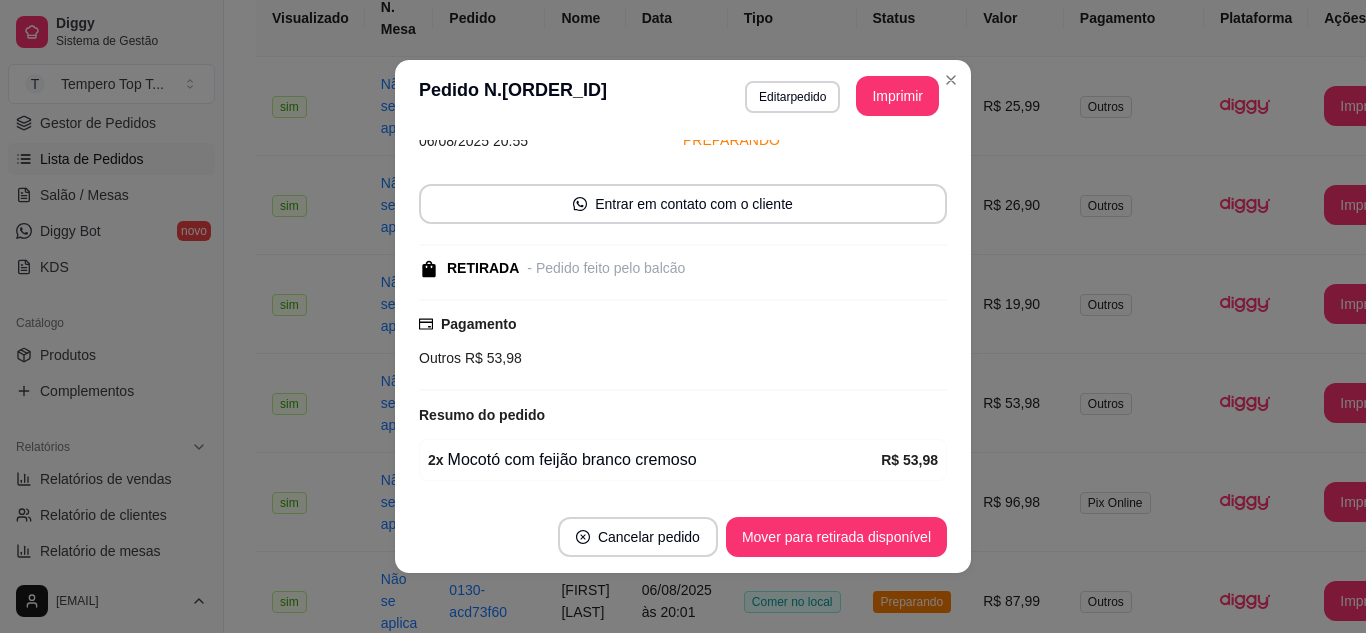 scroll, scrollTop: 164, scrollLeft: 0, axis: vertical 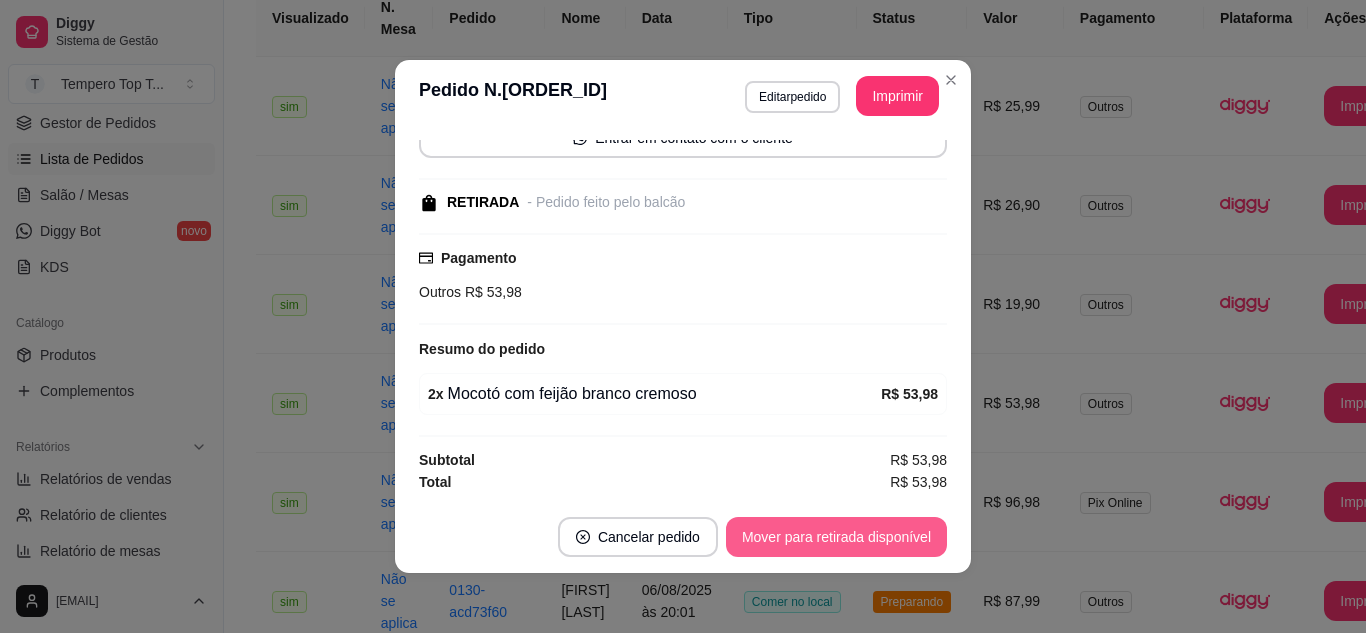click on "Mover para retirada disponível" at bounding box center (836, 537) 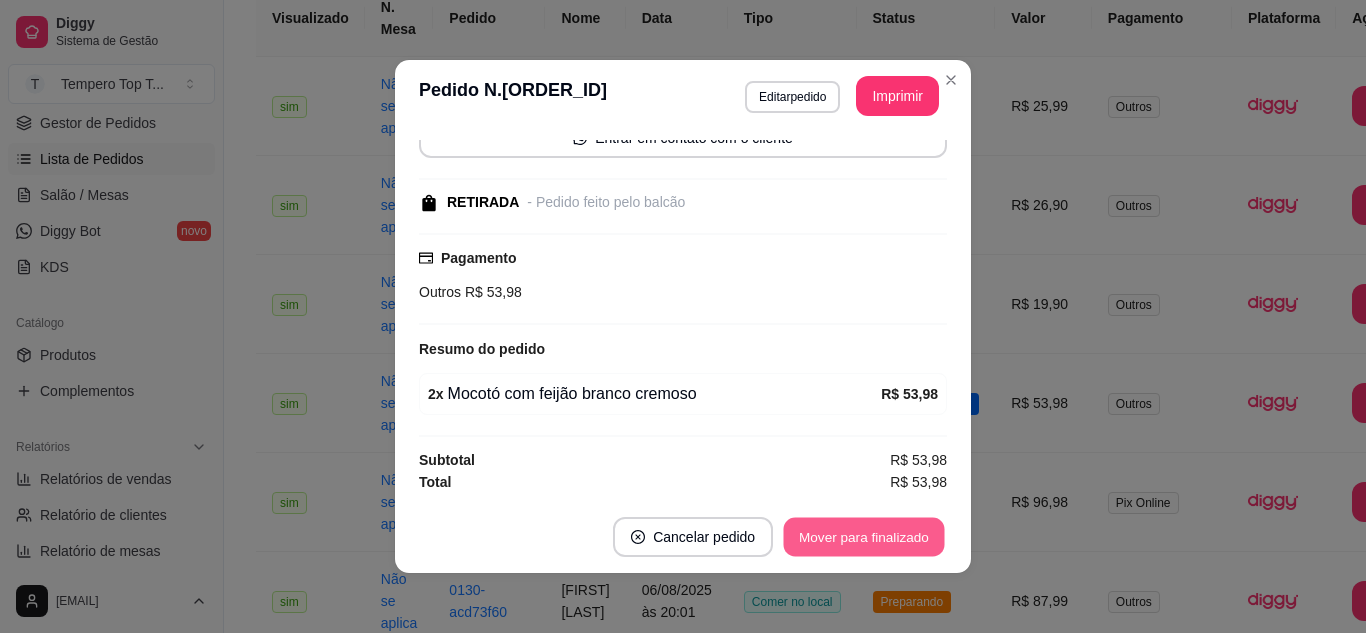 click on "Mover para finalizado" at bounding box center [864, 537] 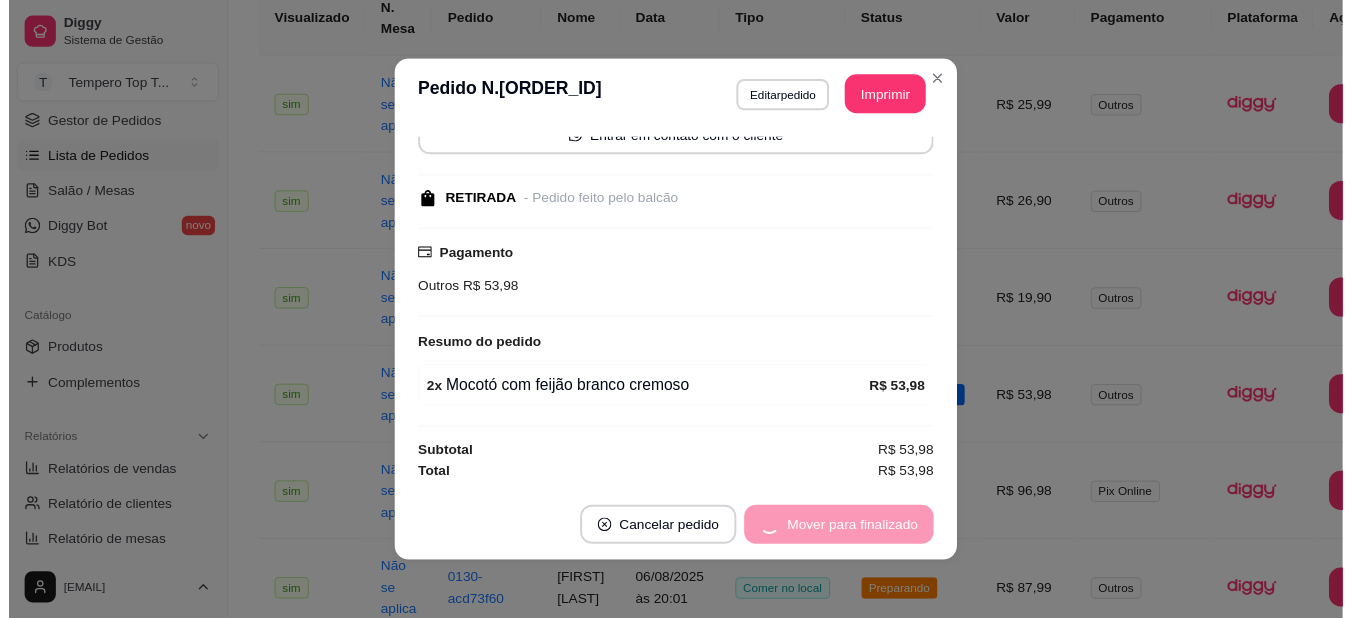 scroll, scrollTop: 78, scrollLeft: 0, axis: vertical 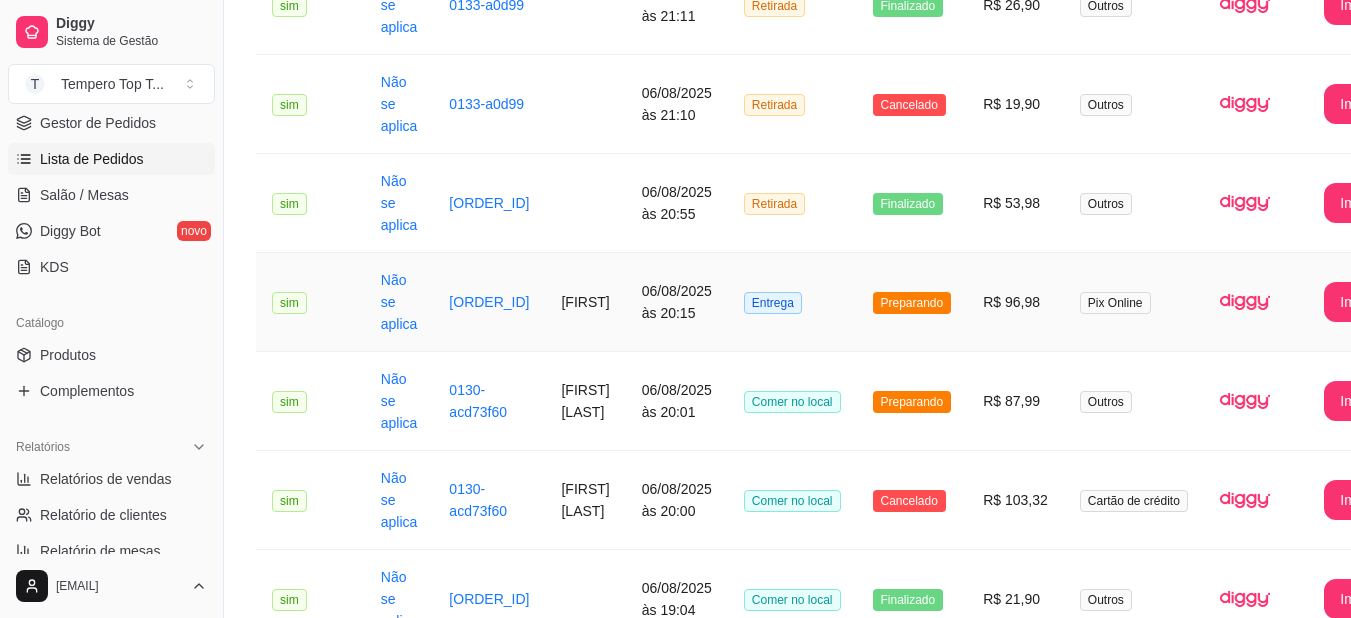 click on "Preparando" at bounding box center (912, 302) 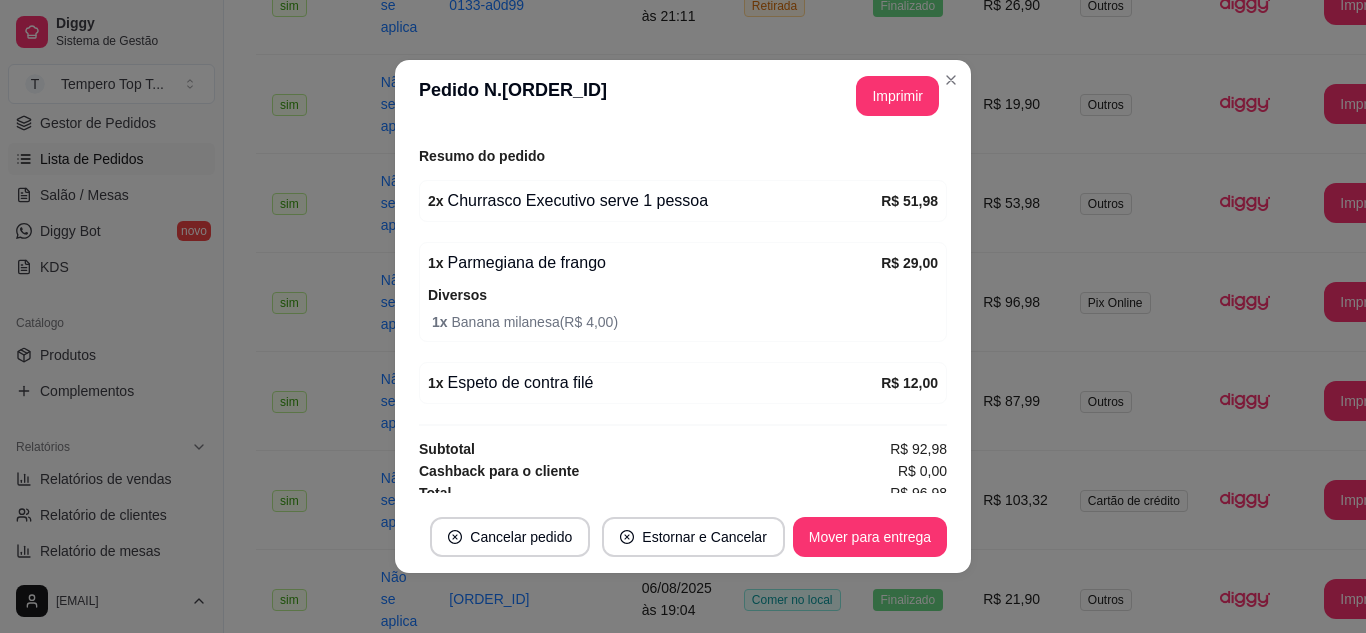 scroll, scrollTop: 652, scrollLeft: 0, axis: vertical 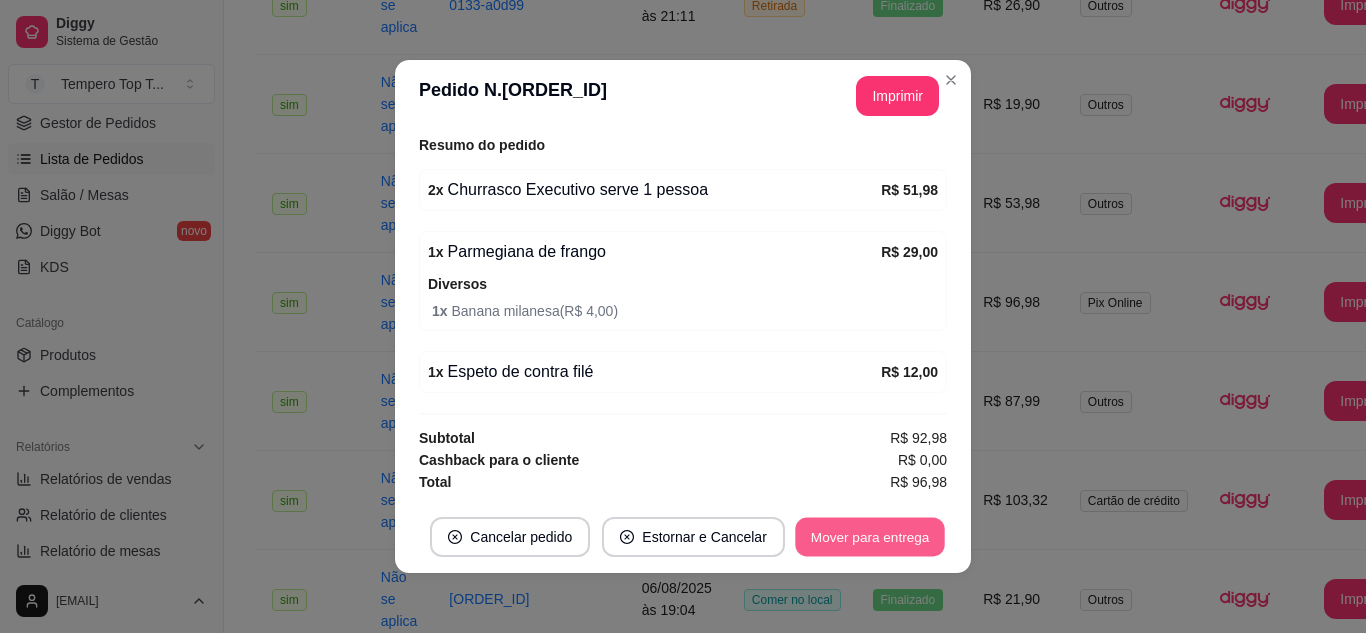 click on "Mover para entrega" at bounding box center (870, 537) 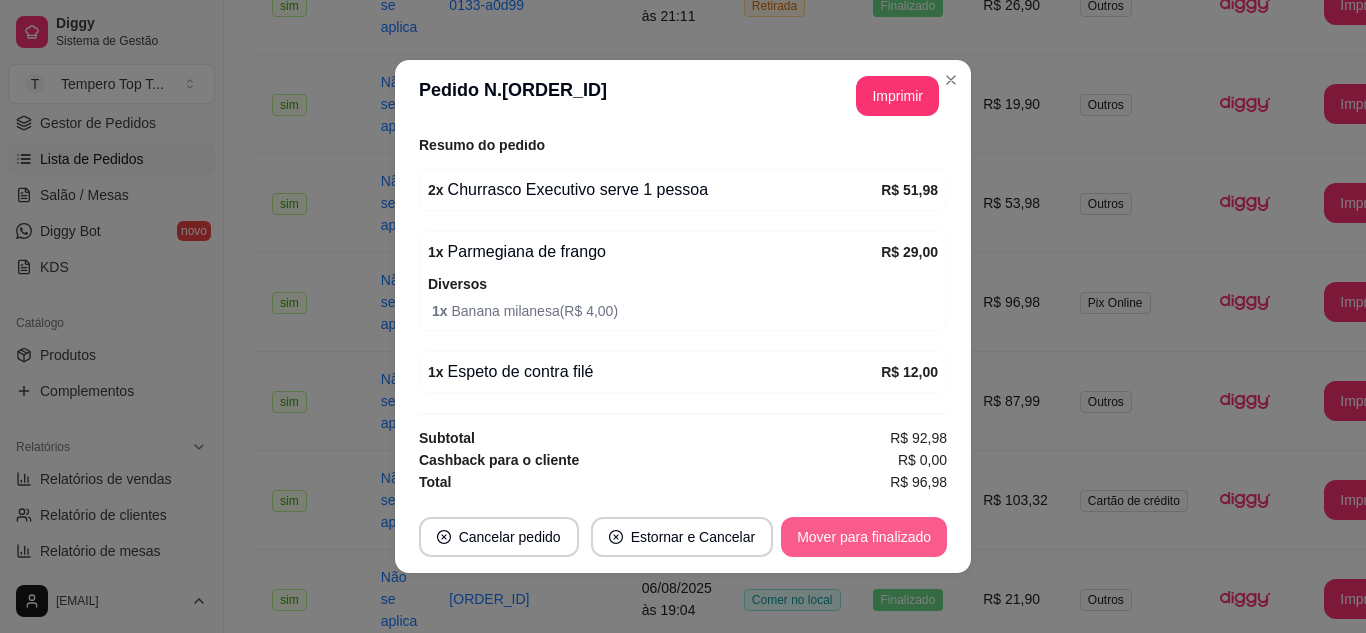 click on "Mover para finalizado" at bounding box center (864, 537) 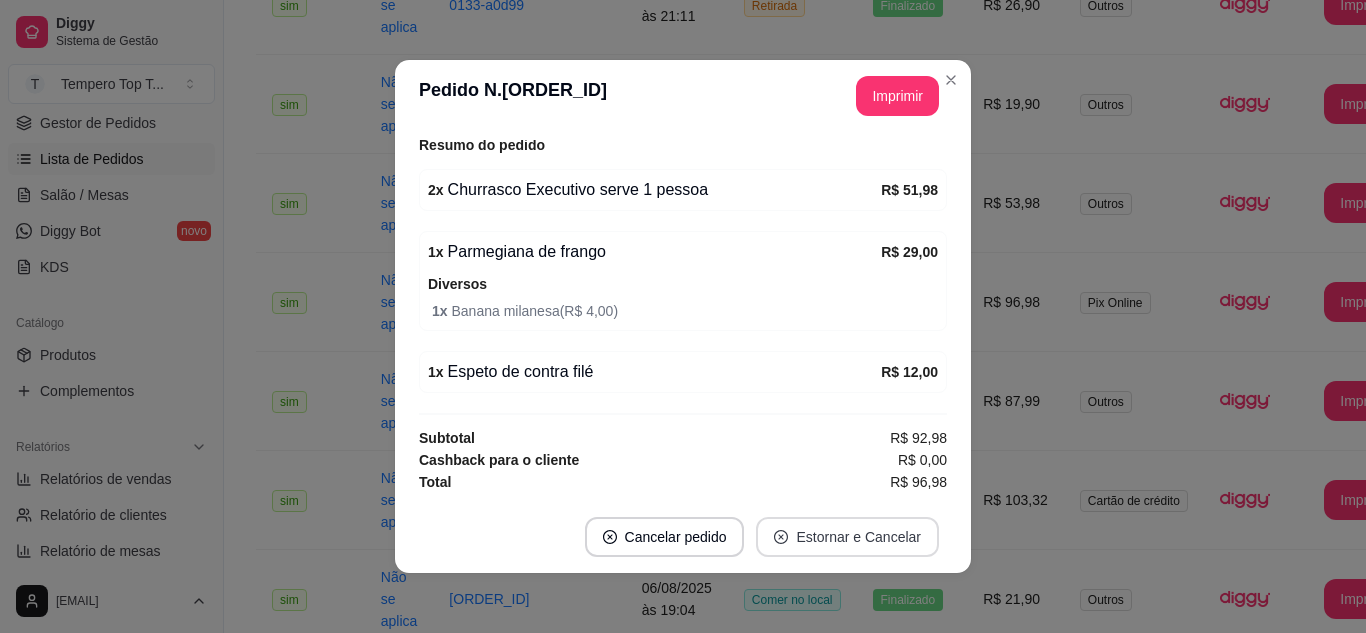scroll, scrollTop: 606, scrollLeft: 0, axis: vertical 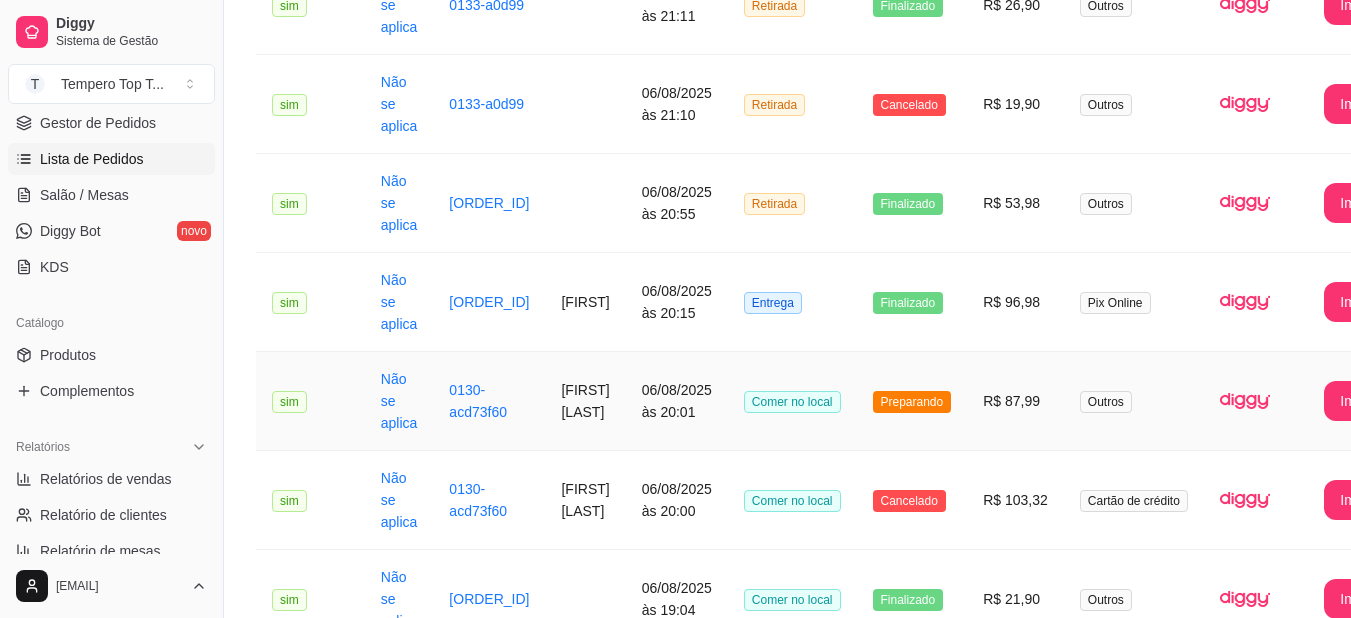 click on "Preparando" at bounding box center (912, 401) 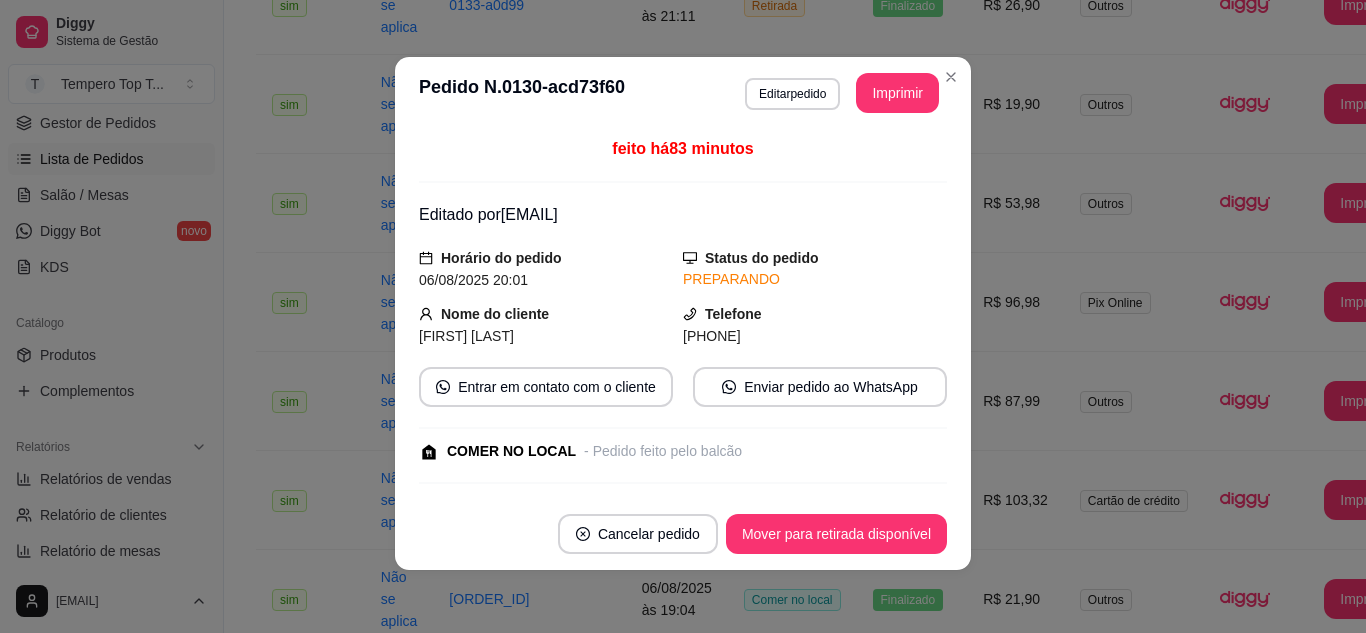 scroll, scrollTop: 4, scrollLeft: 0, axis: vertical 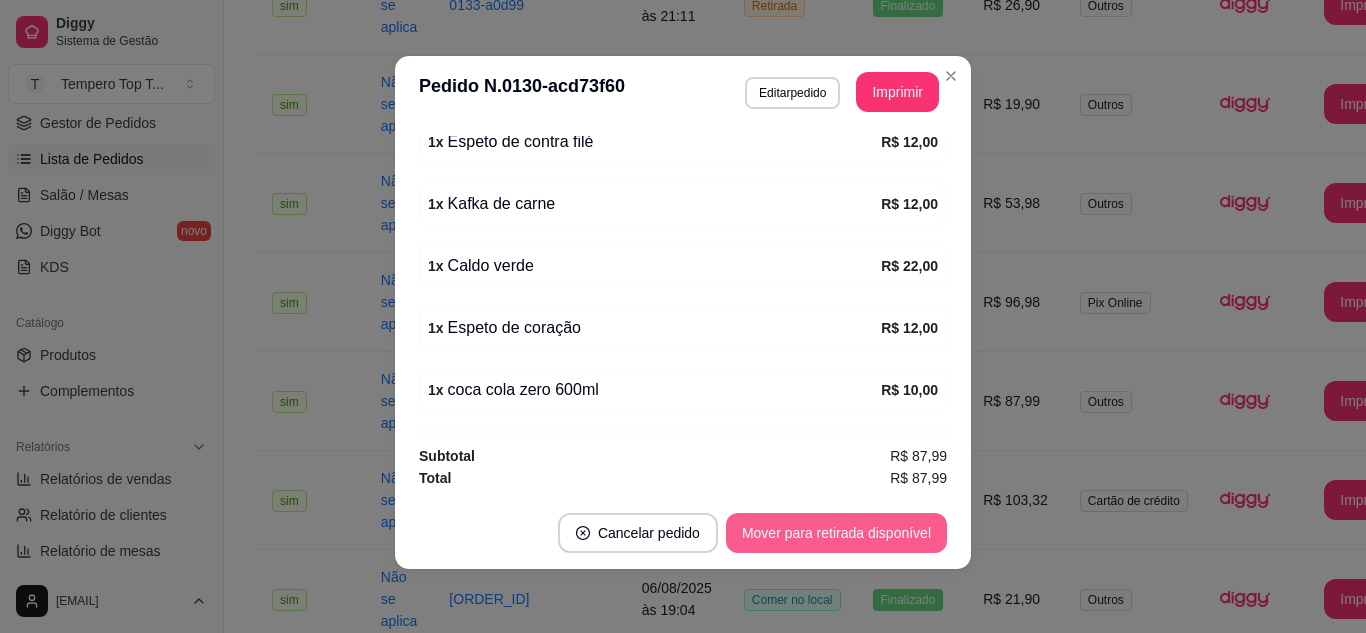 click on "Mover para retirada disponível" at bounding box center (836, 533) 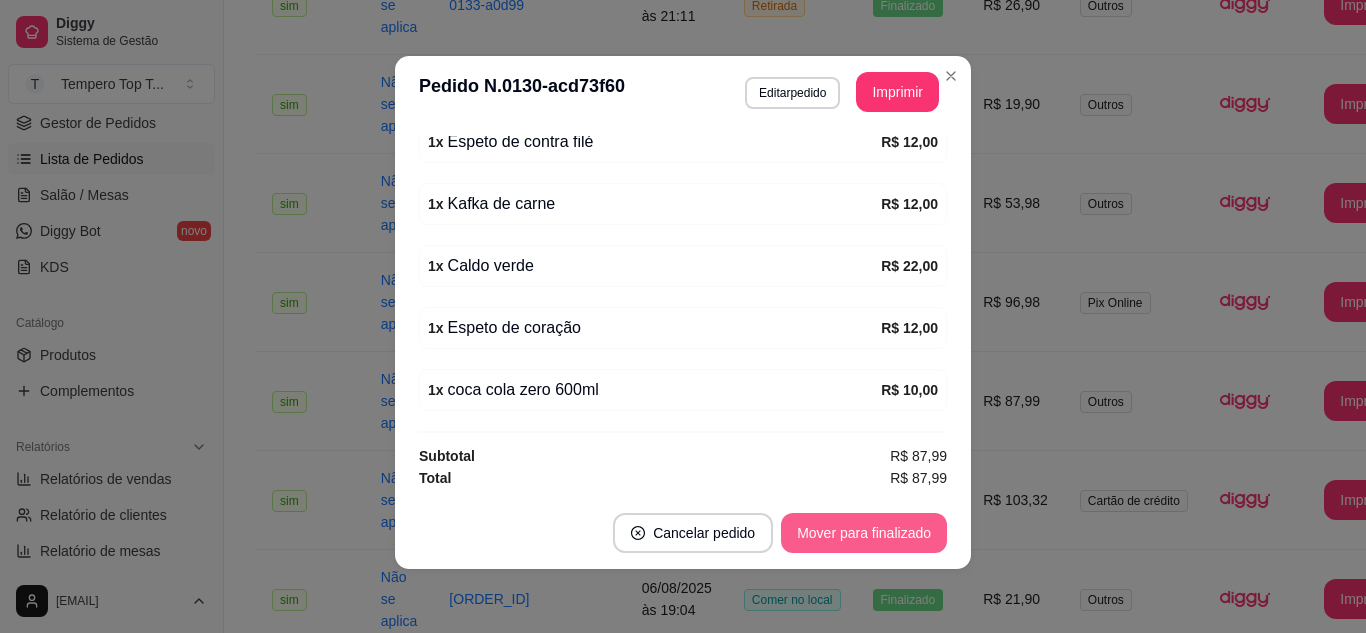click on "Mover para finalizado" at bounding box center (864, 533) 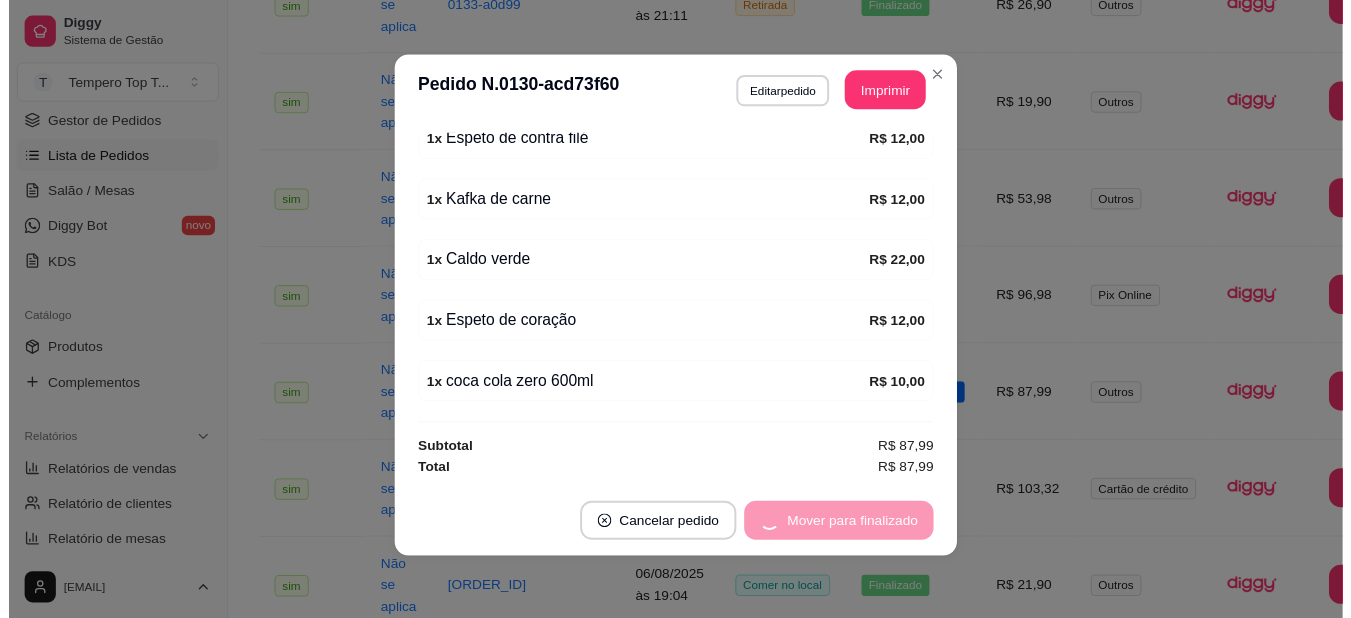 scroll, scrollTop: 496, scrollLeft: 0, axis: vertical 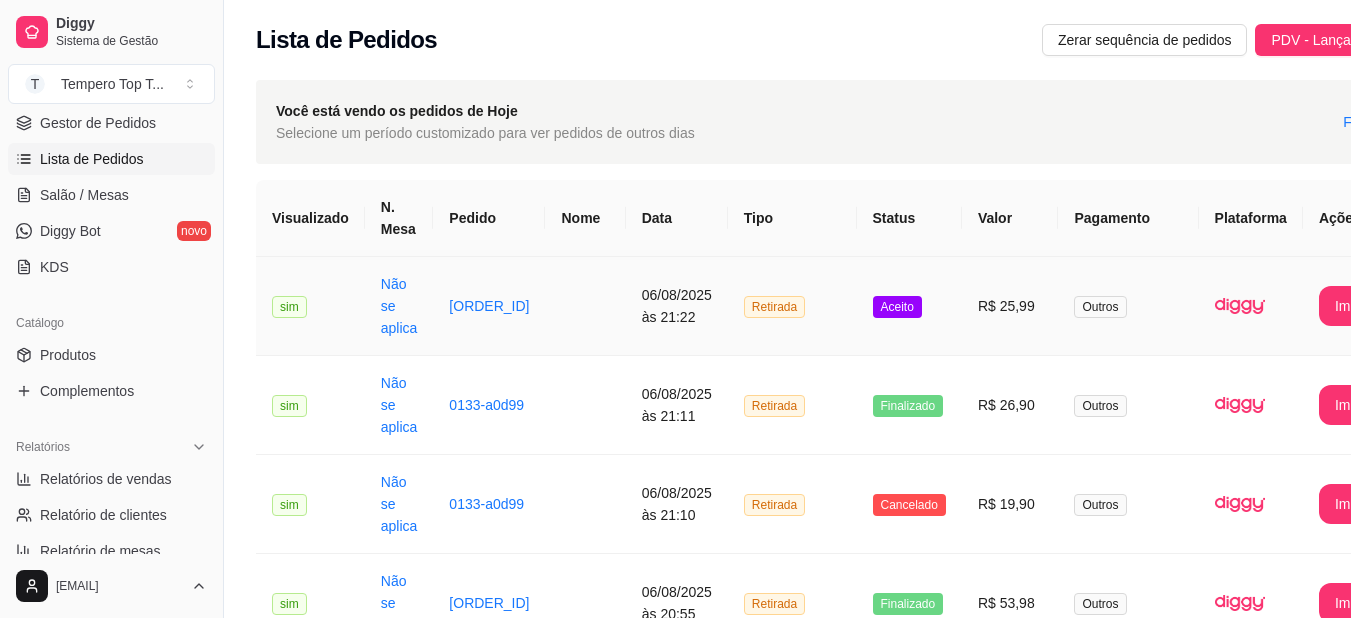 click on "R$ 25,99" at bounding box center [1010, 306] 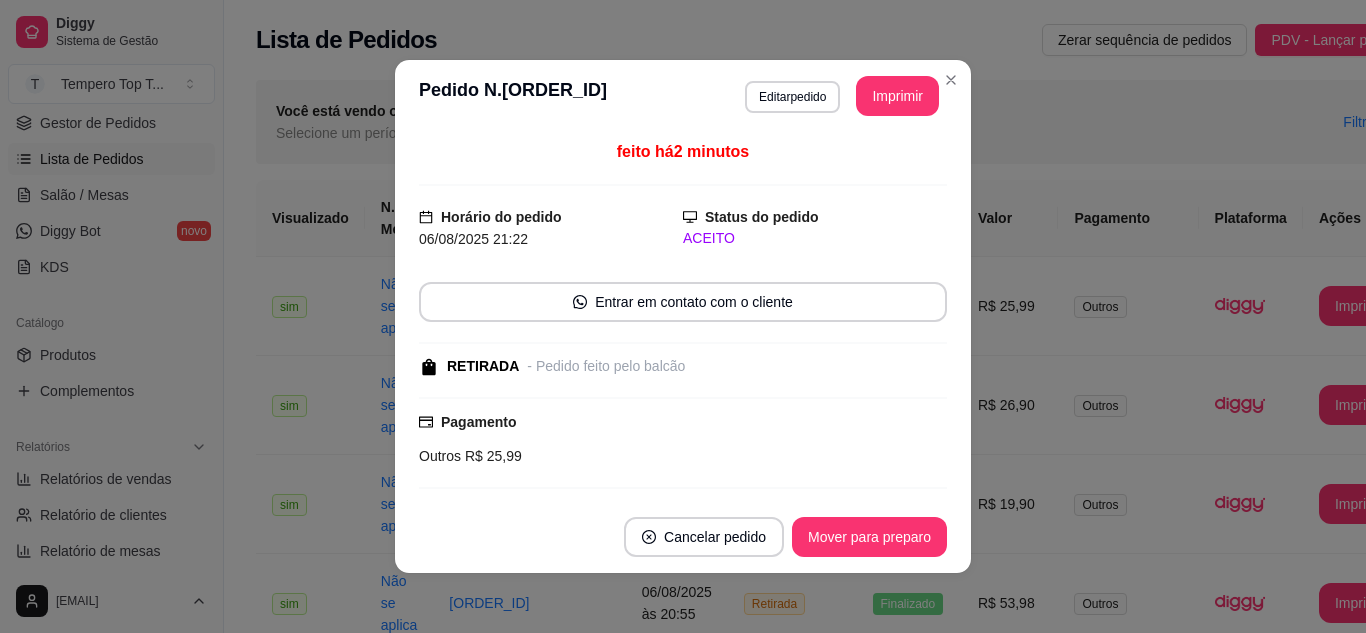 scroll, scrollTop: 164, scrollLeft: 0, axis: vertical 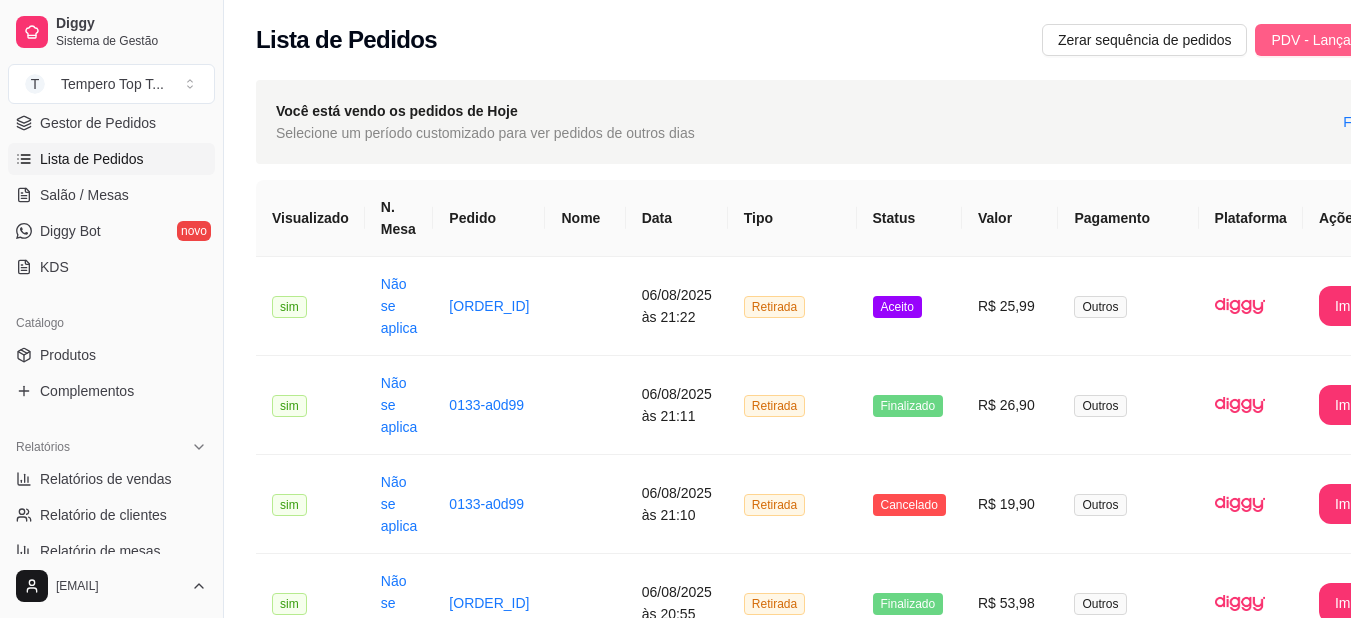 click on "PDV - Lançar pedido" at bounding box center (1336, 40) 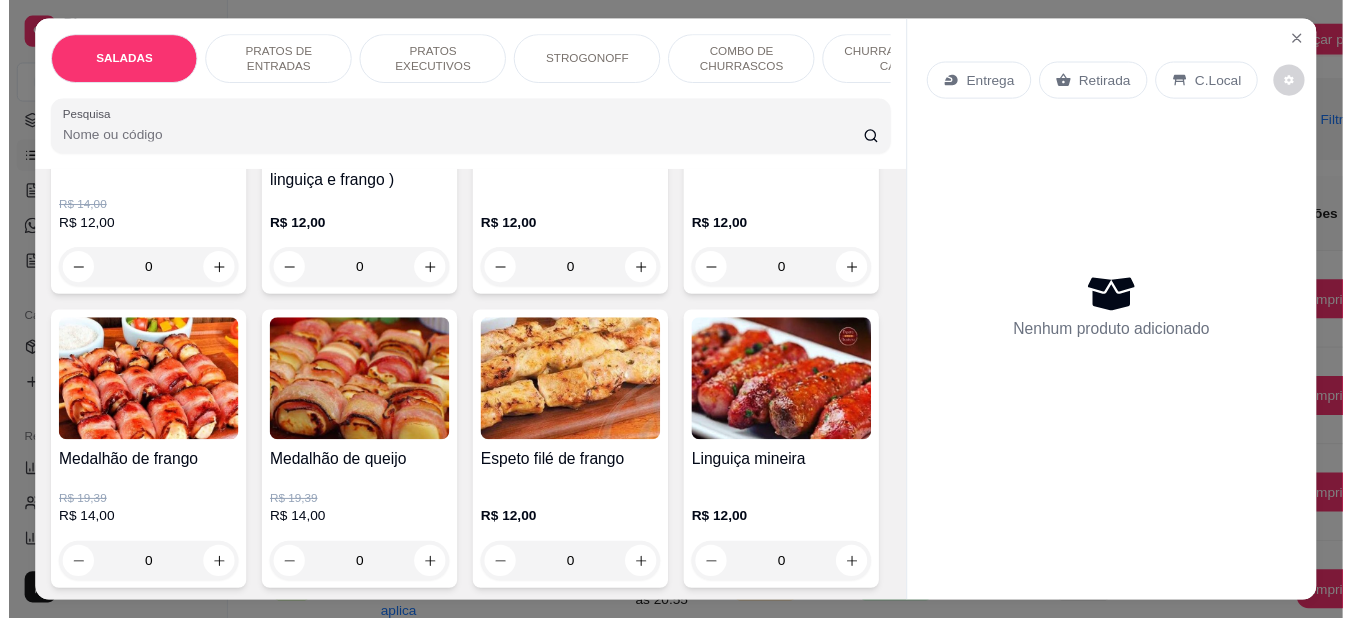 scroll, scrollTop: 2300, scrollLeft: 0, axis: vertical 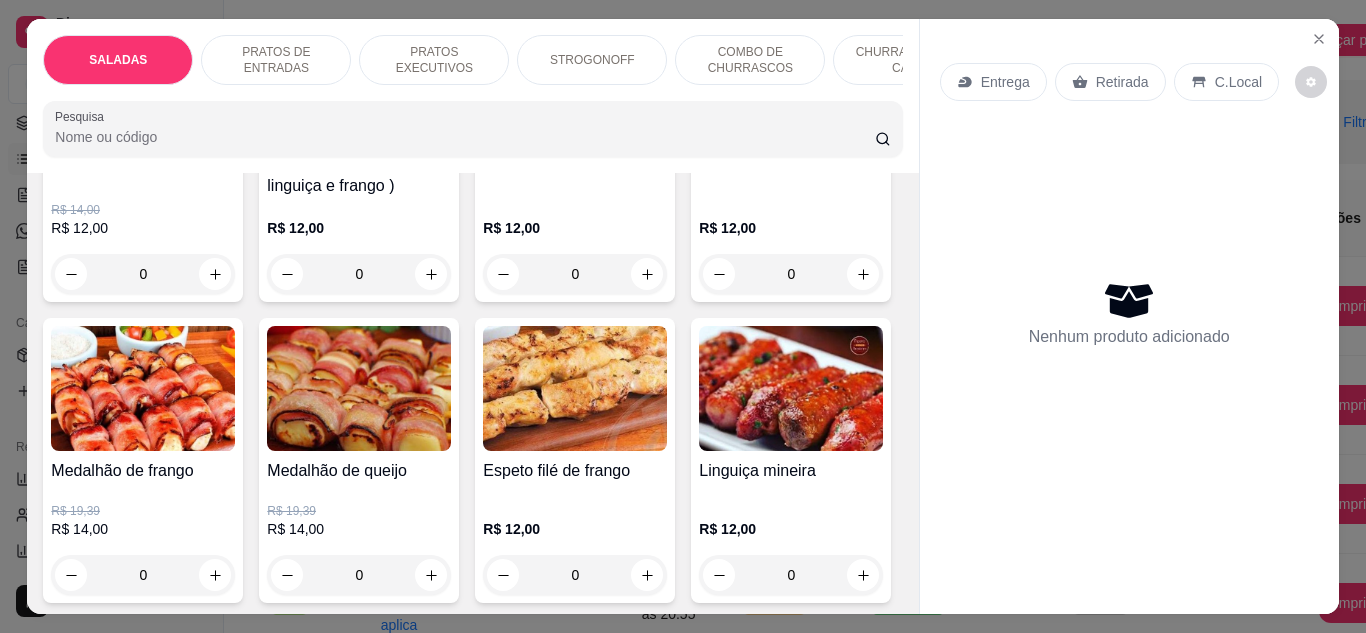 click at bounding box center (215, -75) 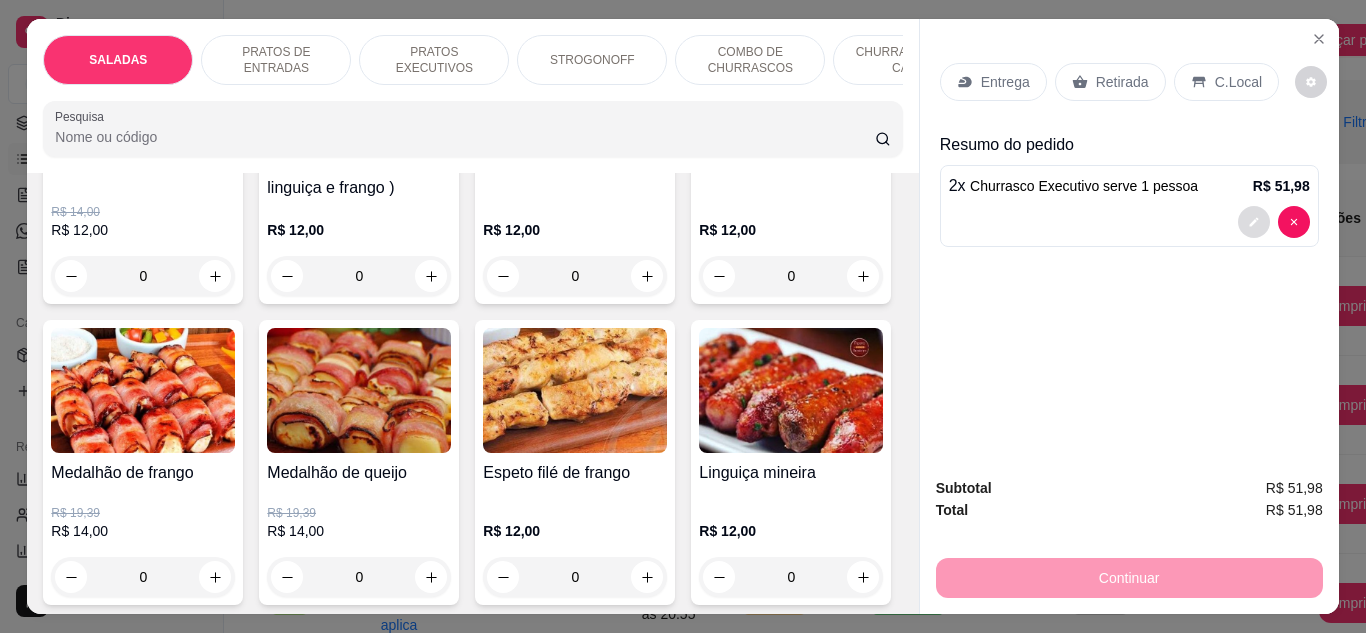 click at bounding box center [1254, 222] 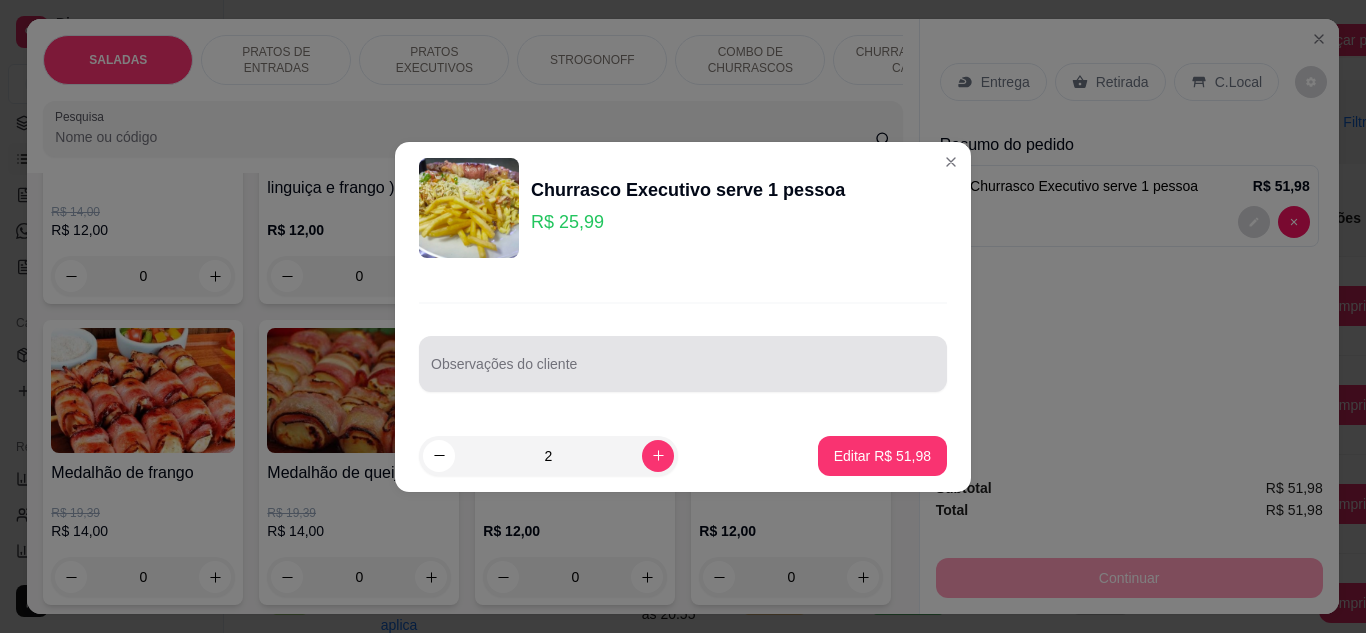 click on "Observações do cliente" at bounding box center (683, 372) 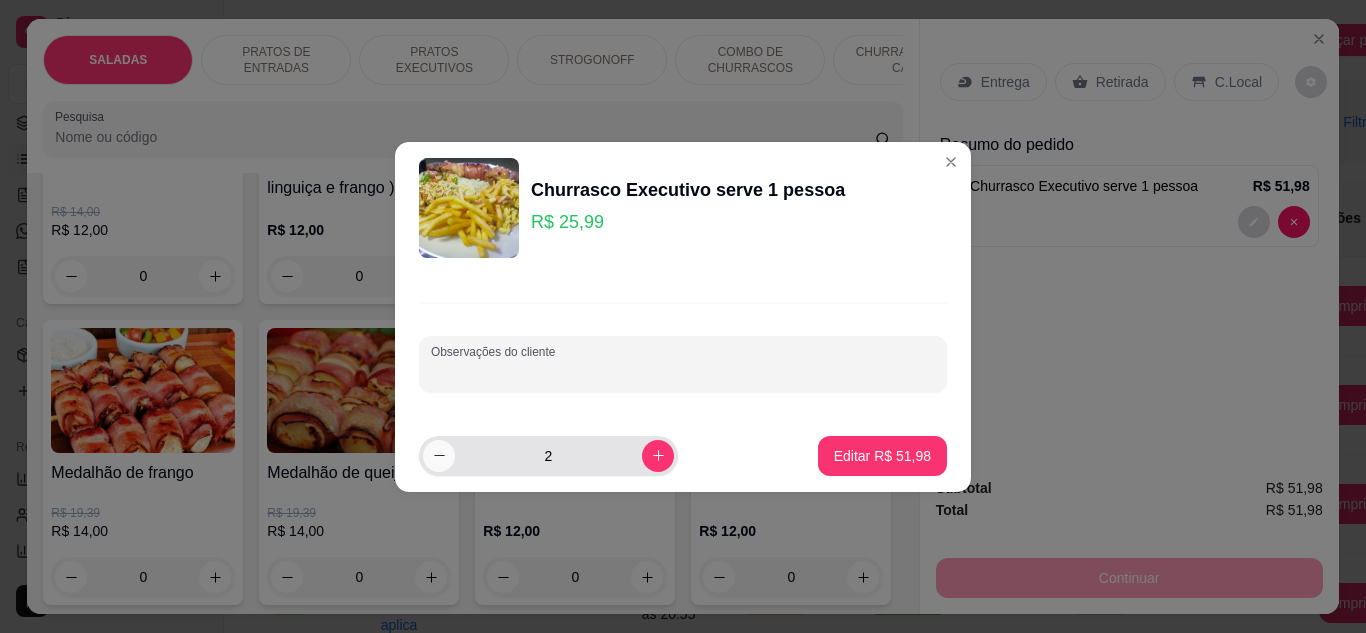 click at bounding box center (439, 456) 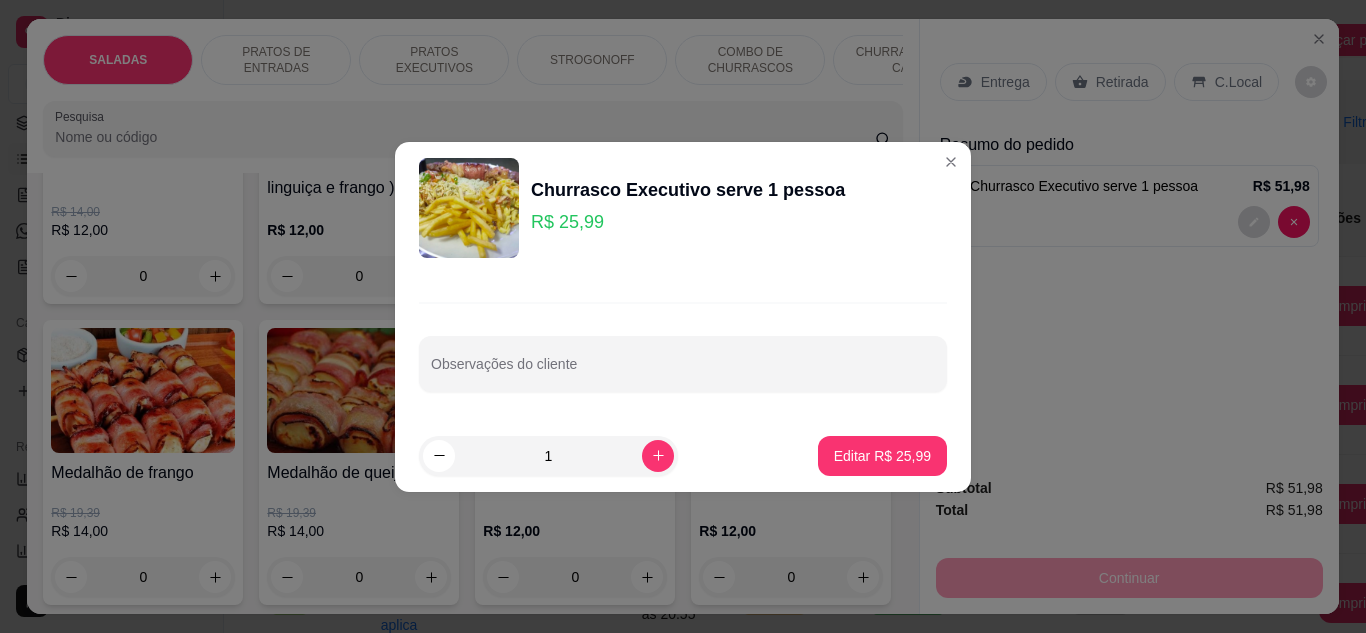 type 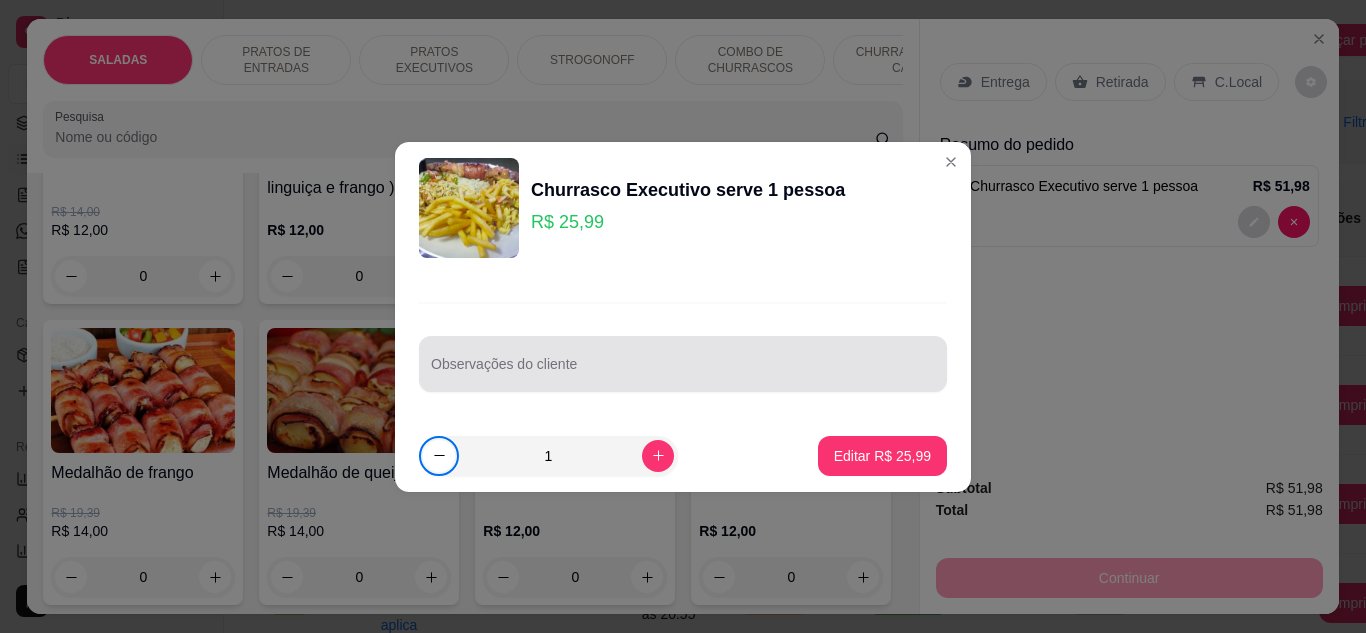 click on "Observações do cliente" at bounding box center [683, 364] 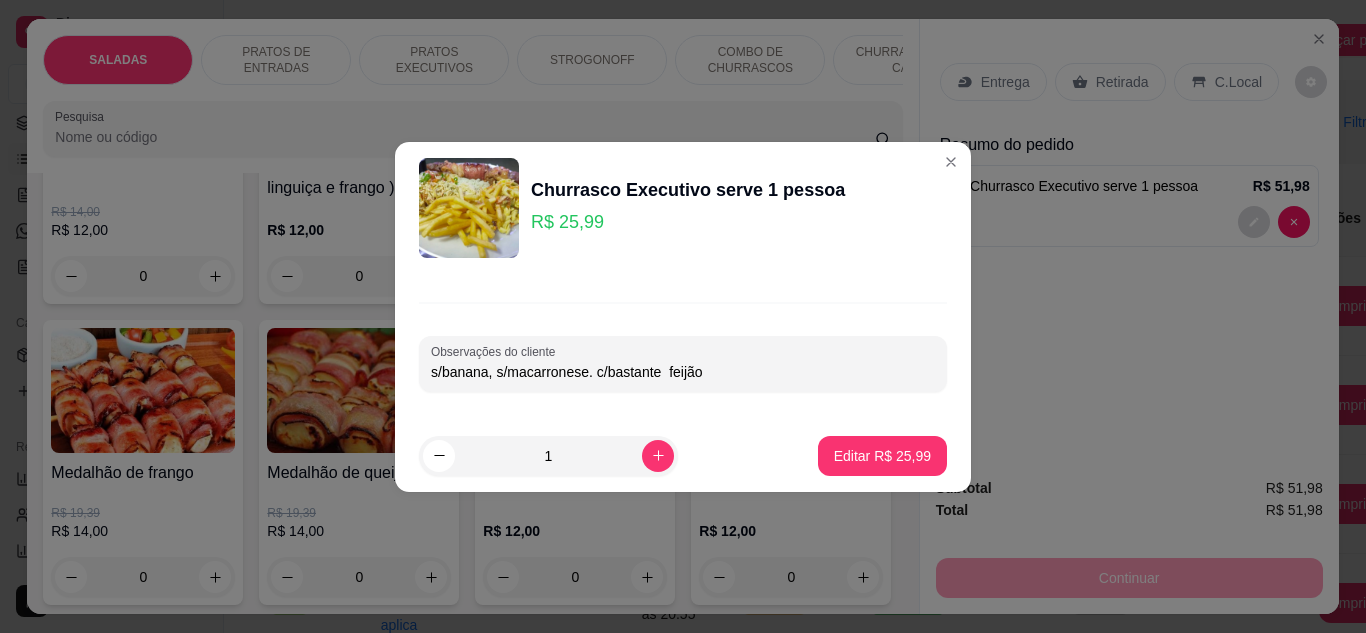click on "s/banana, s/macarronese. c/bastante  feijão" at bounding box center (683, 372) 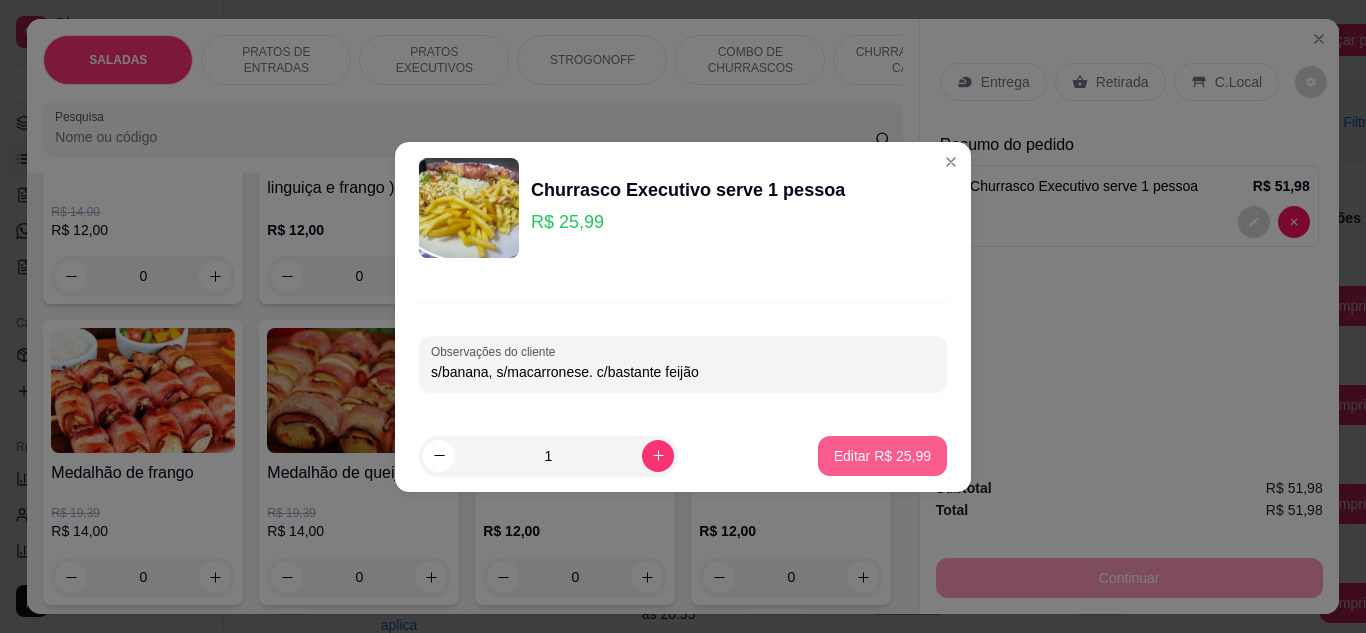 type on "s/banana, s/macarronese. c/bastante feijão" 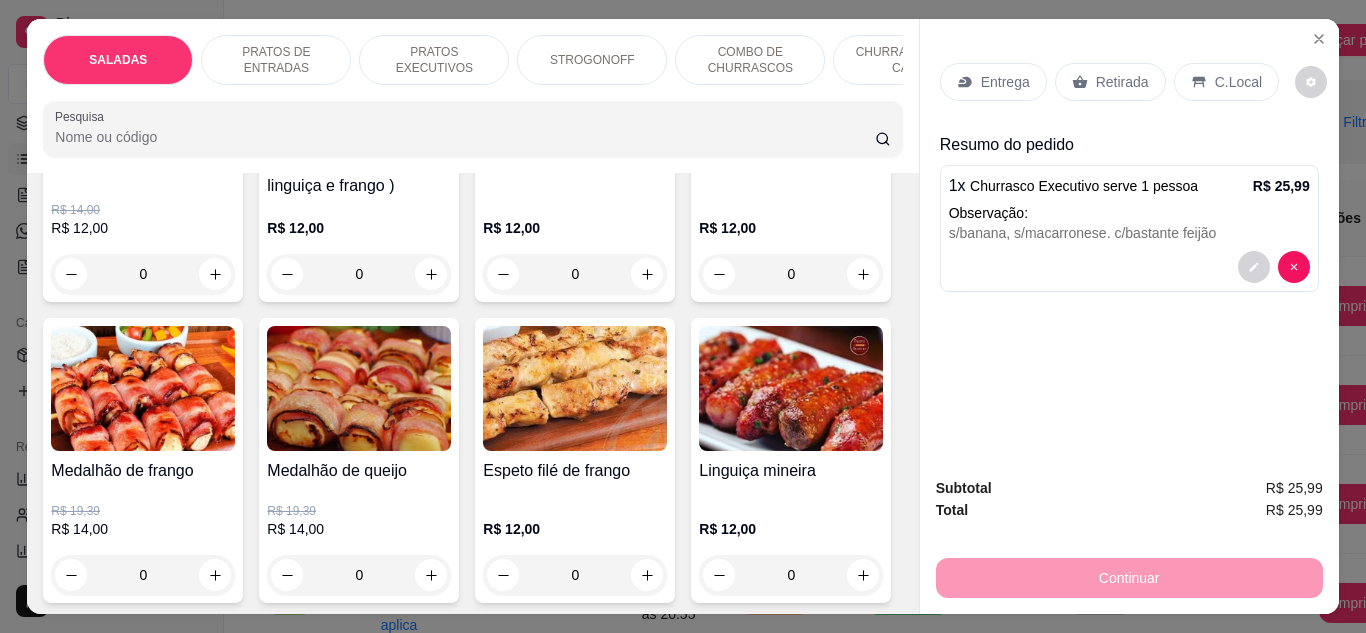 click on "Retirada" at bounding box center [1110, 82] 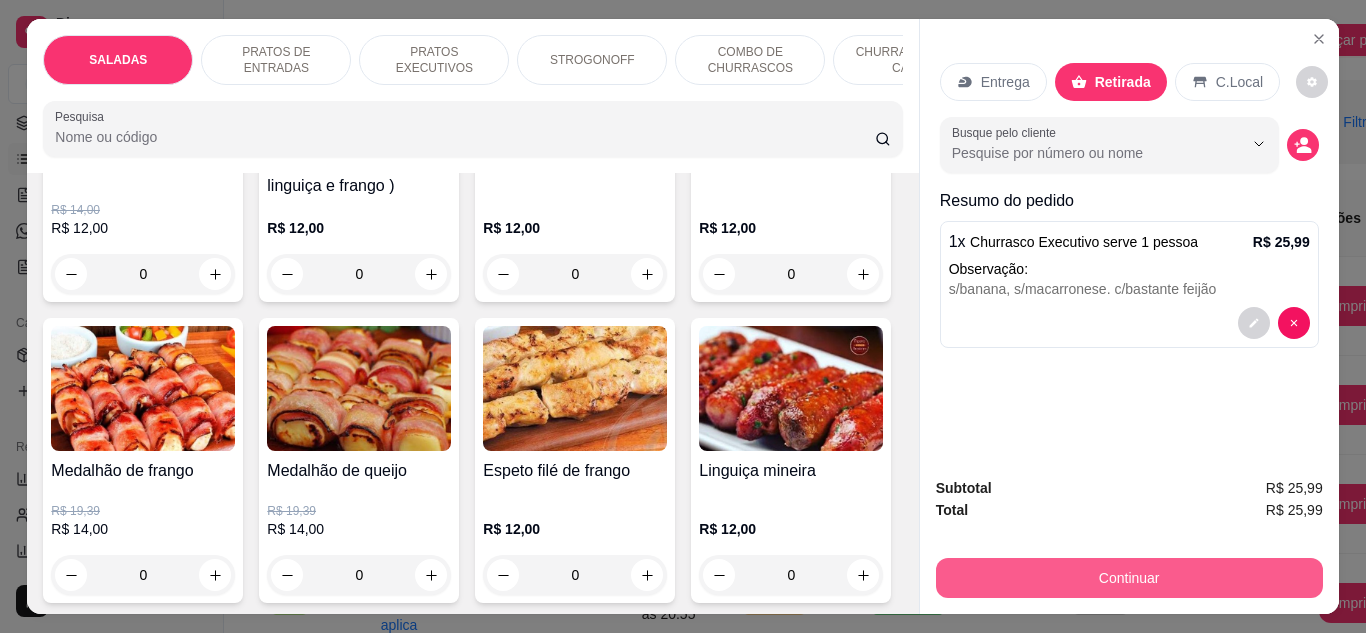 click on "Continuar" at bounding box center (1129, 578) 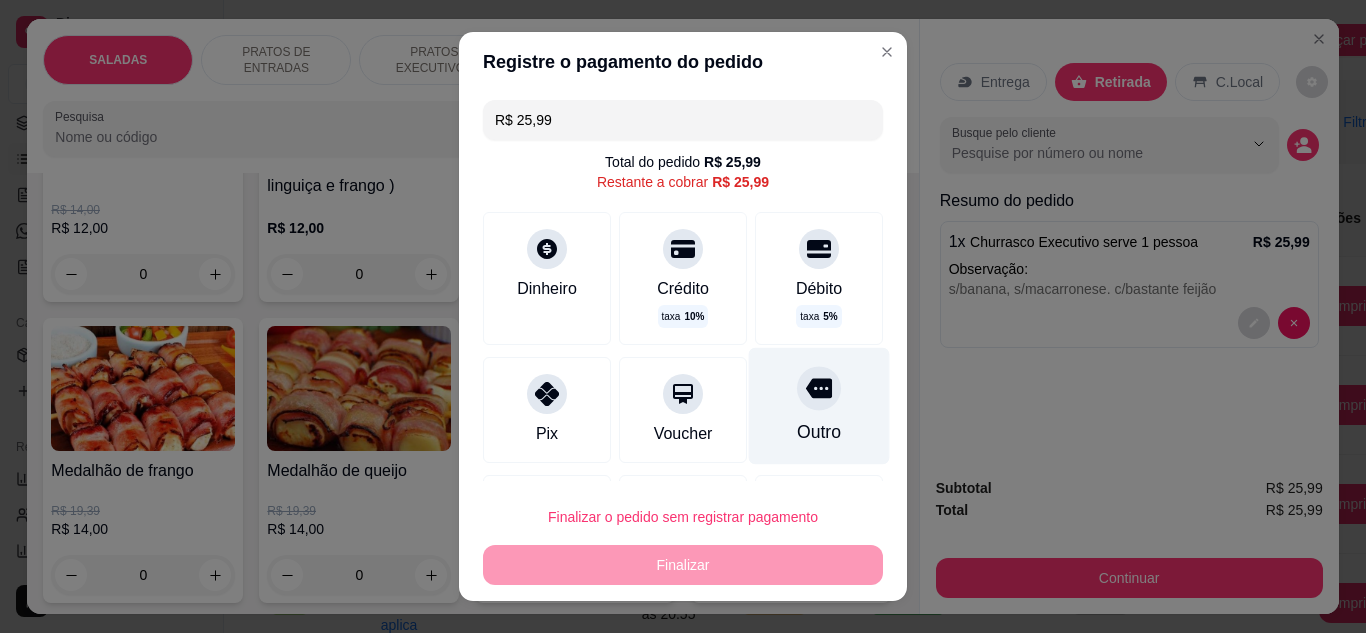 click 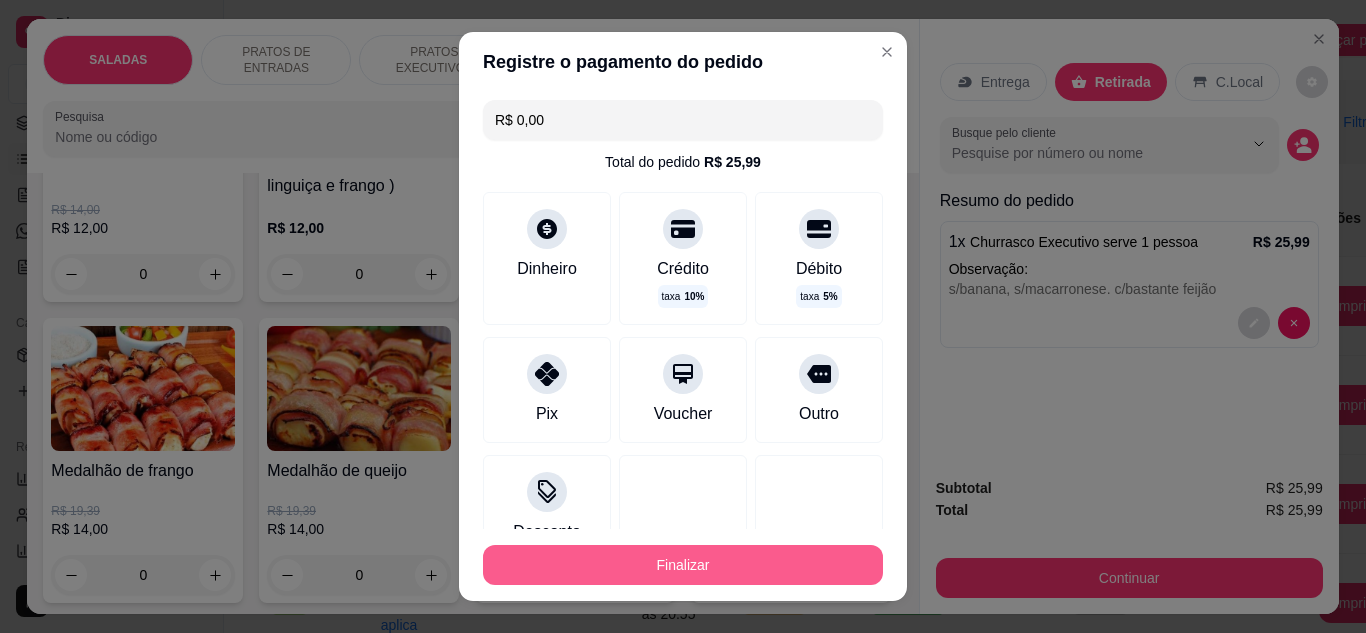 click on "Finalizar" at bounding box center (683, 565) 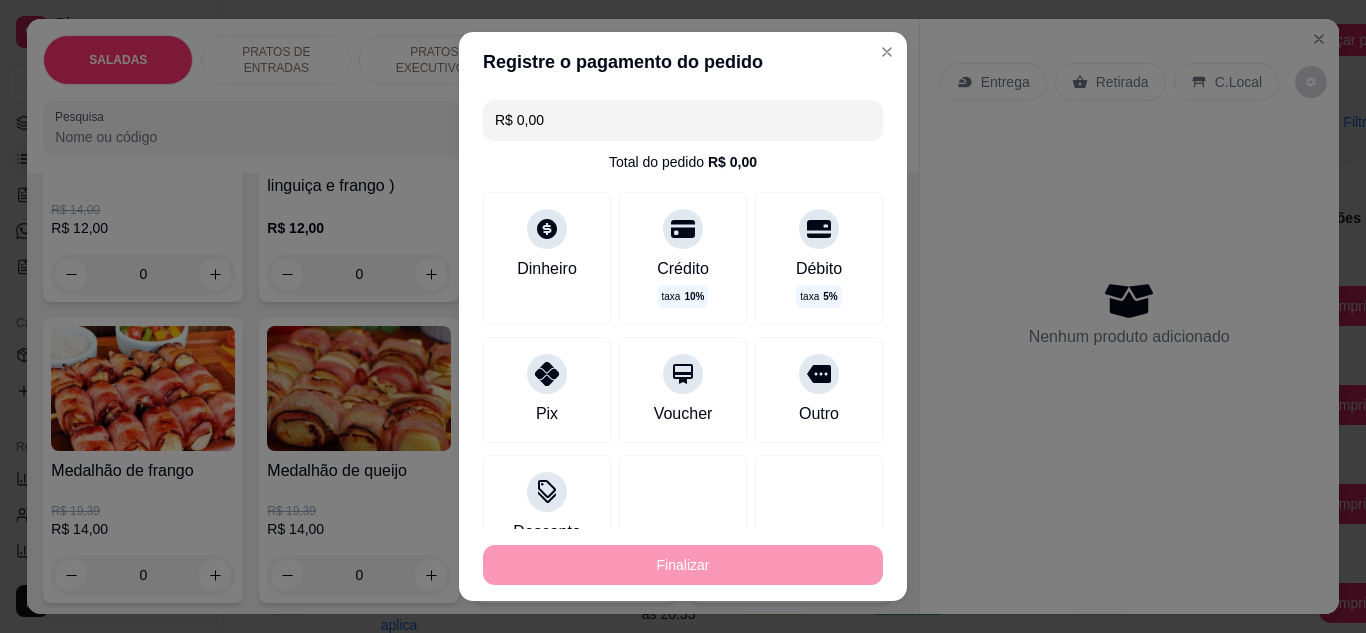type on "-R$ 25,99" 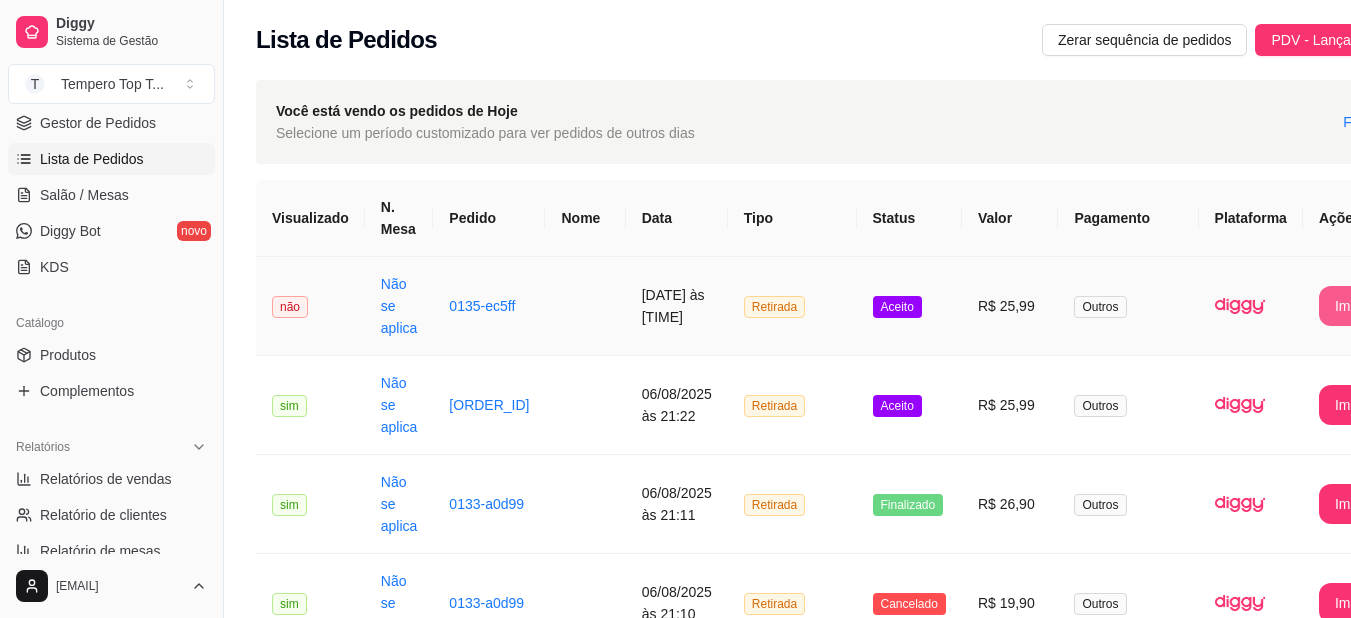click on "Imprimir" at bounding box center (1360, 306) 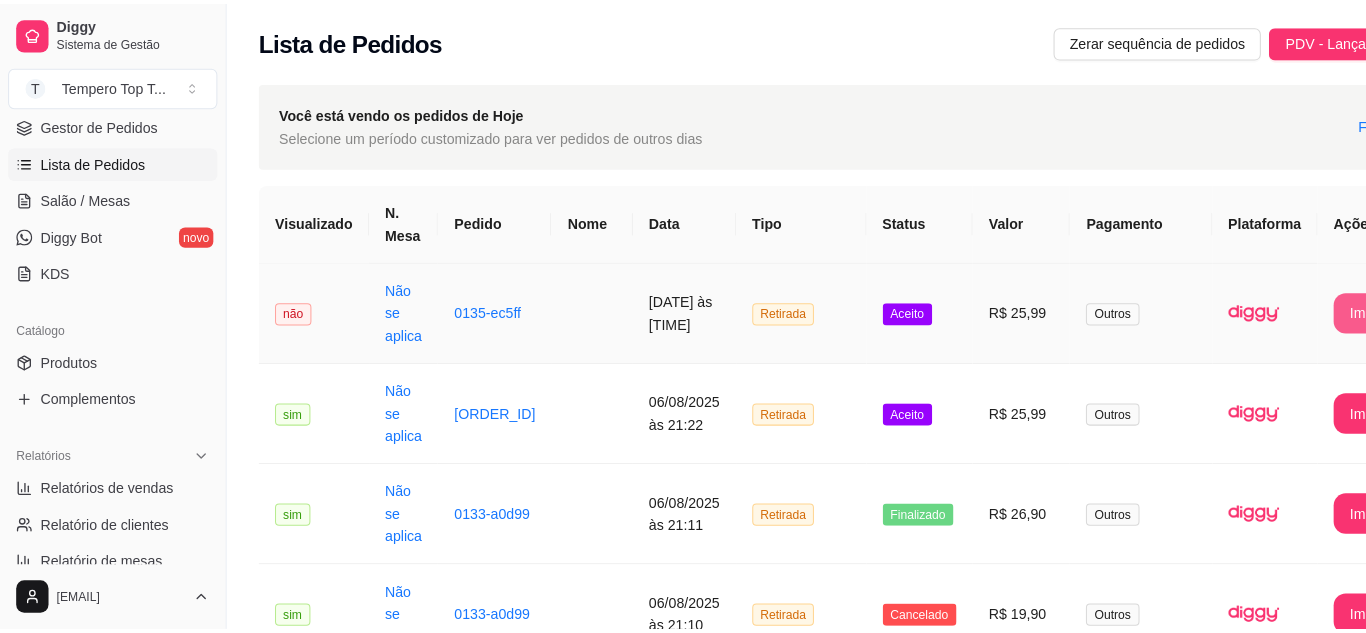 scroll, scrollTop: 0, scrollLeft: 0, axis: both 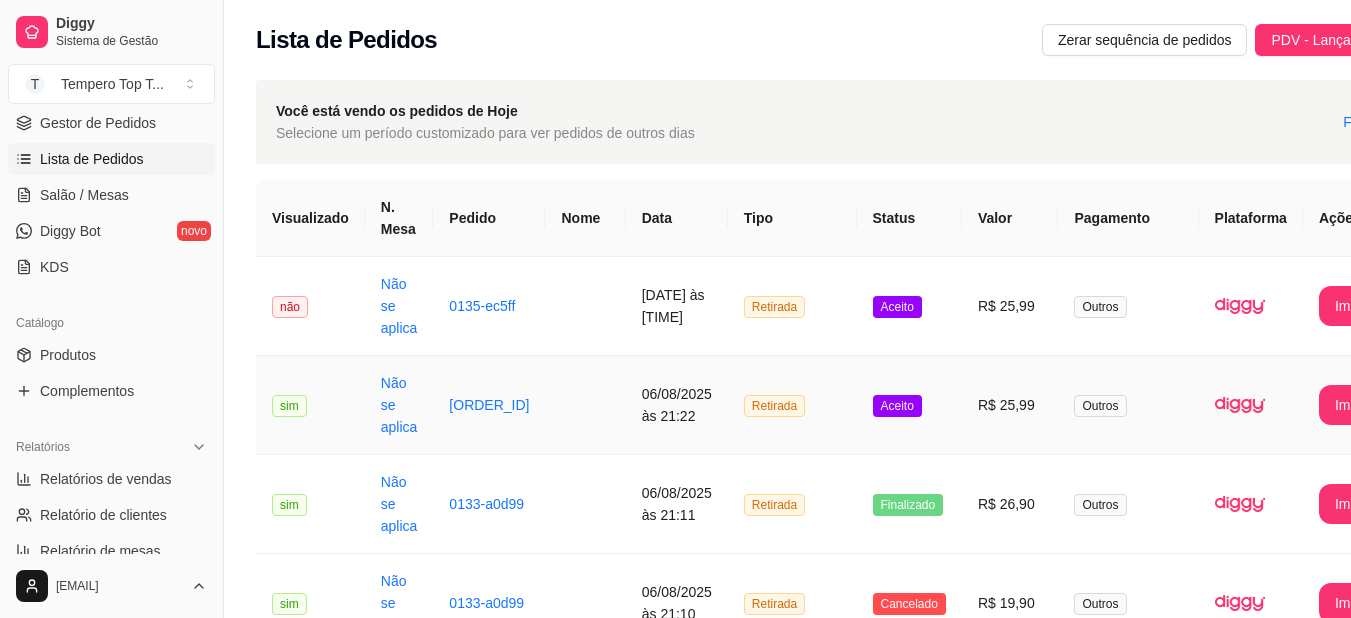 click on "Aceito" at bounding box center (909, 405) 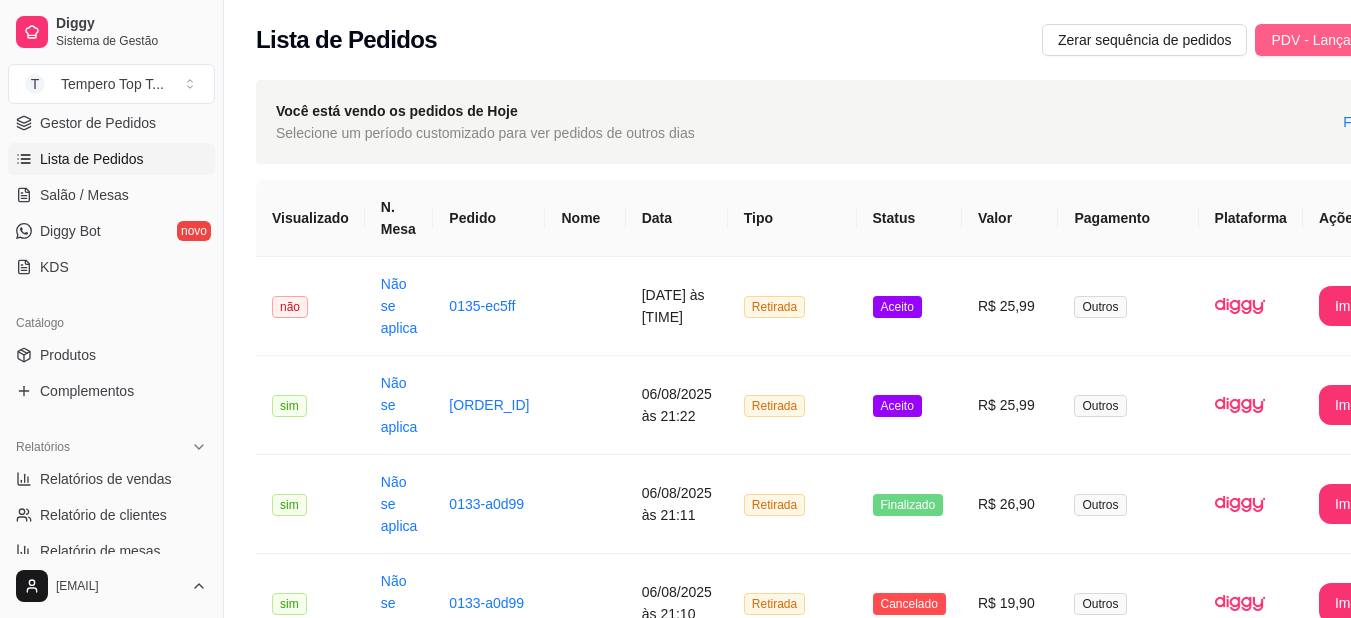 click on "PDV - Lançar pedido" at bounding box center (1336, 40) 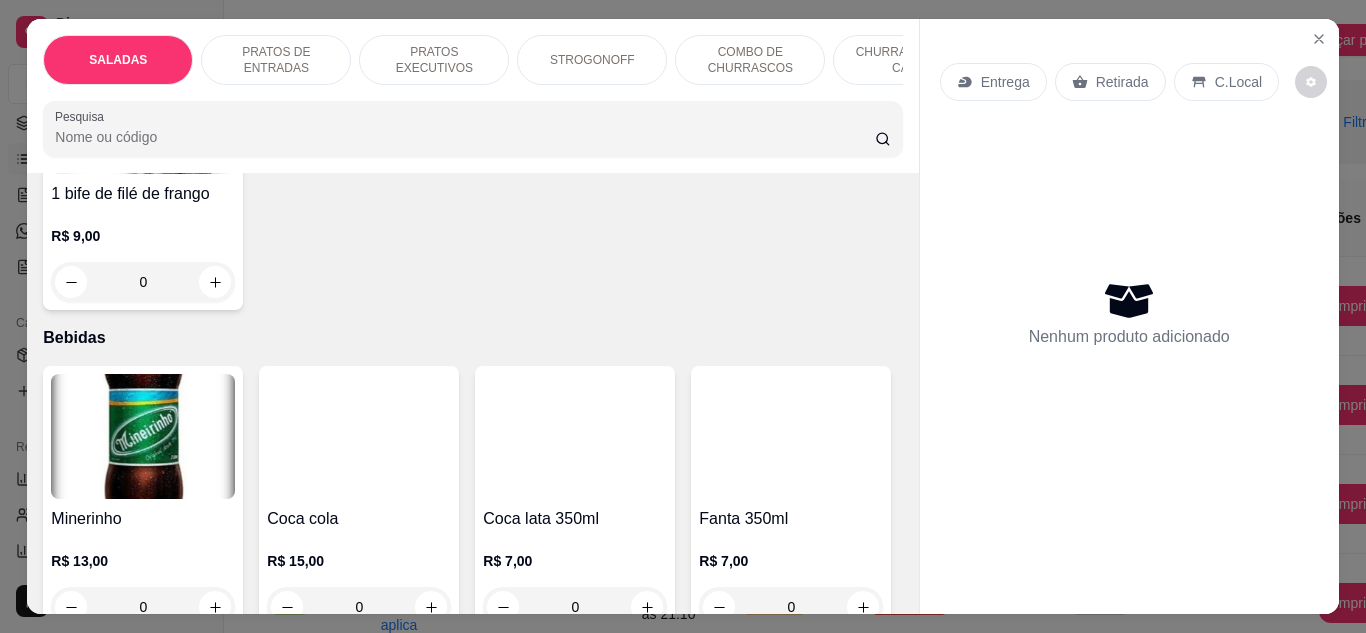 scroll, scrollTop: 4300, scrollLeft: 0, axis: vertical 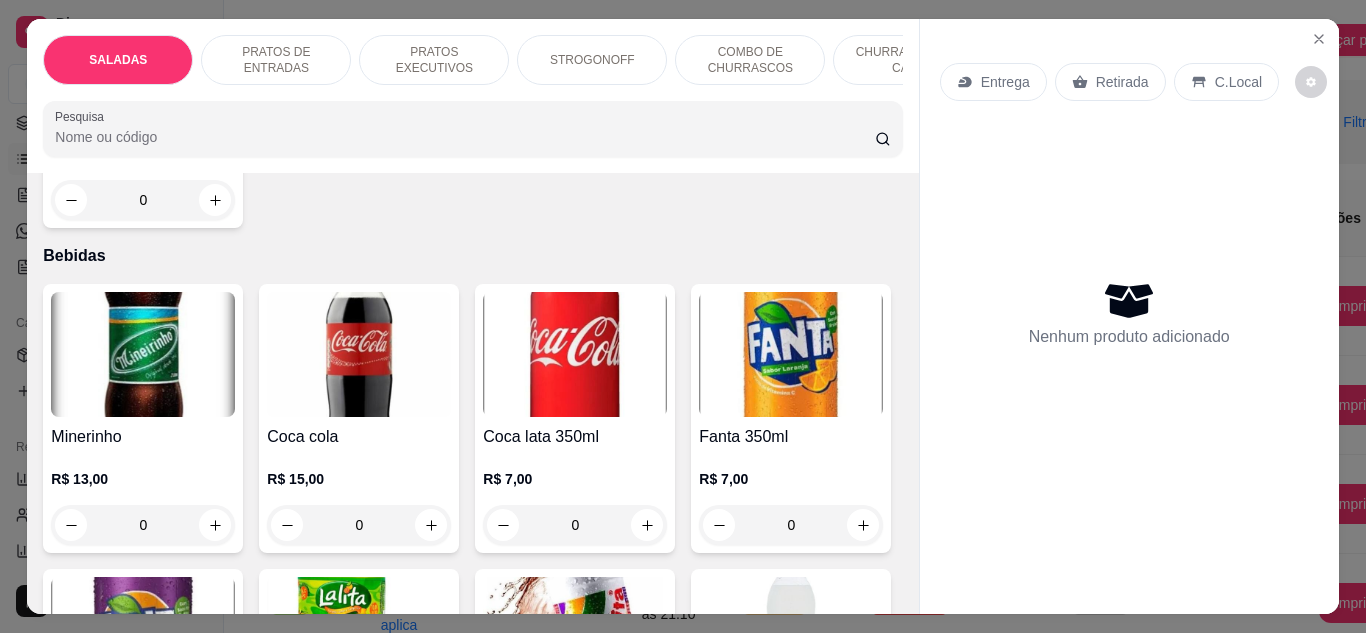 click at bounding box center (215, -775) 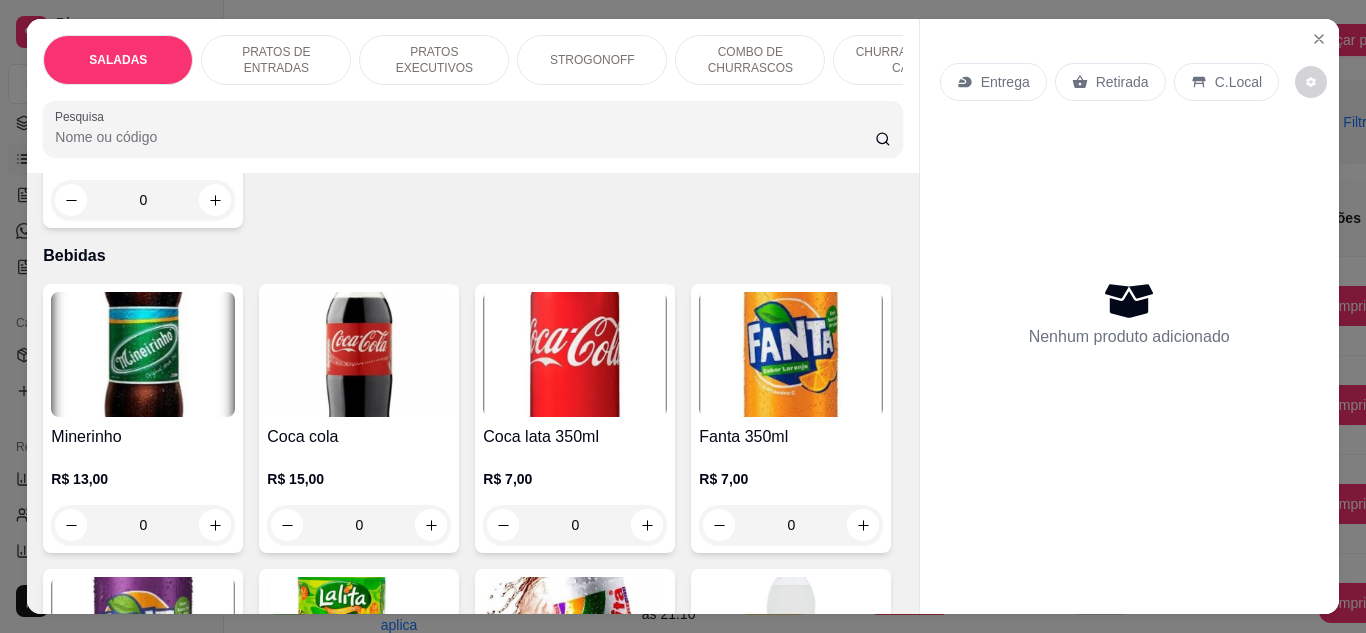 type on "1" 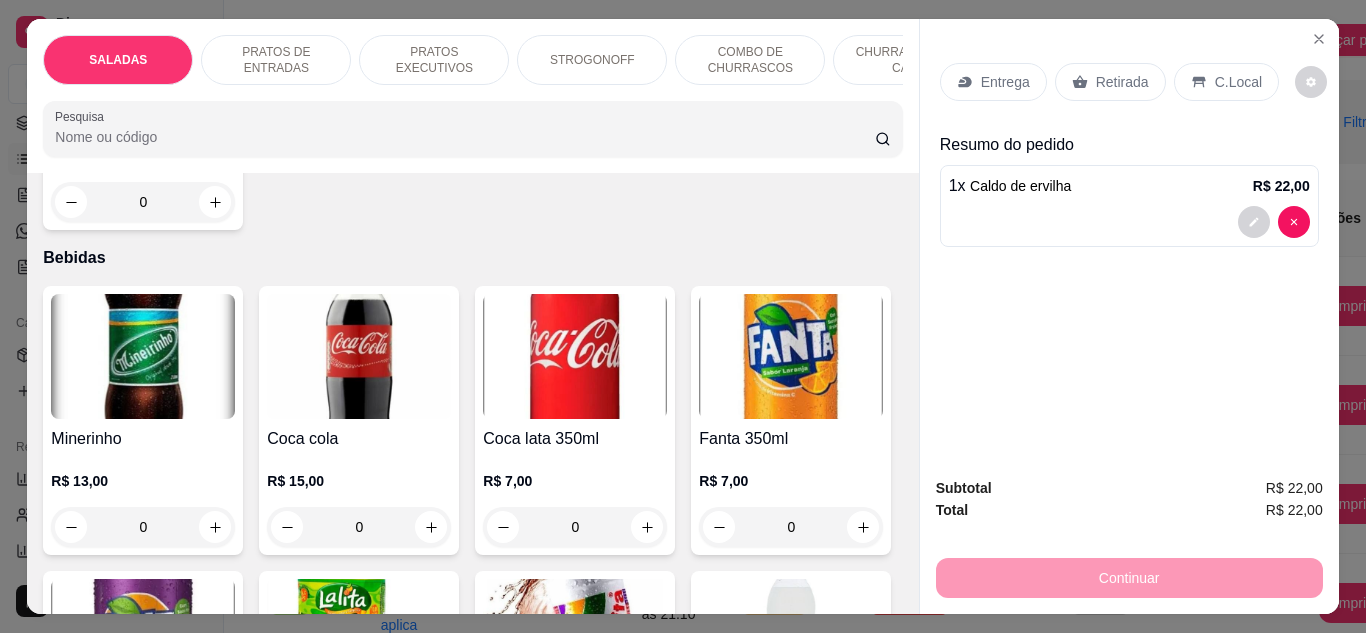 scroll, scrollTop: 4301, scrollLeft: 0, axis: vertical 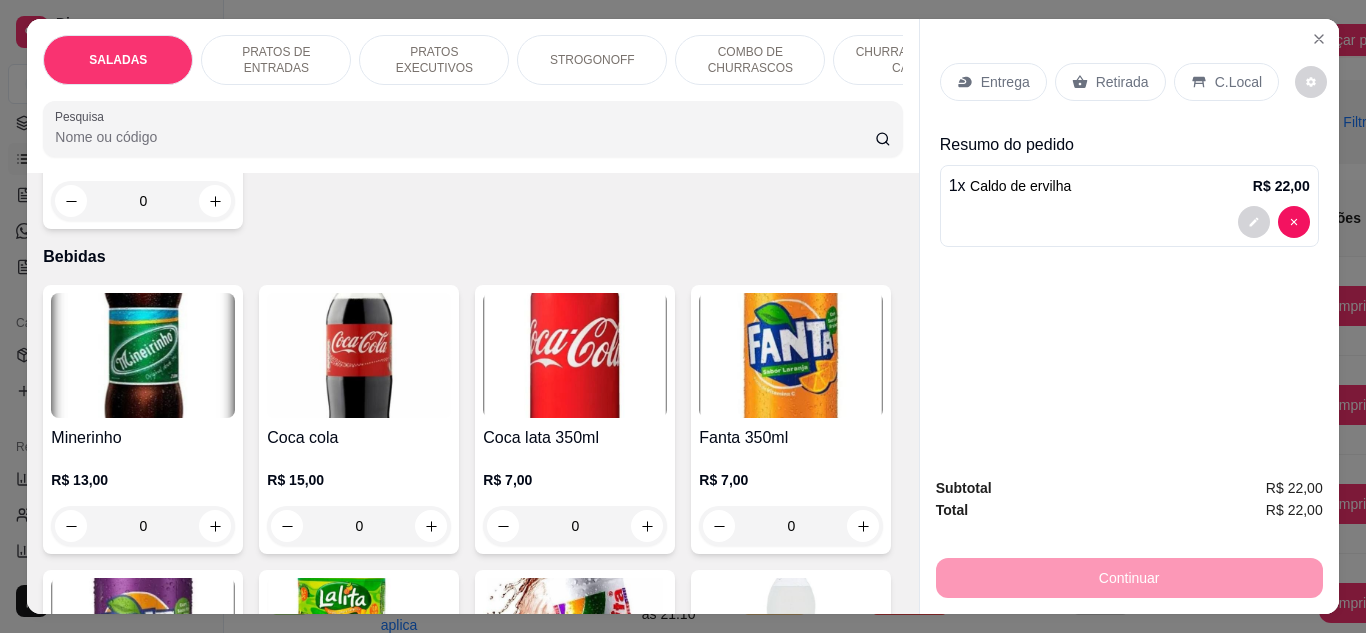 click on "Retirada" at bounding box center (1122, 82) 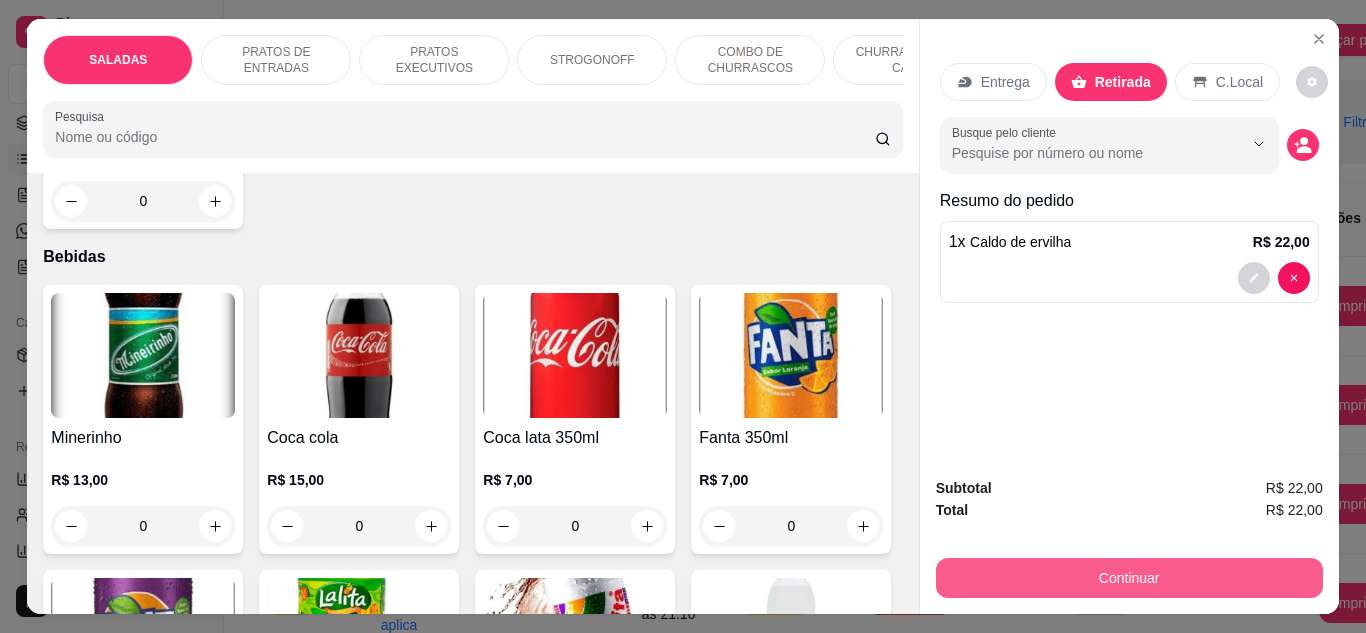 click on "Continuar" at bounding box center (1129, 578) 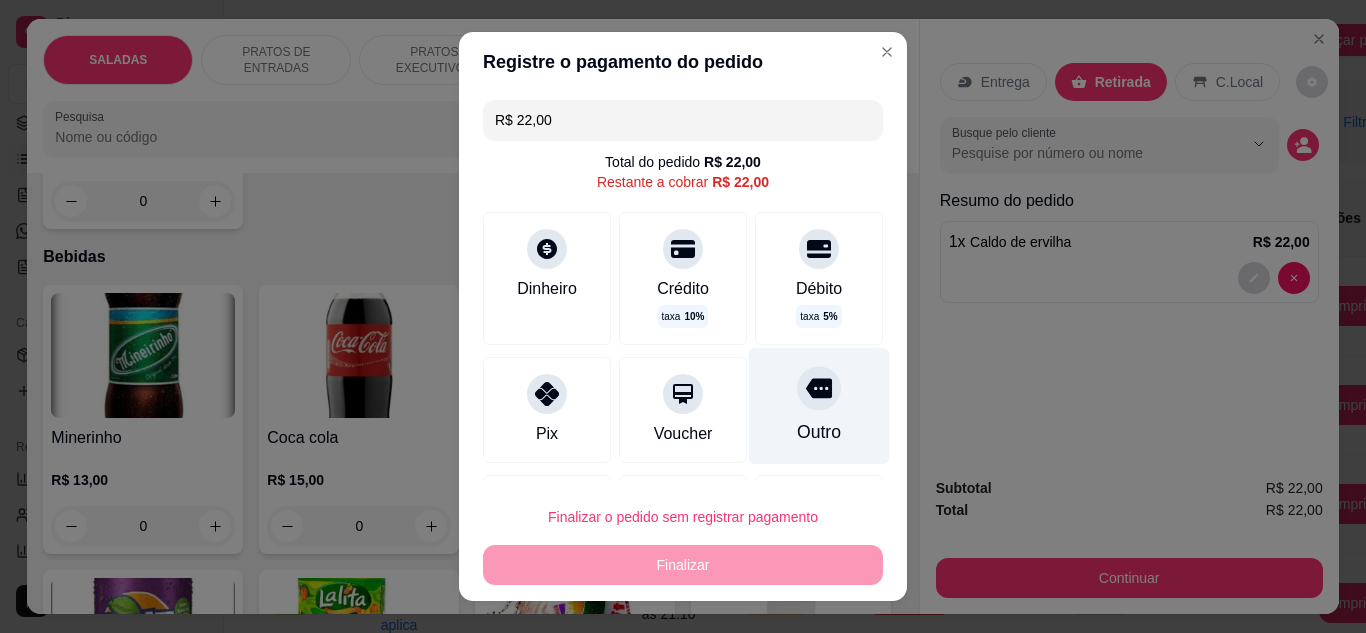 click 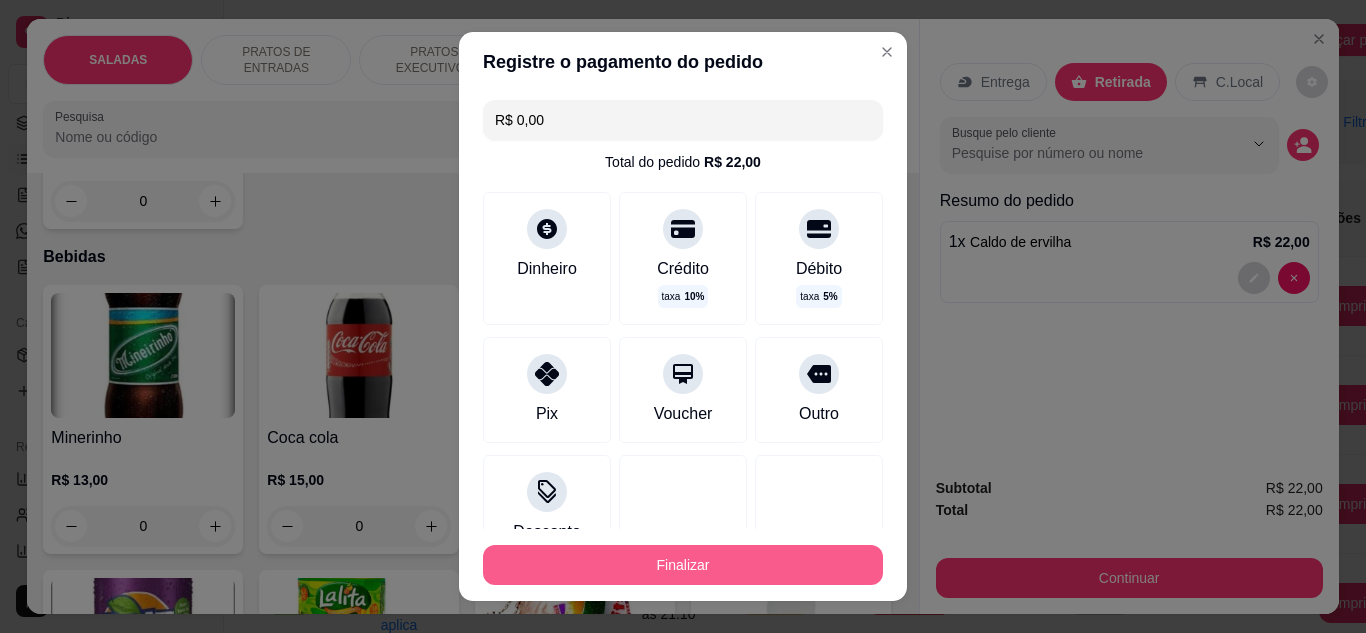 click on "Finalizar" at bounding box center (683, 565) 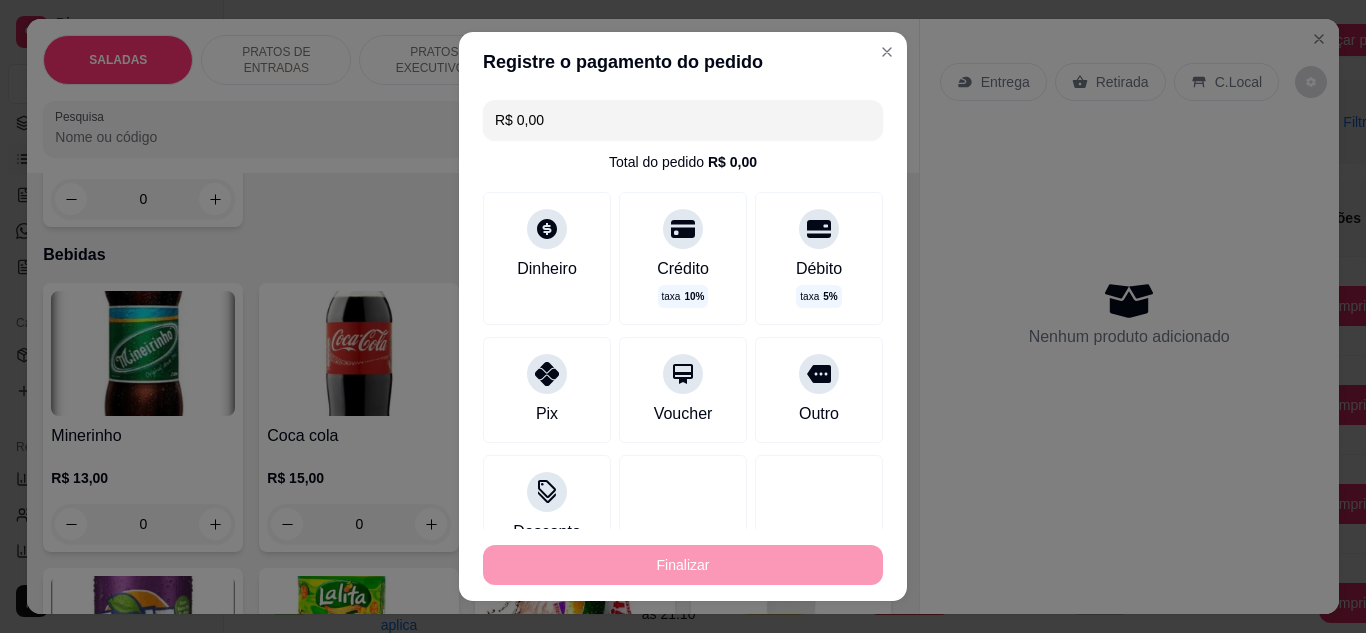 type on "0" 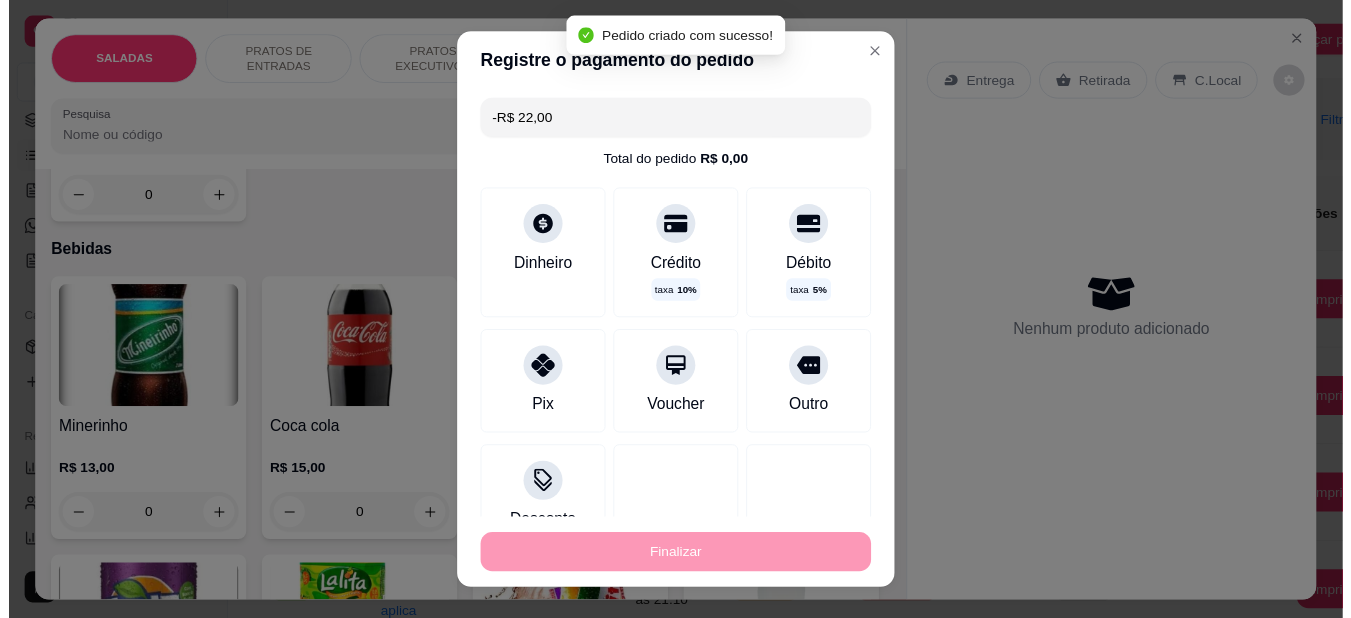 scroll, scrollTop: 4300, scrollLeft: 0, axis: vertical 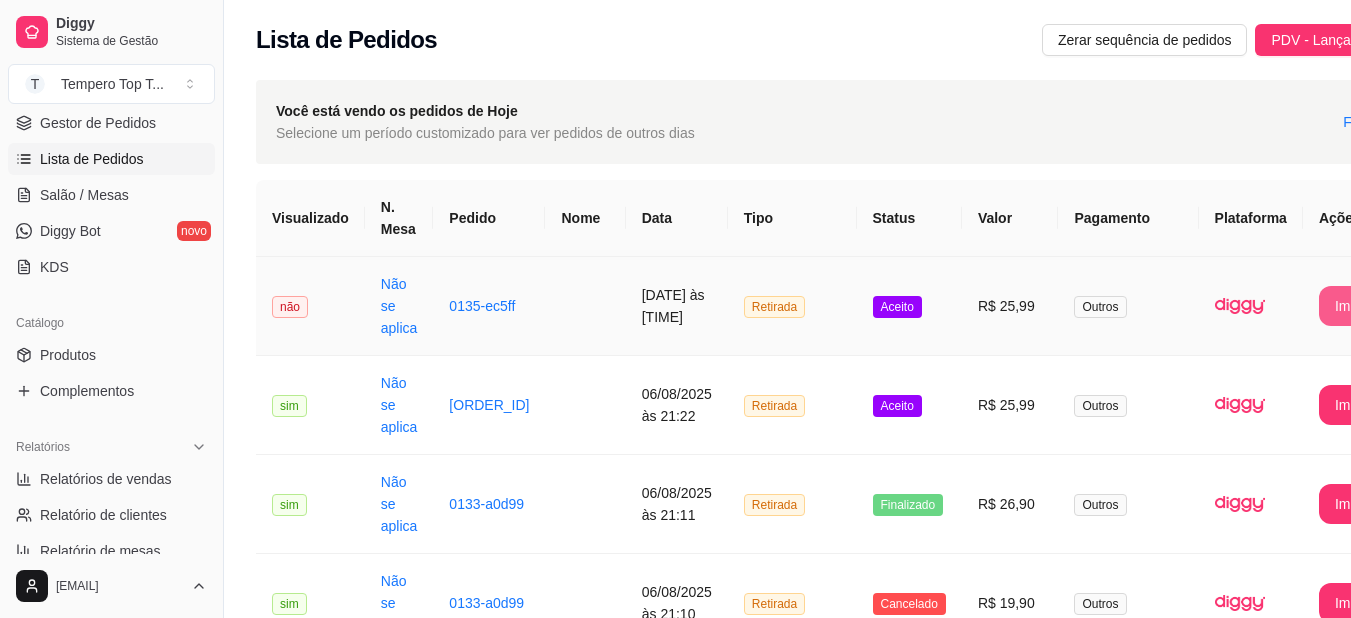 click on "Imprimir" at bounding box center (1360, 306) 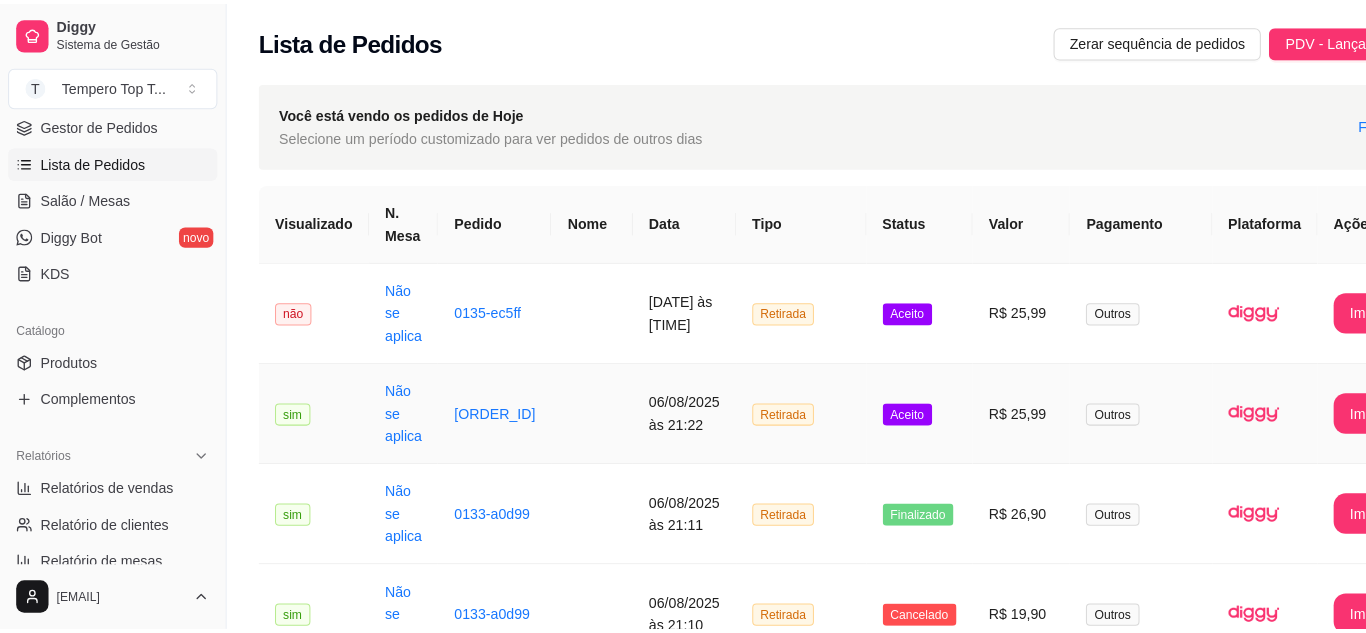scroll, scrollTop: 0, scrollLeft: 0, axis: both 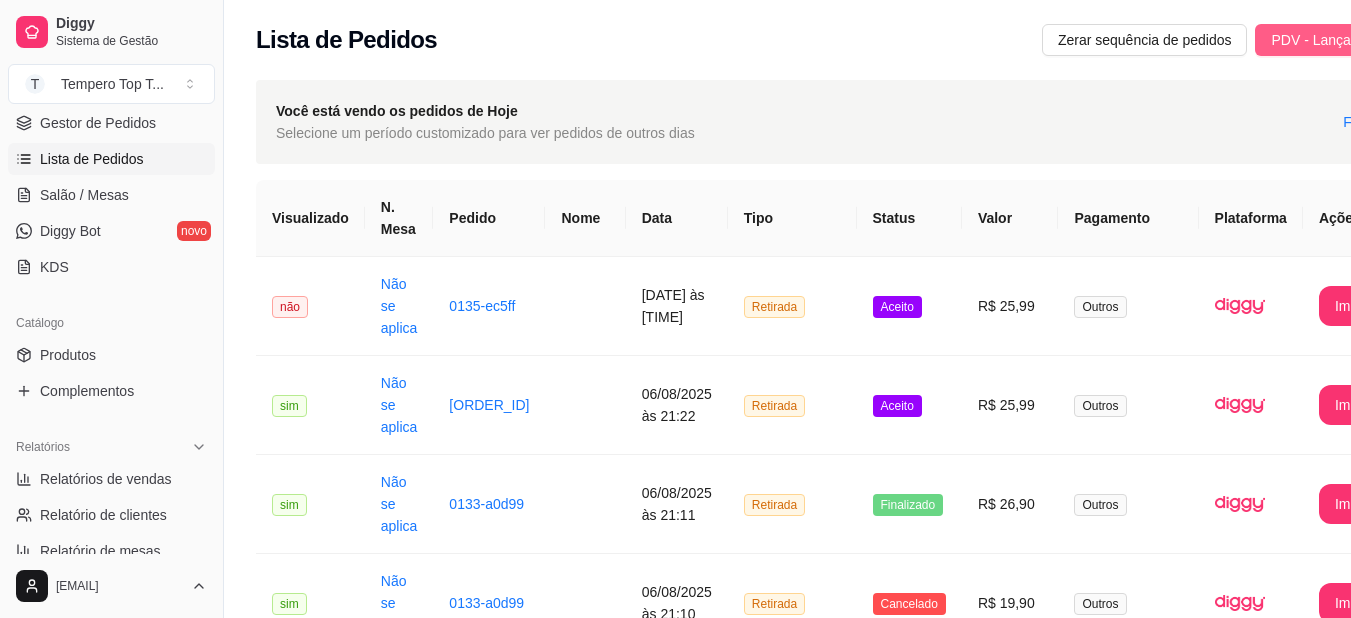 click on "PDV - Lançar pedido" at bounding box center [1336, 40] 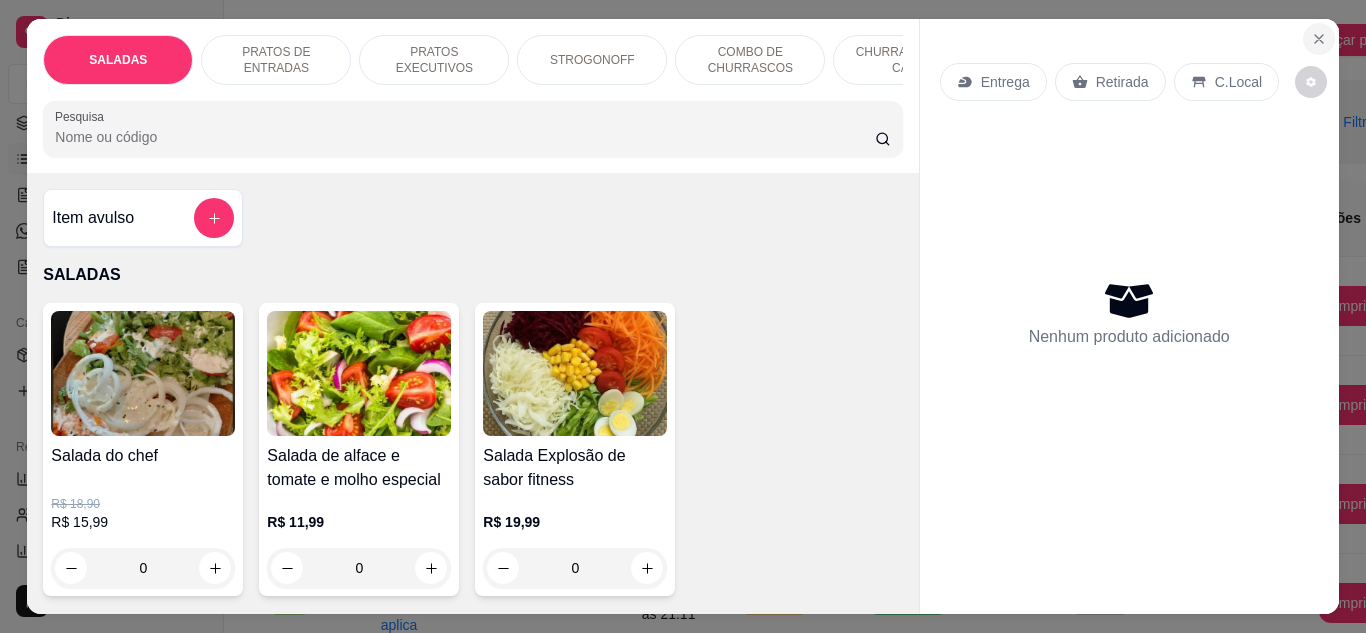 click 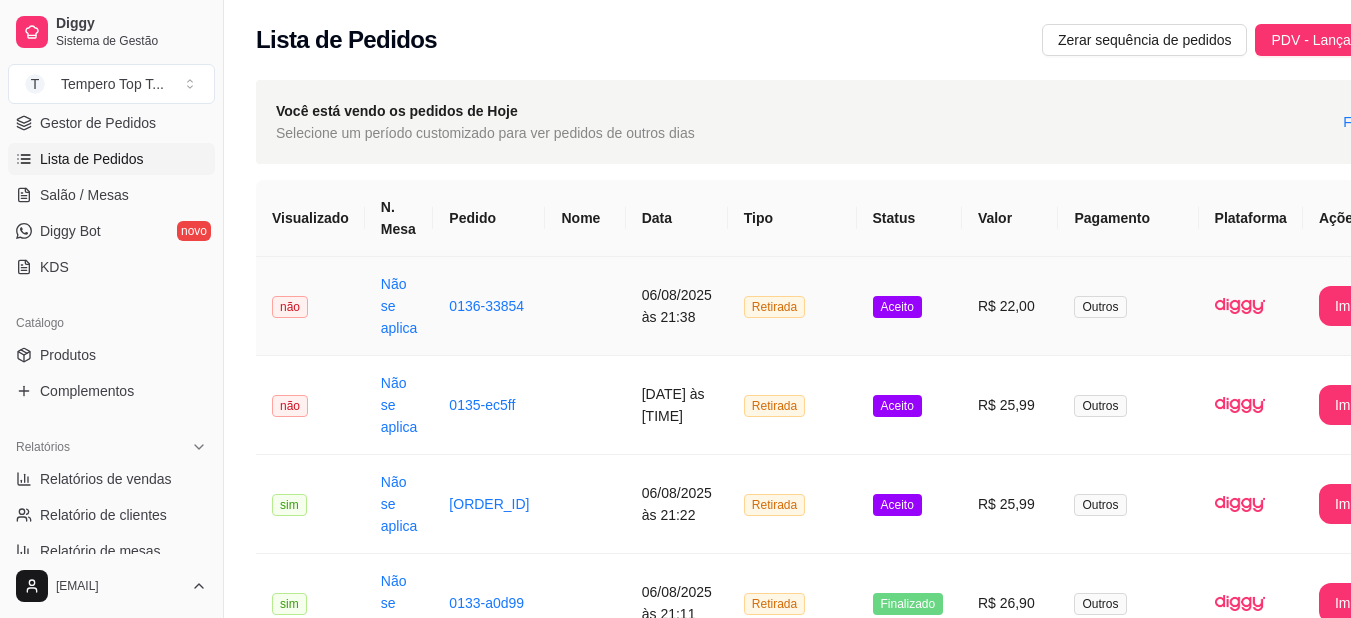 click on "Outros" at bounding box center [1128, 306] 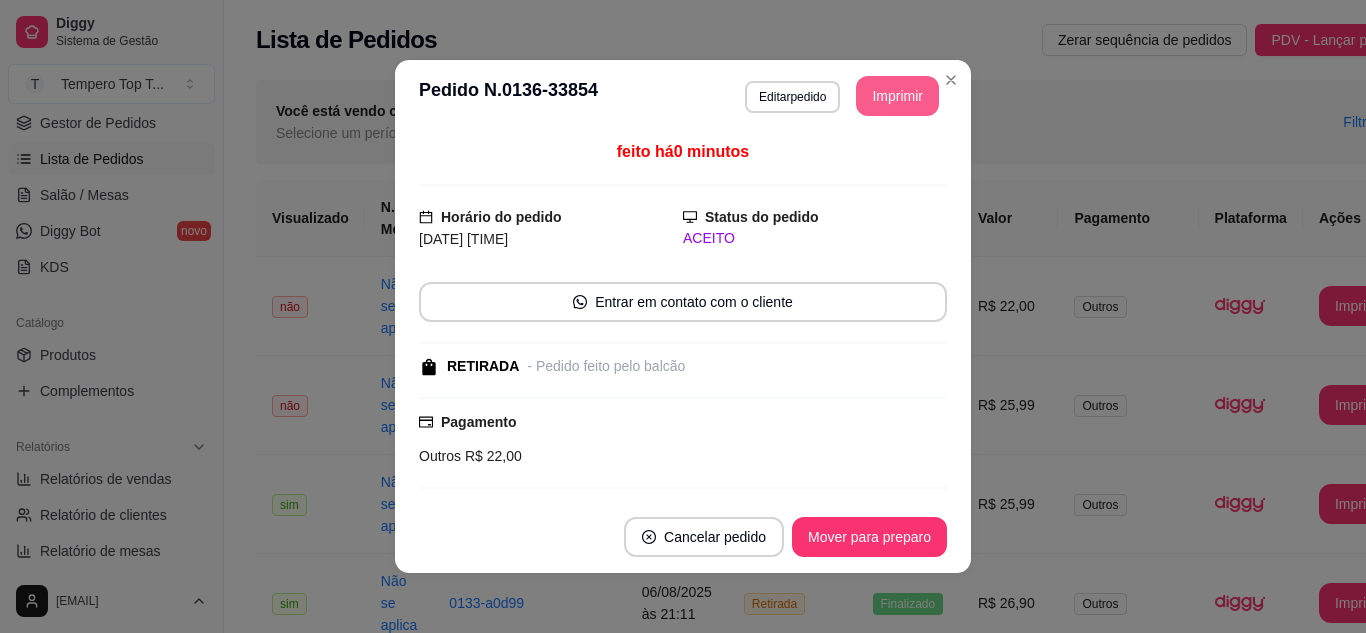 click on "Imprimir" at bounding box center (897, 96) 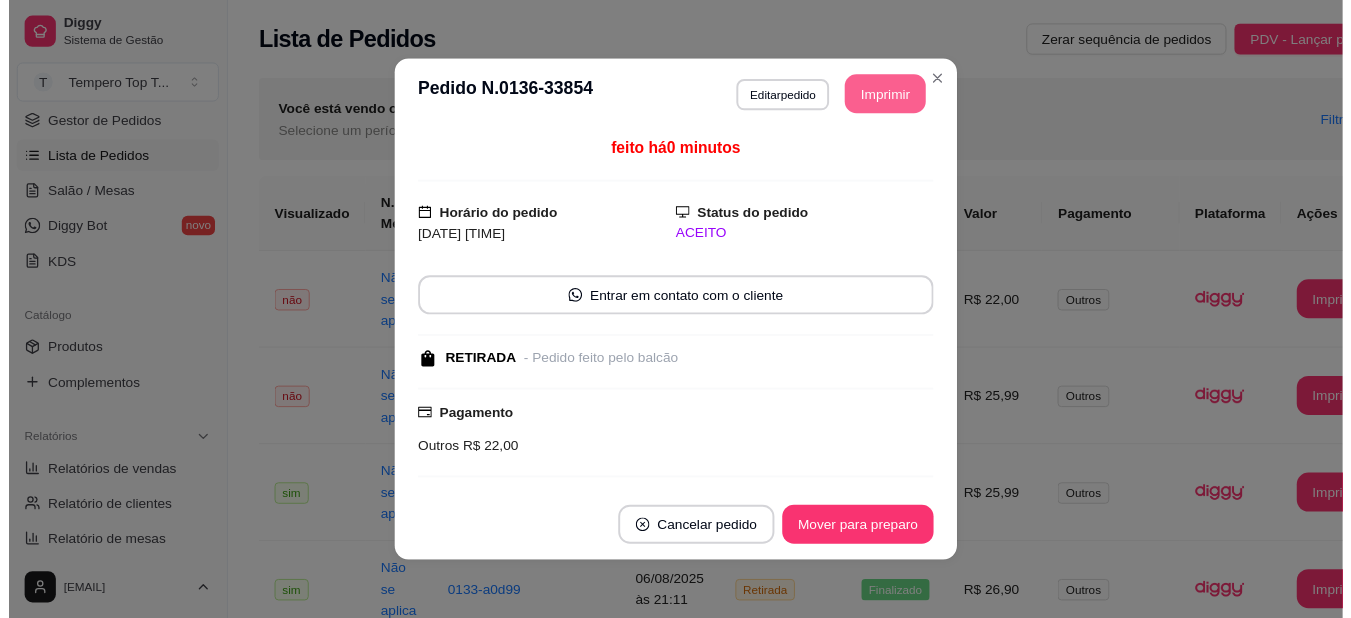 scroll, scrollTop: 0, scrollLeft: 0, axis: both 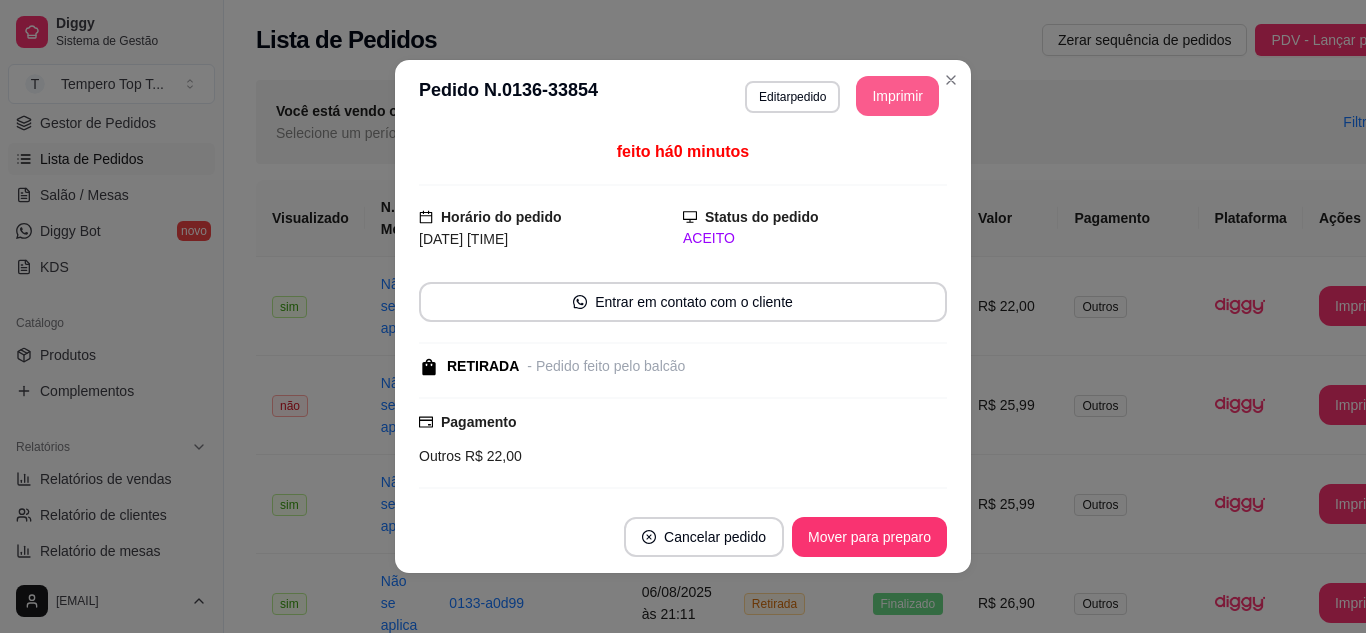click on "Imprimir" at bounding box center (897, 96) 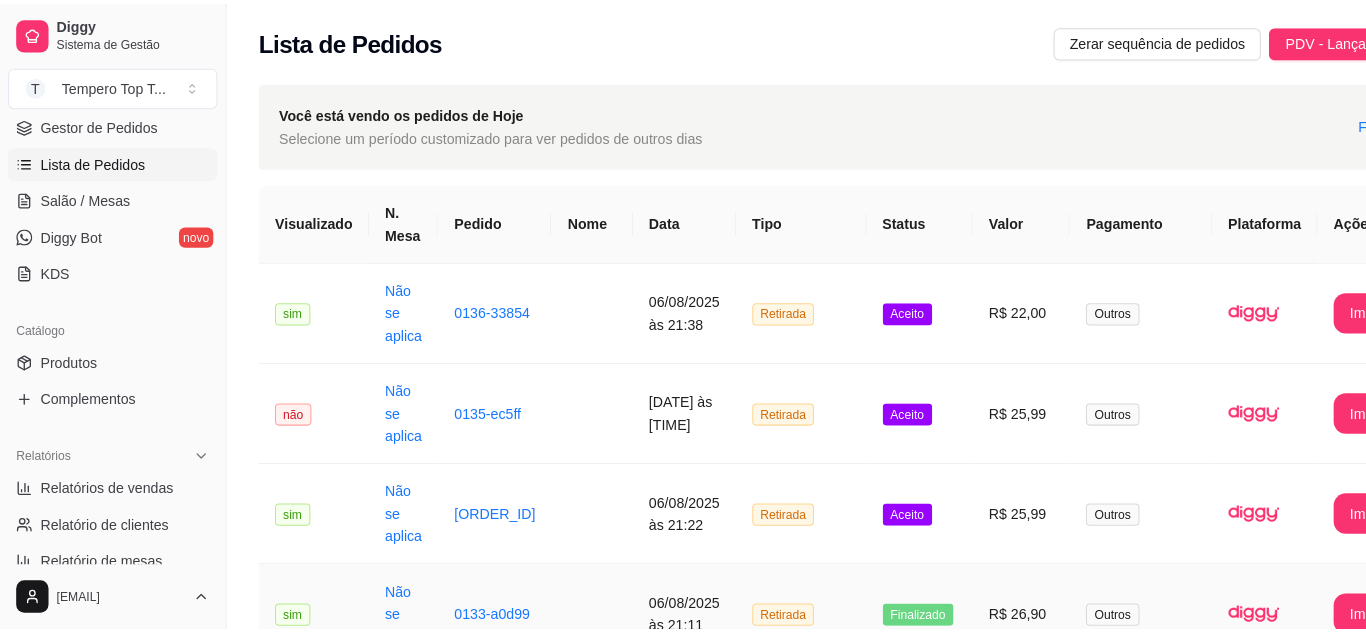 scroll, scrollTop: 0, scrollLeft: 0, axis: both 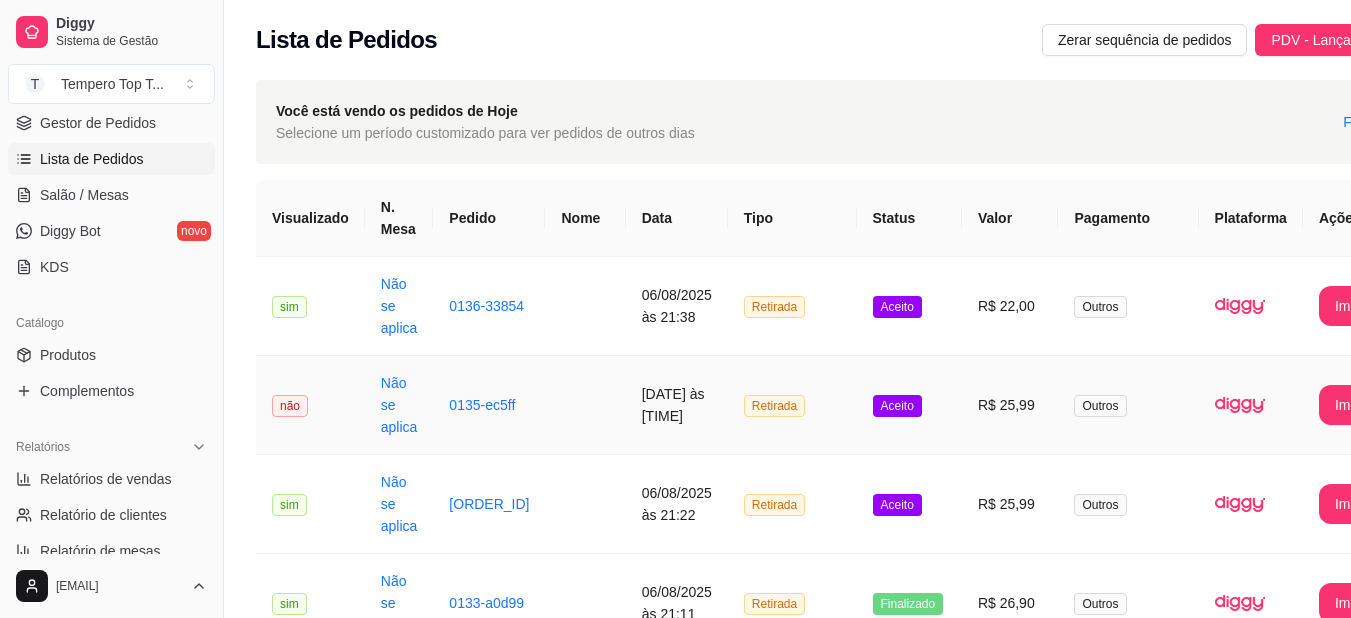 click on "Aceito" at bounding box center [897, 406] 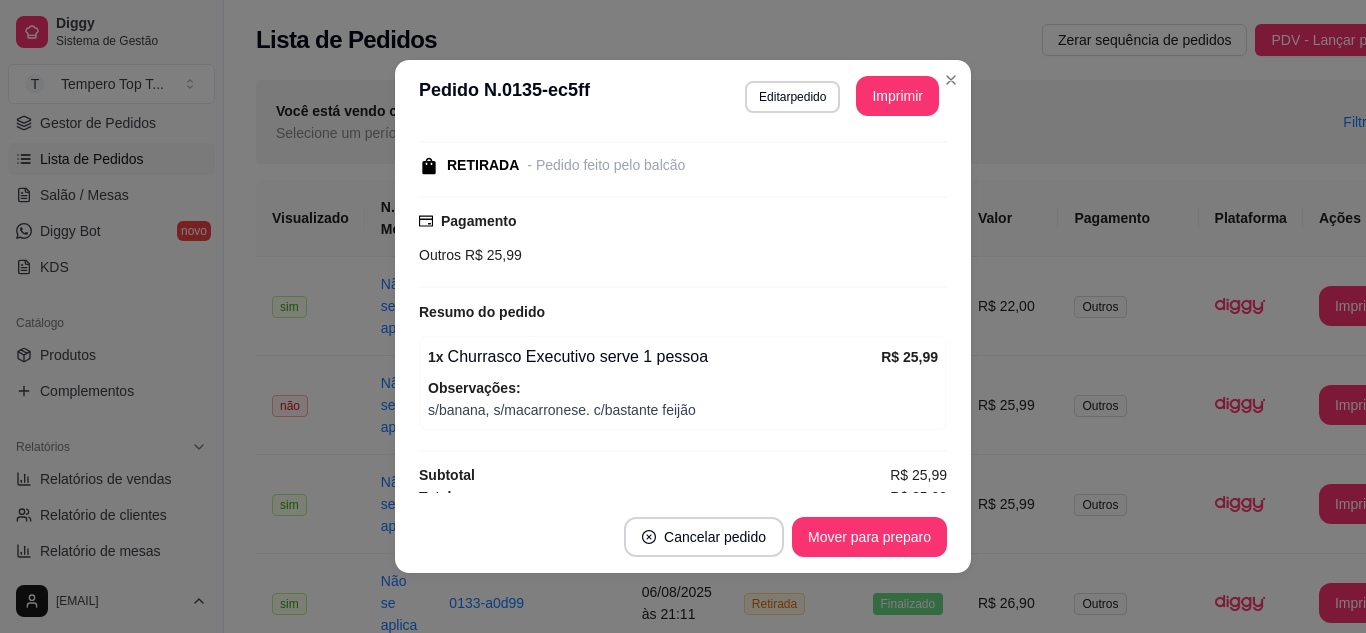 scroll, scrollTop: 216, scrollLeft: 0, axis: vertical 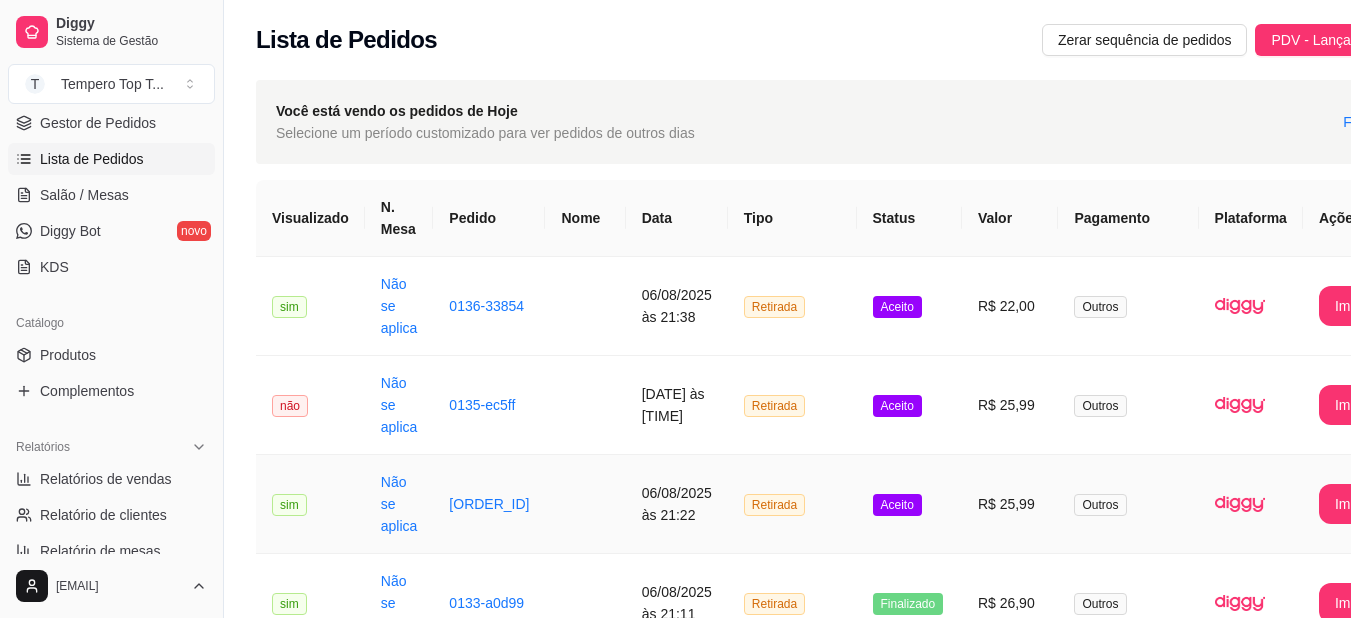 click on "Aceito" at bounding box center [909, 504] 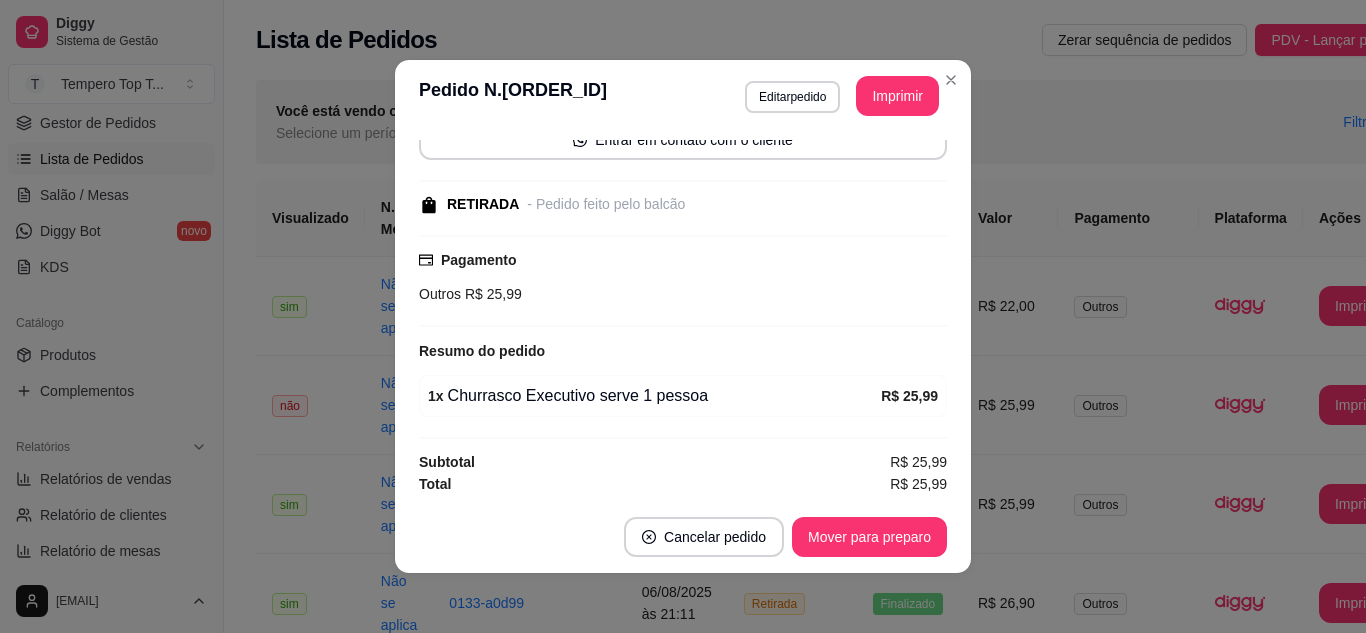 scroll, scrollTop: 164, scrollLeft: 0, axis: vertical 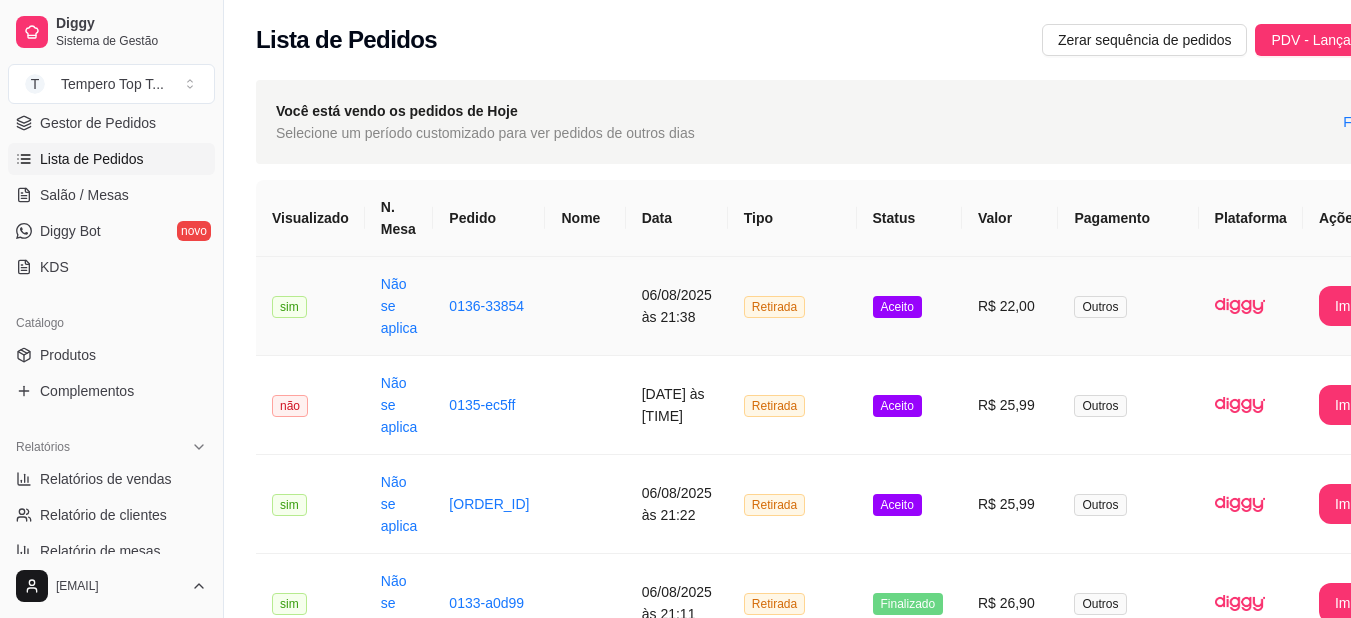 click on "Aceito" at bounding box center (909, 306) 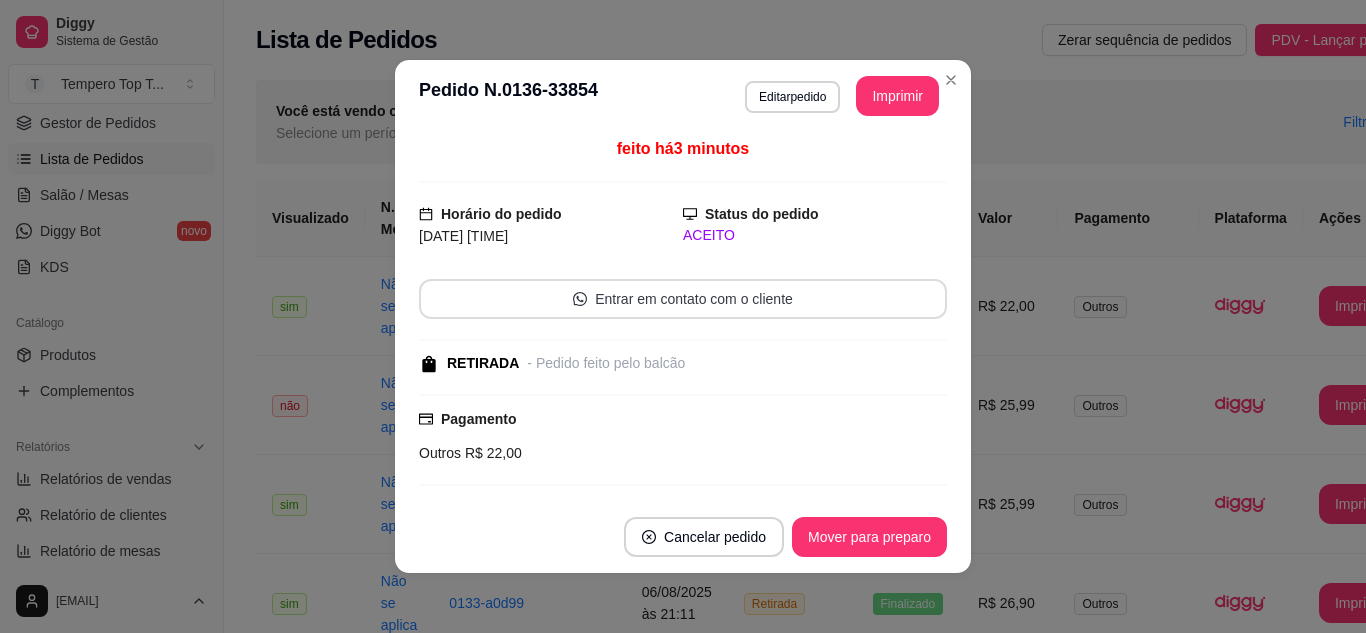 scroll, scrollTop: 0, scrollLeft: 0, axis: both 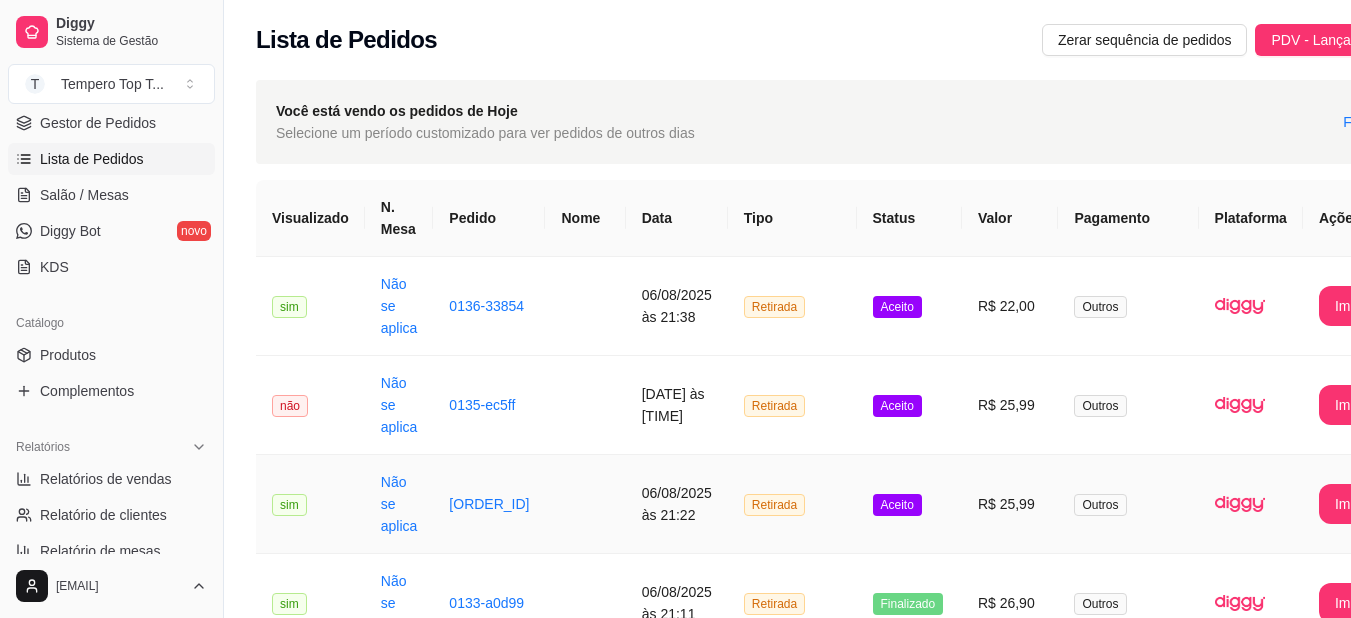 click on "Aceito" at bounding box center (909, 504) 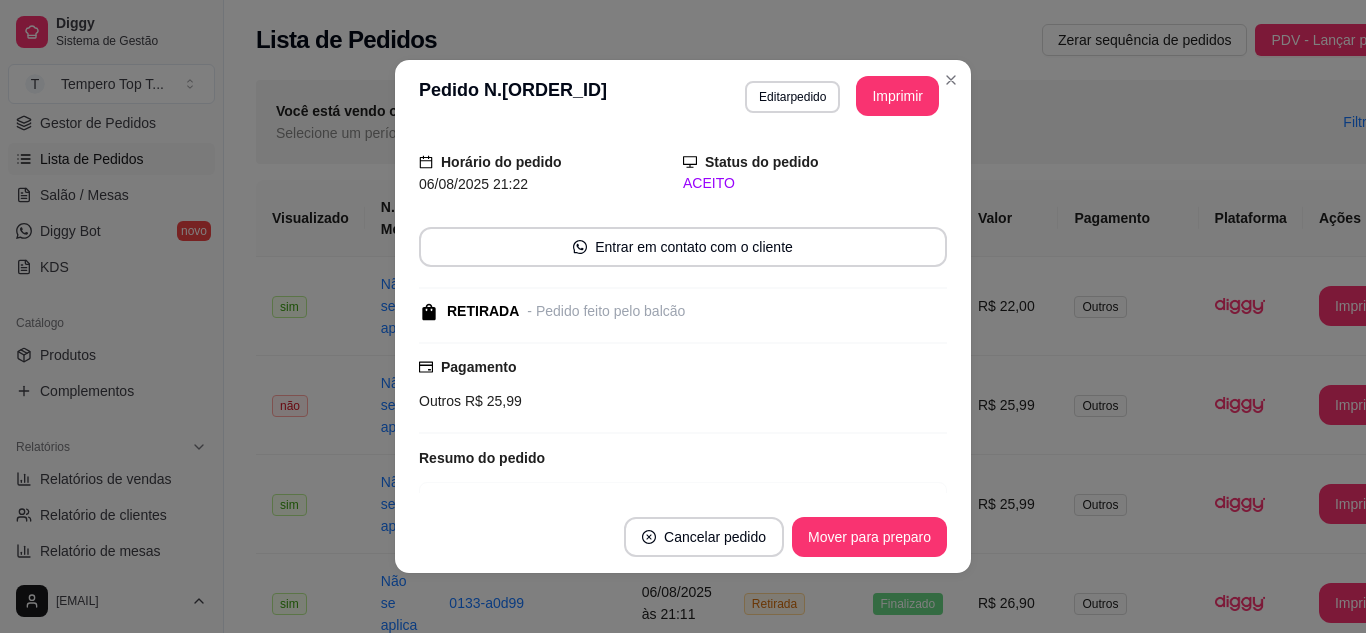 scroll, scrollTop: 164, scrollLeft: 0, axis: vertical 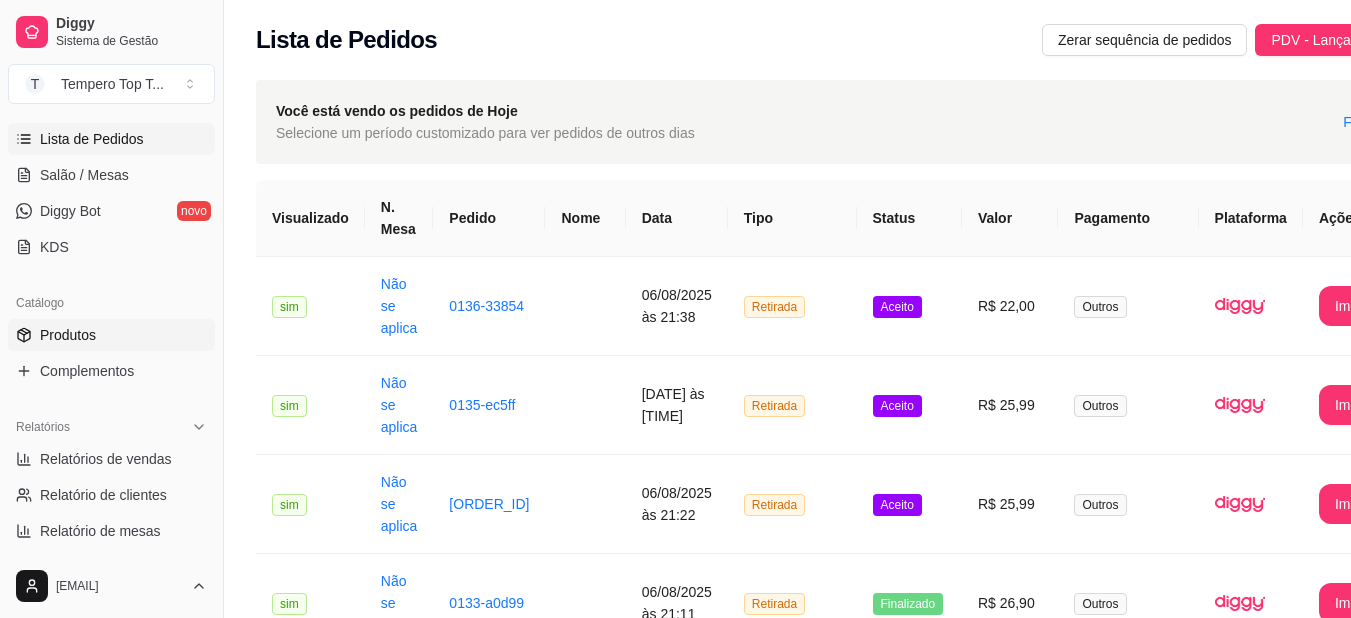 click on "Produtos" at bounding box center (68, 335) 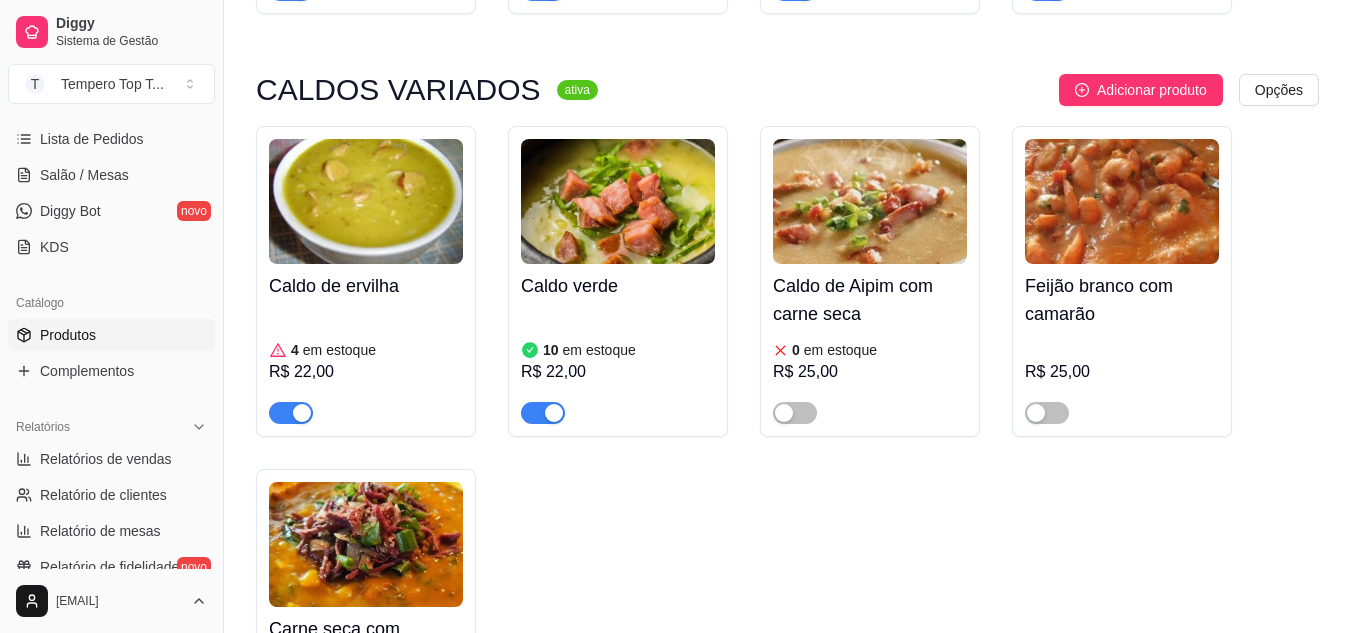 scroll, scrollTop: 4523, scrollLeft: 0, axis: vertical 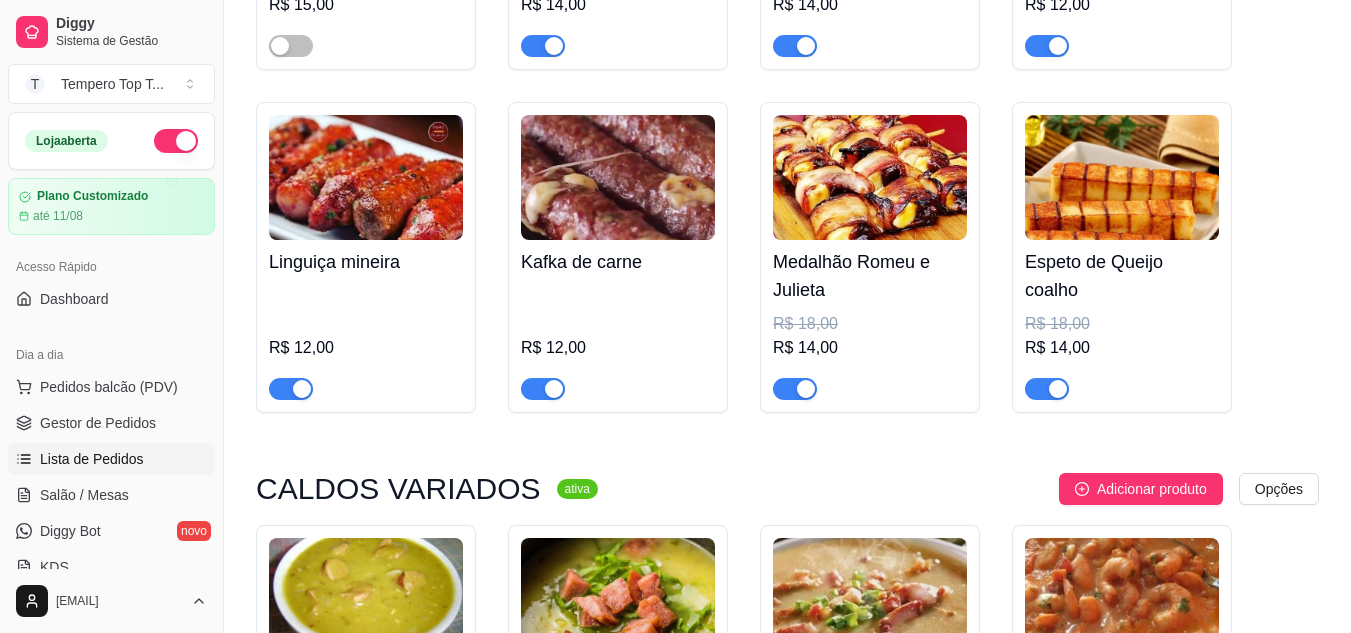 click on "Lista de Pedidos" at bounding box center [92, 459] 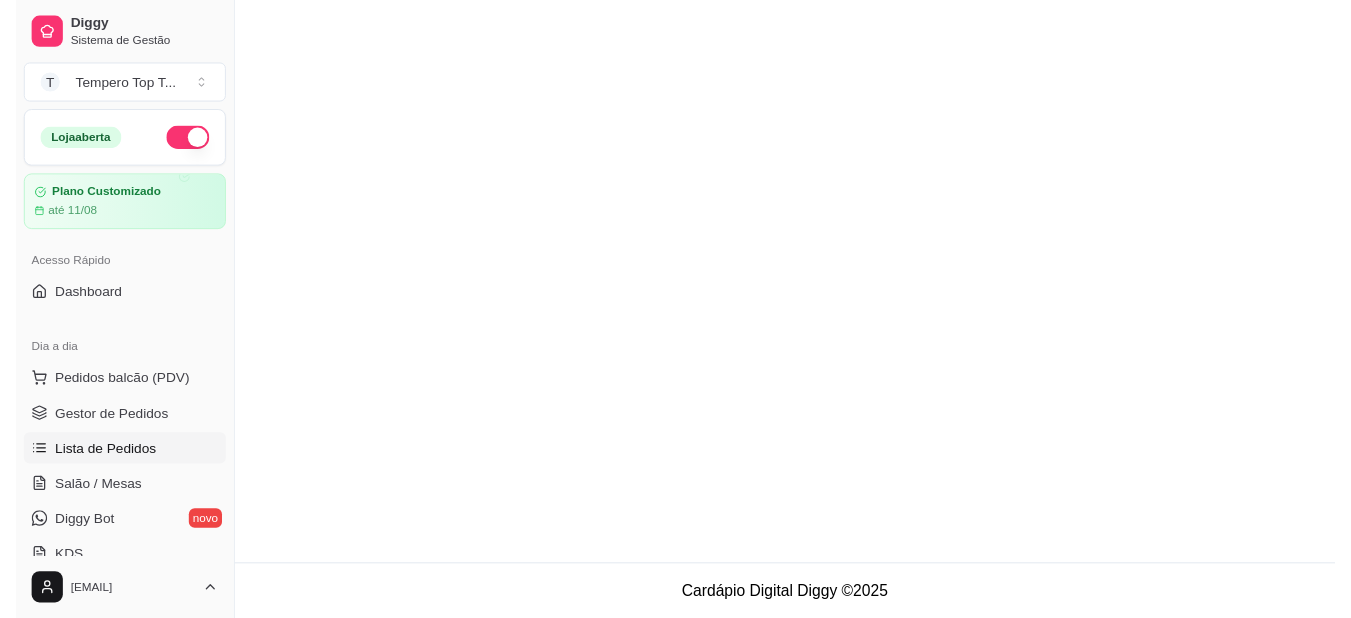 scroll, scrollTop: 0, scrollLeft: 0, axis: both 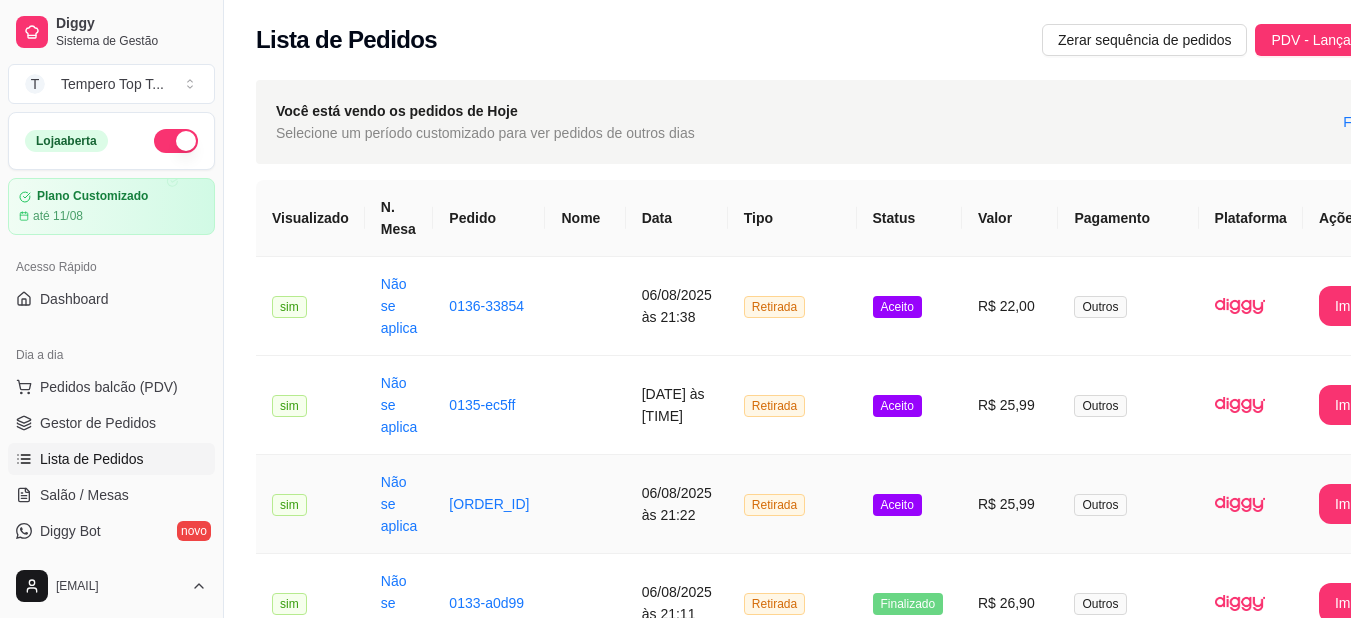 drag, startPoint x: 217, startPoint y: 402, endPoint x: 331, endPoint y: 490, distance: 144.01389 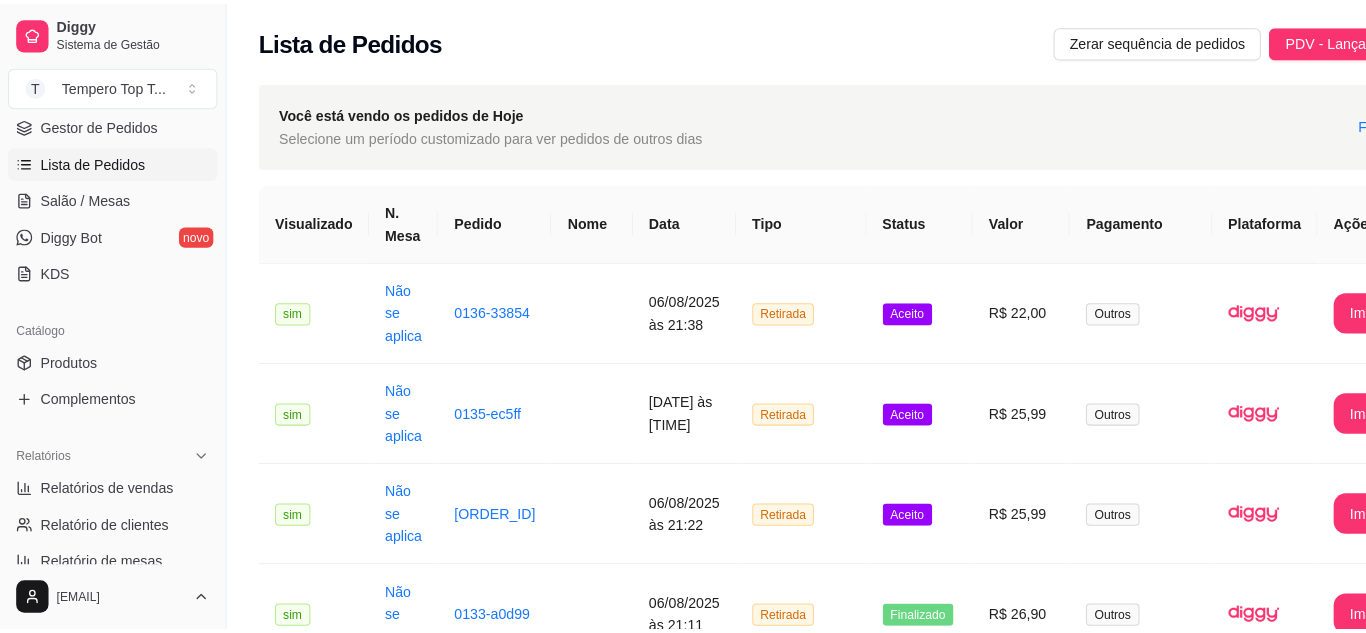 scroll, scrollTop: 0, scrollLeft: 0, axis: both 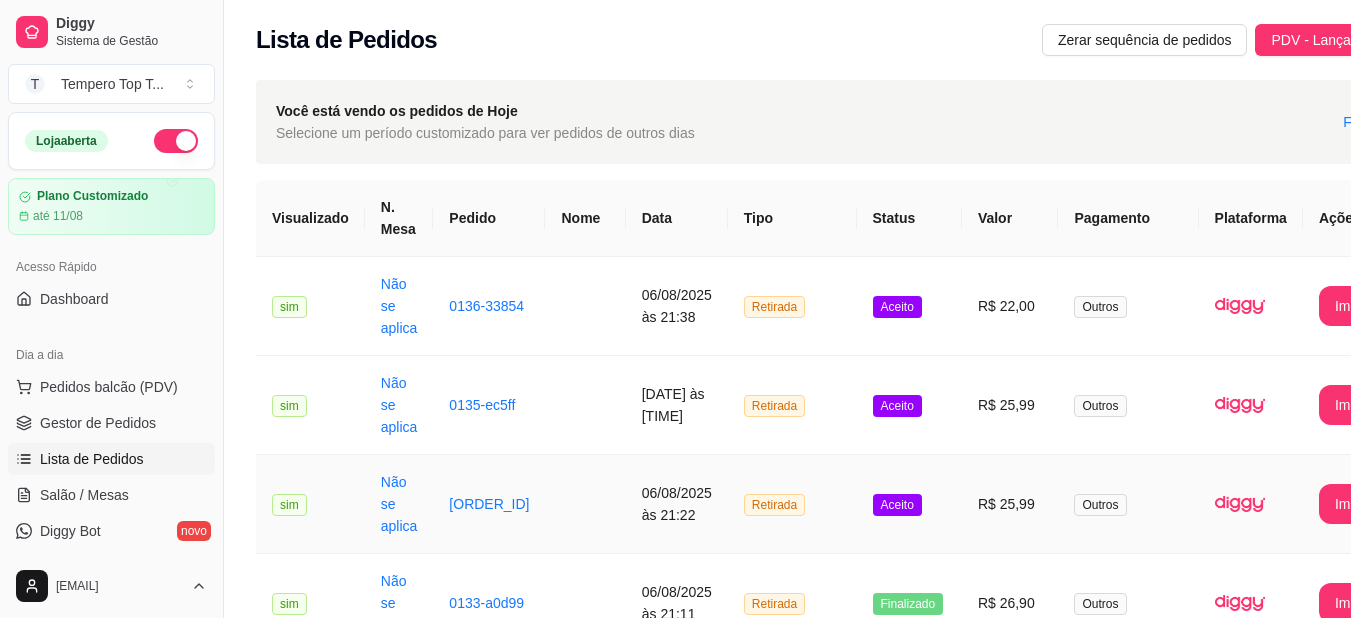 click on "Aceito" at bounding box center [897, 505] 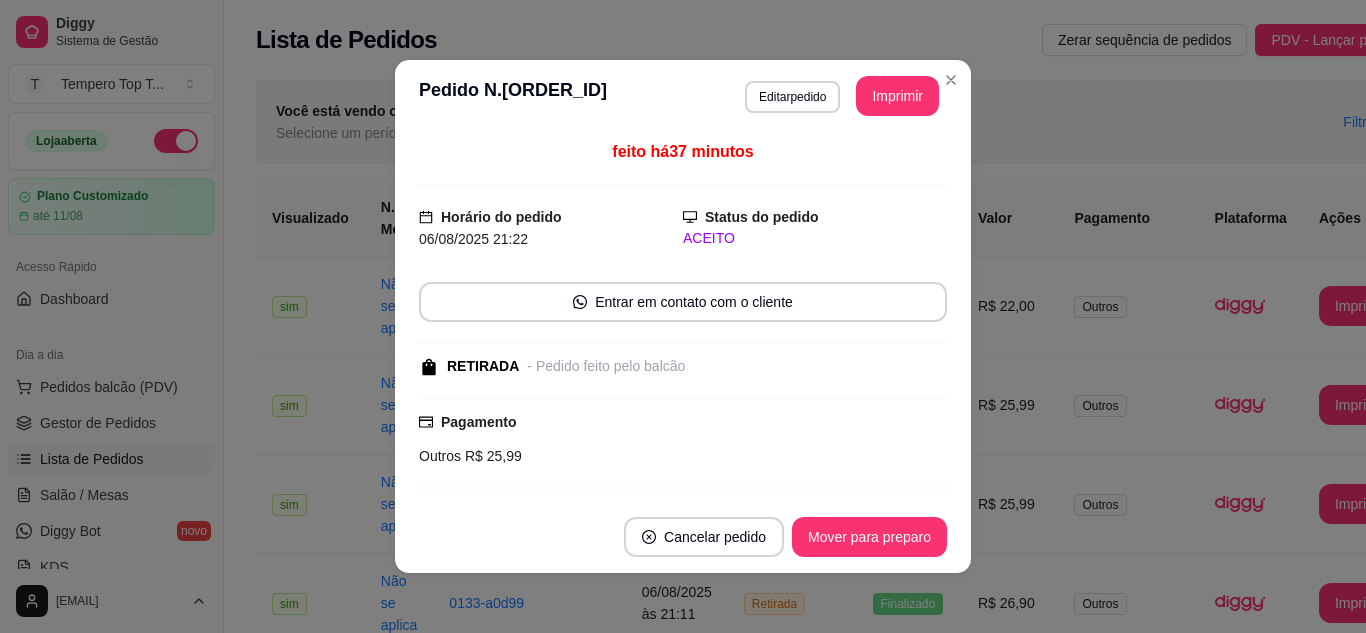 scroll, scrollTop: 164, scrollLeft: 0, axis: vertical 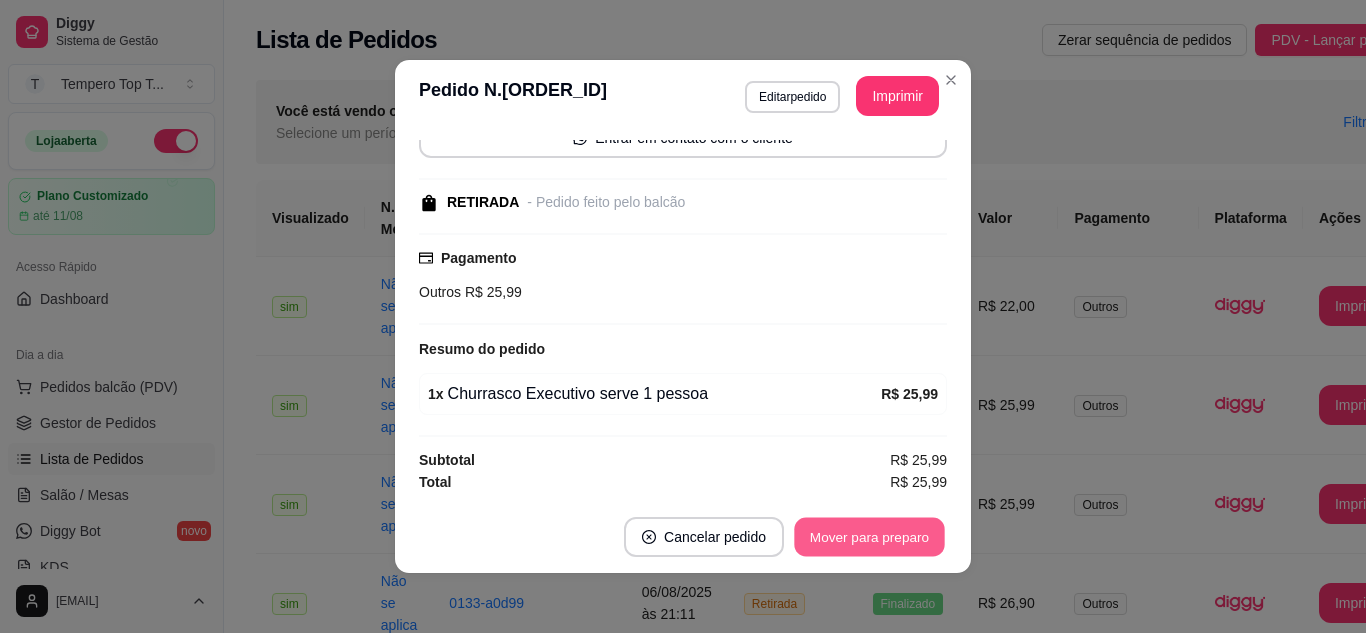click on "Mover para preparo" at bounding box center (869, 537) 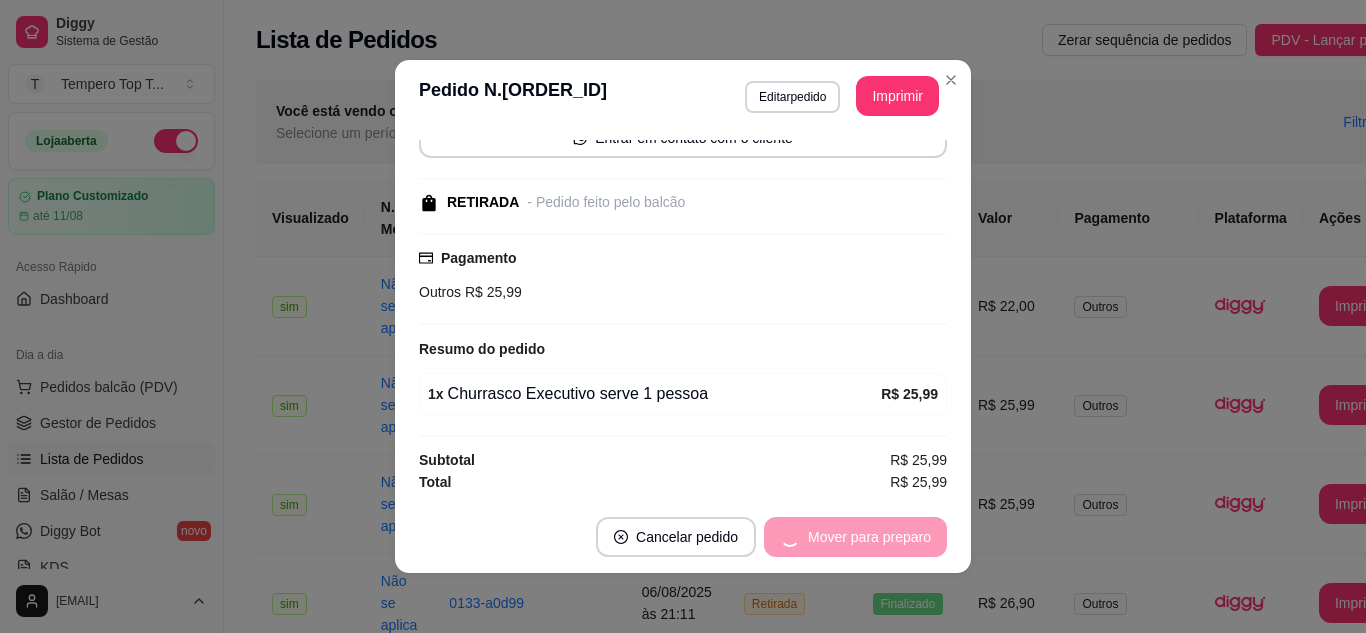 click on "Mover para preparo" at bounding box center (855, 537) 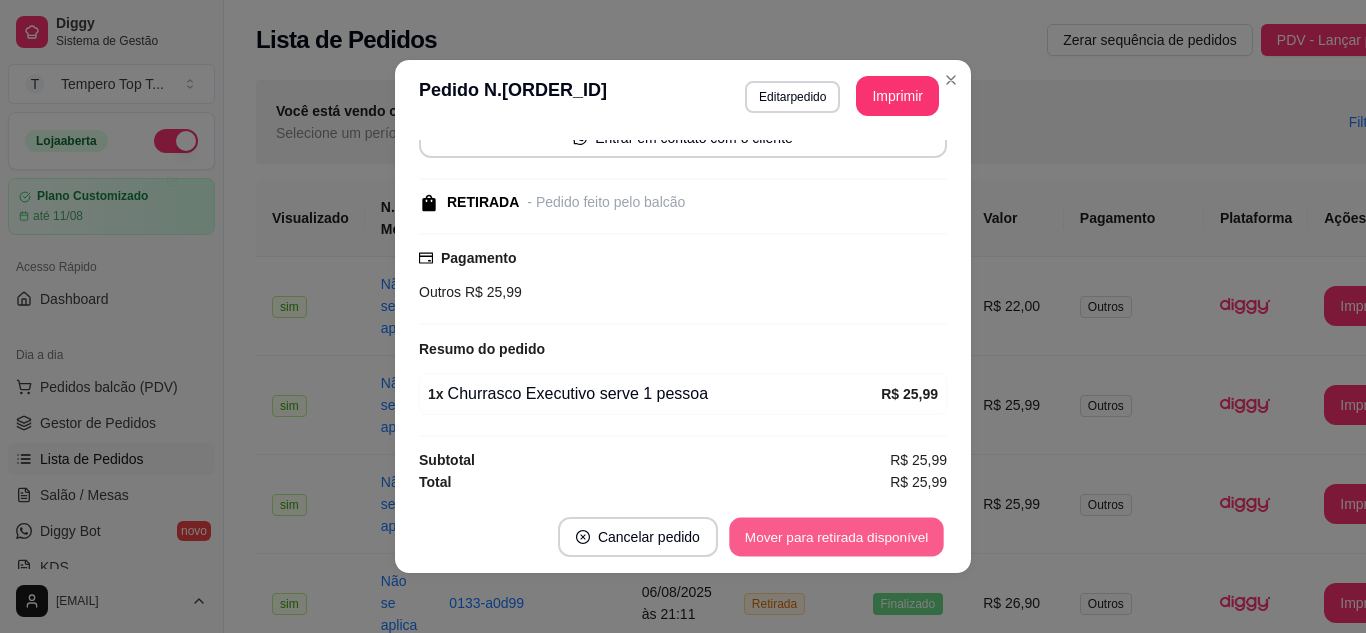 click on "Mover para retirada disponível" at bounding box center (836, 537) 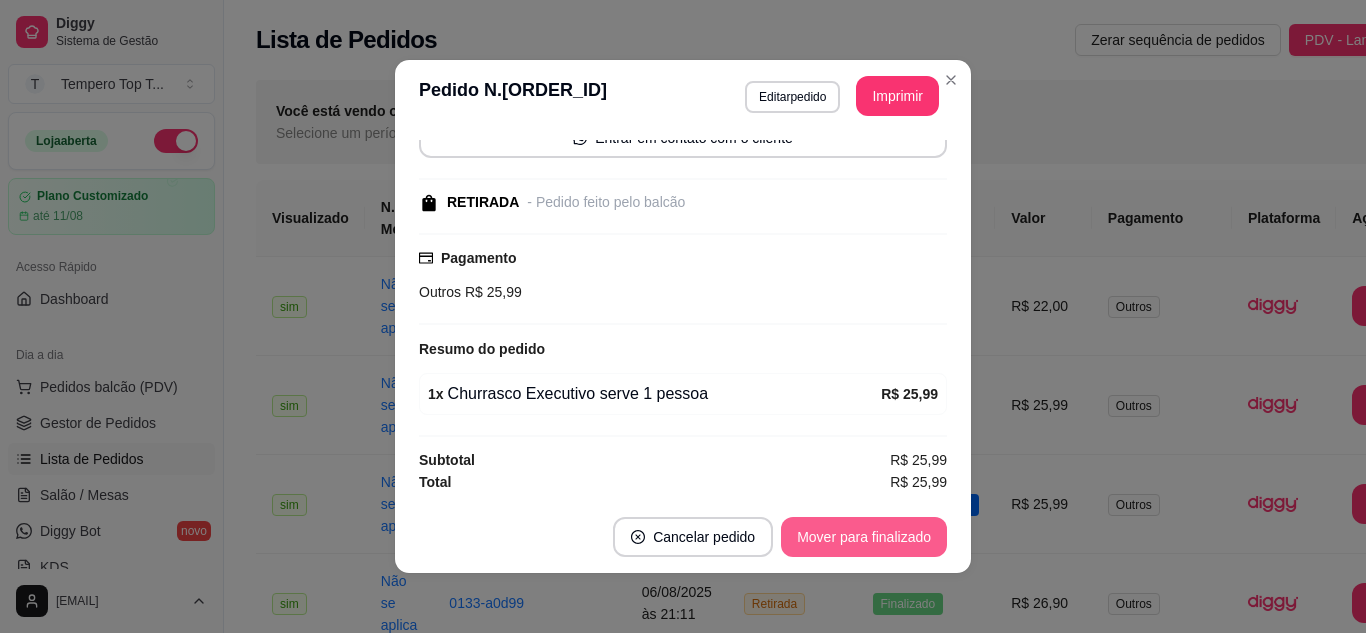 click on "Mover para finalizado" at bounding box center (864, 537) 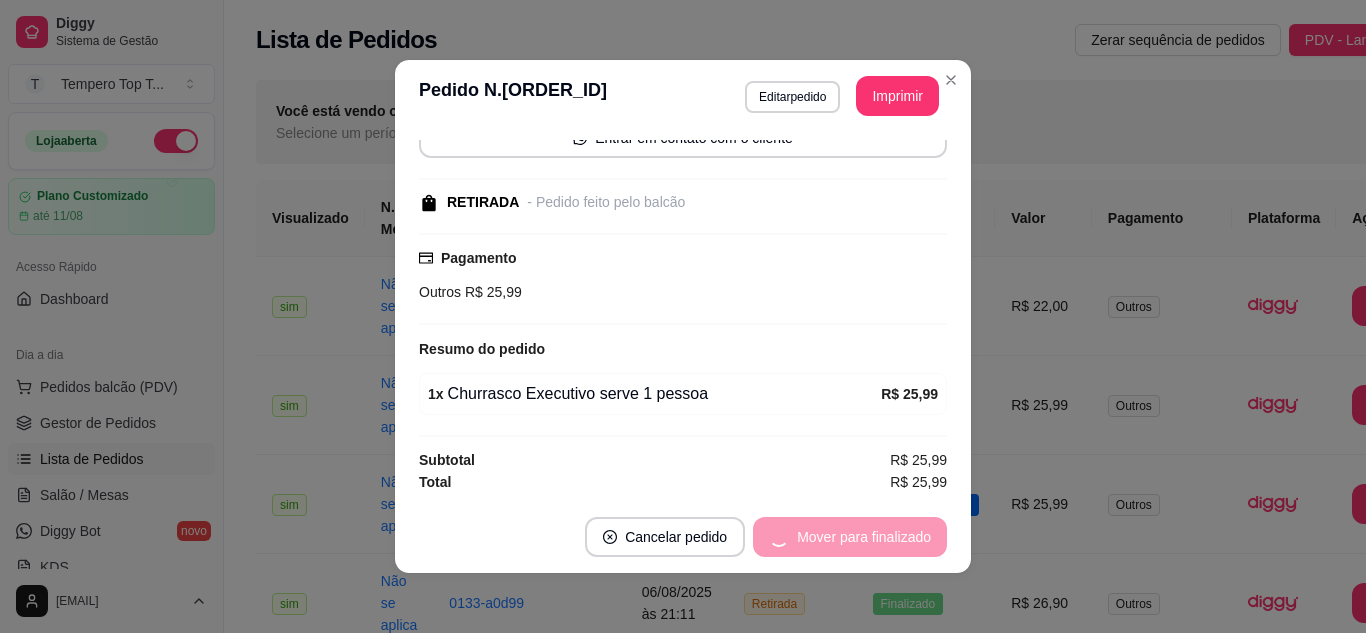 scroll, scrollTop: 78, scrollLeft: 0, axis: vertical 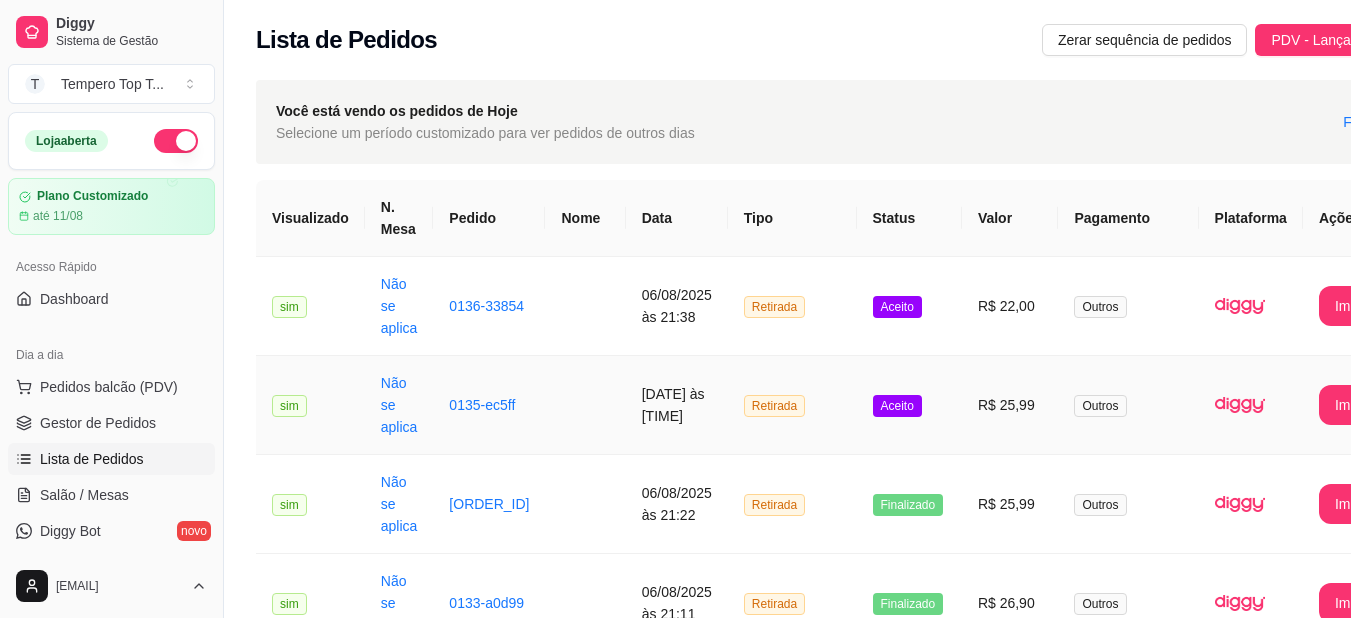 click on "Aceito" at bounding box center (909, 405) 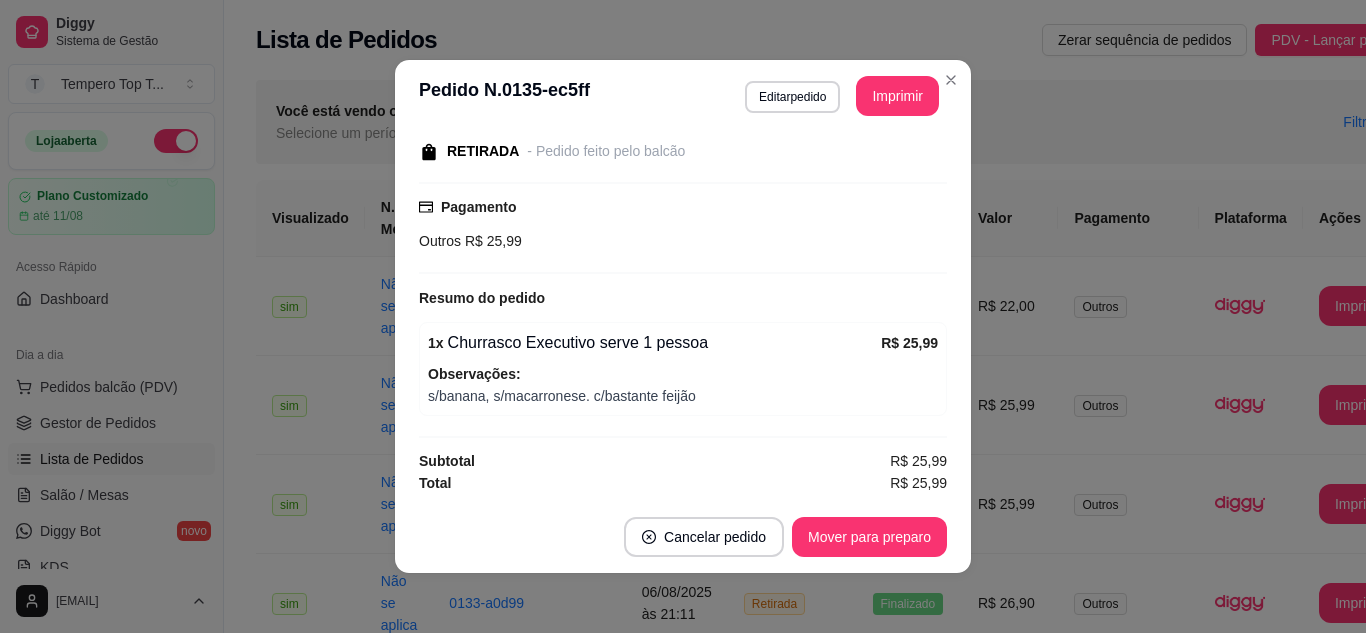 scroll, scrollTop: 216, scrollLeft: 0, axis: vertical 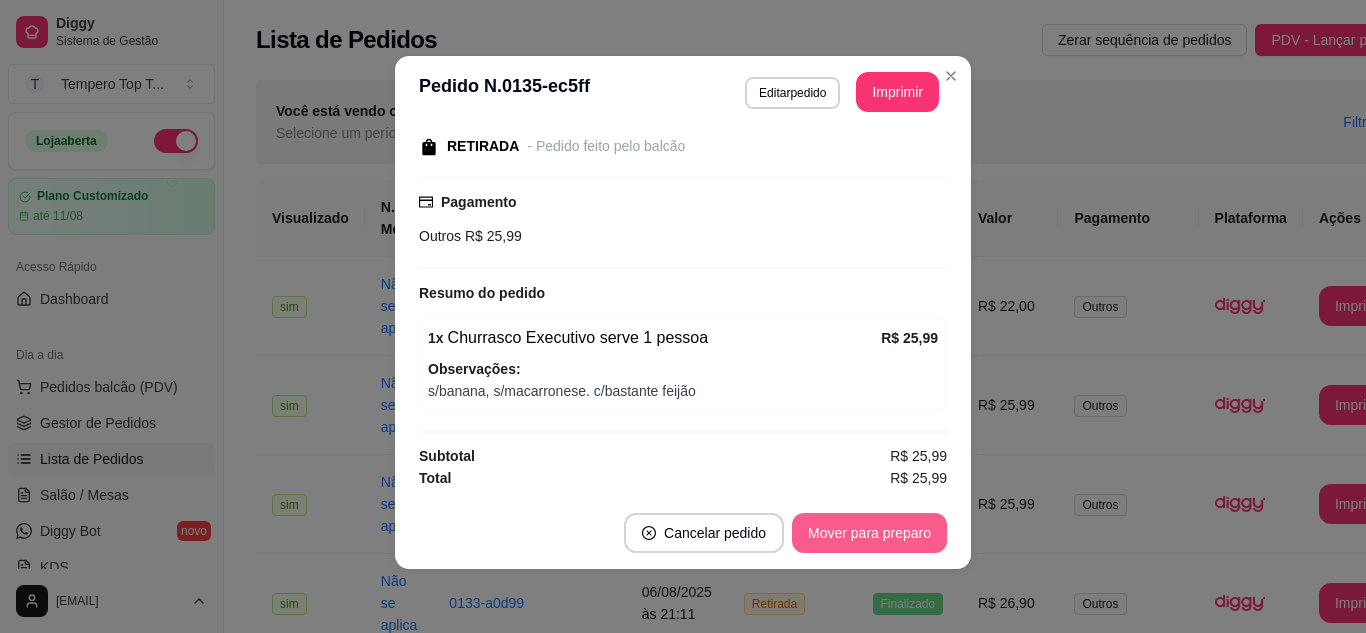click on "Mover para preparo" at bounding box center [869, 533] 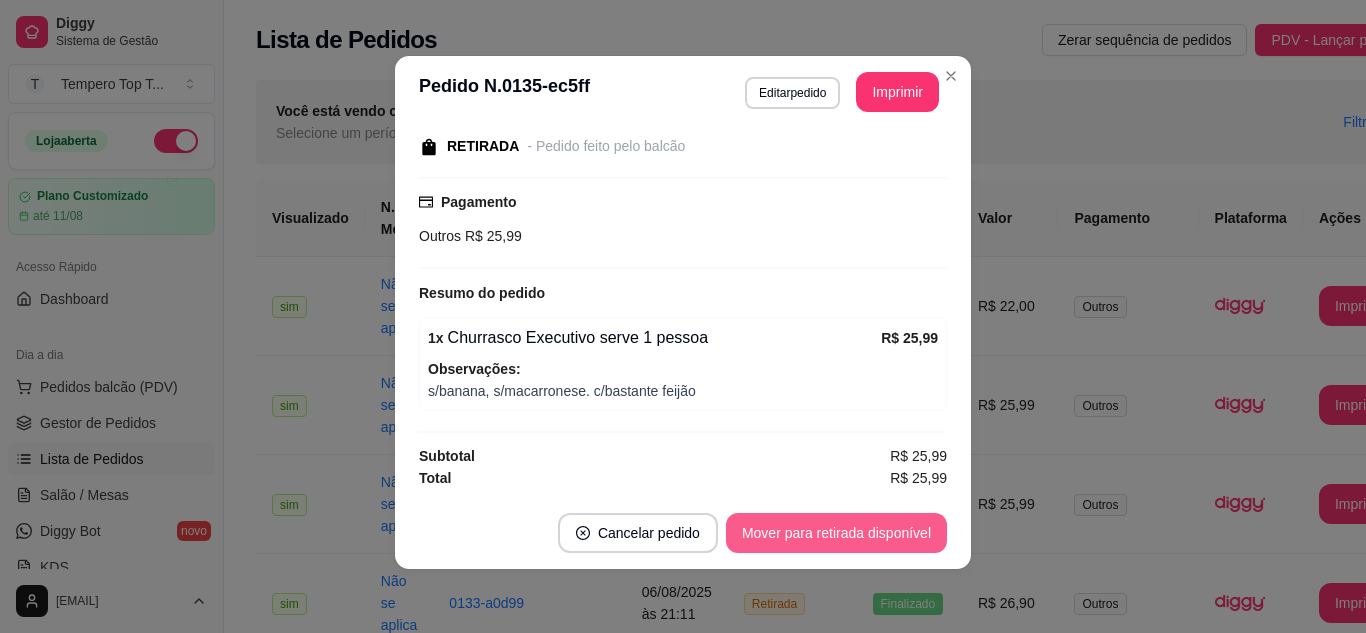 click on "Mover para retirada disponível" at bounding box center (836, 533) 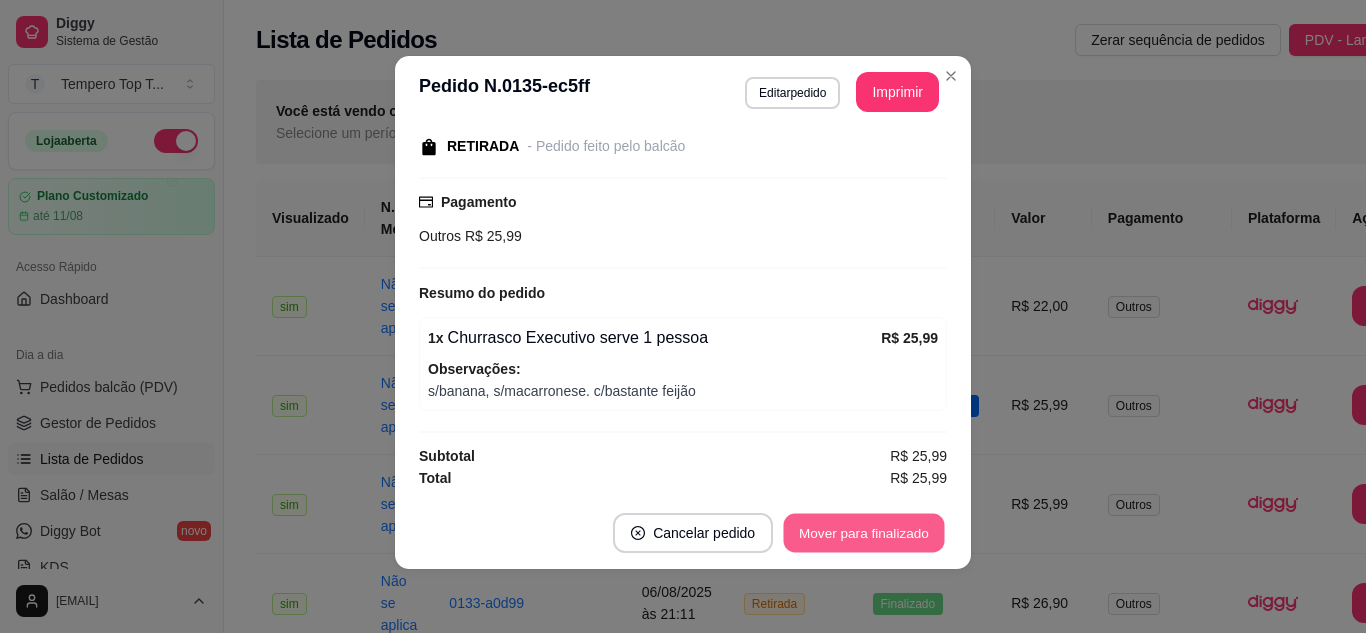 click on "Mover para finalizado" at bounding box center (864, 533) 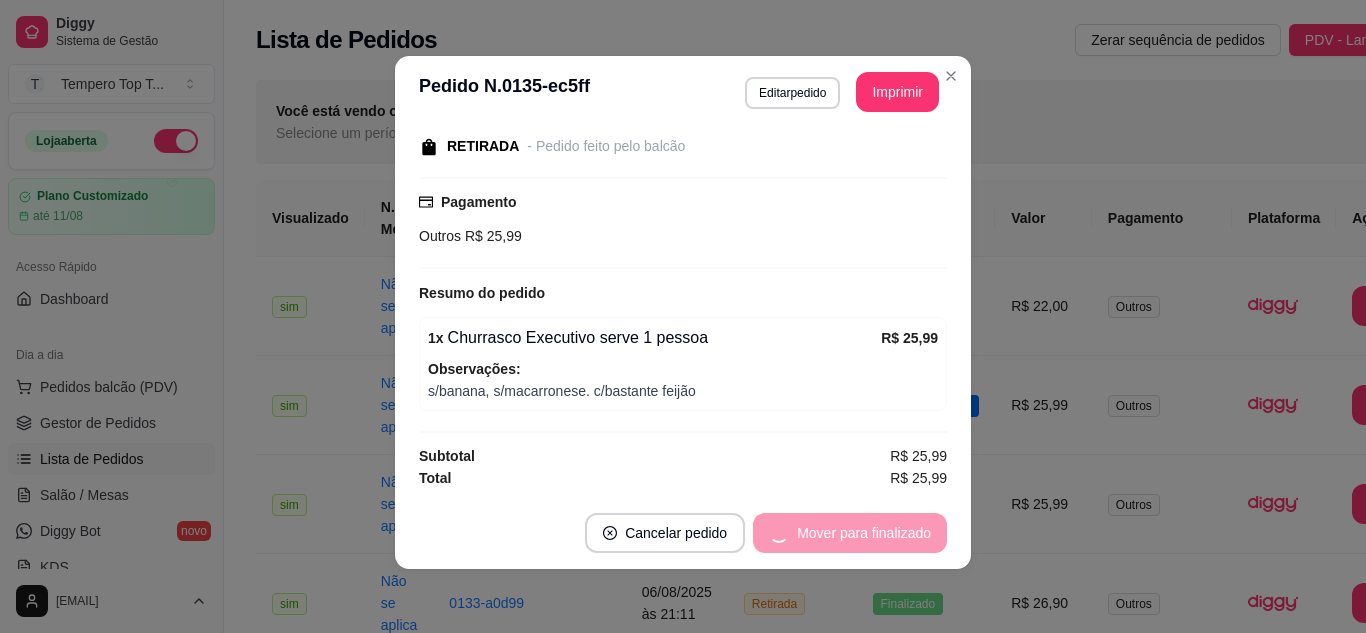 scroll, scrollTop: 130, scrollLeft: 0, axis: vertical 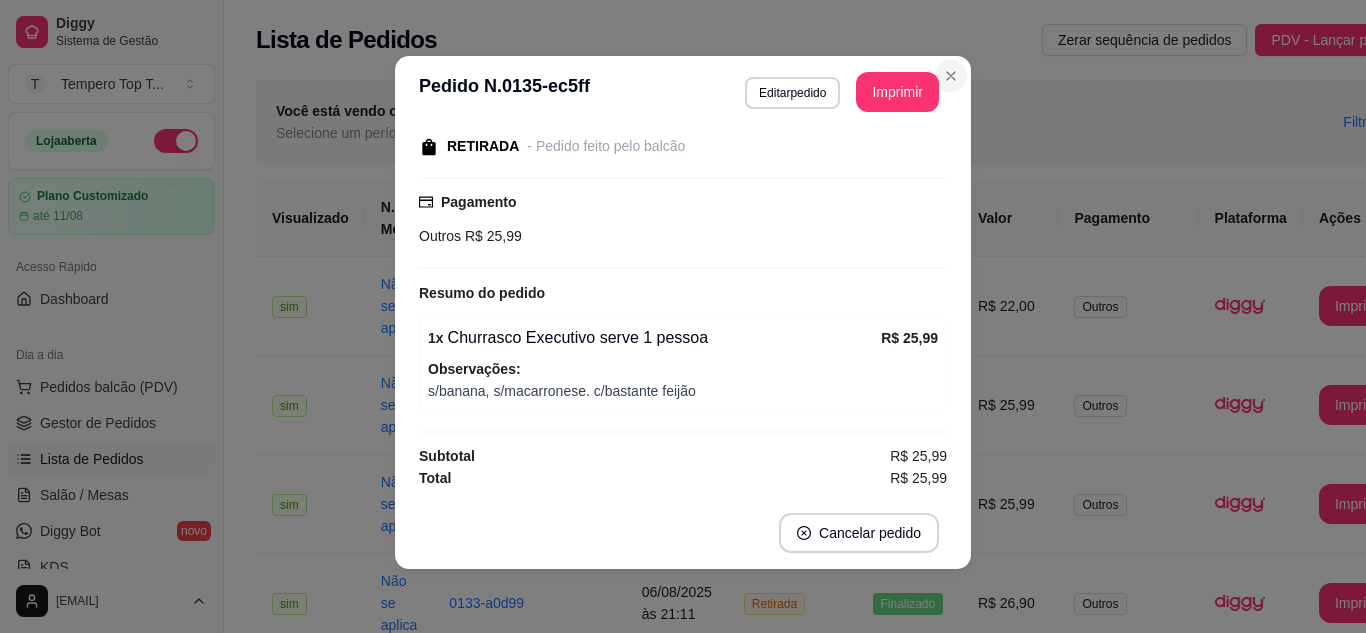 drag, startPoint x: 950, startPoint y: 58, endPoint x: 952, endPoint y: 88, distance: 30.066593 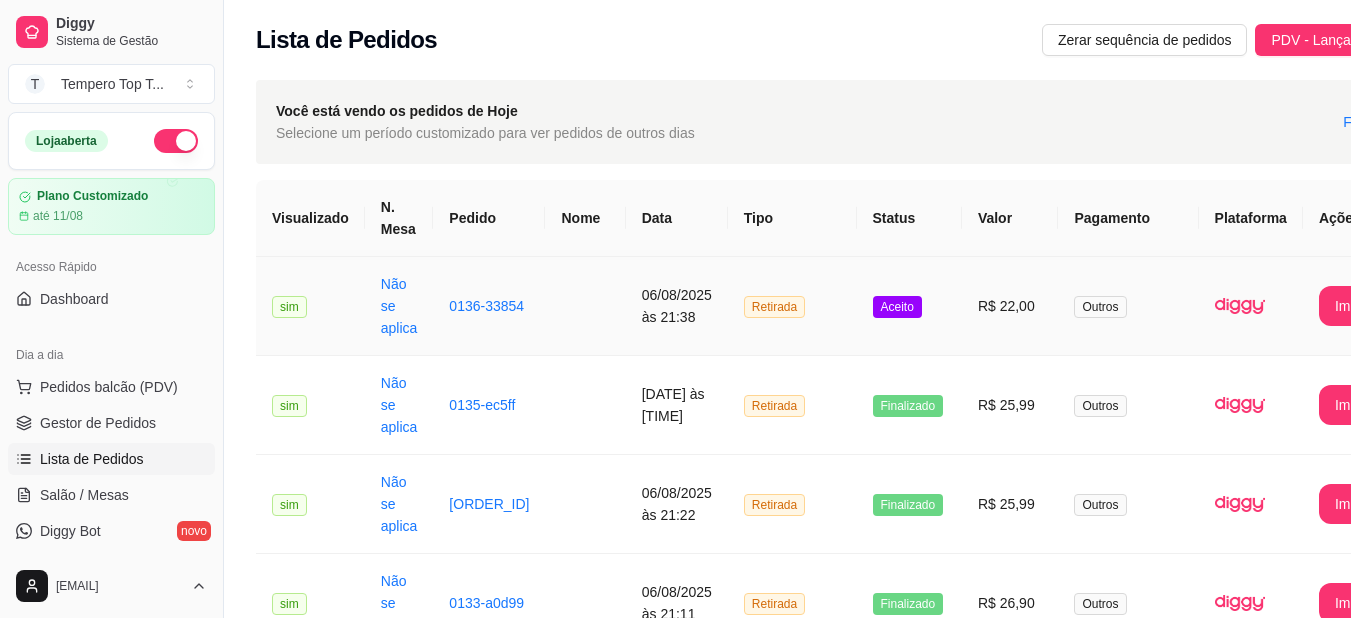 click on "Aceito" at bounding box center (897, 307) 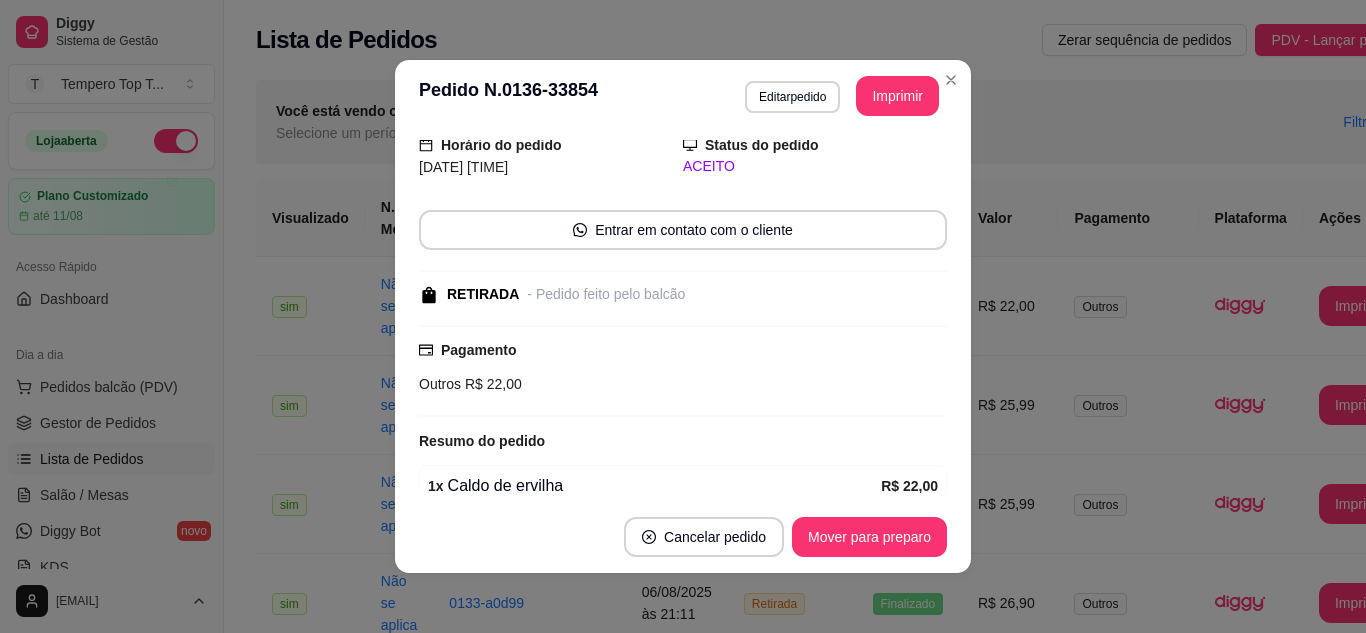 scroll, scrollTop: 164, scrollLeft: 0, axis: vertical 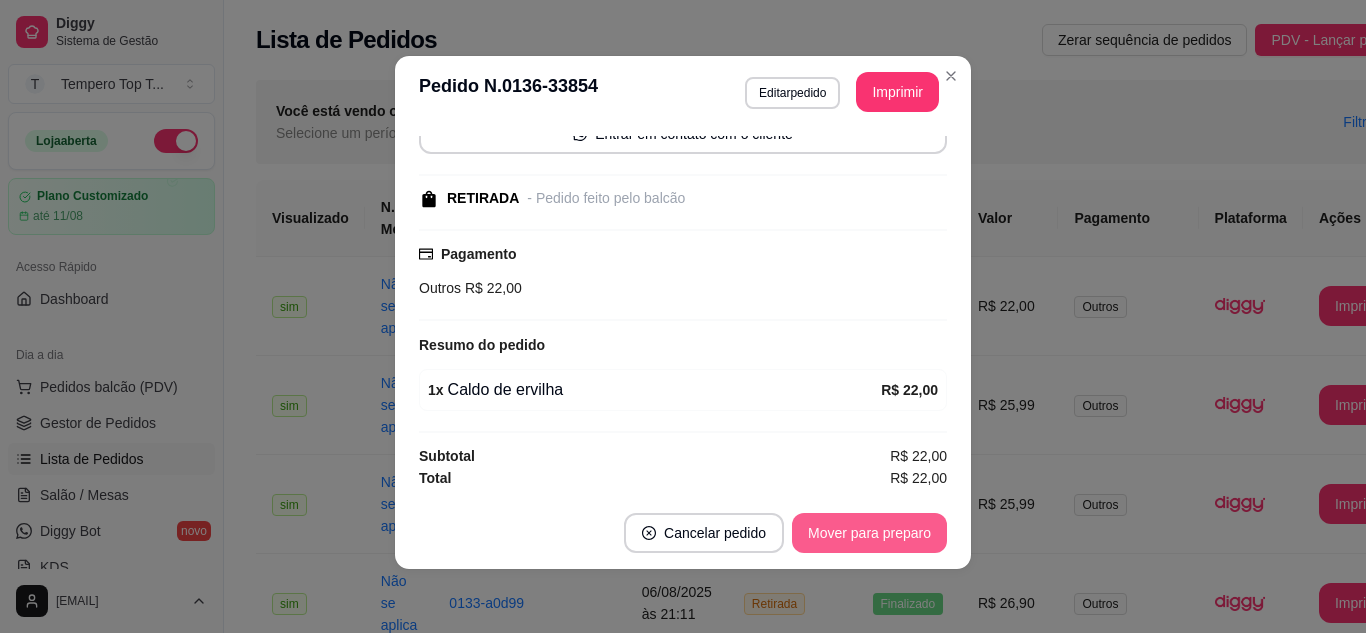 click on "Mover para preparo" at bounding box center [869, 533] 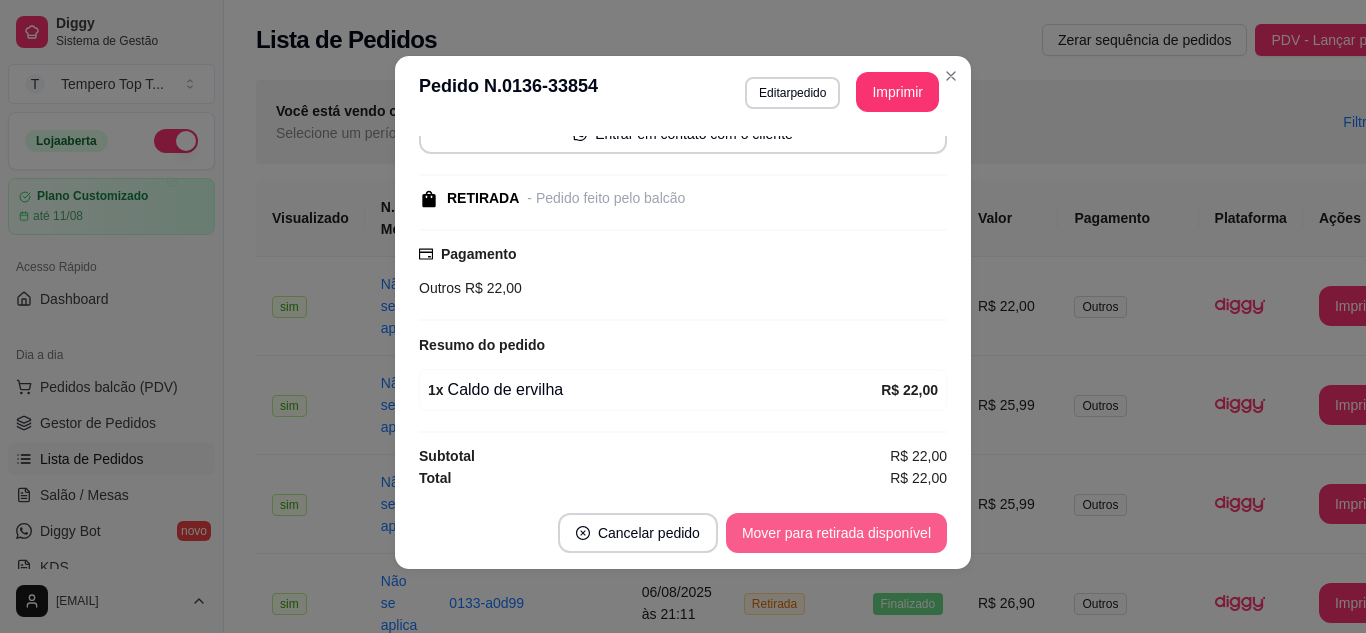 click on "Mover para retirada disponível" at bounding box center (836, 533) 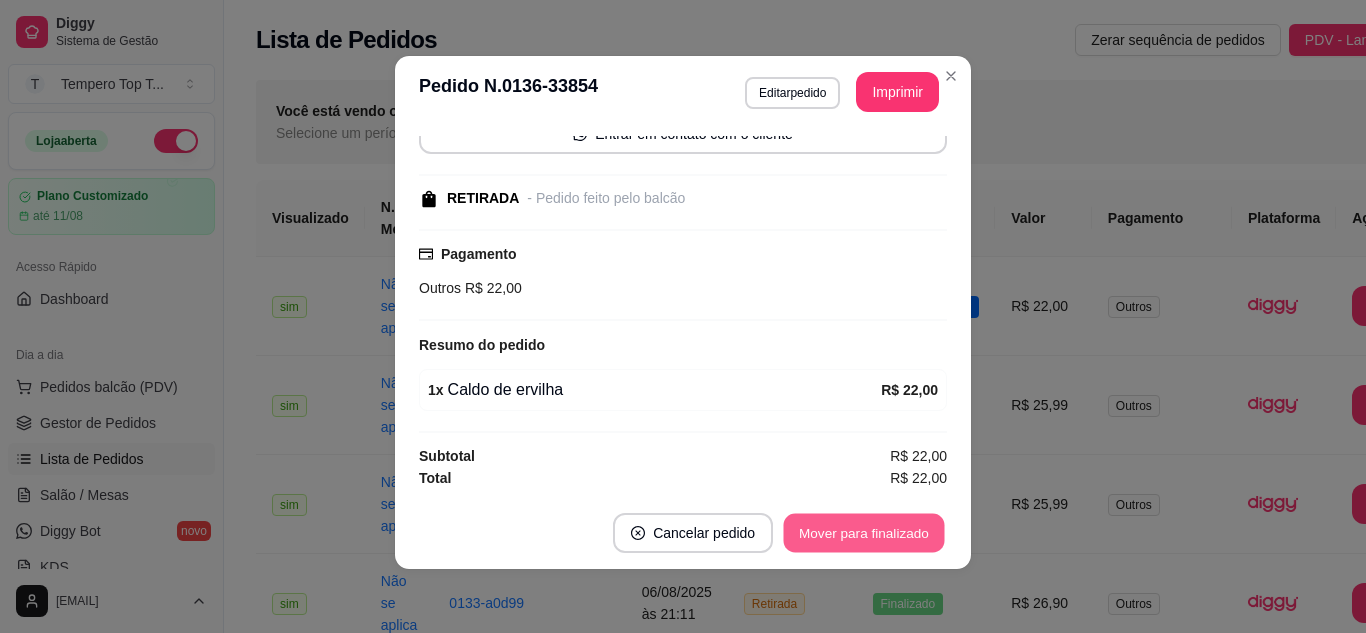 click on "Mover para finalizado" at bounding box center (864, 533) 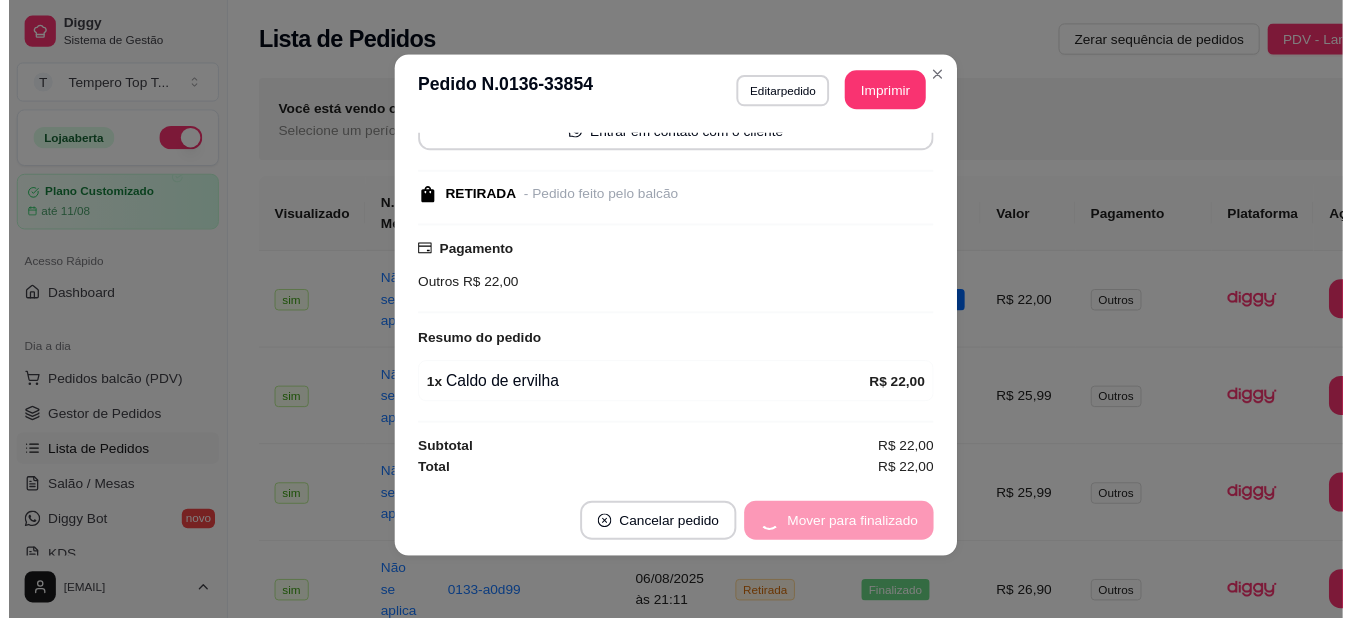 scroll, scrollTop: 78, scrollLeft: 0, axis: vertical 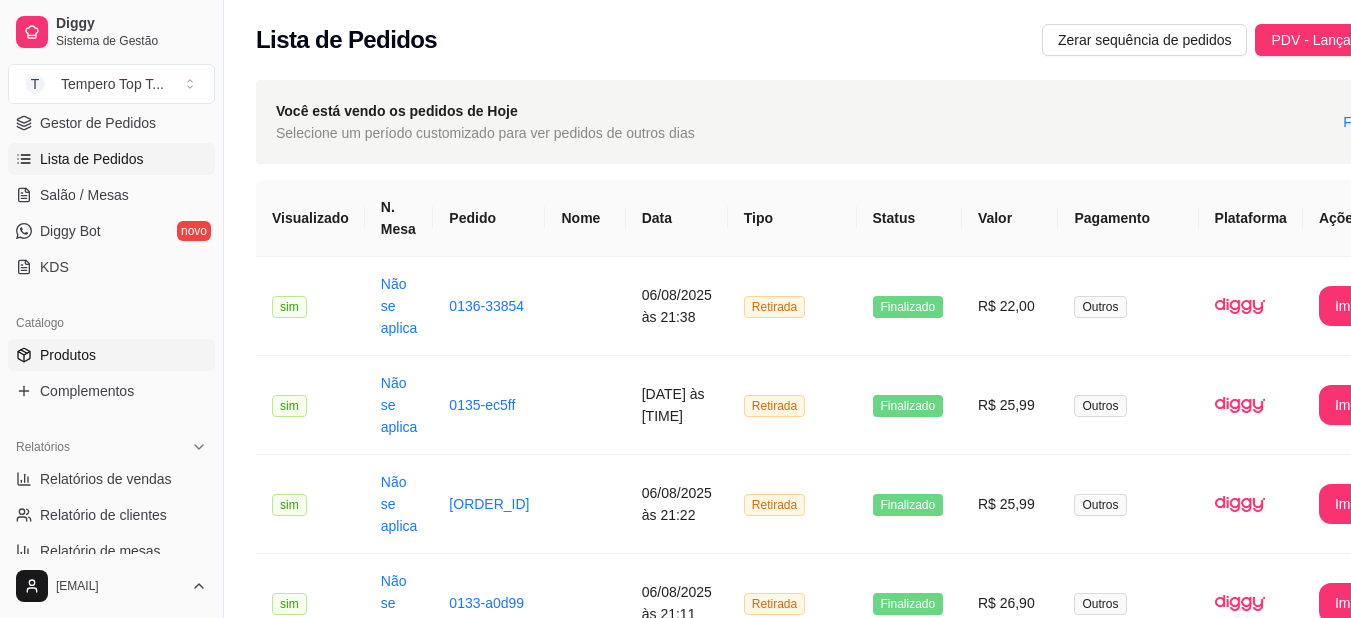 click on "Produtos" at bounding box center (111, 355) 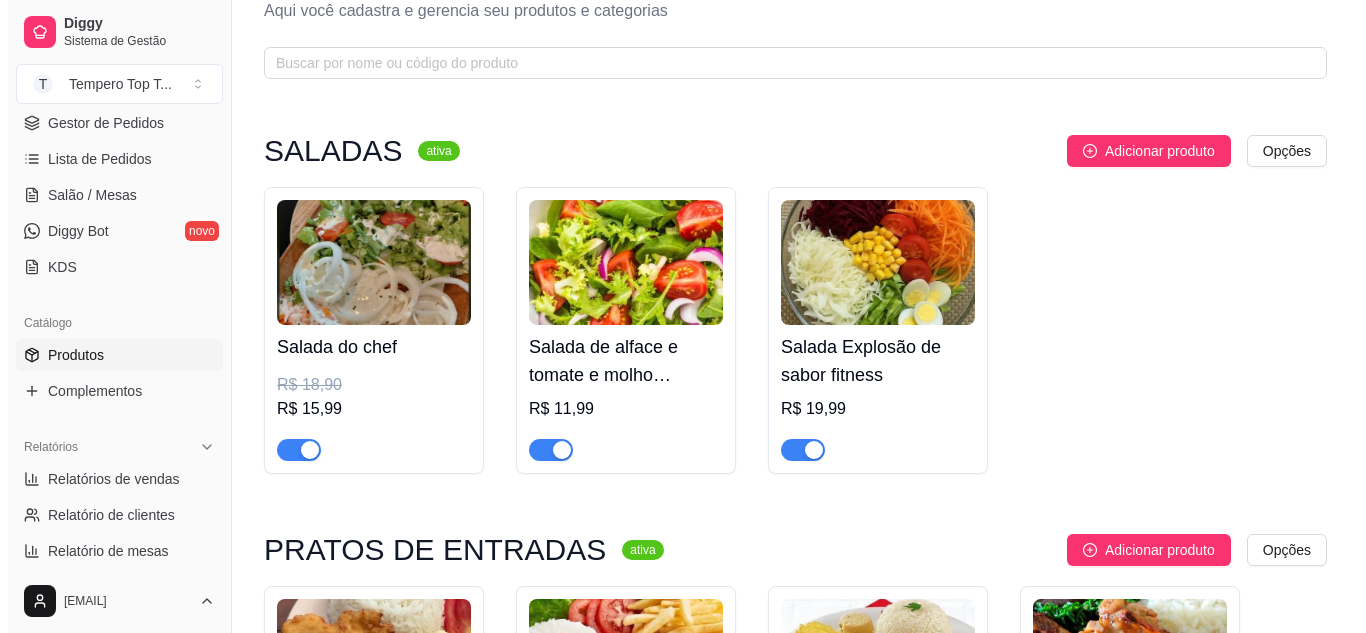 scroll, scrollTop: 100, scrollLeft: 0, axis: vertical 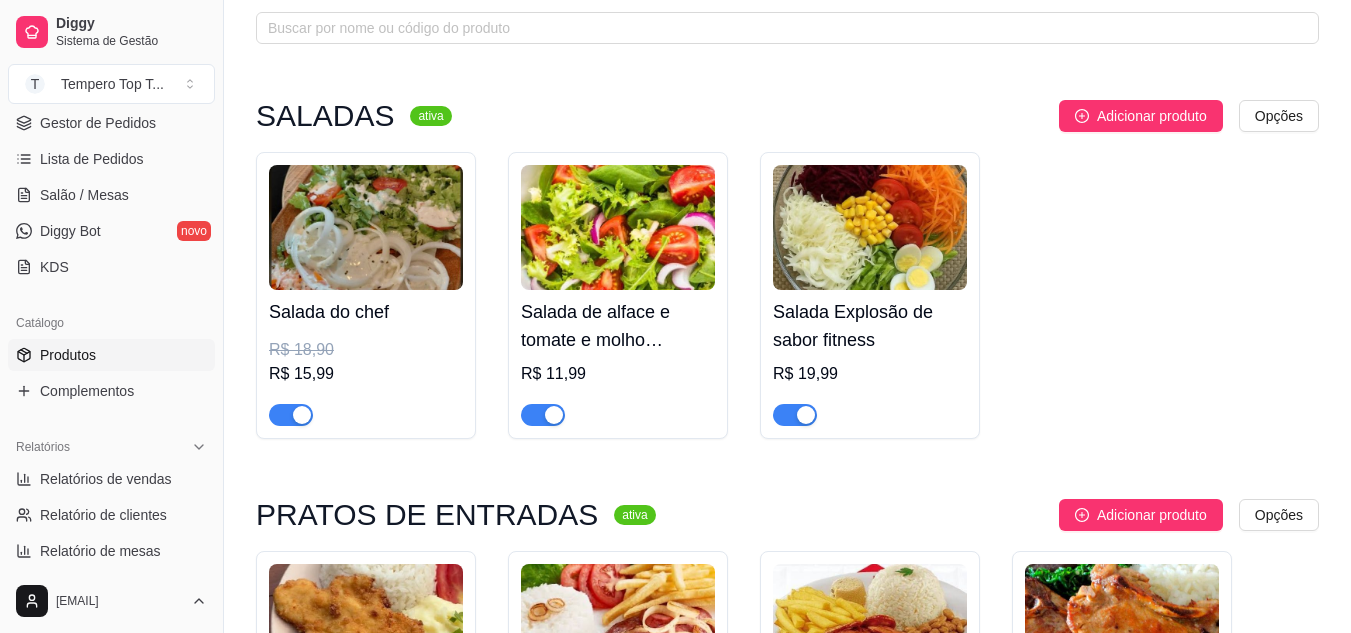 click at bounding box center [618, 227] 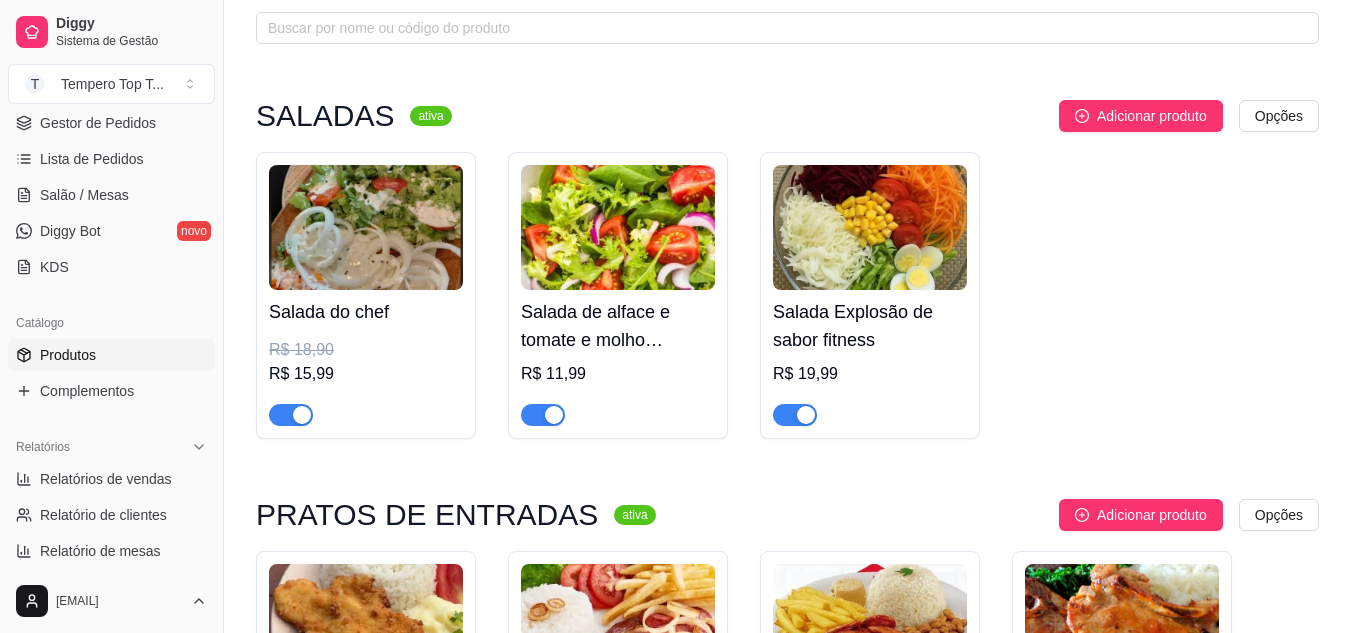 click at bounding box center (366, 227) 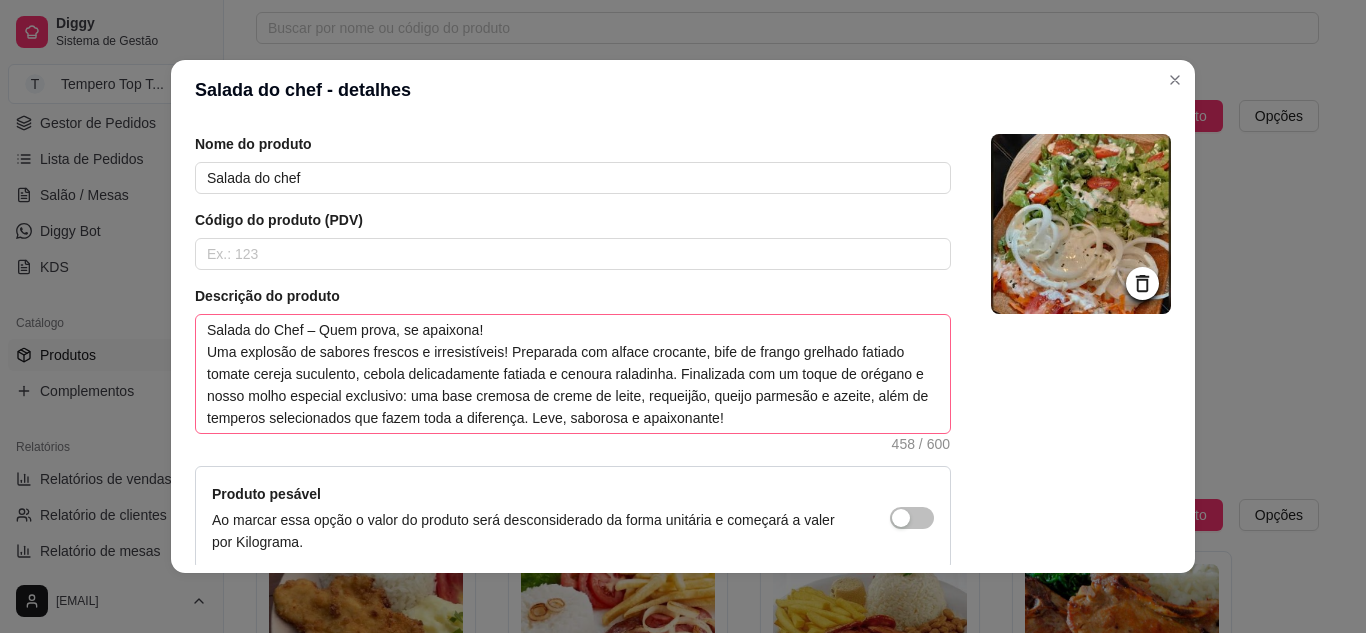scroll, scrollTop: 100, scrollLeft: 0, axis: vertical 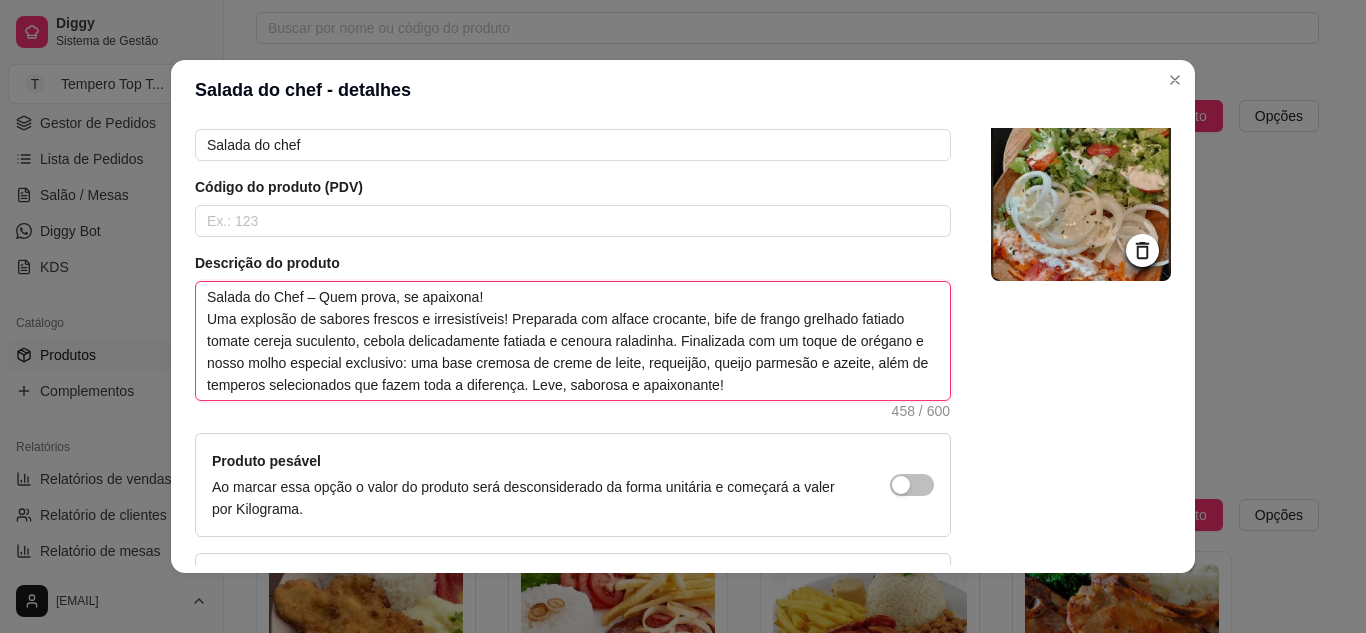 click on "Salada do Chef – Quem prova, se apaixona!
Uma explosão de sabores frescos e irresistíveis! Preparada com alface crocante, bife de frango grelhado fatiado tomate cereja suculento, cebola delicadamente fatiada e cenoura raladinha. Finalizada com um toque de orégano e nosso molho especial exclusivo: uma base cremosa de creme de leite, requeijão, queijo parmesão e azeite, além de temperos selecionados que fazem toda a diferença. Leve, saborosa e apaixonante!" at bounding box center (573, 341) 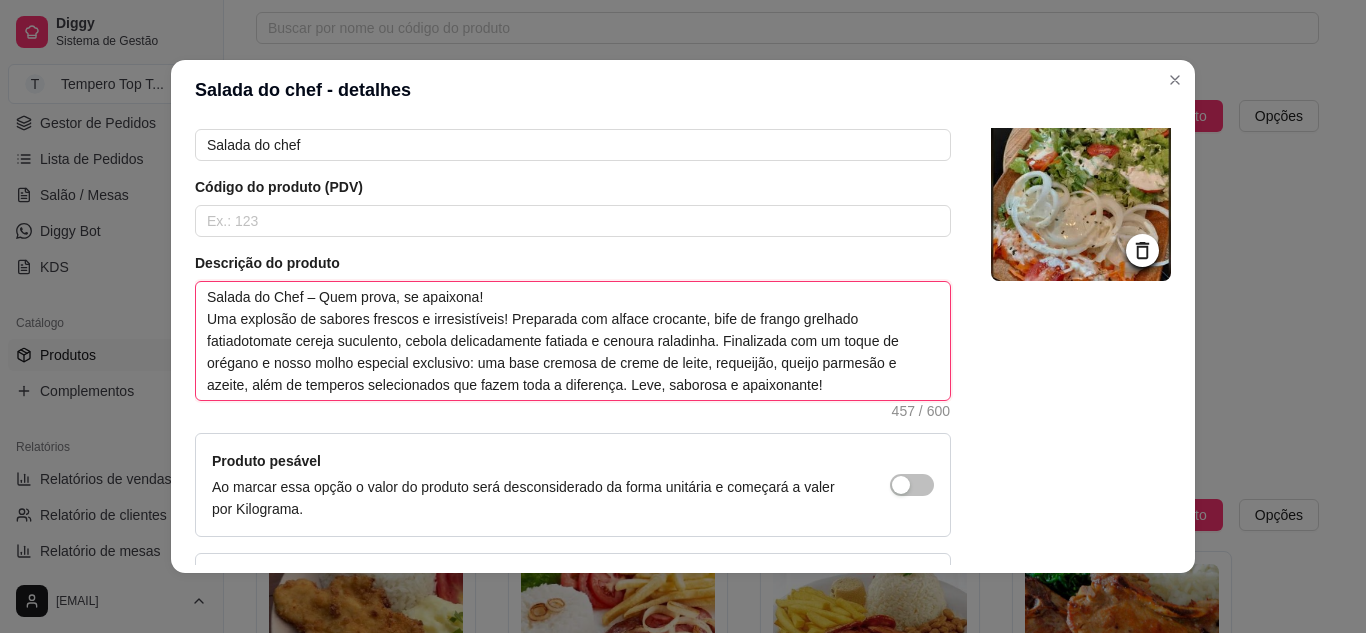 type 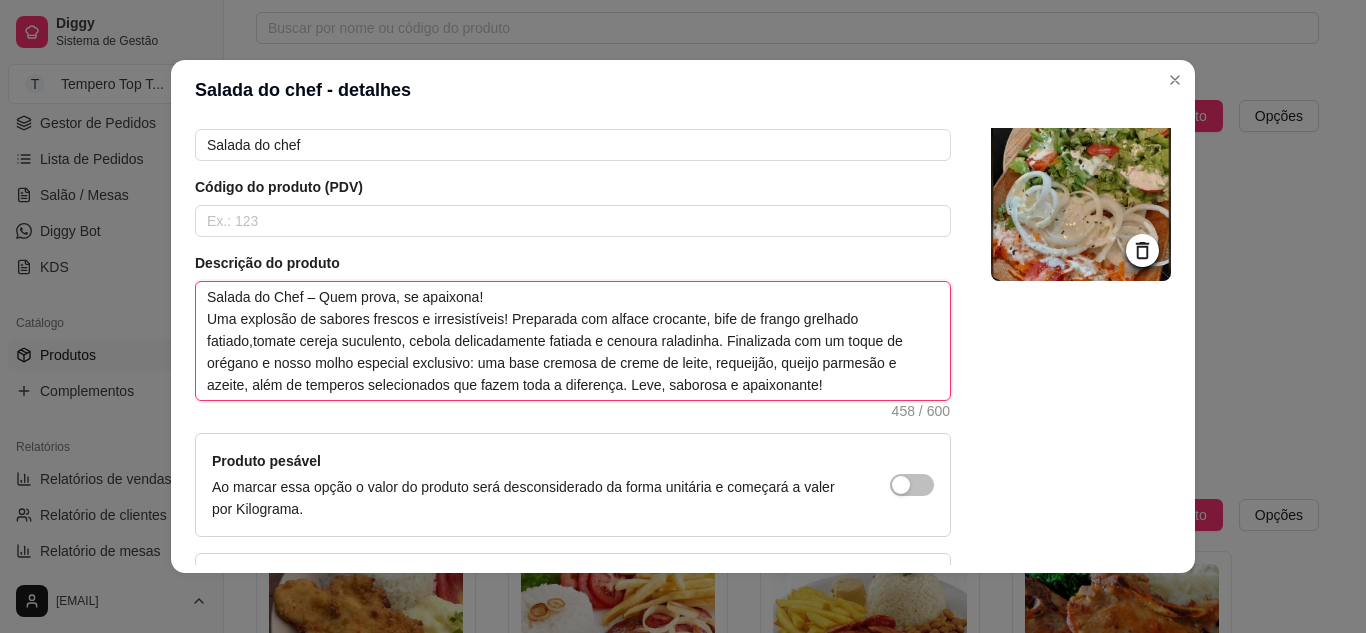 type 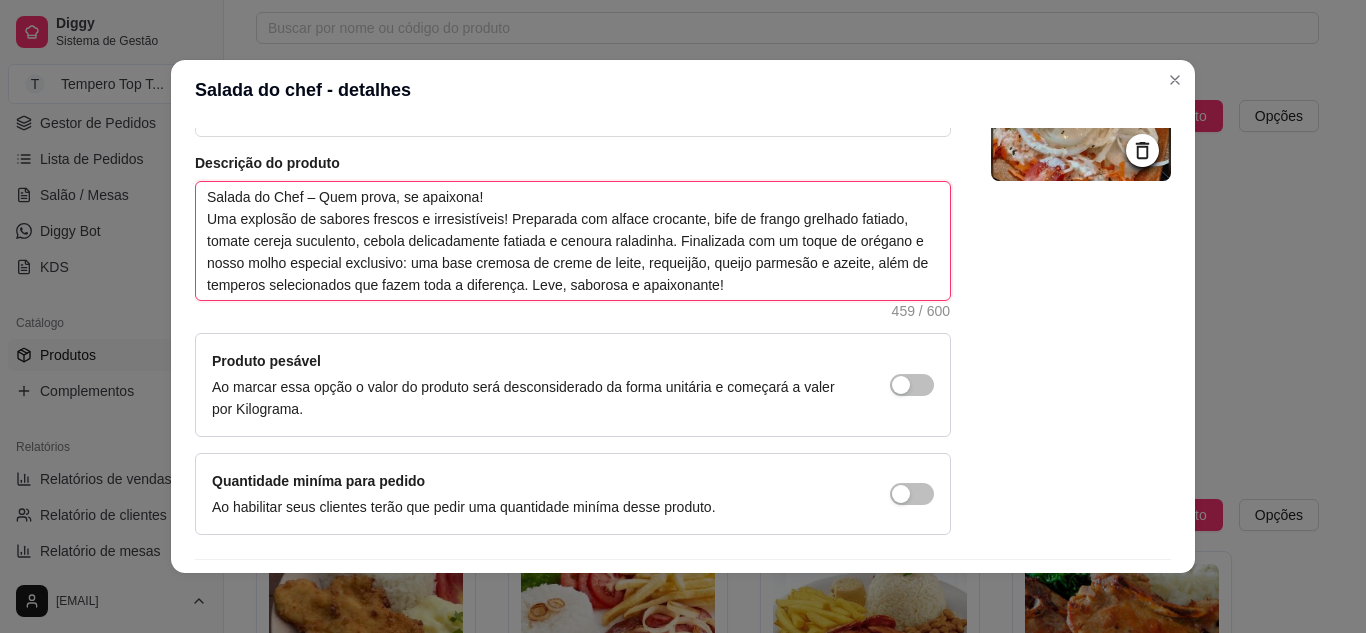 scroll, scrollTop: 259, scrollLeft: 0, axis: vertical 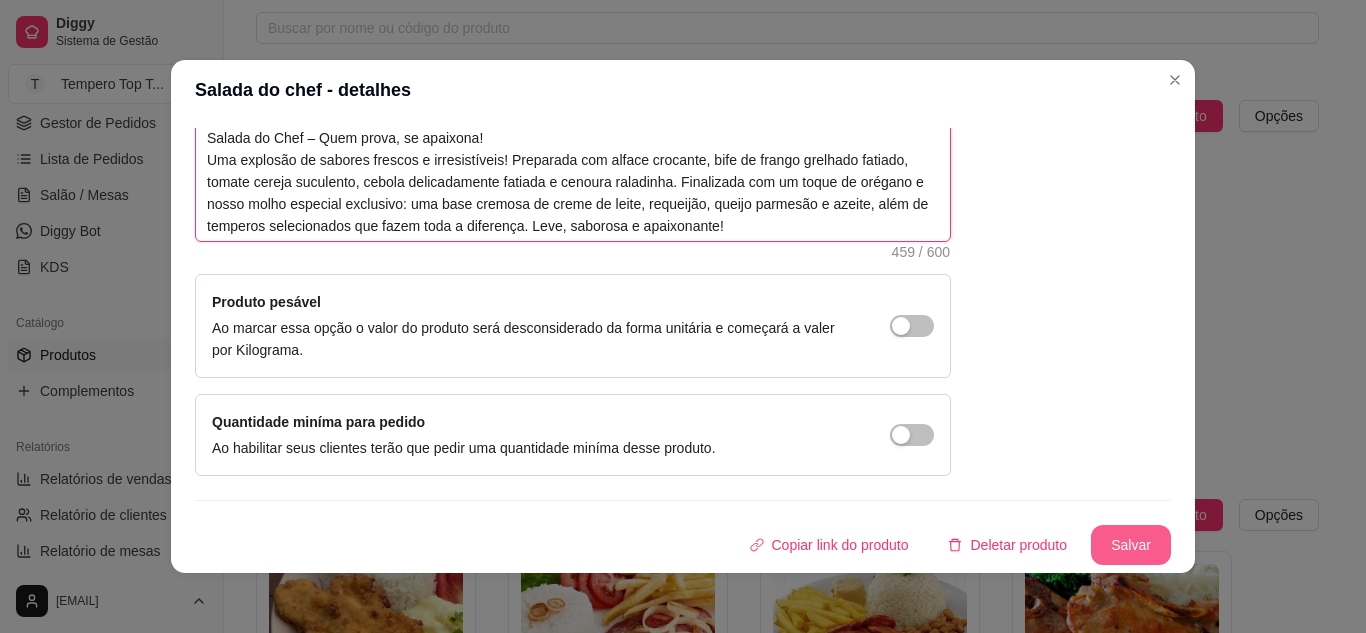 type on "Salada do Chef – Quem prova, se apaixona!
Uma explosão de sabores frescos e irresistíveis! Preparada com alface crocante, bife de frango grelhado fatiado, tomate cereja suculento, cebola delicadamente fatiada e cenoura raladinha. Finalizada com um toque de orégano e nosso molho especial exclusivo: uma base cremosa de creme de leite, requeijão, queijo parmesão e azeite, além de temperos selecionados que fazem toda a diferença. Leve, saborosa e apaixonante!" 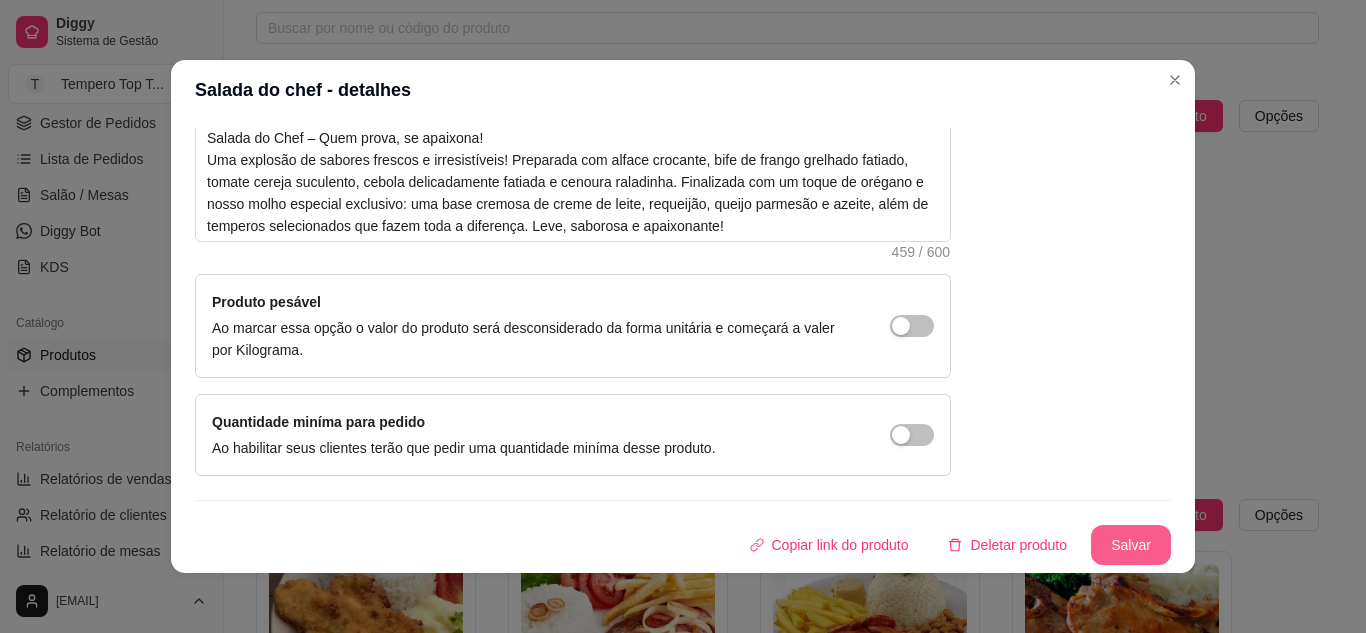 click on "Salvar" at bounding box center [1131, 545] 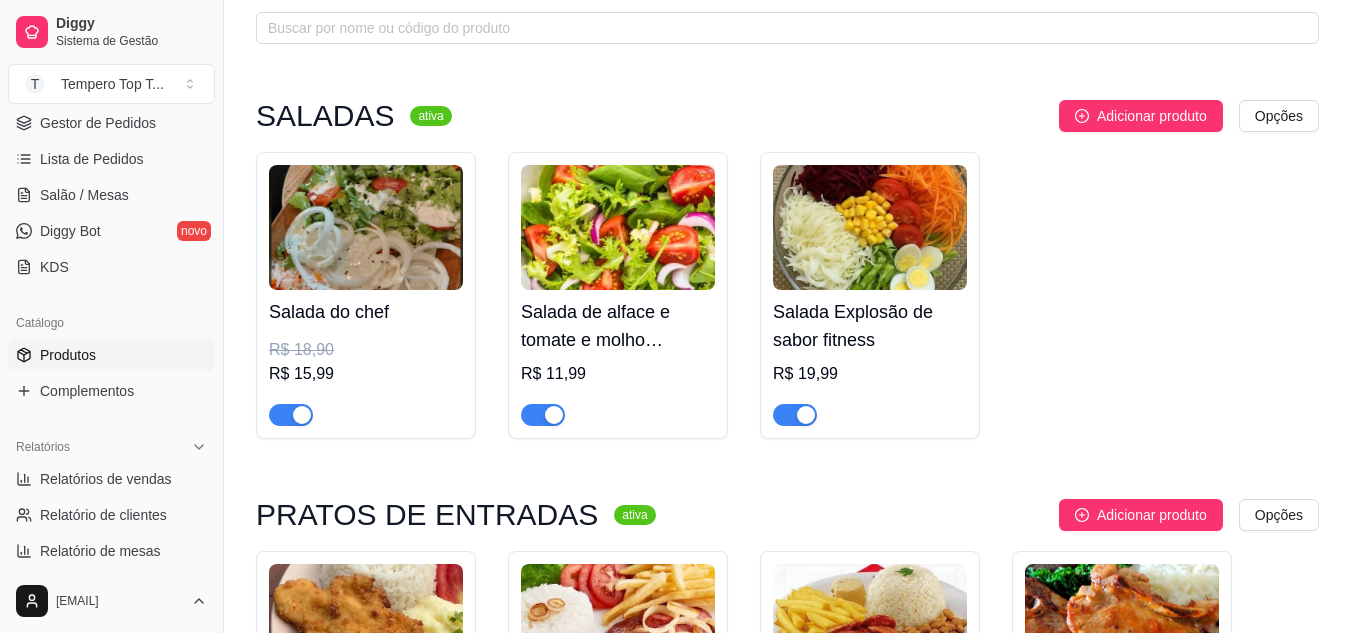 click at bounding box center [618, 227] 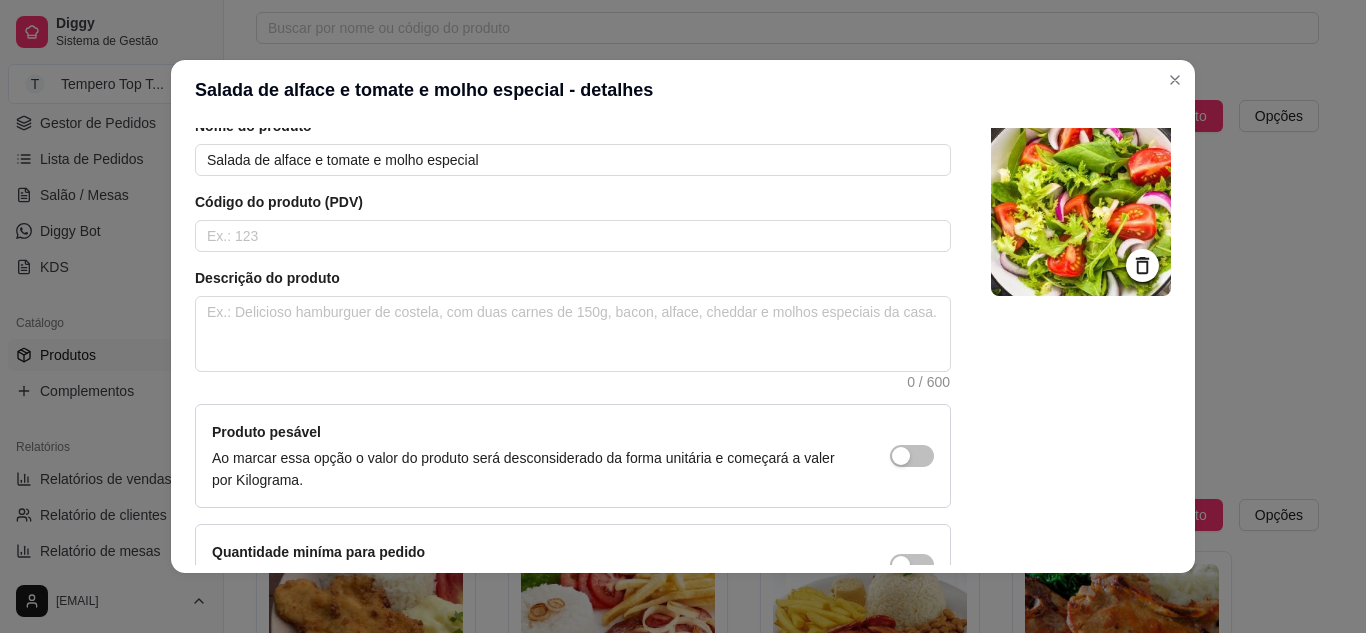 scroll, scrollTop: 0, scrollLeft: 0, axis: both 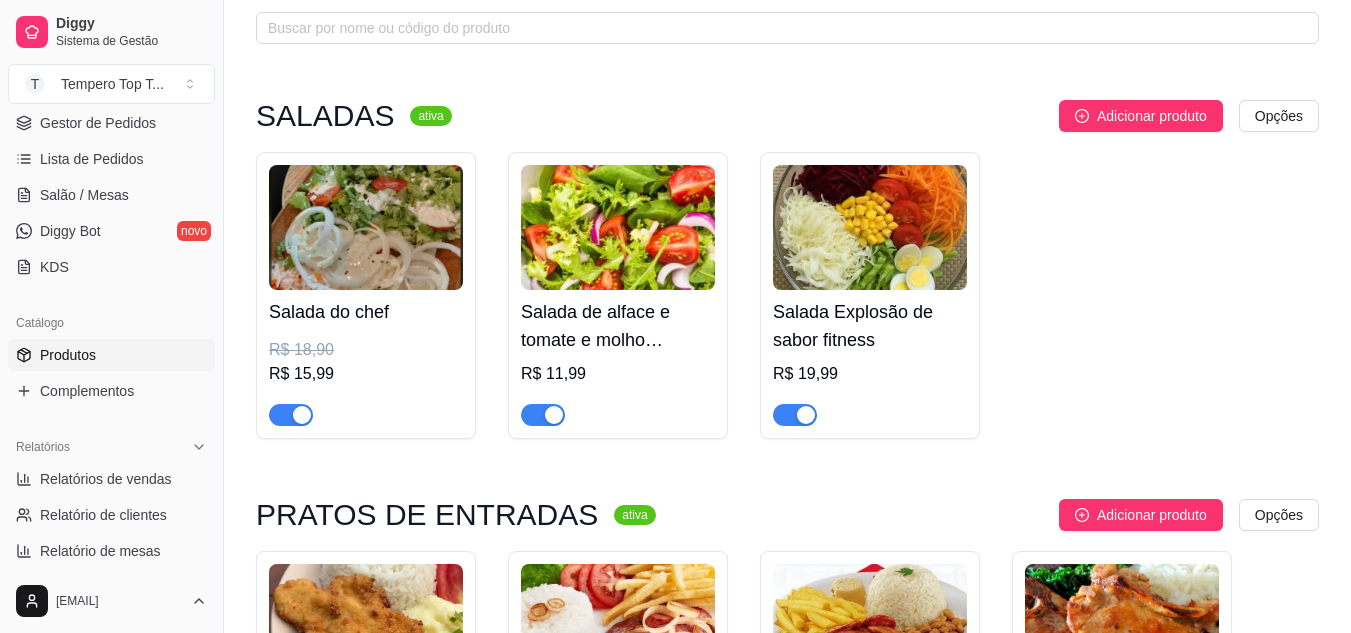 click at bounding box center [870, 227] 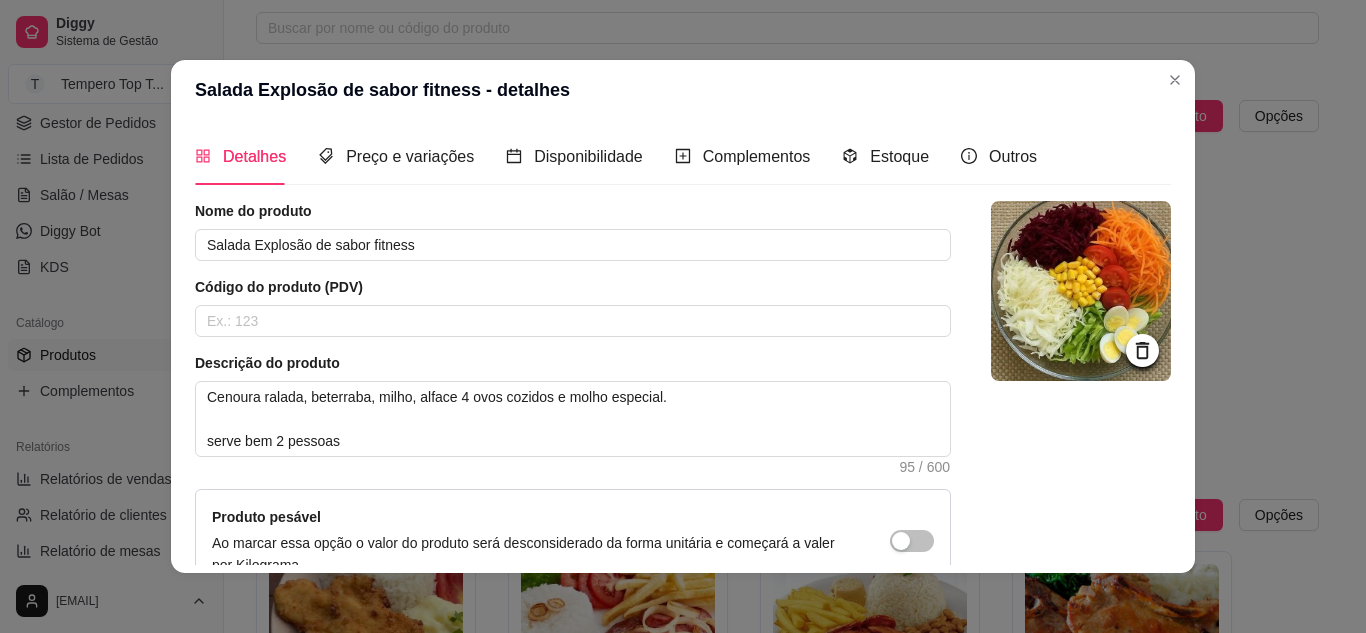scroll, scrollTop: 100, scrollLeft: 0, axis: vertical 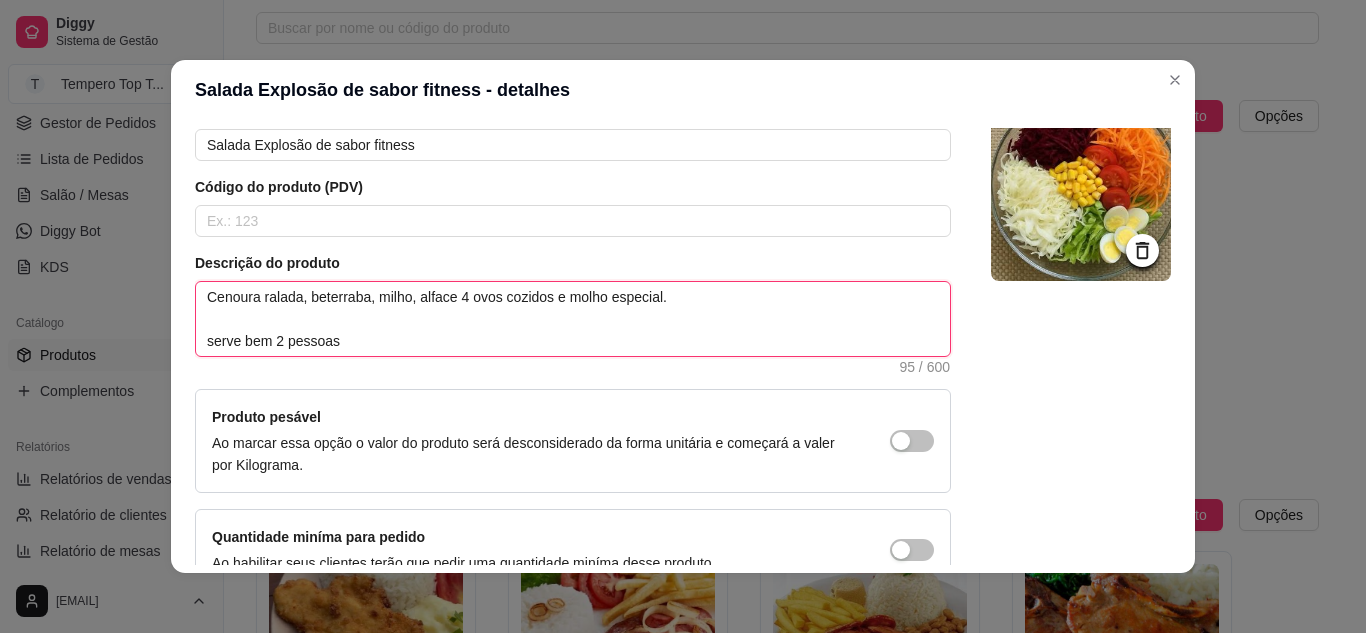 click on "Cenoura ralada, beterraba, milho, alface 4 ovos cozidos e molho especial.
serve bem 2 pessoas" at bounding box center (573, 319) 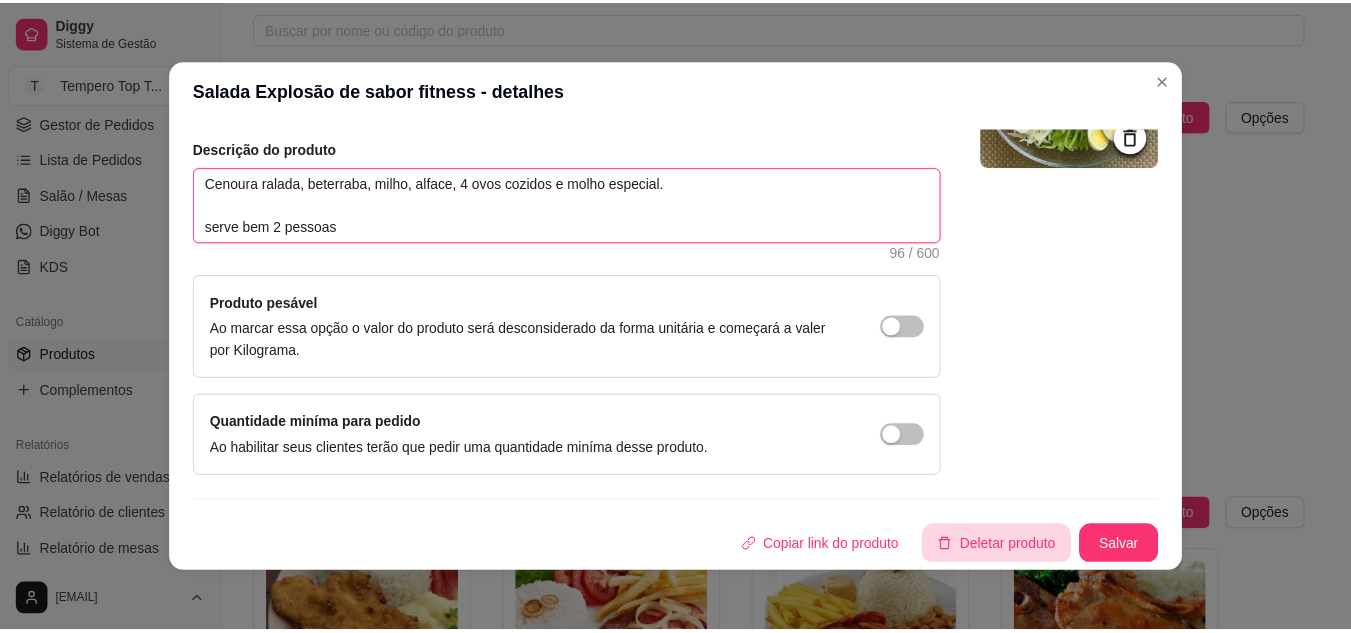 scroll, scrollTop: 215, scrollLeft: 0, axis: vertical 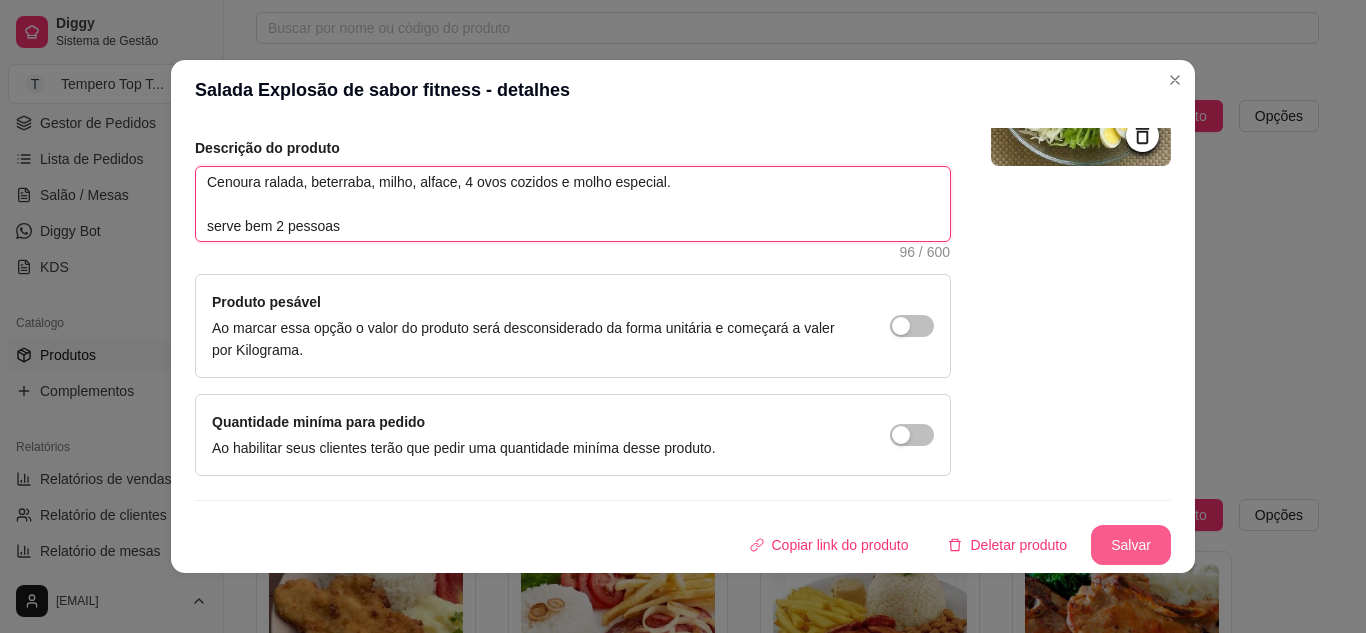 type on "Cenoura ralada, beterraba, milho, alface, 4 ovos cozidos e molho especial.
serve bem 2 pessoas" 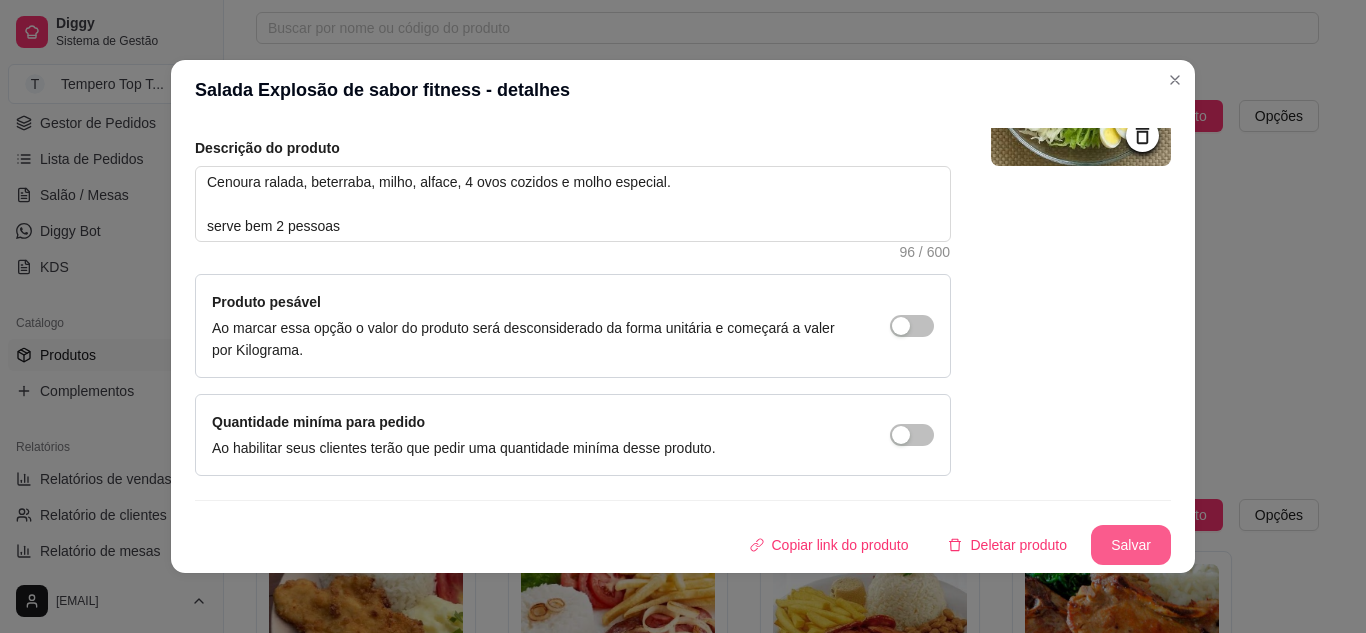 click on "Salvar" at bounding box center [1131, 545] 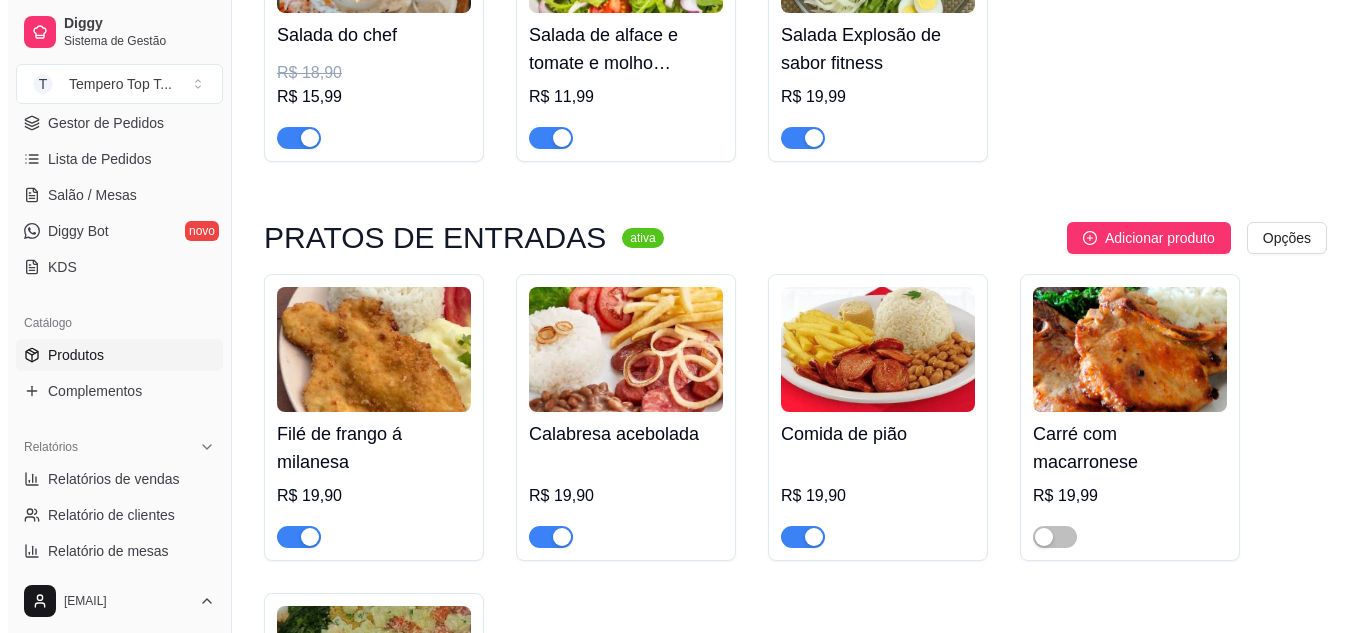 scroll, scrollTop: 400, scrollLeft: 0, axis: vertical 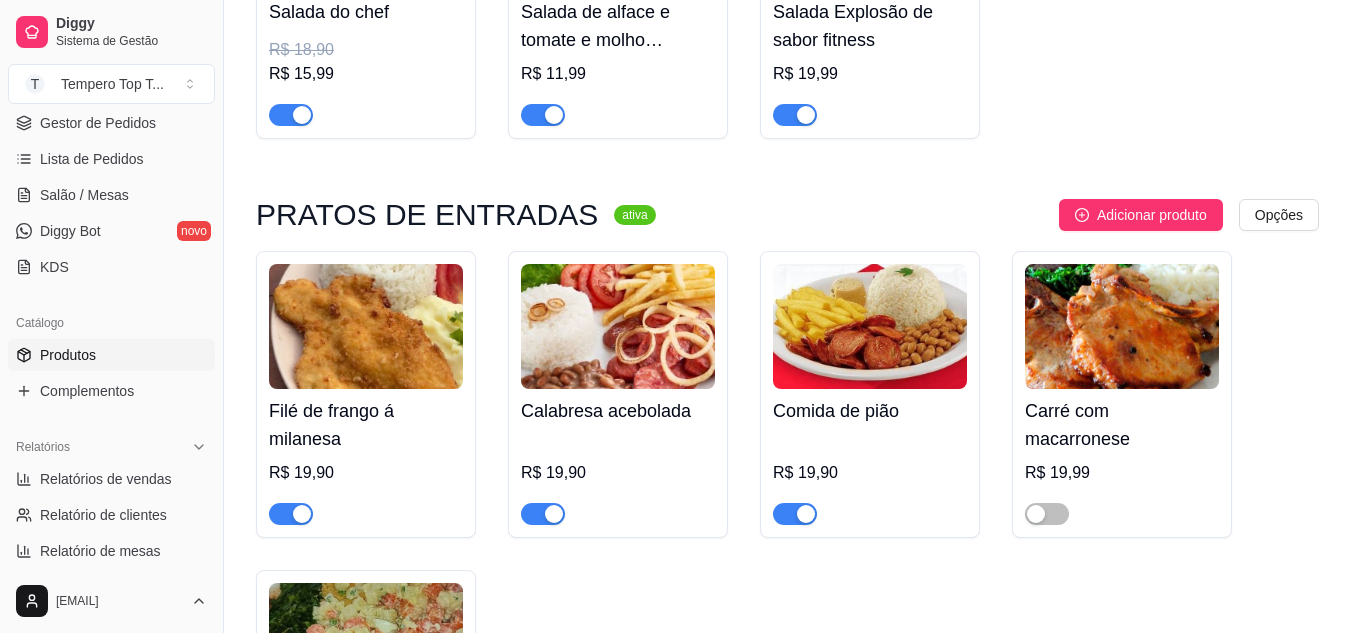 click on "Filé de frango á milanesa" at bounding box center (366, 425) 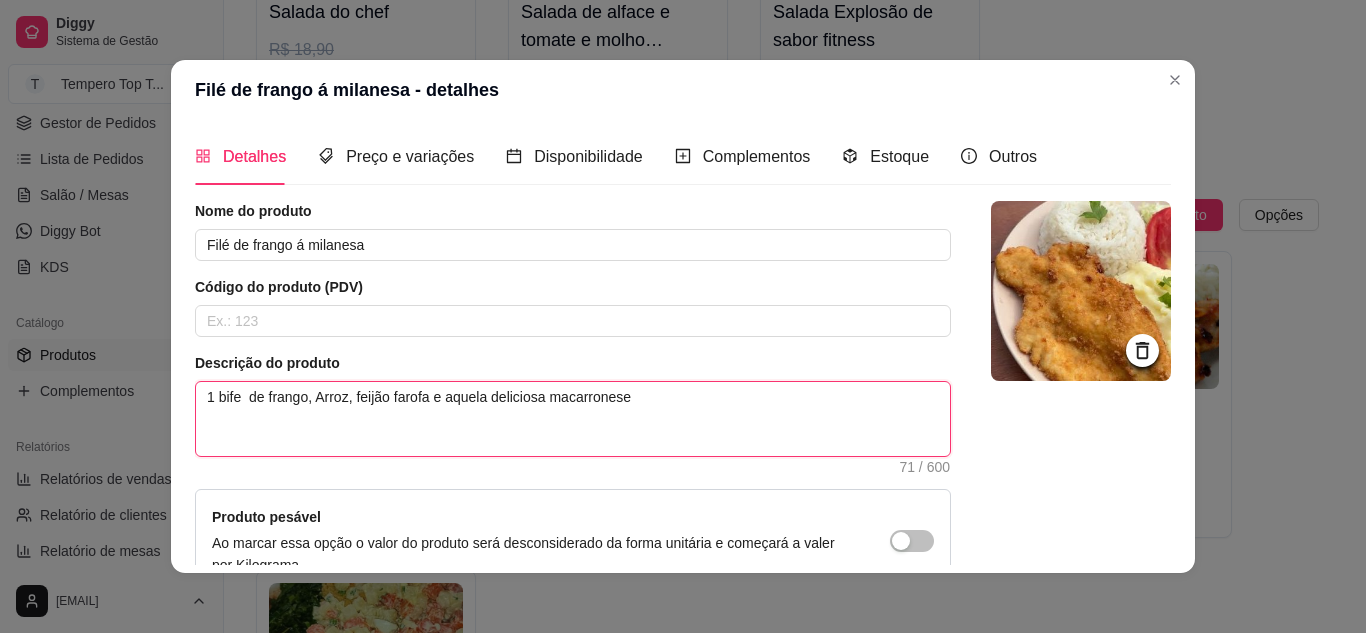 click on "1 bife  de frango, Arroz, feijão farofa e aquela deliciosa macarronese" at bounding box center [573, 419] 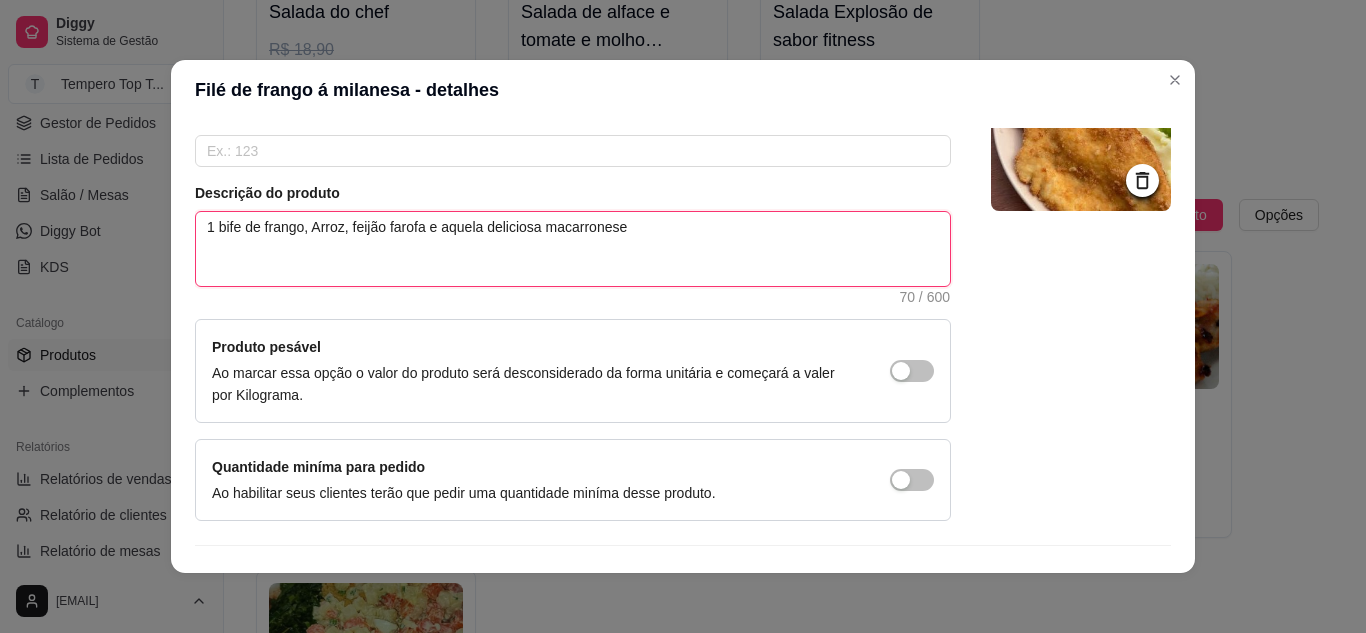 scroll, scrollTop: 215, scrollLeft: 0, axis: vertical 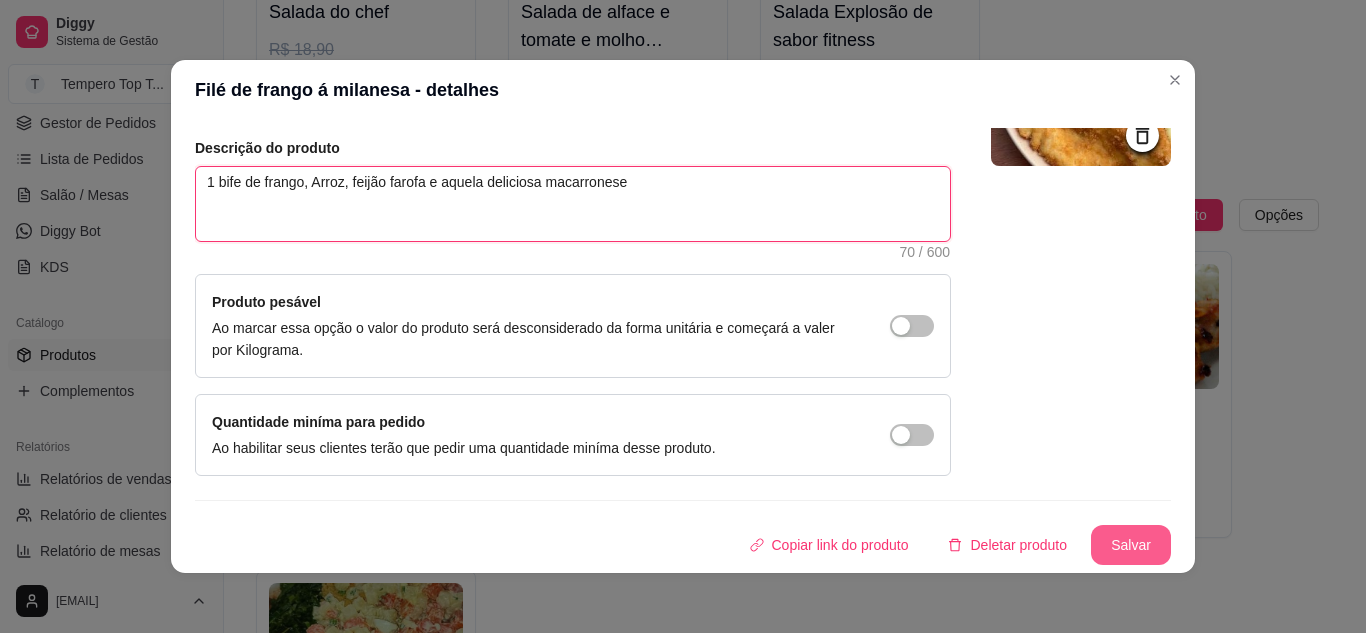 type on "1 bife de frango, Arroz, feijão farofa e aquela deliciosa macarronese" 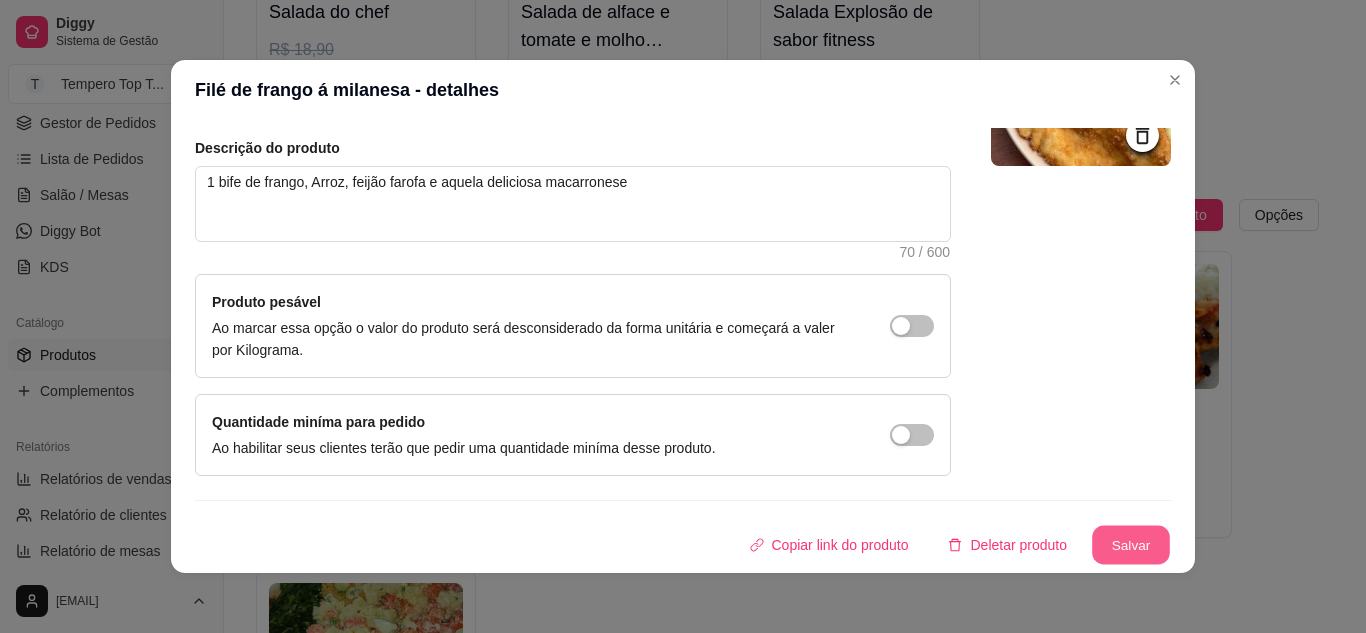 click on "Salvar" at bounding box center [1131, 545] 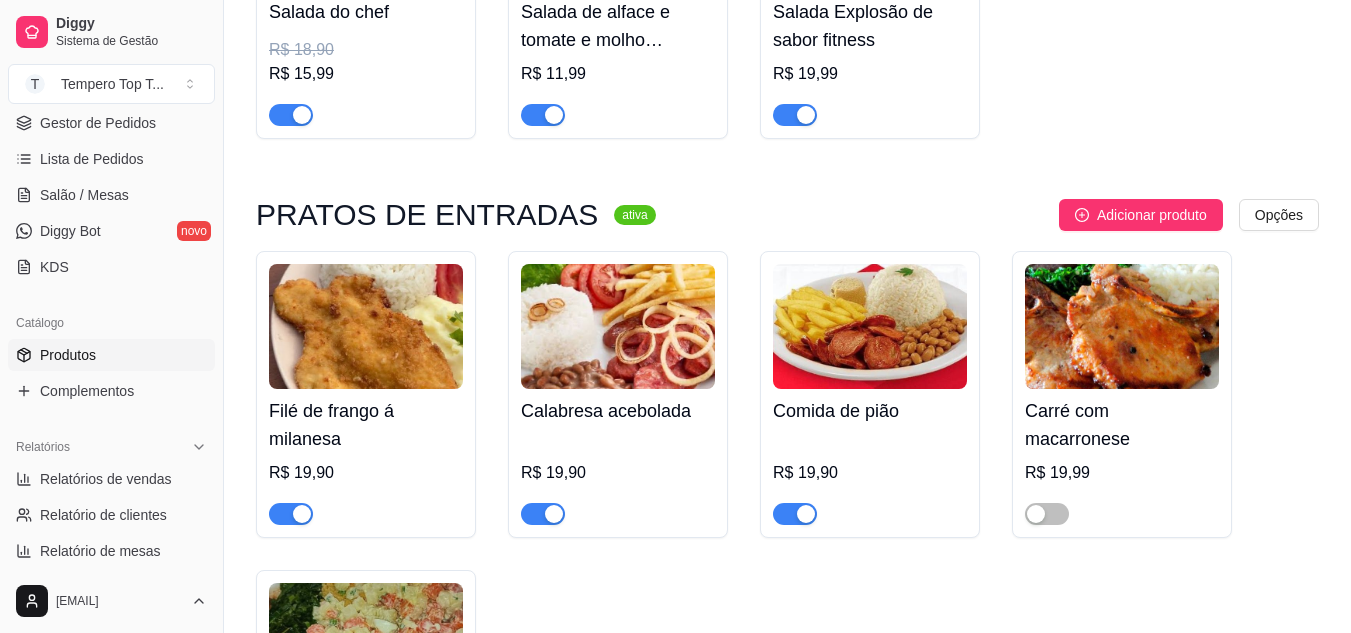 click at bounding box center (618, 326) 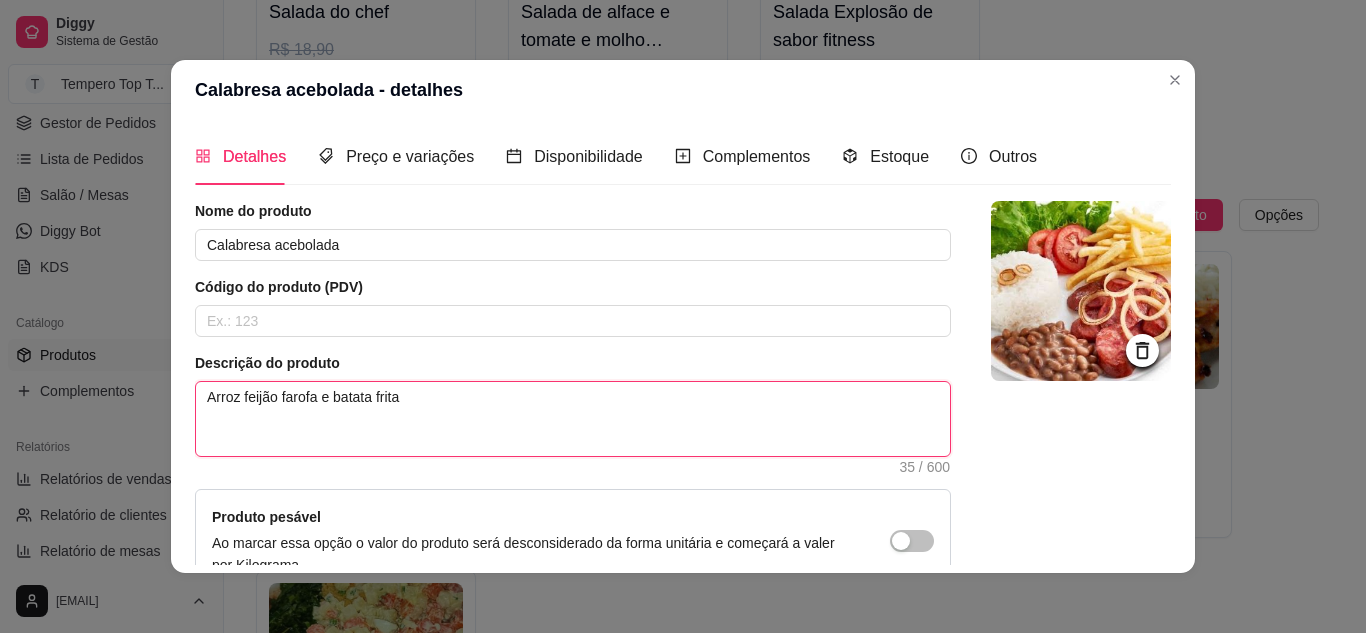 click on "Arroz feijão farofa e batata frita" at bounding box center (573, 419) 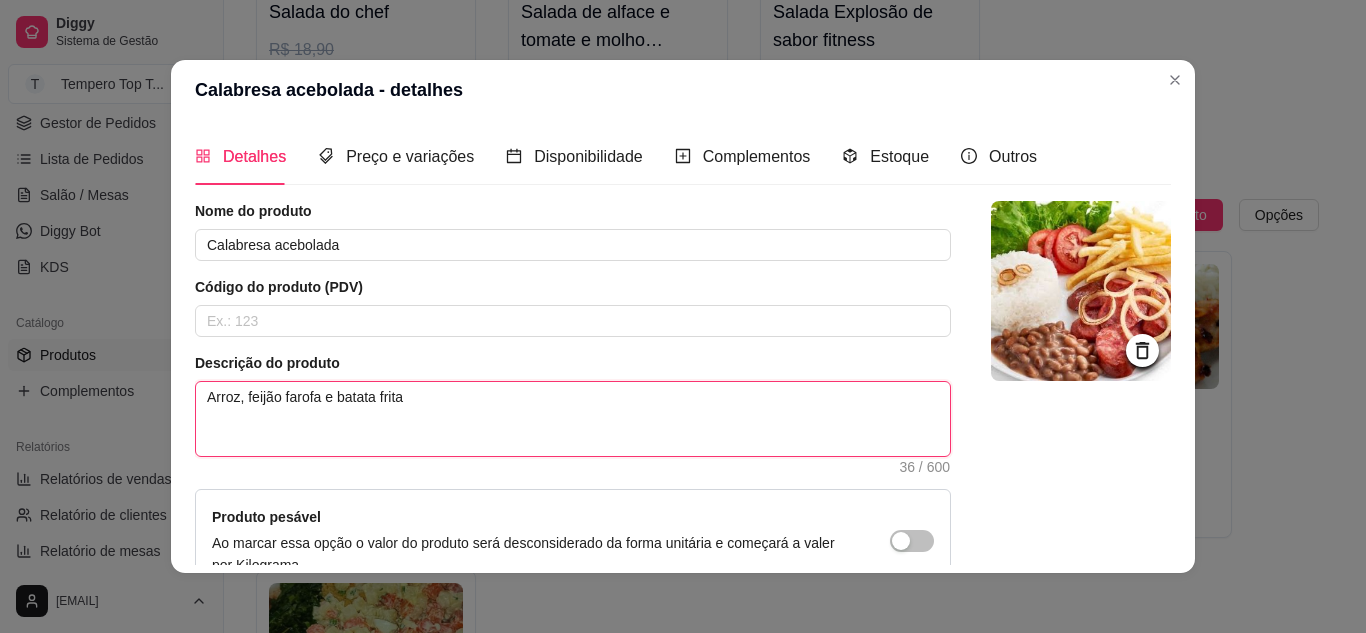 click on "Arroz, feijão farofa e batata frita" at bounding box center (573, 419) 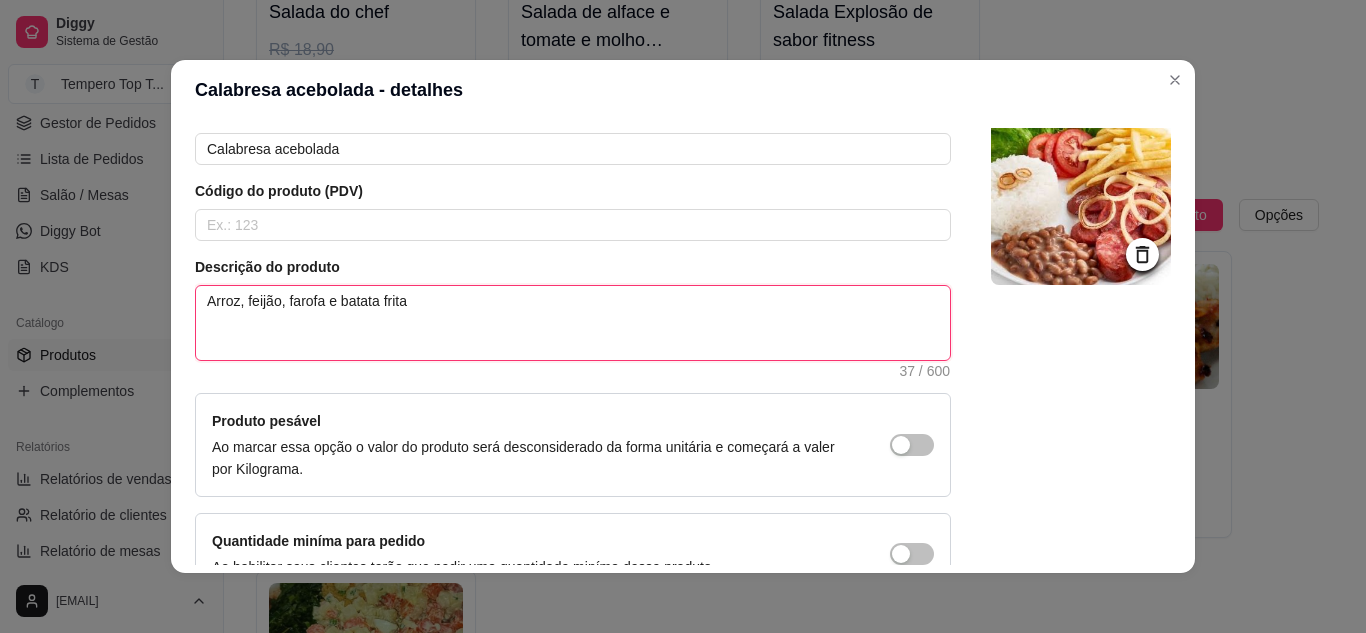 scroll, scrollTop: 215, scrollLeft: 0, axis: vertical 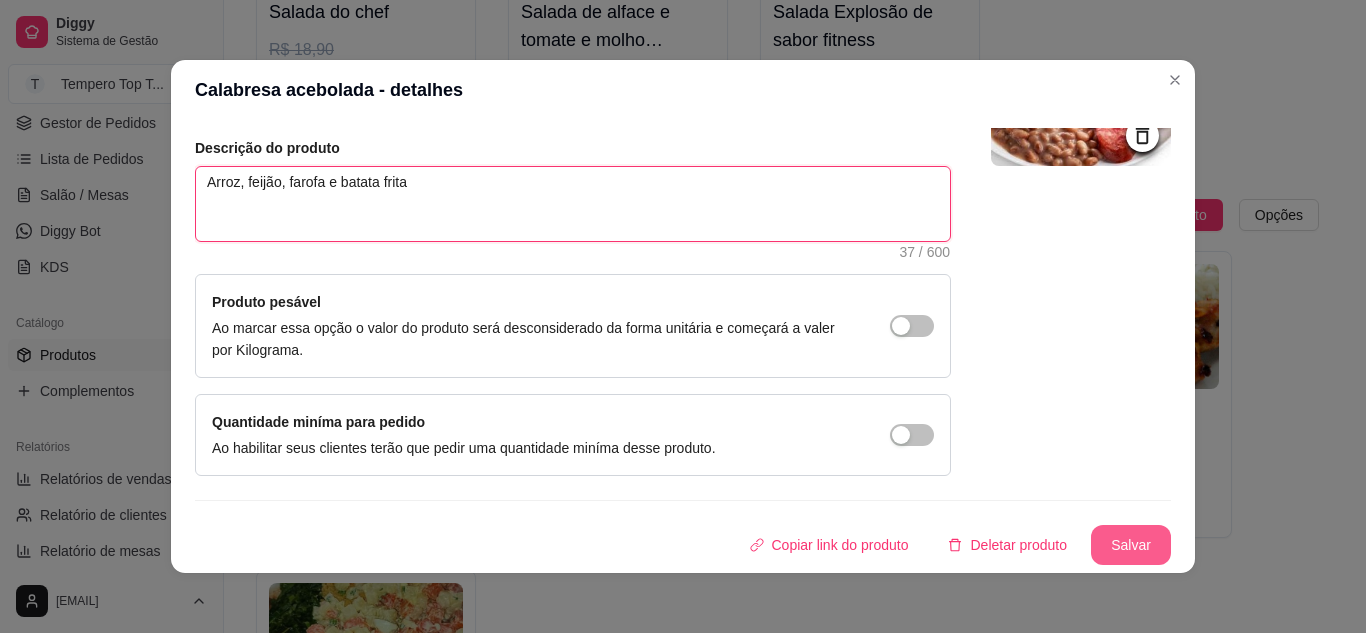 type on "Arroz, feijão, farofa e batata frita" 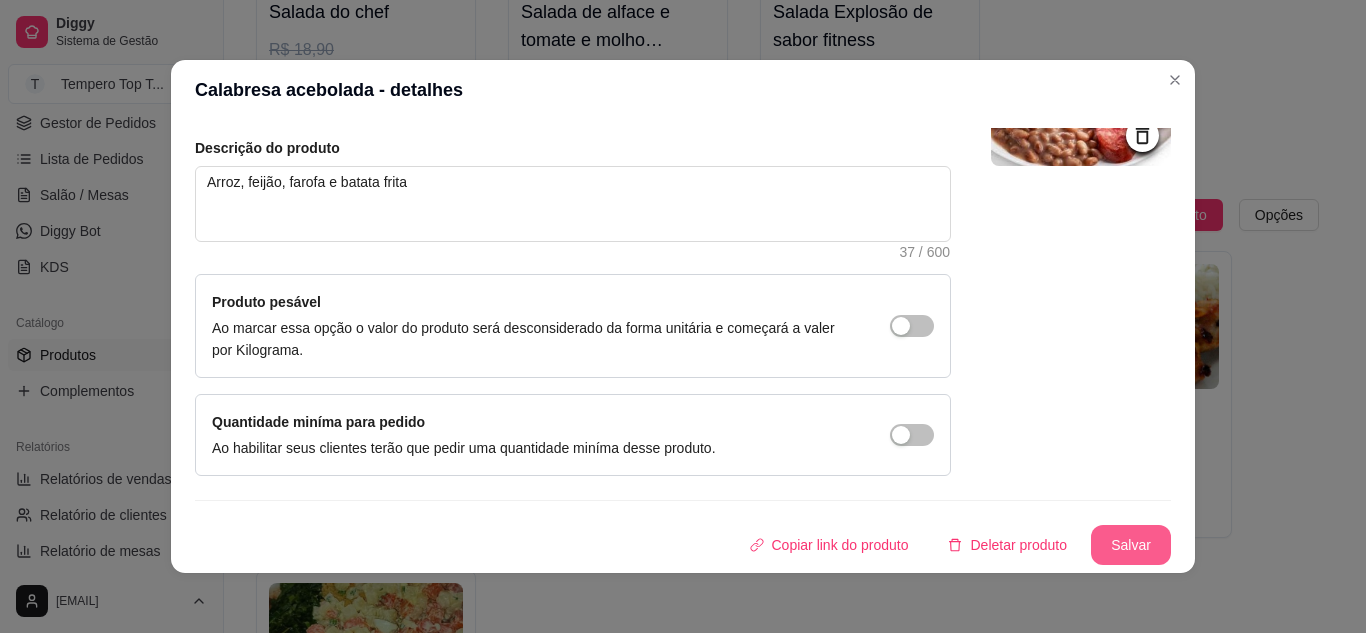 click on "Salvar" at bounding box center (1131, 545) 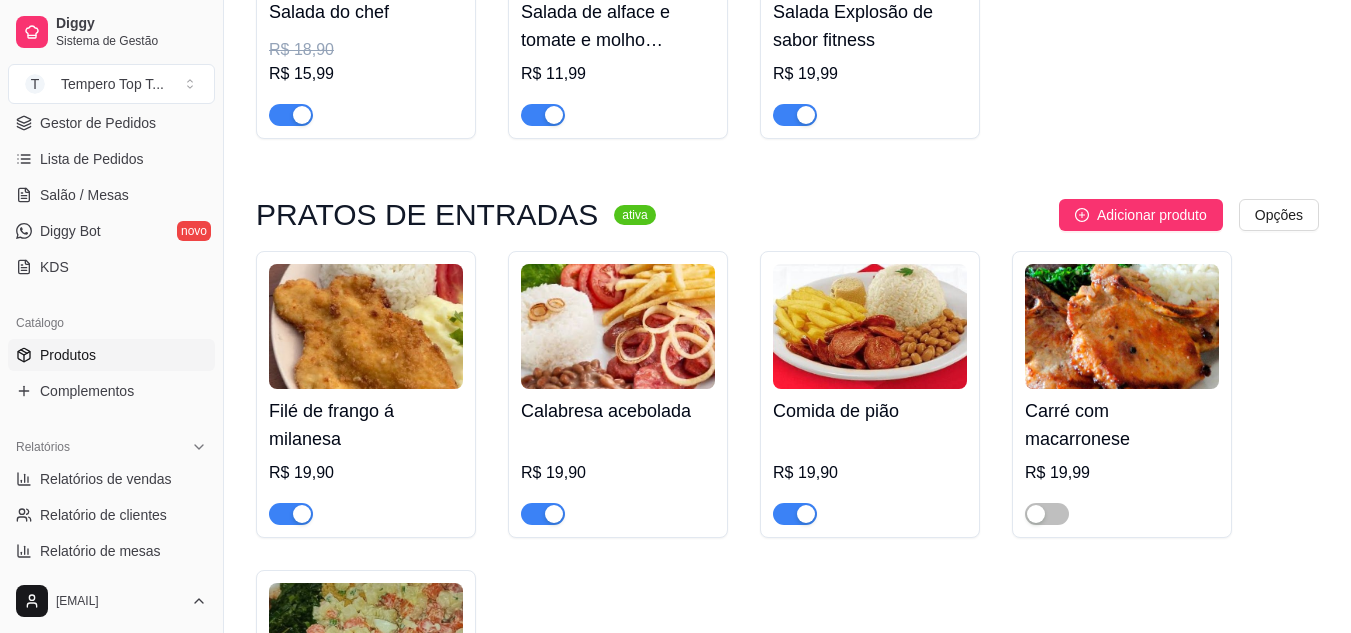 click at bounding box center [870, 326] 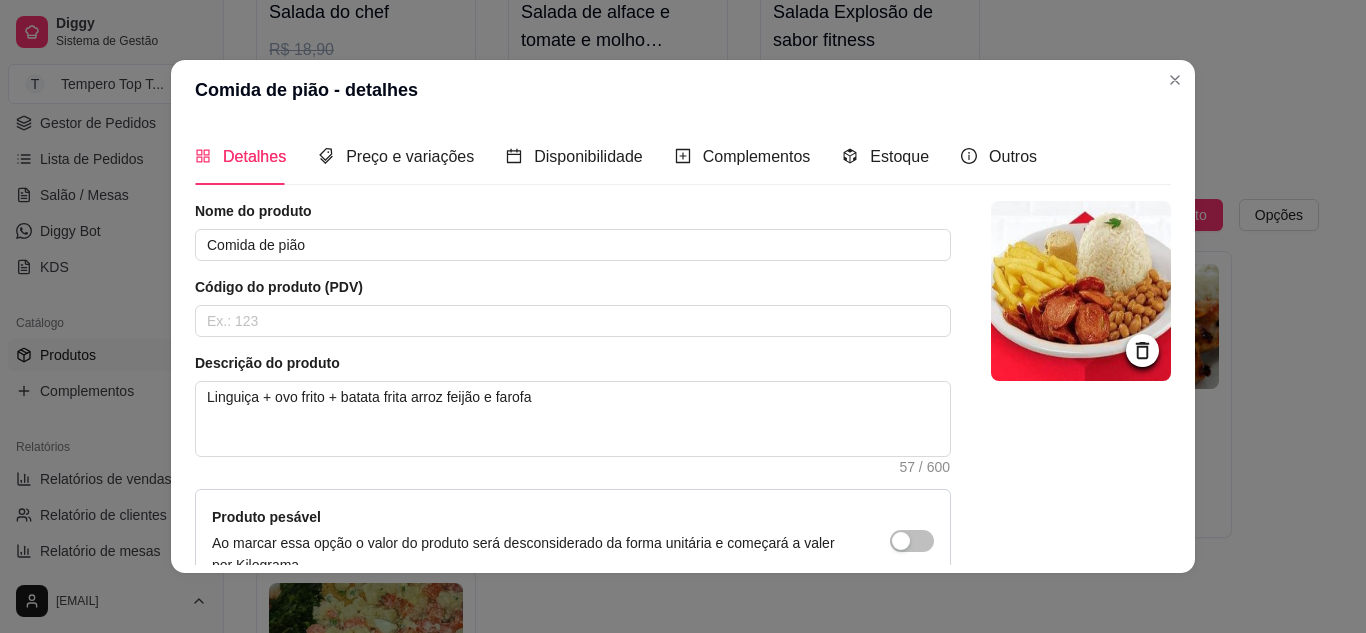 scroll, scrollTop: 100, scrollLeft: 0, axis: vertical 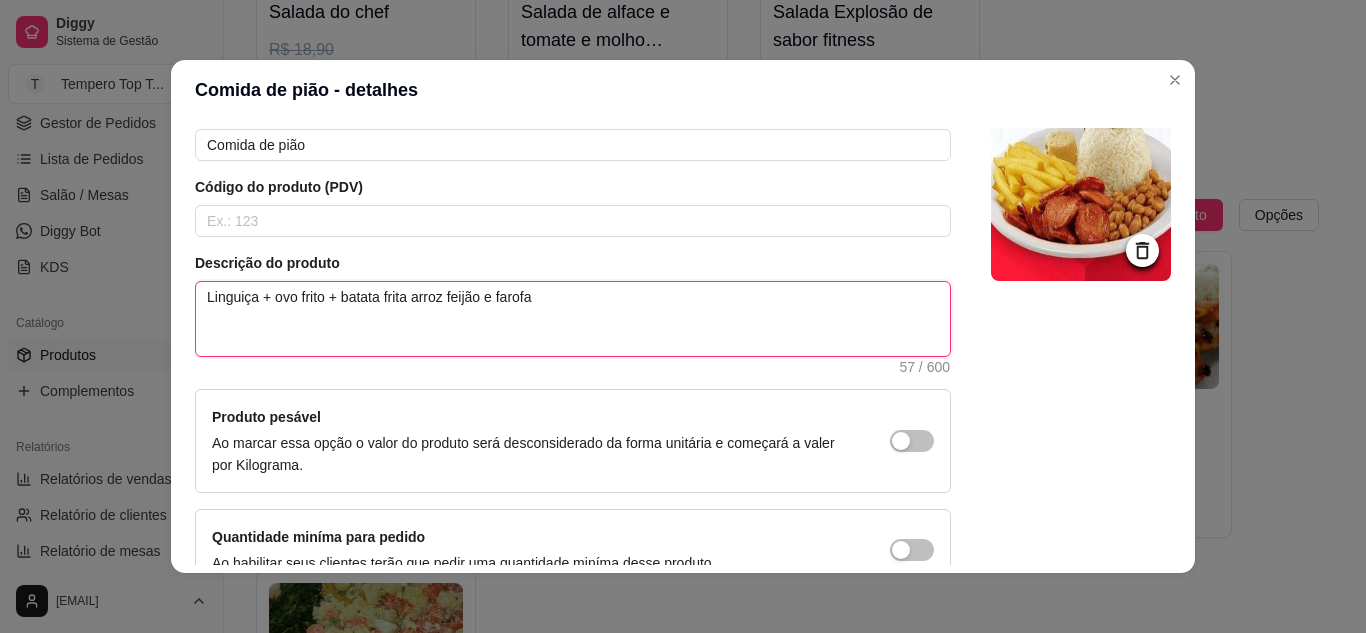 click on "Linguiça + ovo frito + batata frita arroz feijão e farofa" at bounding box center (573, 319) 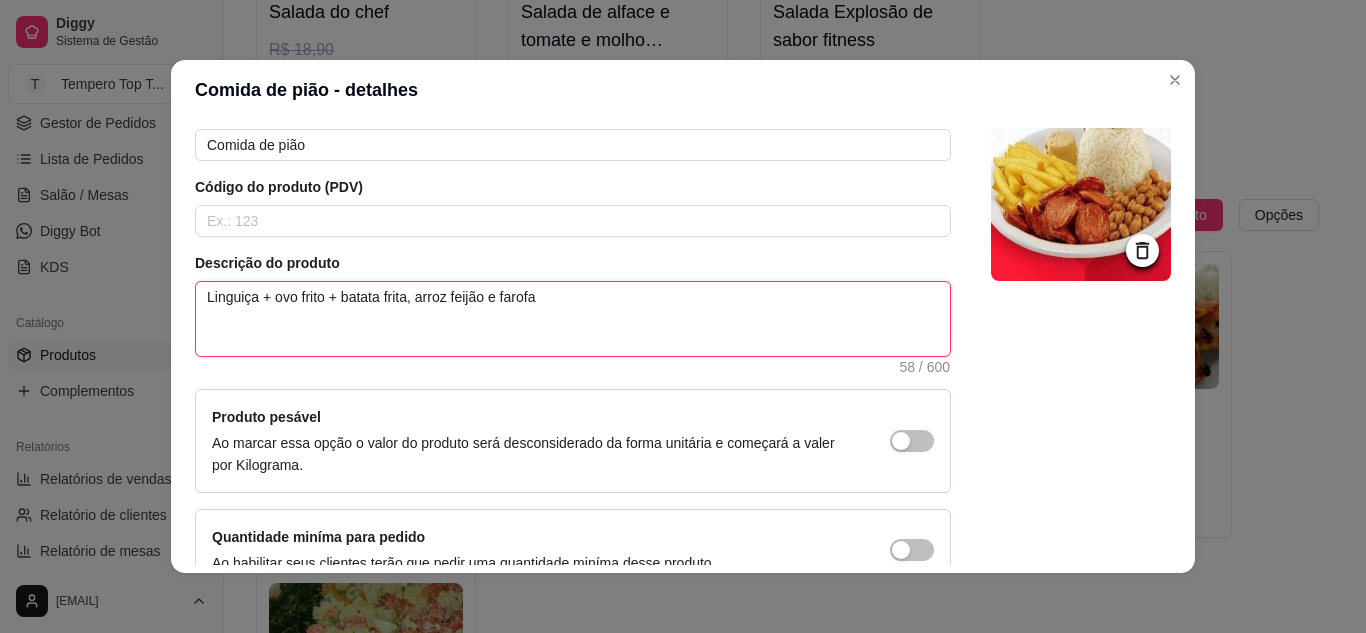 click on "Linguiça + ovo frito + batata frita, arroz feijão e farofa" at bounding box center (573, 319) 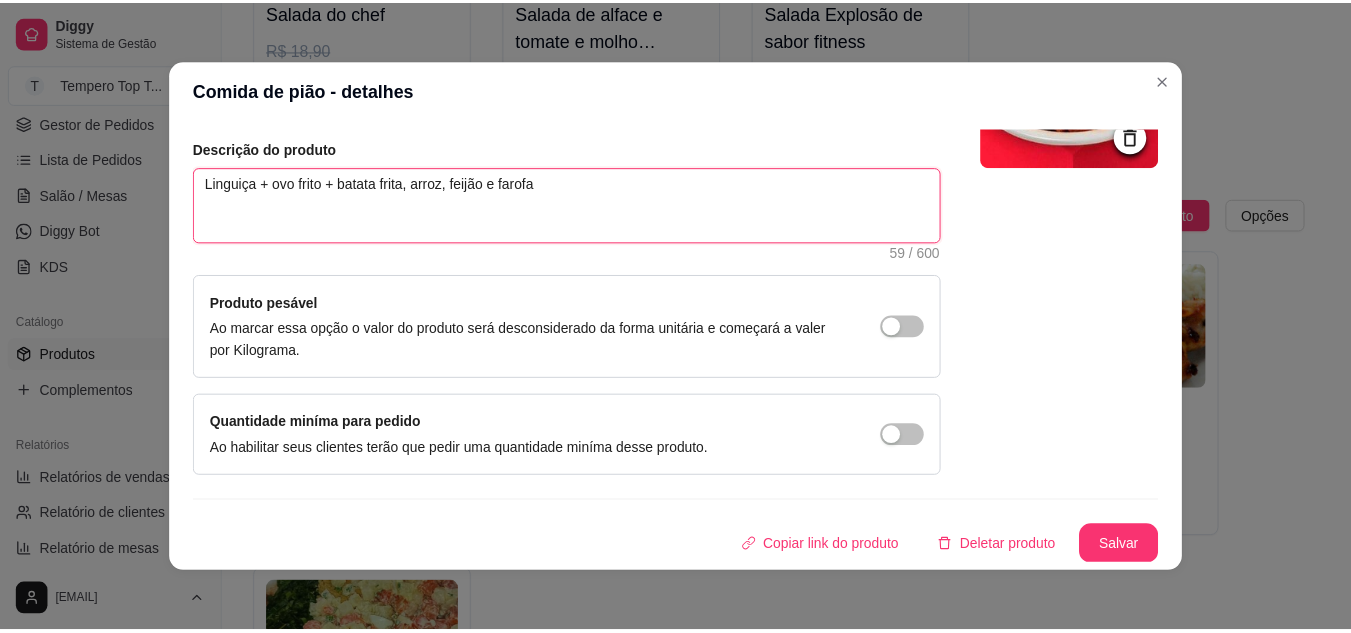 scroll, scrollTop: 215, scrollLeft: 0, axis: vertical 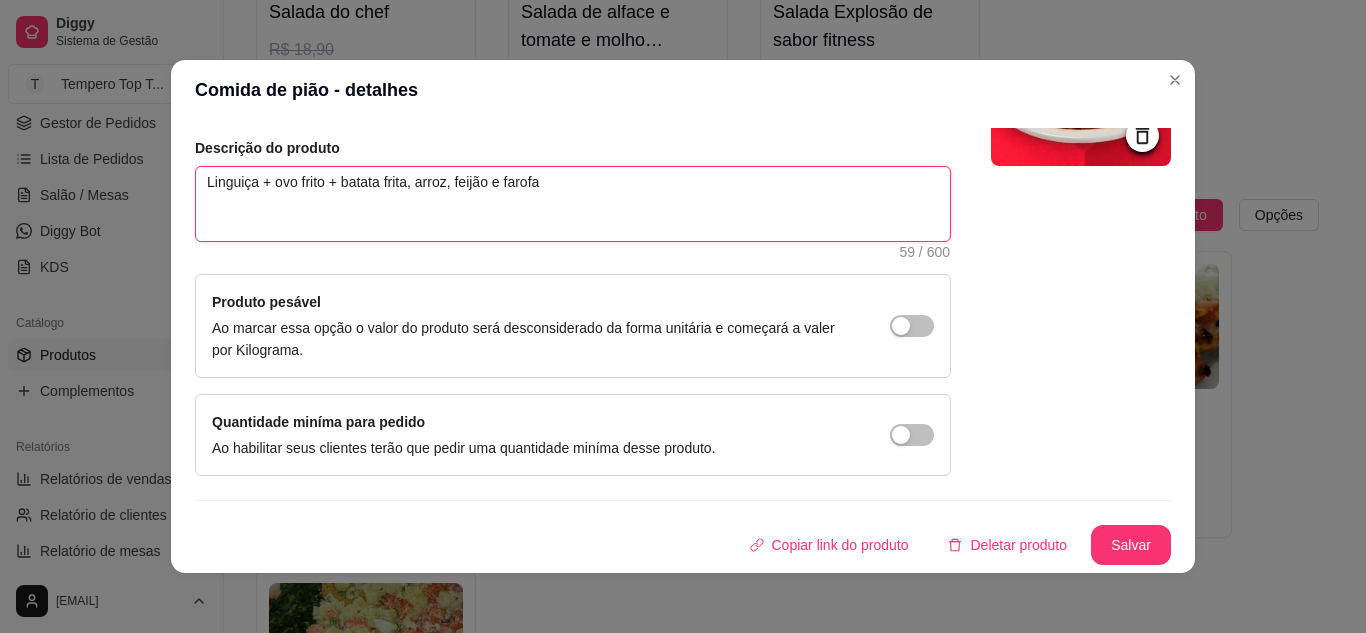 type on "Linguiça + ovo frito + batata frita, arroz, feijão e farofa" 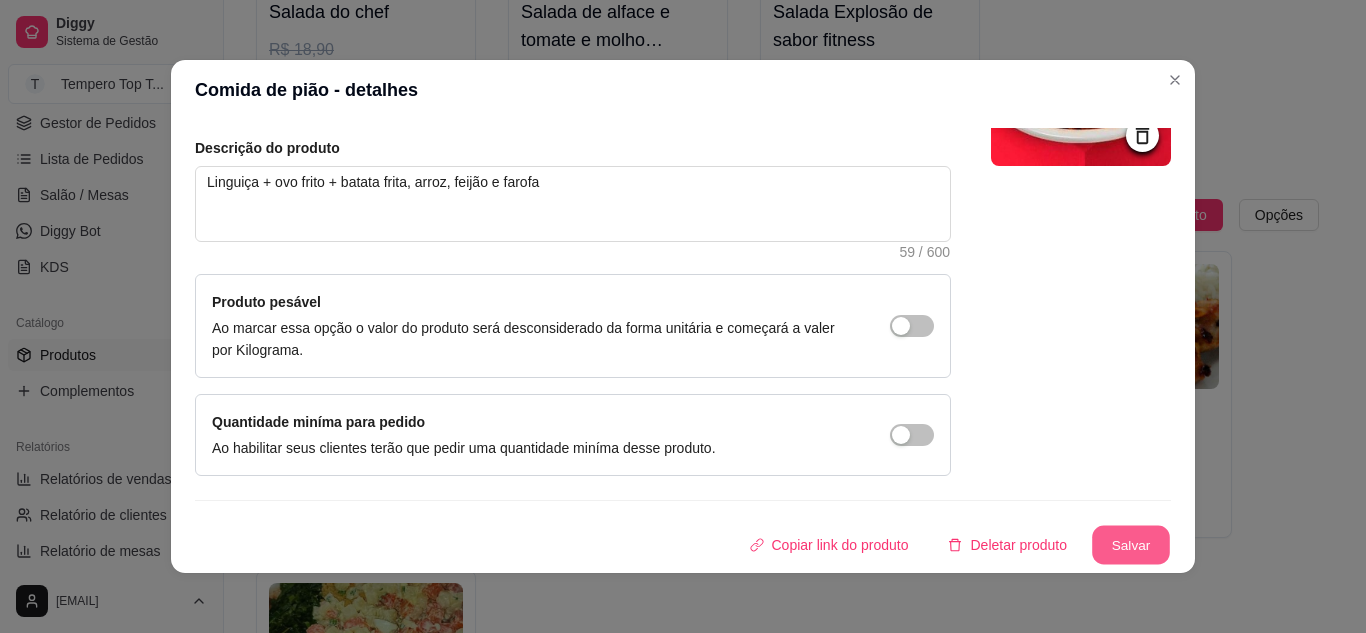 click on "Salvar" at bounding box center [1131, 545] 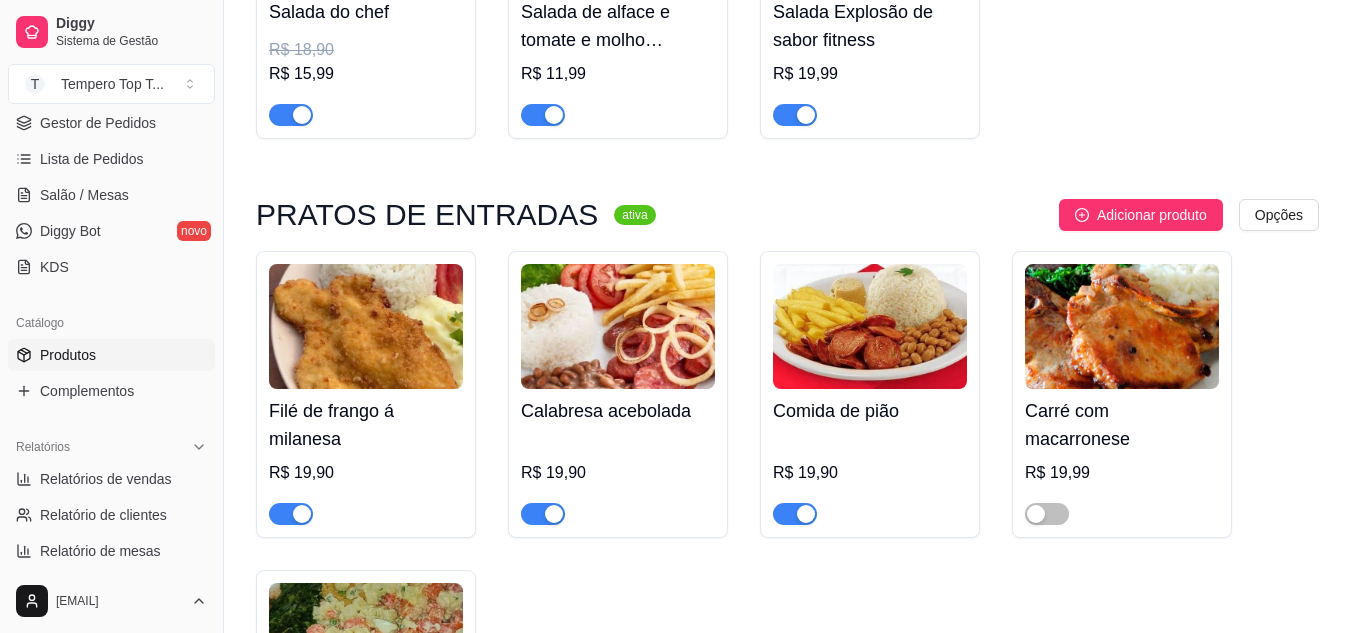 click on "Carré com macarronese" at bounding box center (1122, 425) 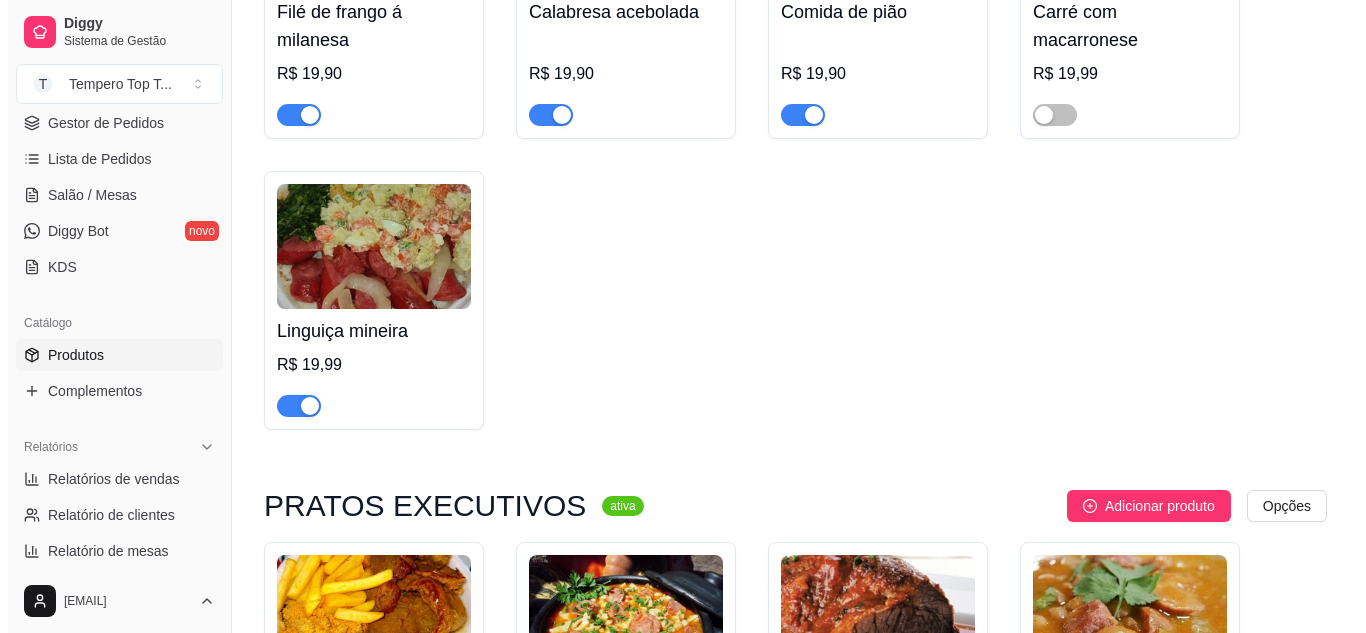 scroll, scrollTop: 800, scrollLeft: 0, axis: vertical 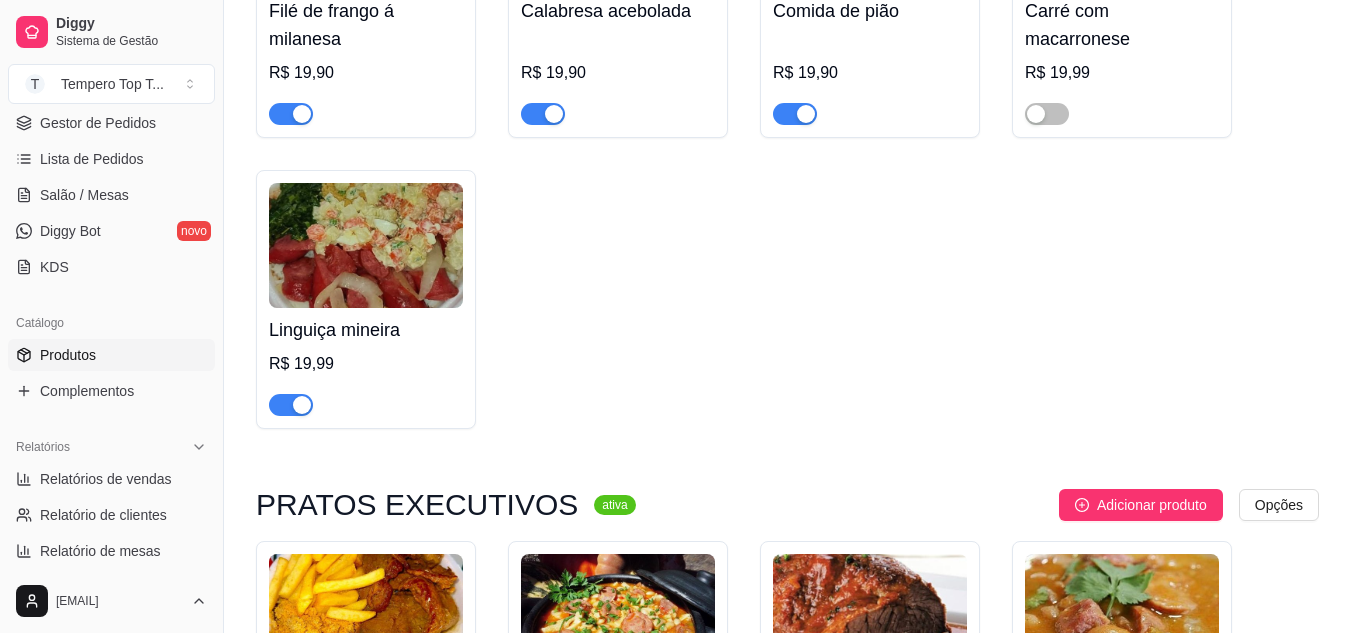click at bounding box center [366, 396] 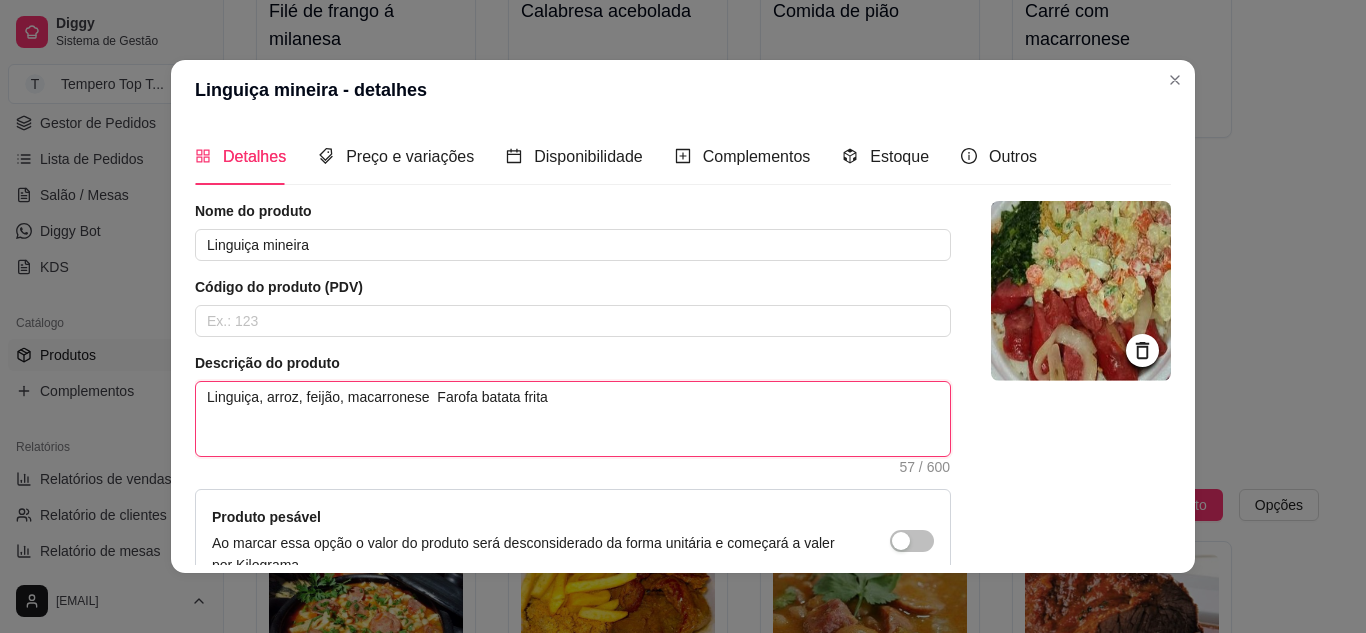 click on "Linguiça, arroz, feijão, macarronese  Farofa batata frita" at bounding box center [573, 419] 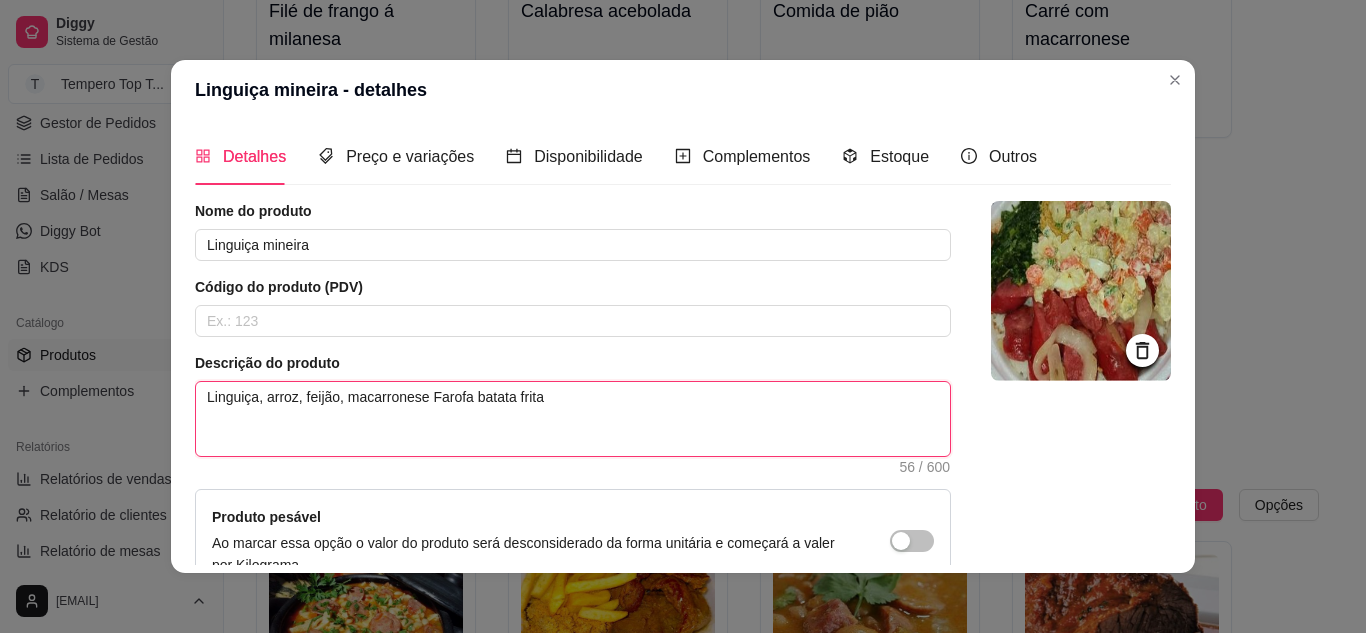 type 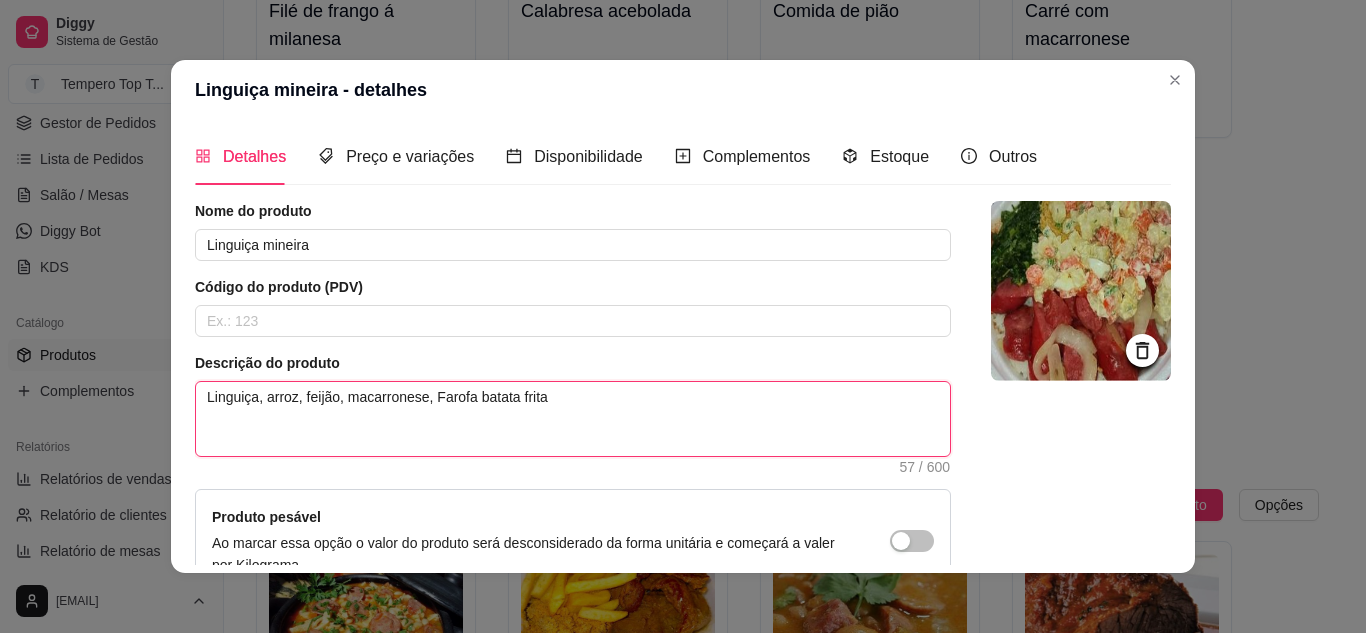 click on "Linguiça, arroz, feijão, macarronese, Farofa batata frita" at bounding box center (573, 419) 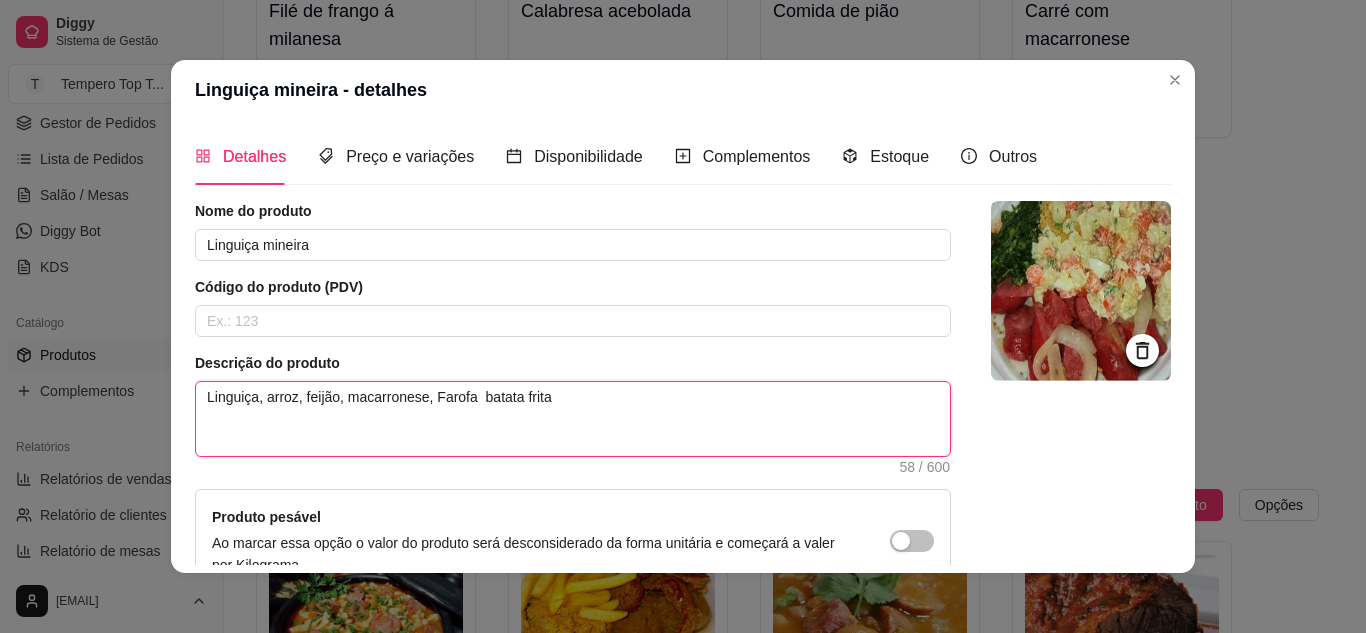 type 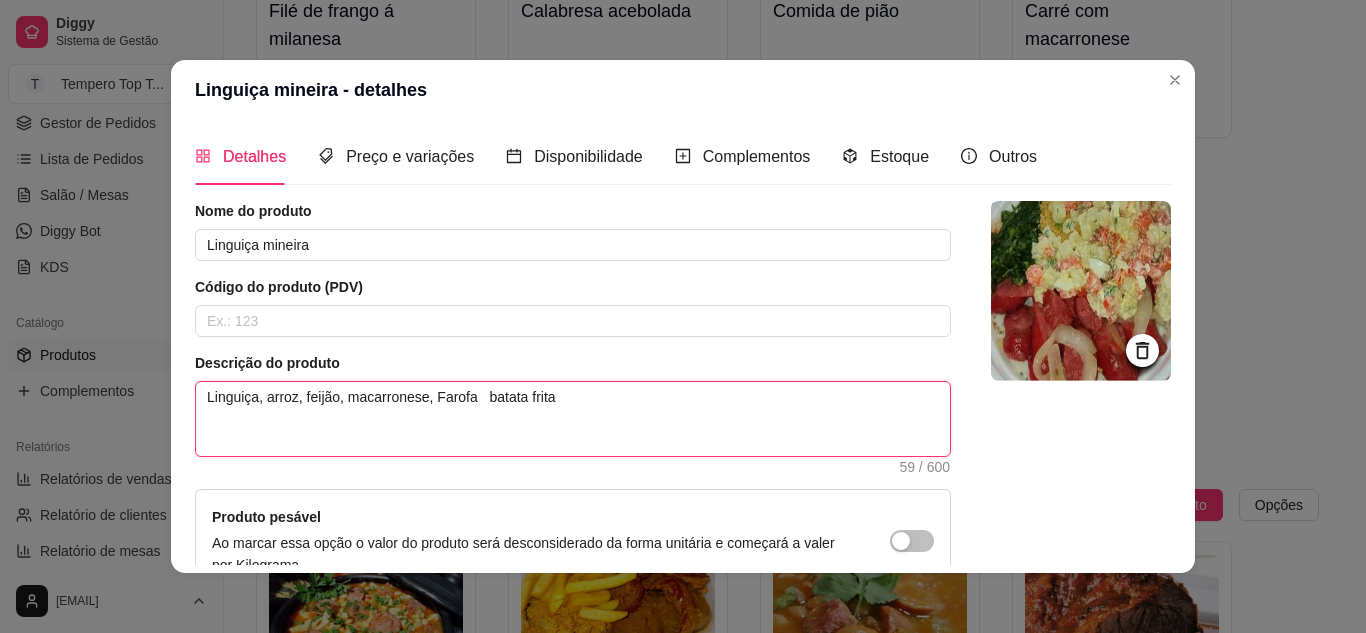 type 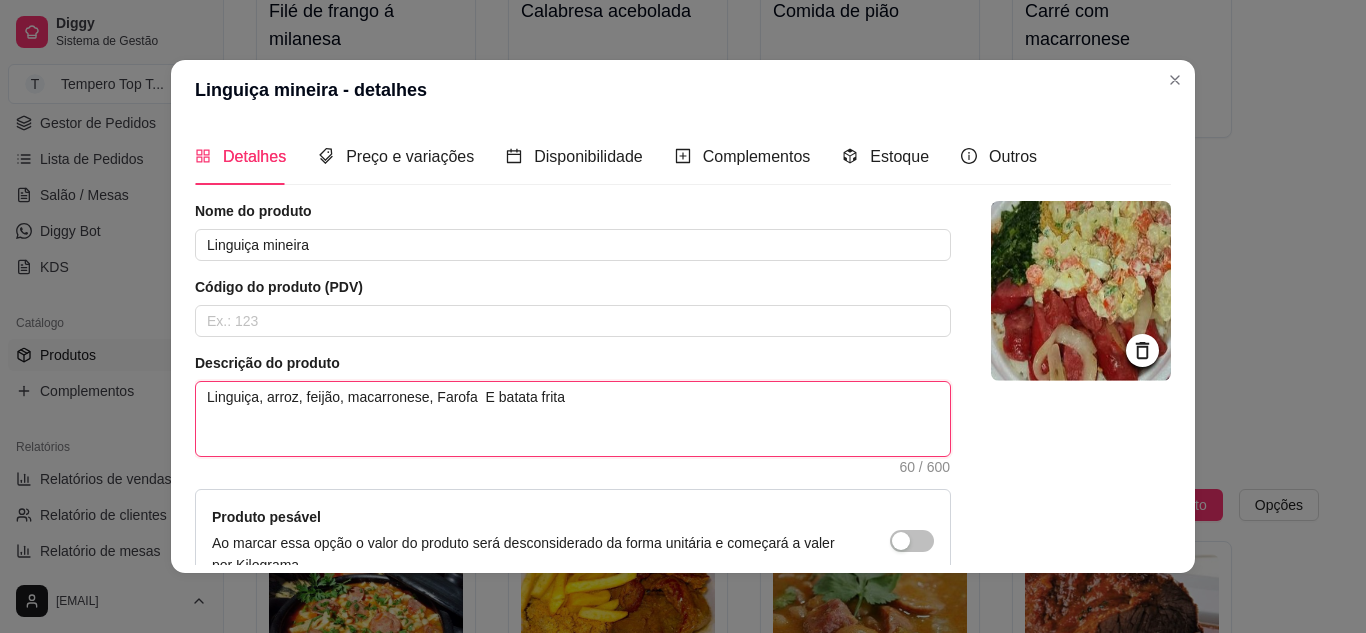 type 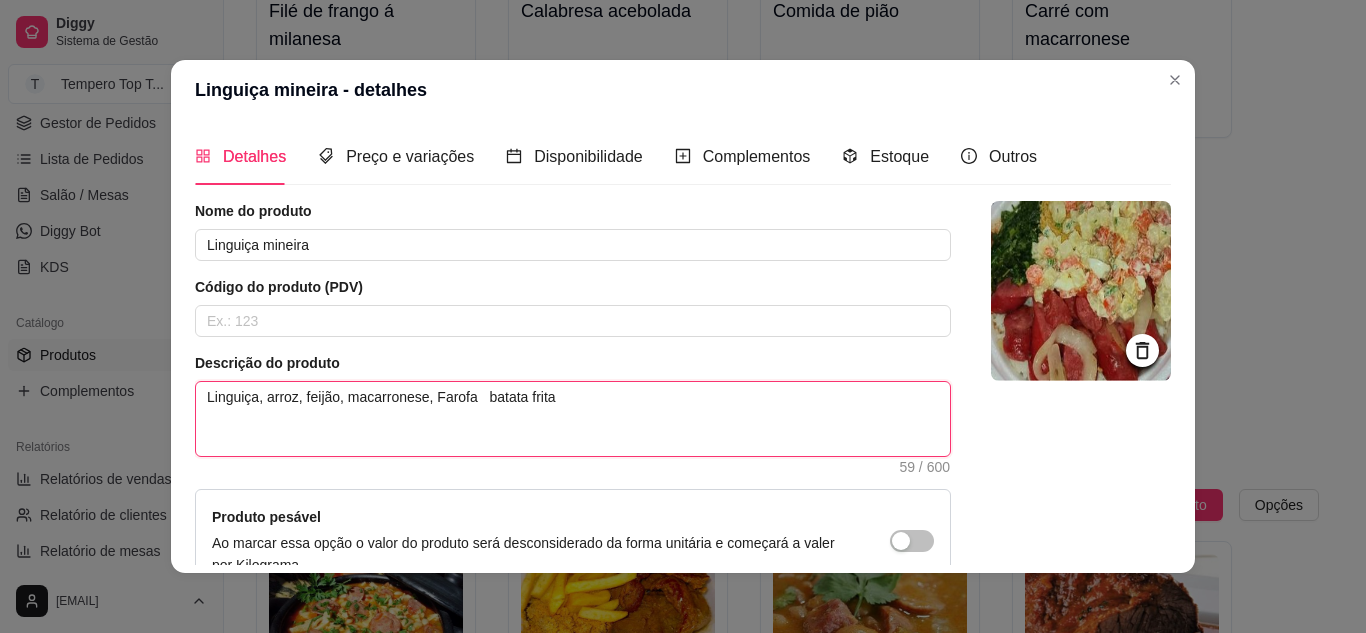 type 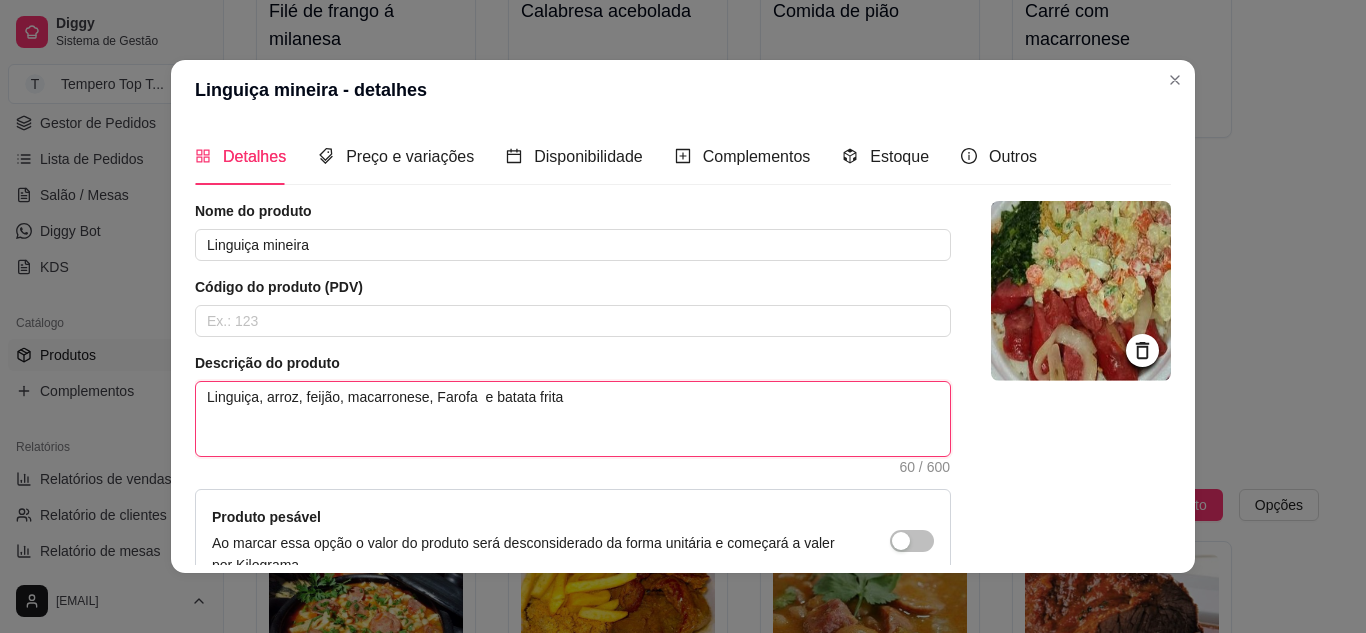 click on "Linguiça, arroz, feijão, macarronese, Farofa  e batata frita" at bounding box center (573, 419) 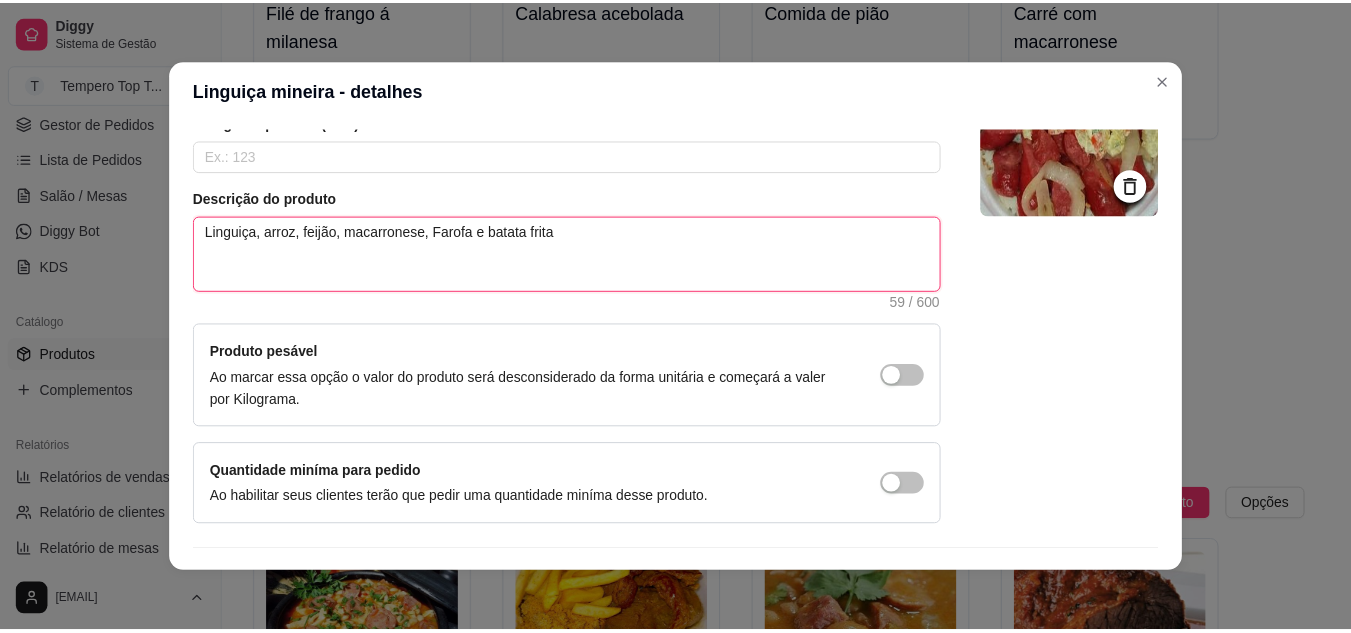 scroll, scrollTop: 215, scrollLeft: 0, axis: vertical 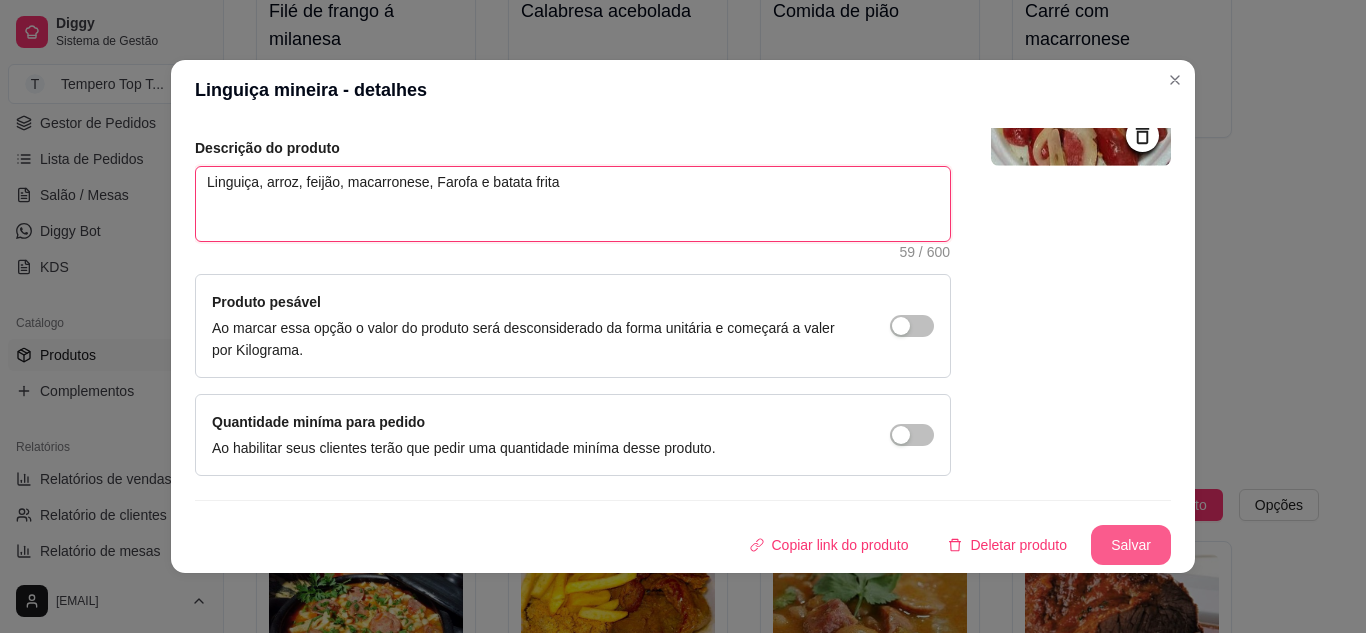 type on "Linguiça, arroz, feijão, macarronese, Farofa e batata frita" 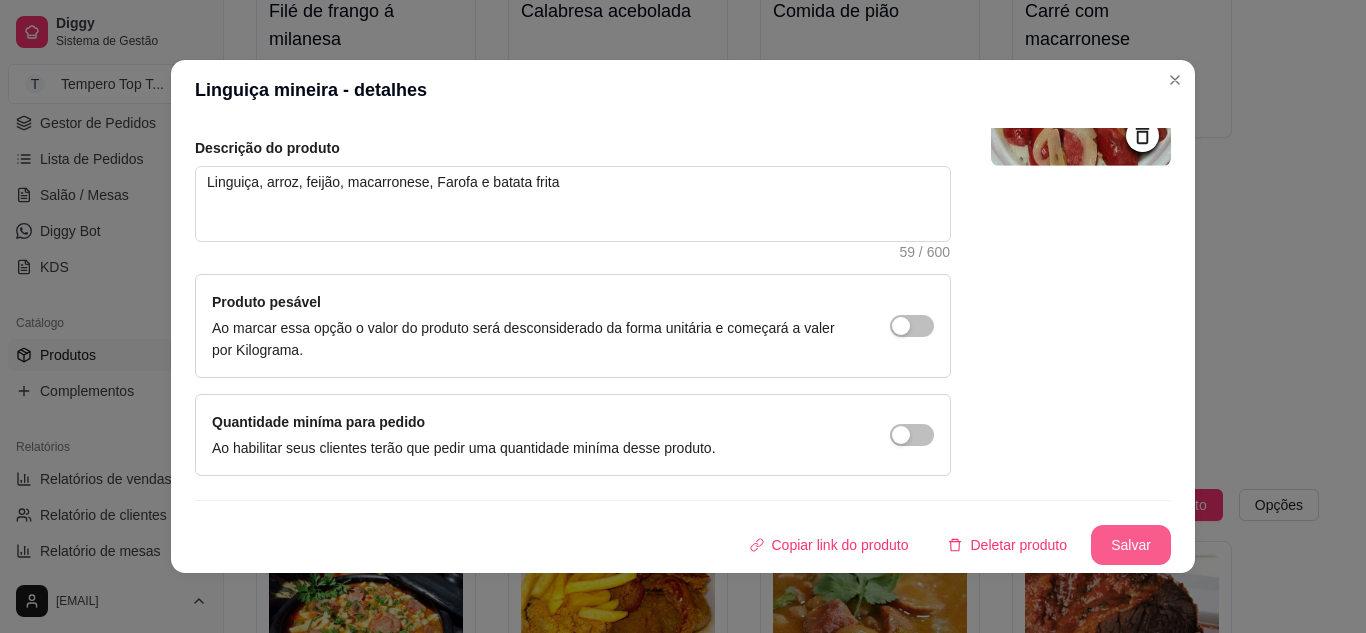click on "Salvar" at bounding box center [1131, 545] 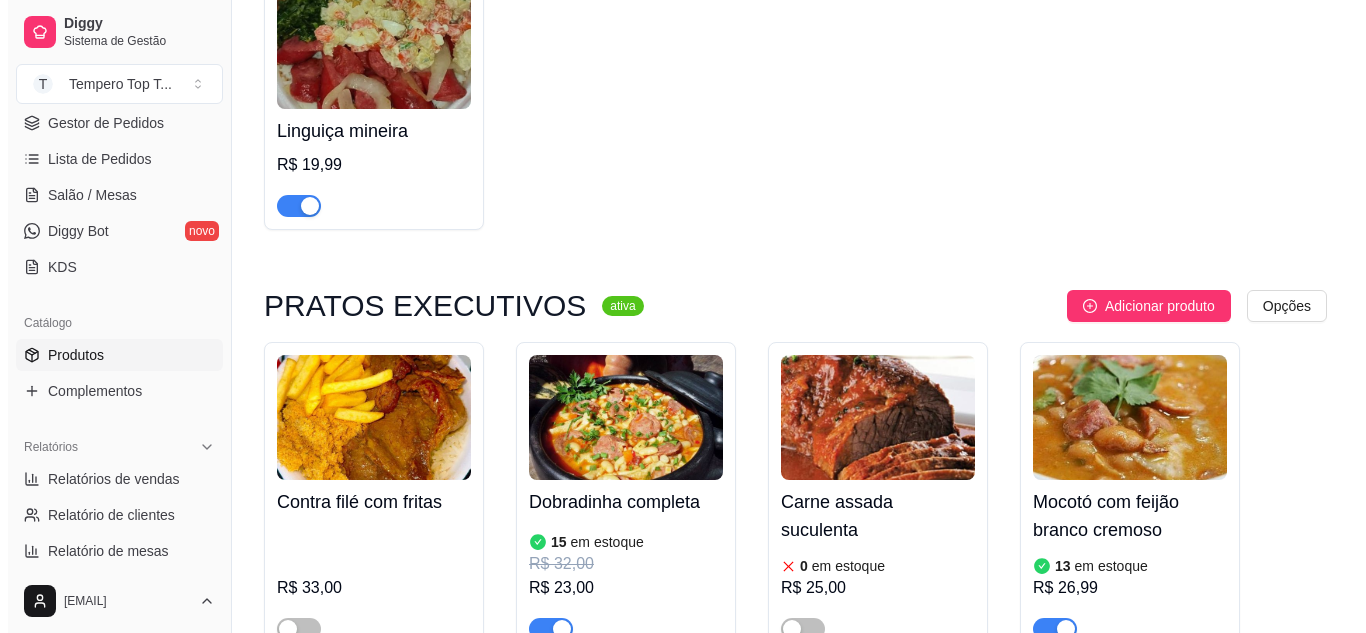 scroll, scrollTop: 1000, scrollLeft: 0, axis: vertical 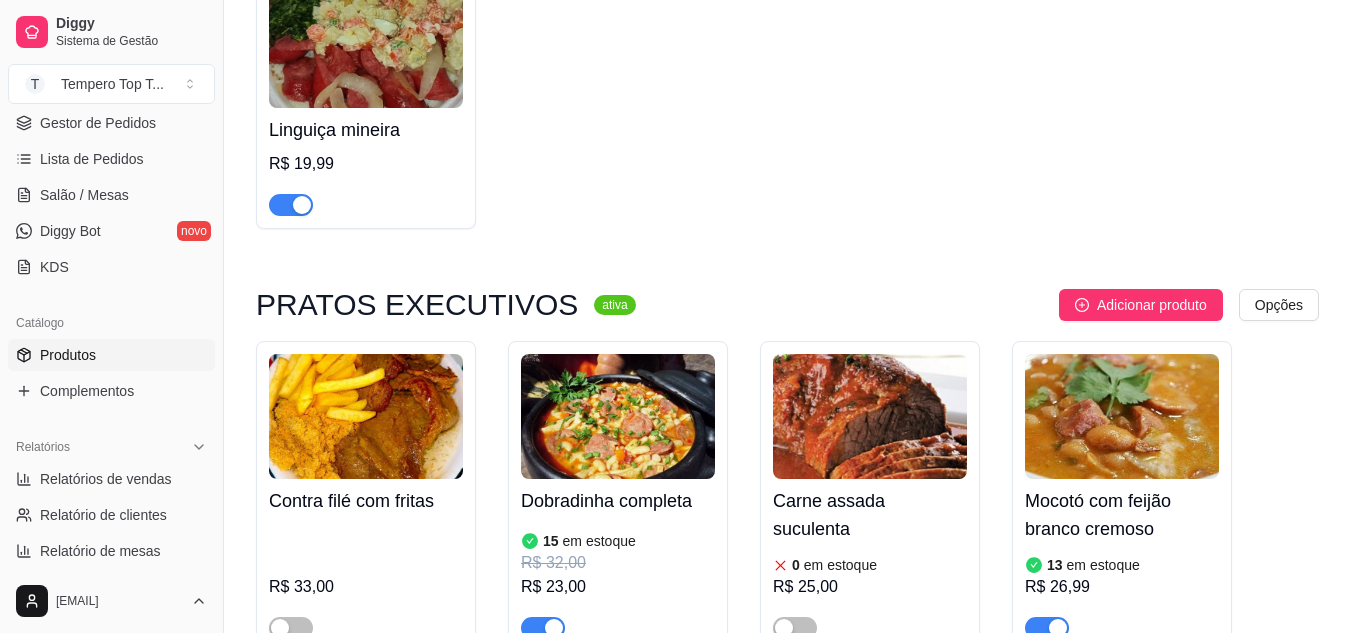 click at bounding box center [366, 416] 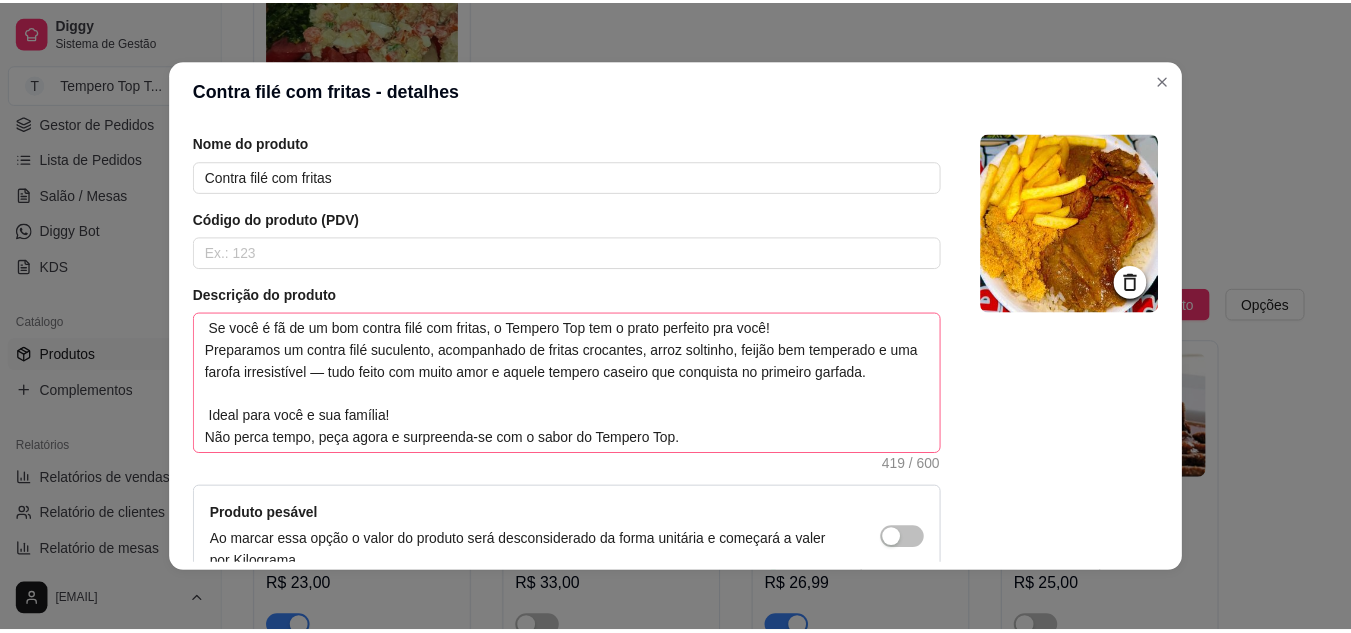 scroll, scrollTop: 100, scrollLeft: 0, axis: vertical 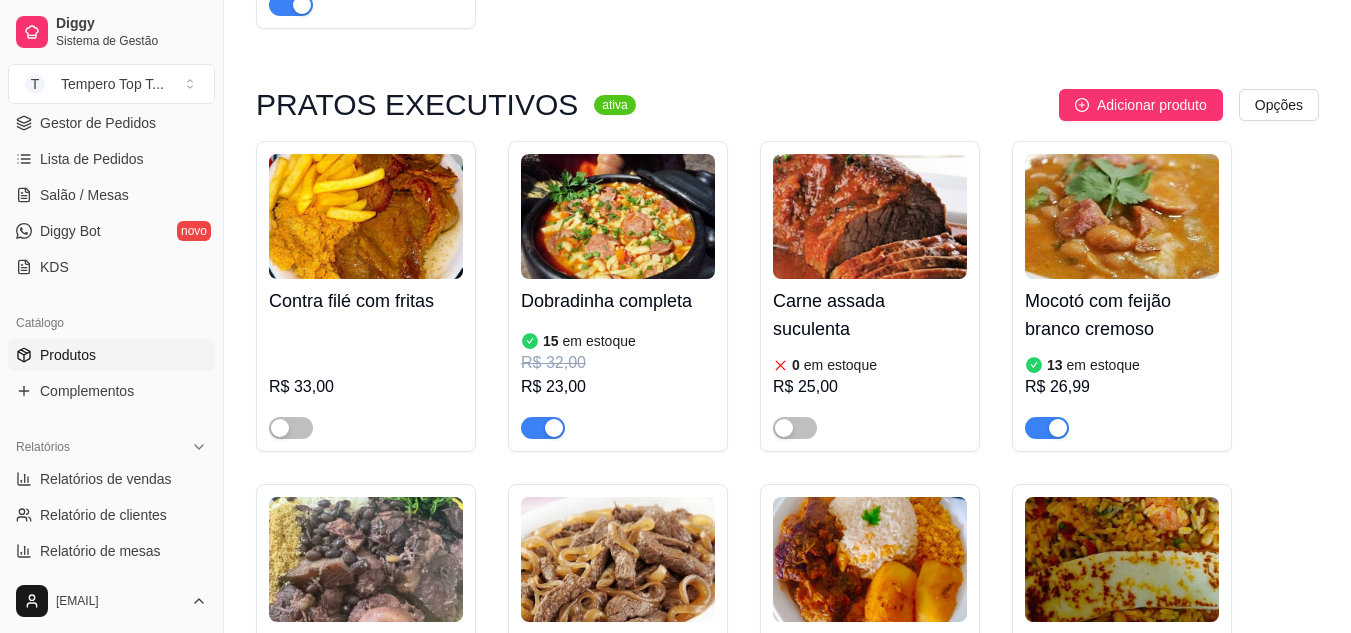 click on "Dobradinha completa" at bounding box center [618, 301] 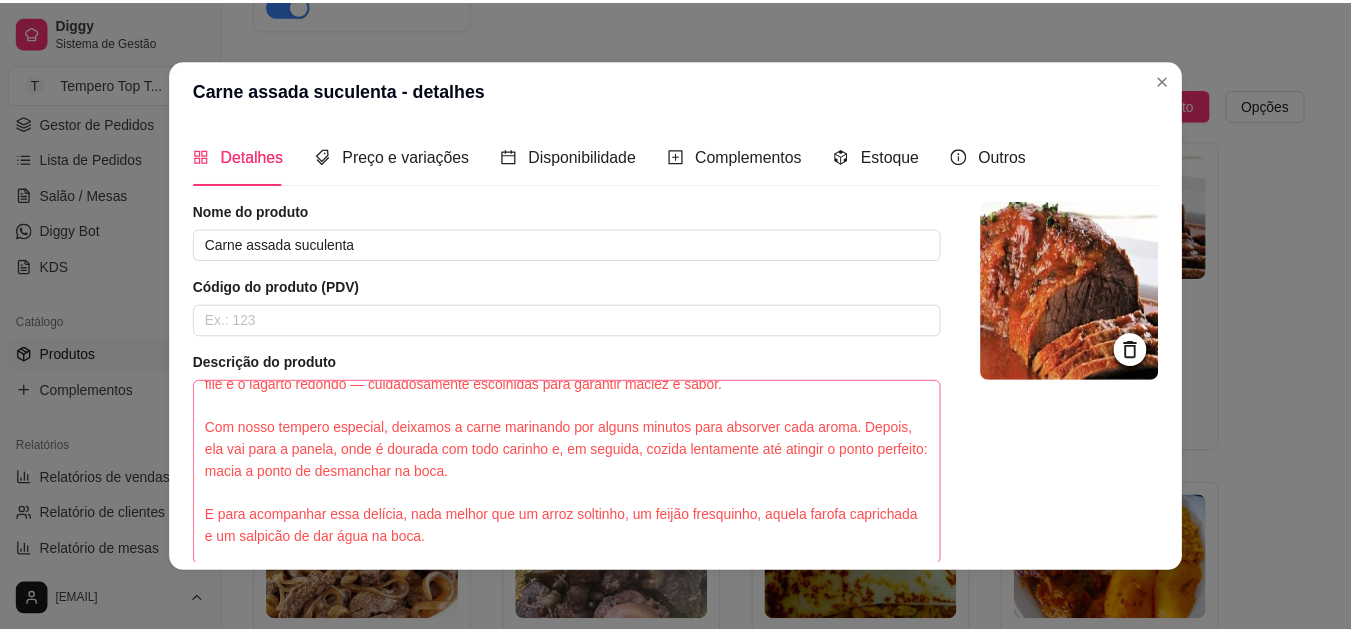 scroll, scrollTop: 132, scrollLeft: 0, axis: vertical 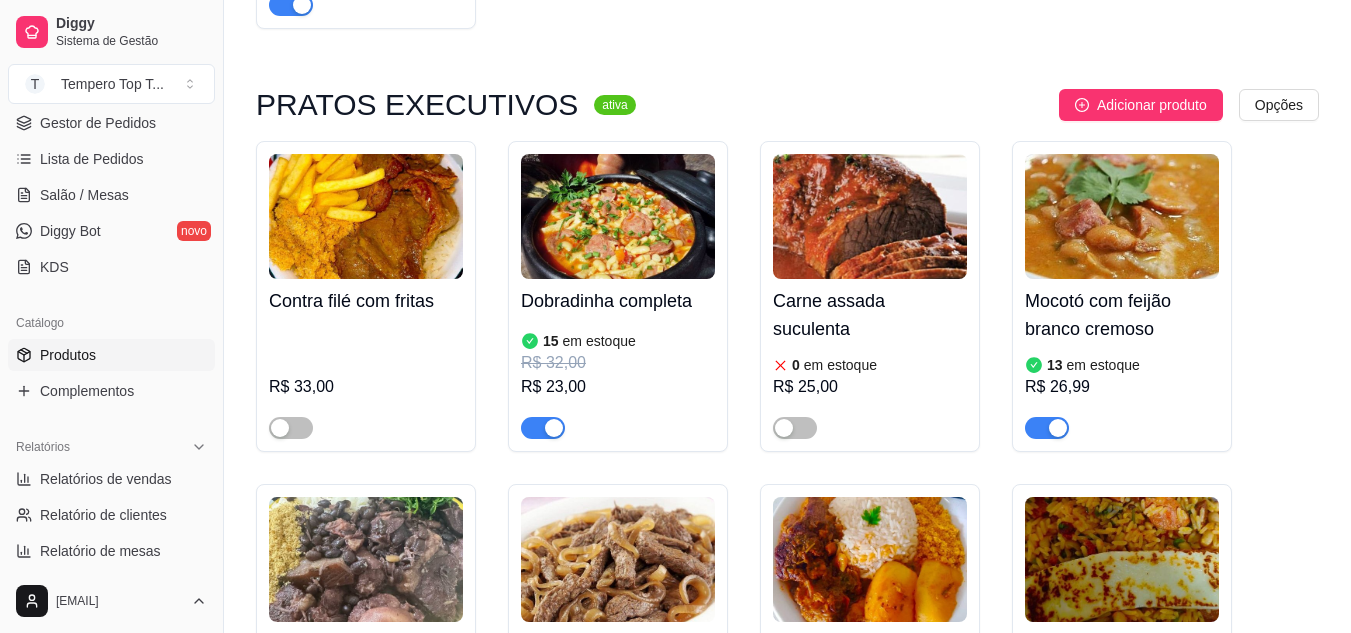 click at bounding box center [1122, 216] 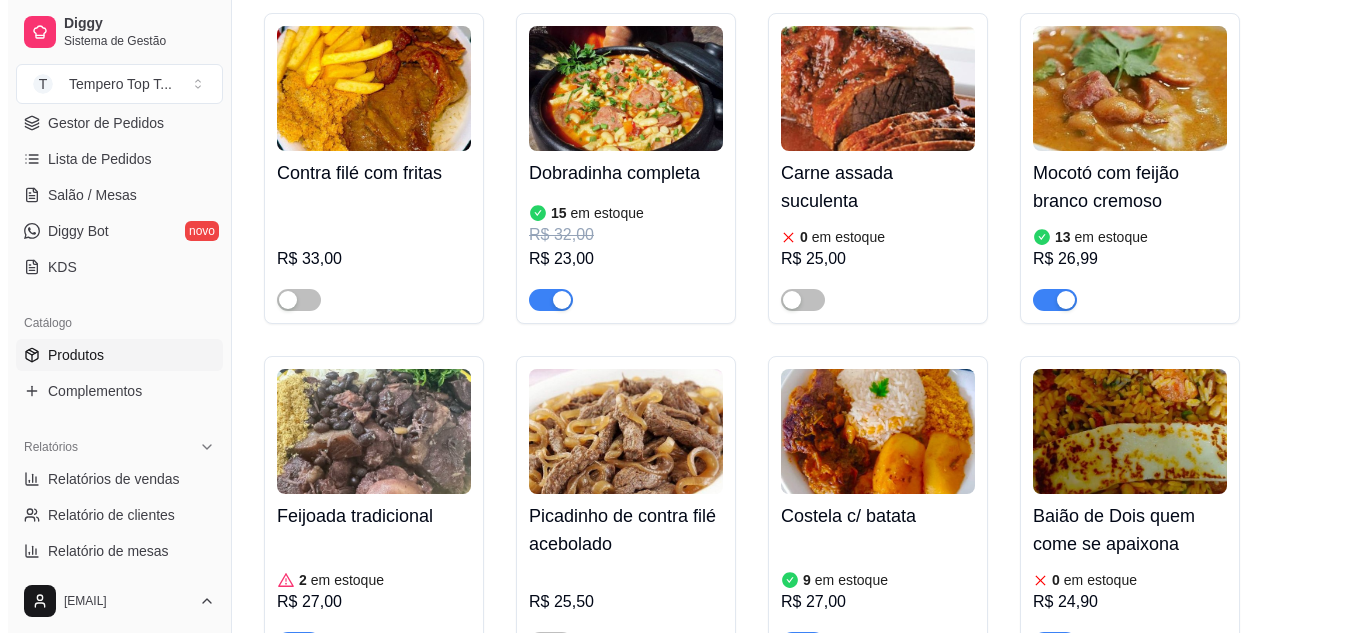 scroll, scrollTop: 1500, scrollLeft: 0, axis: vertical 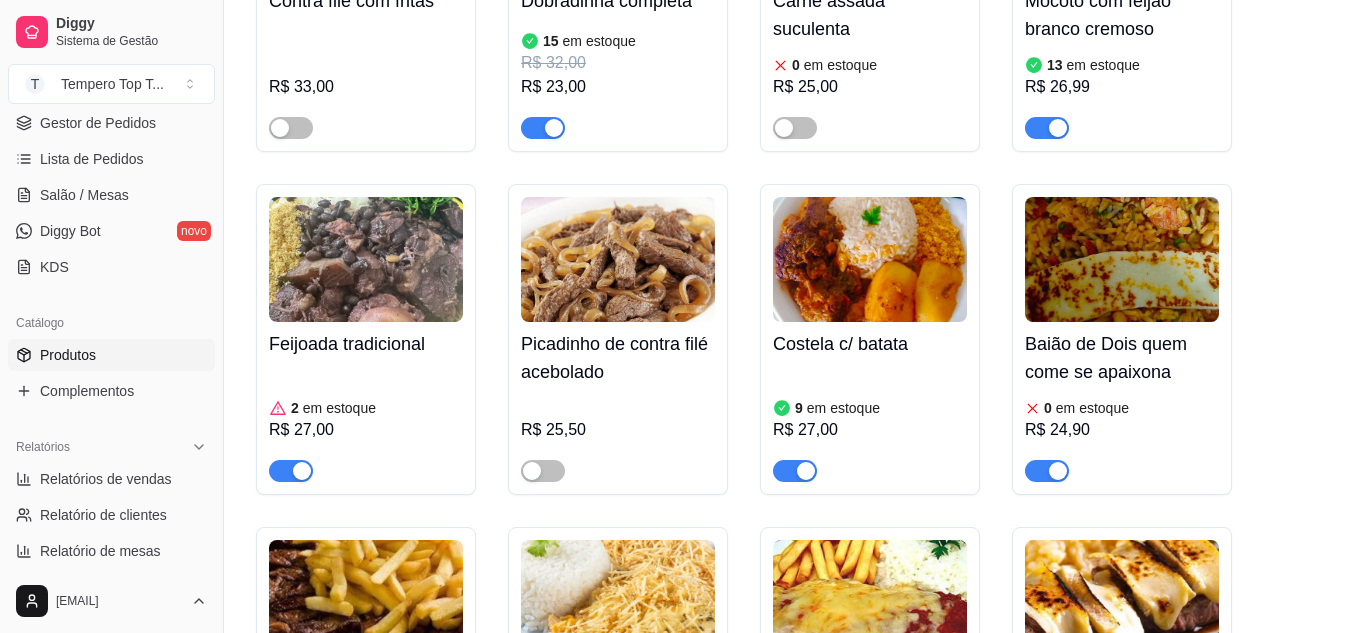 click at bounding box center [366, 259] 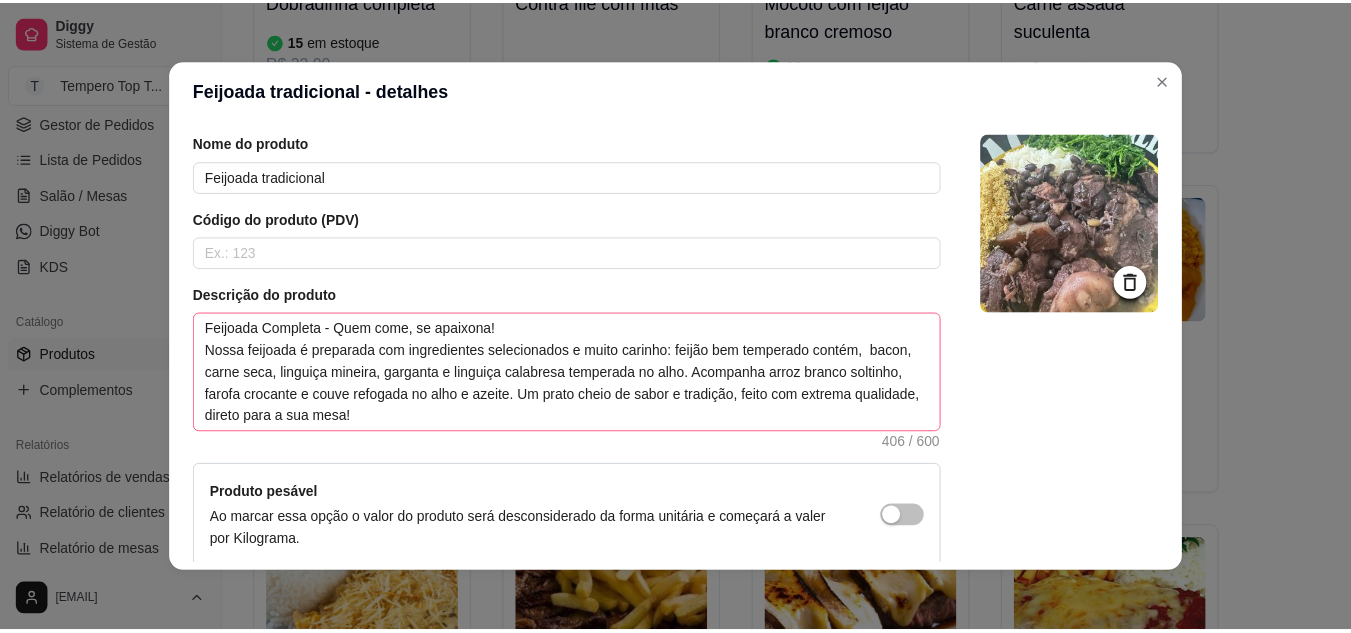 scroll, scrollTop: 100, scrollLeft: 0, axis: vertical 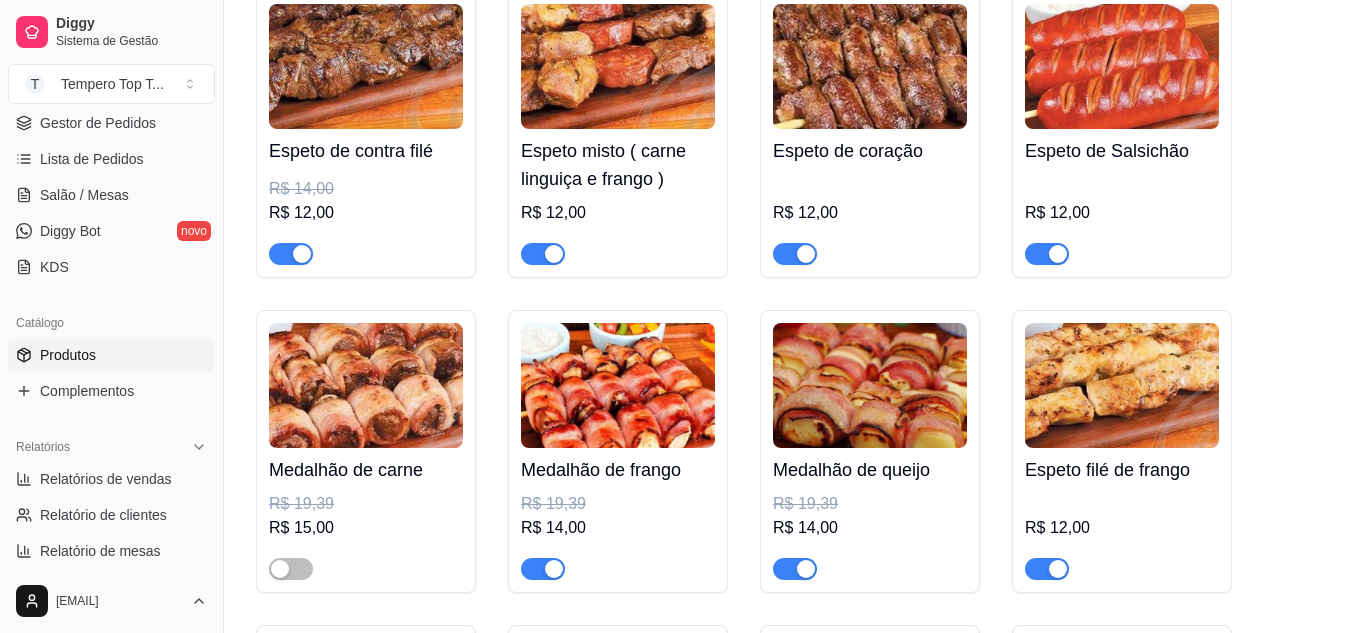 click at bounding box center [554, 569] 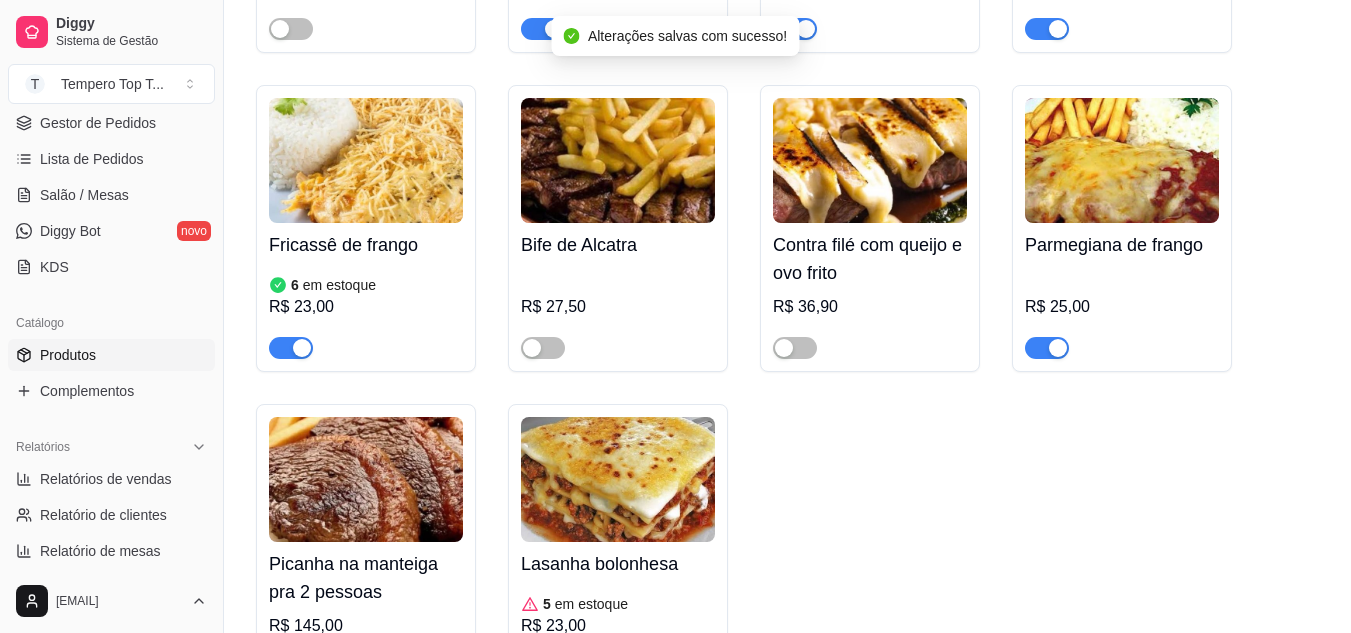 scroll, scrollTop: 1700, scrollLeft: 0, axis: vertical 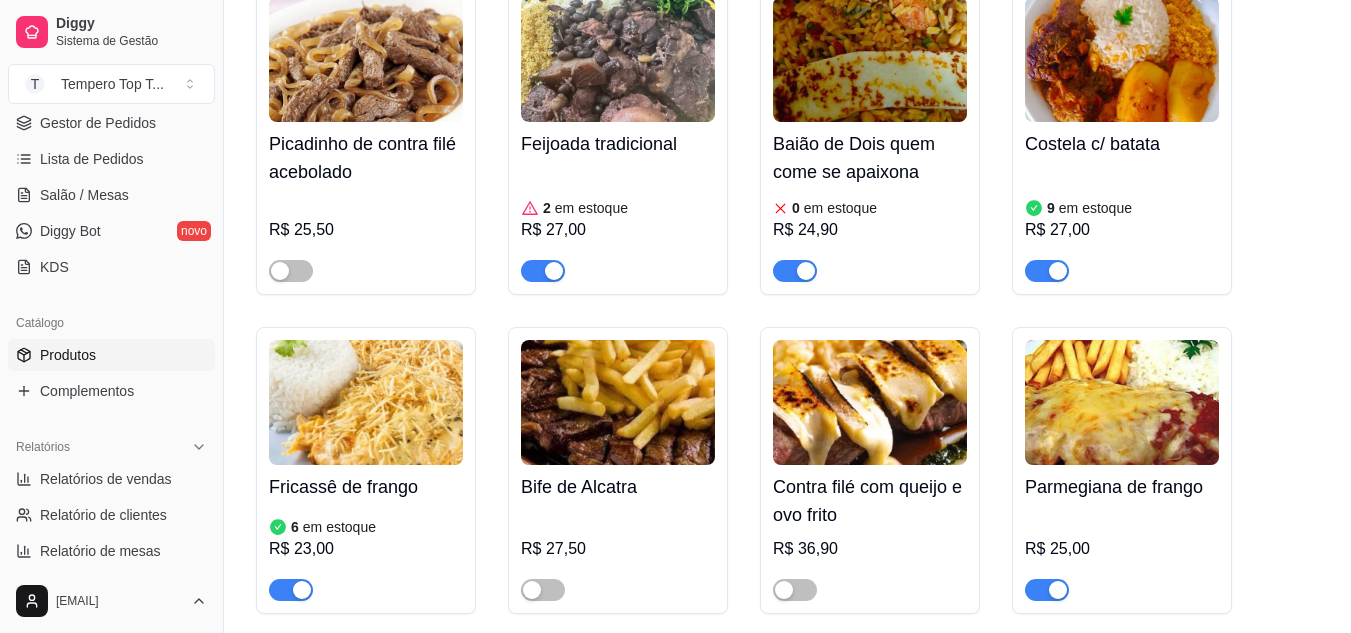 click on "Baião de Dois  quem come se apaixona" at bounding box center (870, 158) 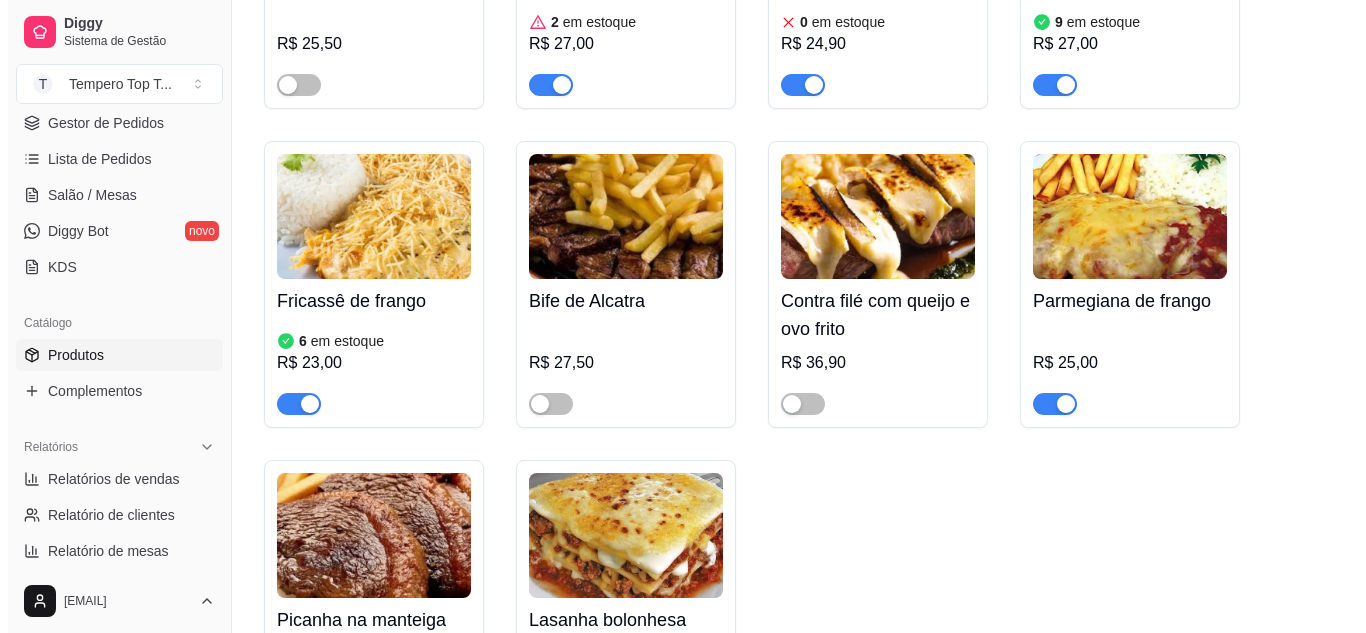 scroll, scrollTop: 1900, scrollLeft: 0, axis: vertical 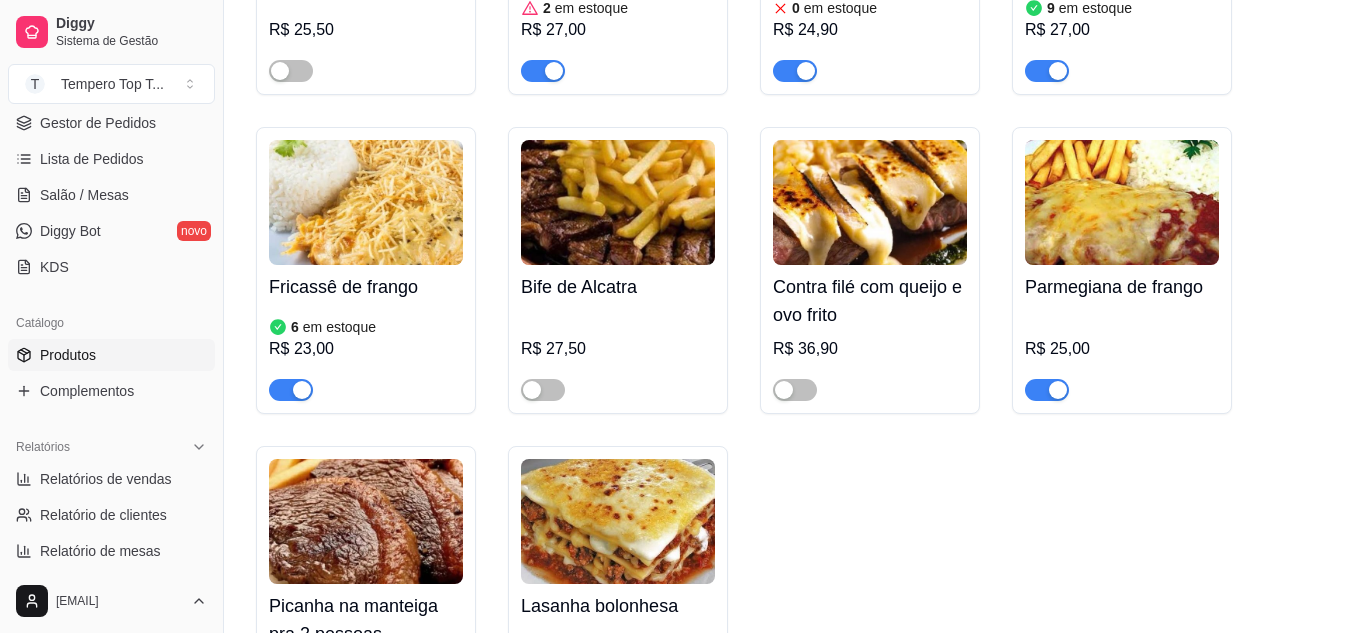 click on "R$ 23,00" at bounding box center (366, 349) 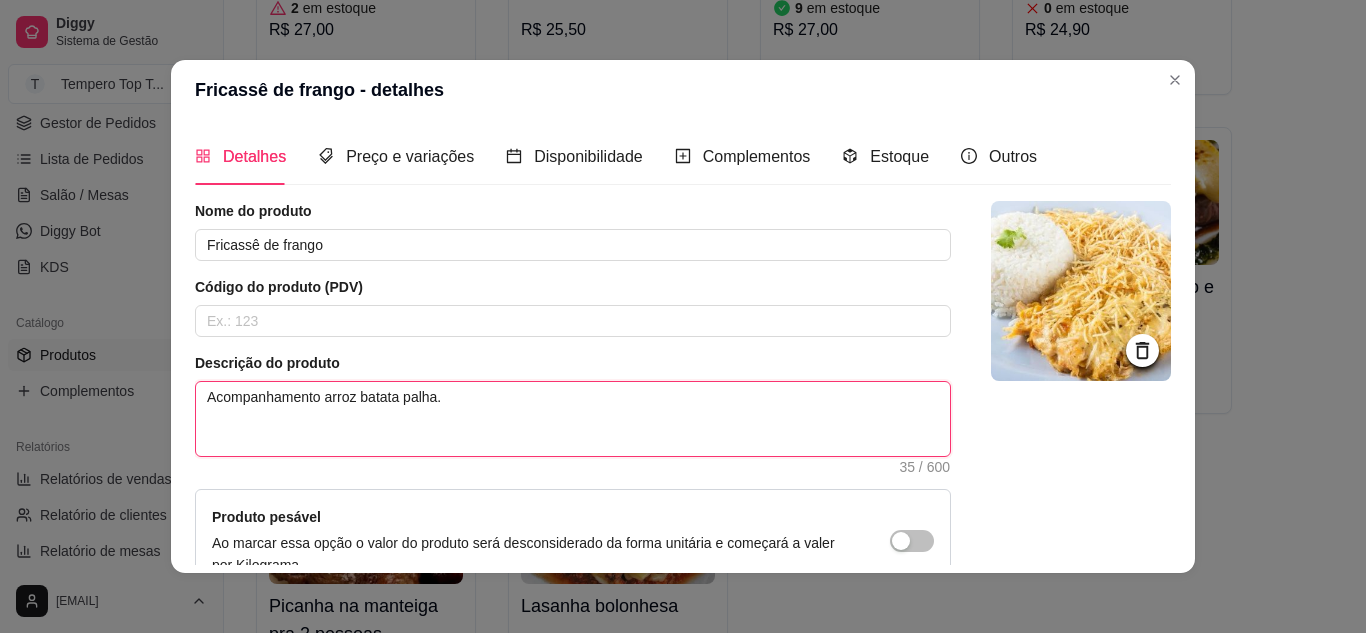 click on "Acompanhamento arroz batata palha." at bounding box center (573, 419) 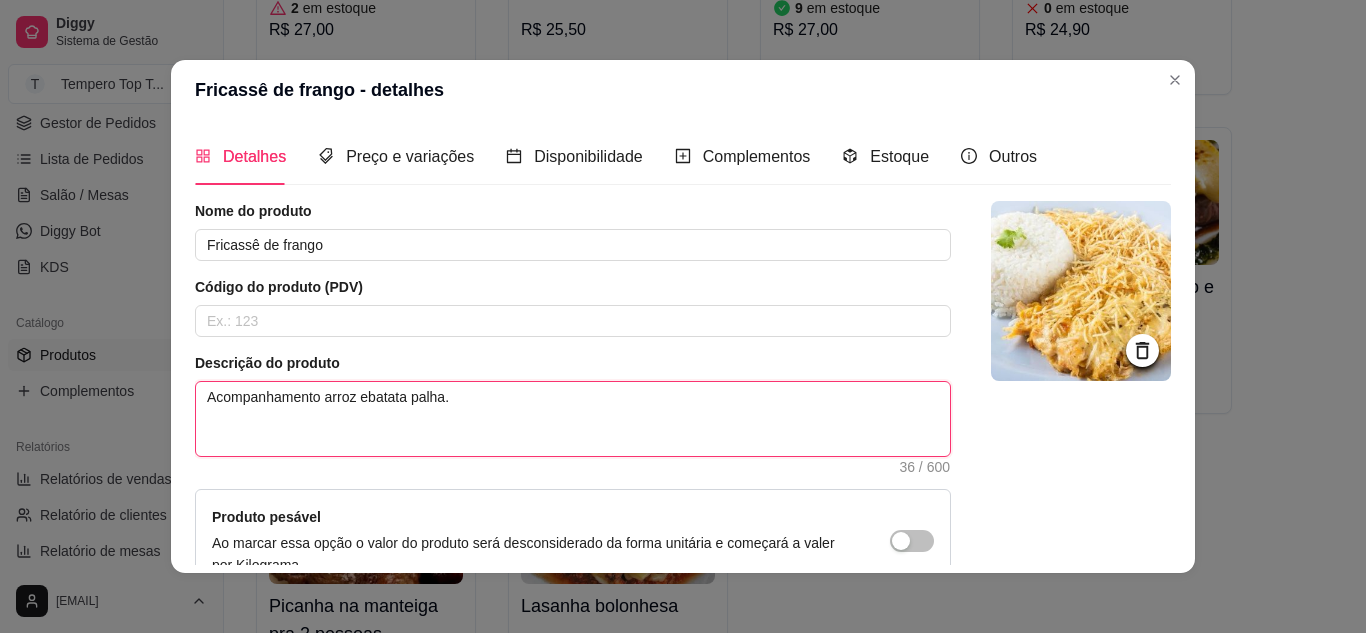 type 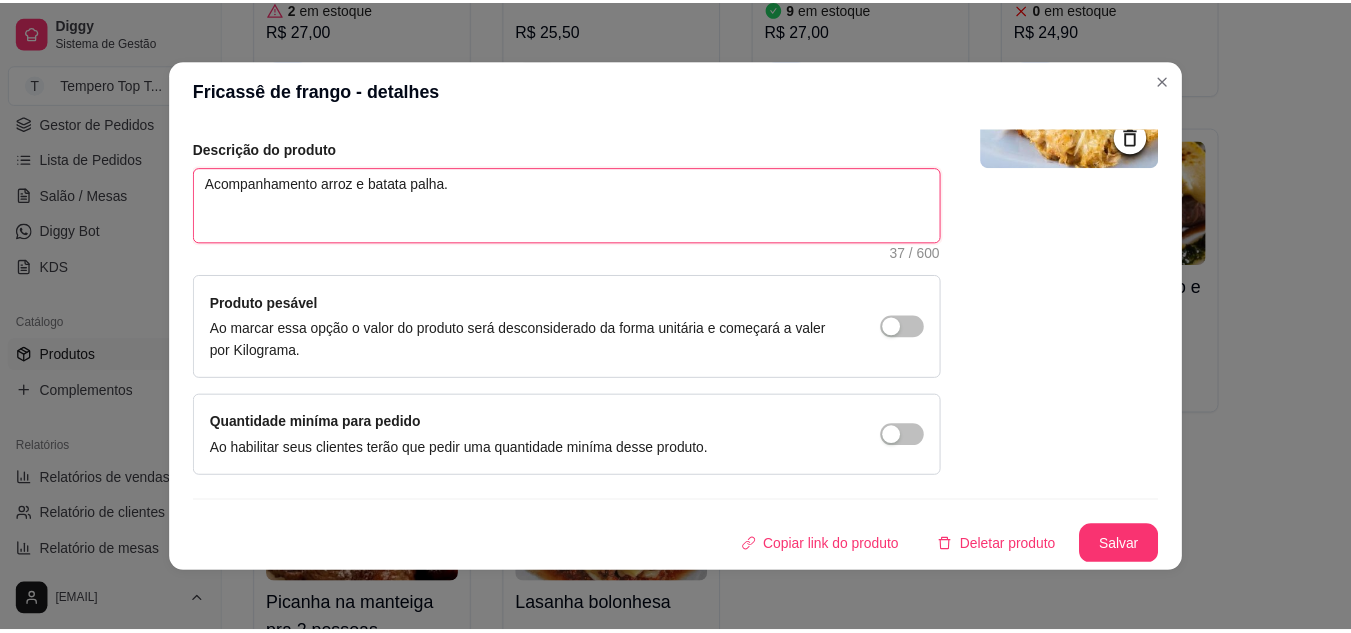 scroll, scrollTop: 215, scrollLeft: 0, axis: vertical 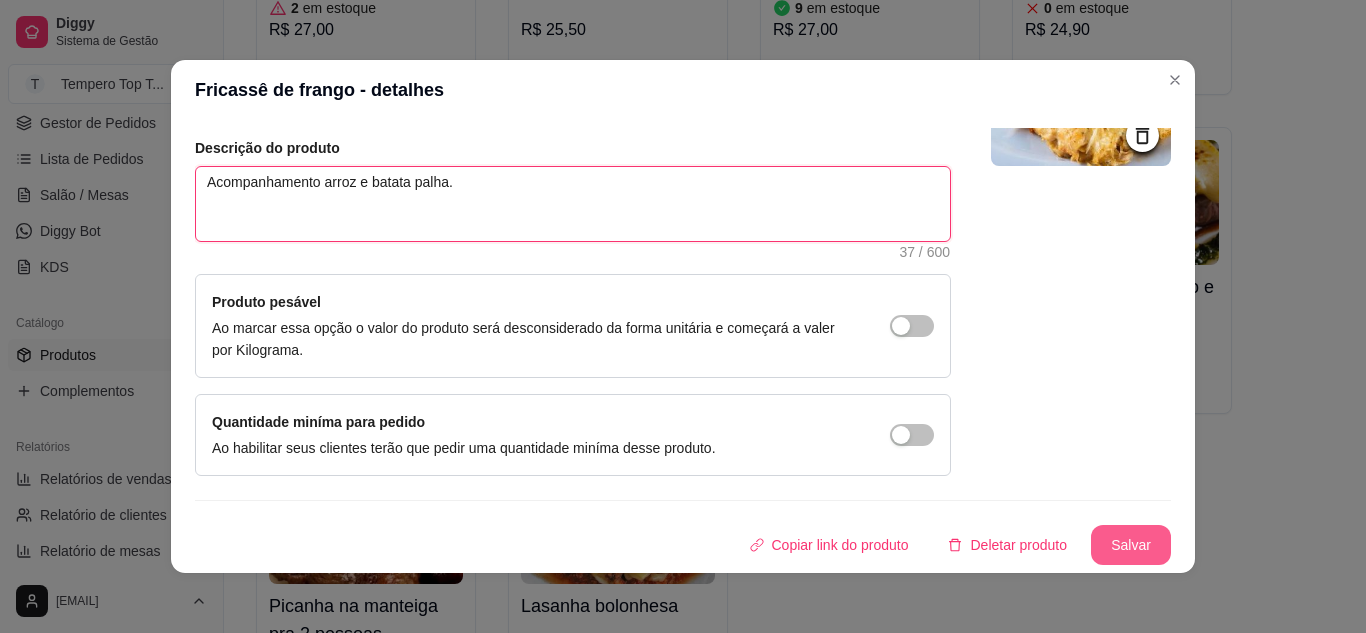 type on "Acompanhamento arroz e batata palha." 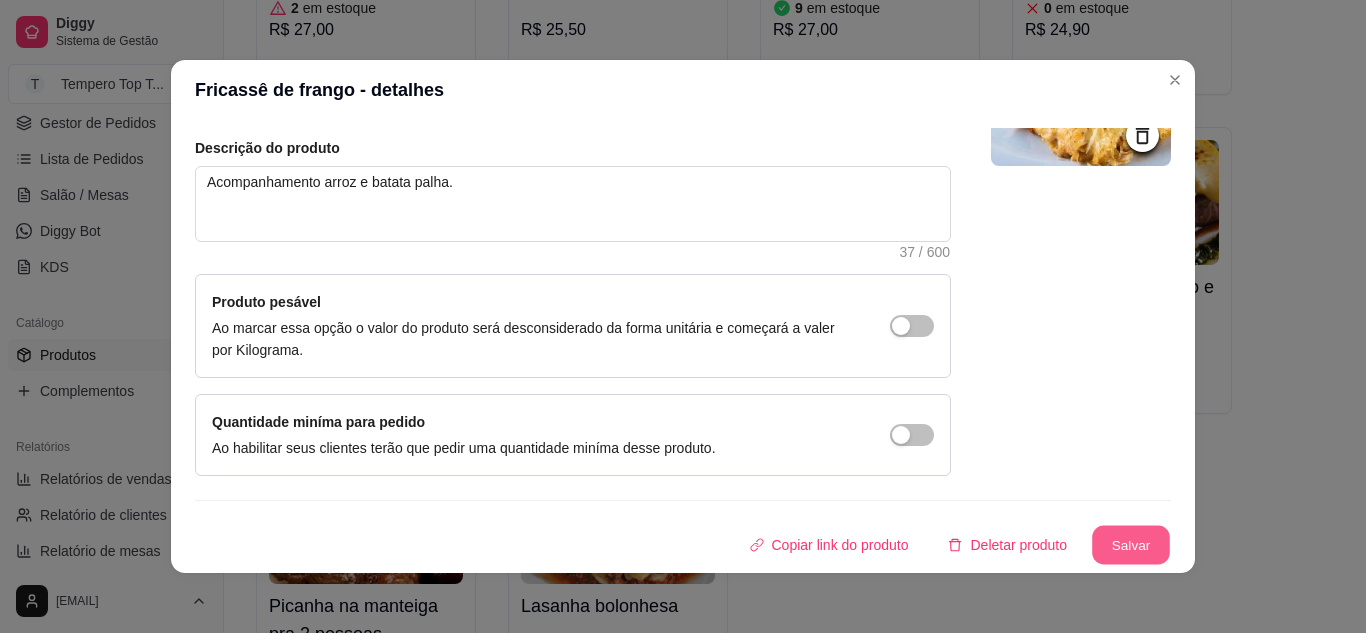click on "Salvar" at bounding box center [1131, 545] 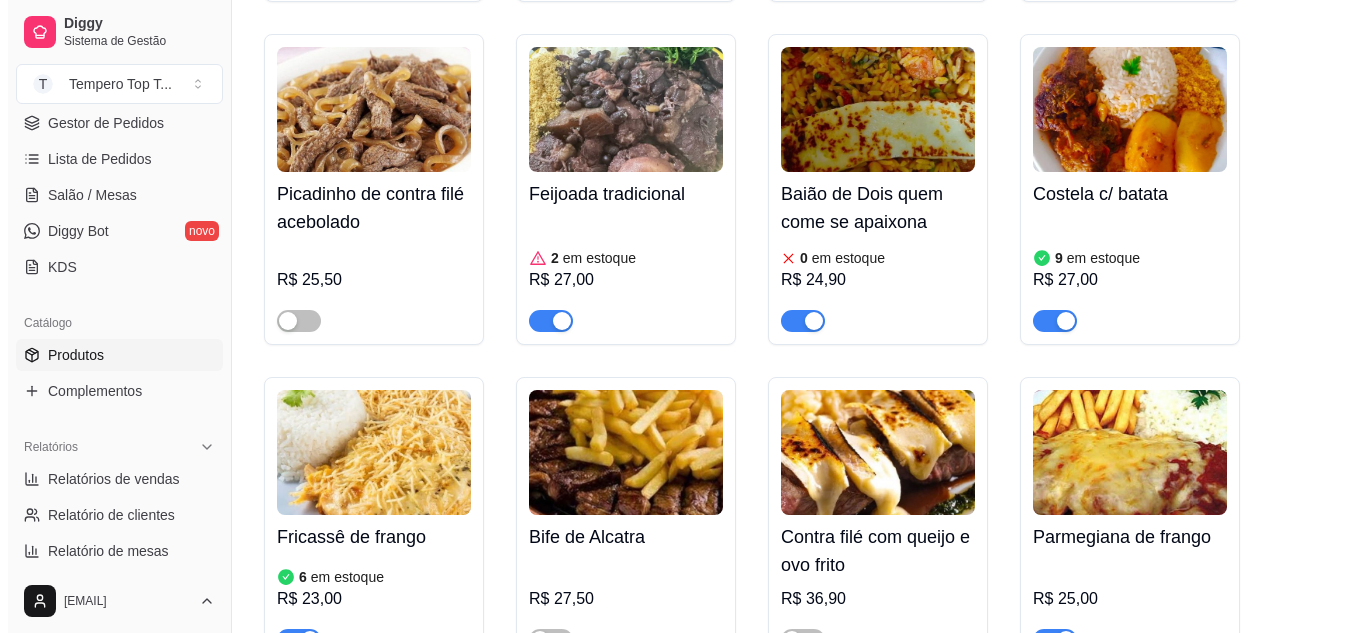 scroll, scrollTop: 1800, scrollLeft: 0, axis: vertical 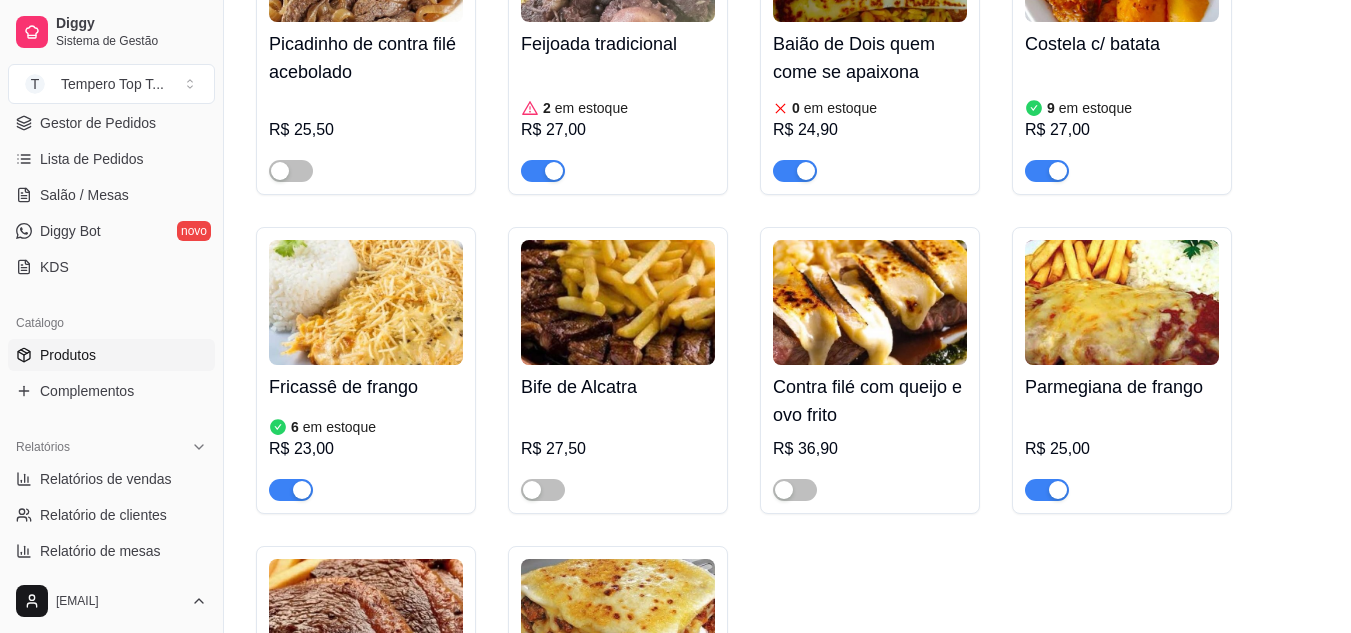 click at bounding box center [618, 302] 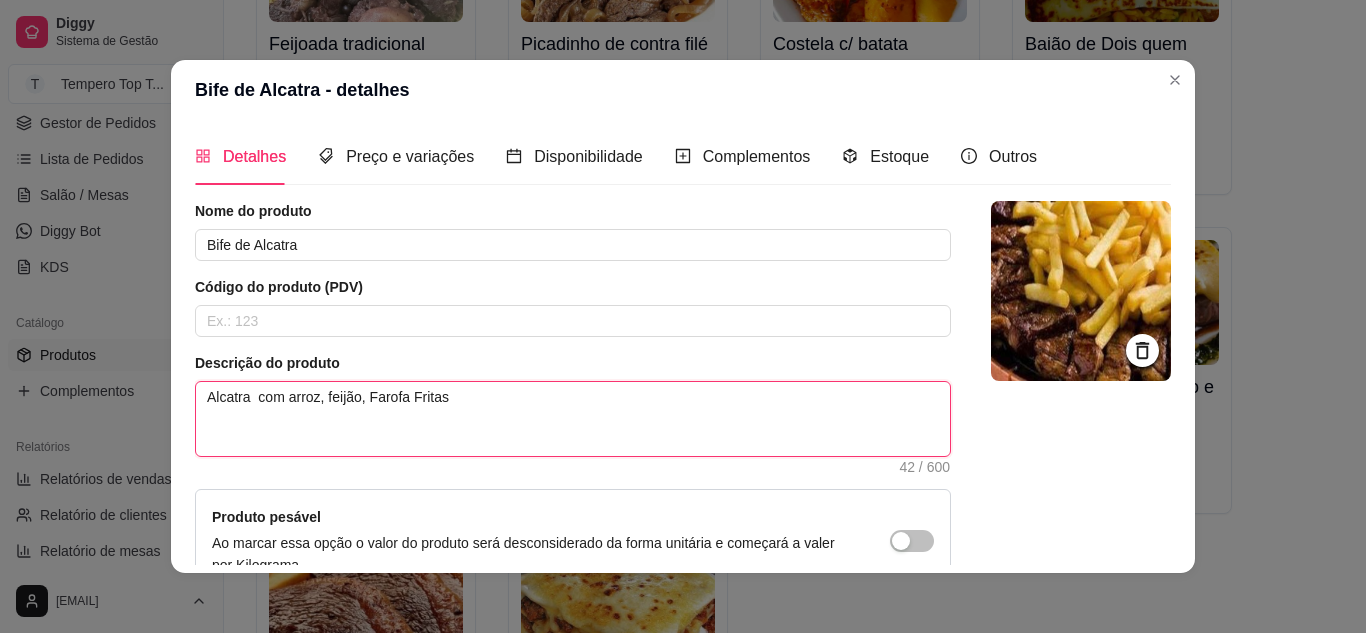 click on "Alcatra  com arroz, feijão, Farofa Fritas" at bounding box center [573, 419] 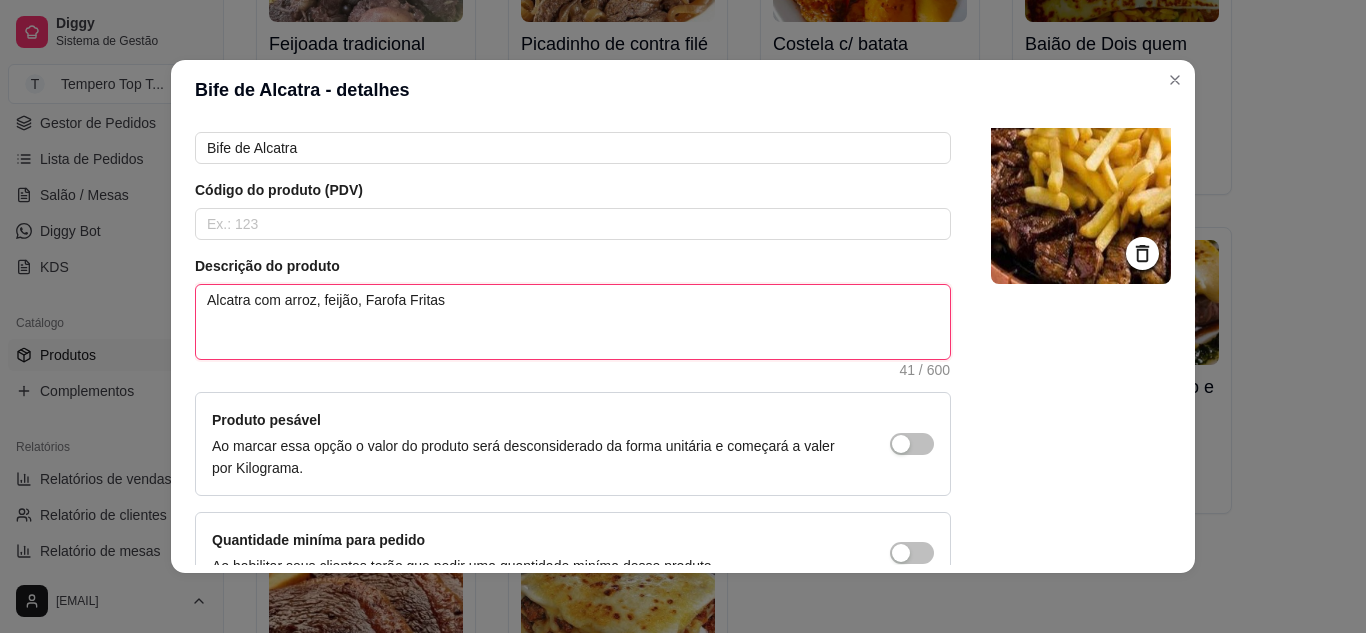 scroll, scrollTop: 100, scrollLeft: 0, axis: vertical 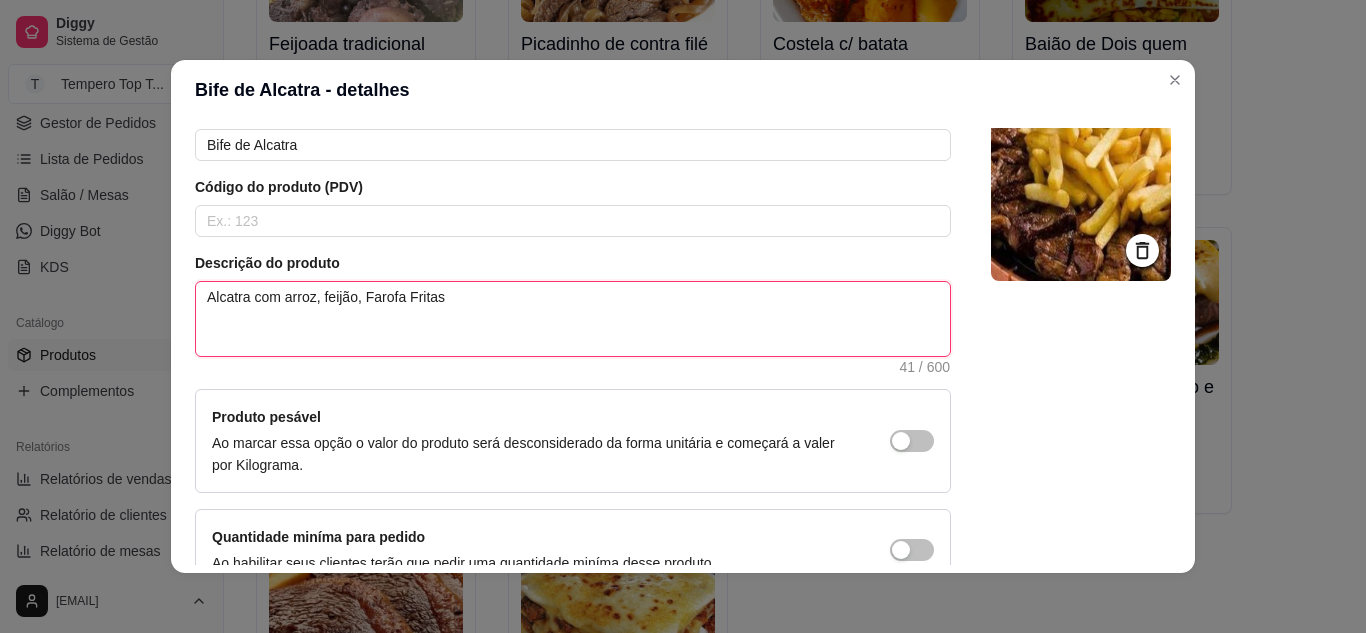 click on "Alcatra com arroz, feijão, Farofa Fritas" at bounding box center (573, 319) 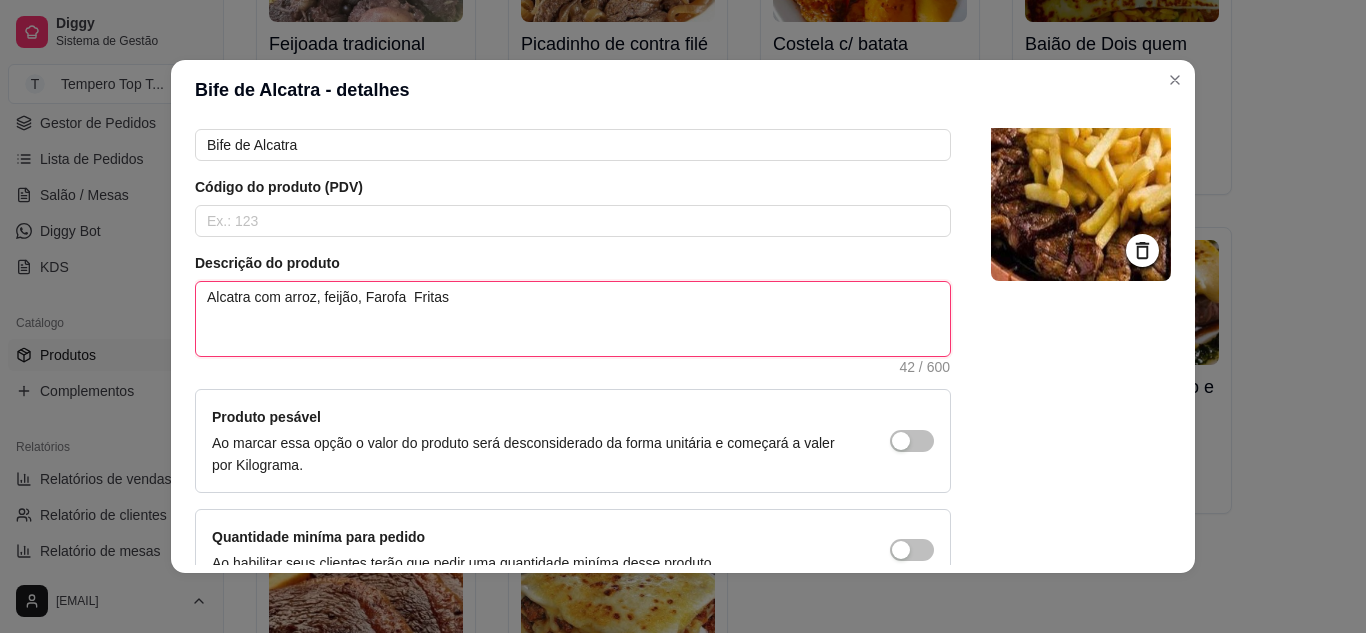 type 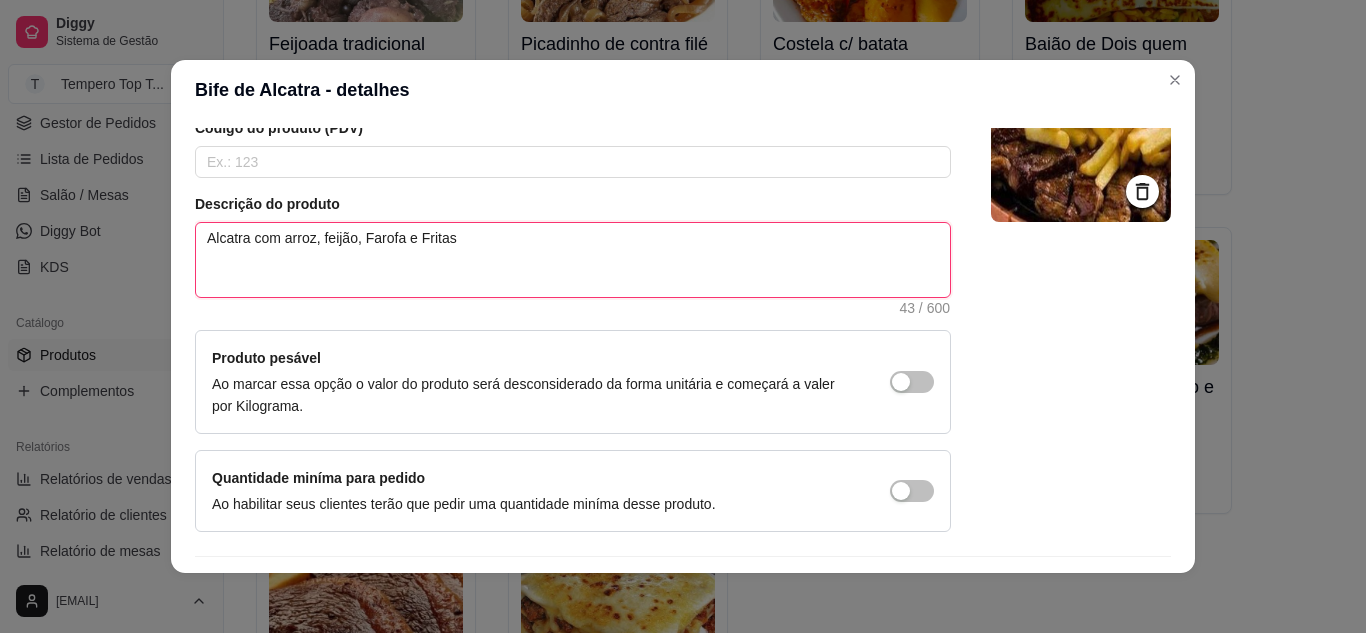 scroll, scrollTop: 215, scrollLeft: 0, axis: vertical 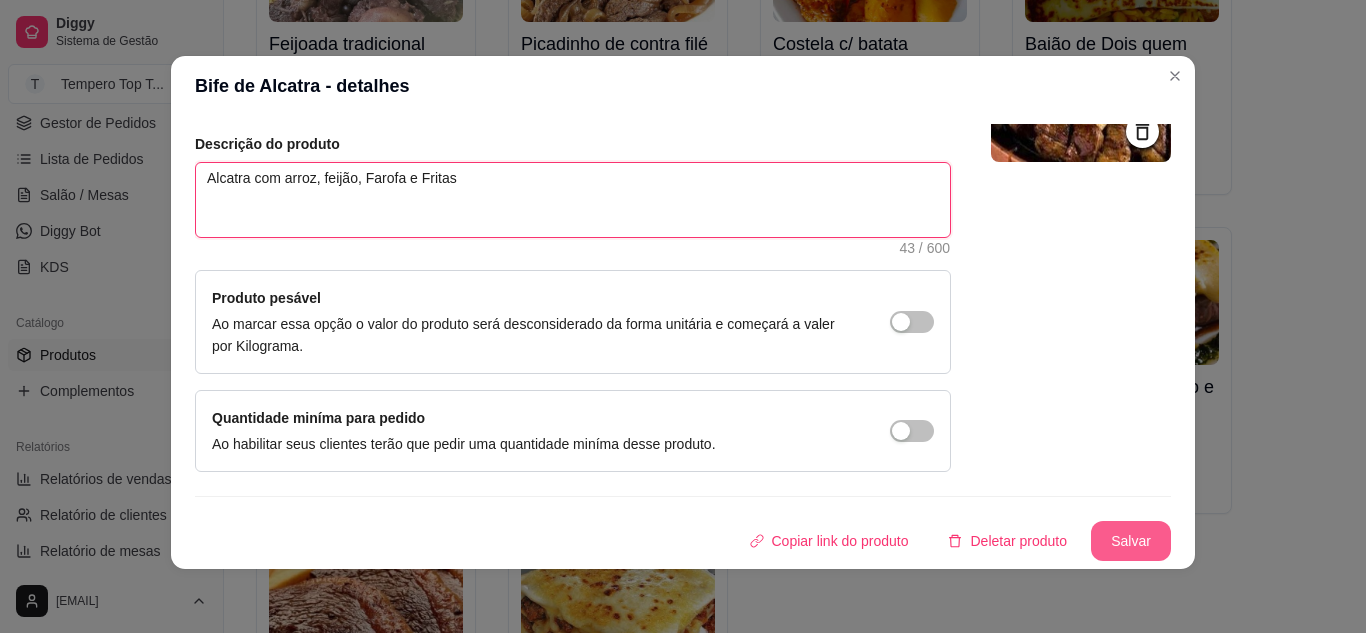 type on "Alcatra com arroz, feijão, Farofa e Fritas" 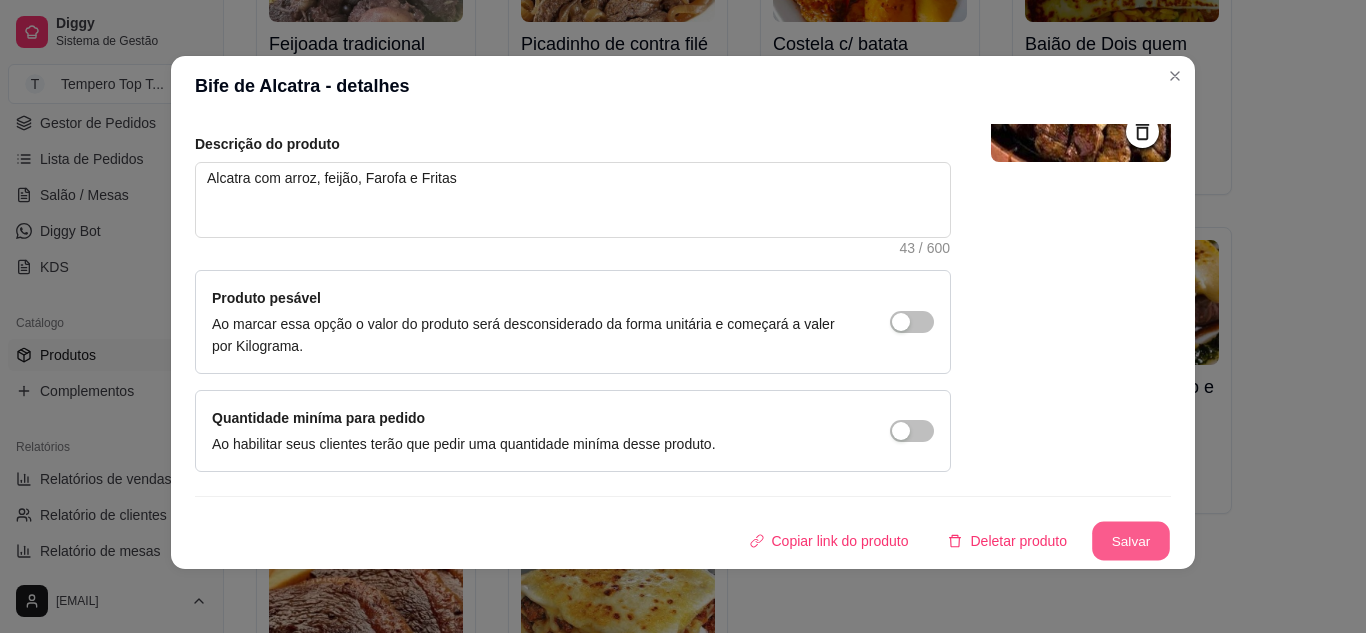click on "Salvar" at bounding box center (1131, 541) 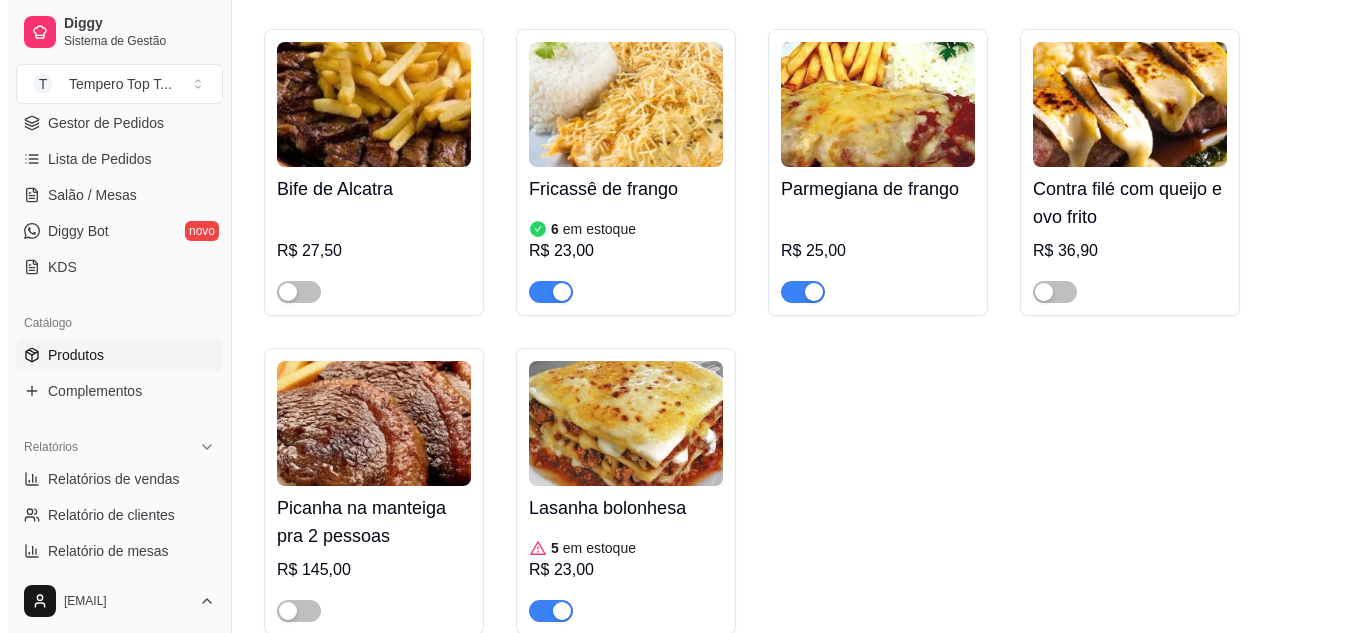 scroll, scrollTop: 2000, scrollLeft: 0, axis: vertical 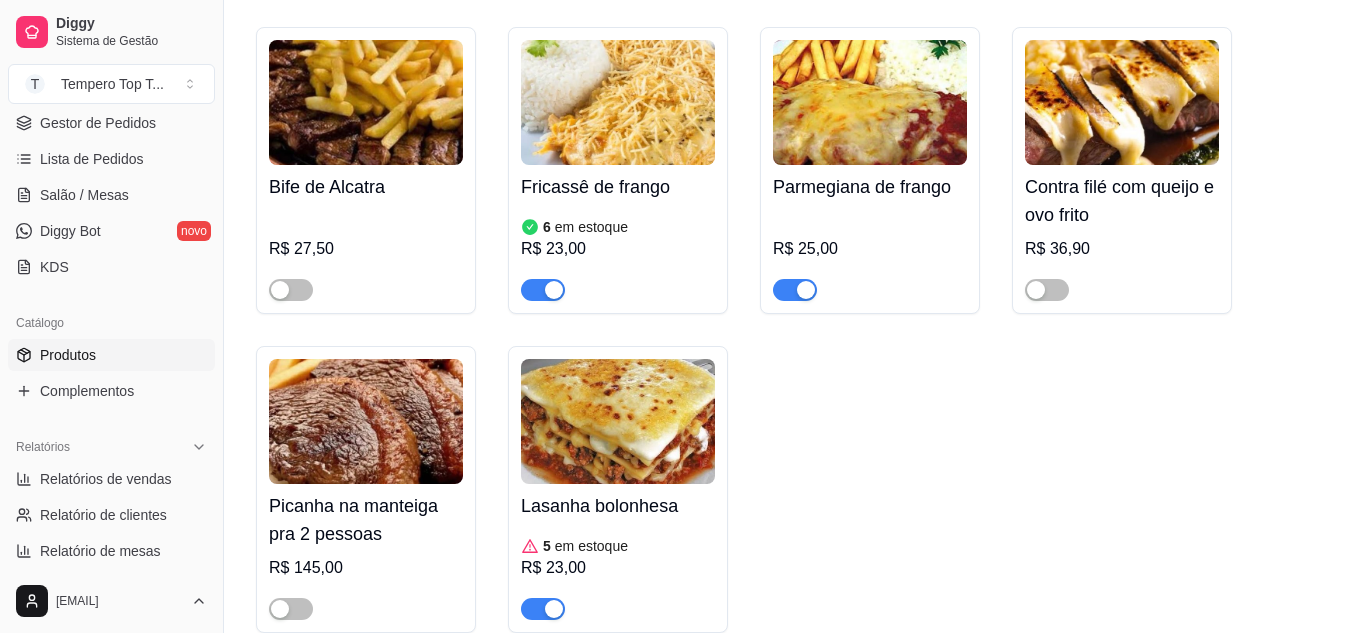 click on "Contra filé com queijo e ovo frito" at bounding box center (1122, 201) 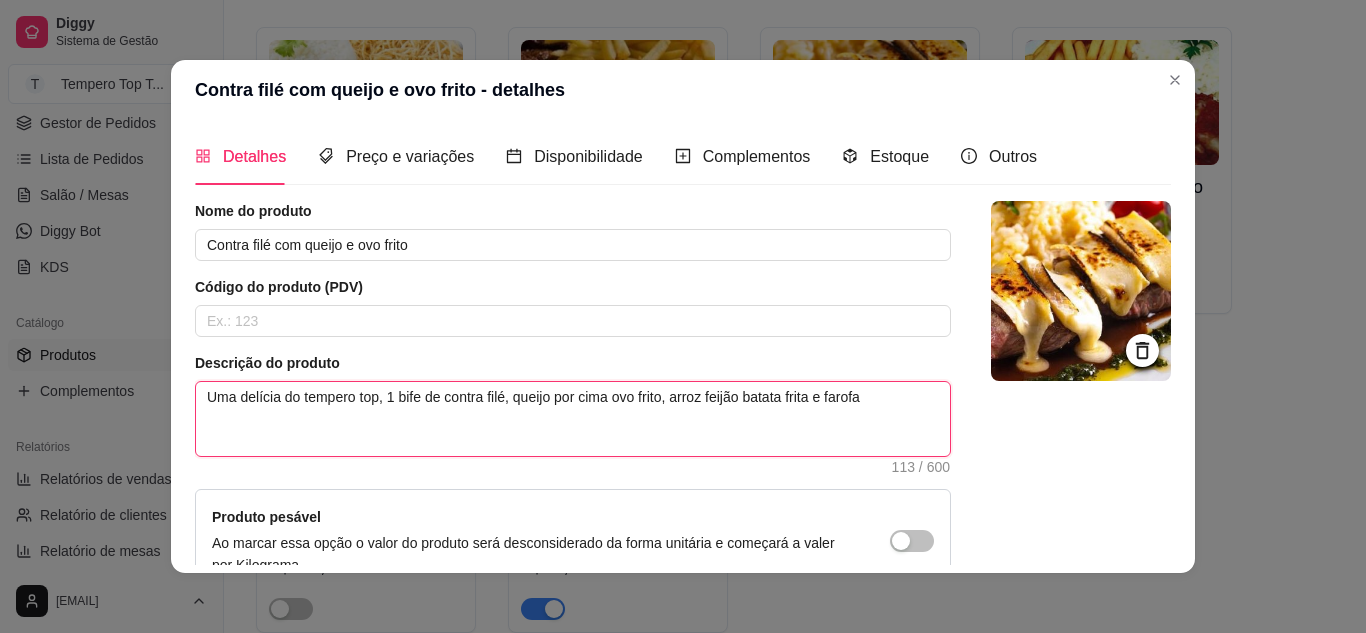 click on "Uma delícia do tempero top, 1 bife de contra filé, queijo por cima ovo frito, arroz feijão batata frita e farofa" at bounding box center (573, 419) 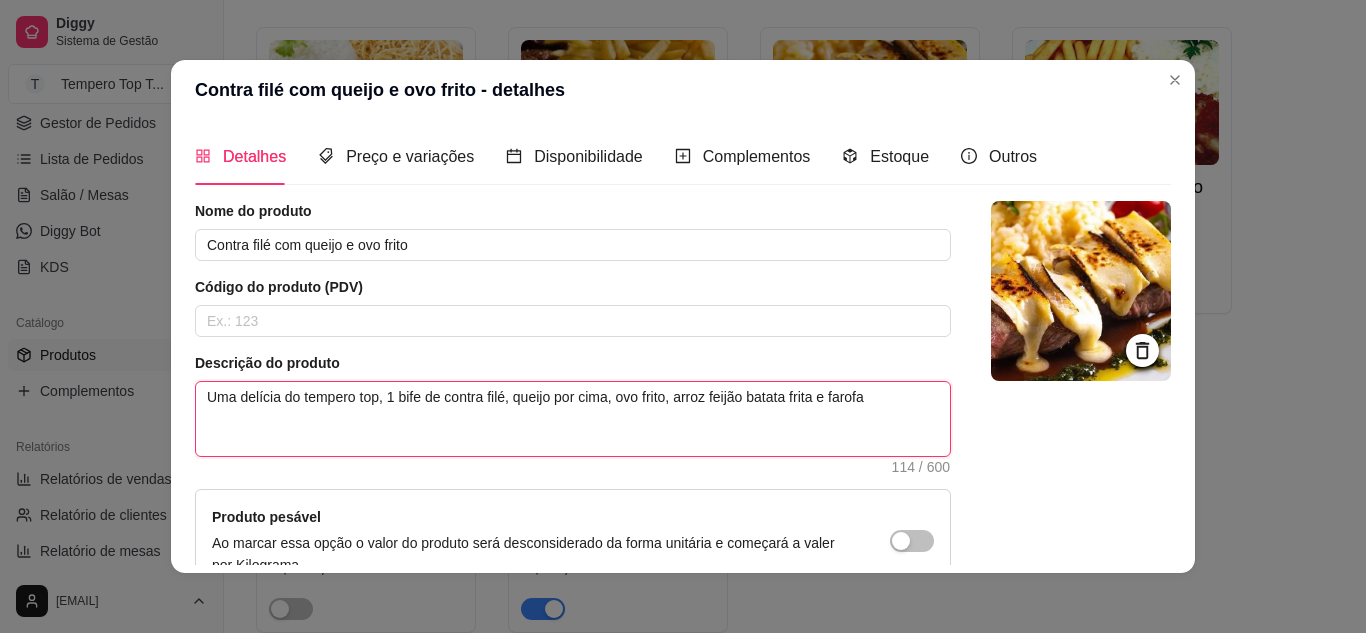 click on "Uma delícia do tempero top, 1 bife de contra filé, queijo por cima, ovo frito, arroz feijão batata frita e farofa" at bounding box center [573, 419] 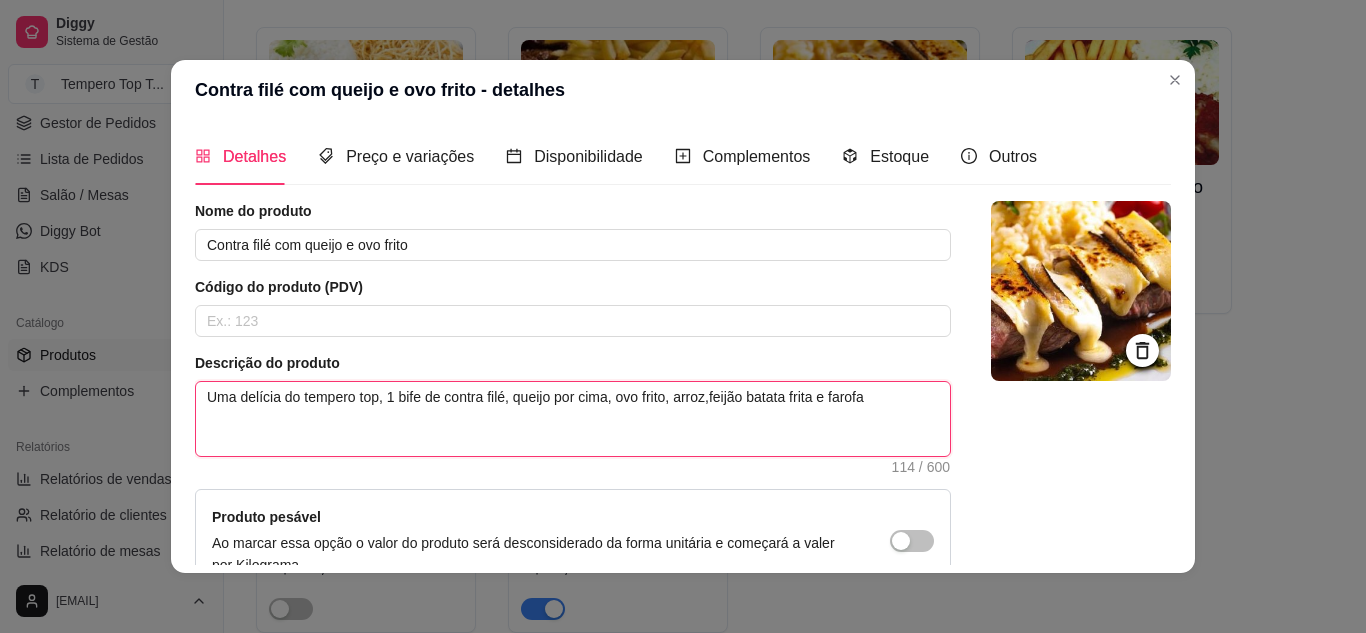 type 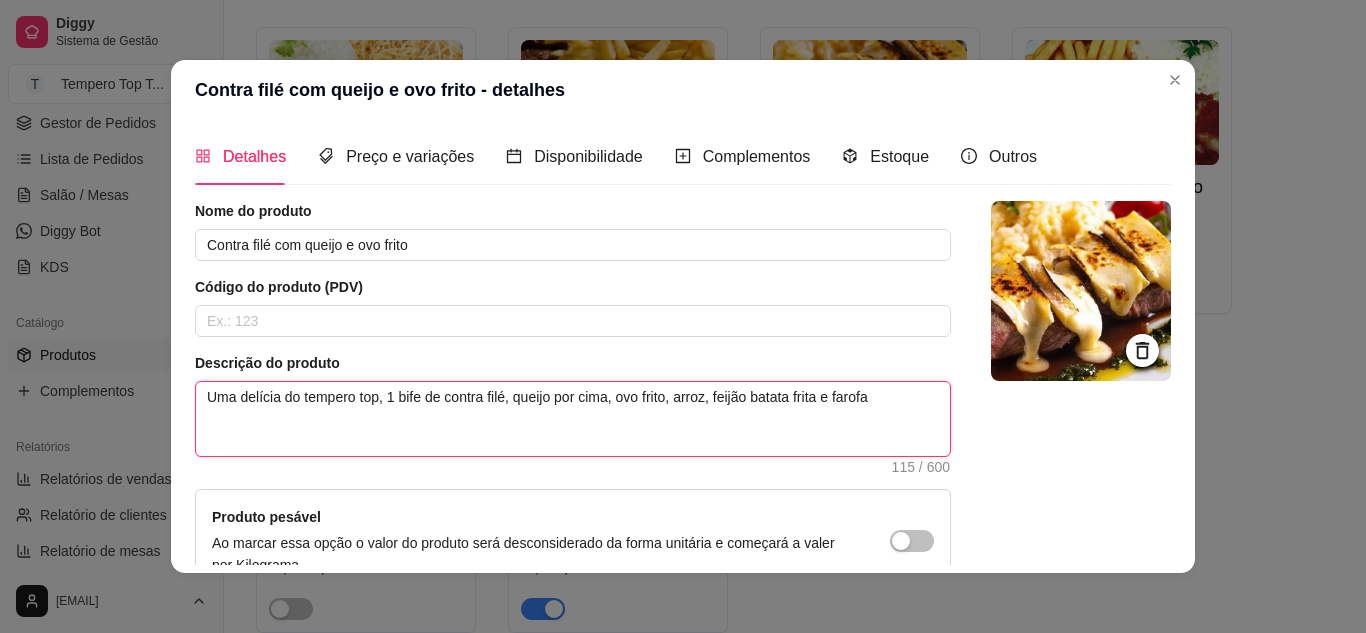 click on "Uma delícia do tempero top, 1 bife de contra filé, queijo por cima, ovo frito, arroz, feijão batata frita e farofa" at bounding box center [573, 419] 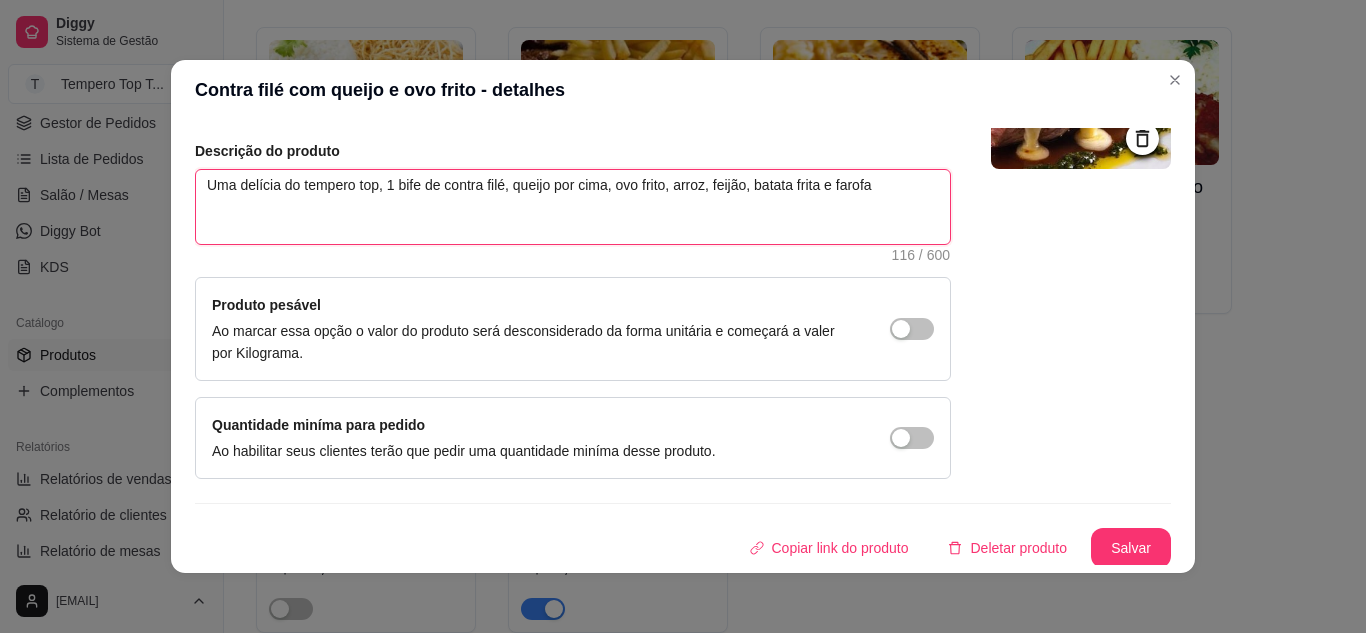 scroll, scrollTop: 215, scrollLeft: 0, axis: vertical 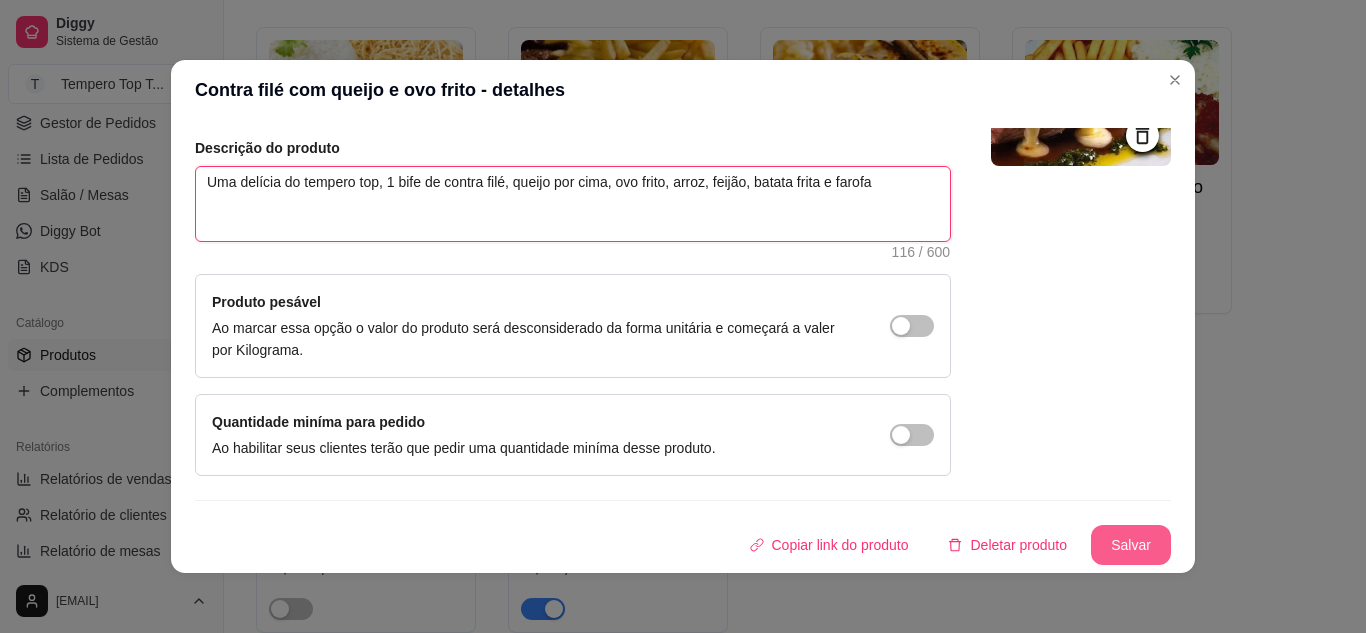 type on "Uma delícia do tempero top, 1 bife de contra filé, queijo por cima, ovo frito, arroz, feijão, batata frita e farofa" 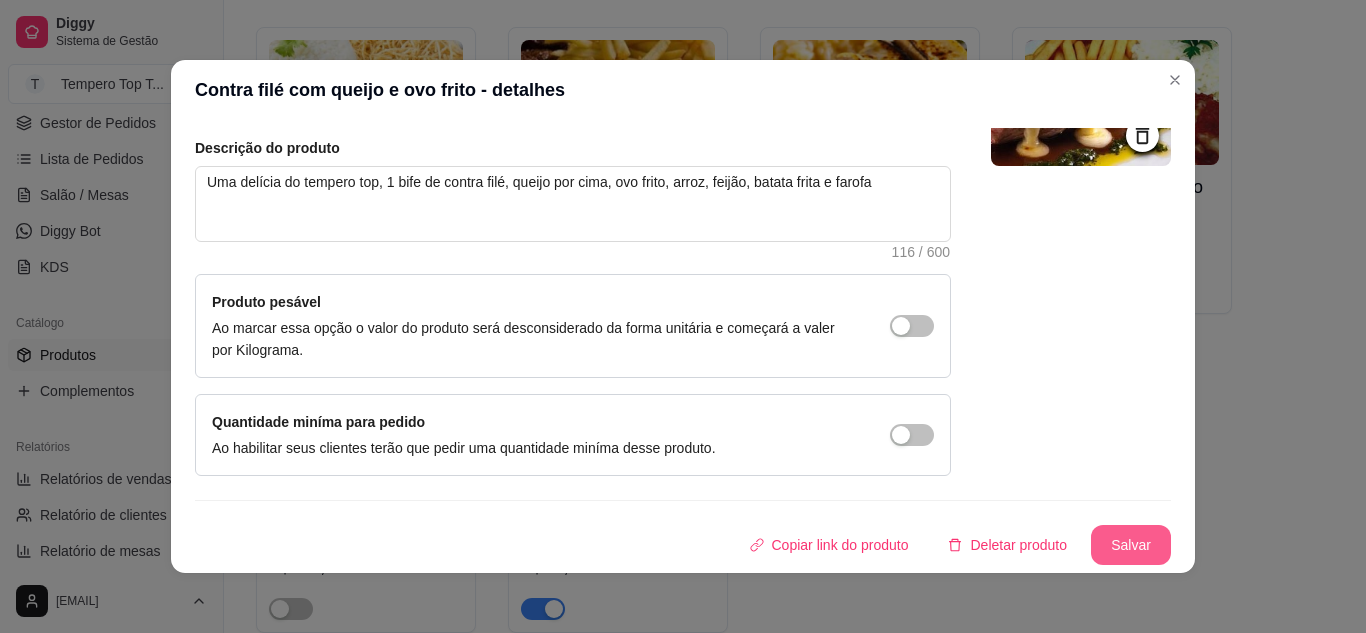 click on "Salvar" at bounding box center (1131, 545) 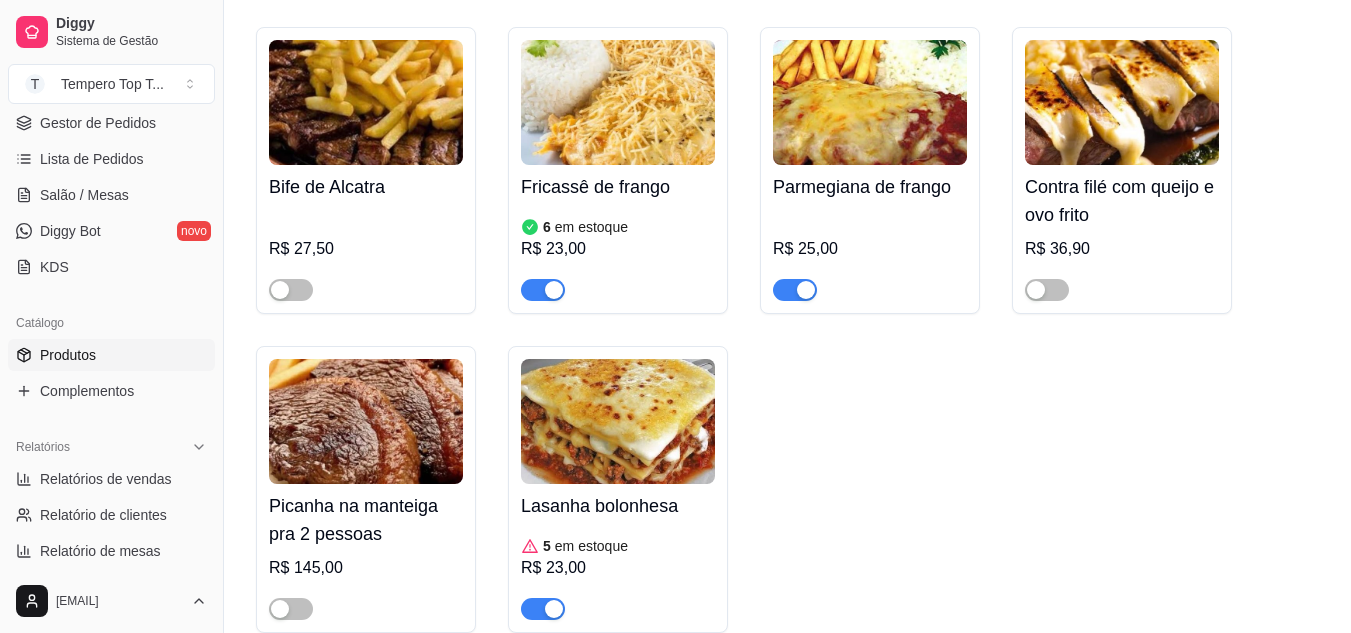 click on "Picanha na manteiga pra 2 pessoas" at bounding box center [366, 520] 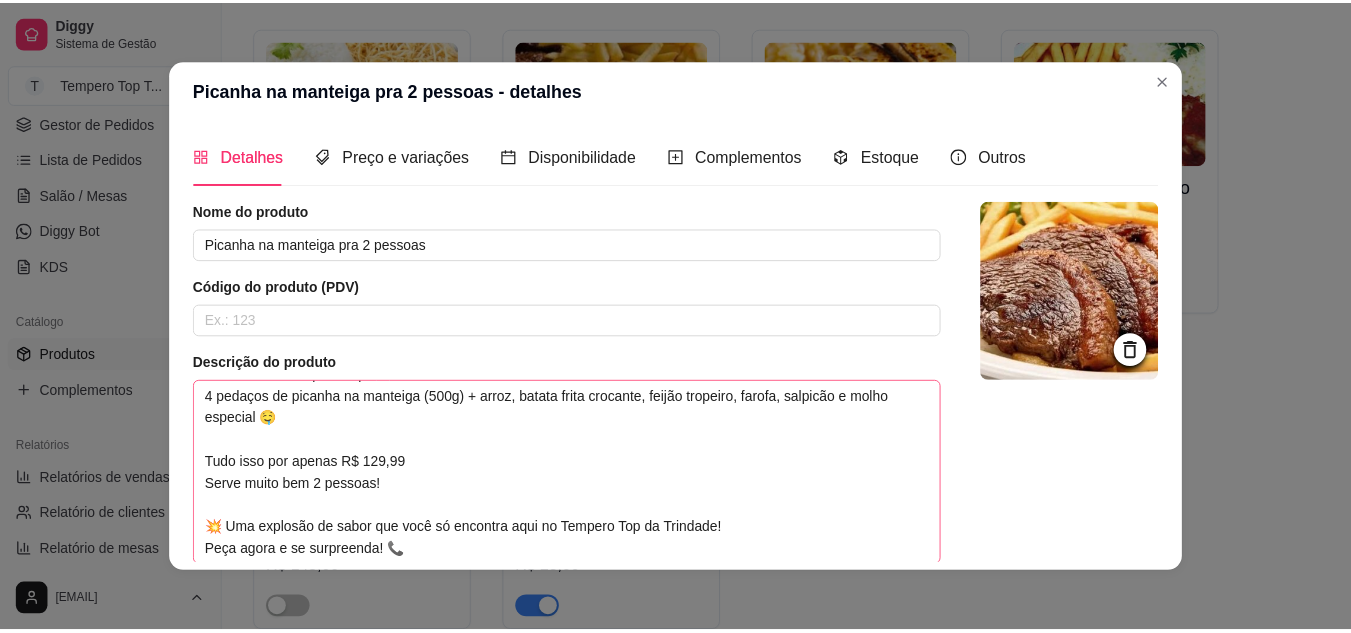 scroll, scrollTop: 44, scrollLeft: 0, axis: vertical 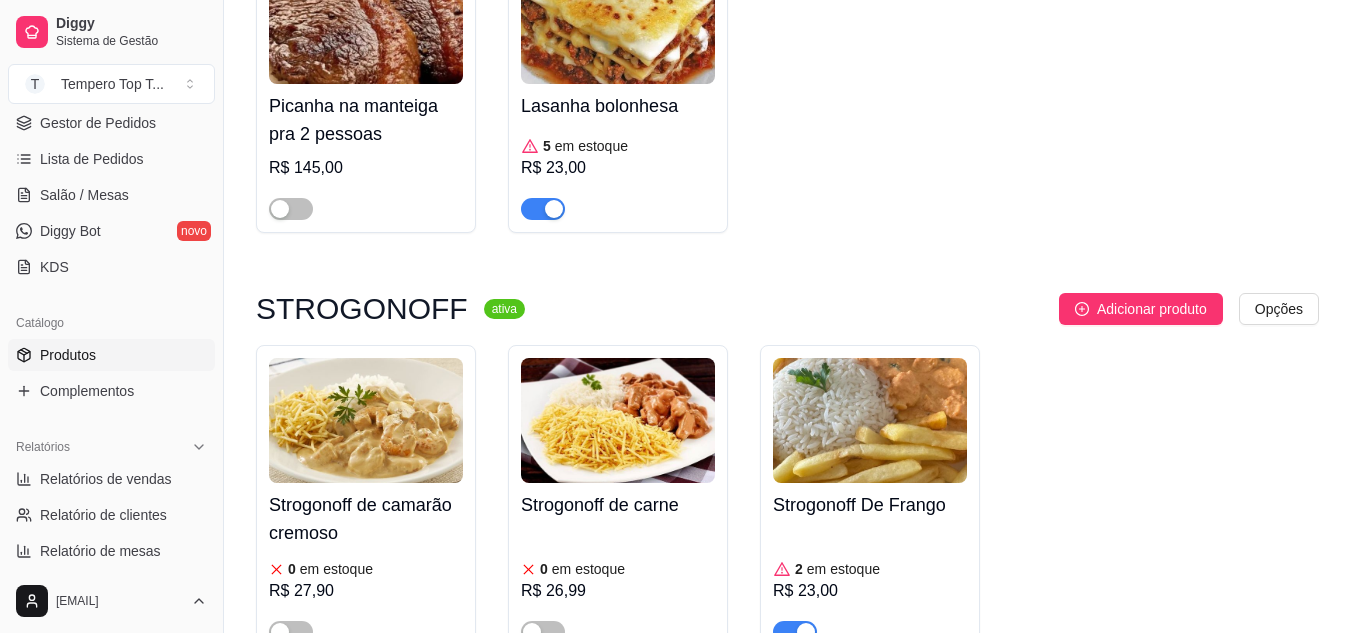 click at bounding box center [618, 21] 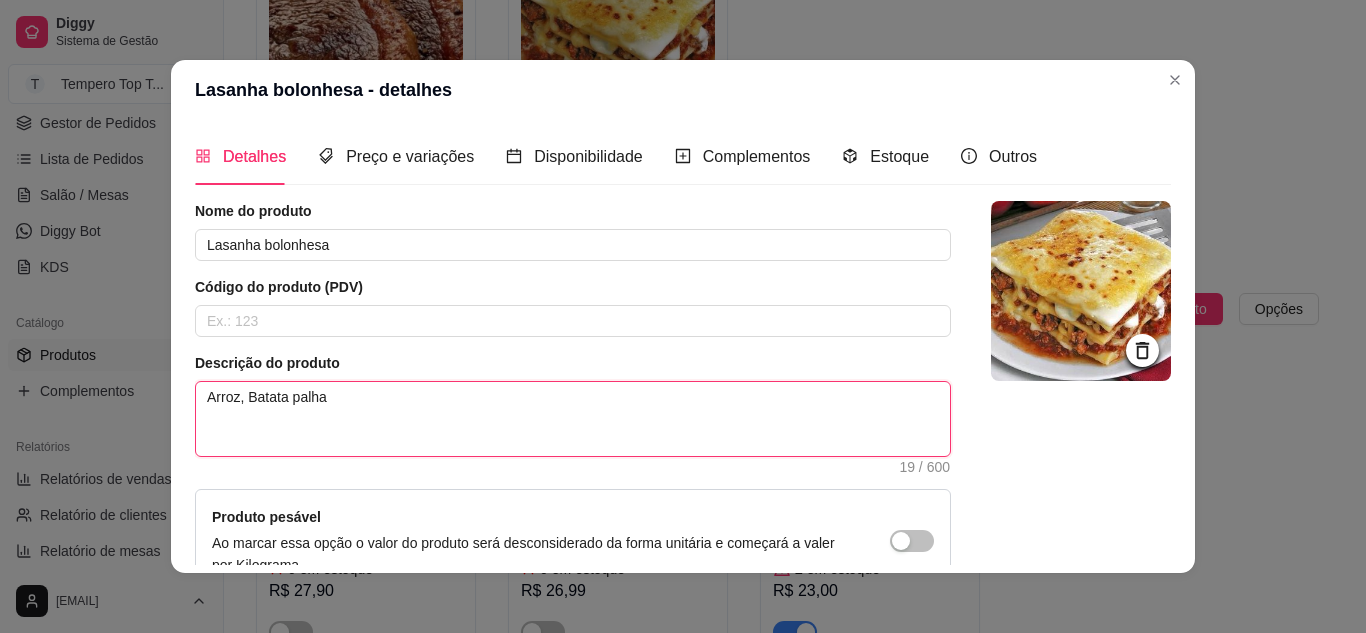 click on "Arroz, Batata palha" at bounding box center (573, 419) 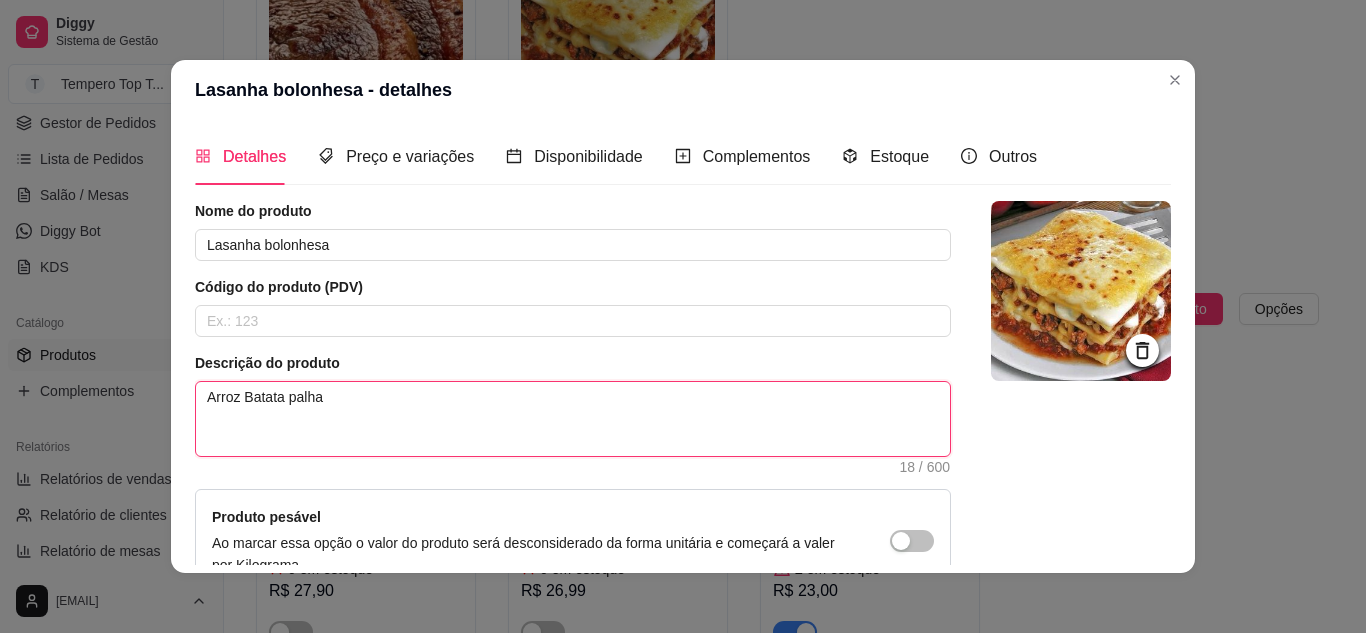 type on "Arroz  Batata palha" 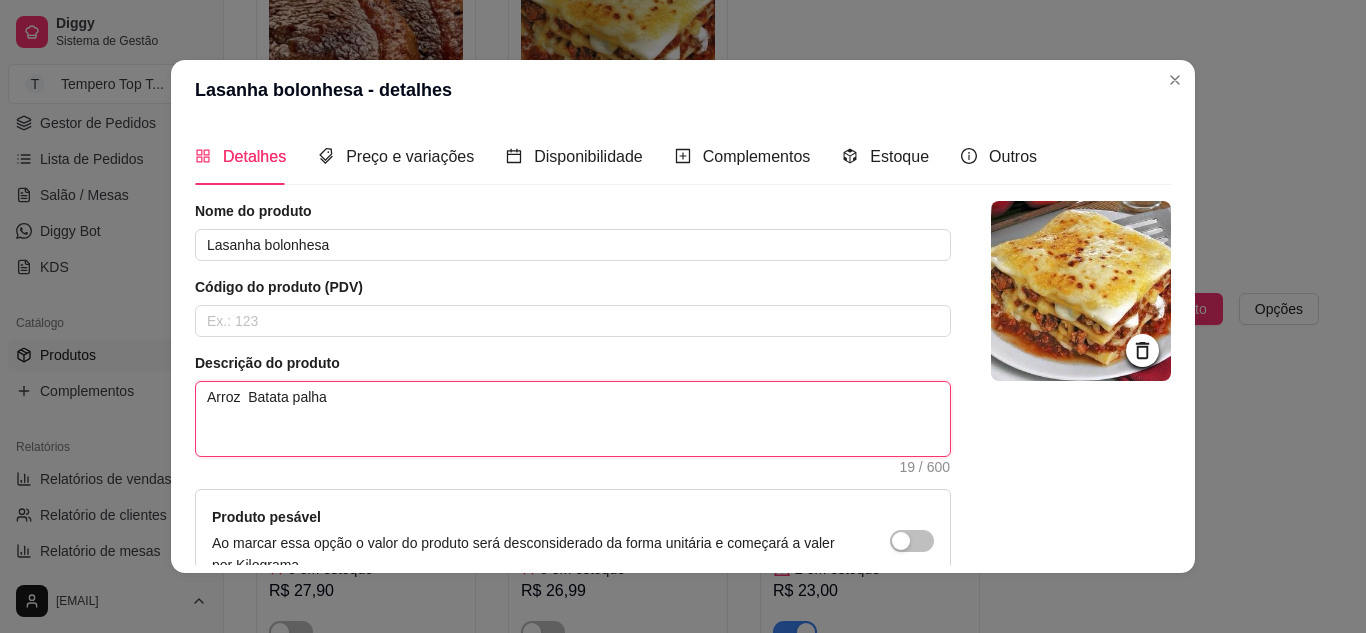 type 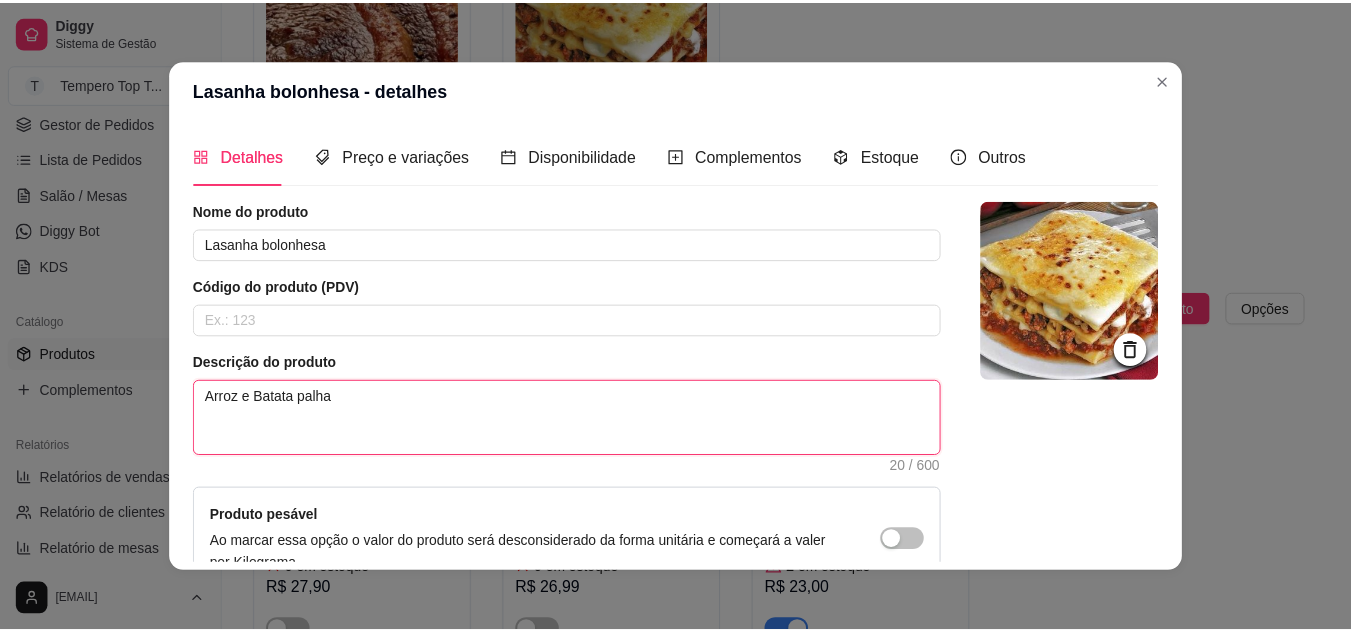 scroll, scrollTop: 215, scrollLeft: 0, axis: vertical 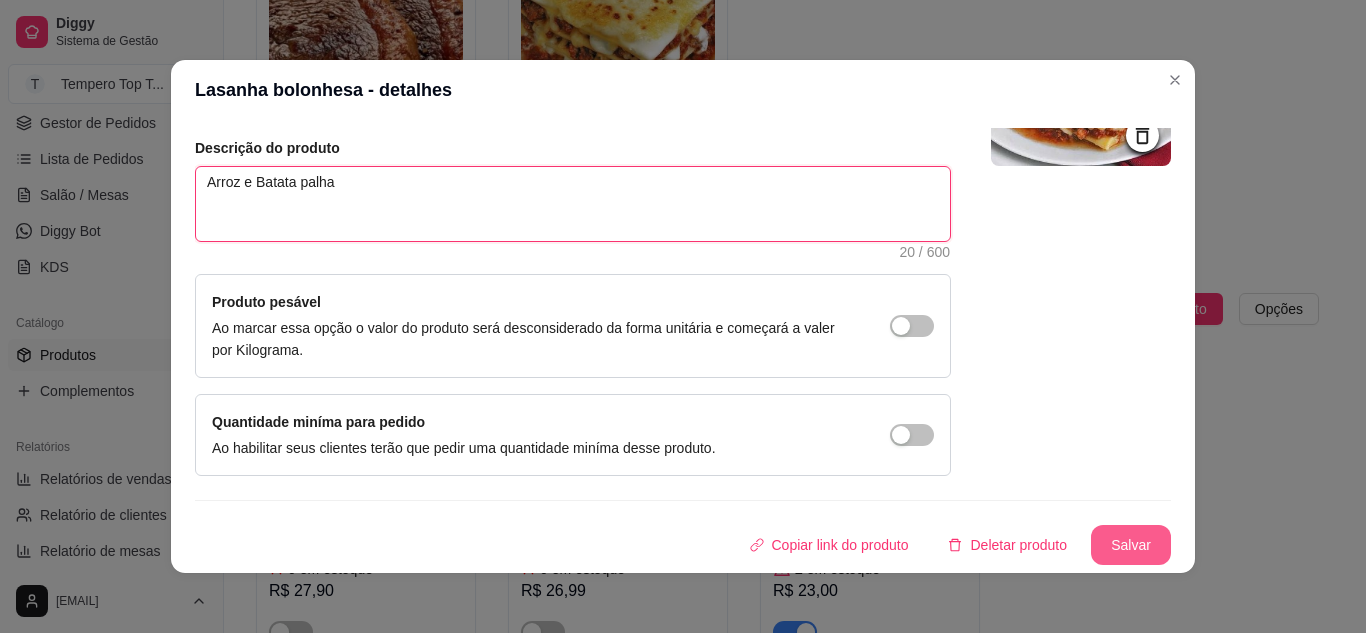 type on "Arroz e Batata palha" 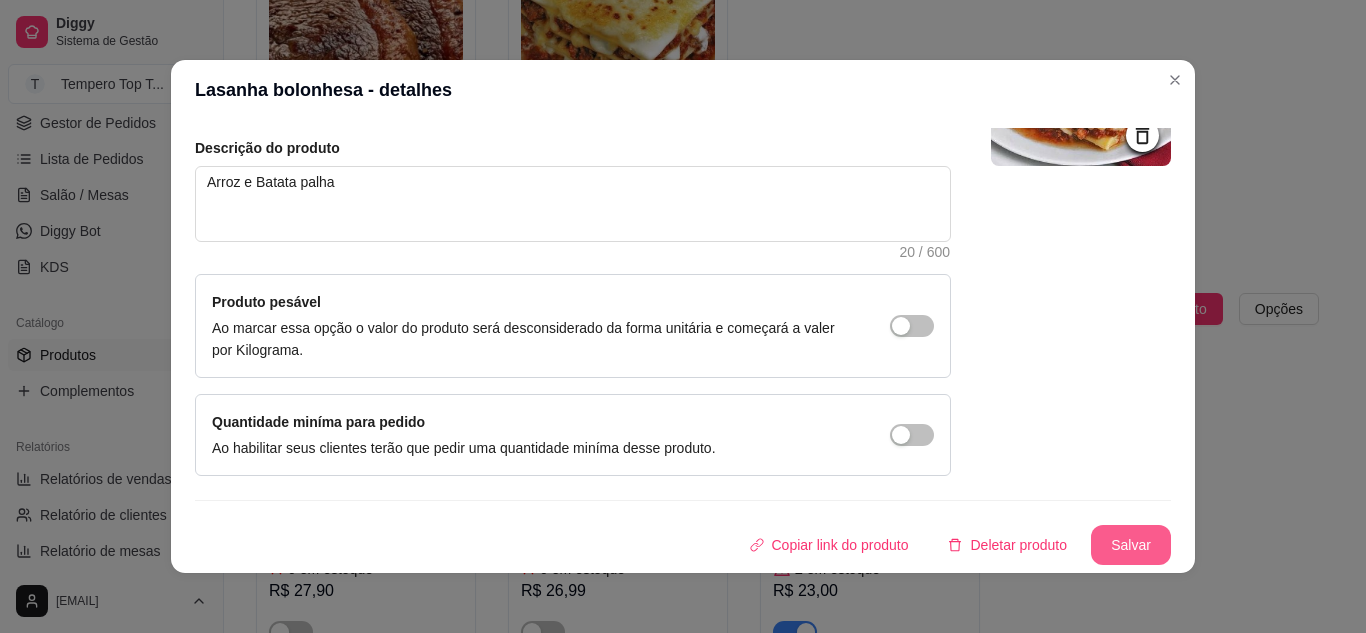 click on "Salvar" at bounding box center (1131, 545) 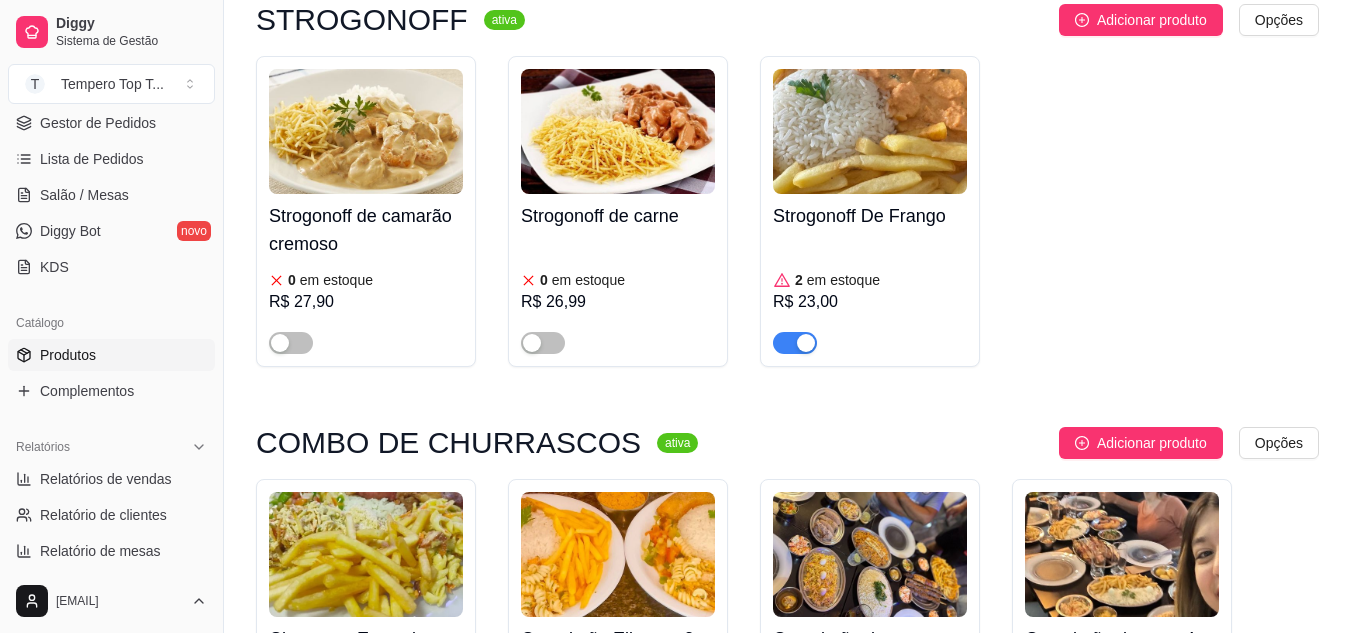 scroll, scrollTop: 2700, scrollLeft: 0, axis: vertical 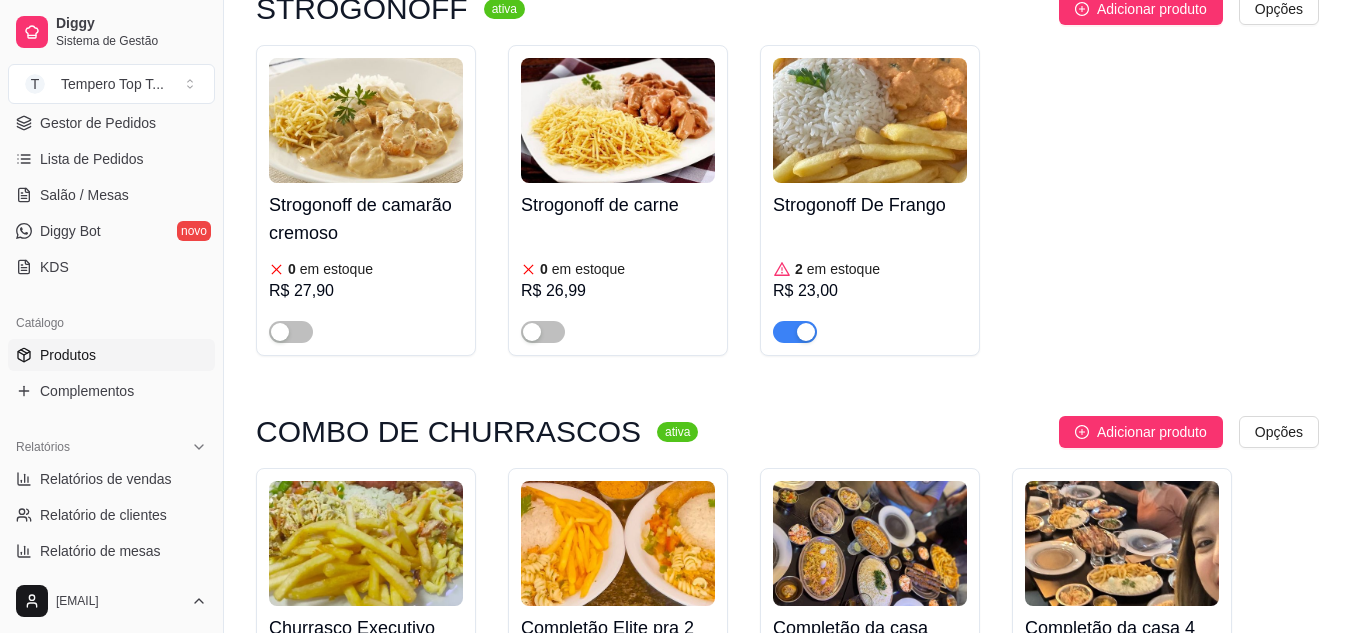 click on "Strogonoff de camarão cremoso" at bounding box center [366, 219] 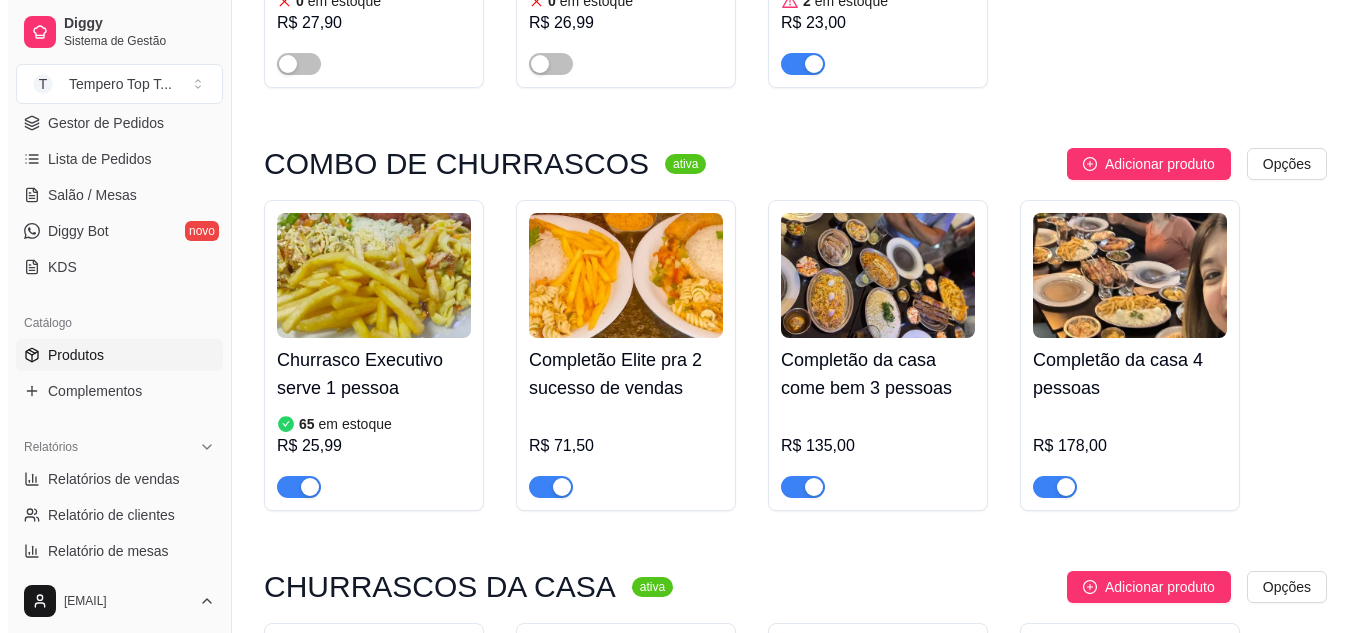 scroll, scrollTop: 3000, scrollLeft: 0, axis: vertical 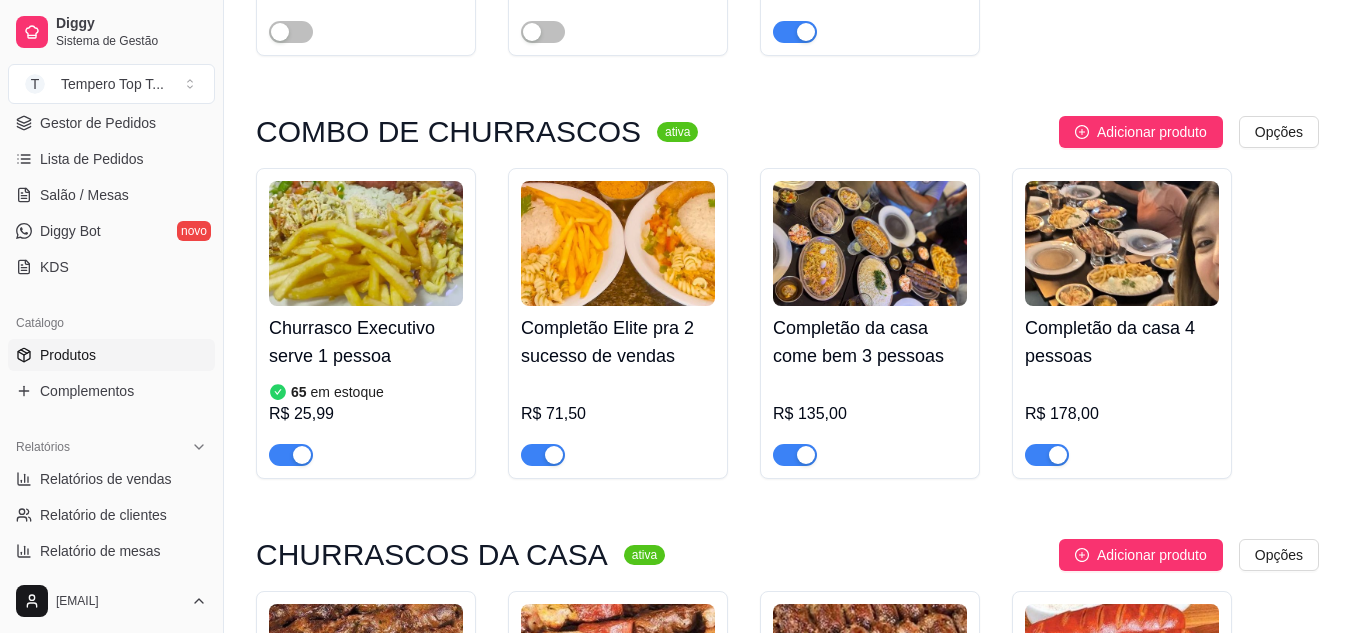 click on "Churrasco Executivo serve  1 pessoa" at bounding box center [366, 342] 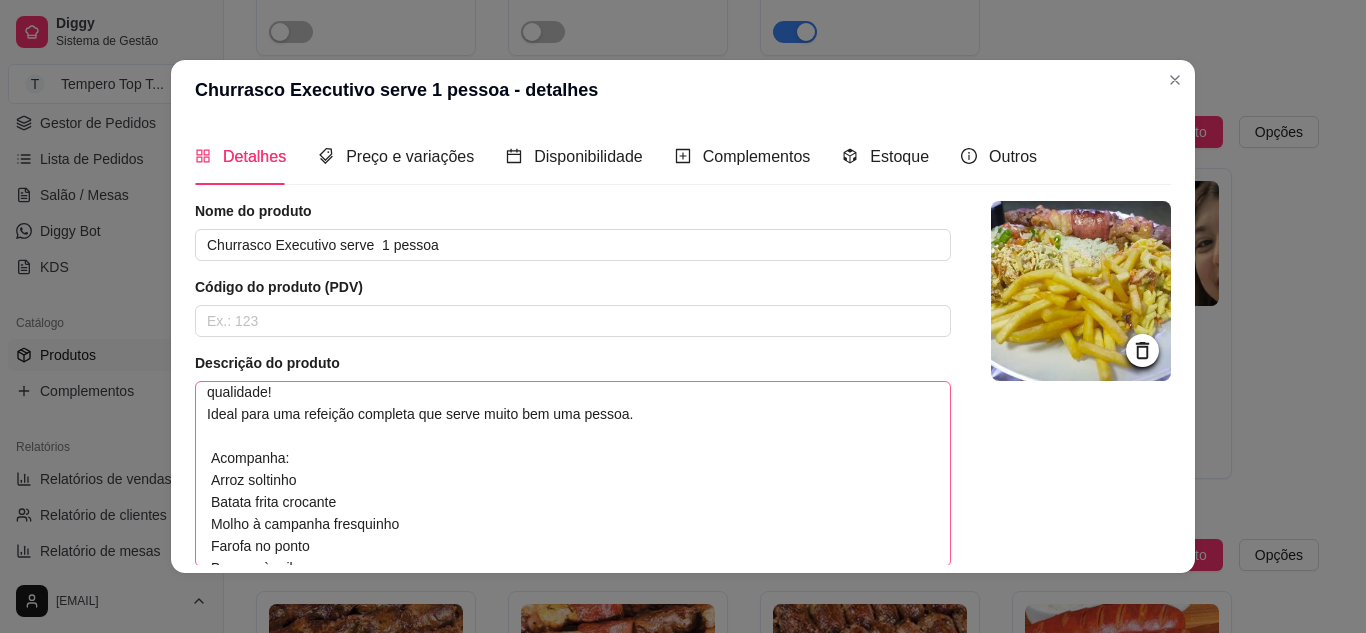 scroll, scrollTop: 154, scrollLeft: 0, axis: vertical 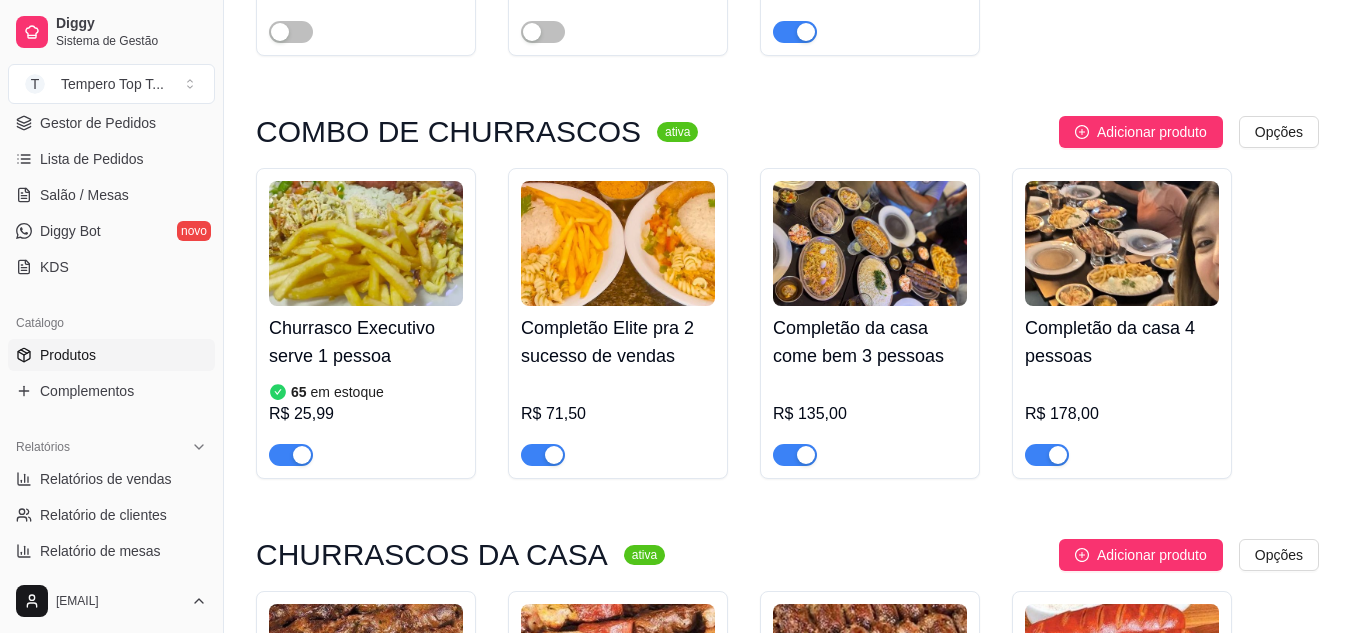 click at bounding box center (618, 243) 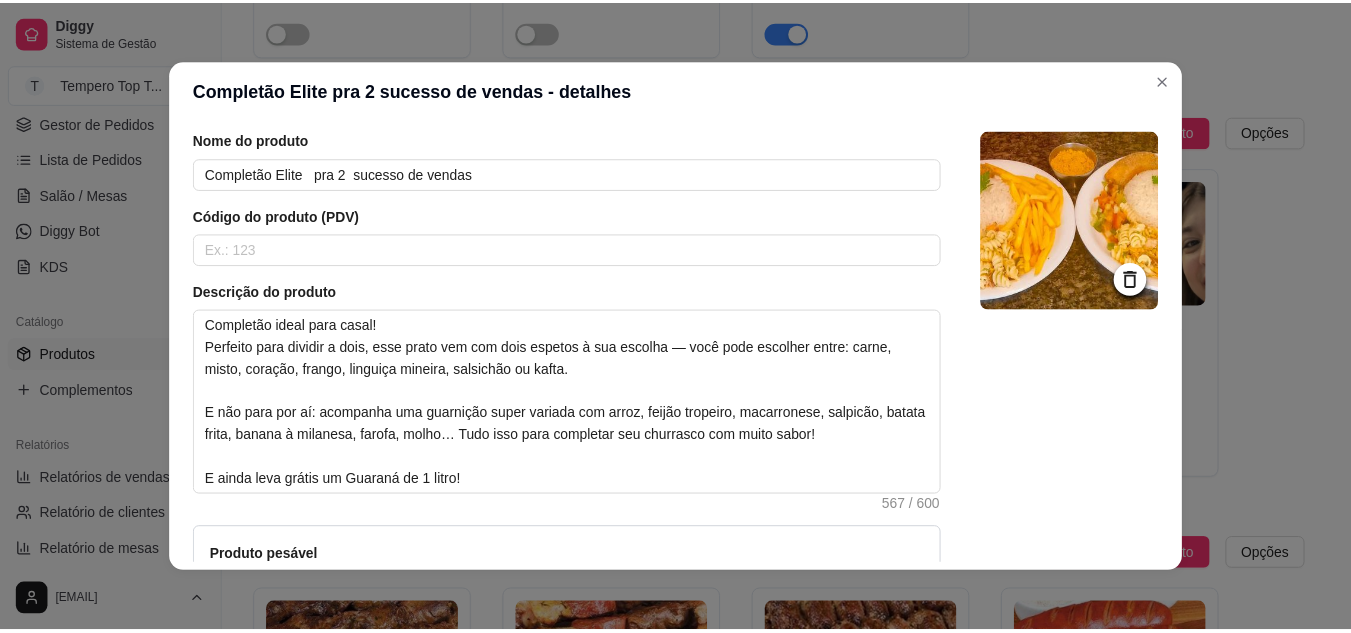scroll, scrollTop: 100, scrollLeft: 0, axis: vertical 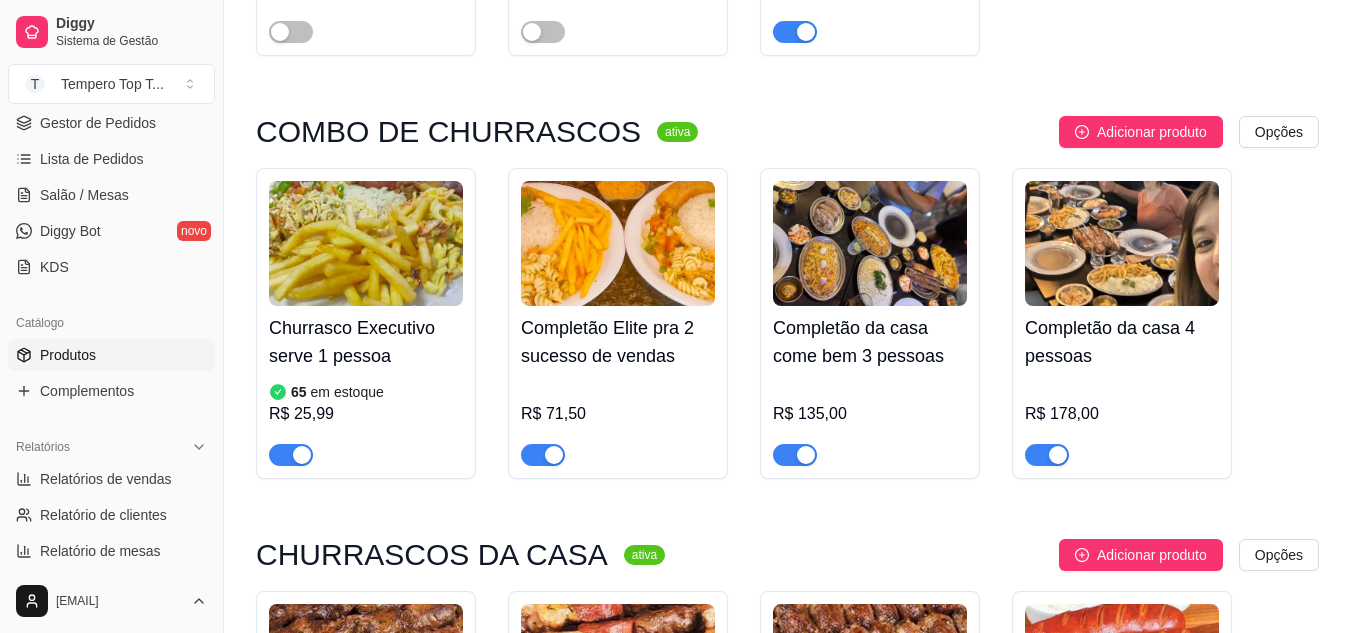 click on "Completão da casa come bem  3 pessoas" at bounding box center (870, 342) 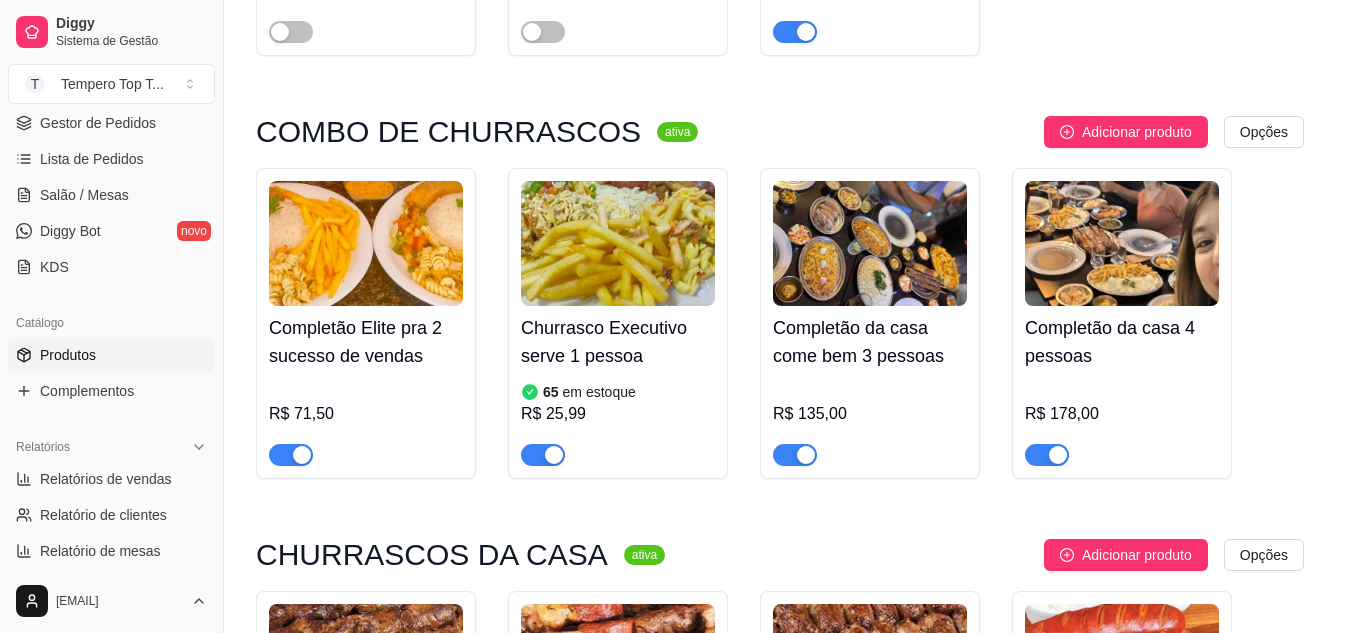 type 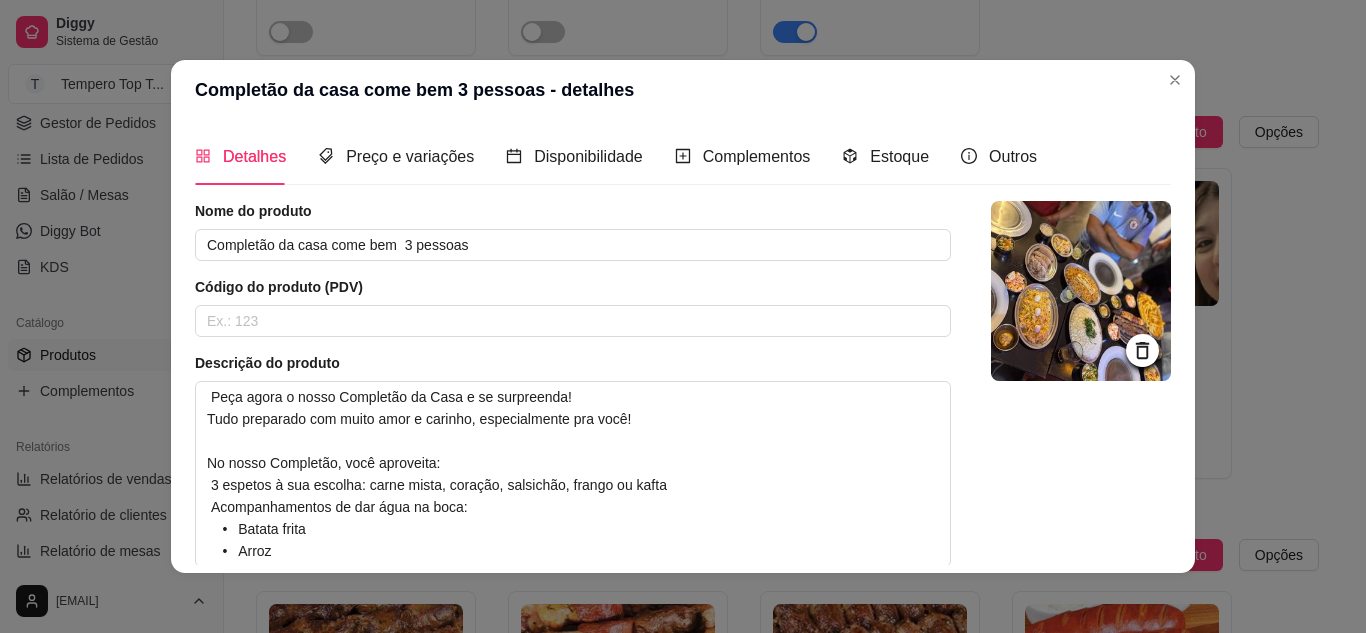 click on "Completão da casa come bem  3 pessoas - detalhes" at bounding box center (683, 90) 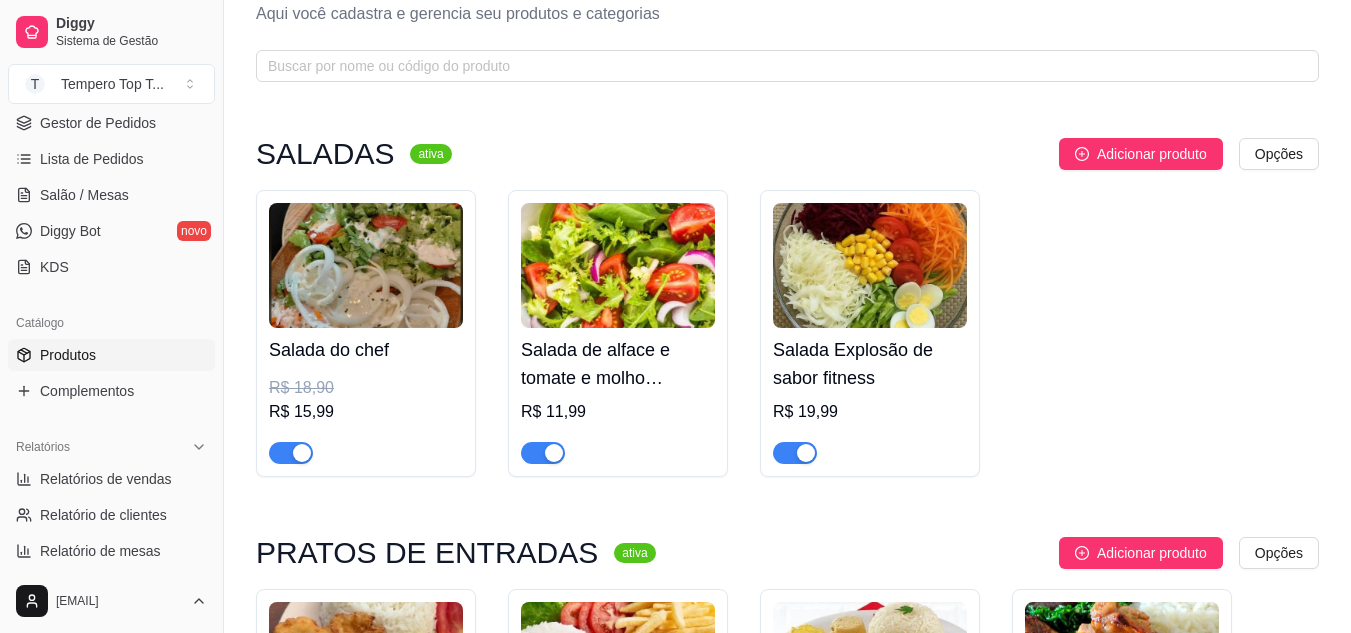 scroll, scrollTop: 0, scrollLeft: 0, axis: both 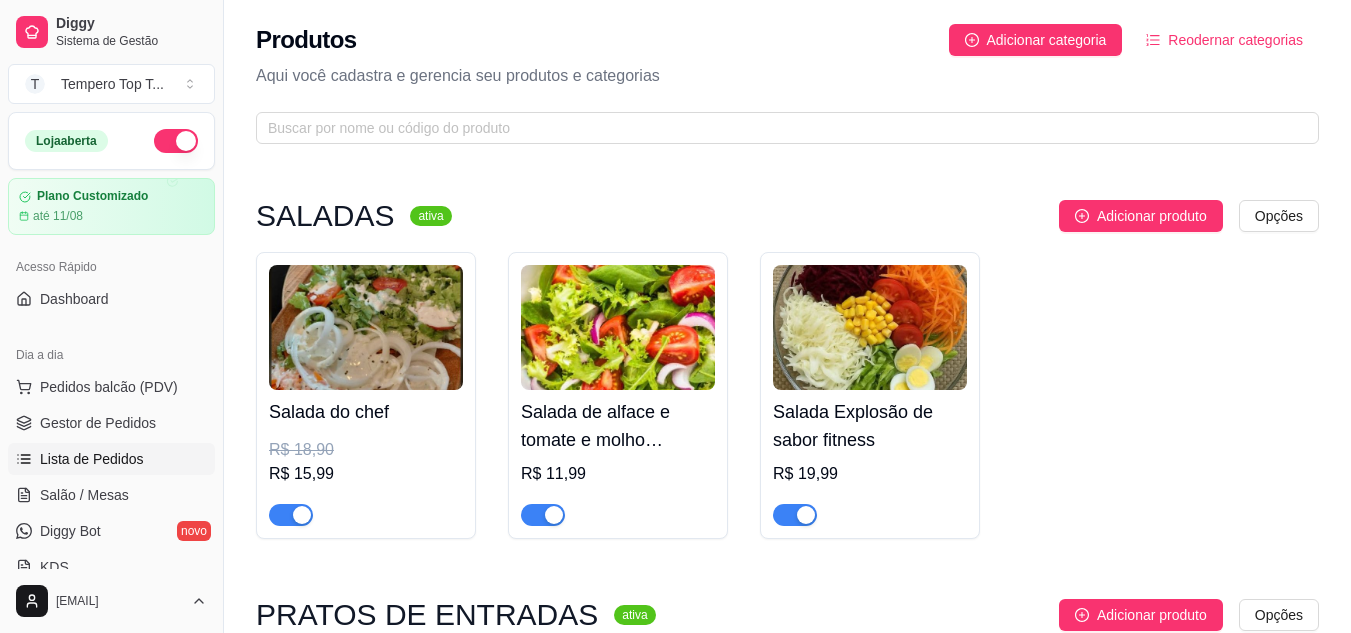 click on "Lista de Pedidos" at bounding box center [92, 459] 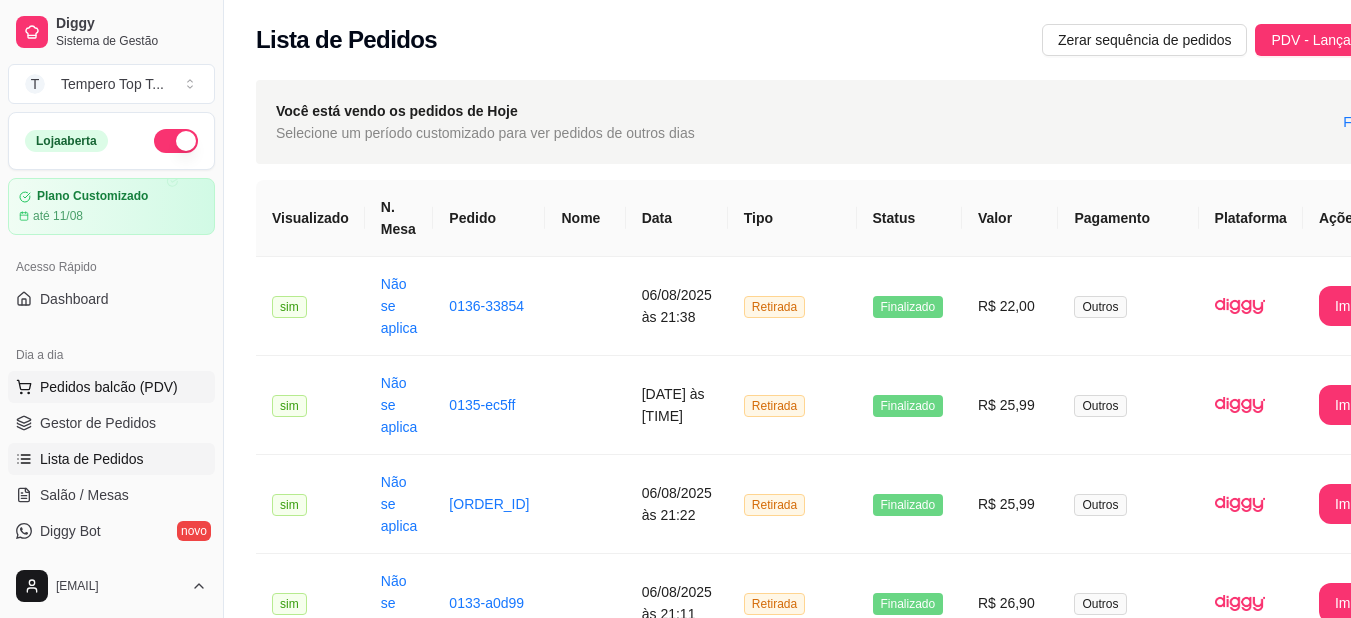 click on "Pedidos balcão (PDV)" at bounding box center (109, 387) 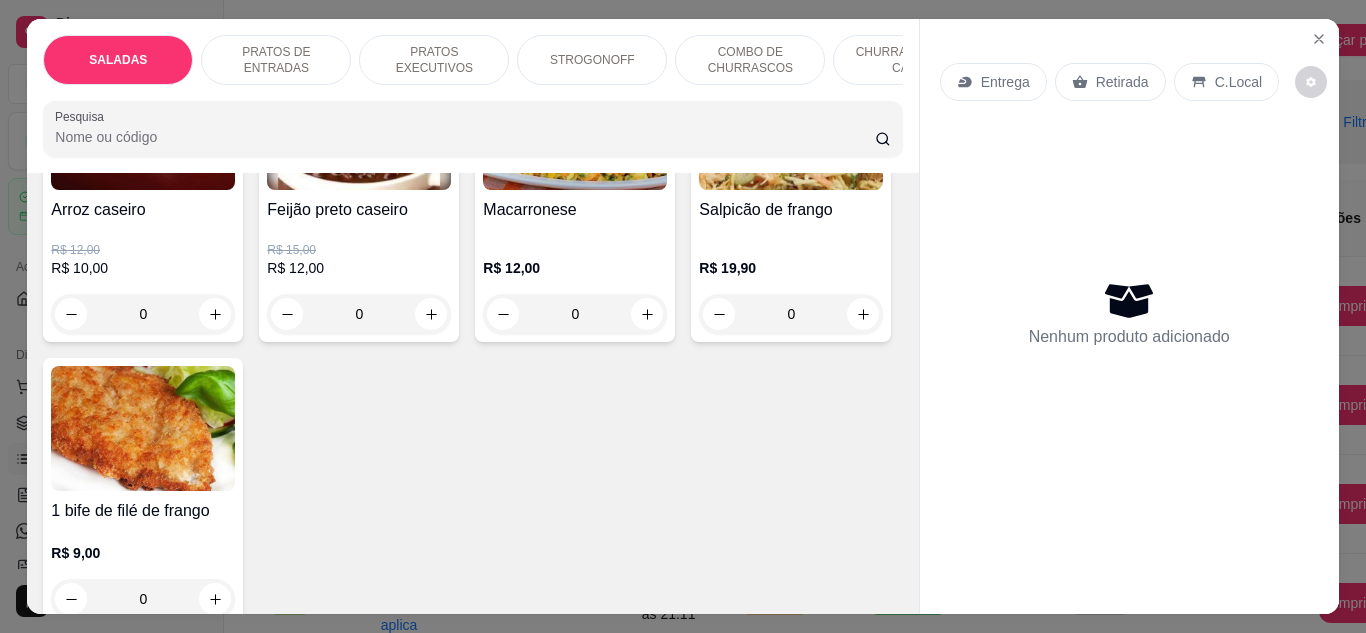 scroll, scrollTop: 4000, scrollLeft: 0, axis: vertical 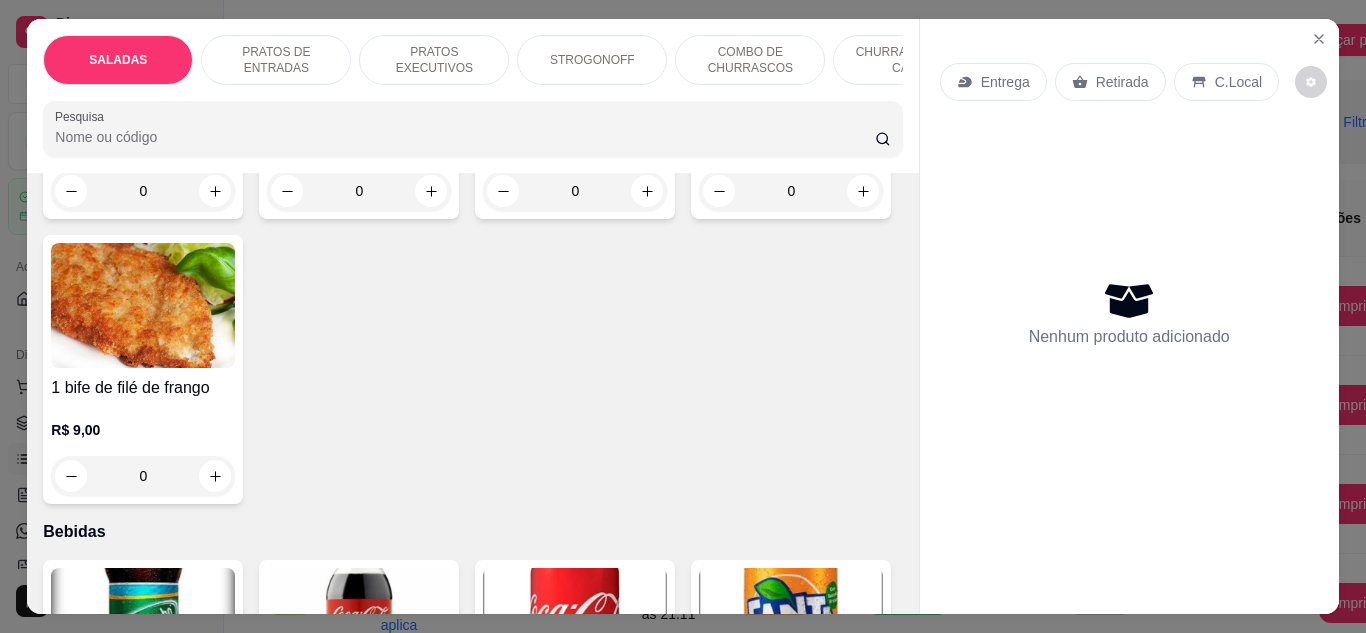 click 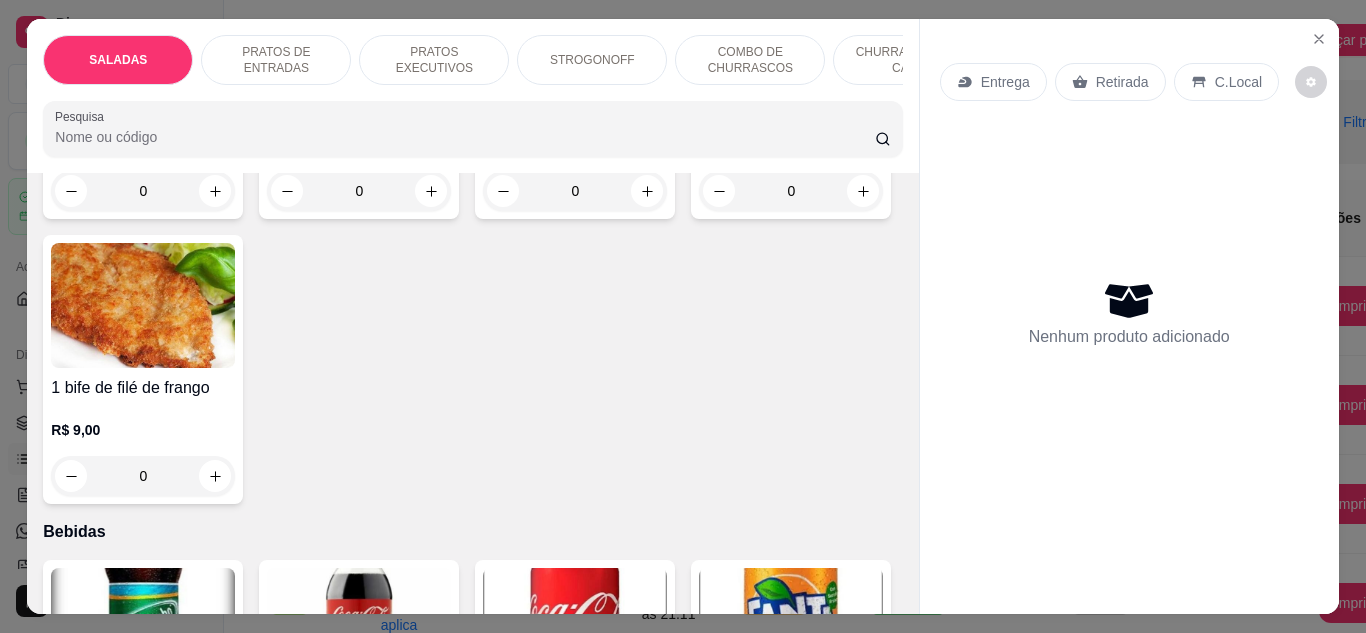 type on "1" 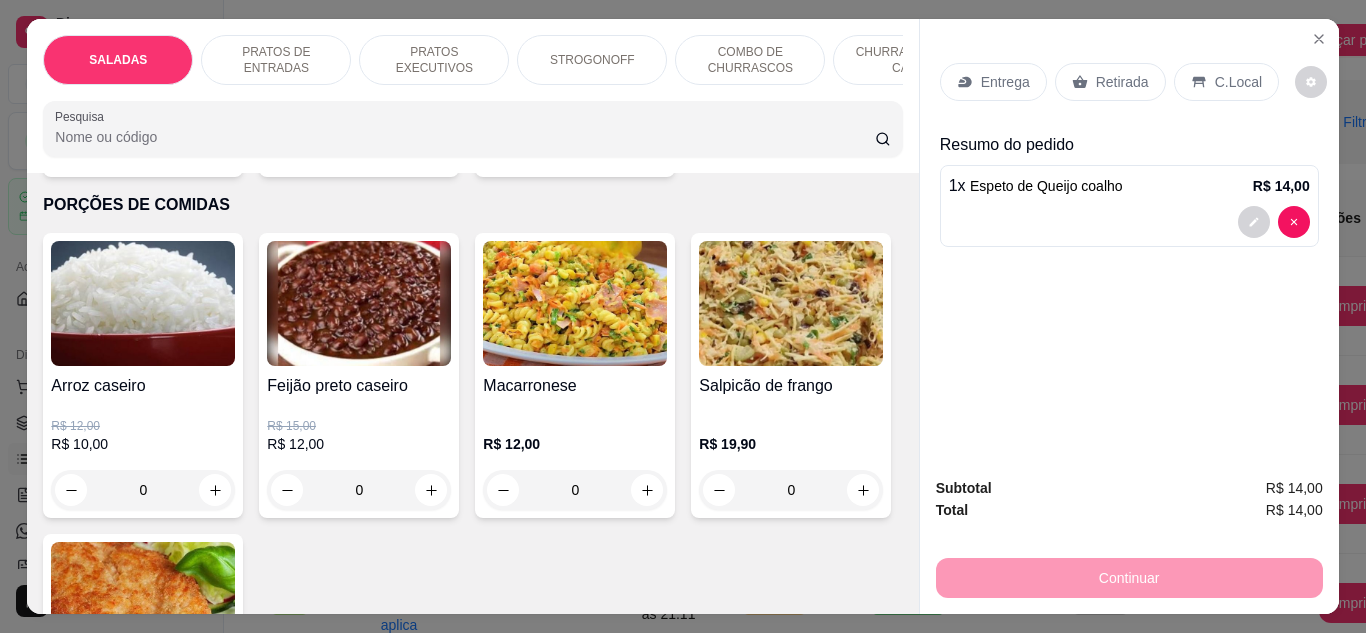 scroll, scrollTop: 3601, scrollLeft: 0, axis: vertical 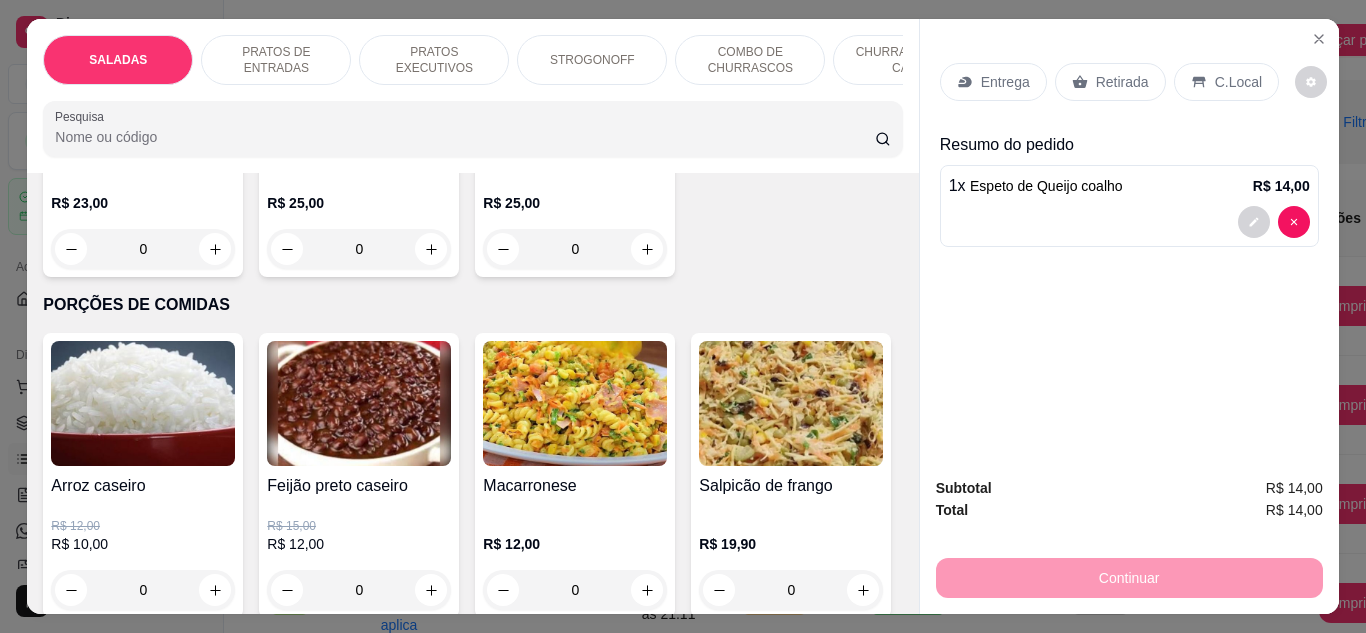 click at bounding box center (863, -751) 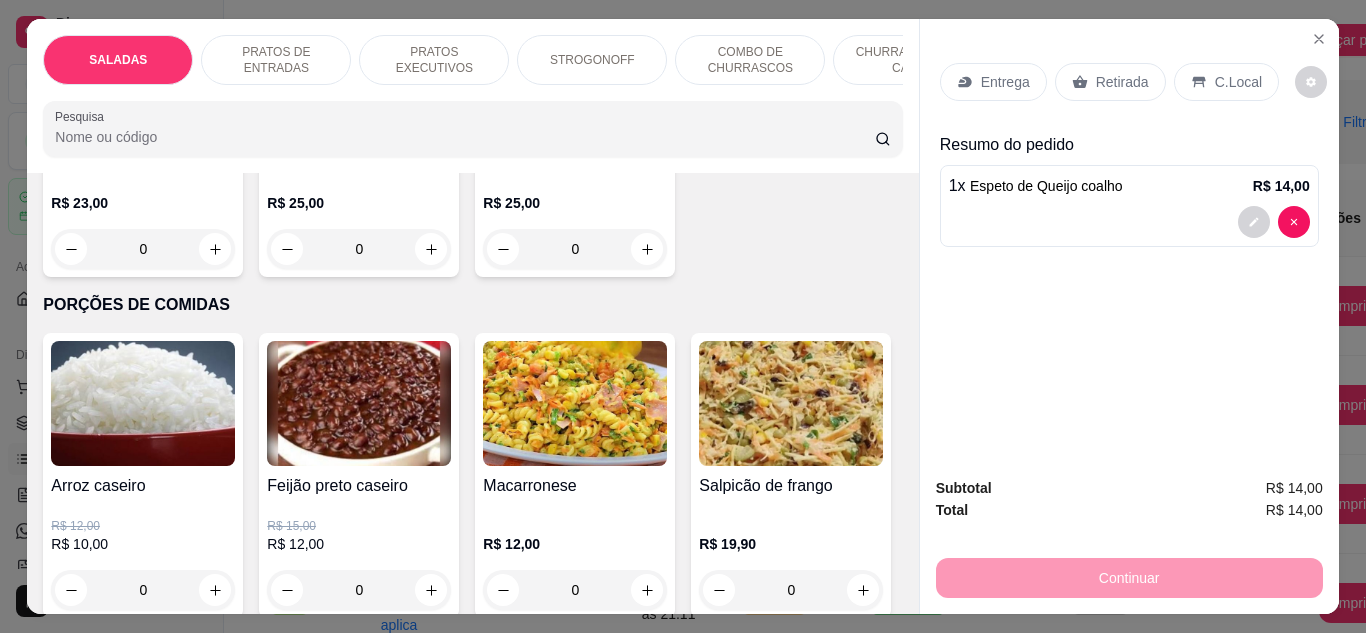 type on "1" 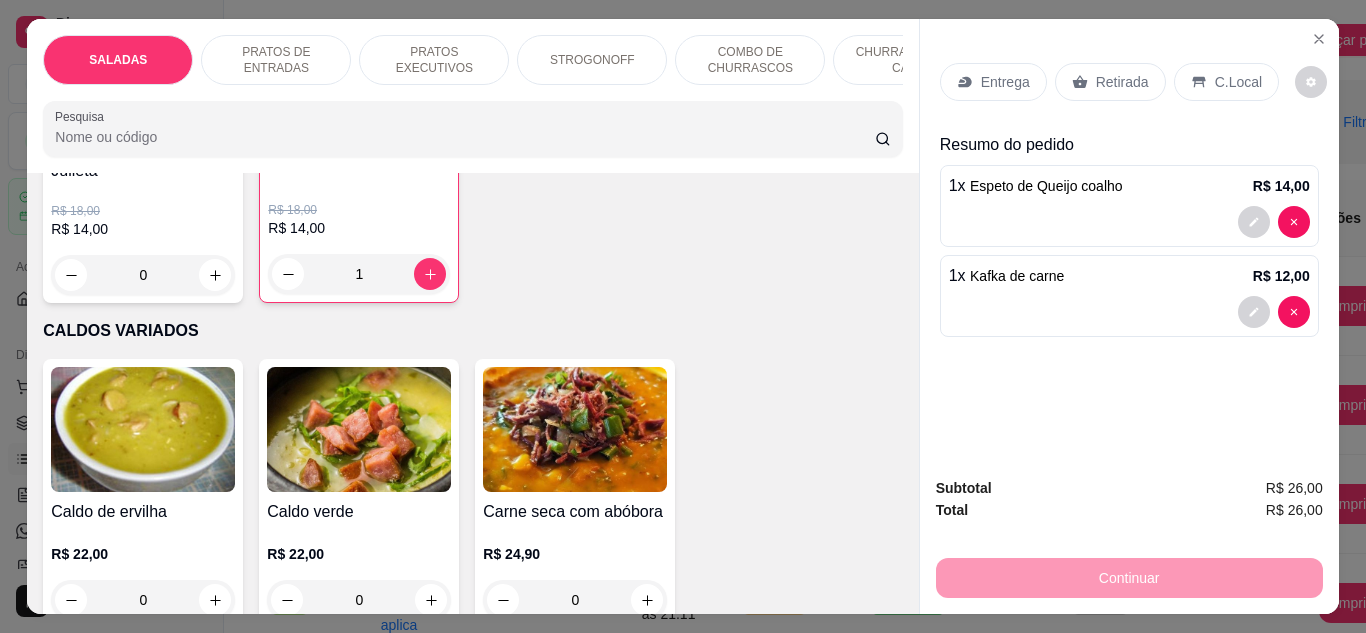 scroll, scrollTop: 3001, scrollLeft: 0, axis: vertical 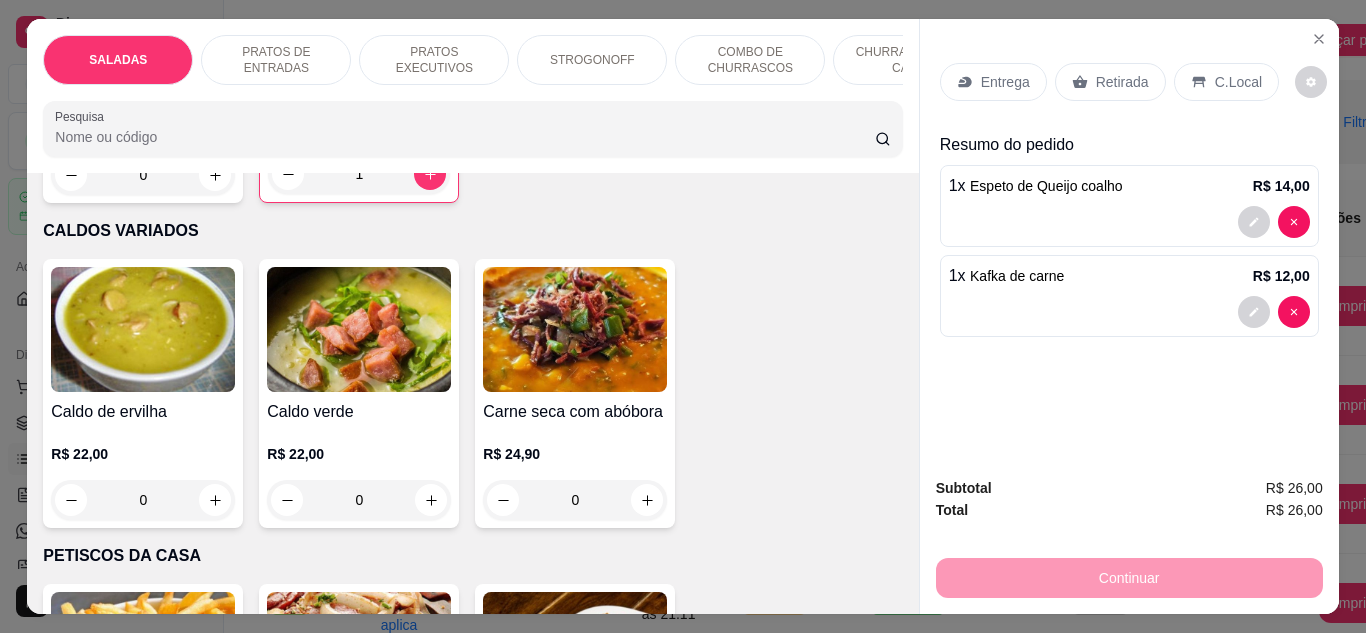 click 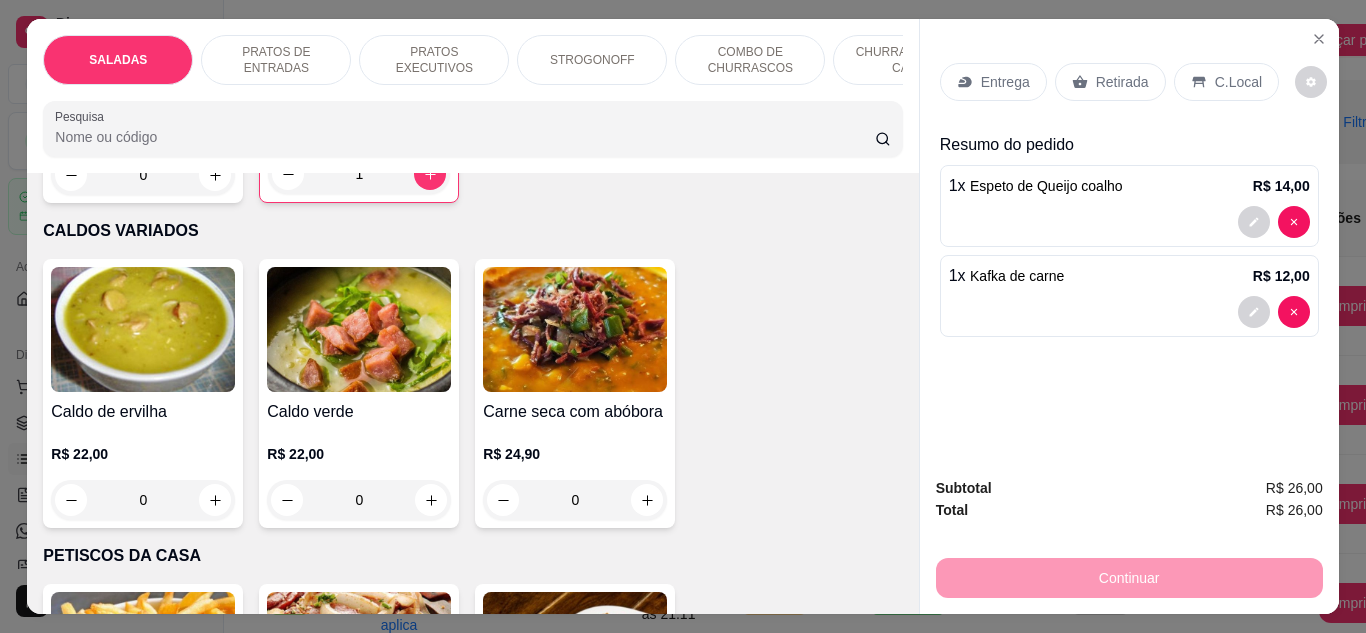 type on "1" 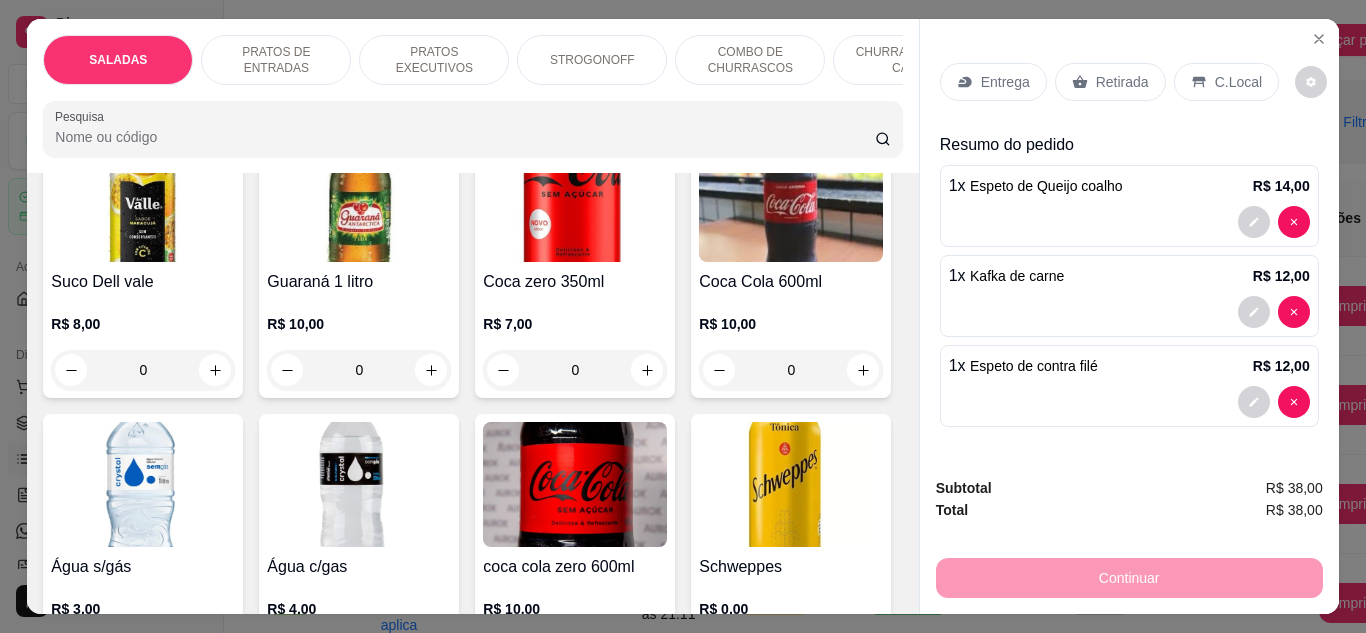 scroll, scrollTop: 5101, scrollLeft: 0, axis: vertical 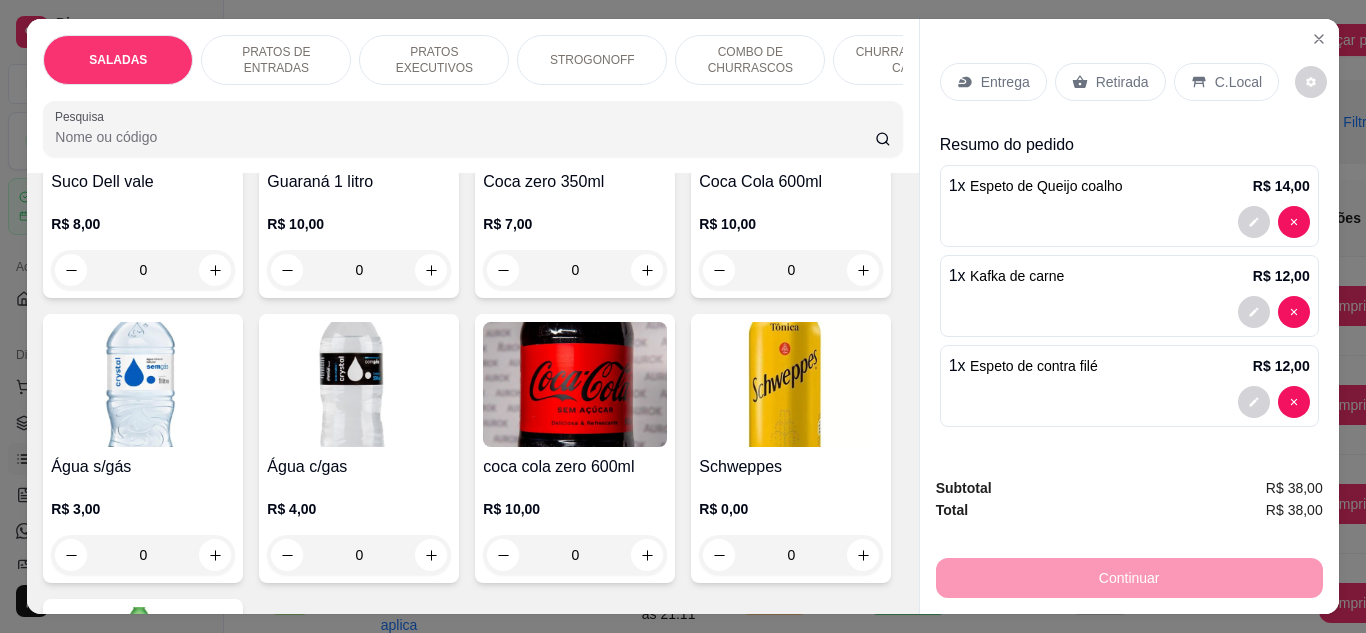 click 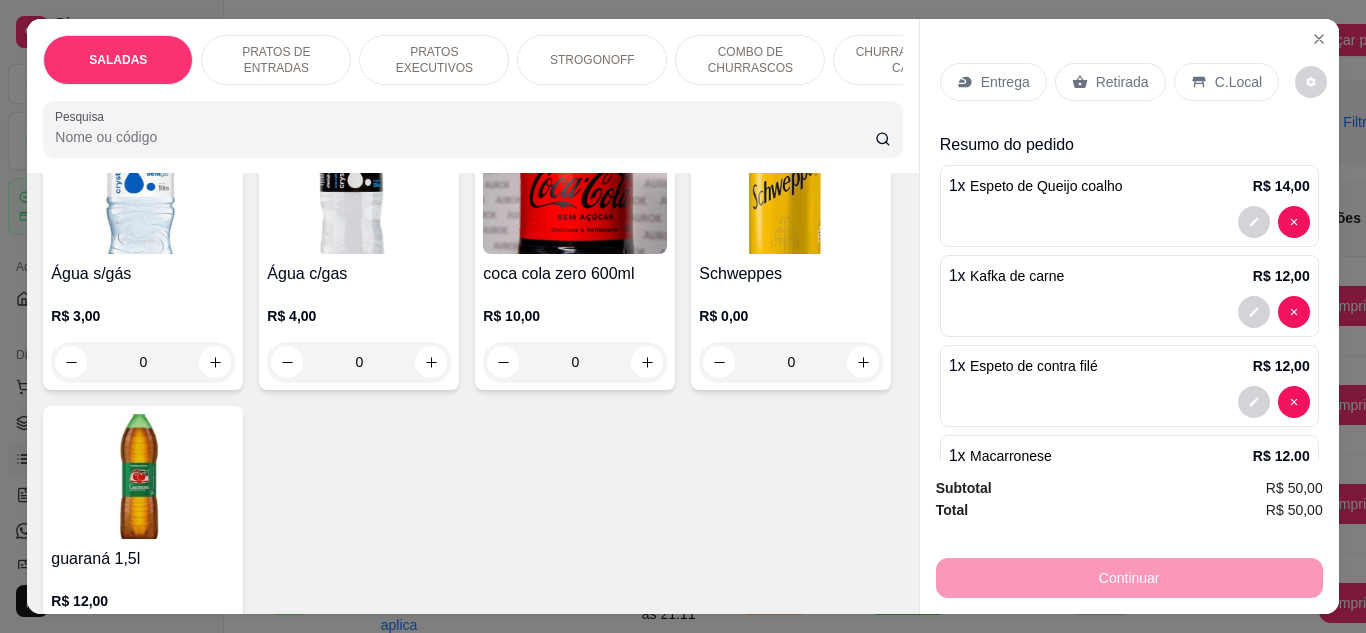 scroll, scrollTop: 5301, scrollLeft: 0, axis: vertical 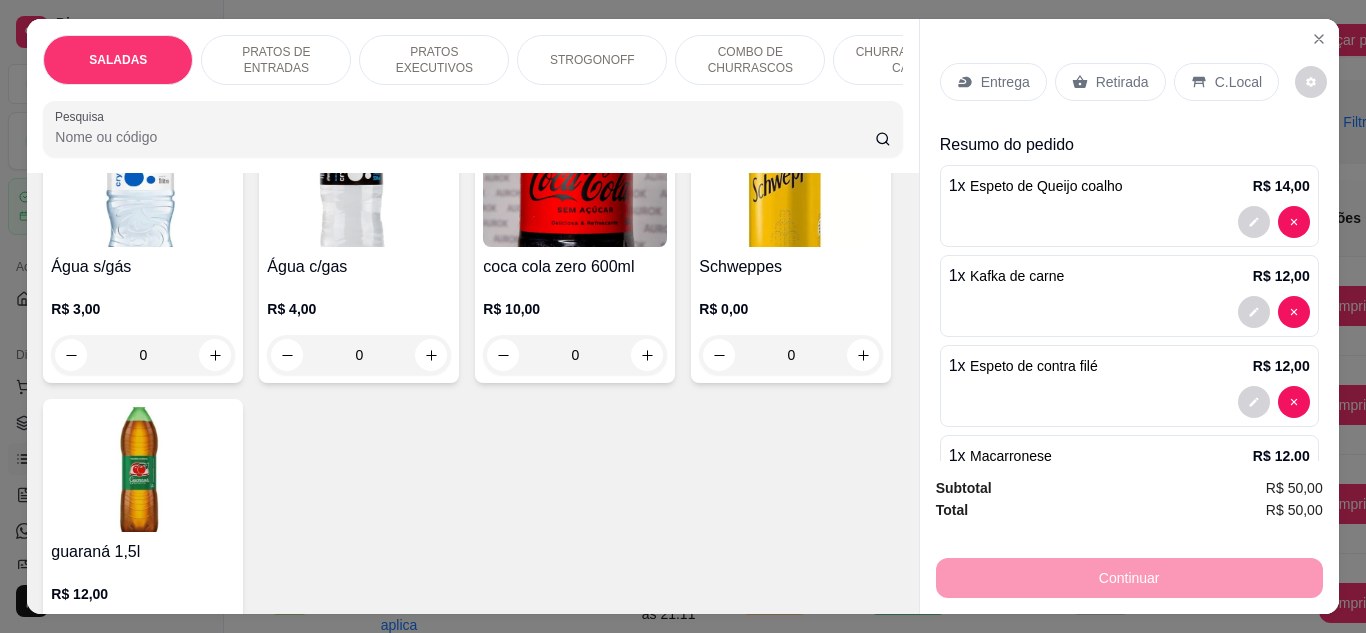 click 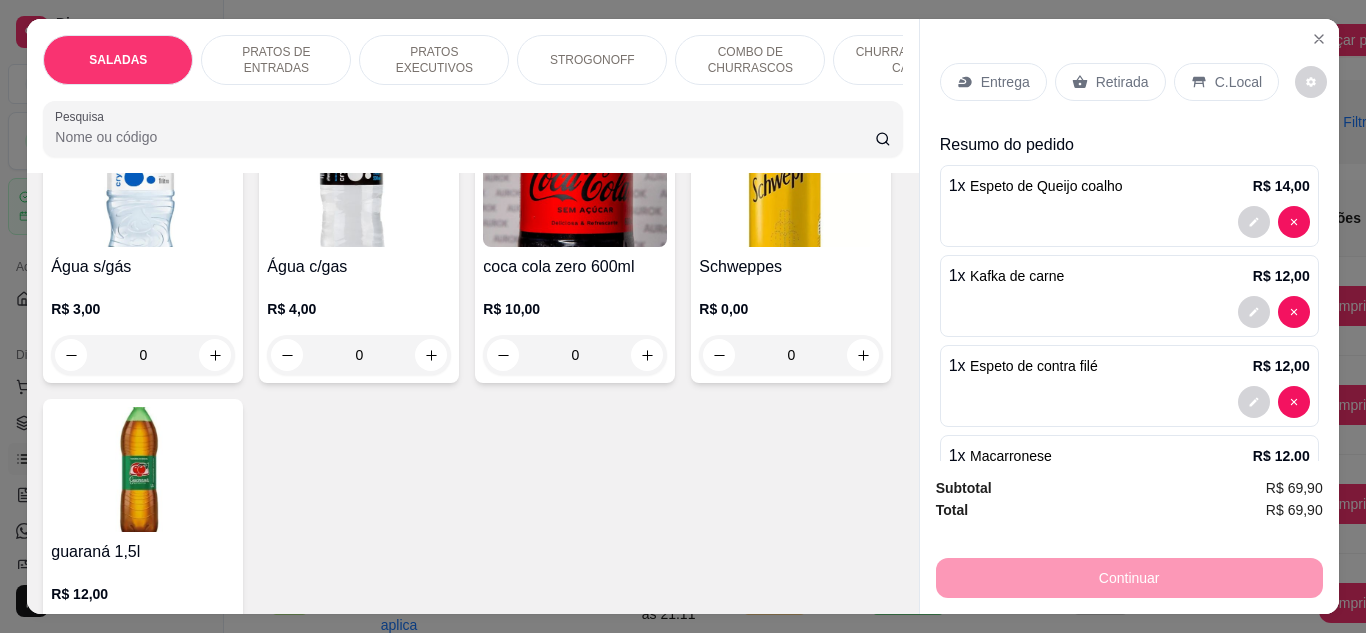 scroll, scrollTop: 5302, scrollLeft: 0, axis: vertical 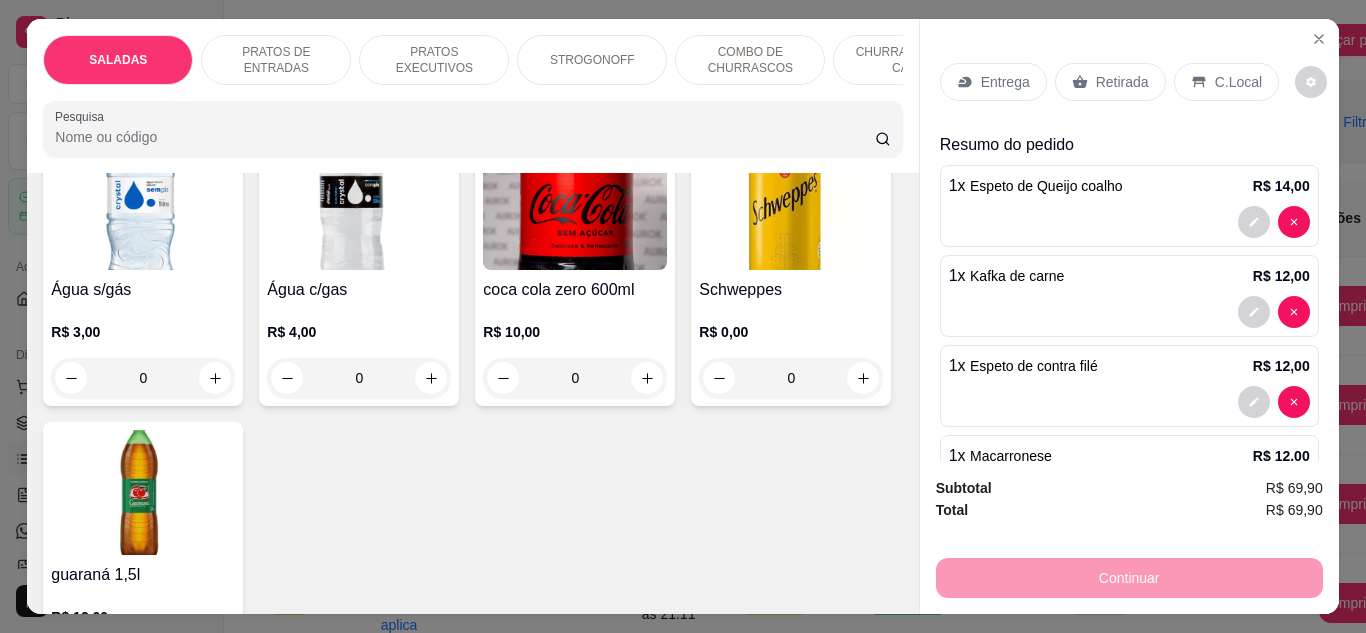 click on "C.Local" at bounding box center (1238, 82) 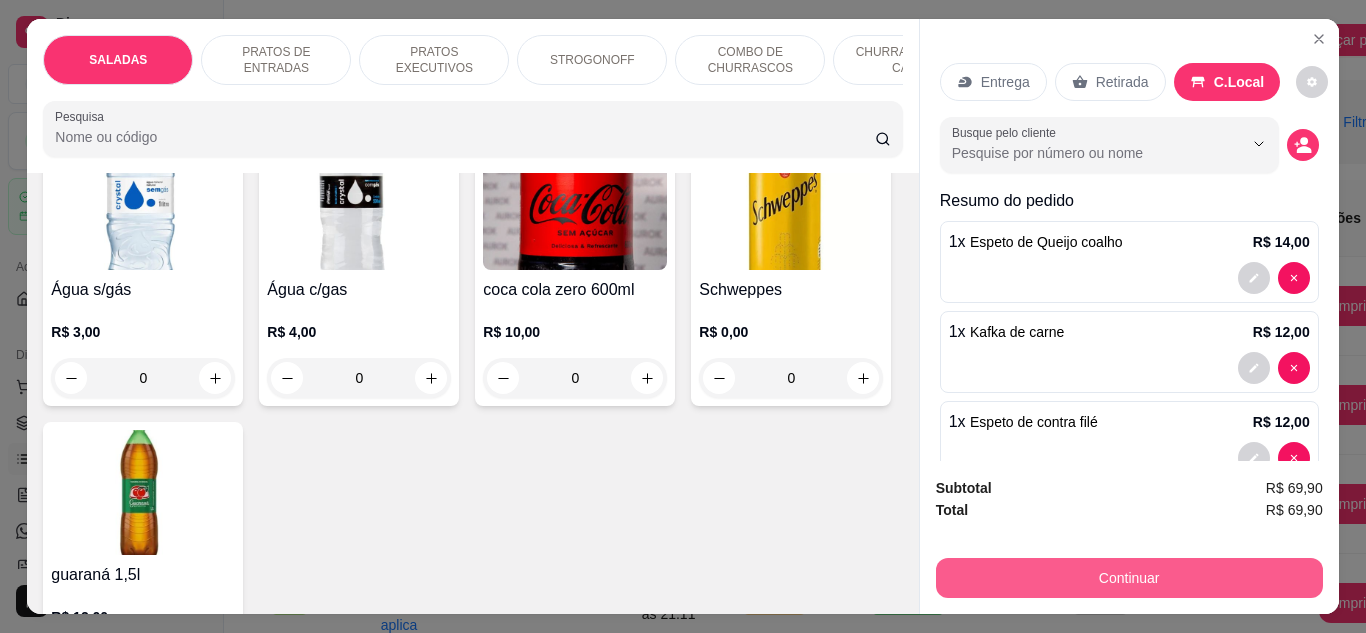 click on "Continuar" at bounding box center [1129, 578] 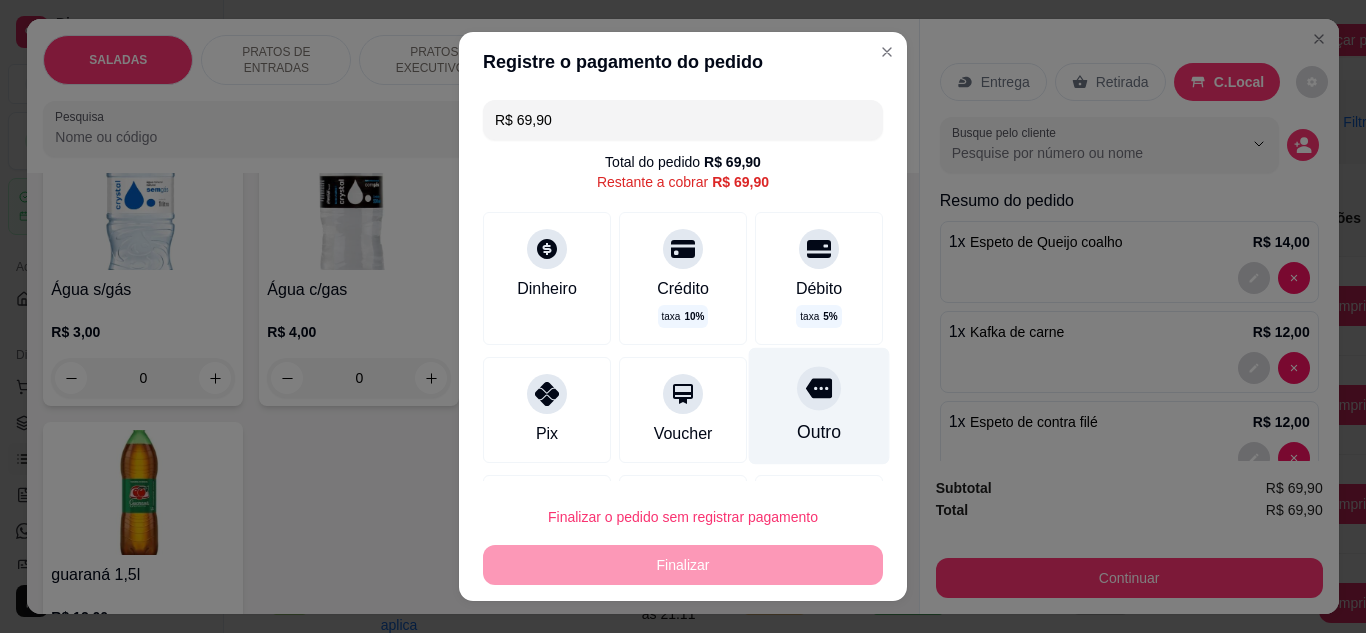 click at bounding box center [819, 388] 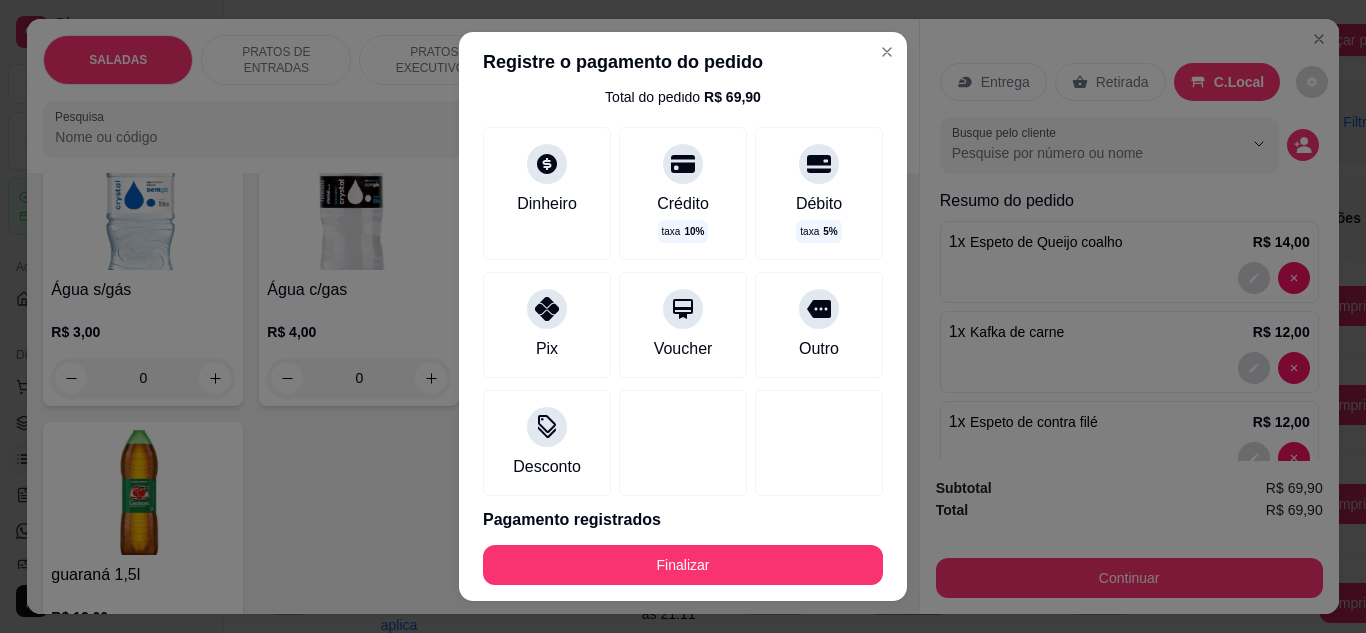scroll, scrollTop: 100, scrollLeft: 0, axis: vertical 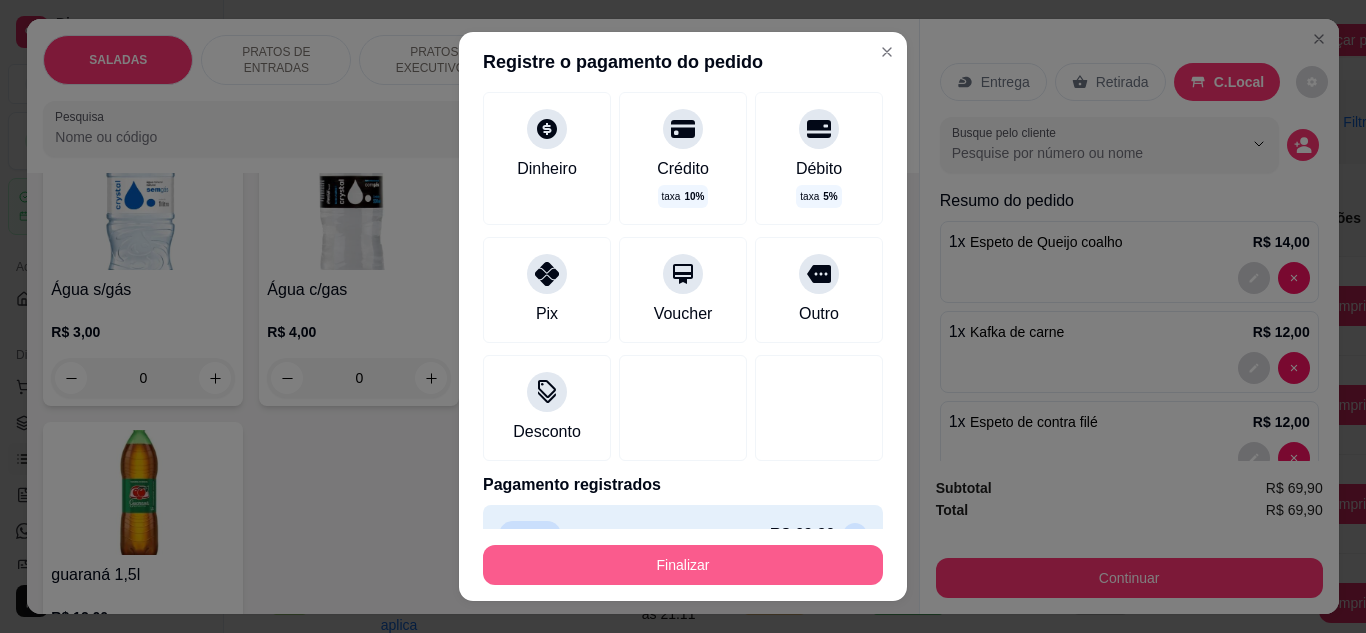 click on "Finalizar" at bounding box center (683, 565) 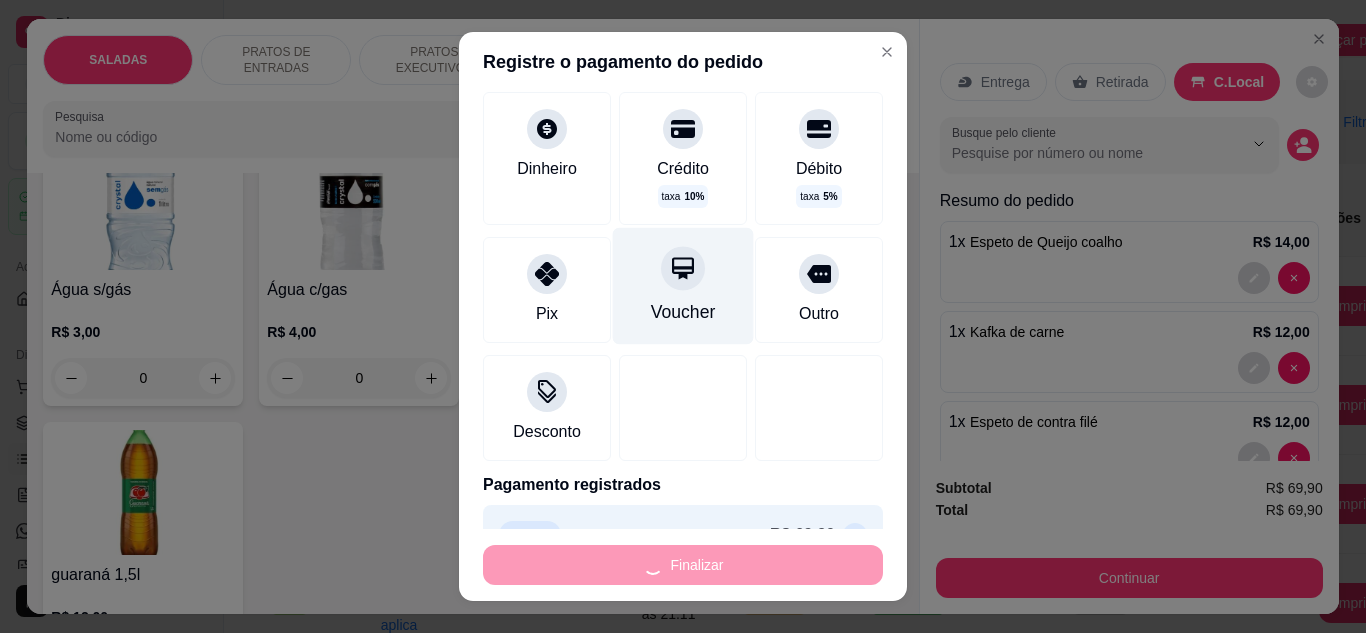 type on "0" 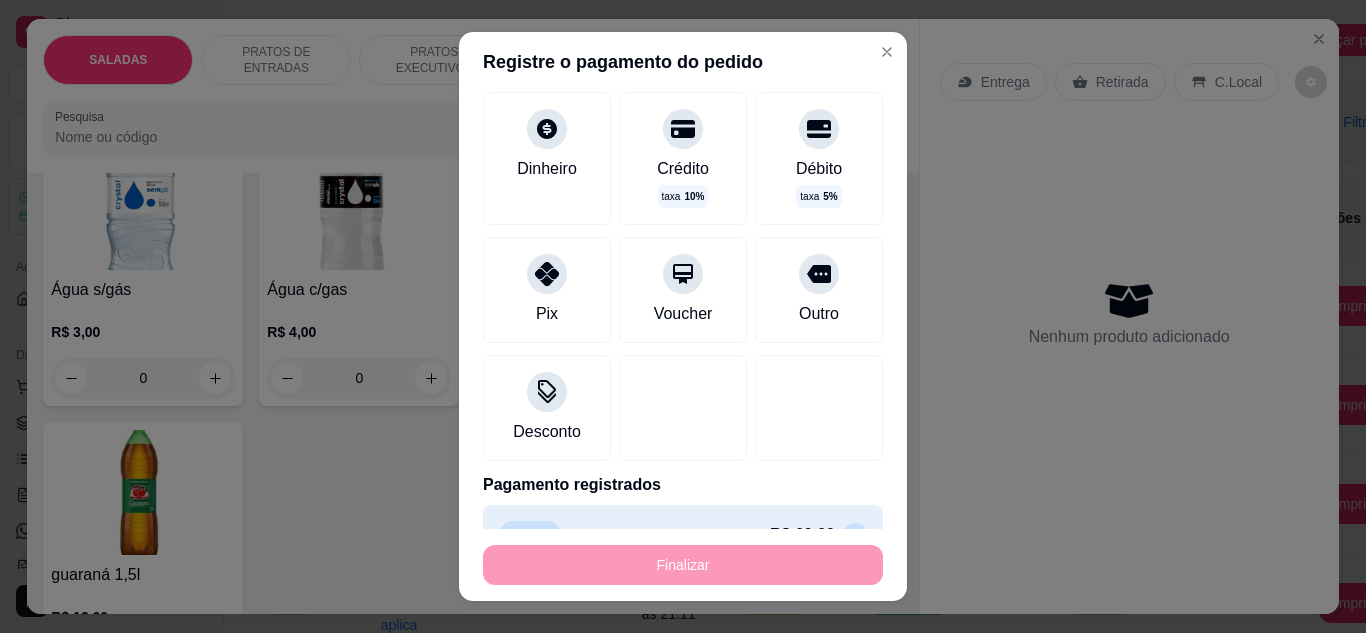 type on "-R$ 69,90" 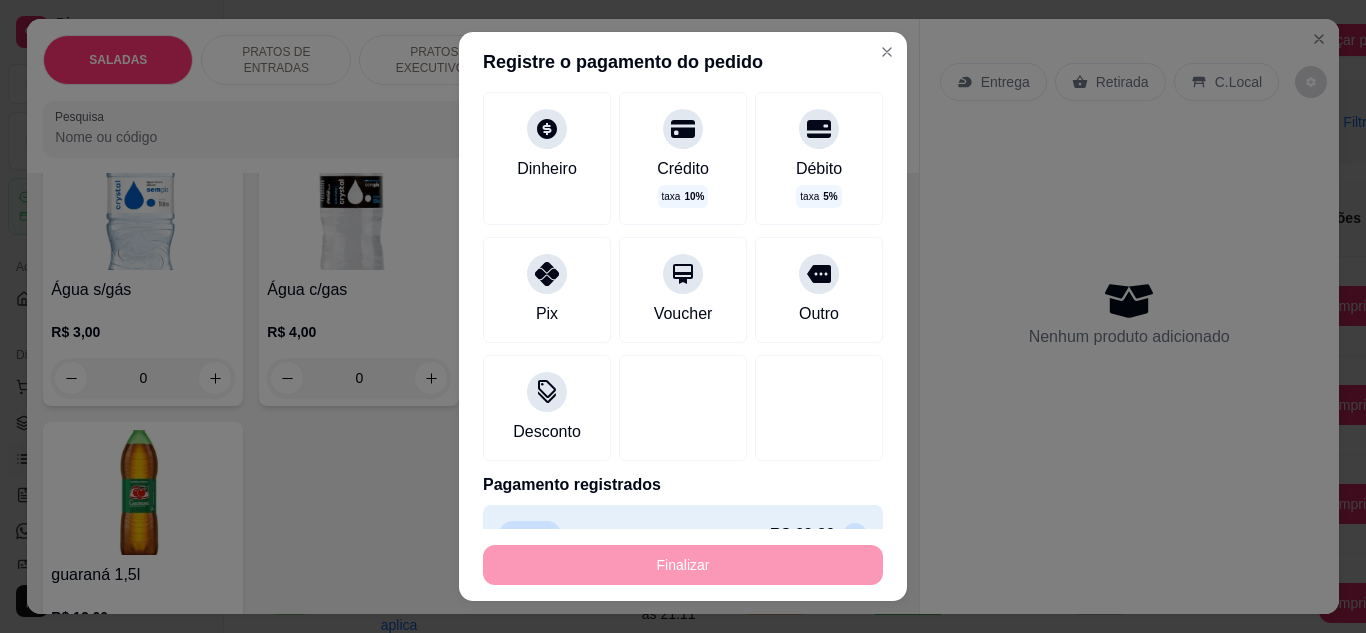 scroll, scrollTop: 5299, scrollLeft: 0, axis: vertical 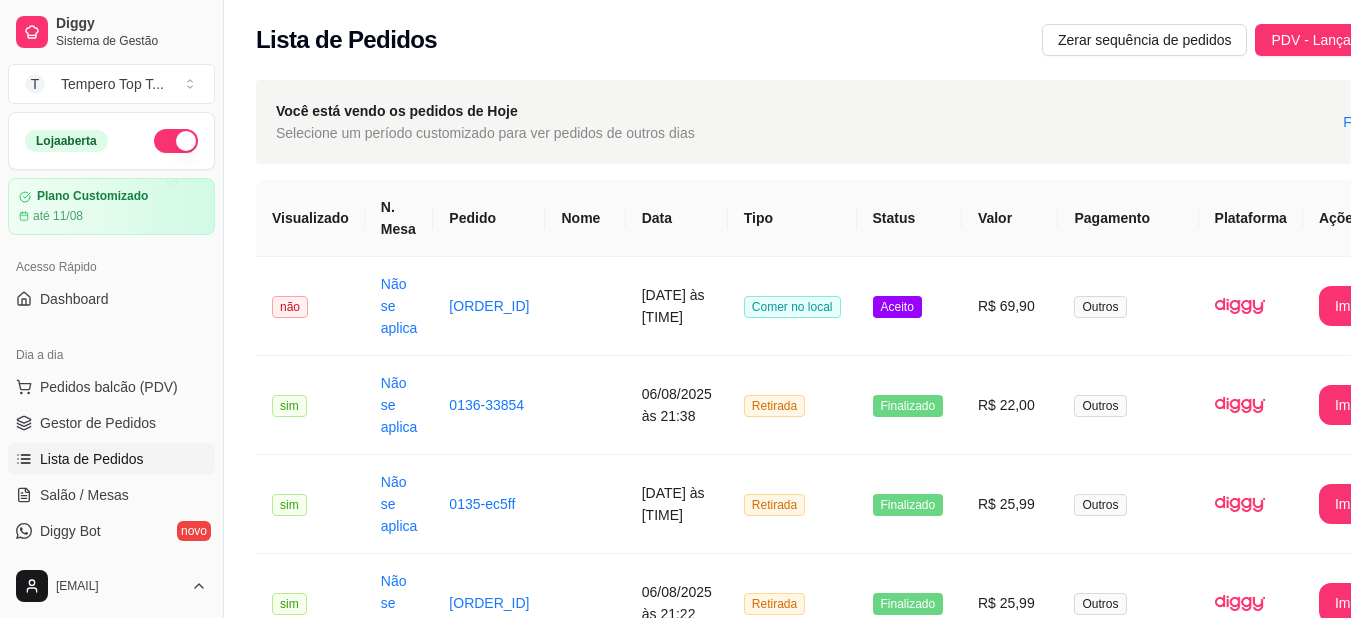click on "Lista de Pedidos Zerar sequência de pedidos PDV - Lançar pedido" at bounding box center [836, 40] 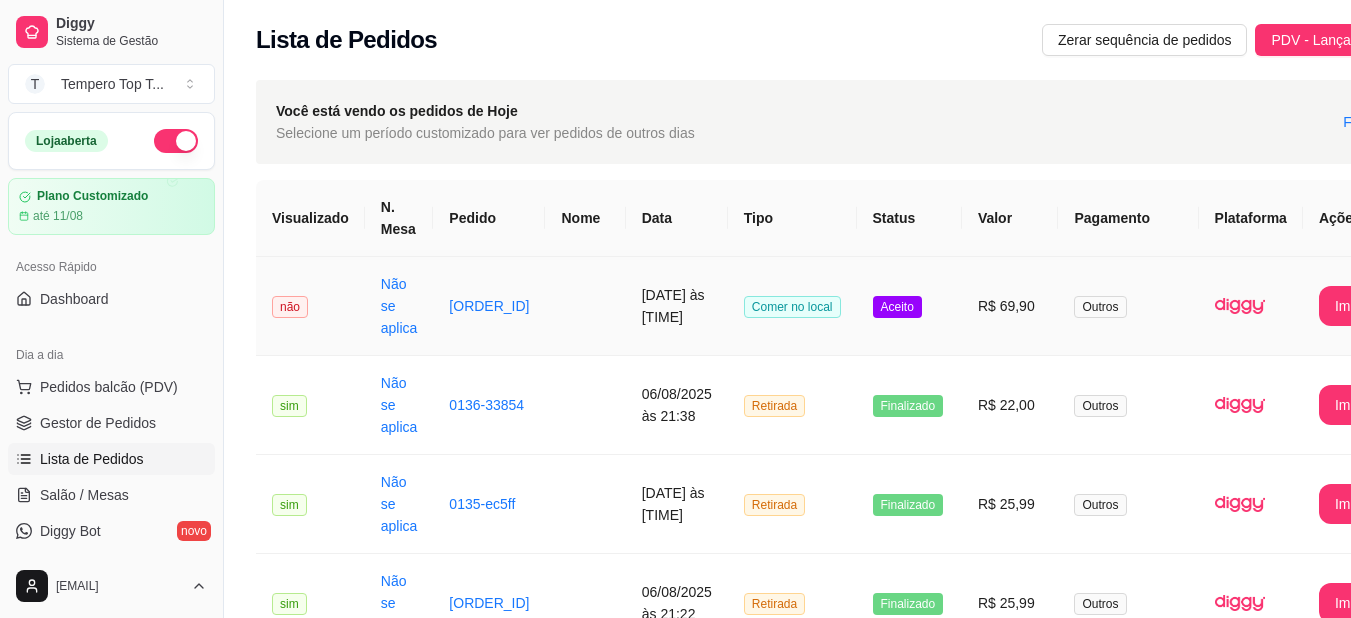 click on "Aceito" at bounding box center [897, 307] 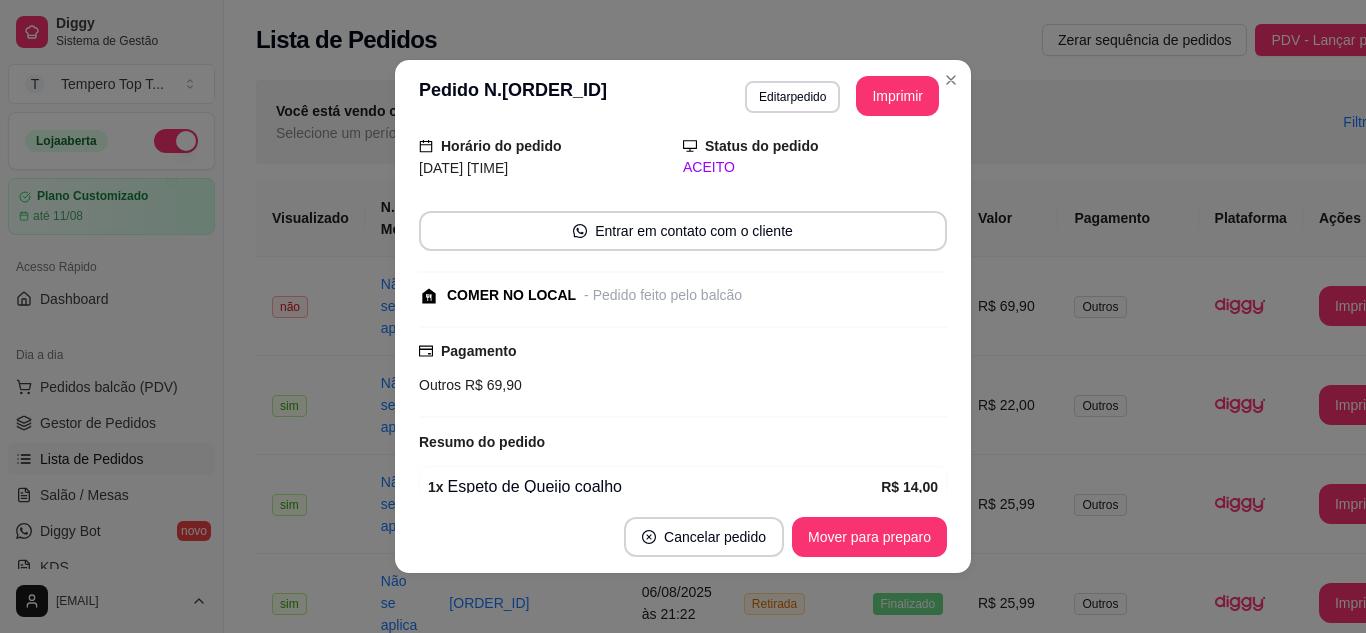 scroll, scrollTop: 100, scrollLeft: 0, axis: vertical 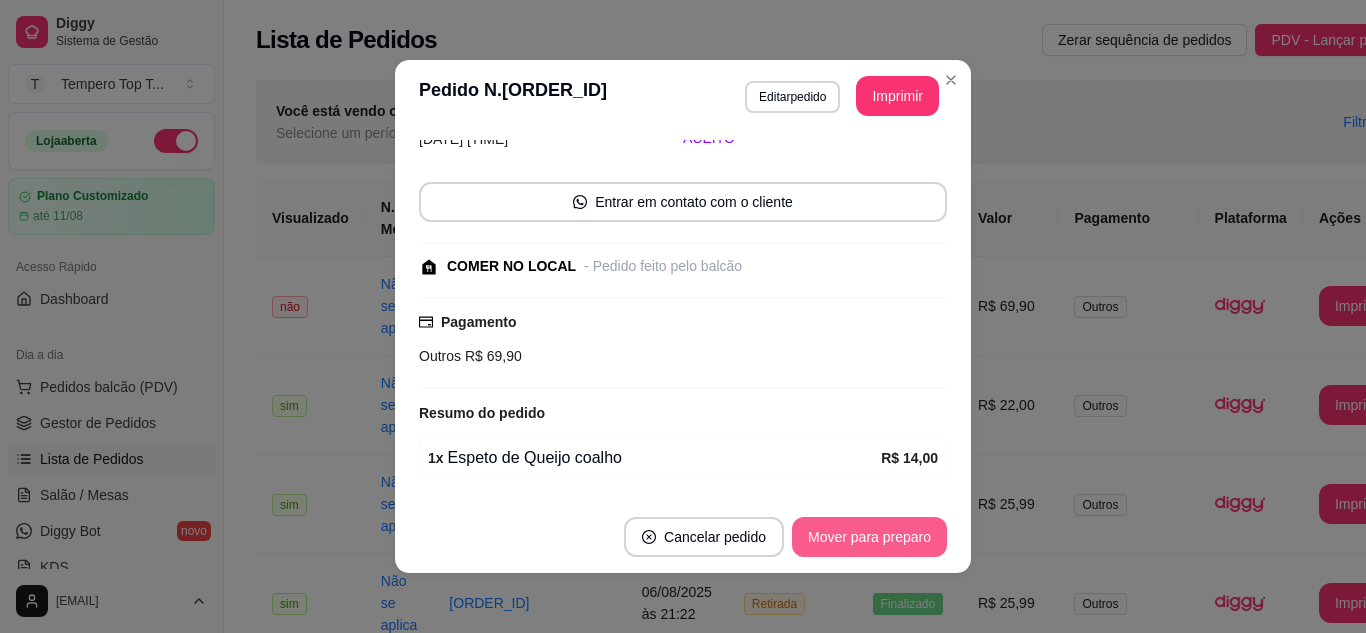 click on "Mover para preparo" at bounding box center [869, 537] 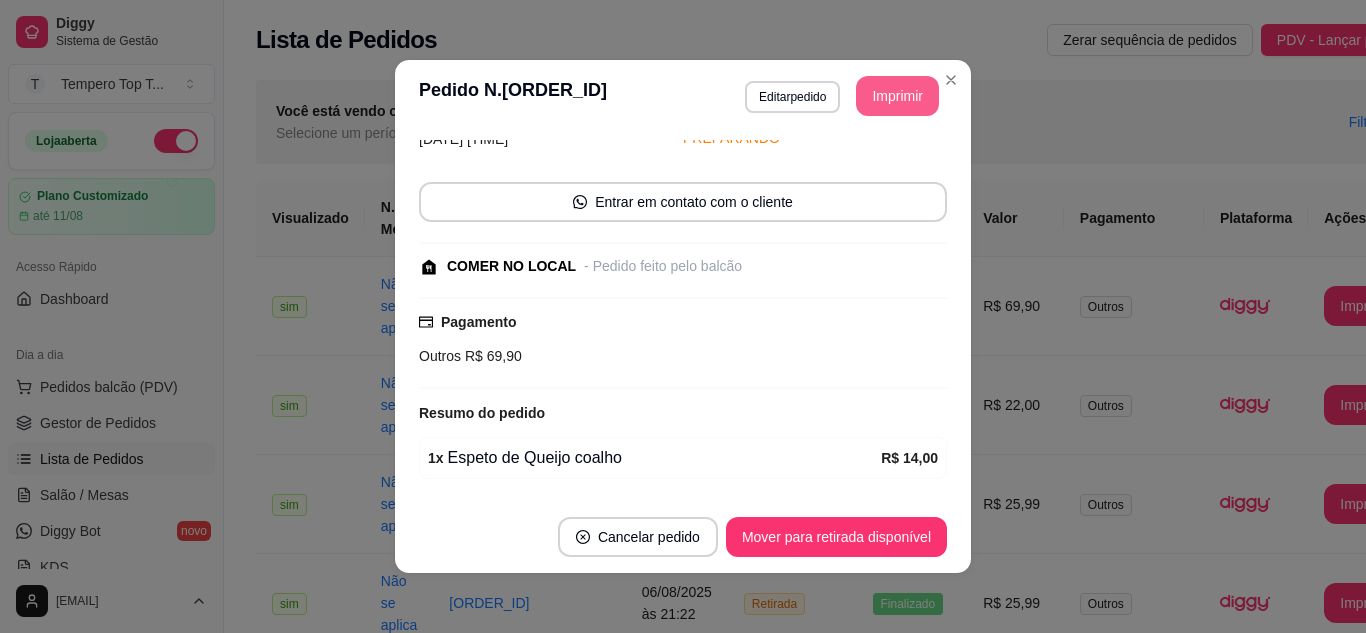 click on "Imprimir" at bounding box center (897, 96) 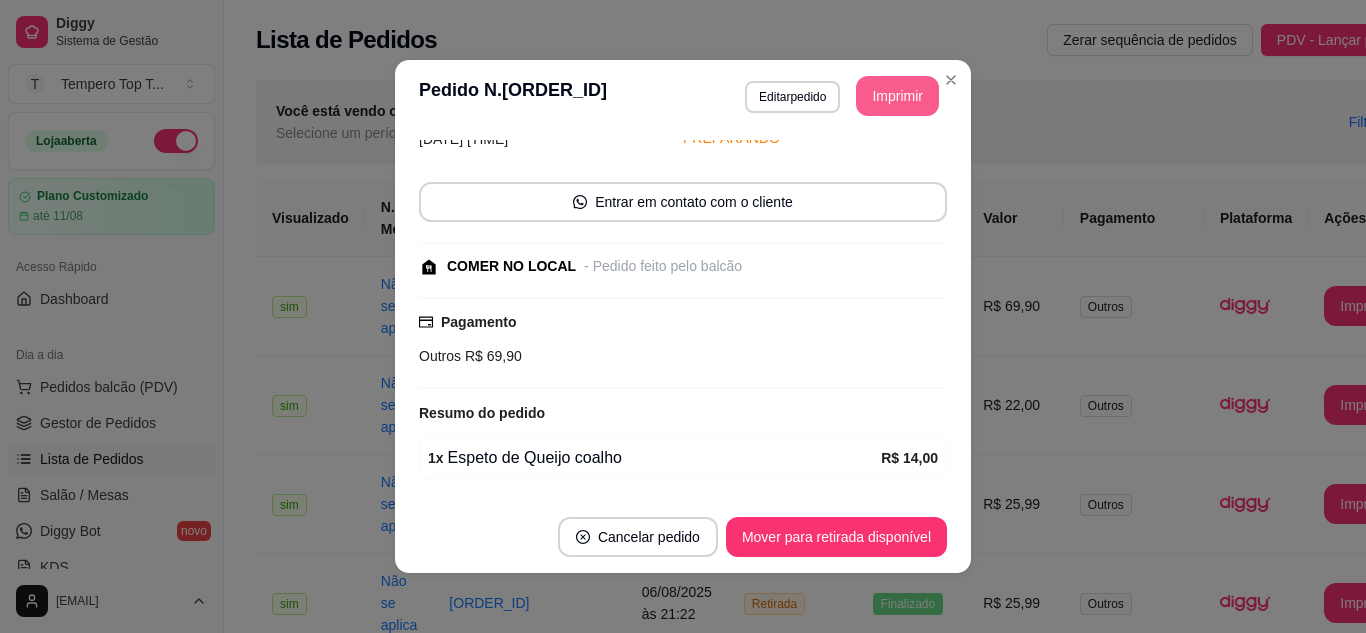 scroll, scrollTop: 0, scrollLeft: 0, axis: both 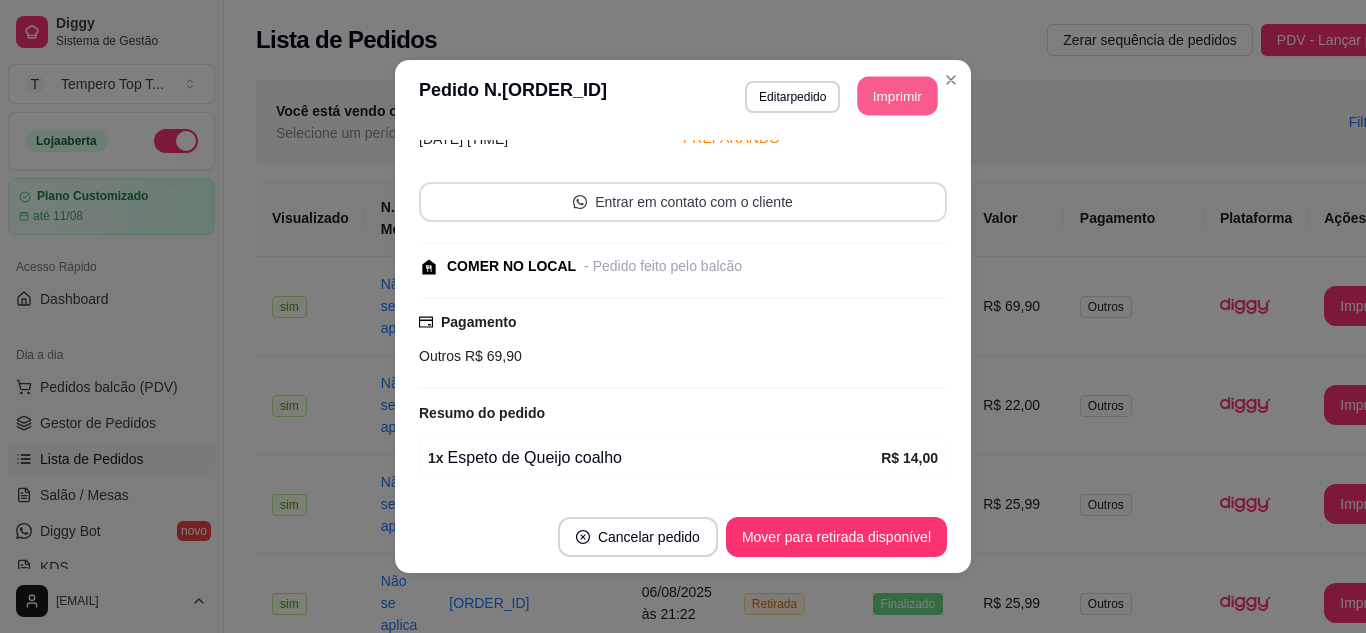 click on "Imprimir" at bounding box center [898, 96] 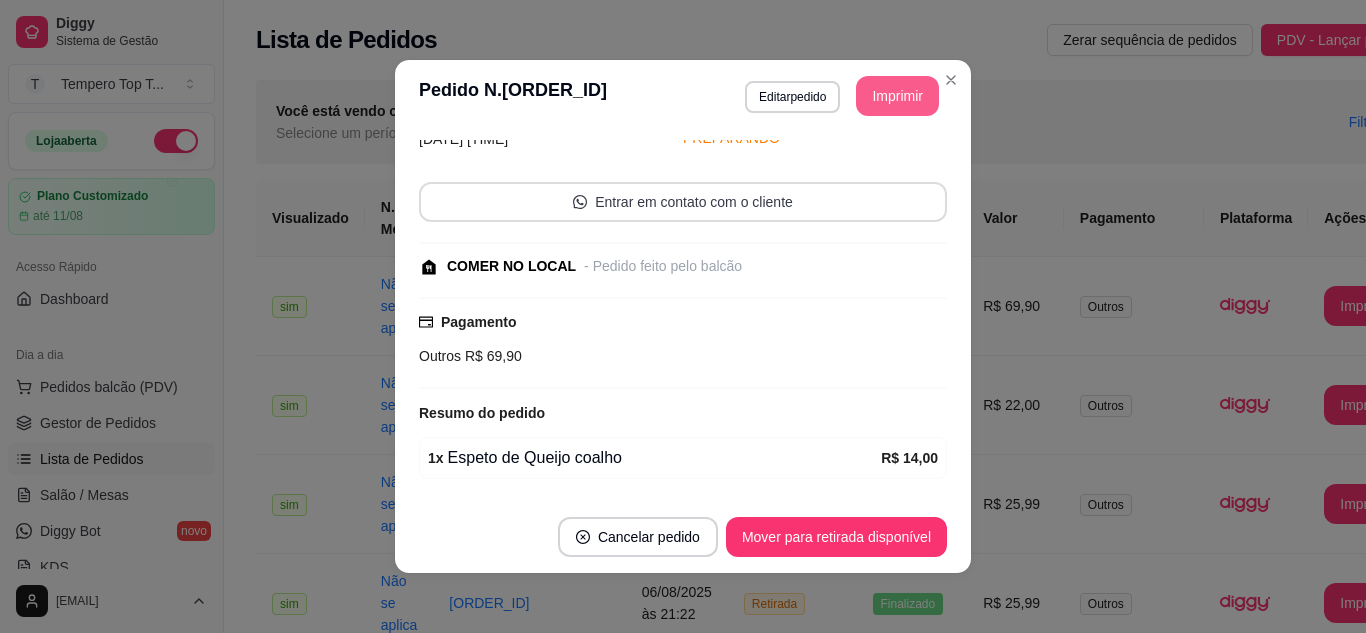 scroll, scrollTop: 0, scrollLeft: 0, axis: both 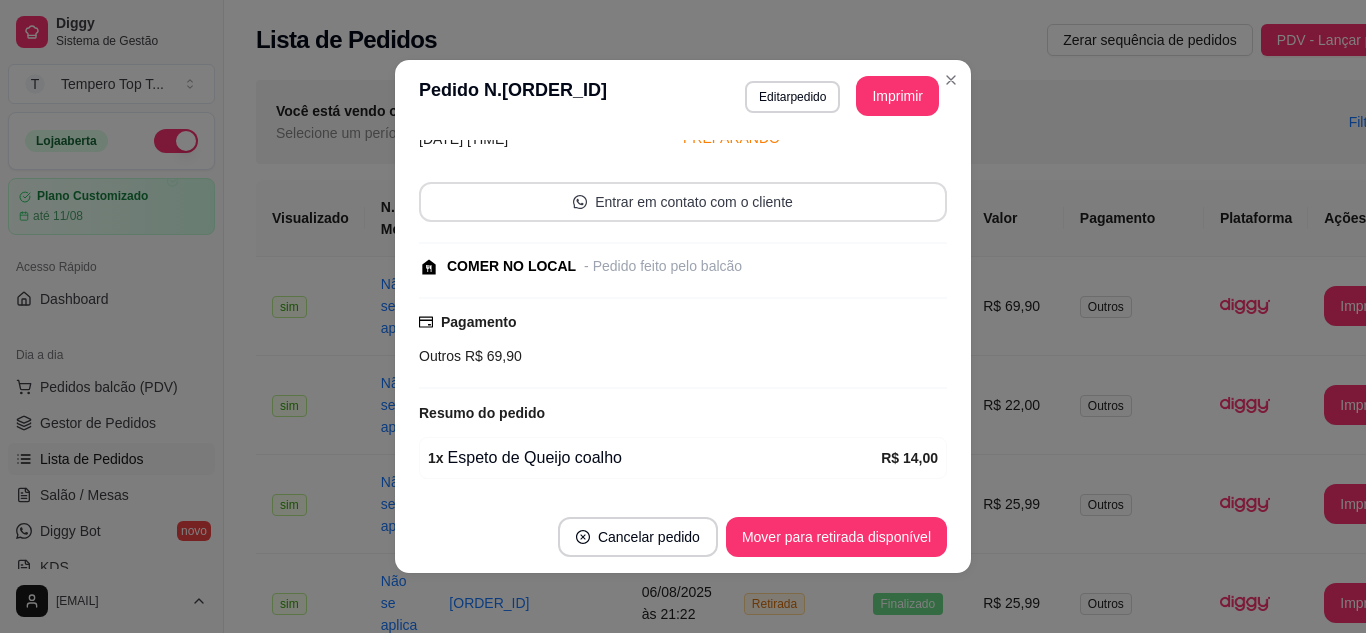 type 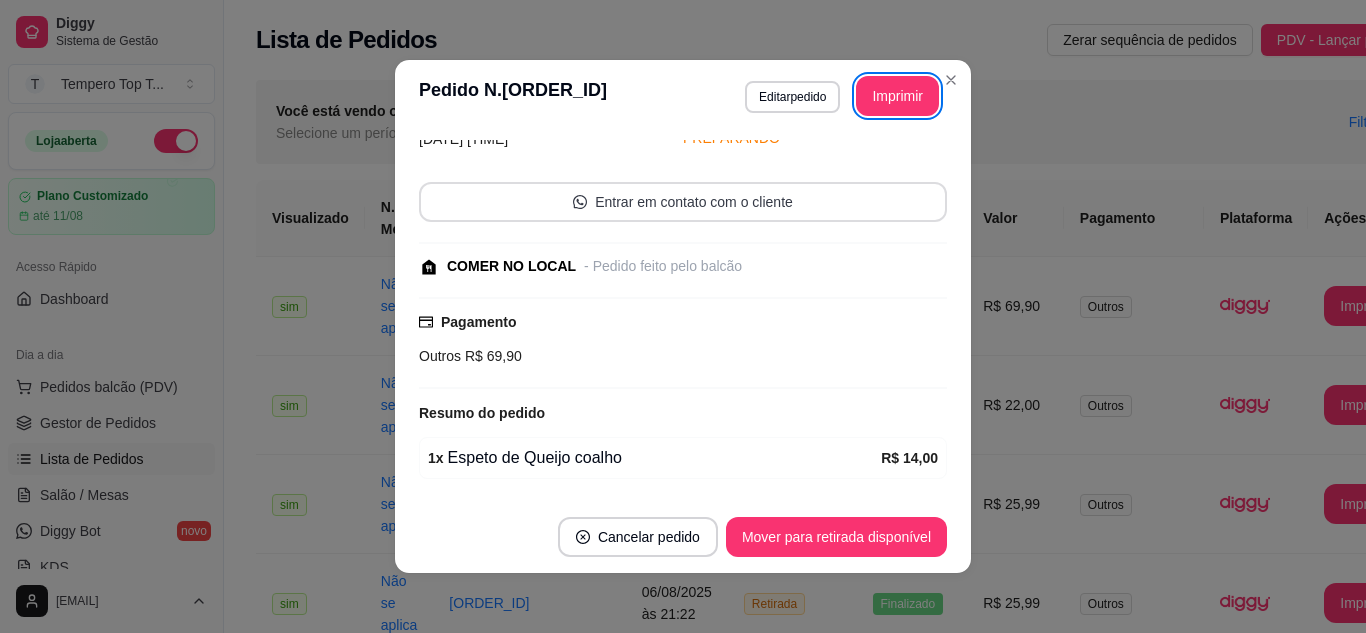 scroll, scrollTop: 4, scrollLeft: 0, axis: vertical 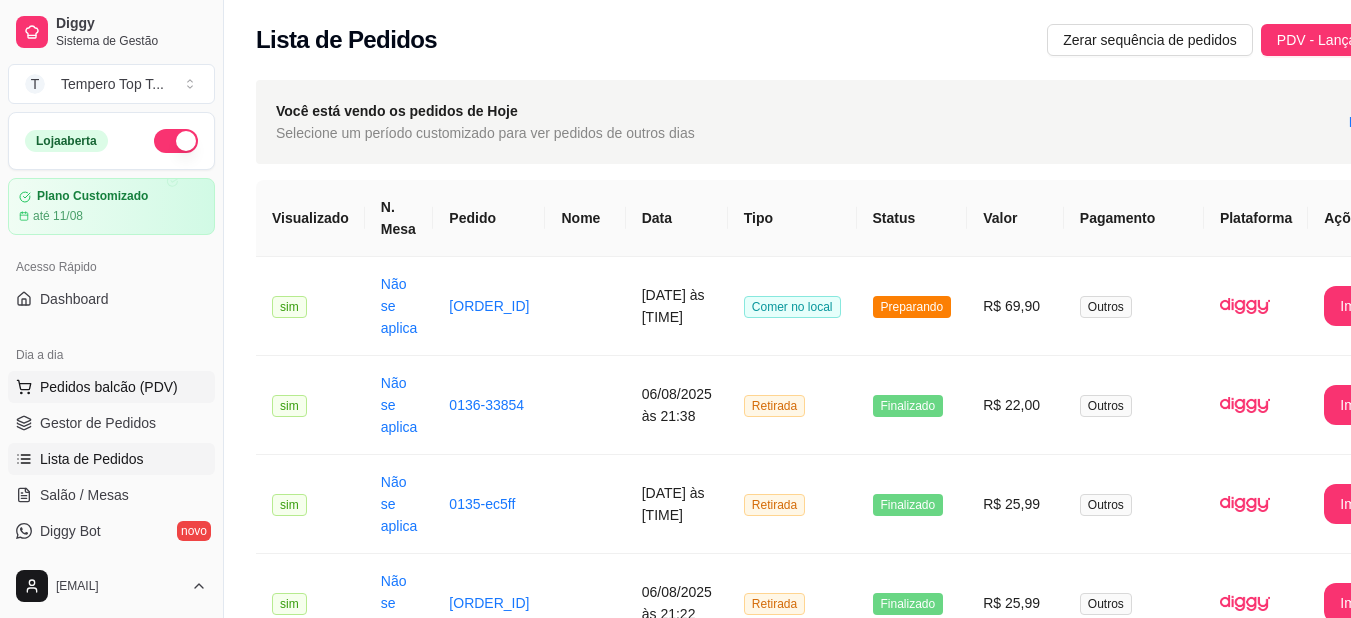 click on "Pedidos balcão (PDV)" at bounding box center [109, 387] 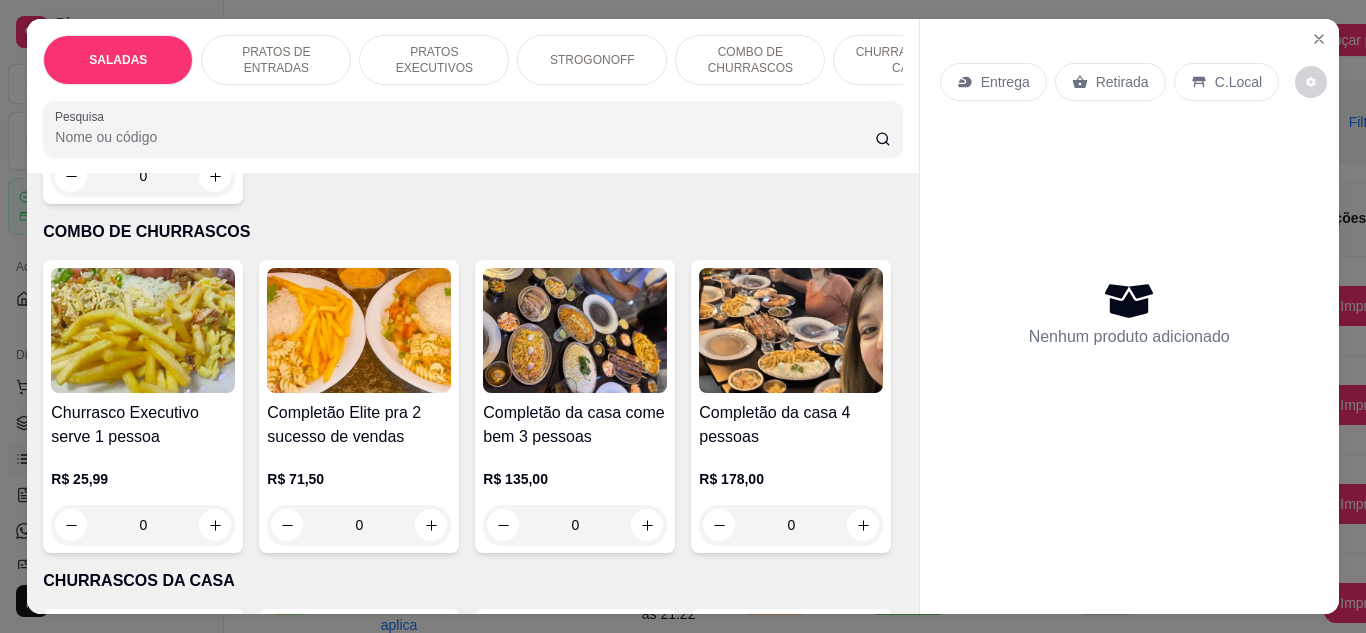 click on "PRATOS EXECUTIVOS" at bounding box center [434, 60] 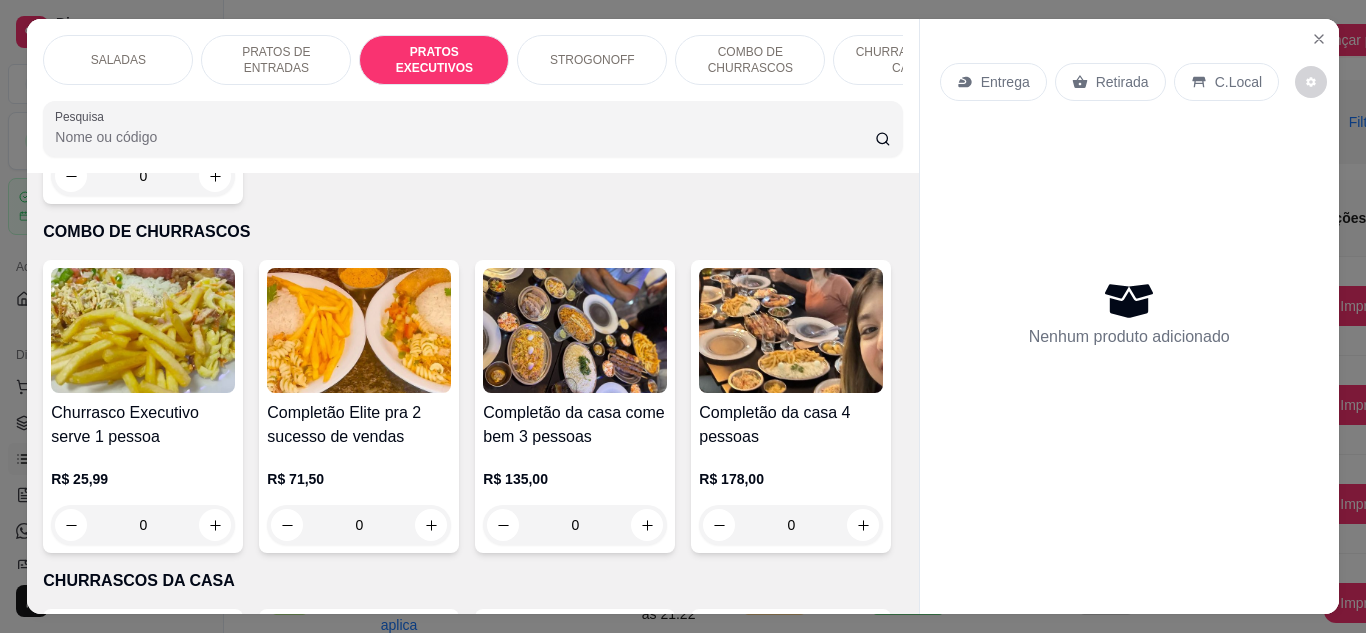 scroll, scrollTop: 1049, scrollLeft: 0, axis: vertical 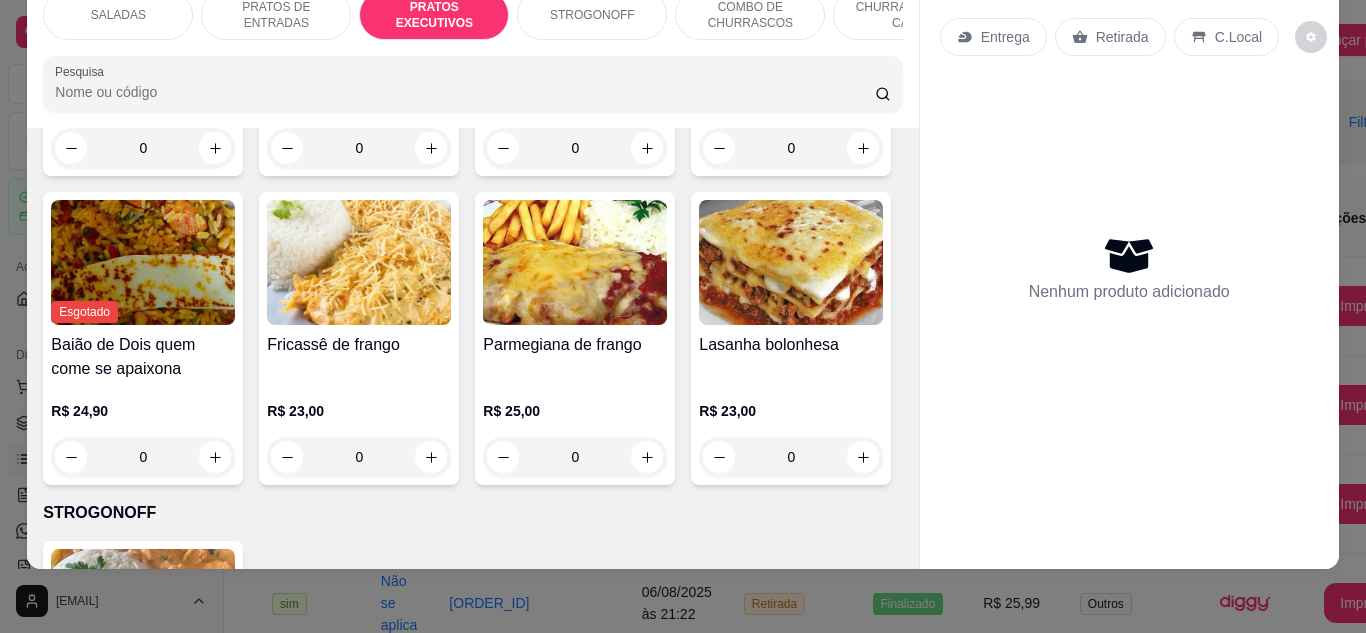 click on "COMBO DE CHURRASCOS" at bounding box center (750, 15) 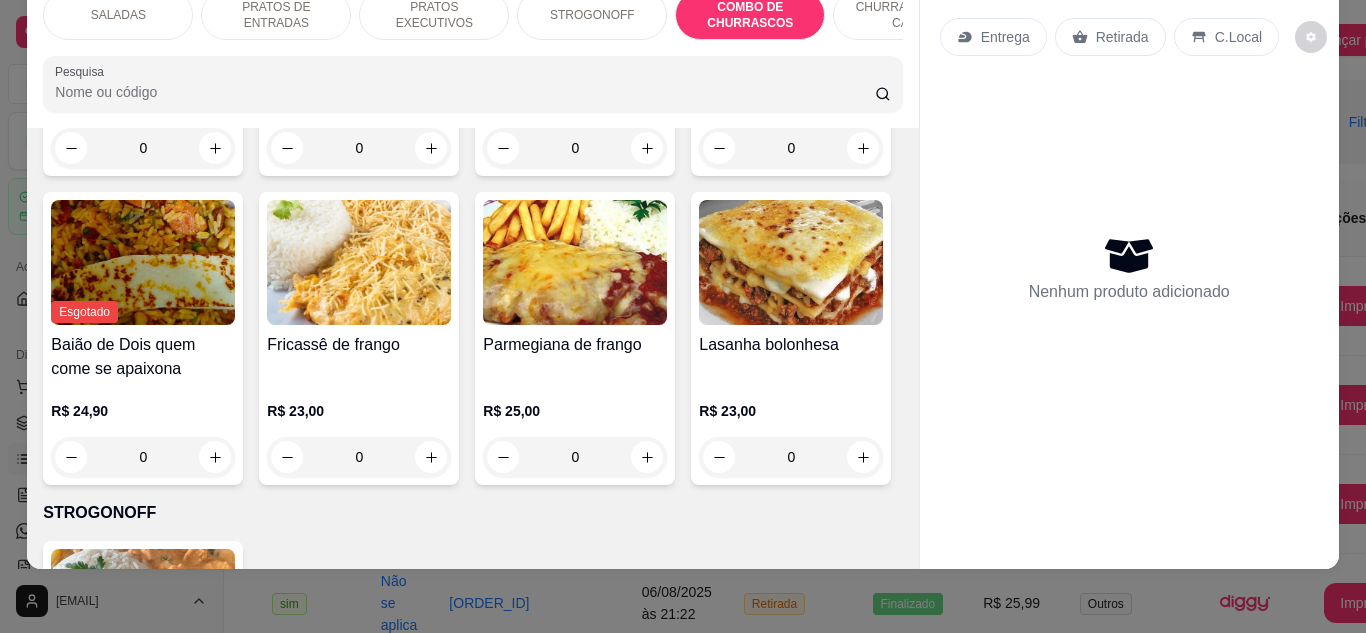 scroll, scrollTop: 2317, scrollLeft: 0, axis: vertical 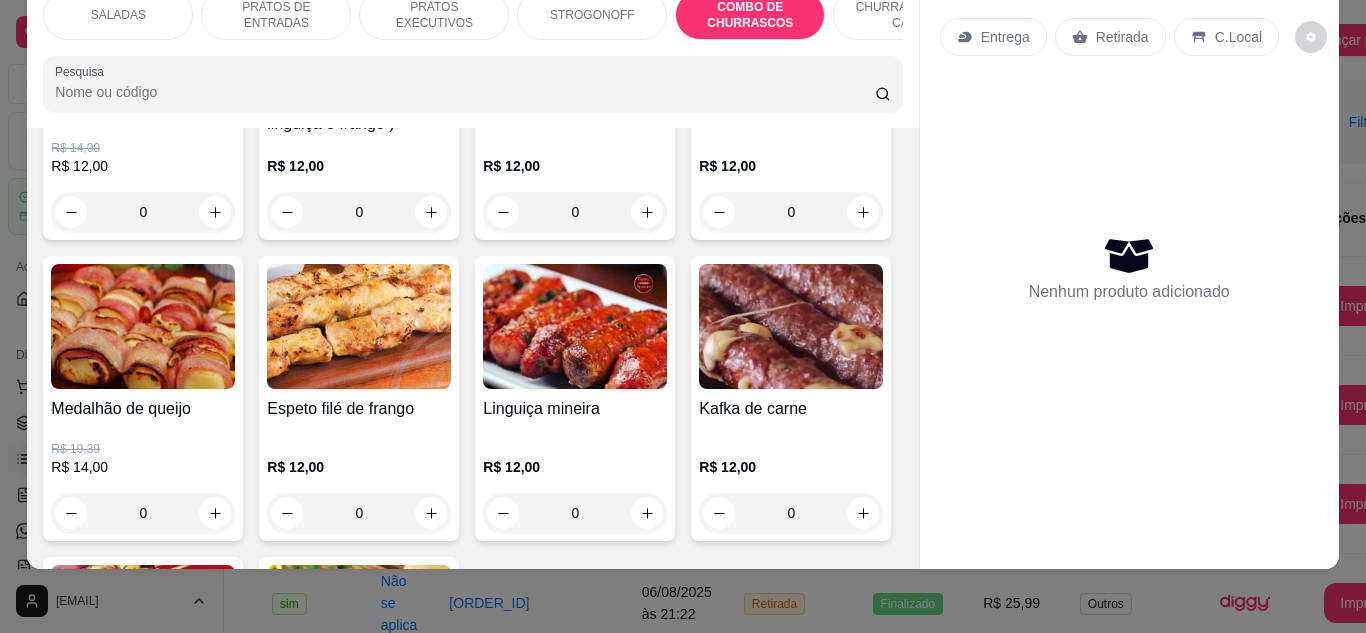 click 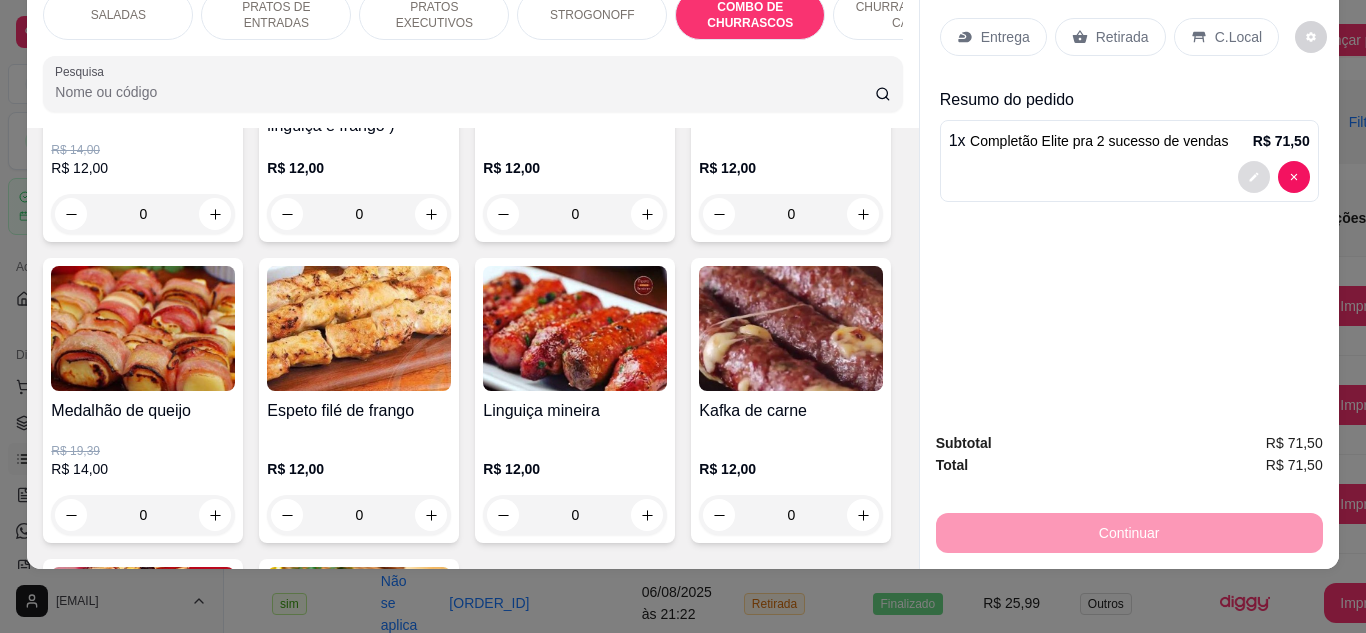 click 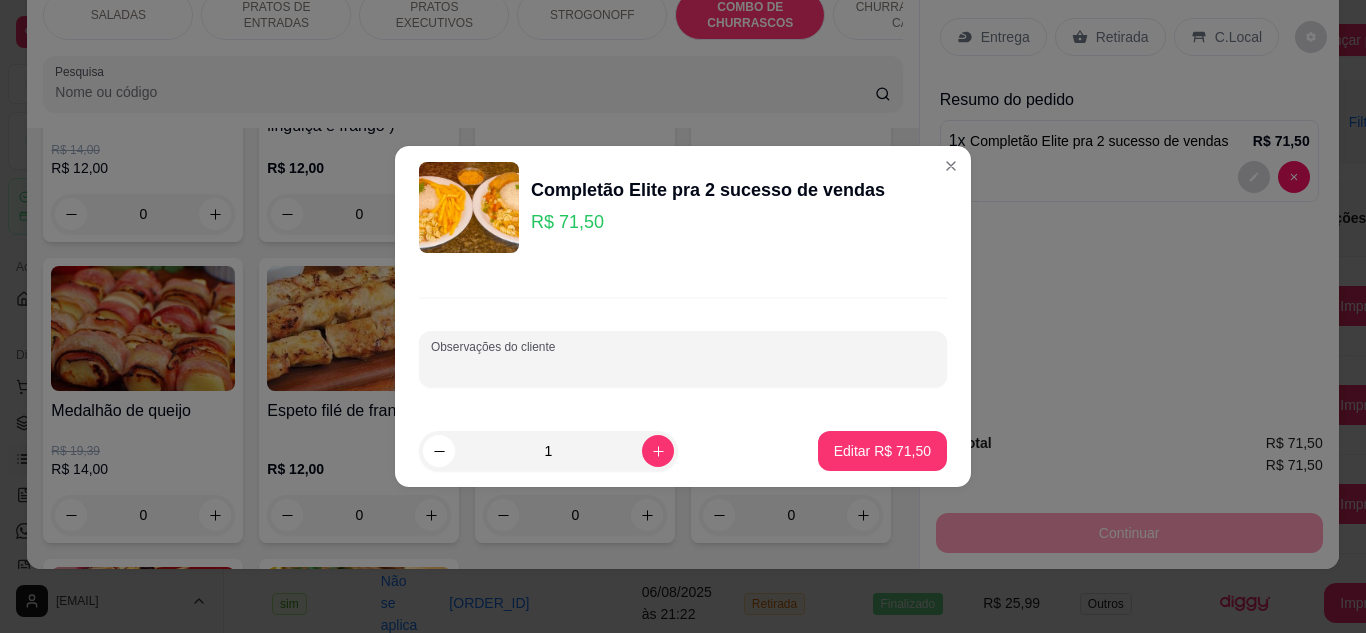 click on "Observações do cliente" at bounding box center [683, 367] 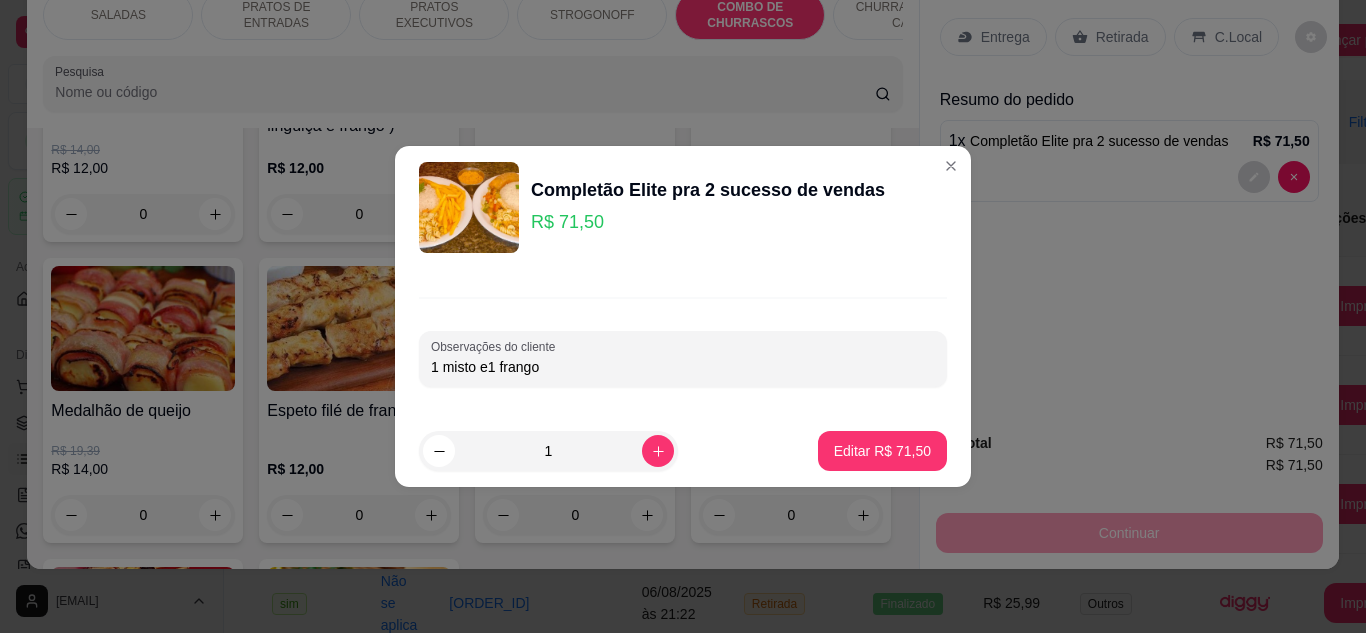 click on "1 misto e1 frango" at bounding box center (683, 367) 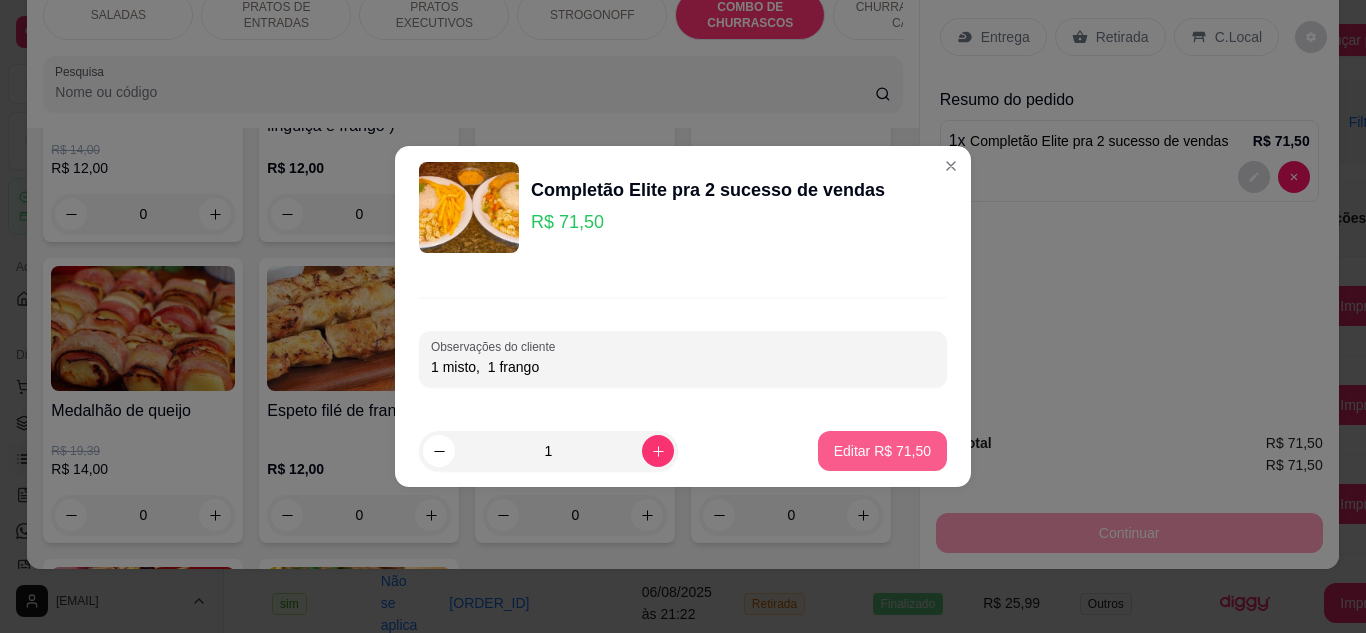 type on "1 misto,  1 frango" 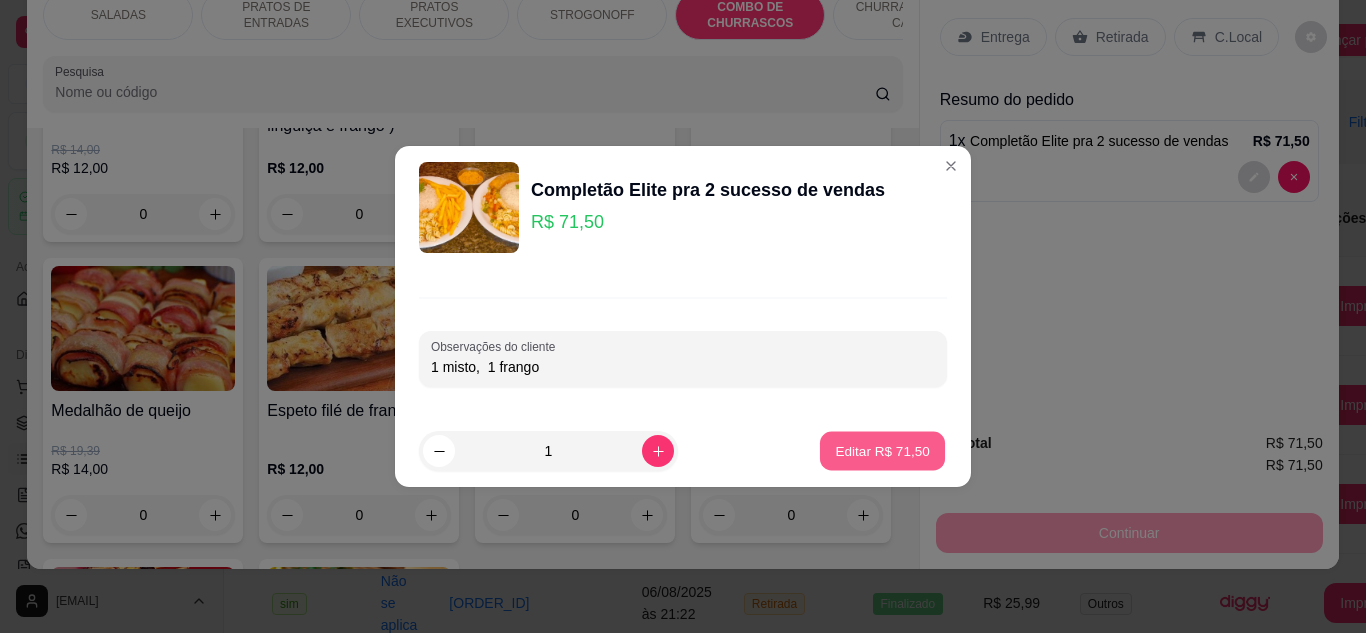 click on "Editar   R$ 71,50" at bounding box center (882, 451) 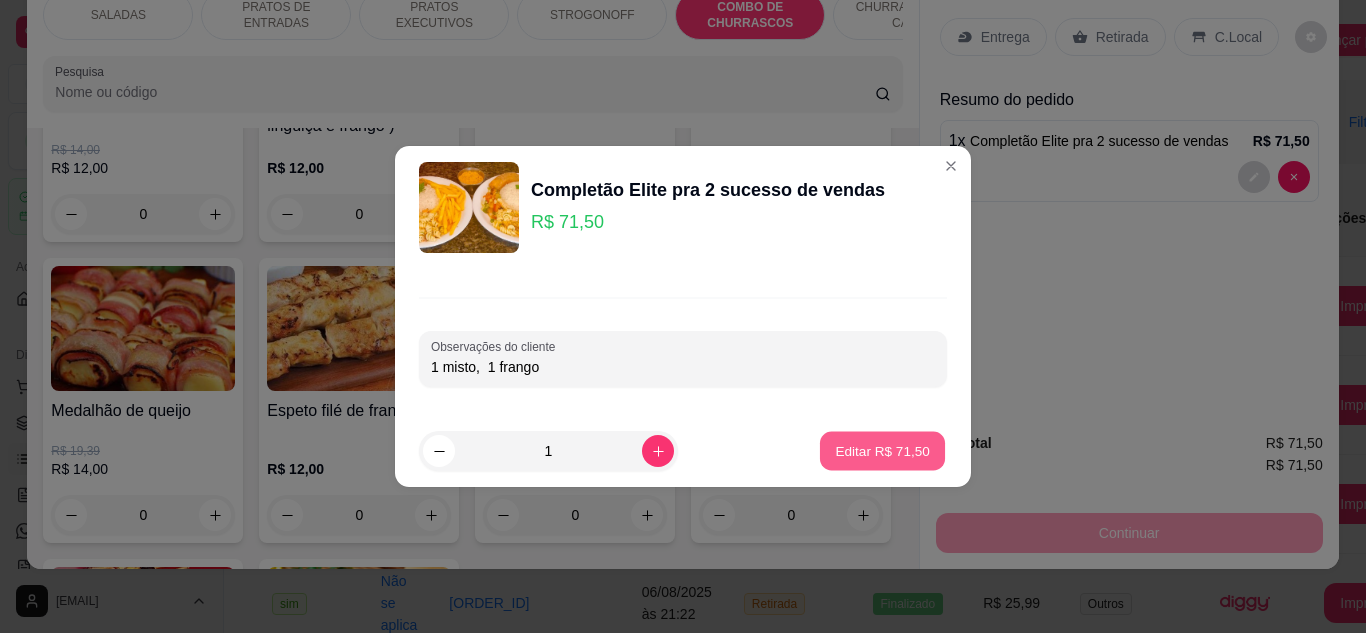 type on "0" 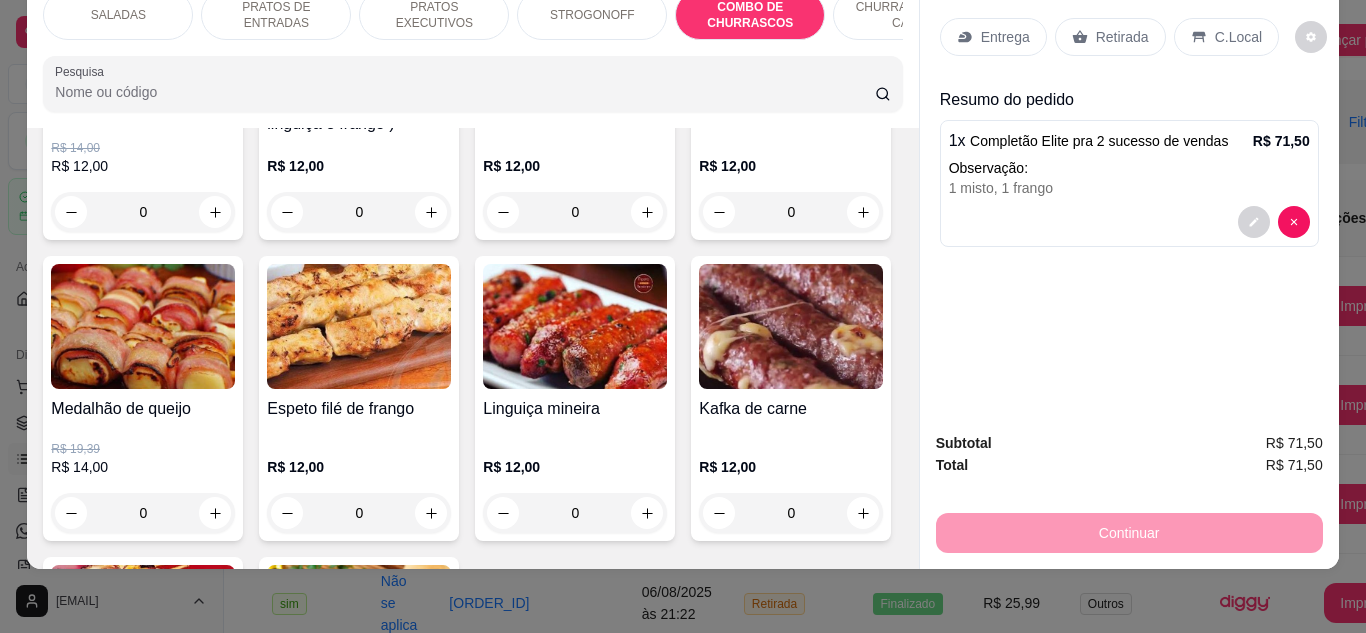click on "C.Local" at bounding box center (1226, 37) 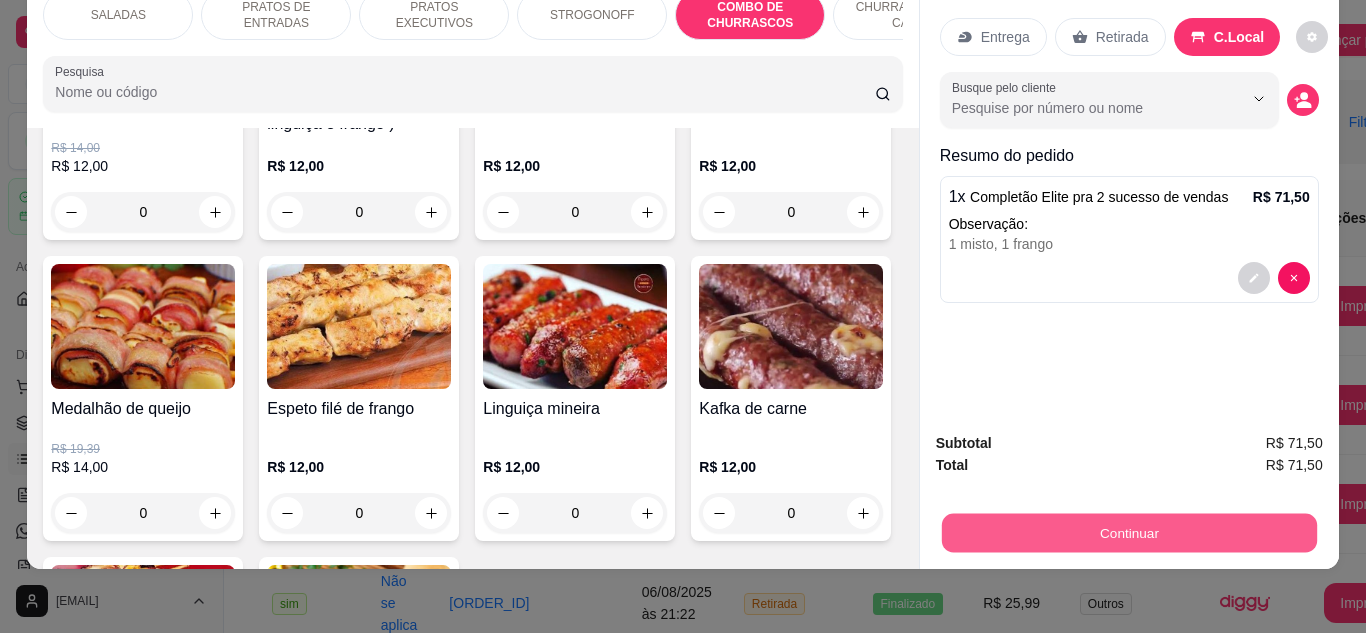 click on "Continuar" at bounding box center (1128, 533) 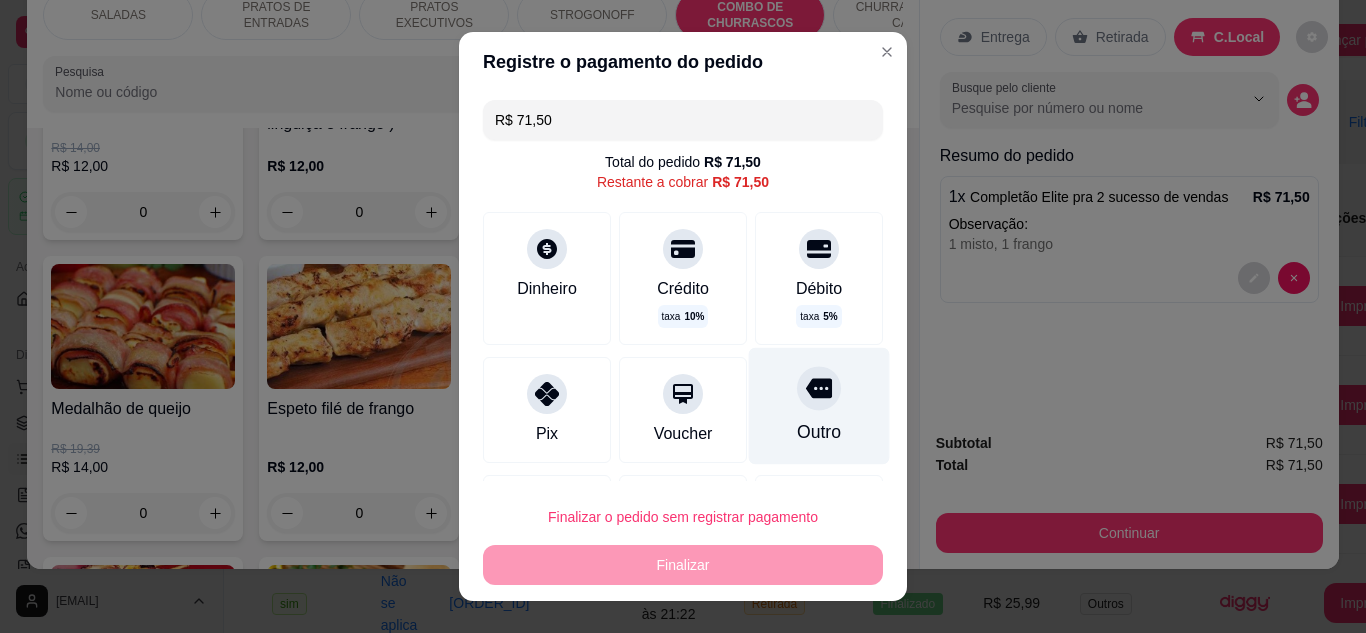 click at bounding box center (819, 388) 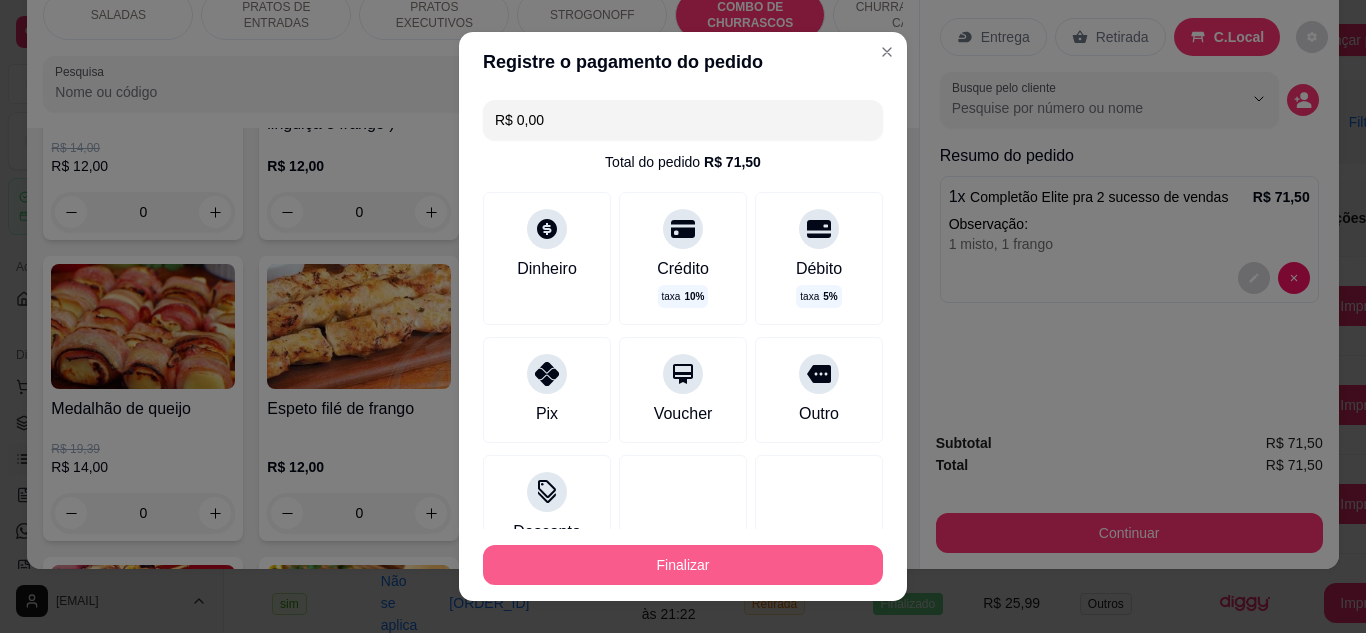 click on "Finalizar" at bounding box center (683, 565) 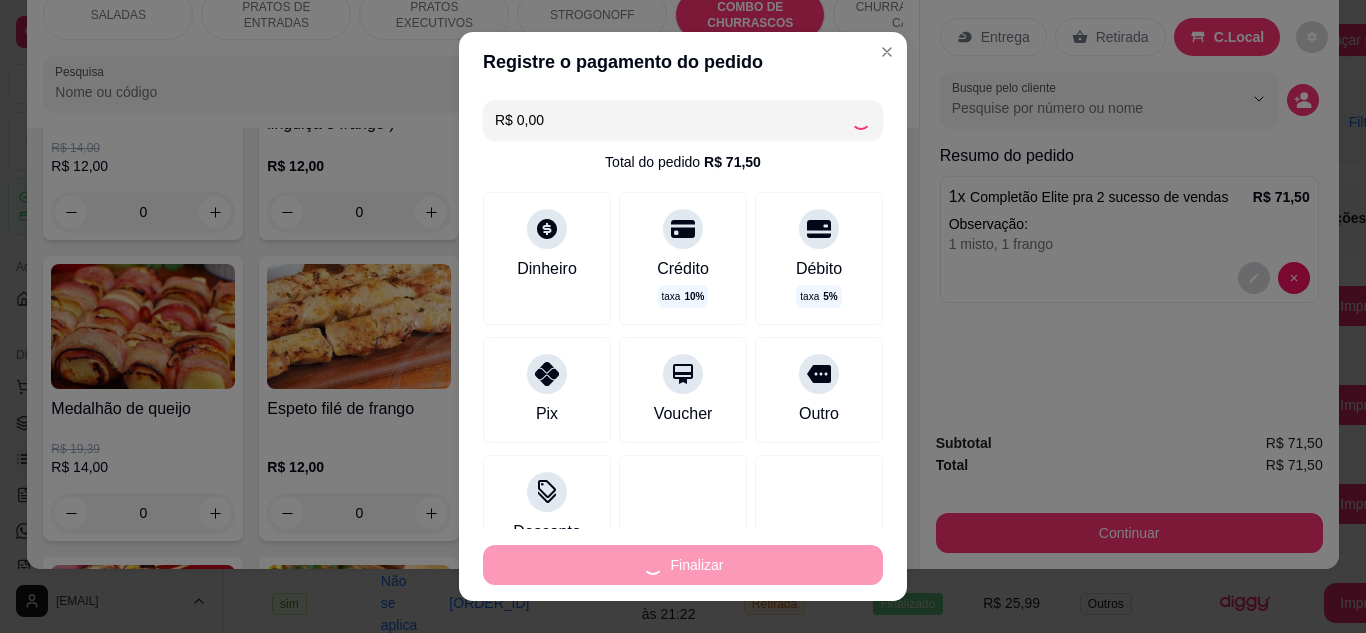 type on "-R$ 71,50" 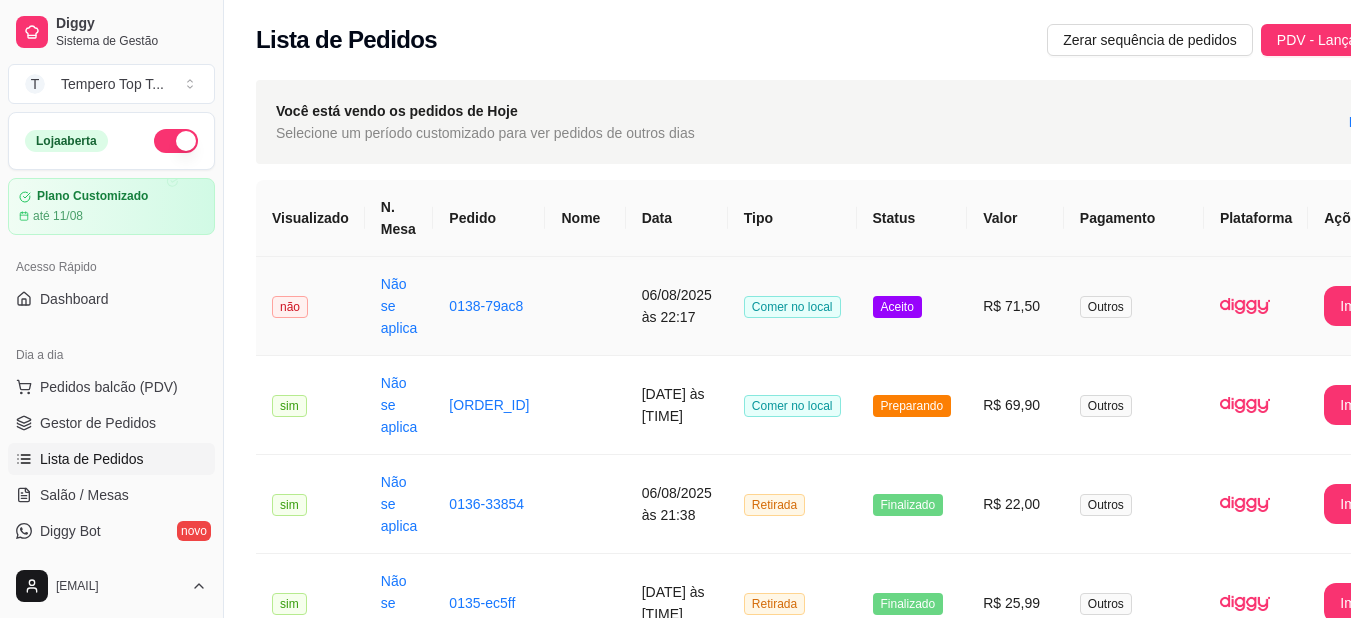 click on "Aceito" at bounding box center (897, 307) 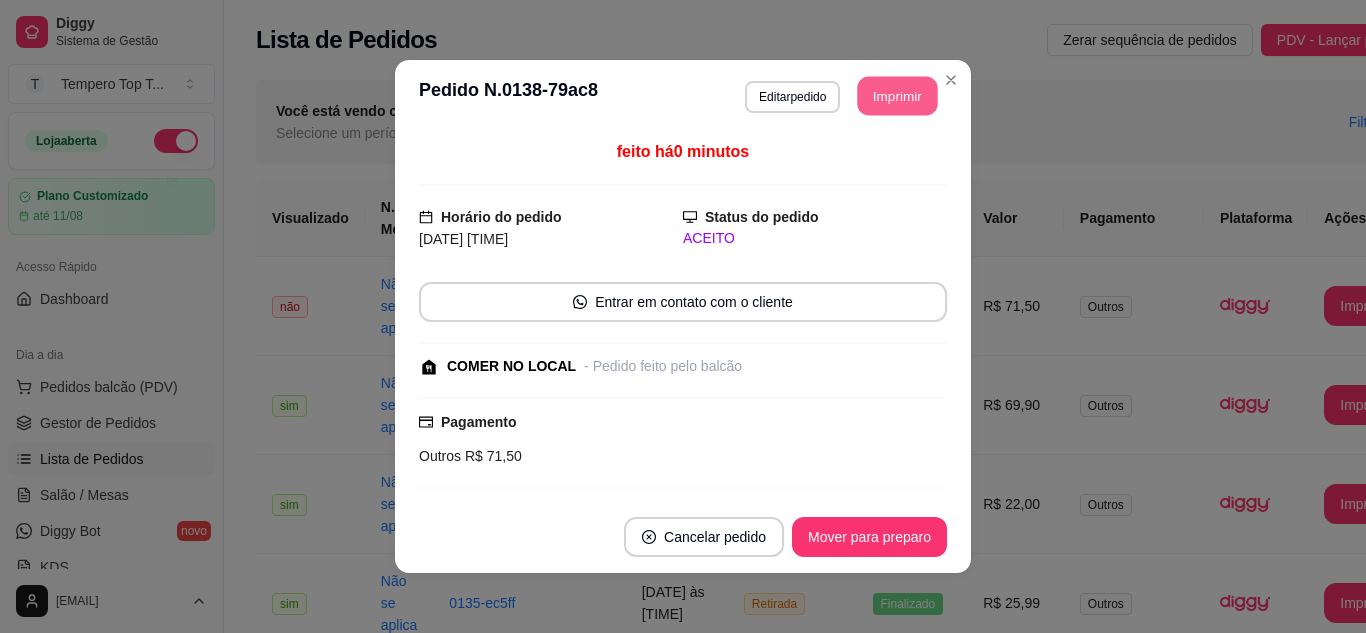 click on "Imprimir" at bounding box center (898, 96) 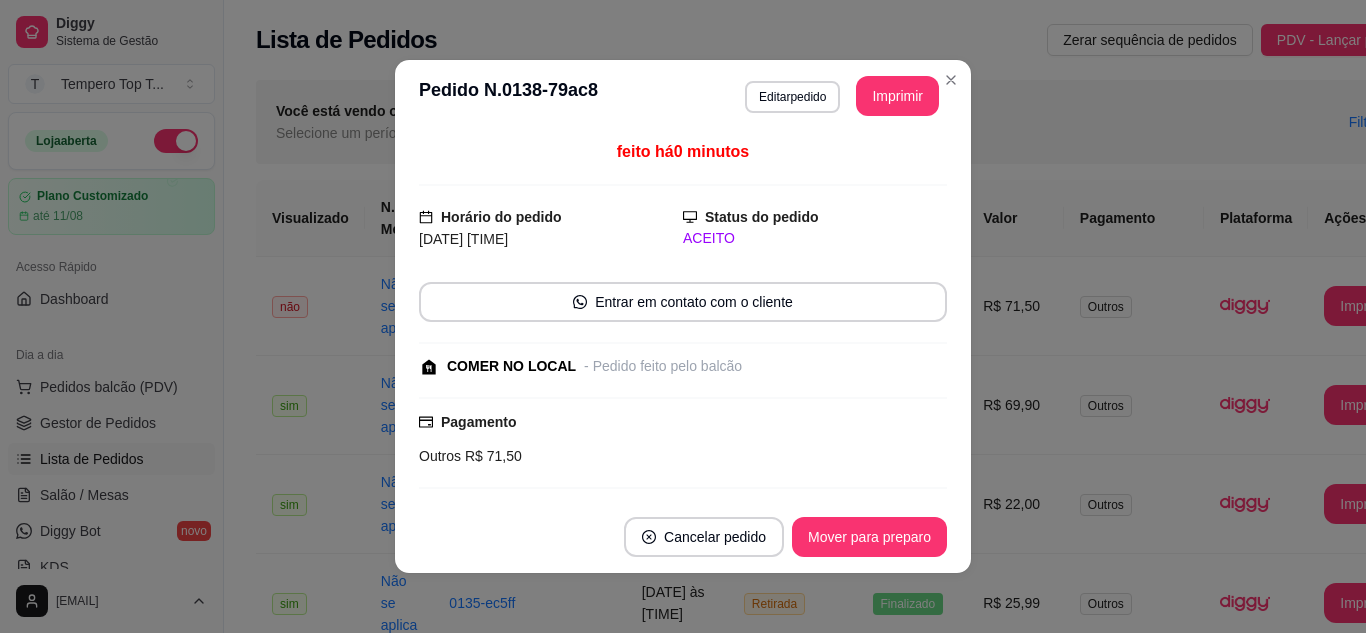 scroll, scrollTop: 0, scrollLeft: 0, axis: both 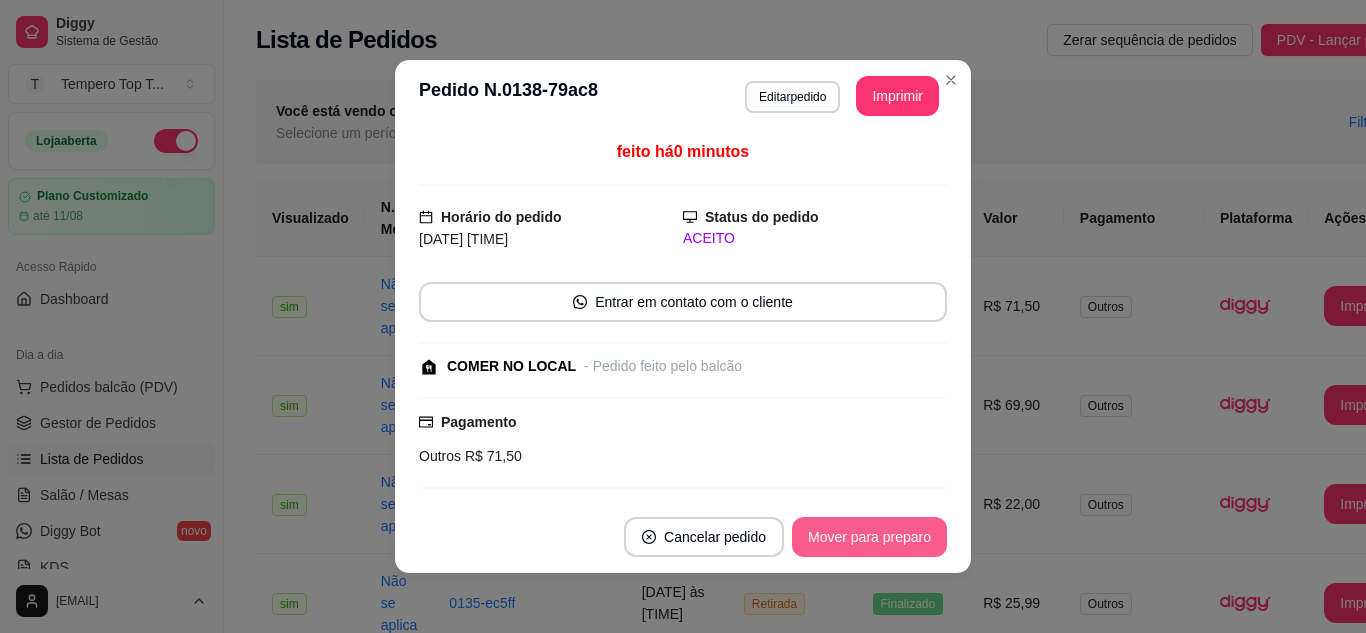 click on "Mover para preparo" at bounding box center (869, 537) 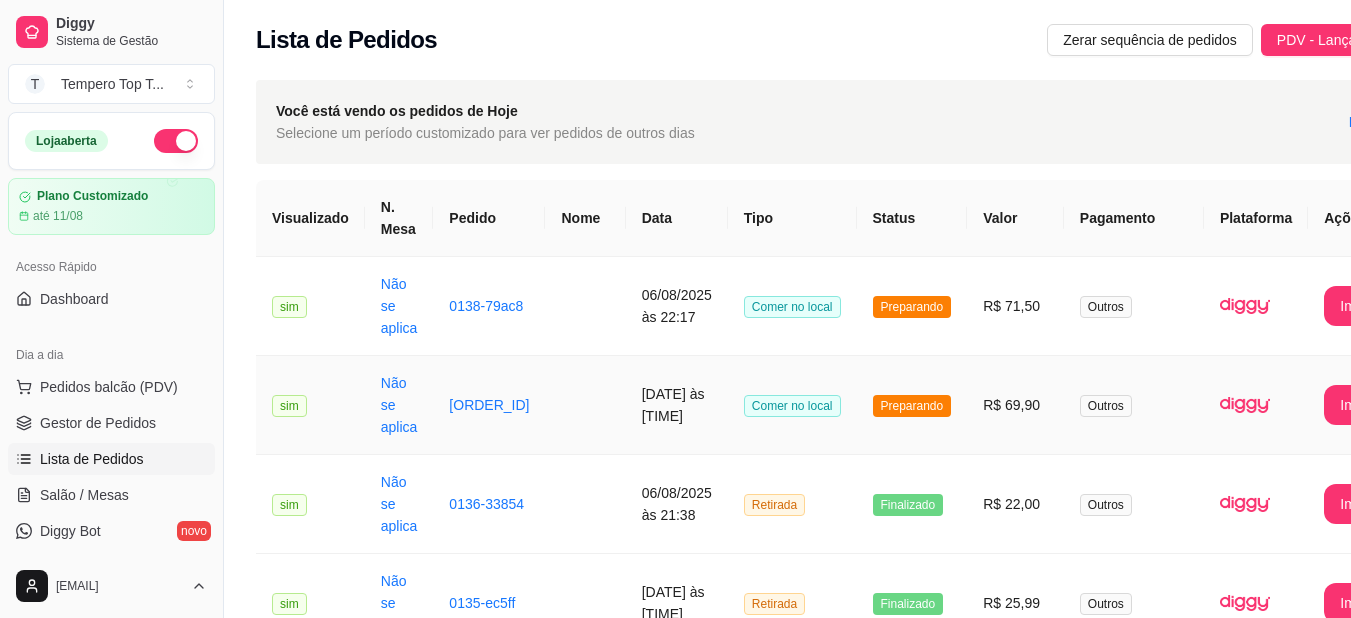 click on "Preparando" at bounding box center [912, 405] 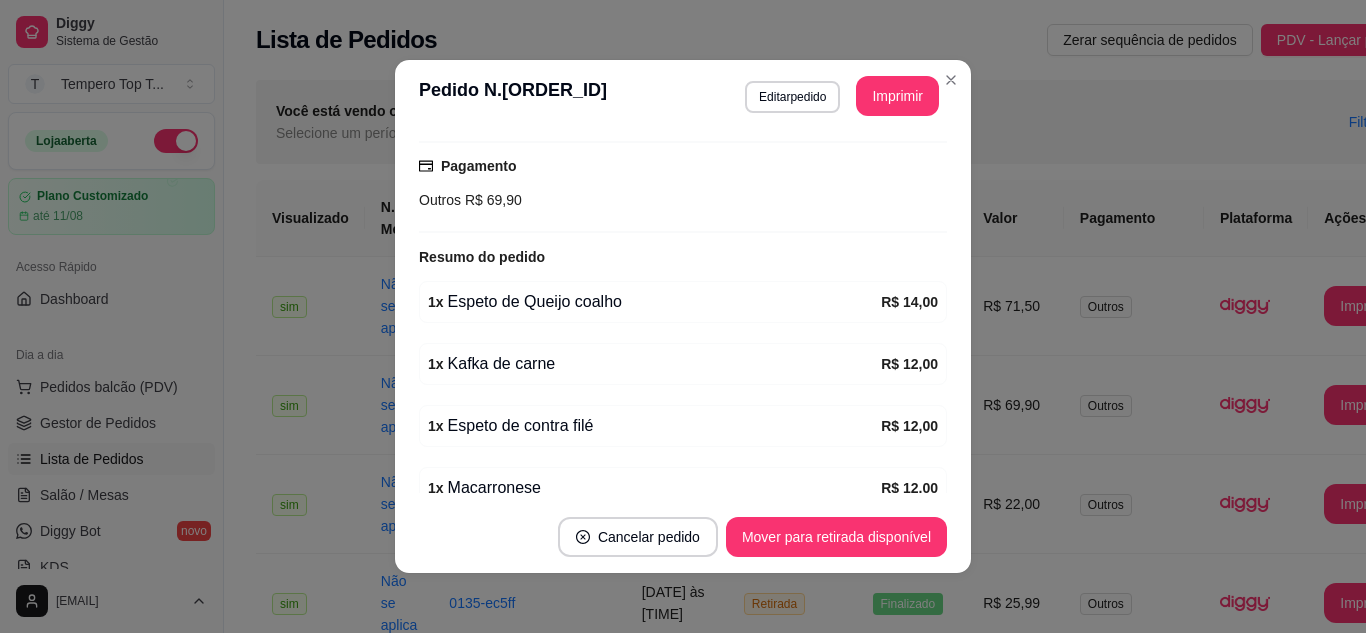 scroll, scrollTop: 400, scrollLeft: 0, axis: vertical 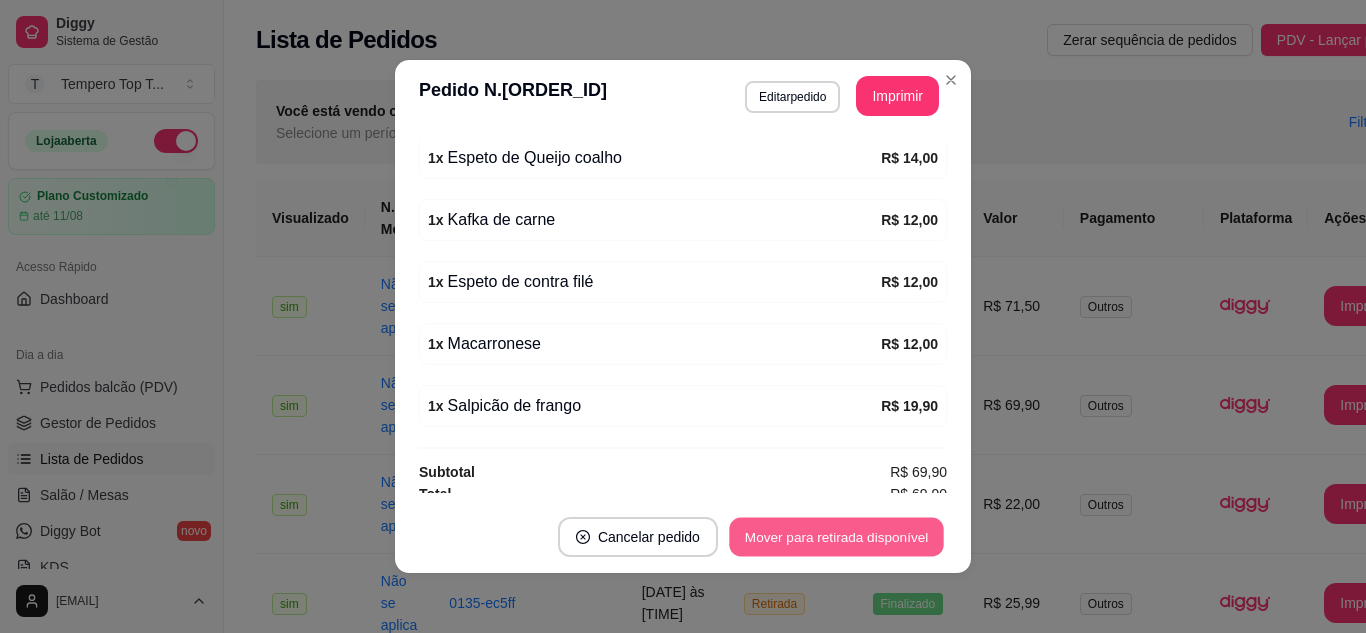 click on "Mover para retirada disponível" at bounding box center [836, 537] 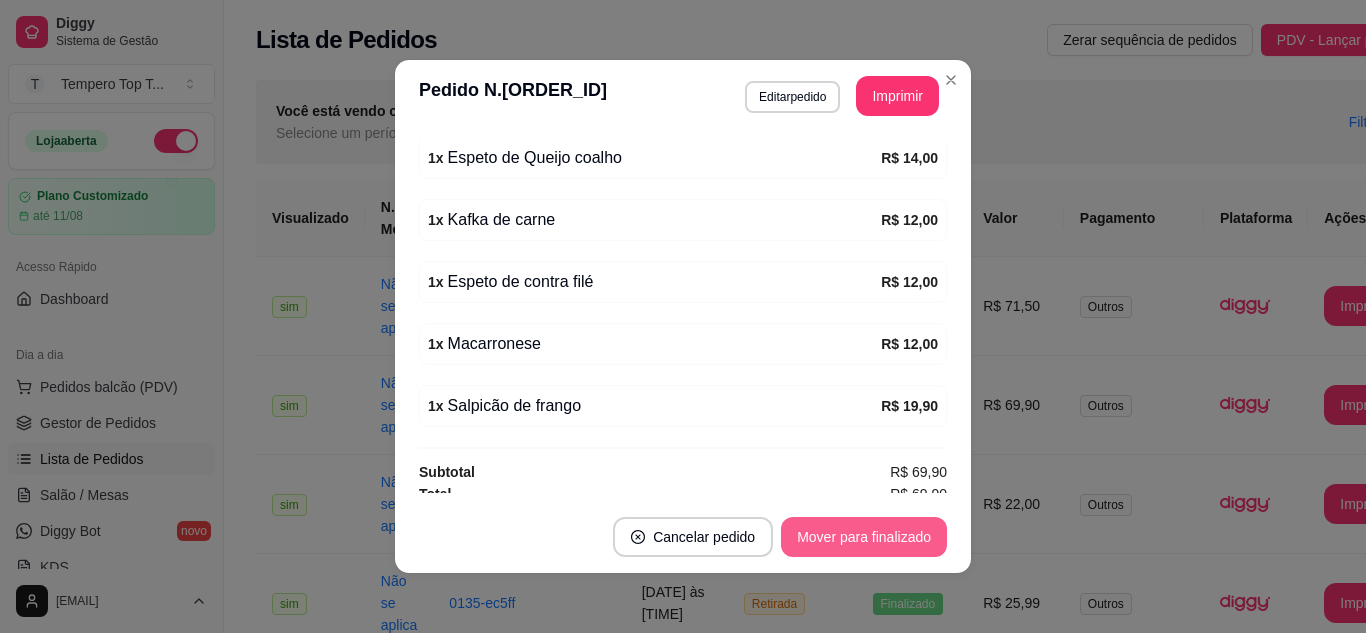 click on "Mover para finalizado" at bounding box center [864, 537] 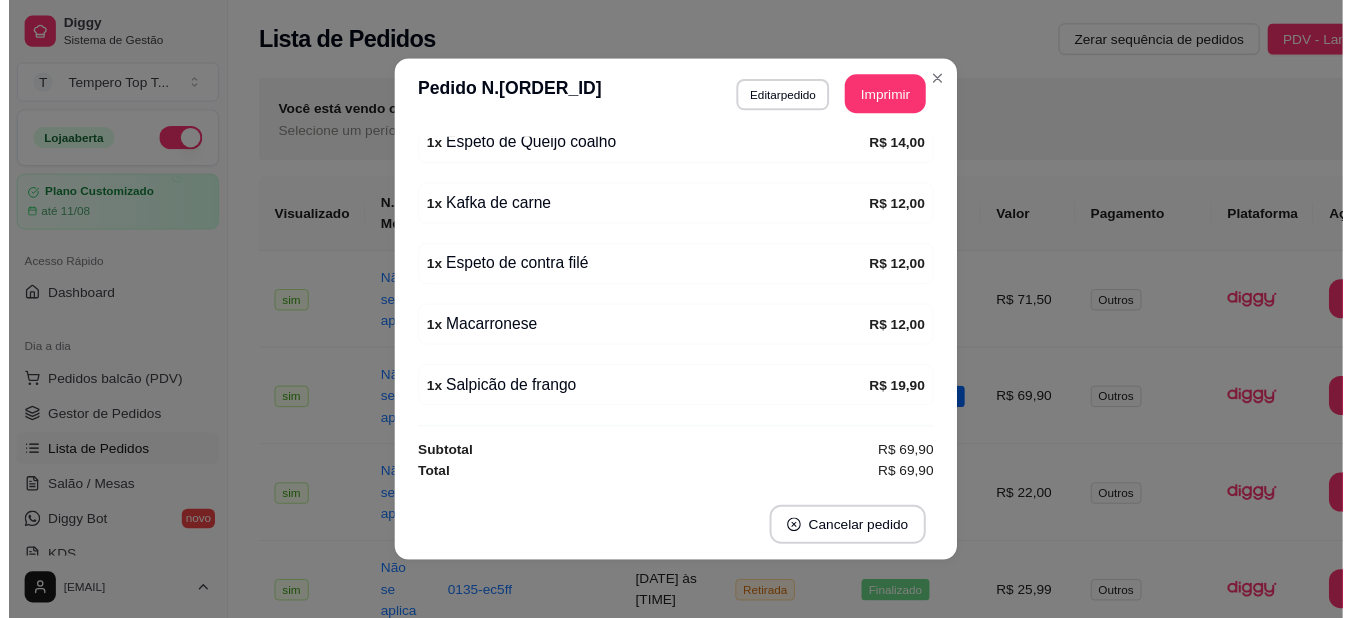 scroll, scrollTop: 314, scrollLeft: 0, axis: vertical 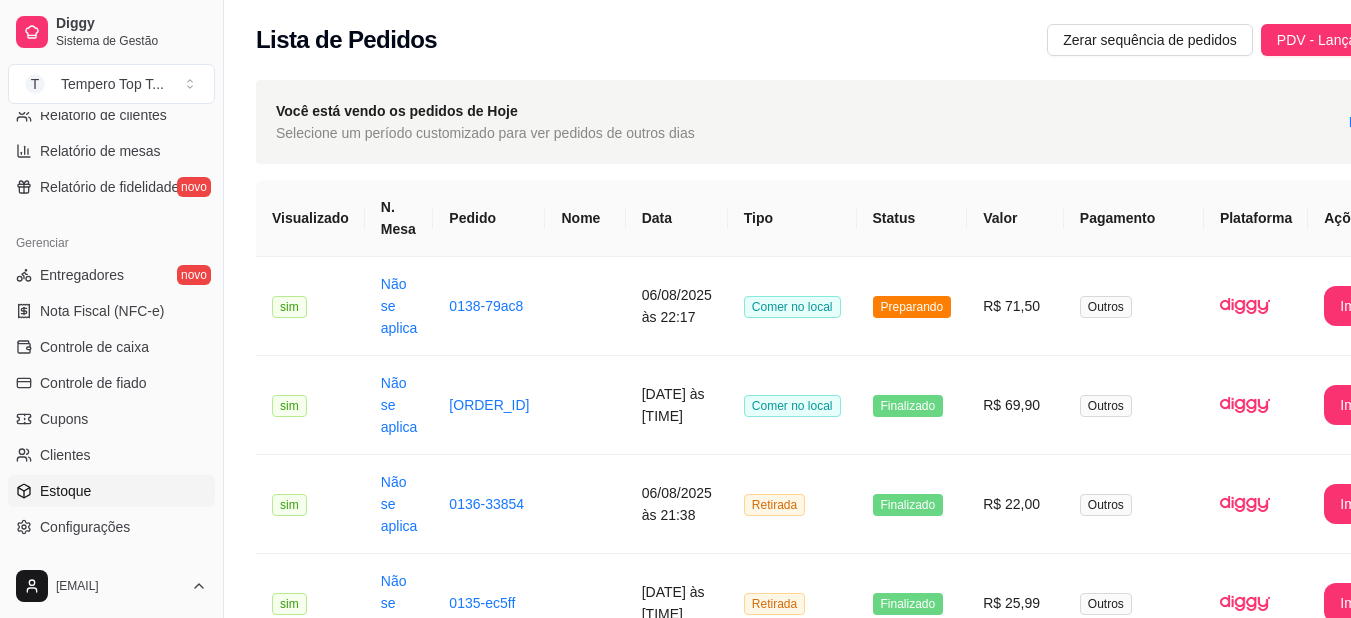 click on "Estoque" at bounding box center [111, 491] 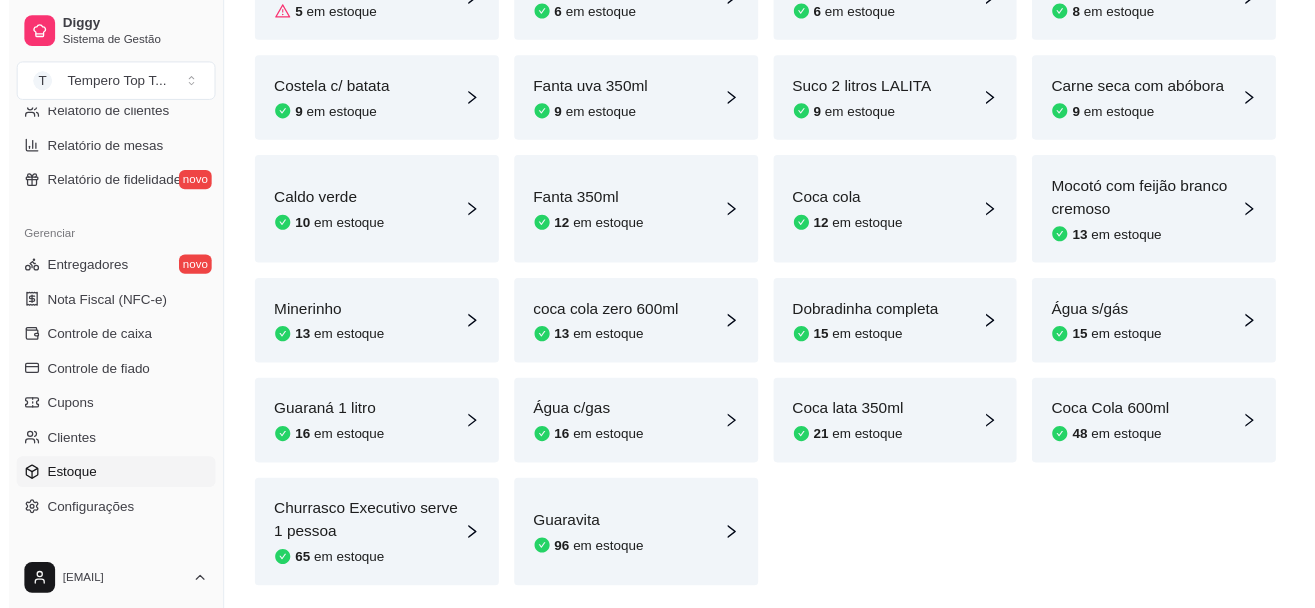 scroll, scrollTop: 700, scrollLeft: 0, axis: vertical 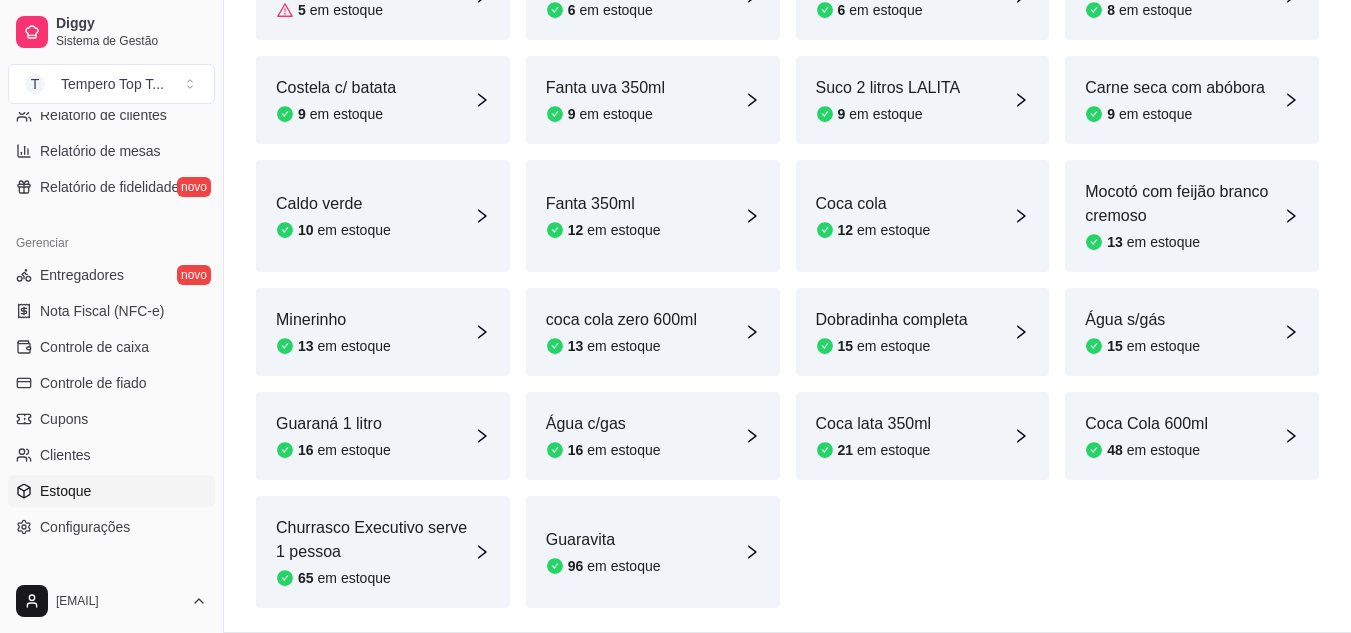 click on "Guaravita" at bounding box center [603, 540] 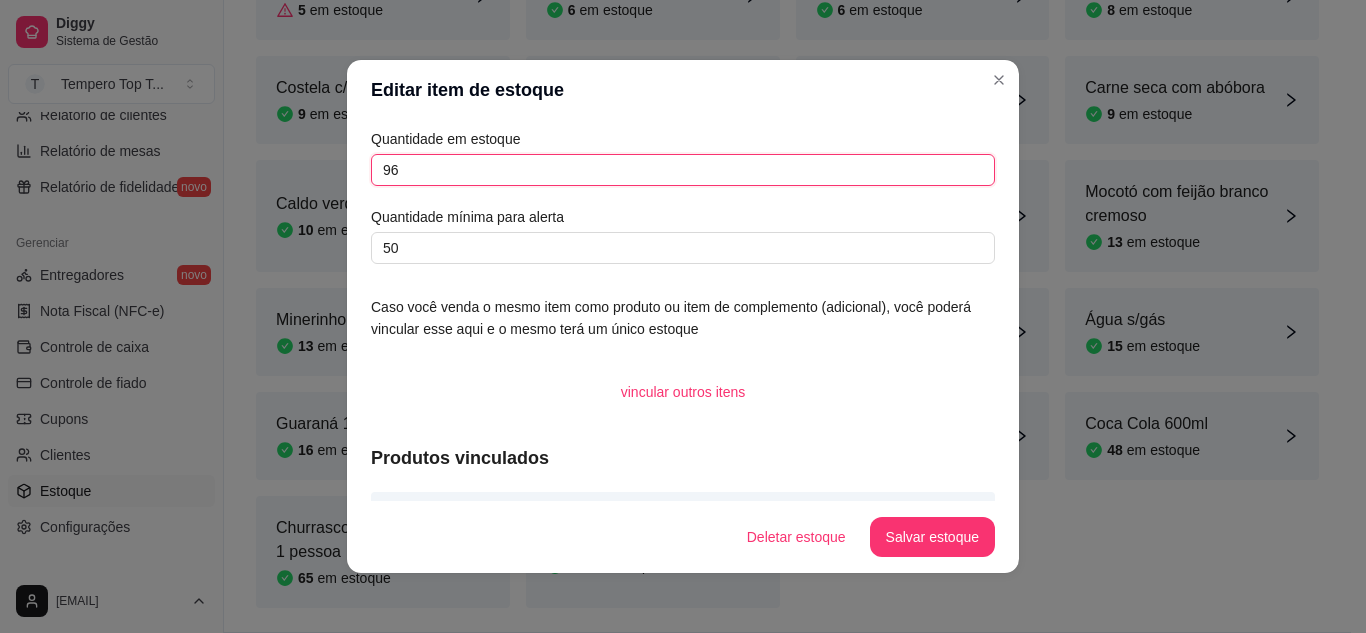 click on "96" at bounding box center [683, 170] 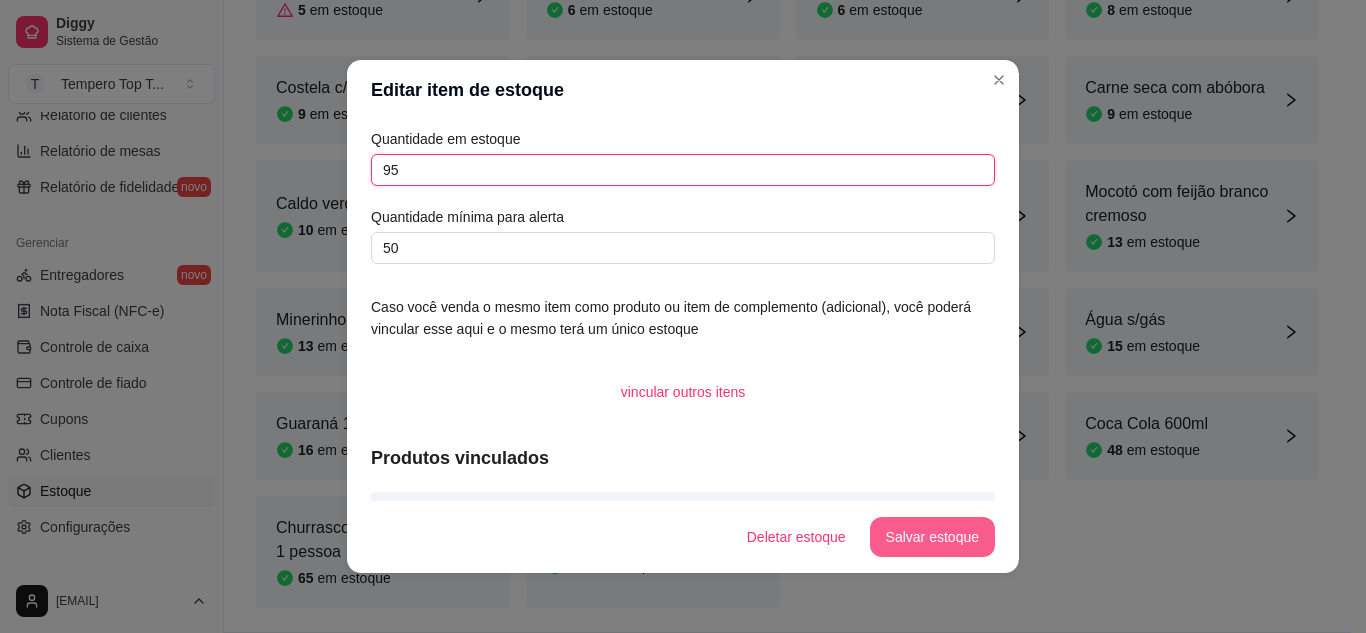 type on "95" 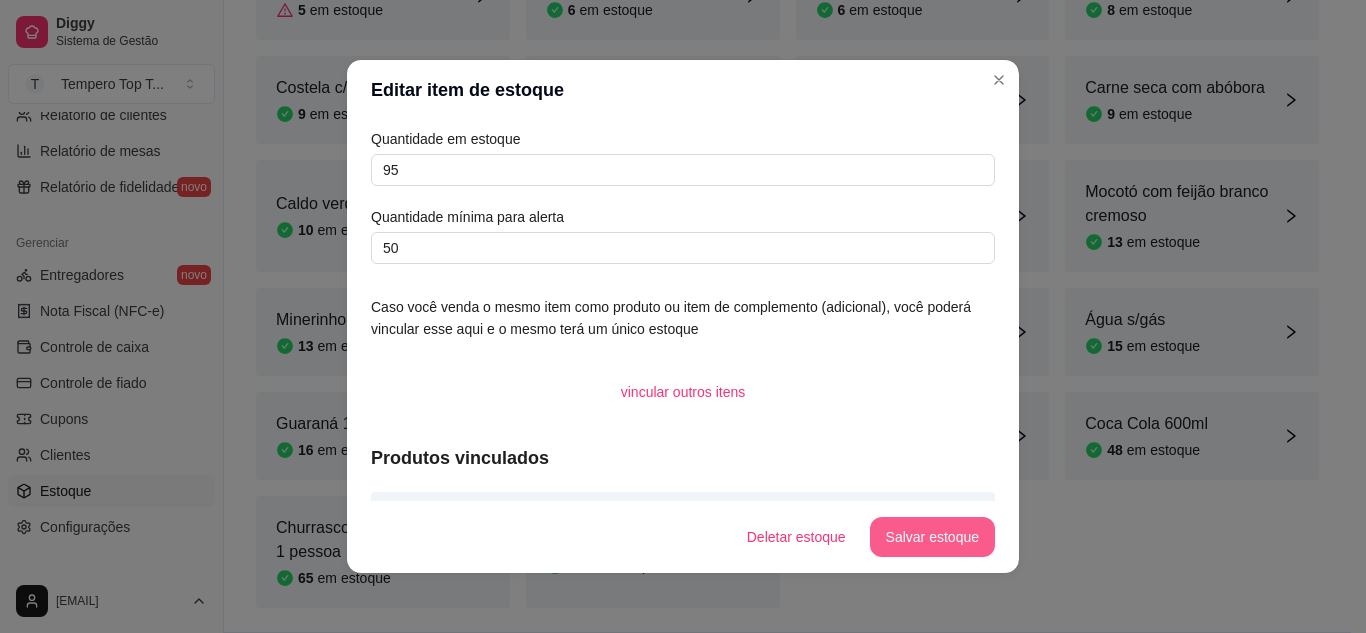 click on "Salvar estoque" at bounding box center [932, 537] 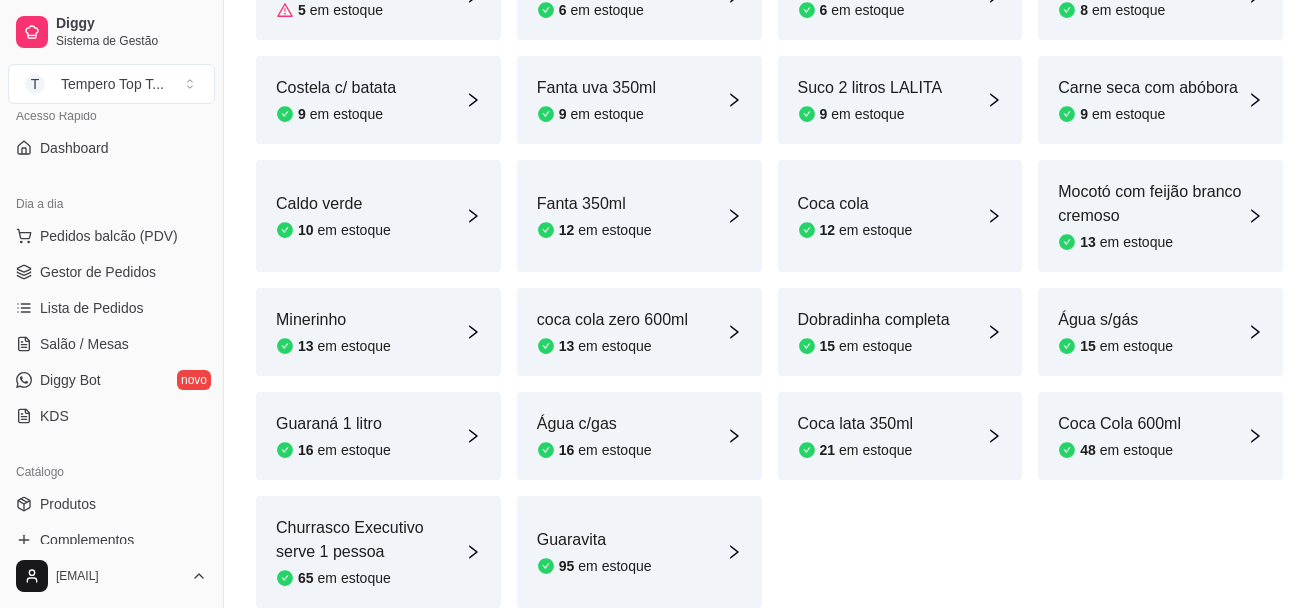 scroll, scrollTop: 0, scrollLeft: 0, axis: both 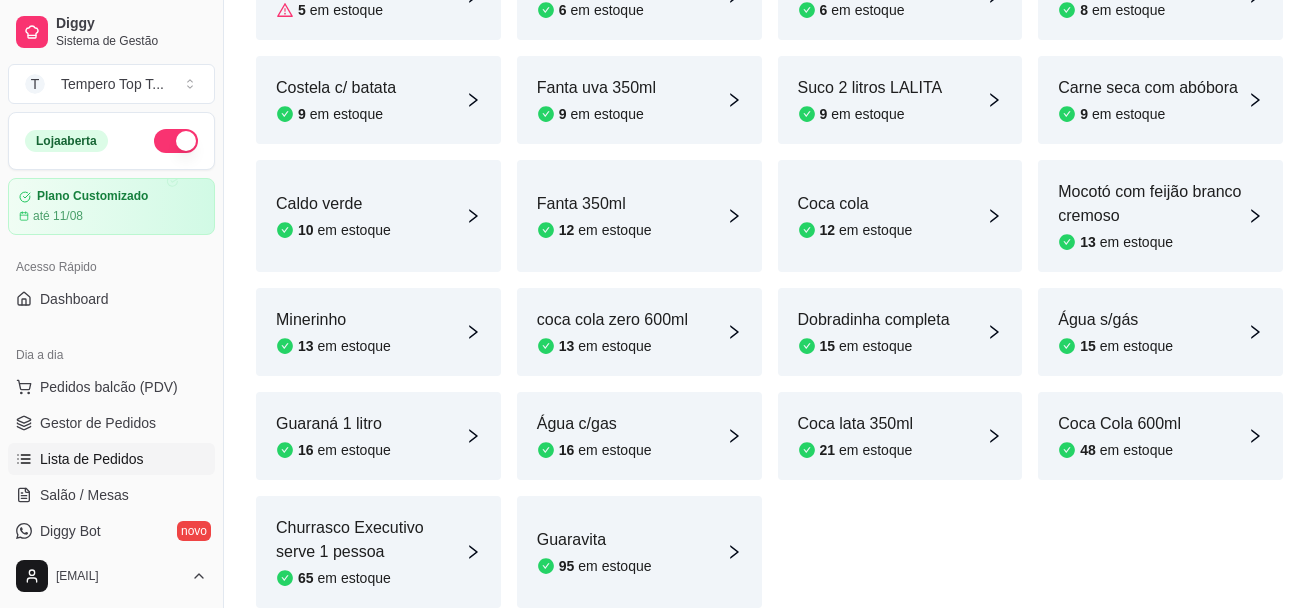 click on "Lista de Pedidos" at bounding box center [92, 459] 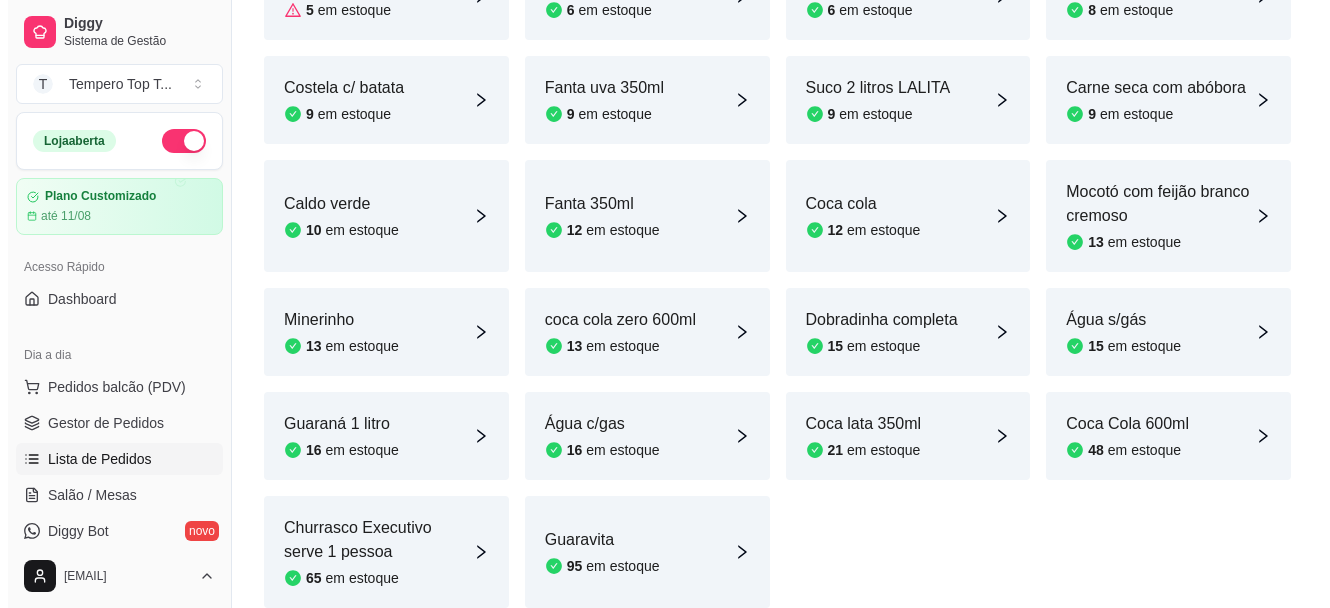 scroll, scrollTop: 0, scrollLeft: 0, axis: both 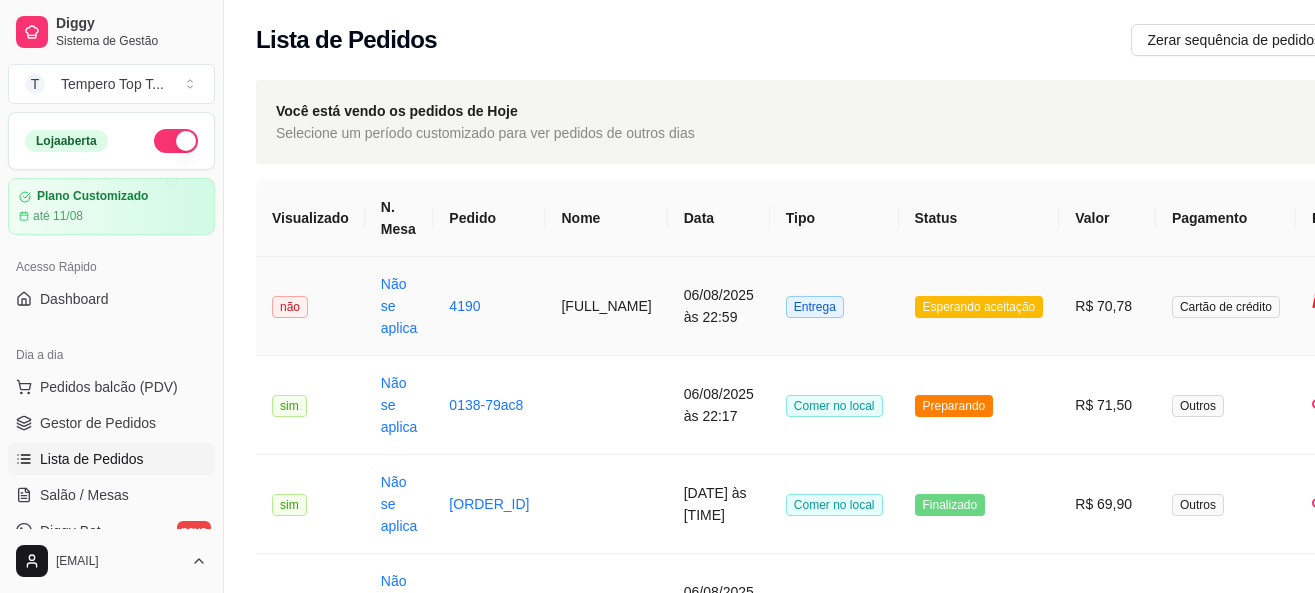 click on "Entrega" at bounding box center (834, 306) 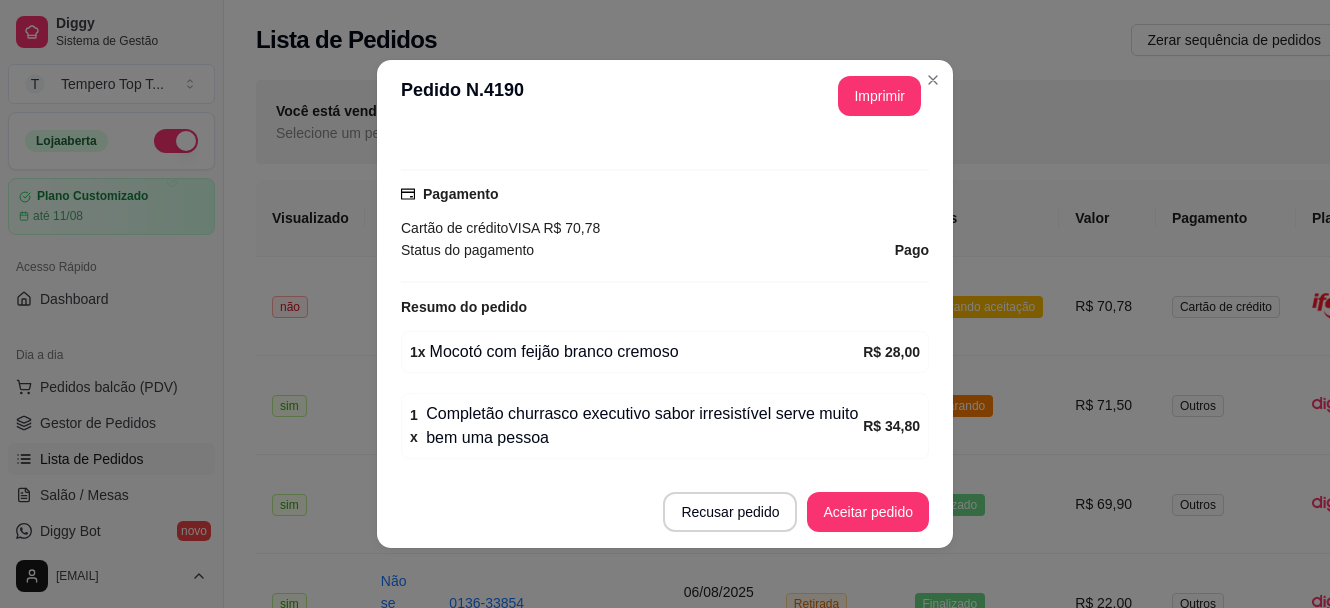 scroll, scrollTop: 669, scrollLeft: 0, axis: vertical 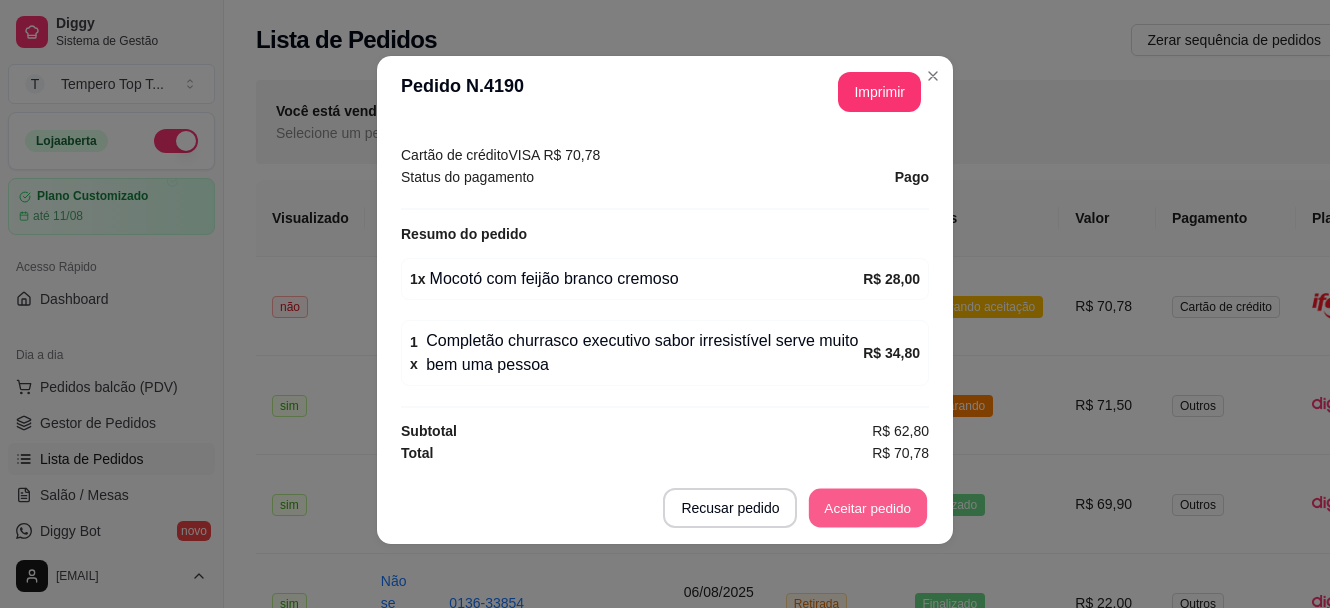 click on "Aceitar pedido" at bounding box center (868, 508) 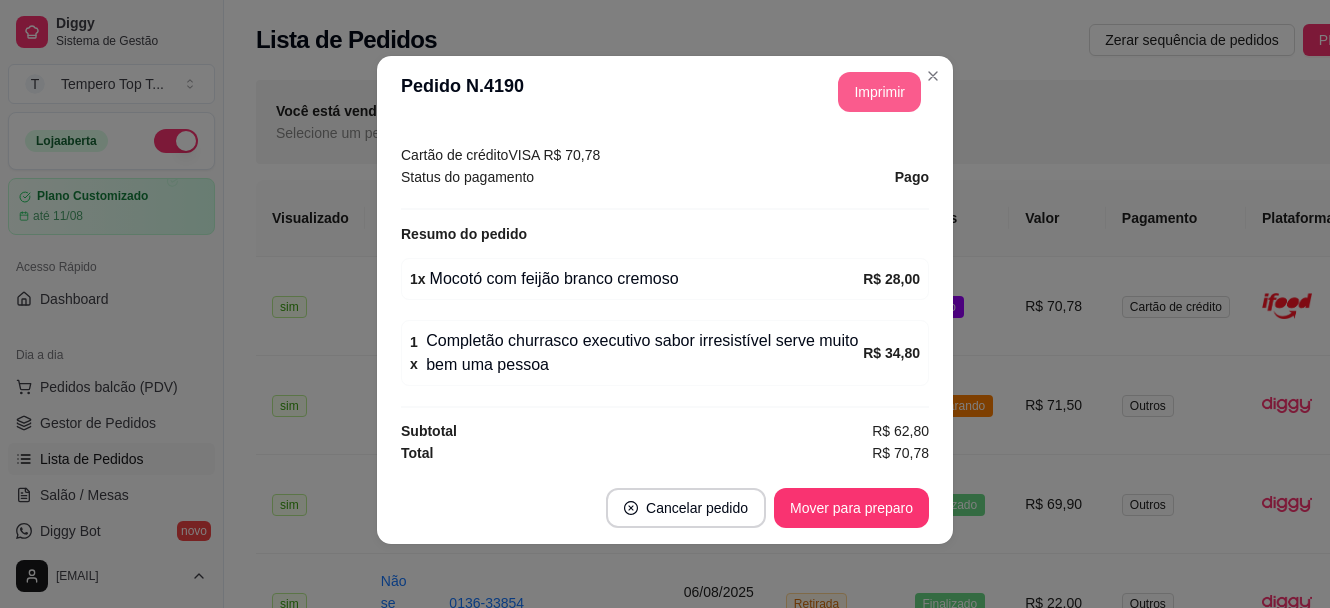 click on "Imprimir" at bounding box center (879, 92) 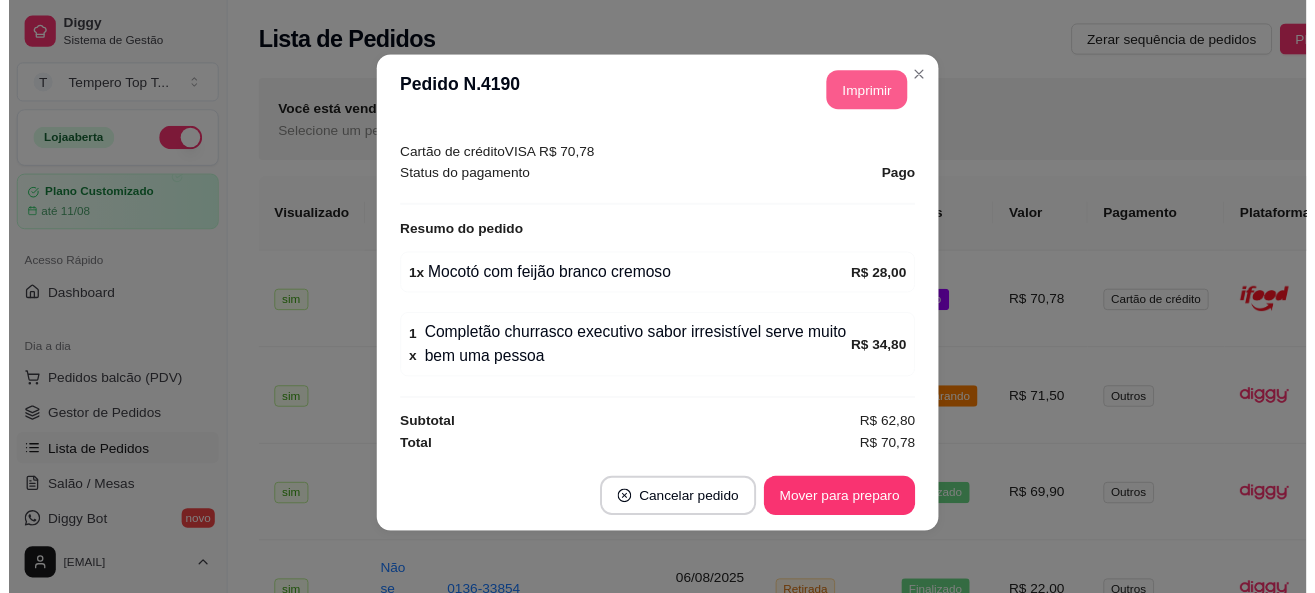 scroll, scrollTop: 0, scrollLeft: 0, axis: both 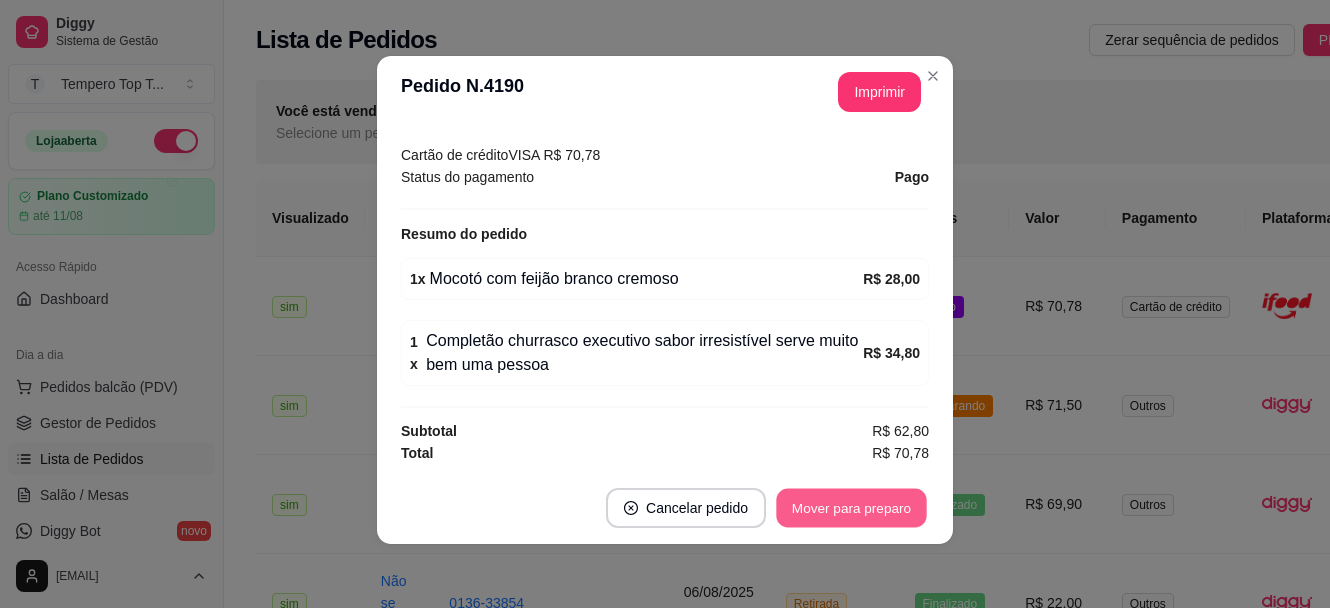 click on "Mover para preparo" at bounding box center (851, 508) 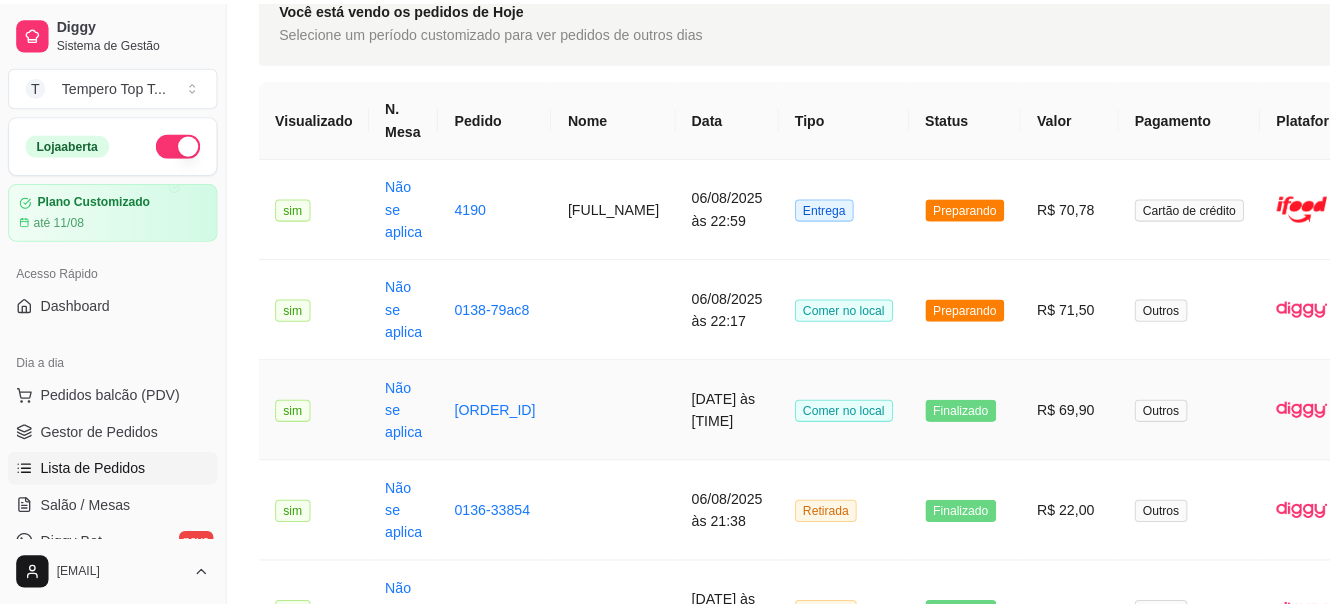 scroll, scrollTop: 0, scrollLeft: 0, axis: both 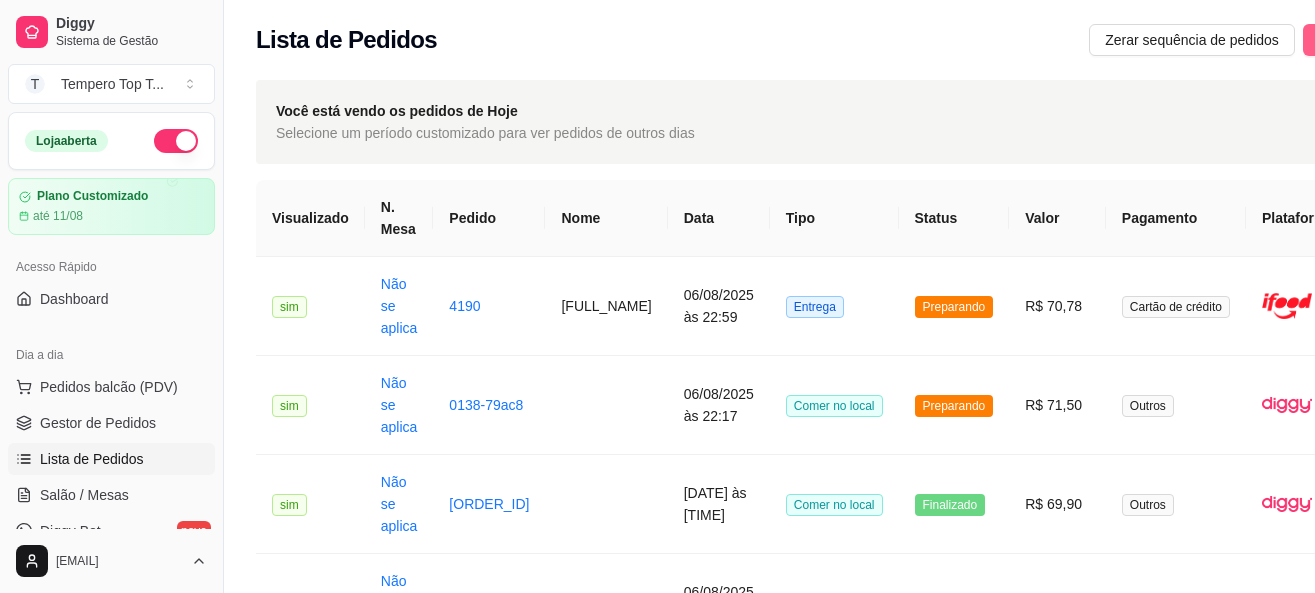 click on "PDV - Lançar pedido" at bounding box center [1384, 40] 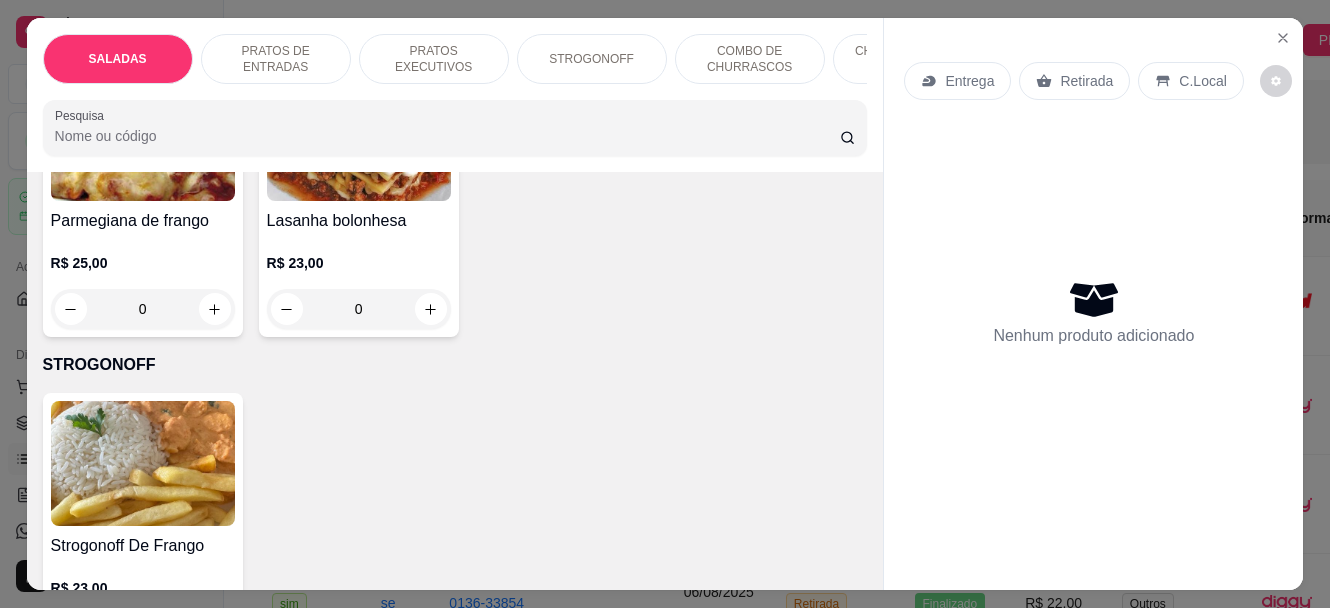 scroll, scrollTop: 1700, scrollLeft: 0, axis: vertical 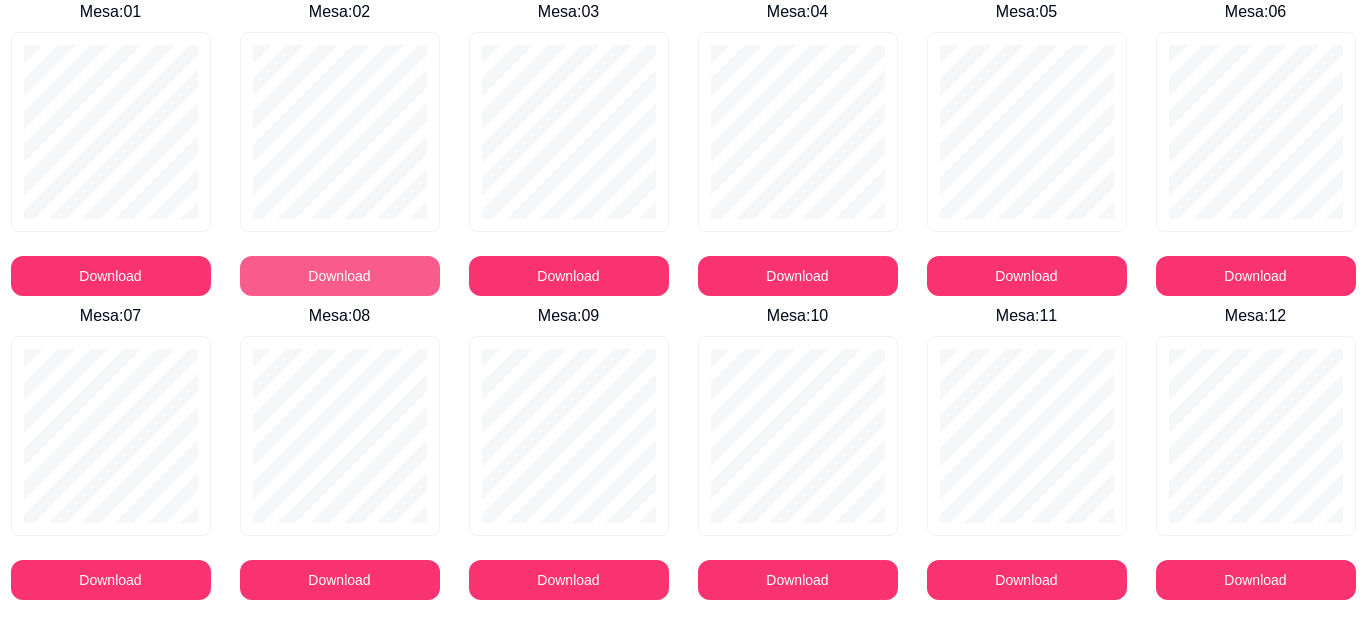 click on "Download" at bounding box center (340, 276) 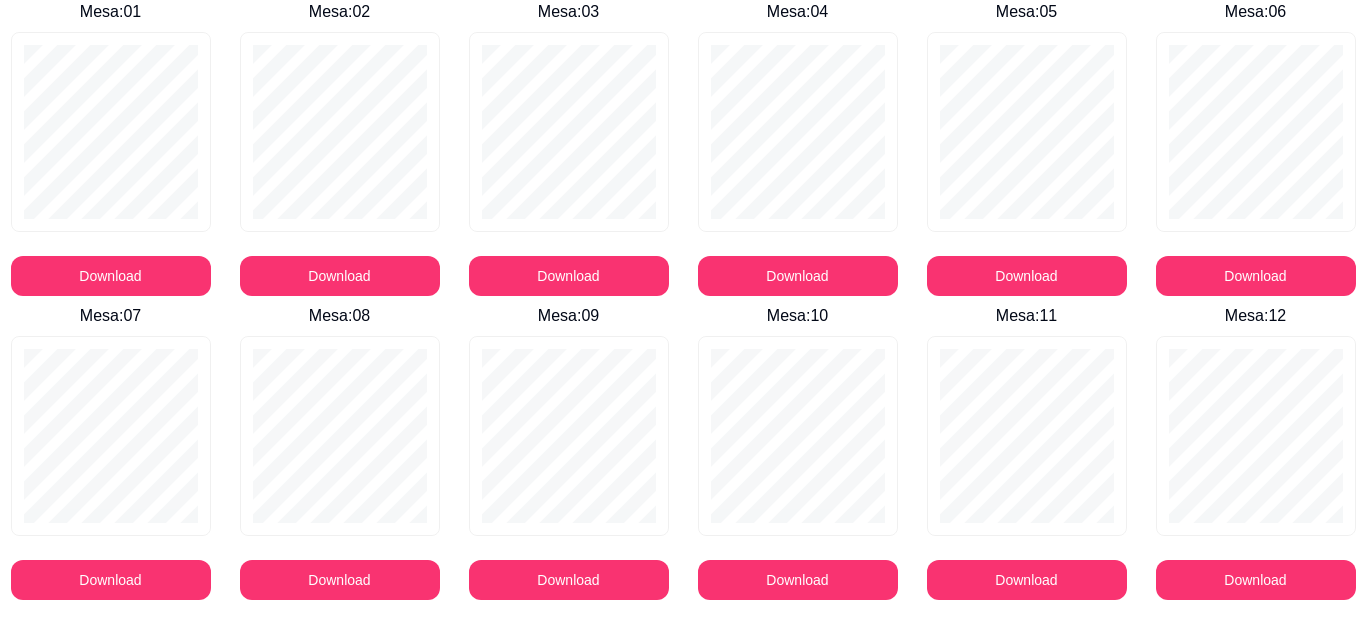 scroll, scrollTop: 0, scrollLeft: 0, axis: both 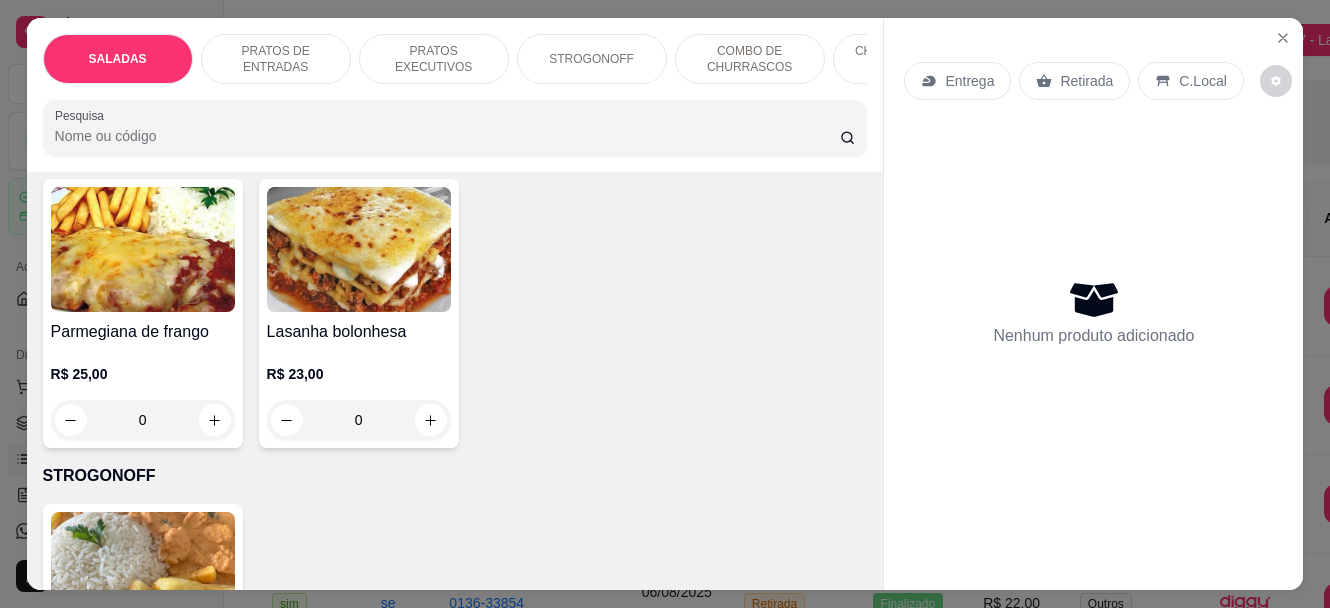 click on "0" at bounding box center (143, 420) 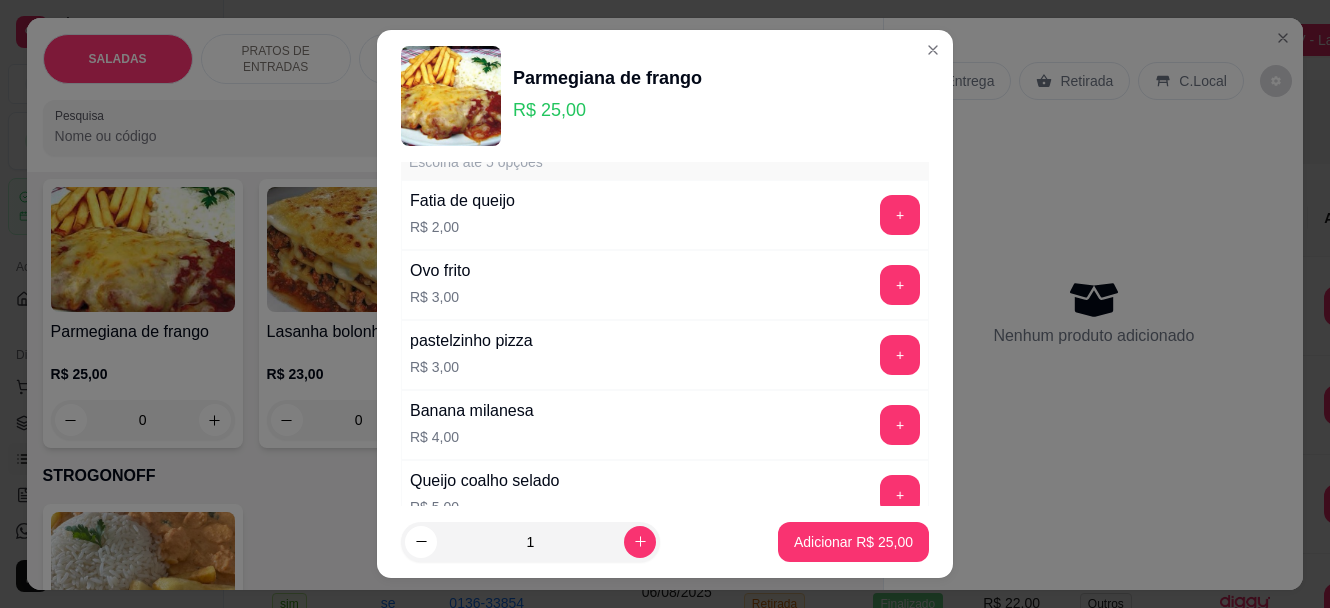 scroll, scrollTop: 848, scrollLeft: 0, axis: vertical 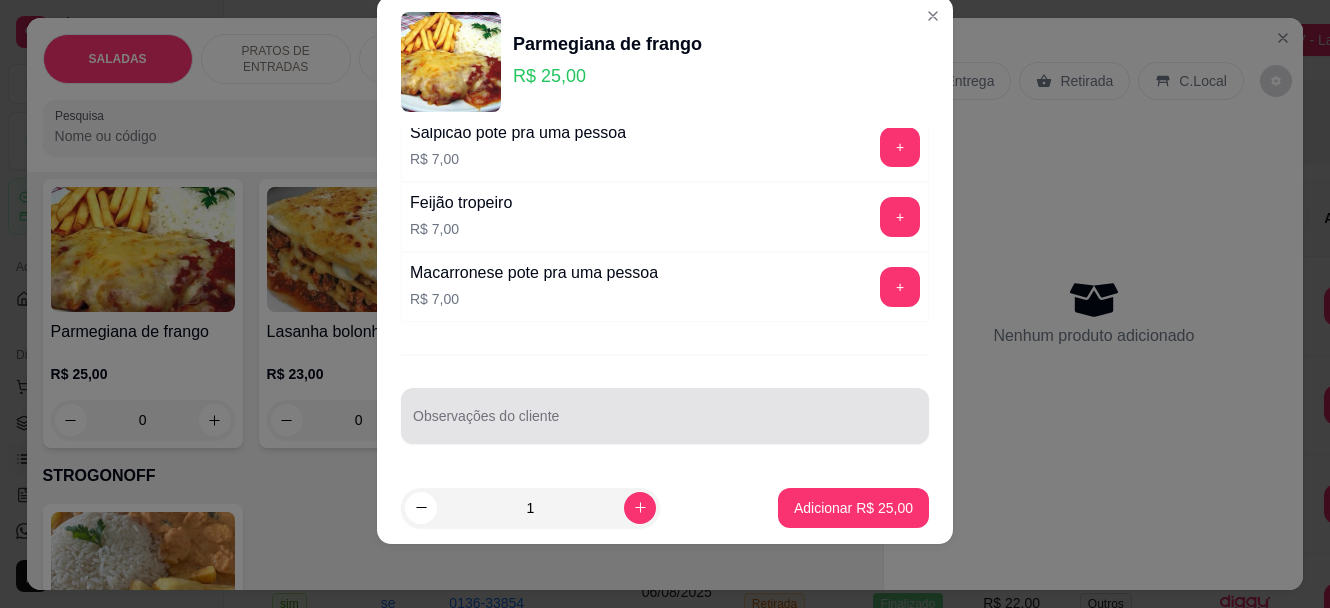 click on "Observações do cliente" at bounding box center (665, 416) 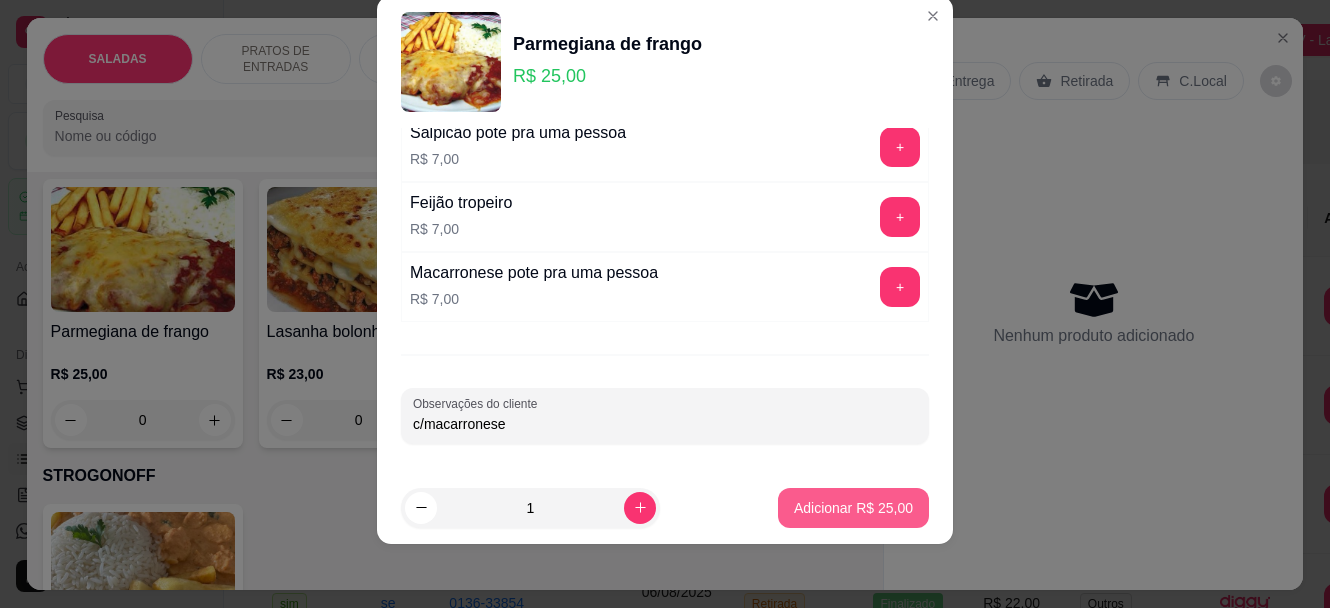 type on "c/macarronese" 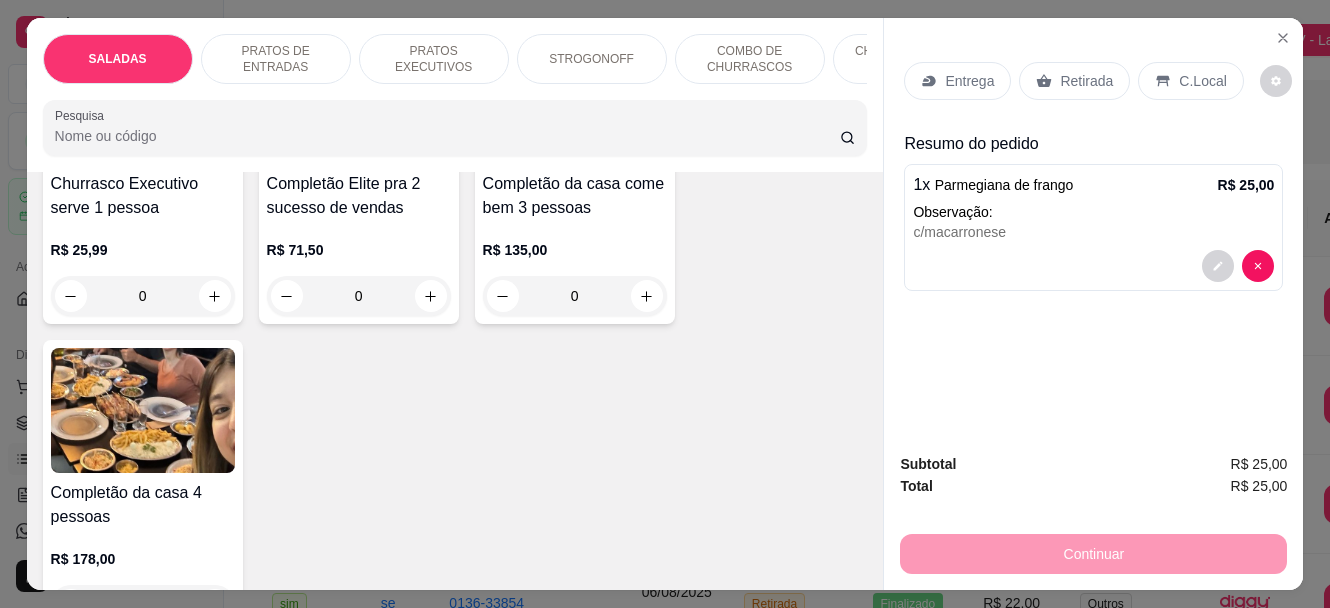 scroll, scrollTop: 2500, scrollLeft: 0, axis: vertical 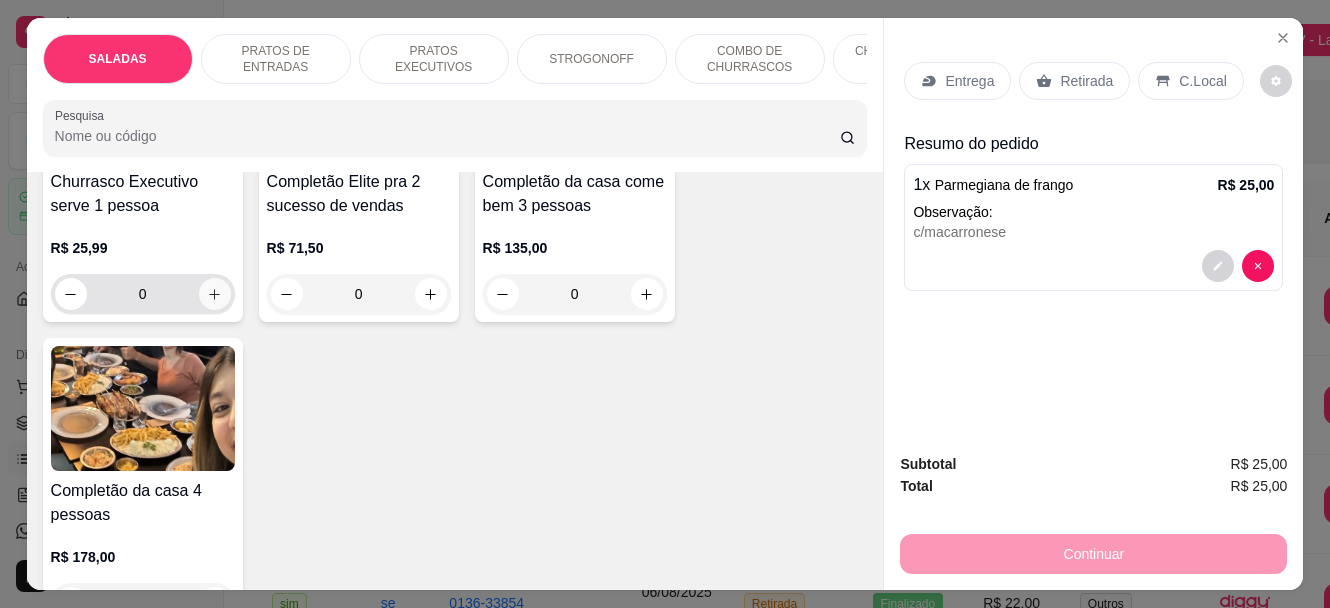 click 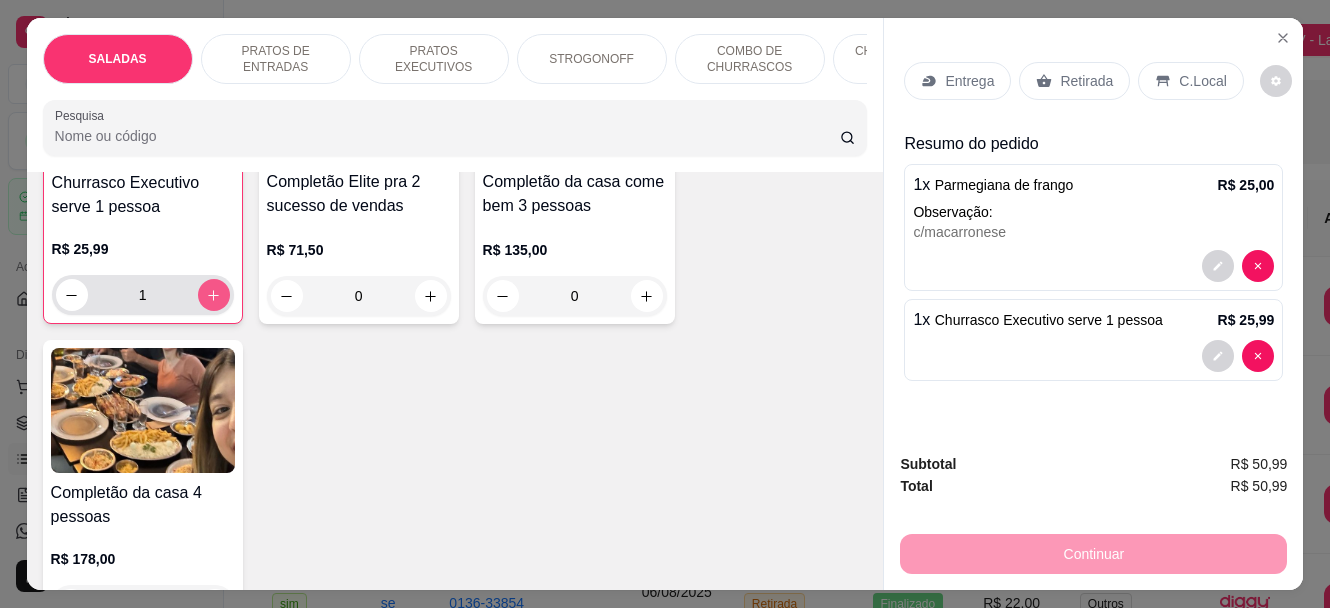 scroll, scrollTop: 2501, scrollLeft: 0, axis: vertical 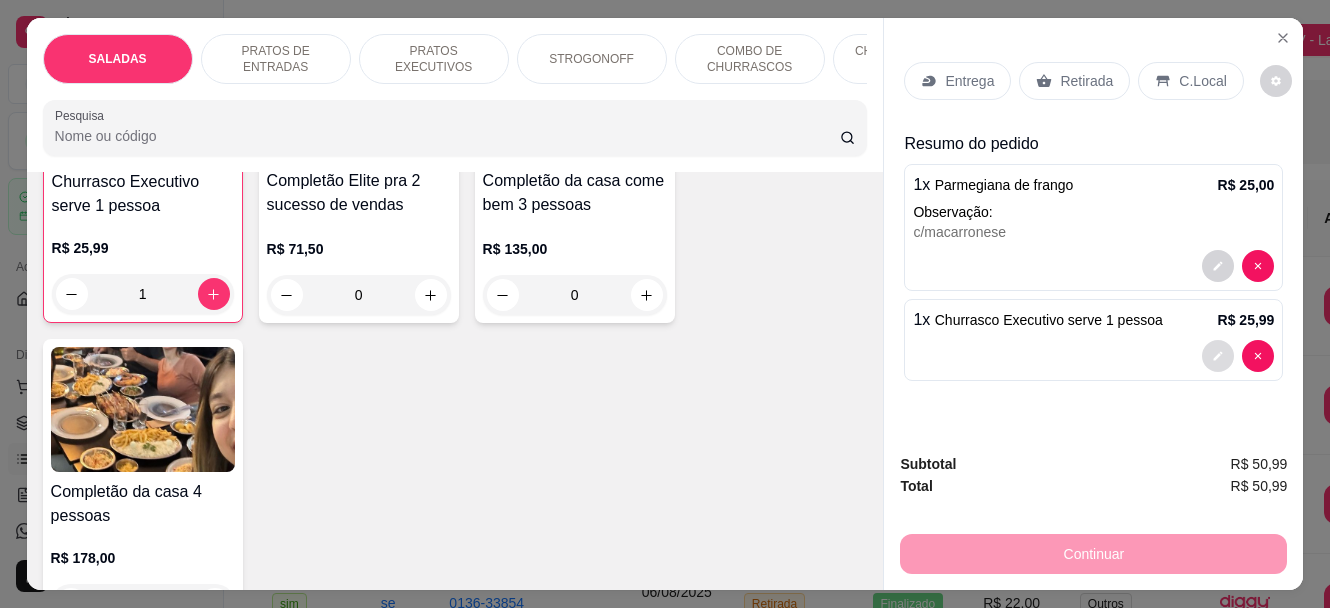 click at bounding box center (1218, 356) 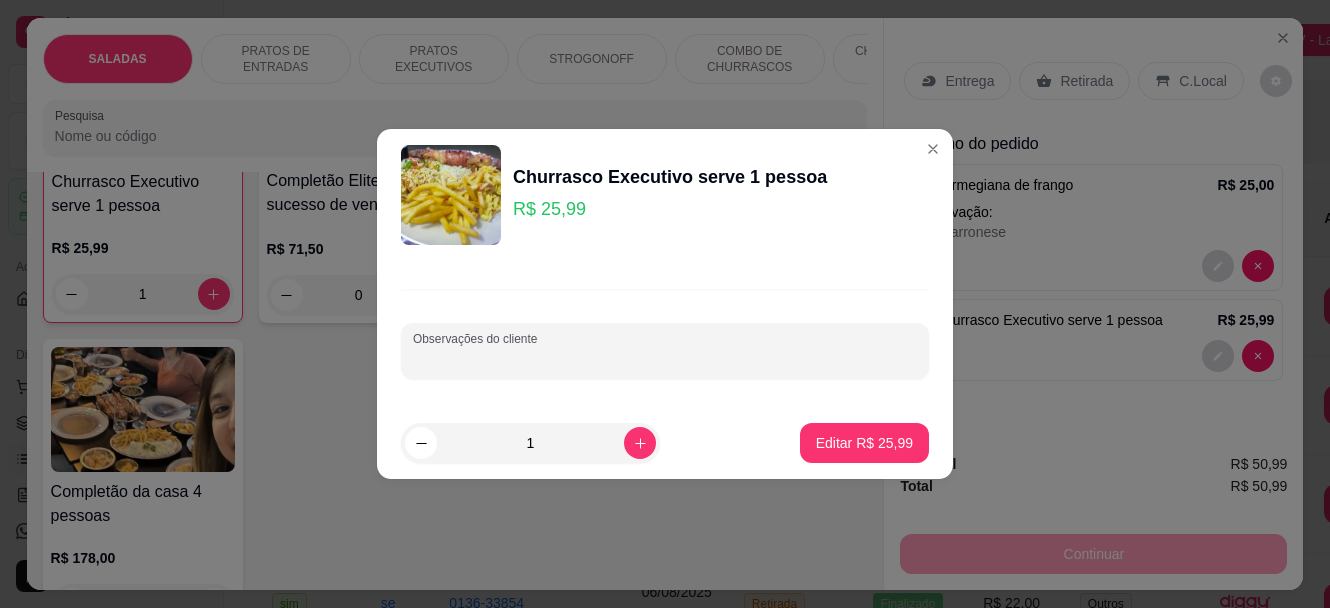click on "Observações do cliente" at bounding box center [665, 359] 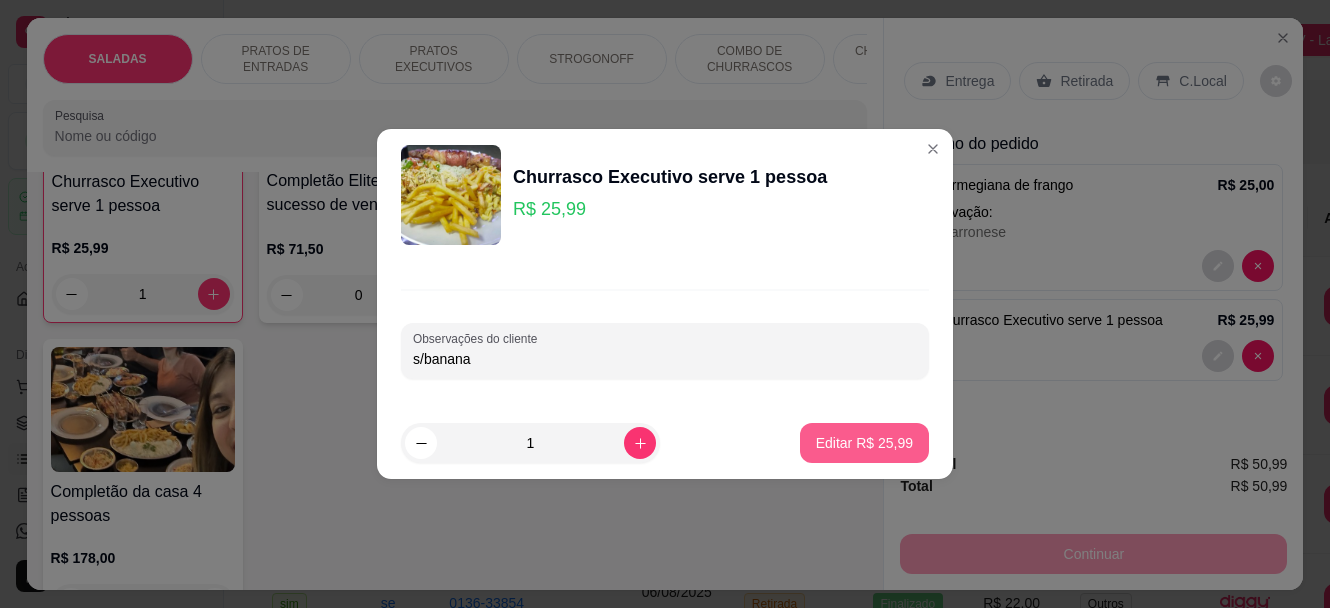 type on "s/banana" 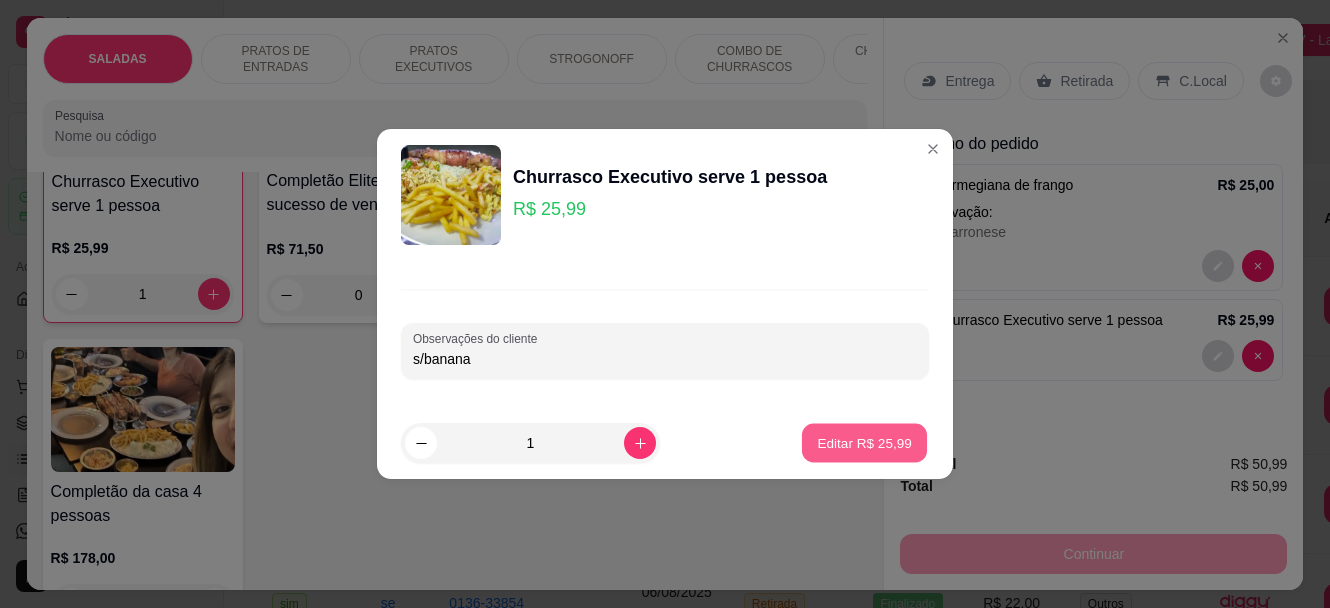 click on "Editar   R$ 25,99" at bounding box center (864, 442) 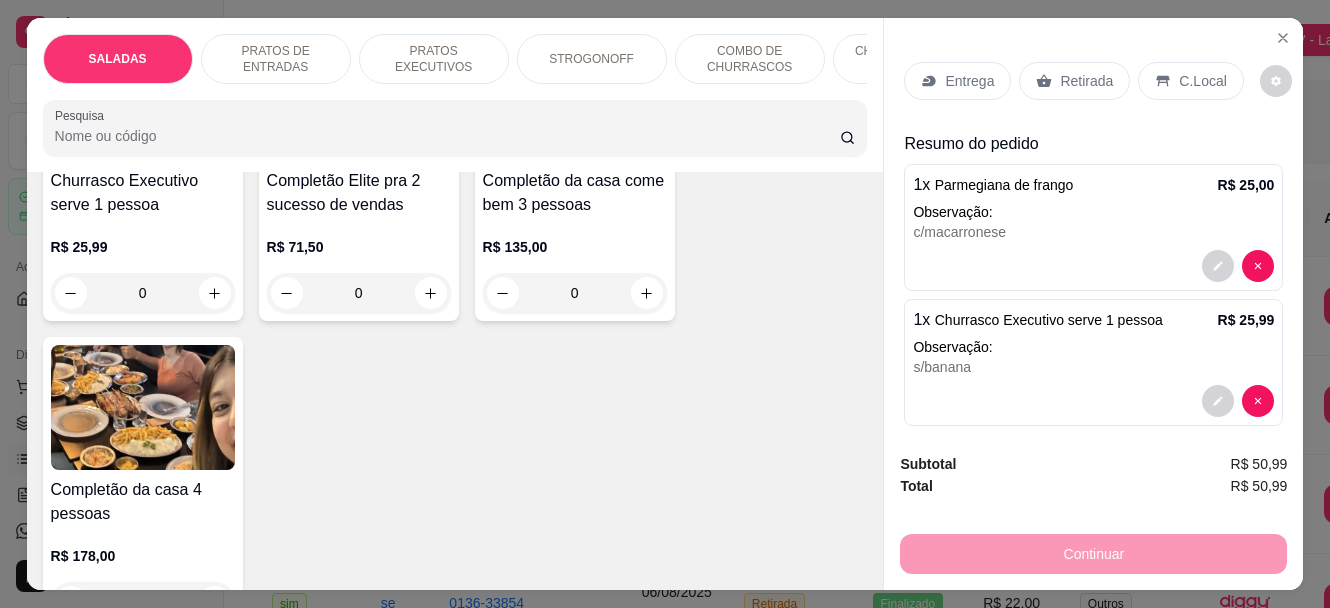 scroll, scrollTop: 2500, scrollLeft: 0, axis: vertical 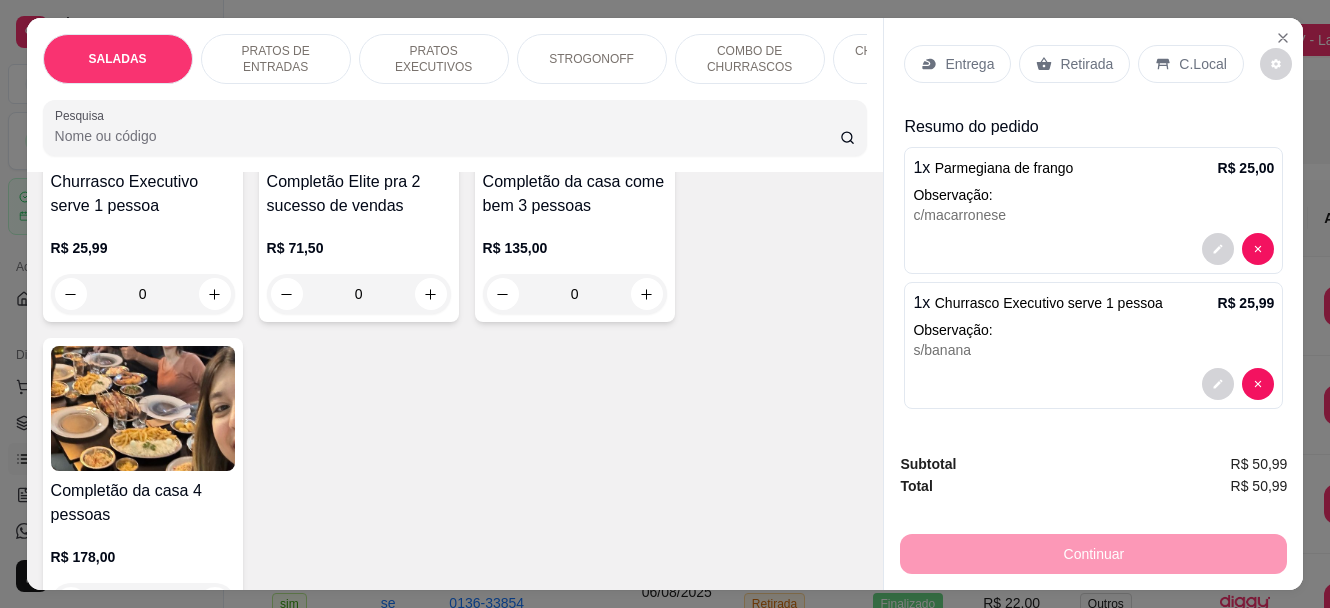 click 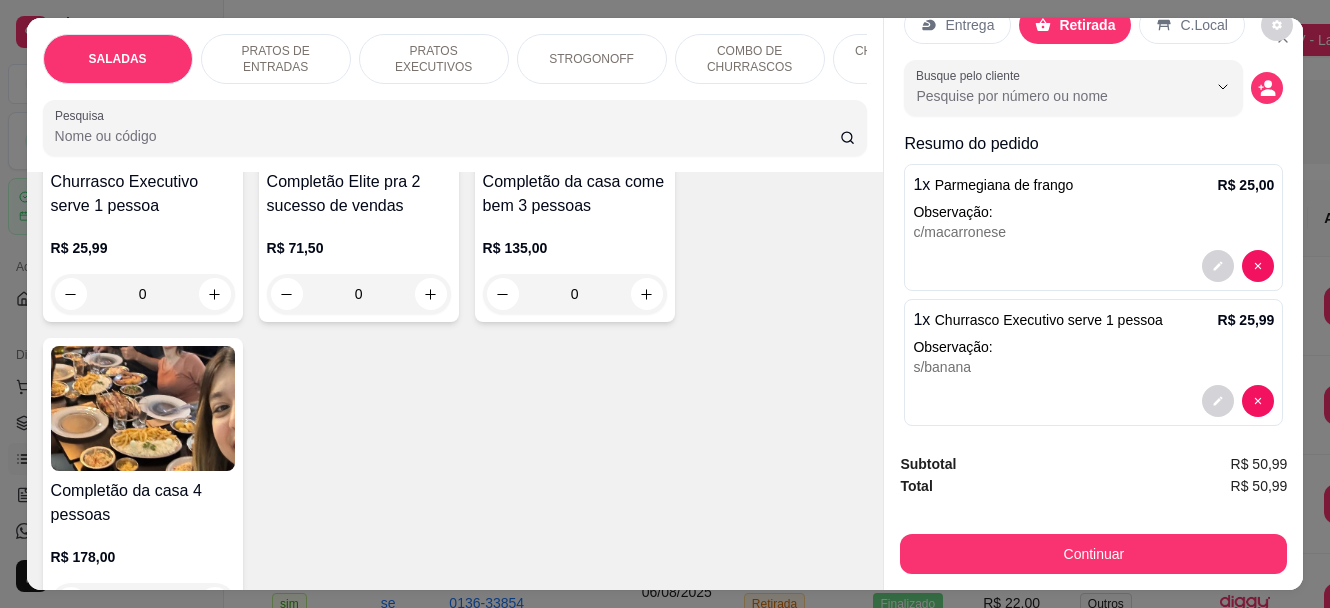 scroll, scrollTop: 73, scrollLeft: 0, axis: vertical 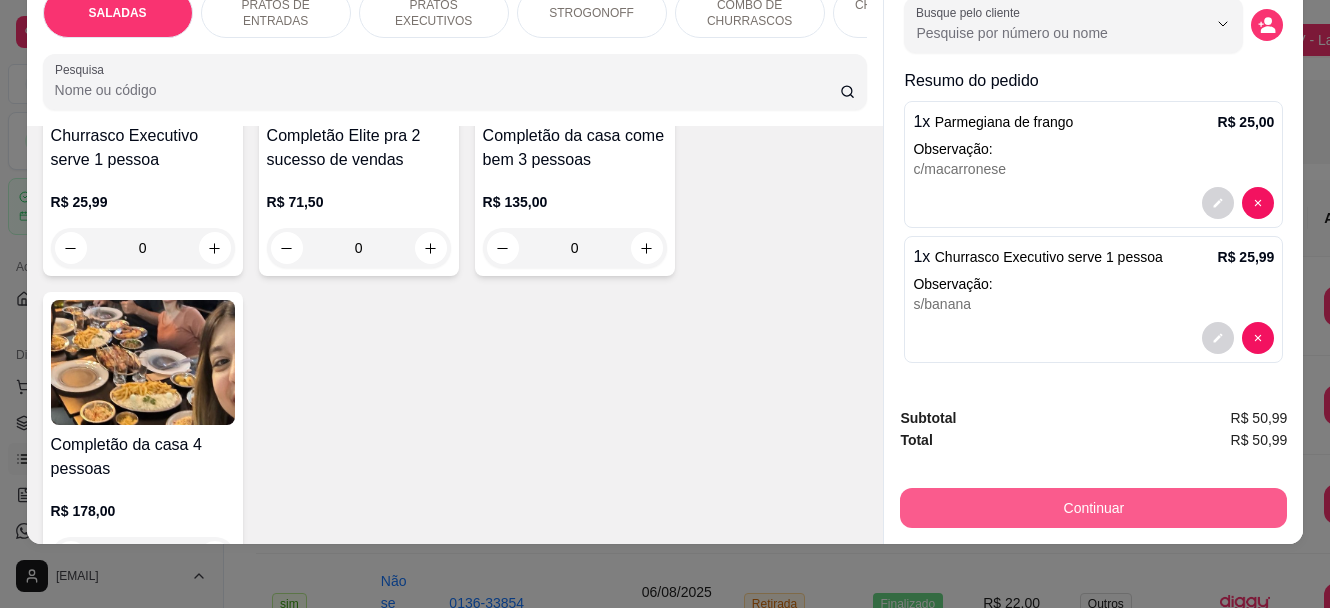 click on "Continuar" at bounding box center [1093, 508] 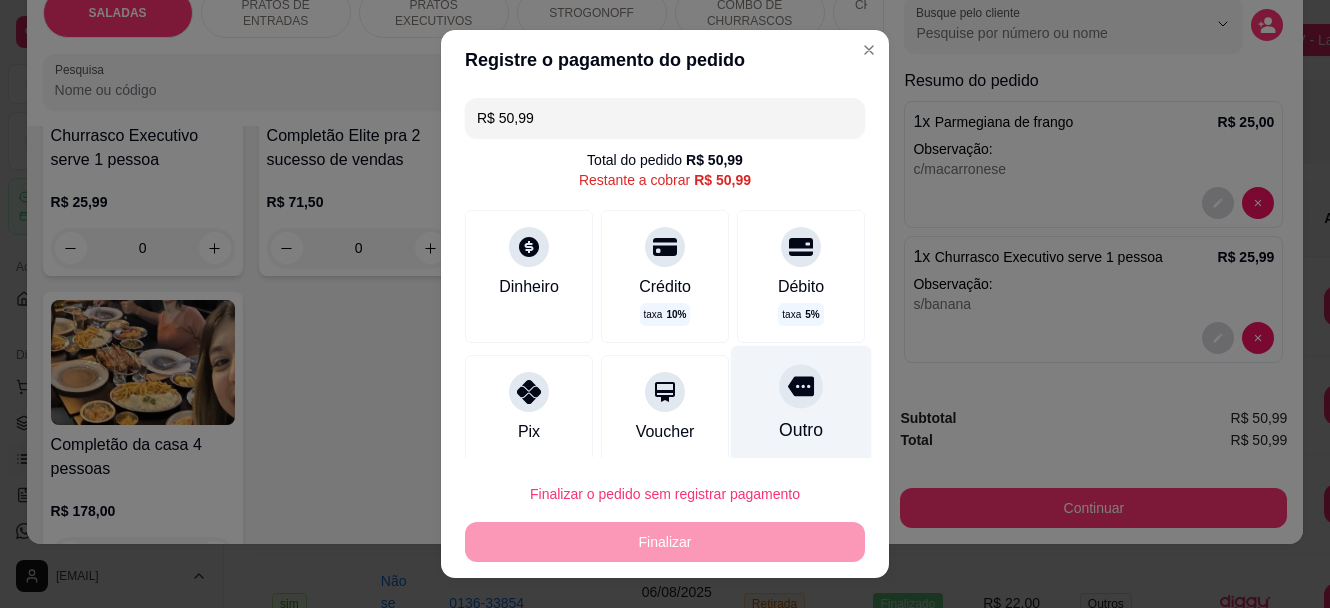 click 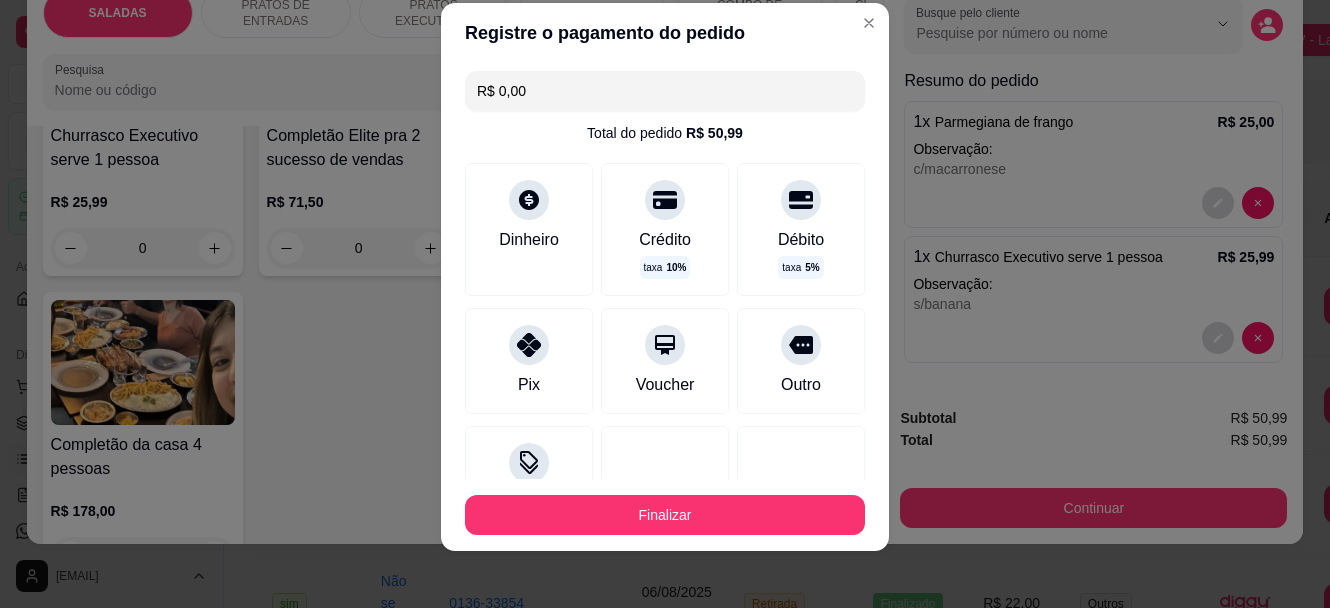 scroll, scrollTop: 34, scrollLeft: 0, axis: vertical 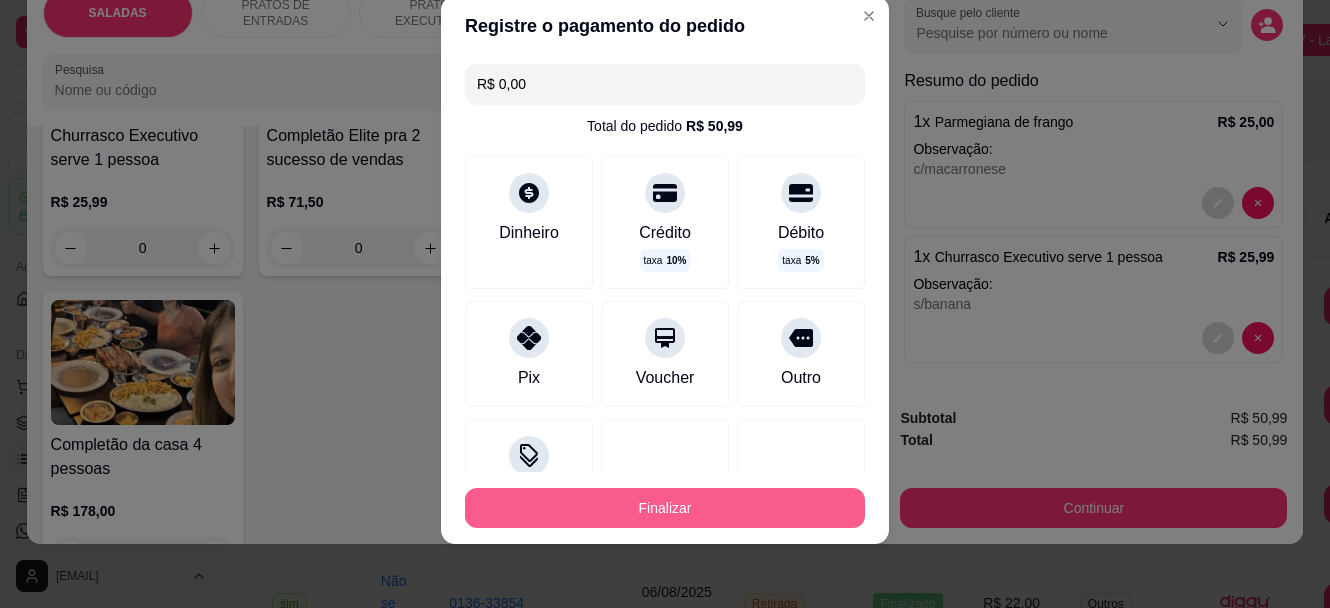 click on "Finalizar" at bounding box center [665, 508] 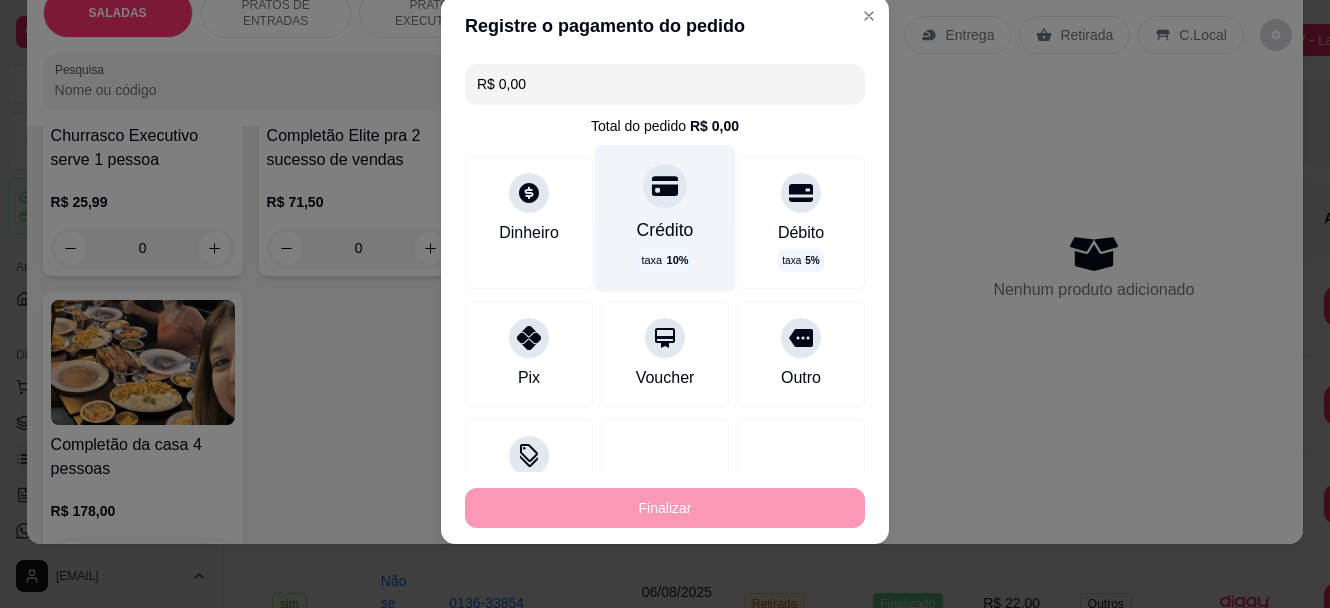 type on "-R$ 50,99" 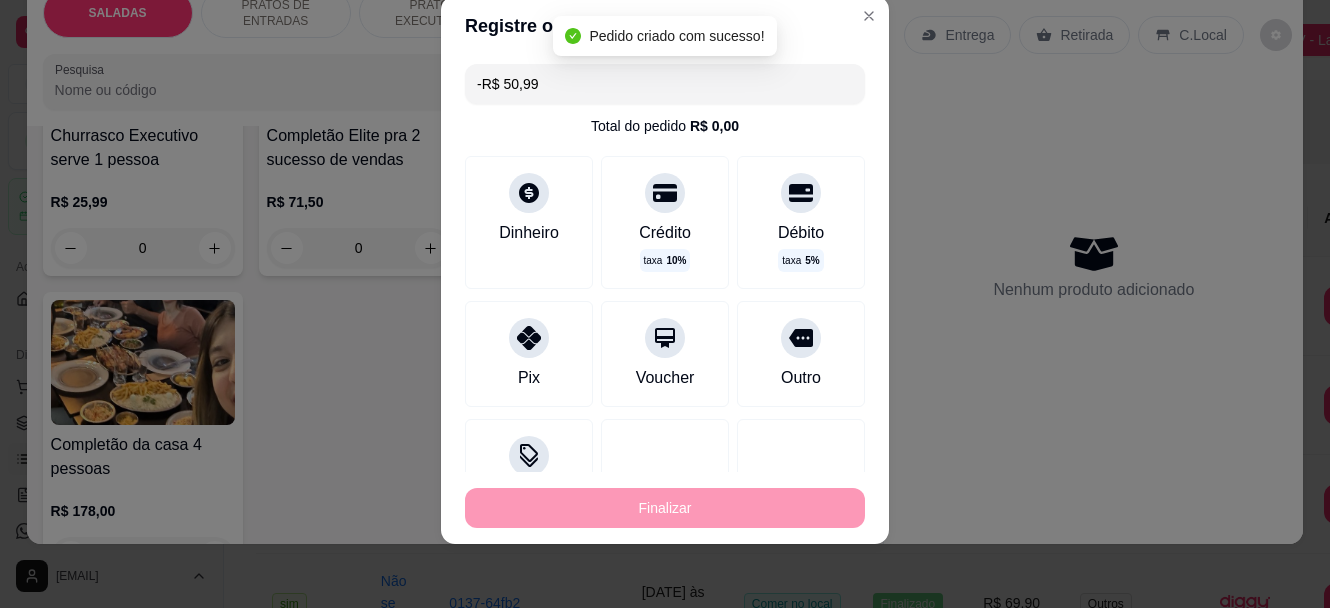 scroll, scrollTop: 0, scrollLeft: 0, axis: both 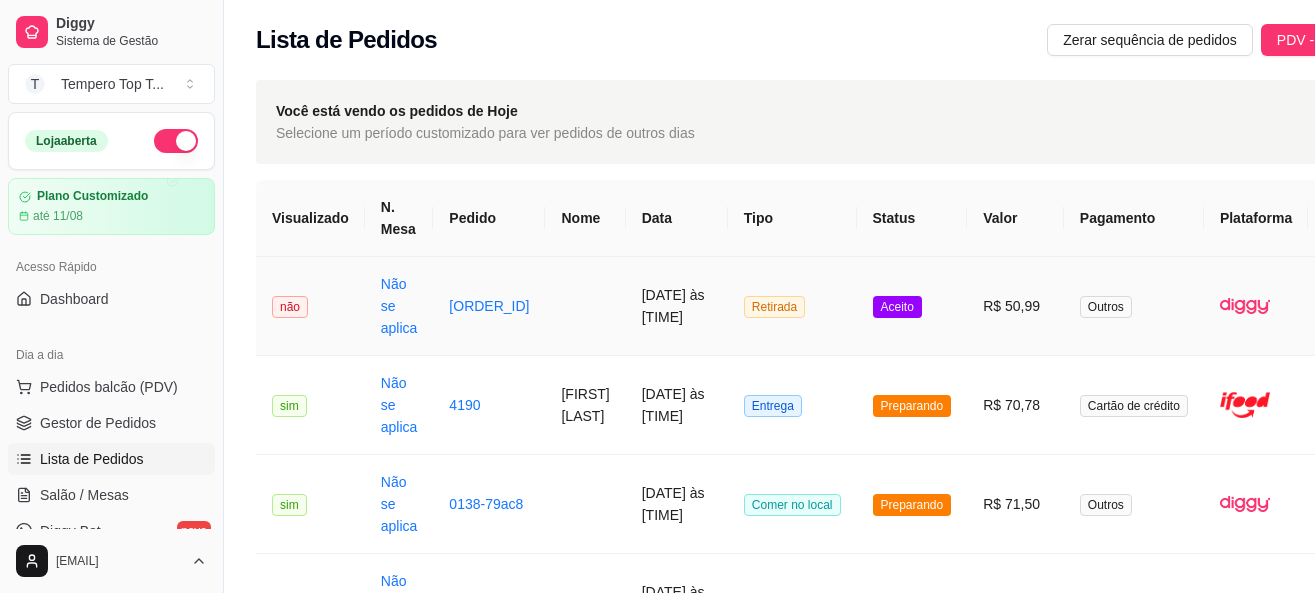 click on "Aceito" at bounding box center (912, 306) 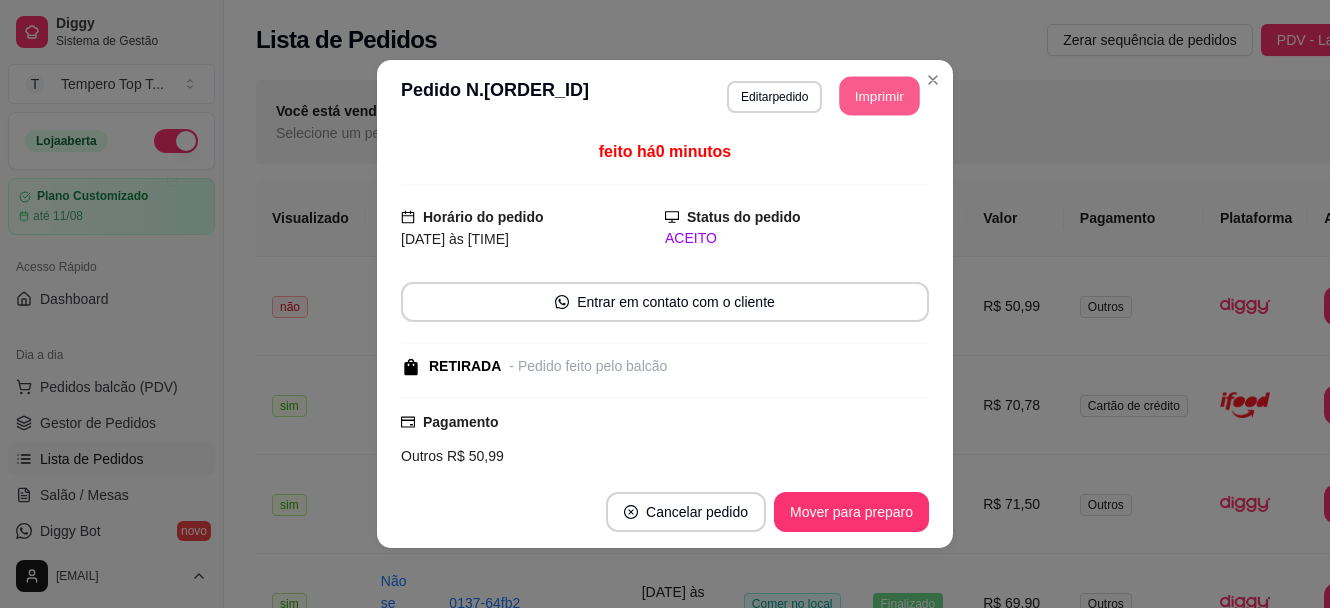 click on "Imprimir" at bounding box center (880, 96) 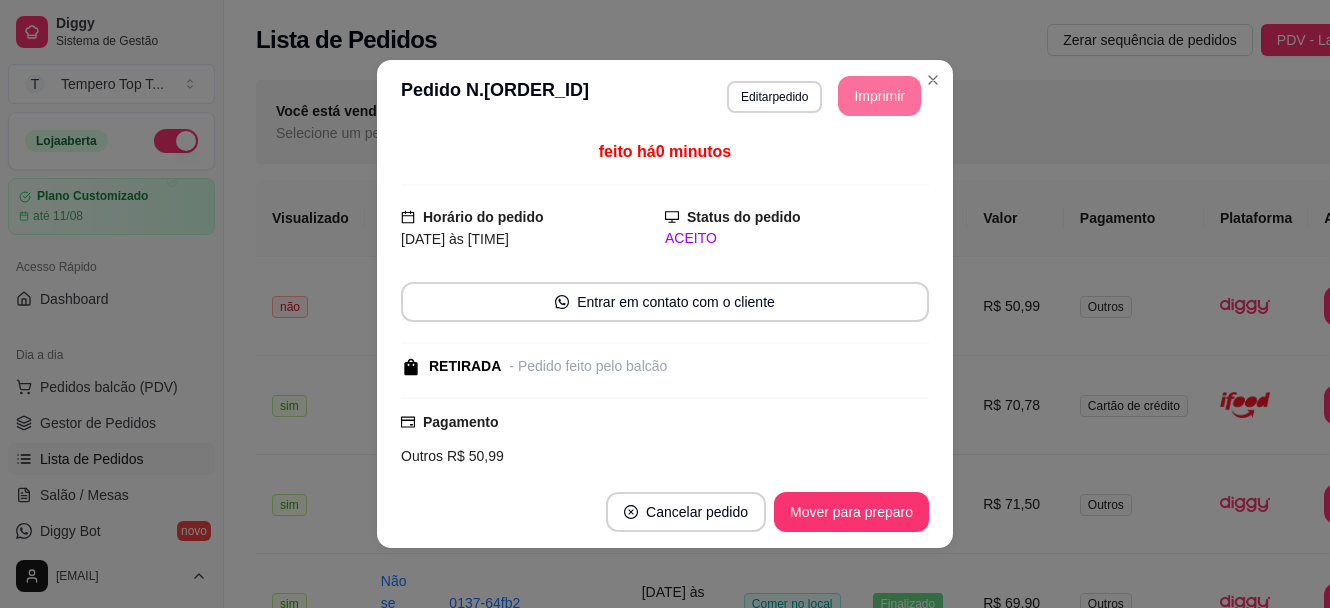 scroll, scrollTop: 0, scrollLeft: 0, axis: both 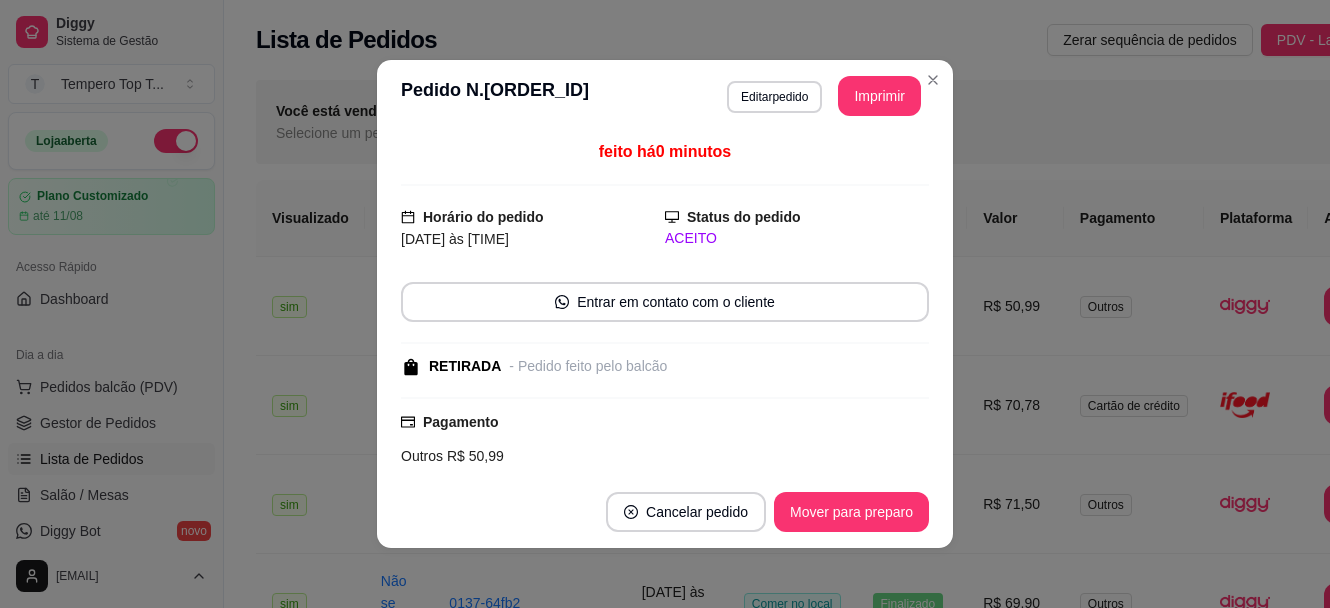 type 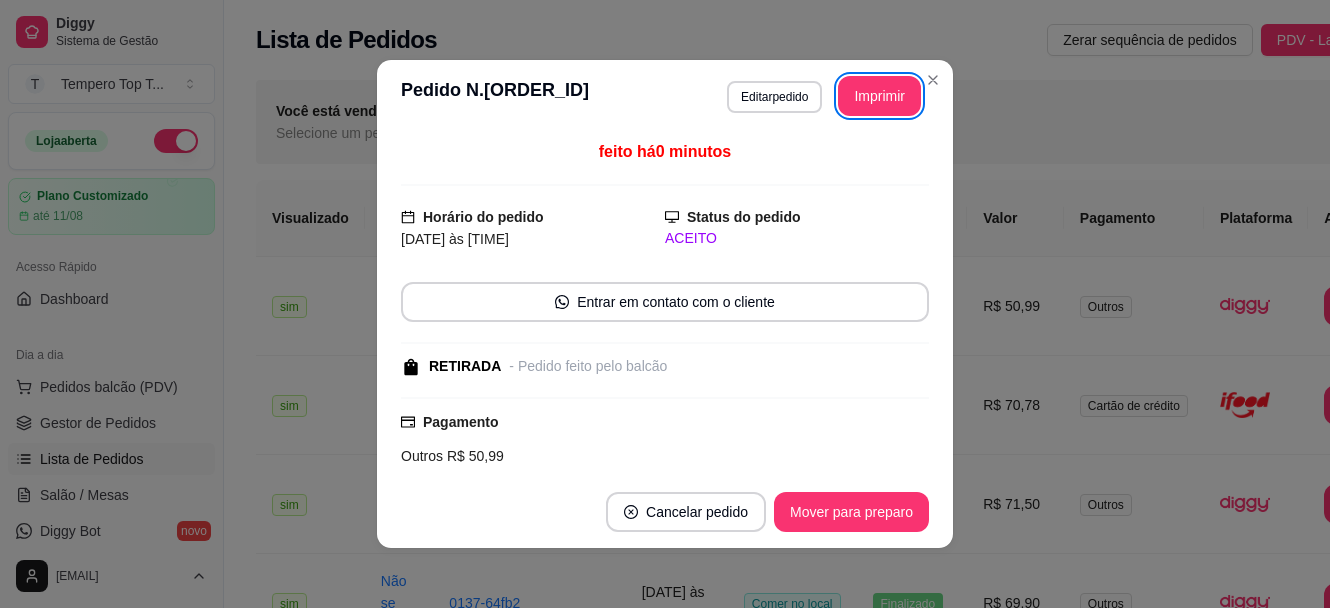 scroll, scrollTop: 0, scrollLeft: 0, axis: both 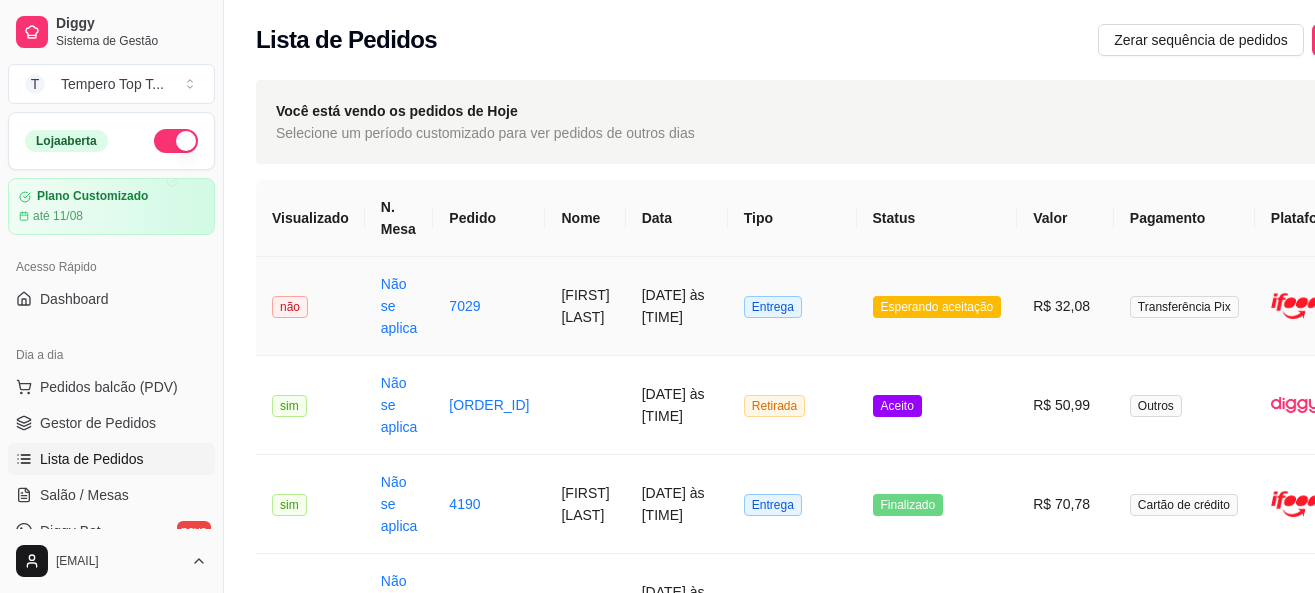click on "Esperando aceitação" at bounding box center [937, 306] 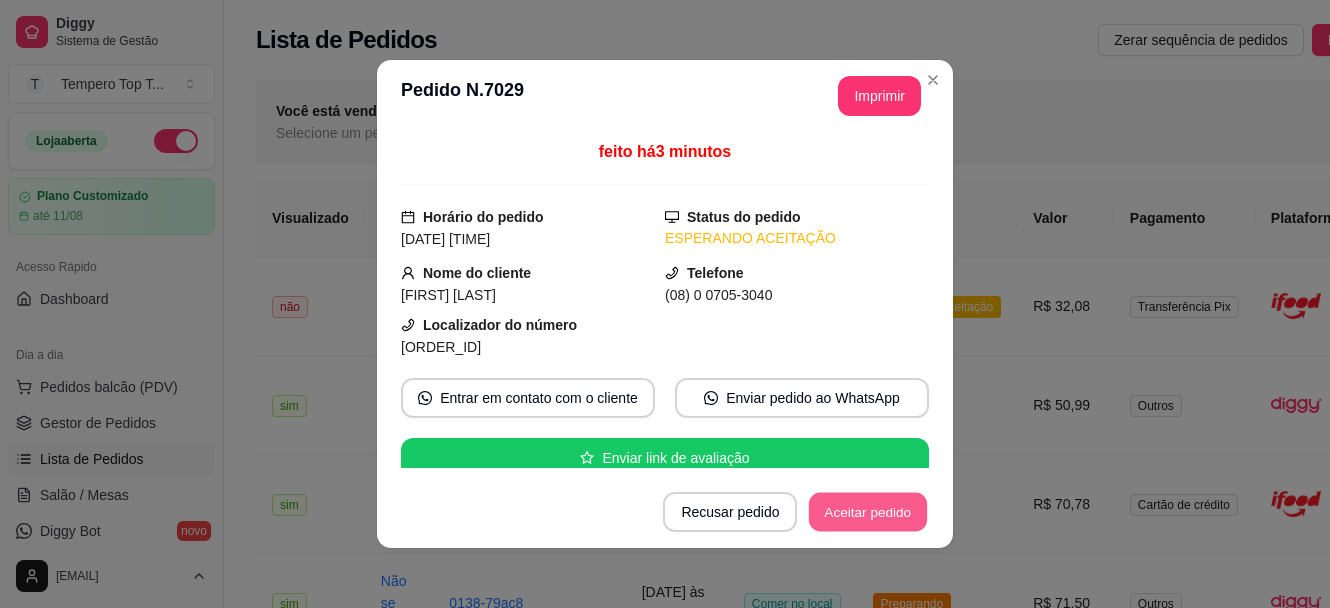 click on "Aceitar pedido" at bounding box center [868, 512] 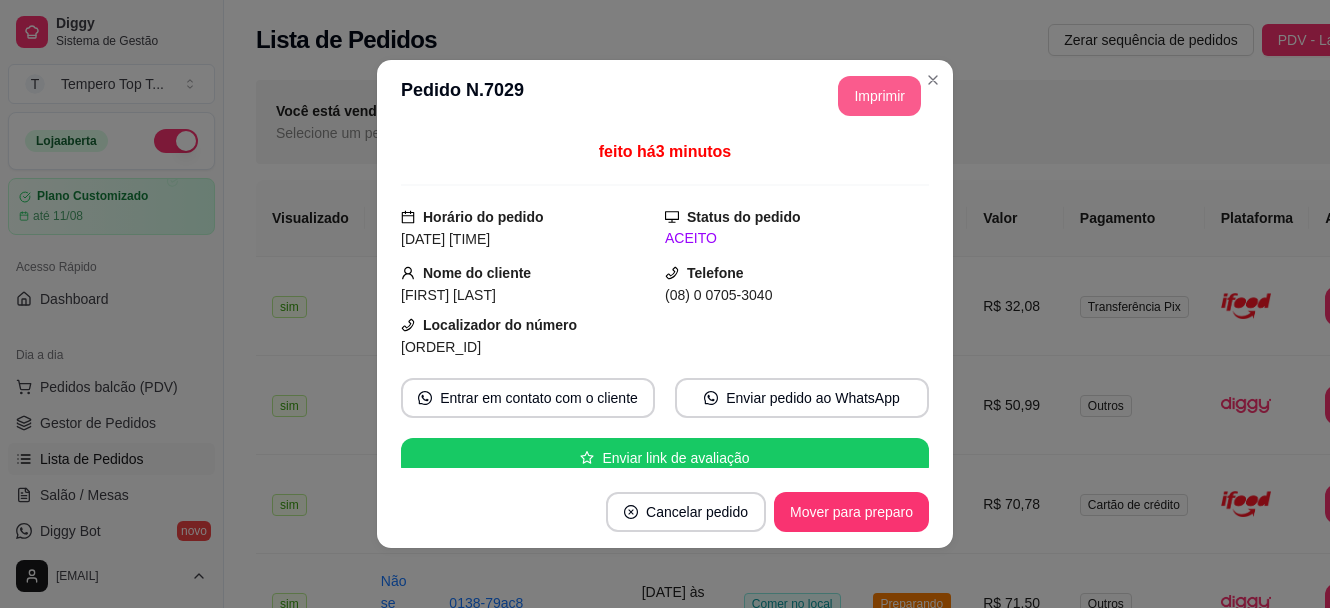 click on "Imprimir" at bounding box center [879, 96] 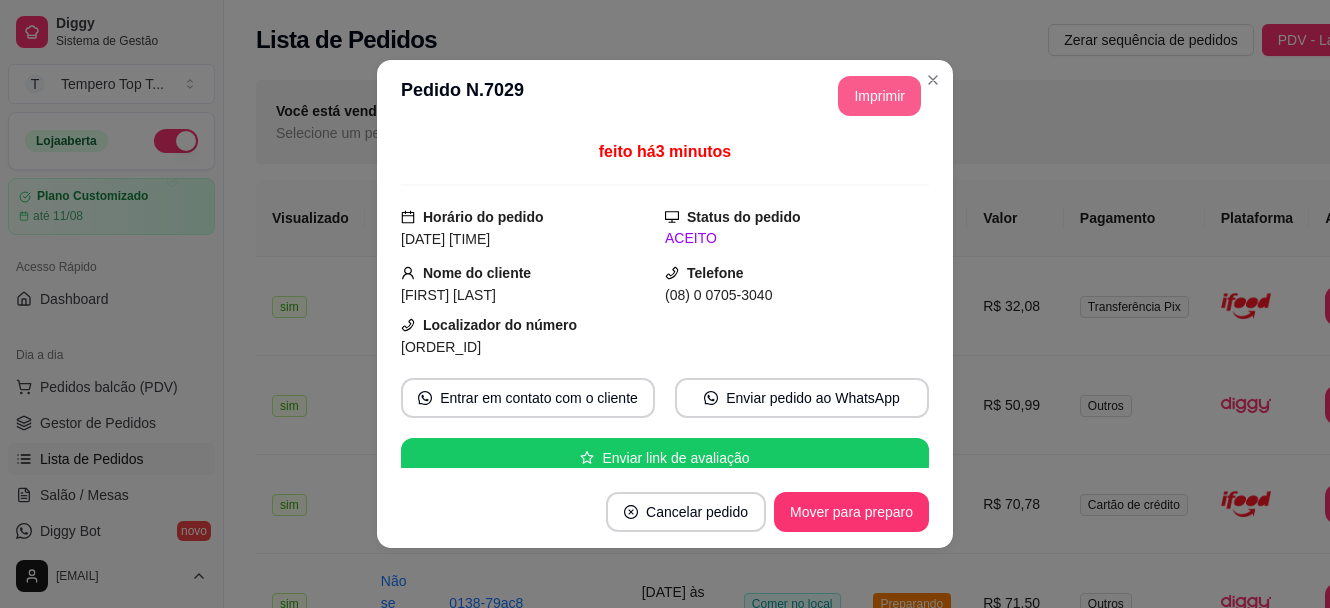 scroll, scrollTop: 0, scrollLeft: 0, axis: both 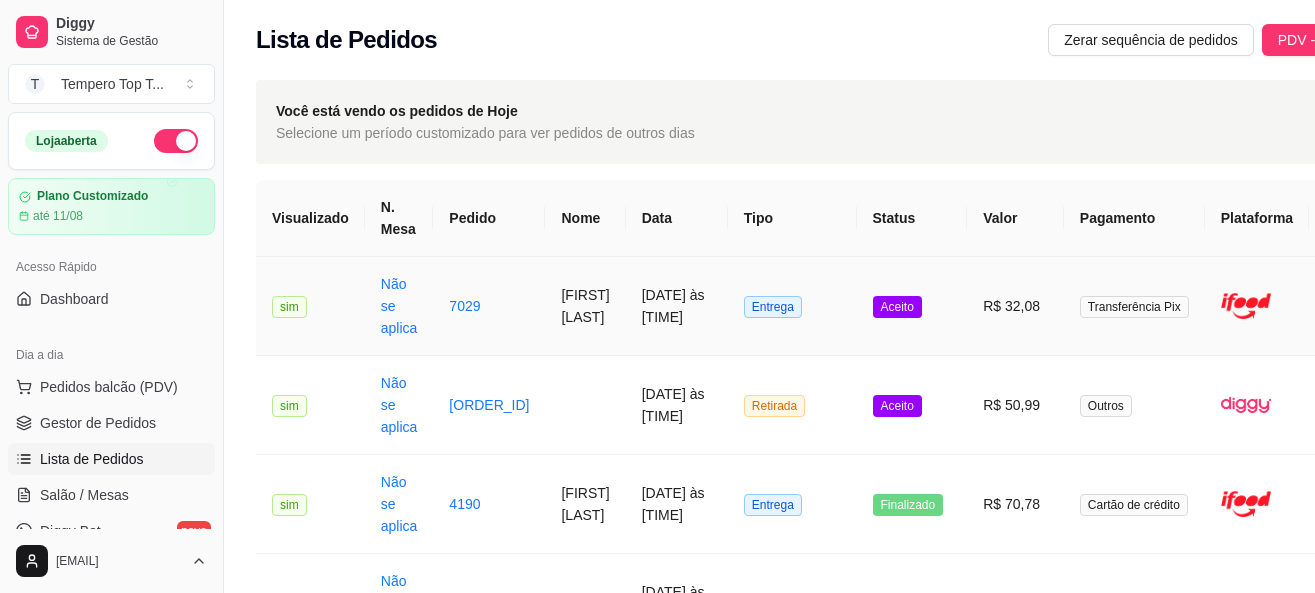 click on "Entrega" at bounding box center [792, 306] 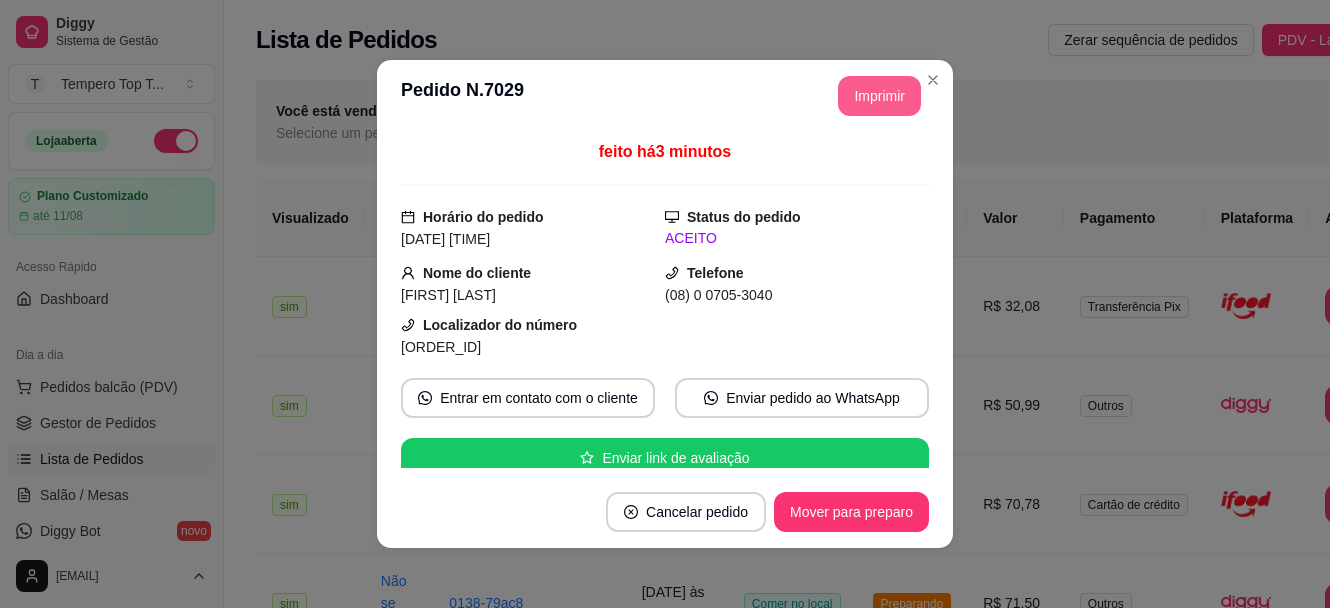 click on "Imprimir" at bounding box center [879, 96] 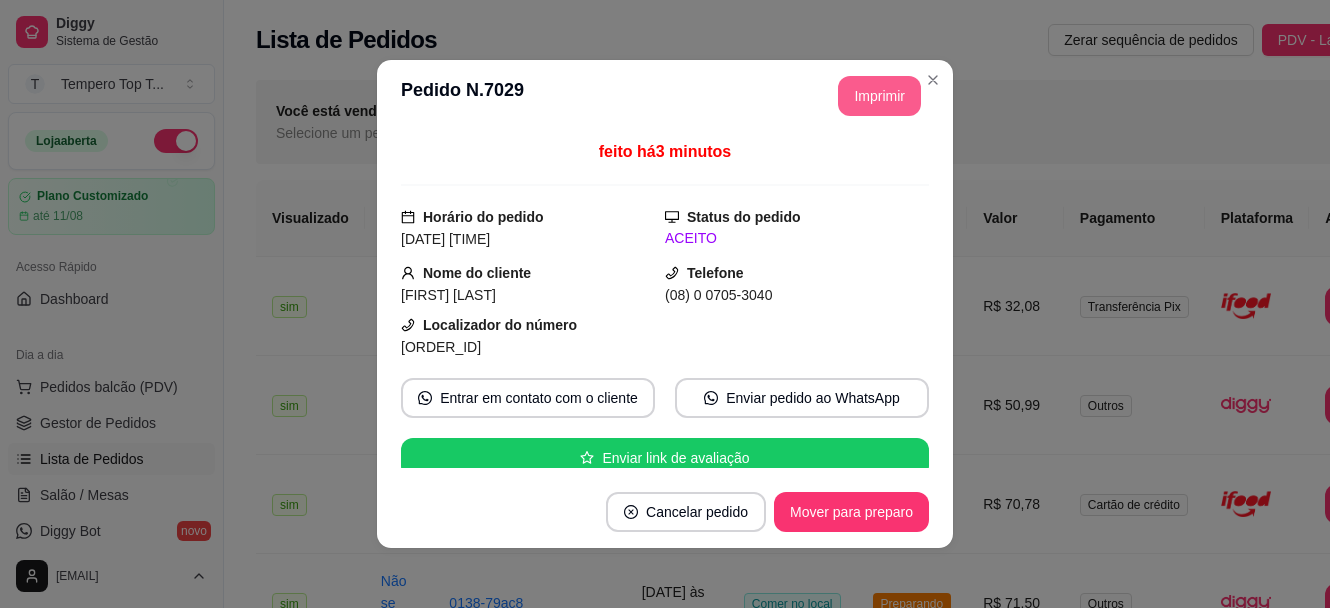 scroll, scrollTop: 0, scrollLeft: 0, axis: both 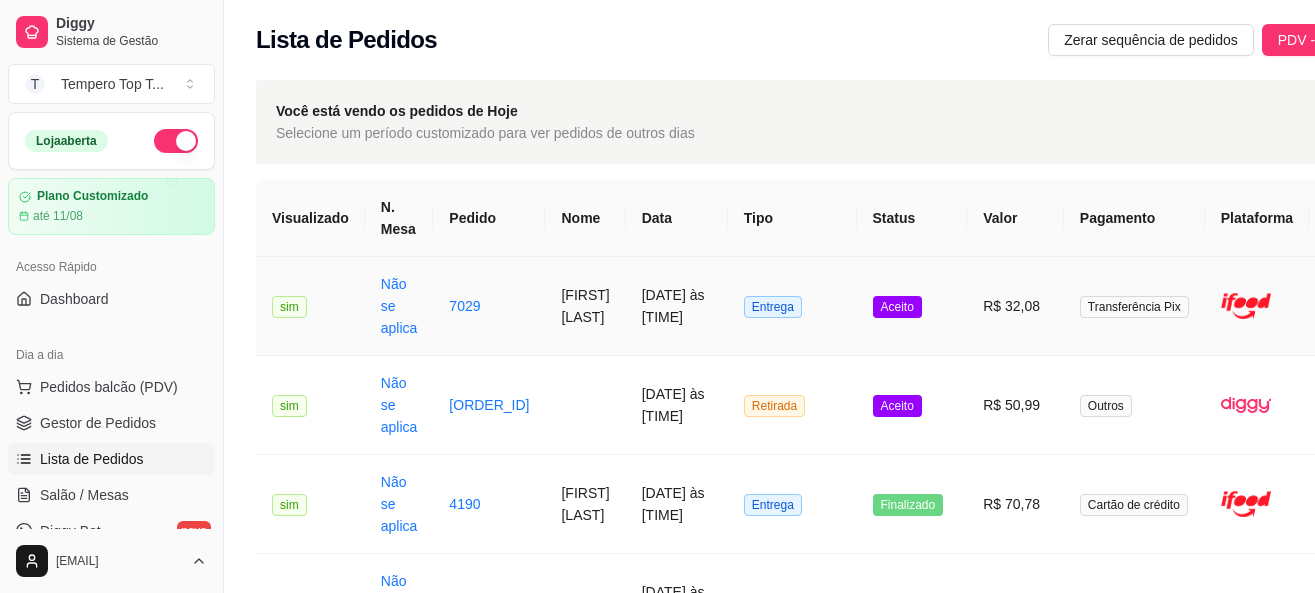 click on "Aceito" at bounding box center (912, 306) 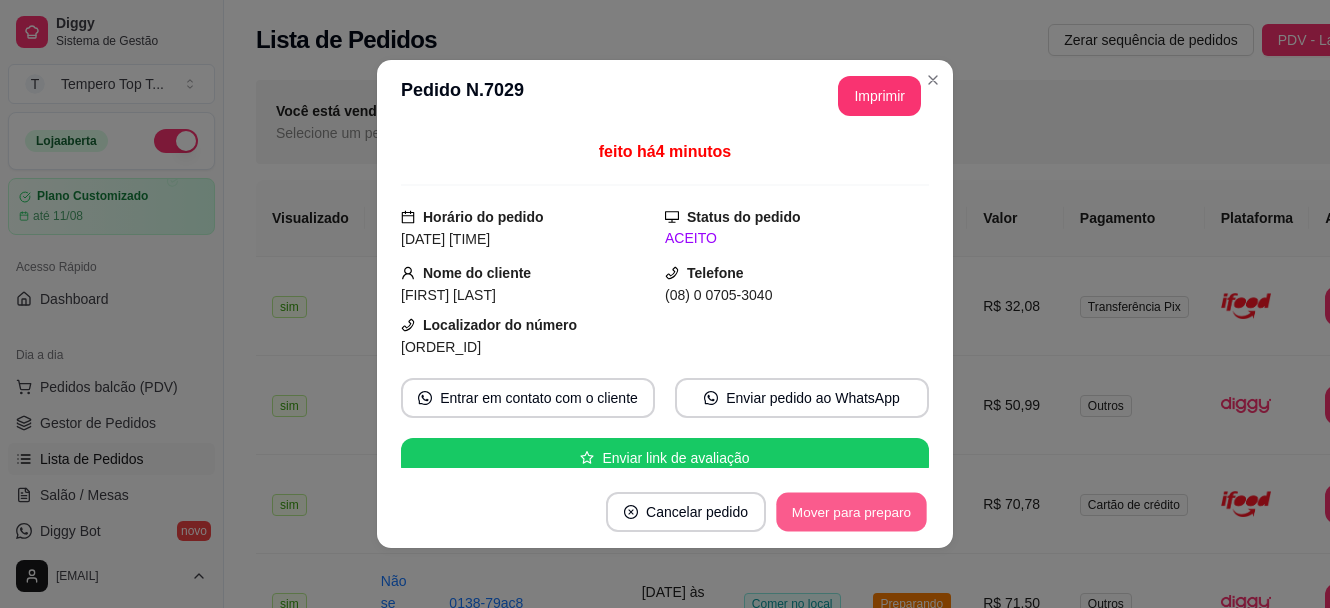 click on "Mover para preparo" at bounding box center (851, 512) 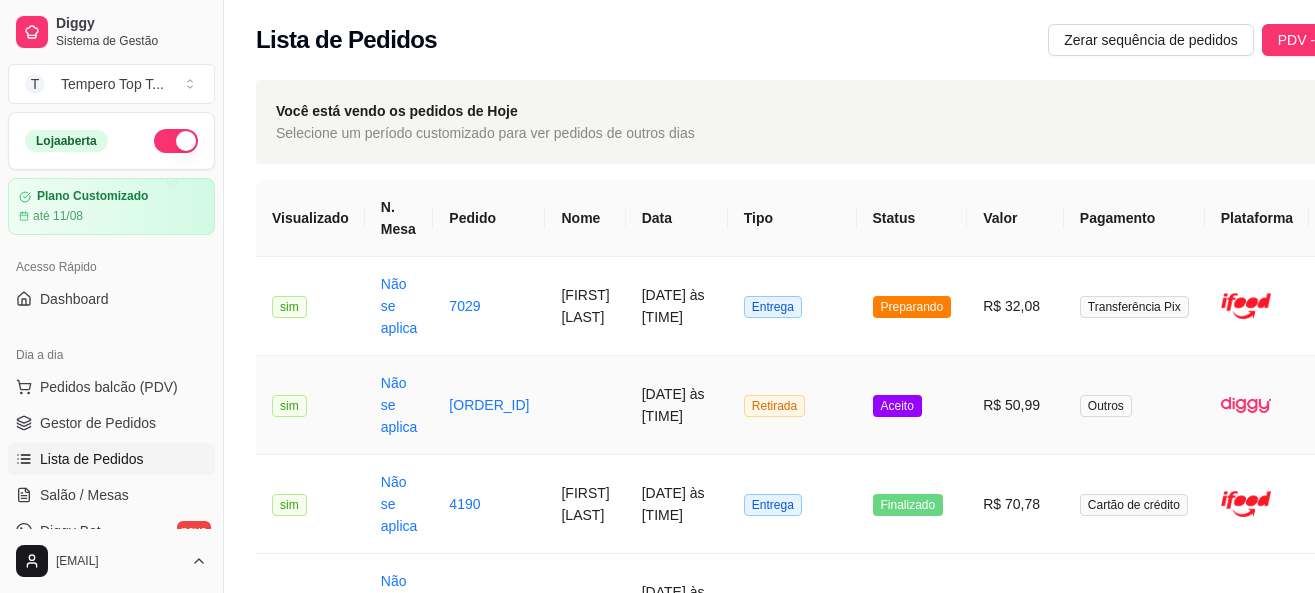 click on "R$ 50,99" at bounding box center [1015, 405] 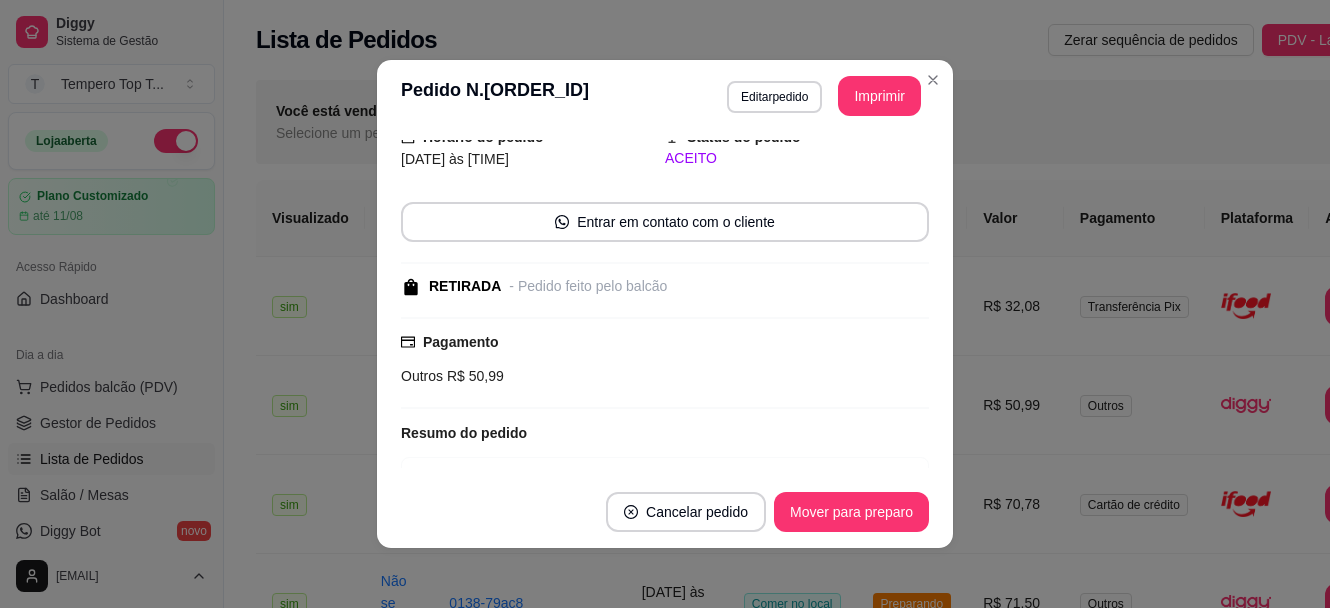 scroll, scrollTop: 120, scrollLeft: 0, axis: vertical 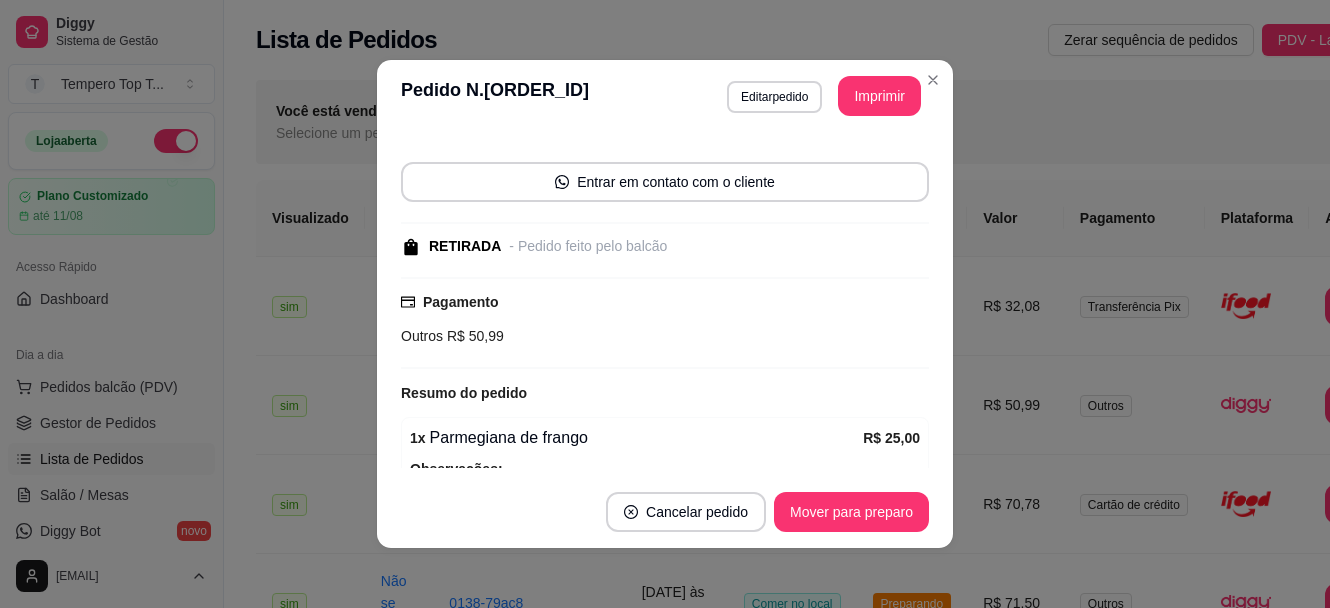 click on "Cancelar pedido Mover para preparo" at bounding box center [665, 512] 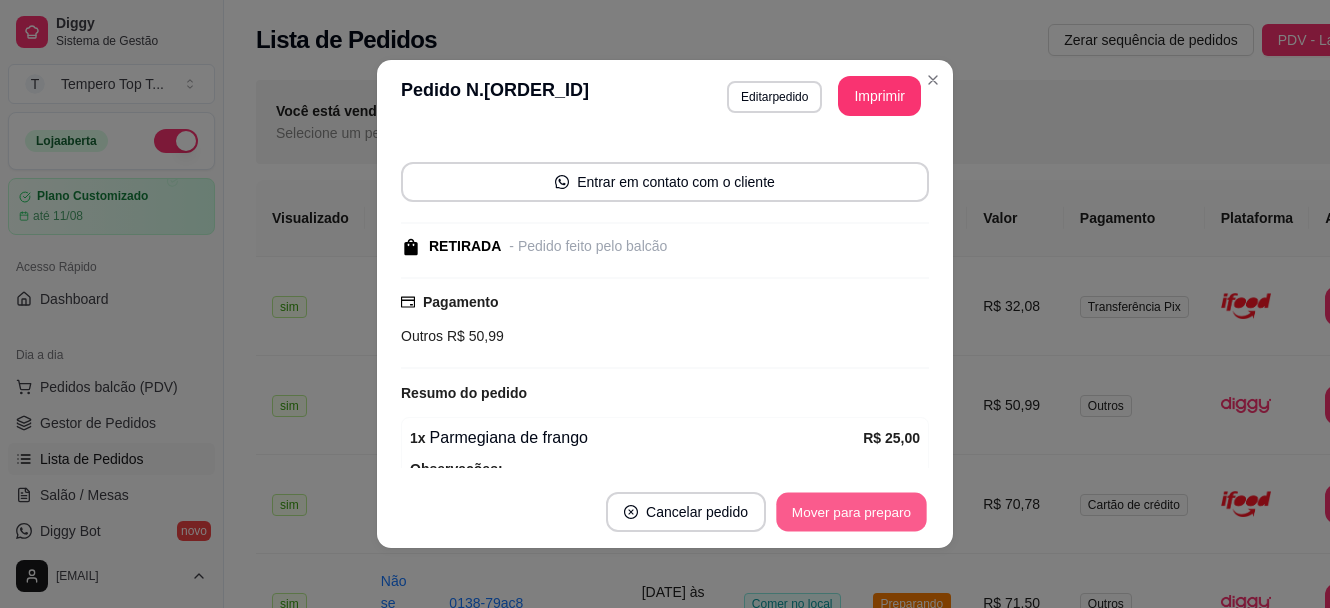 click on "Mover para preparo" at bounding box center (851, 512) 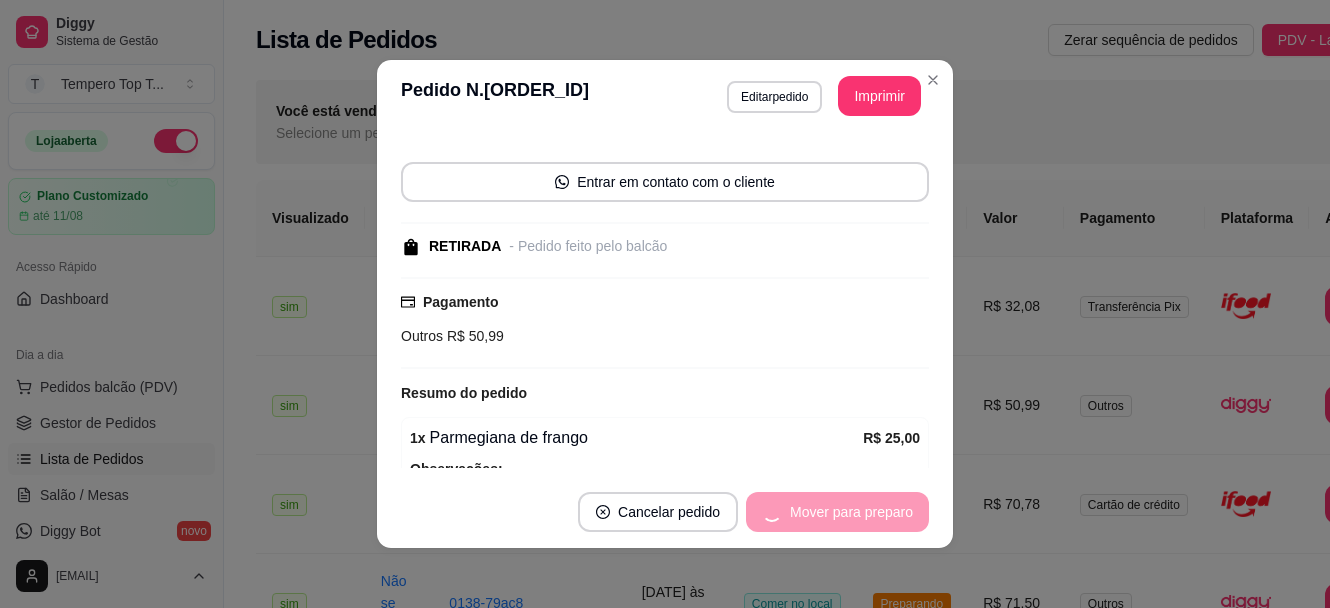 click on "Mover para preparo" at bounding box center (837, 512) 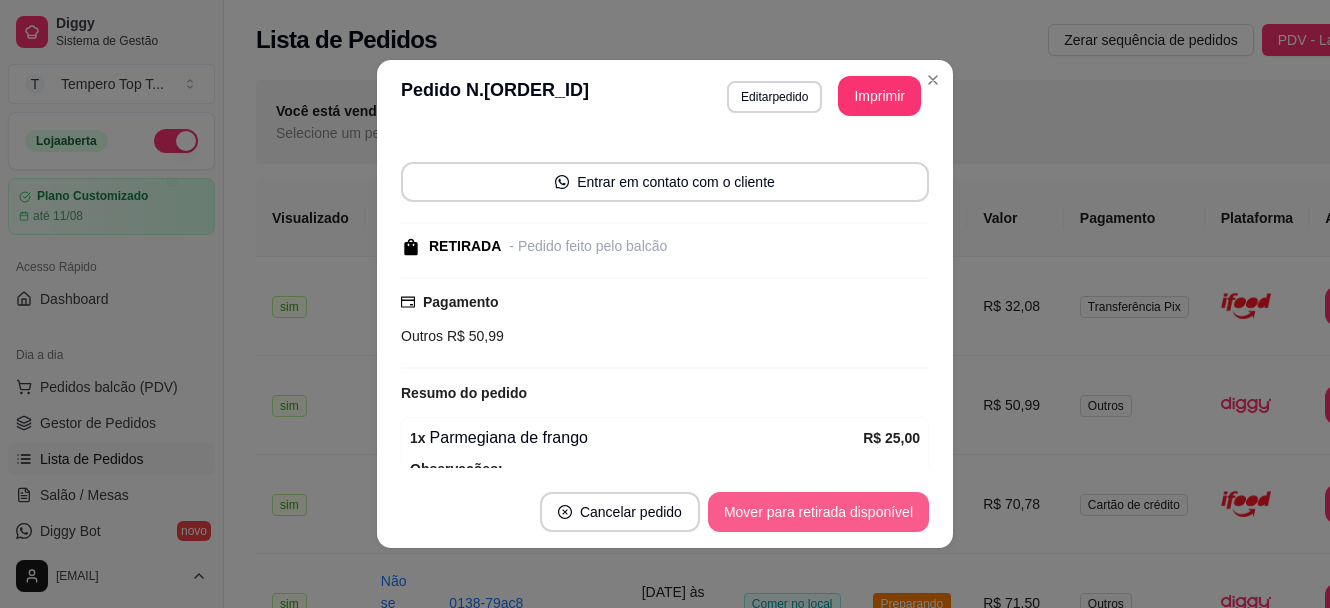 click on "Mover para retirada disponível" at bounding box center (818, 512) 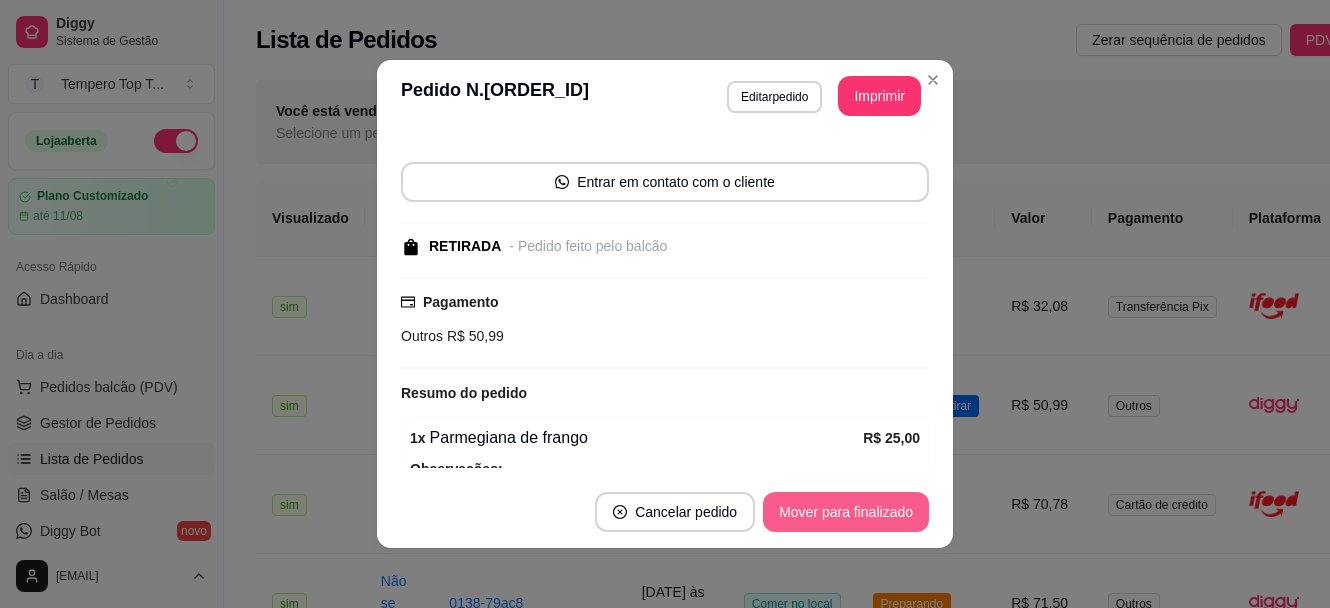 click on "Mover para finalizado" at bounding box center (846, 512) 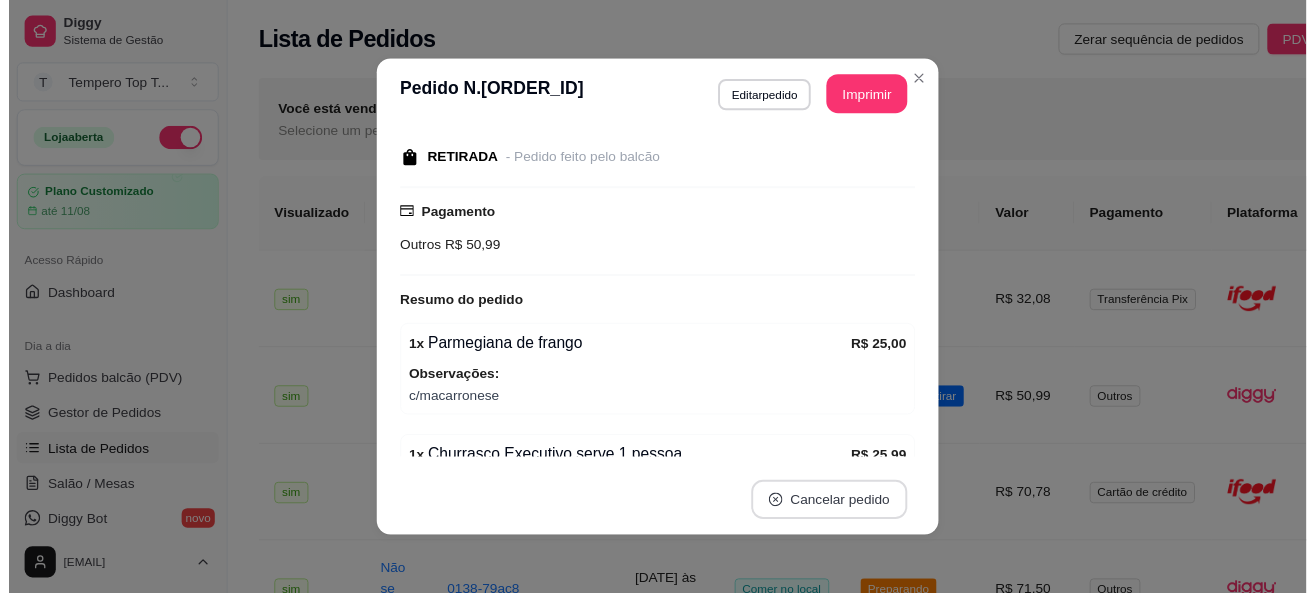 scroll, scrollTop: 74, scrollLeft: 0, axis: vertical 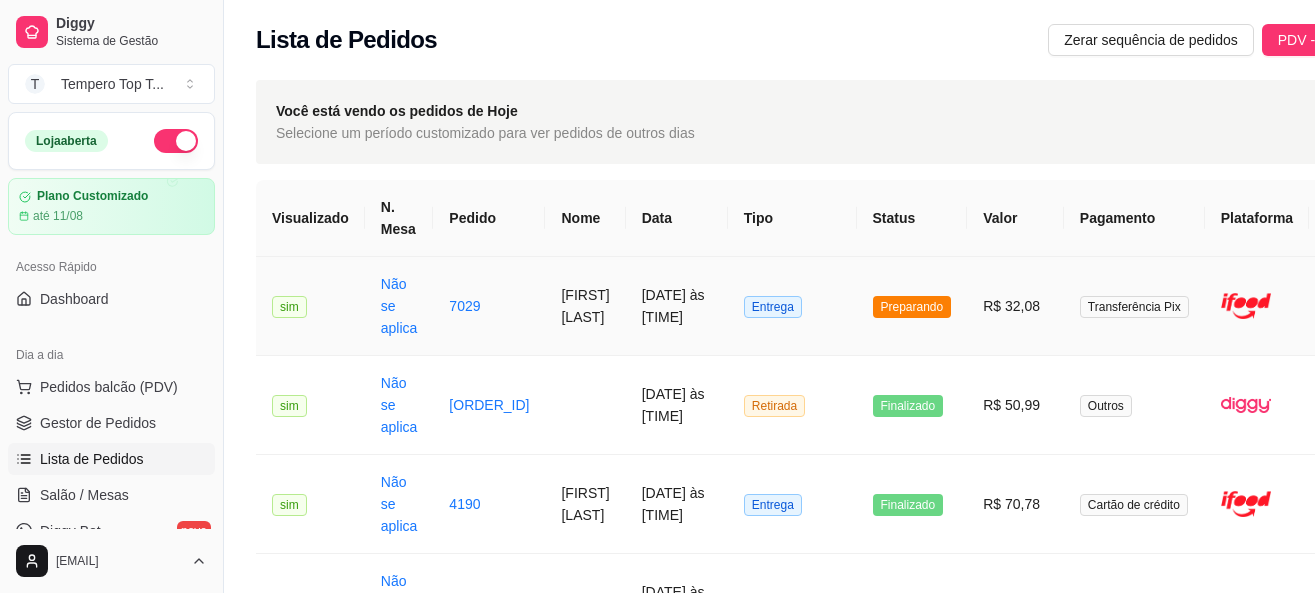 click on "Imprimir" at bounding box center (1366, 306) 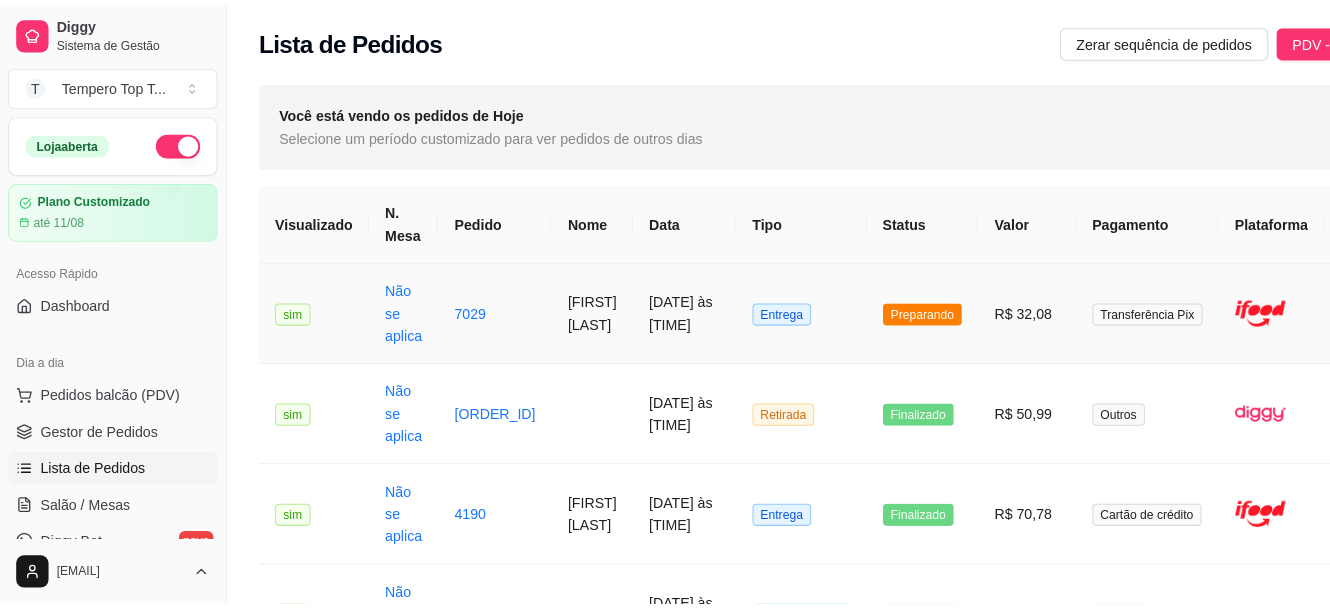 scroll, scrollTop: 0, scrollLeft: 0, axis: both 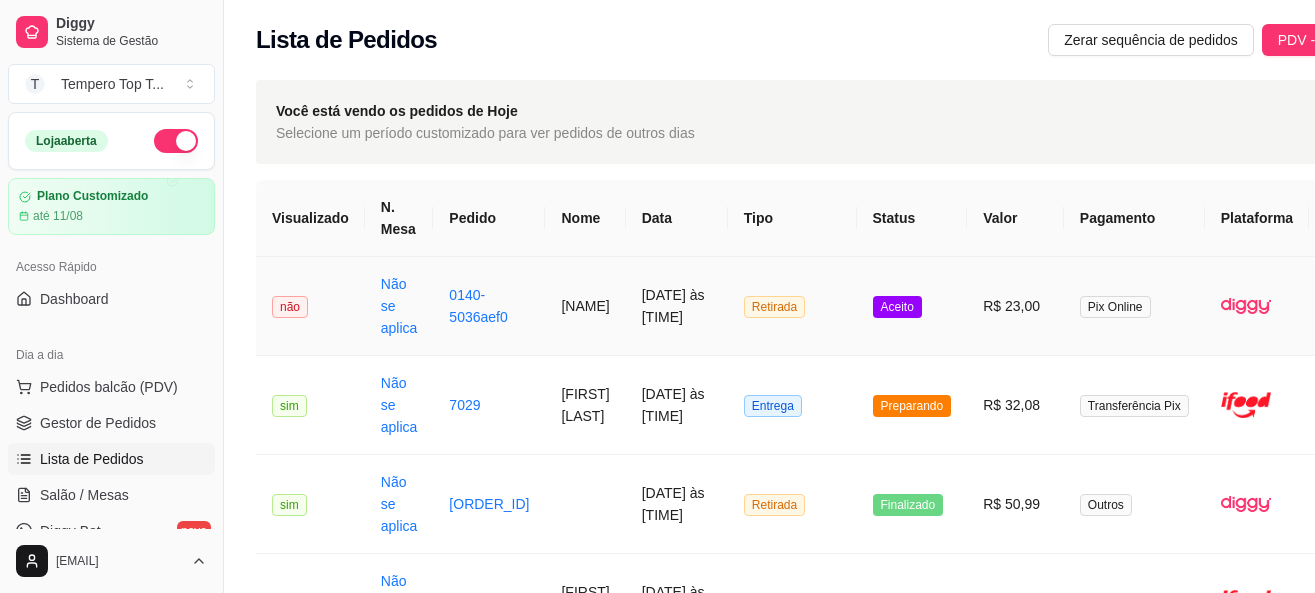 click on "06/08/2025 às 23:52" at bounding box center (677, 306) 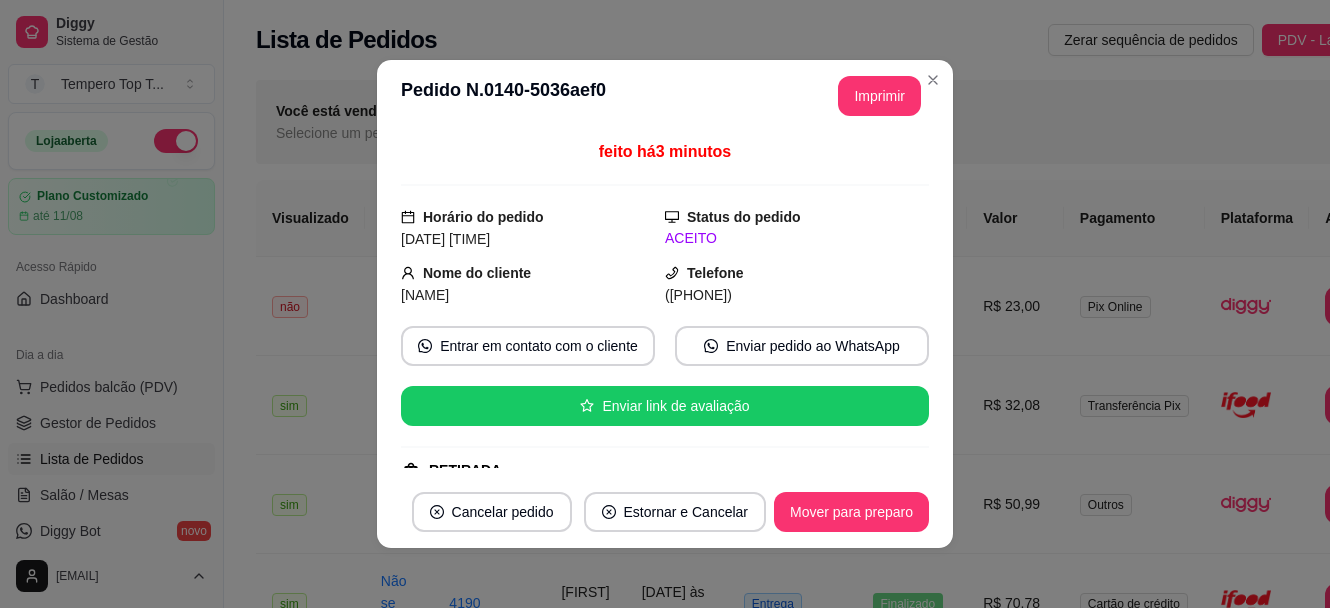 scroll, scrollTop: 4, scrollLeft: 0, axis: vertical 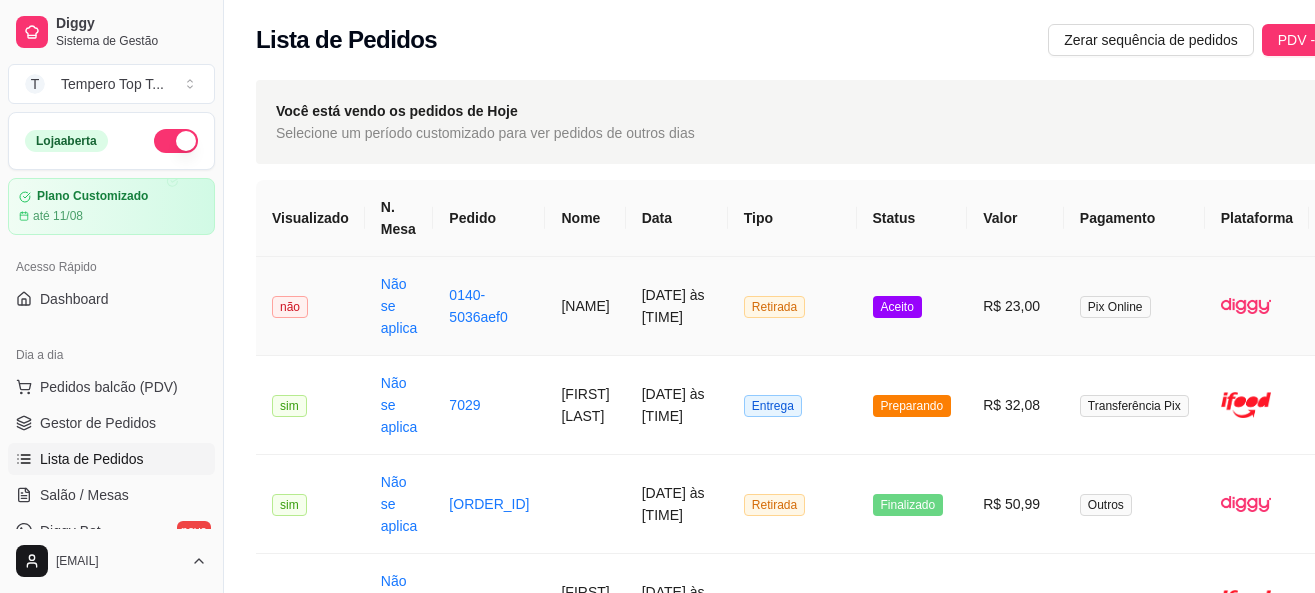 click on "Retirada" at bounding box center (774, 307) 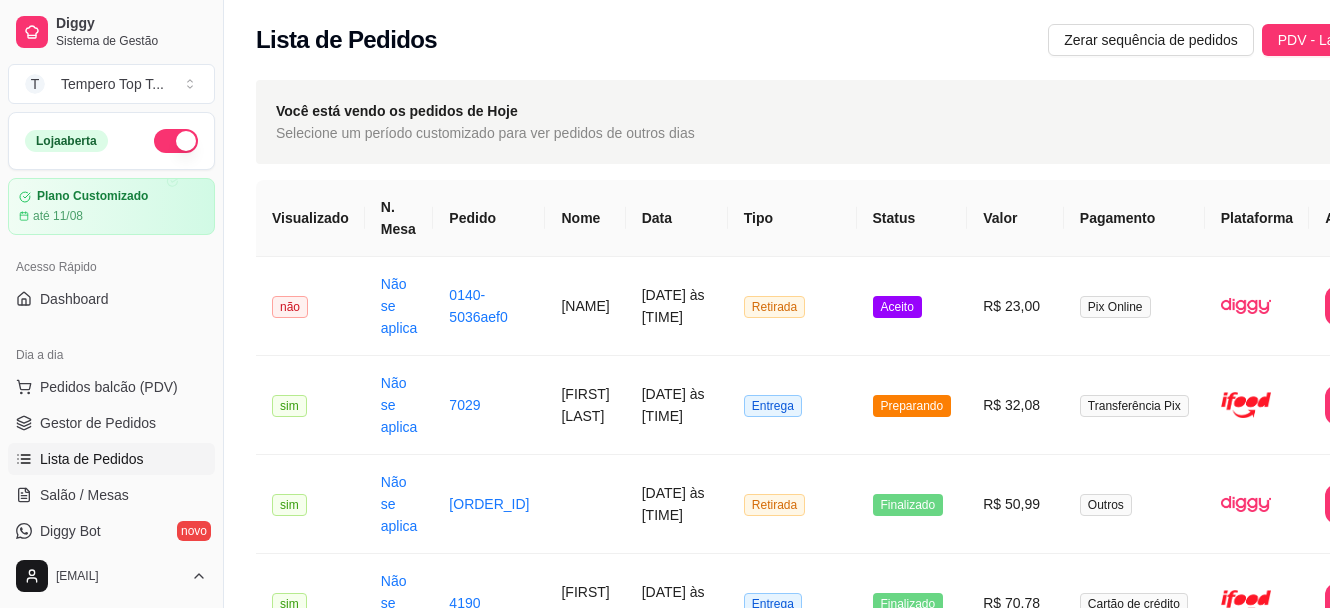 scroll, scrollTop: 300, scrollLeft: 0, axis: vertical 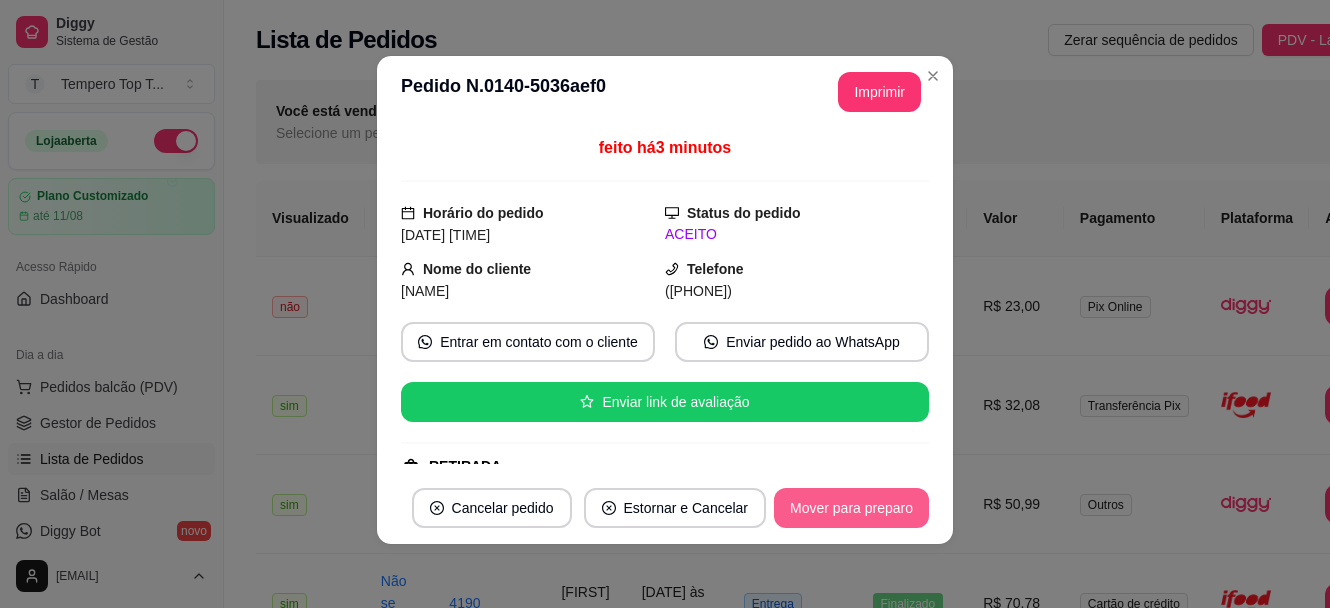 click on "Mover para preparo" at bounding box center [851, 508] 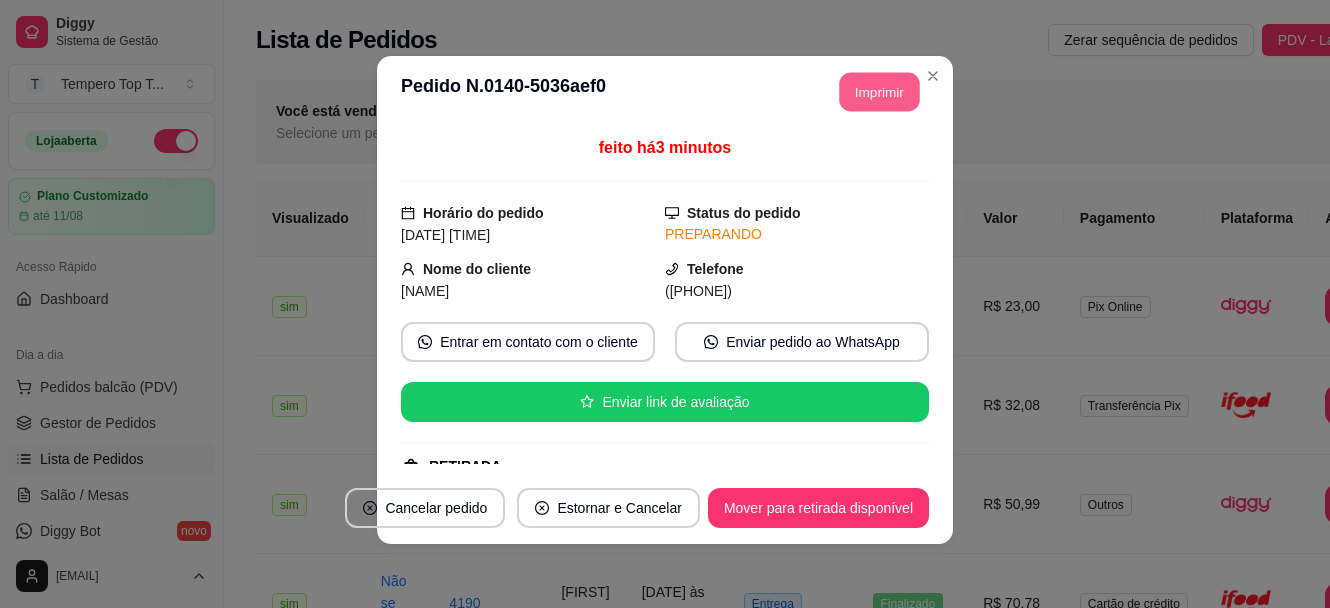click on "Imprimir" at bounding box center (880, 92) 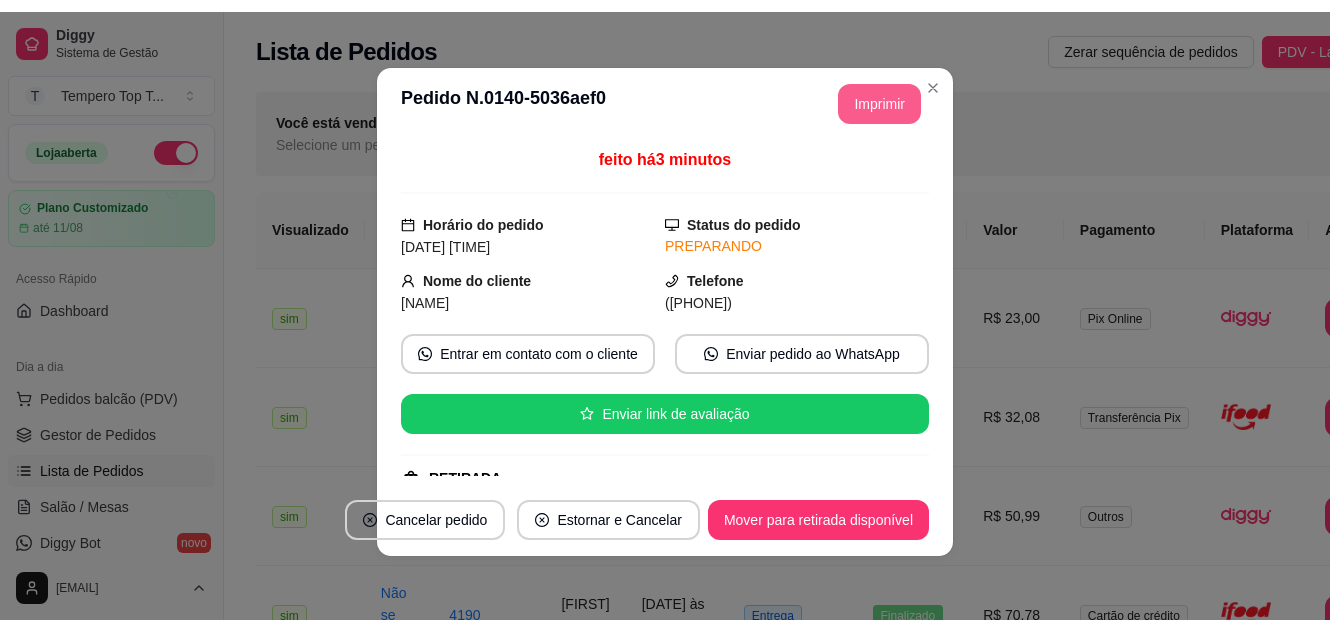 scroll, scrollTop: 0, scrollLeft: 0, axis: both 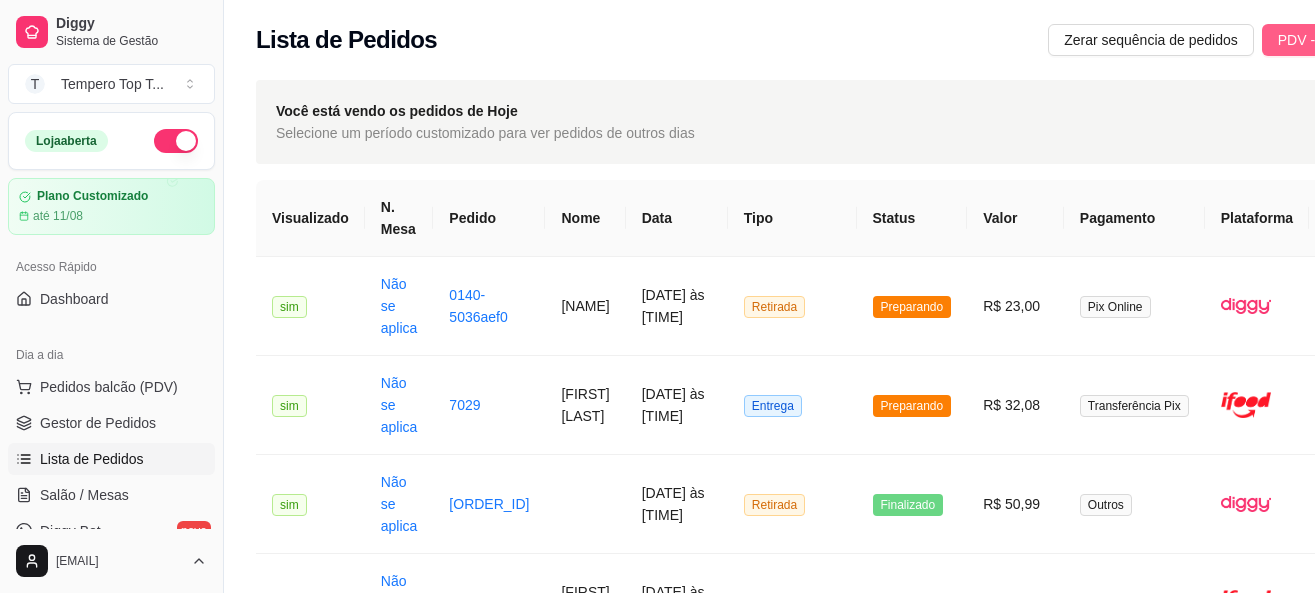 click on "PDV - Lançar pedido" at bounding box center (1343, 40) 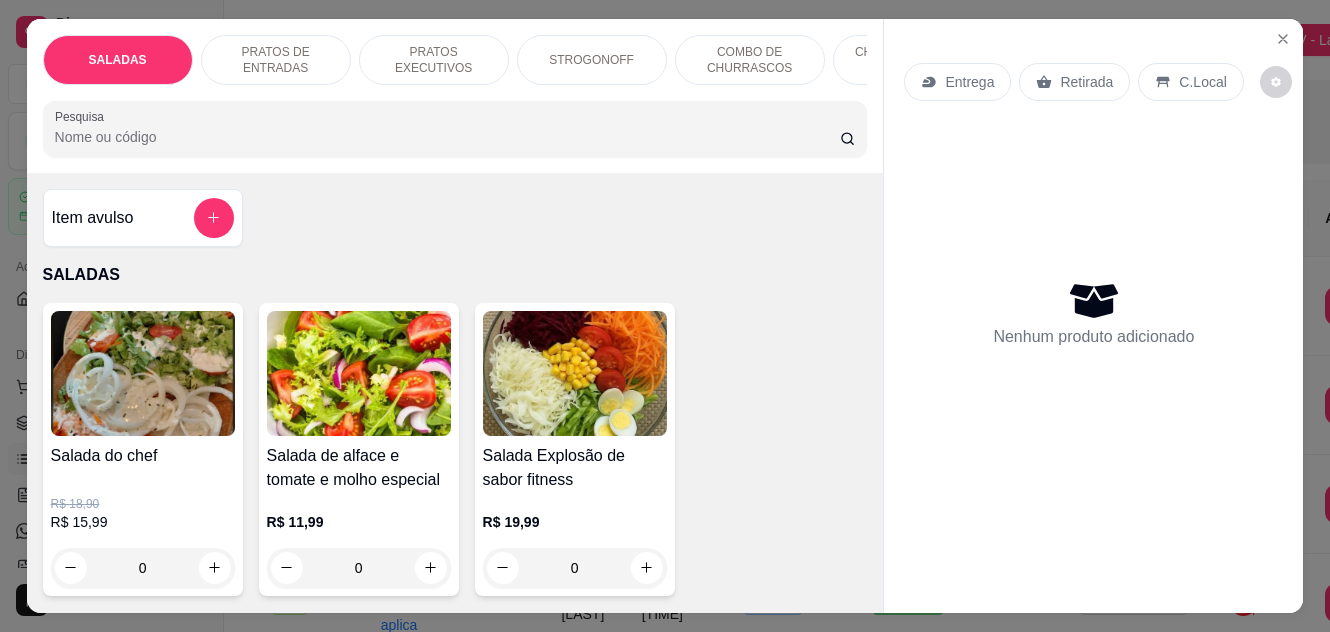 click on "Salada do chef    R$ 18,90 R$ 15,99 0 Salada de alface e tomate e molho especial    R$ 11,99 0 Salada Explosão de sabor fitness   R$ 19,99 0" at bounding box center [455, 449] 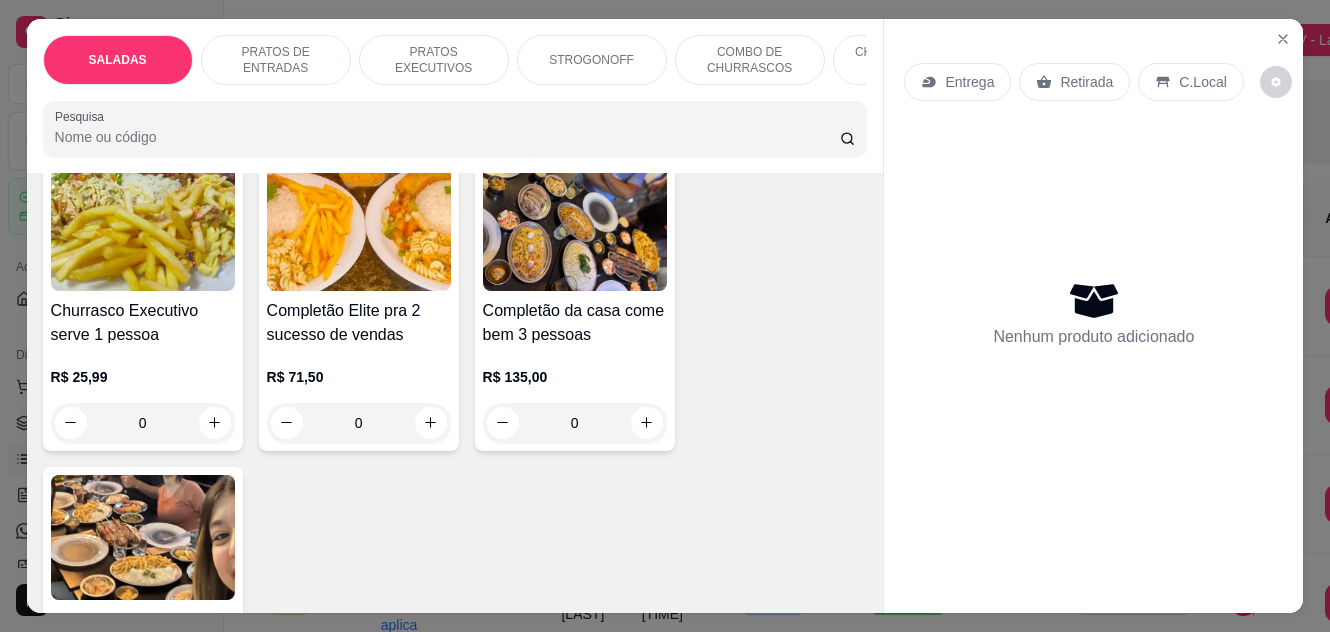 scroll, scrollTop: 2400, scrollLeft: 0, axis: vertical 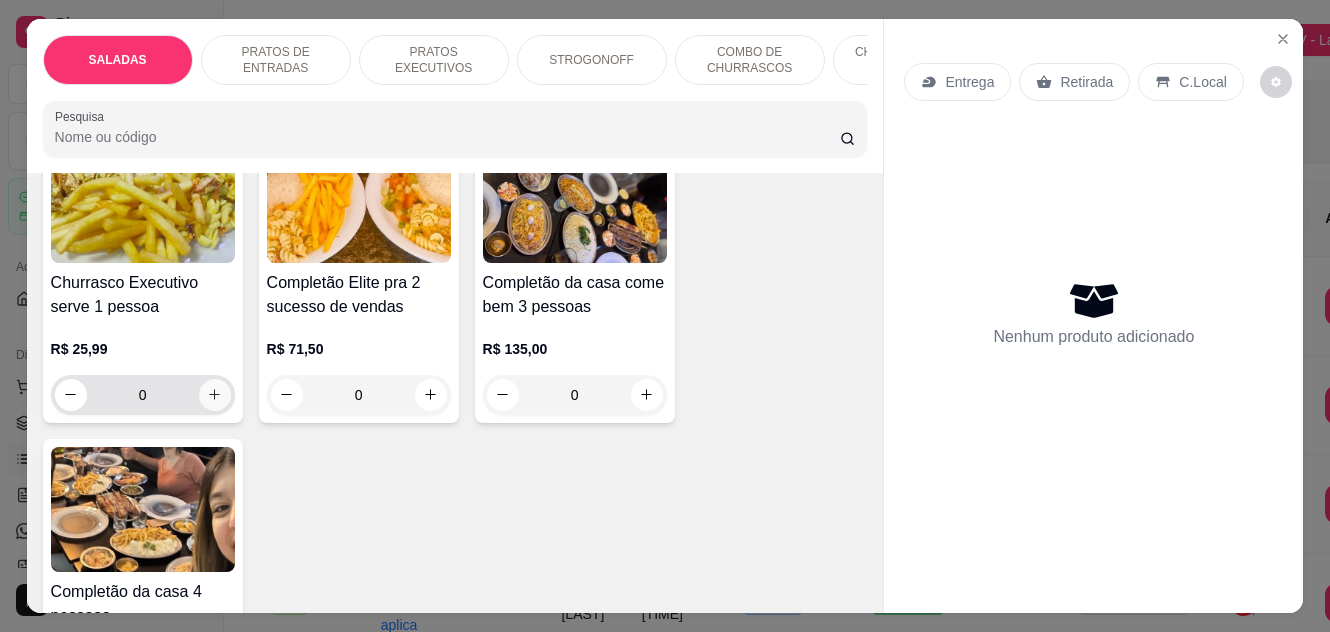 click at bounding box center (215, 395) 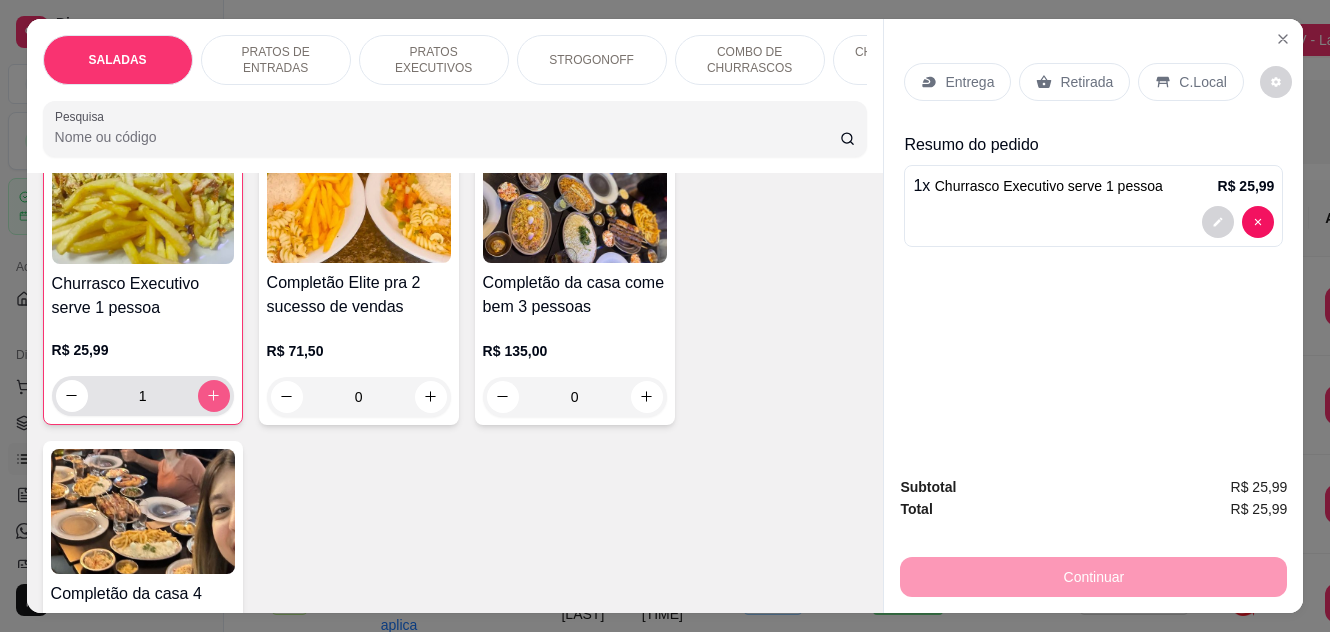 scroll, scrollTop: 2401, scrollLeft: 0, axis: vertical 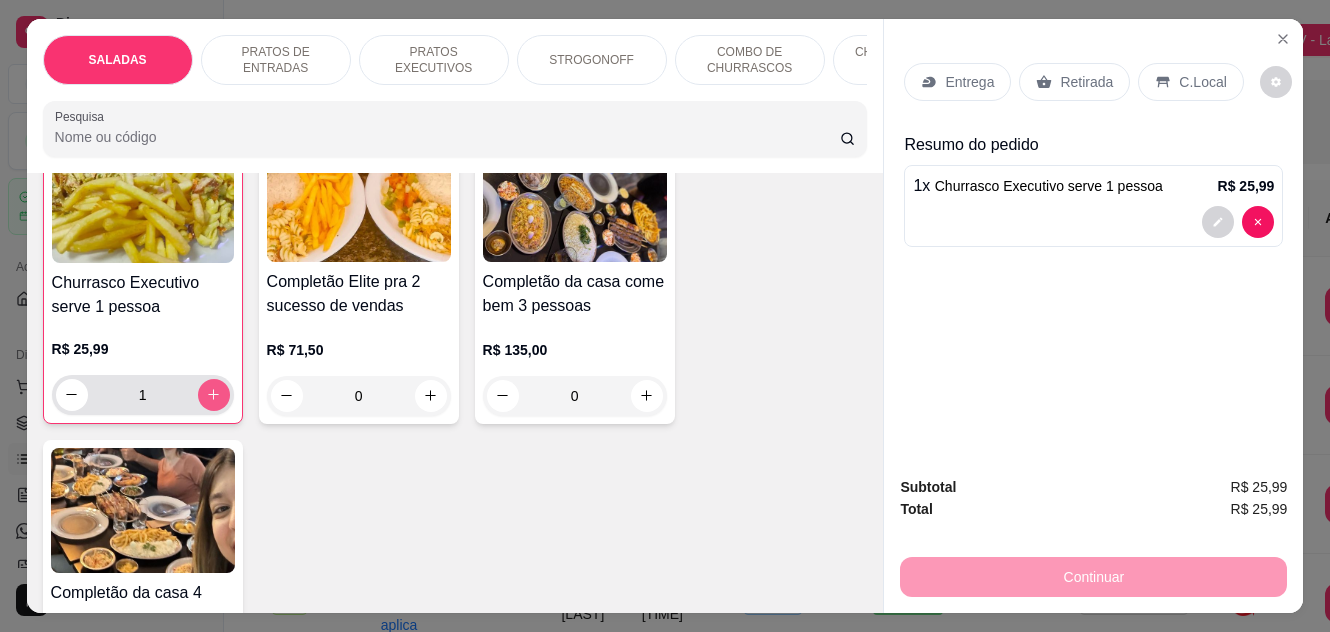 click at bounding box center (214, 395) 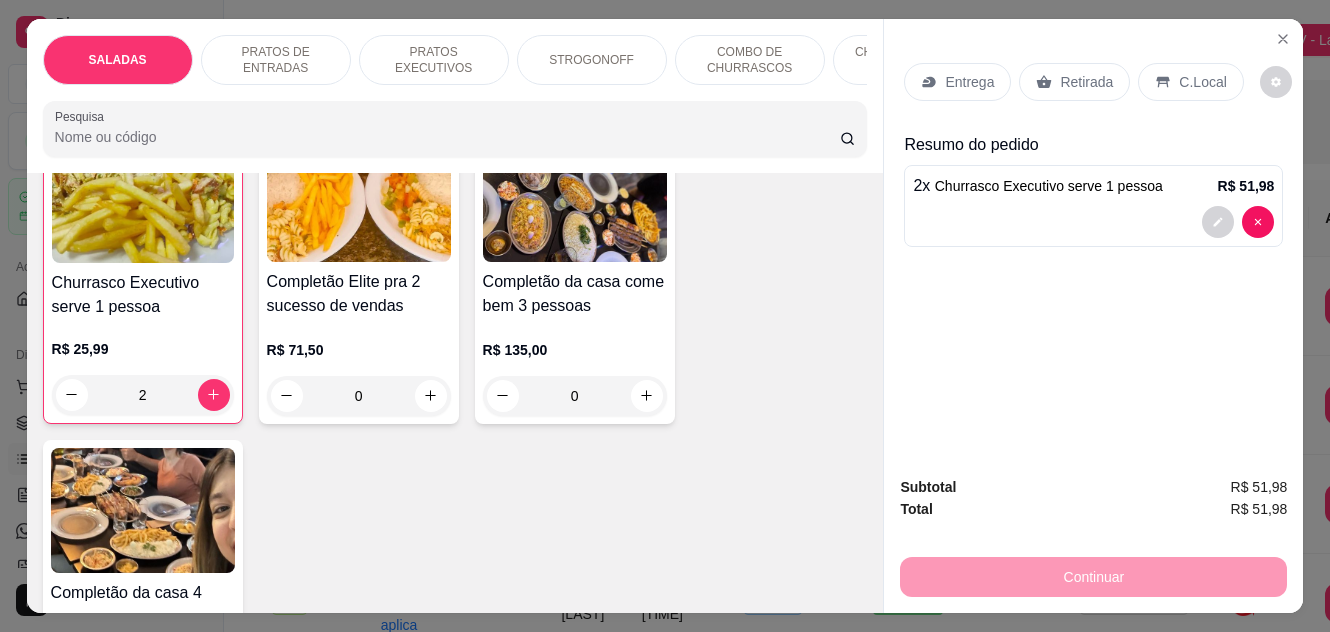 click on "Continuar" at bounding box center (1093, 574) 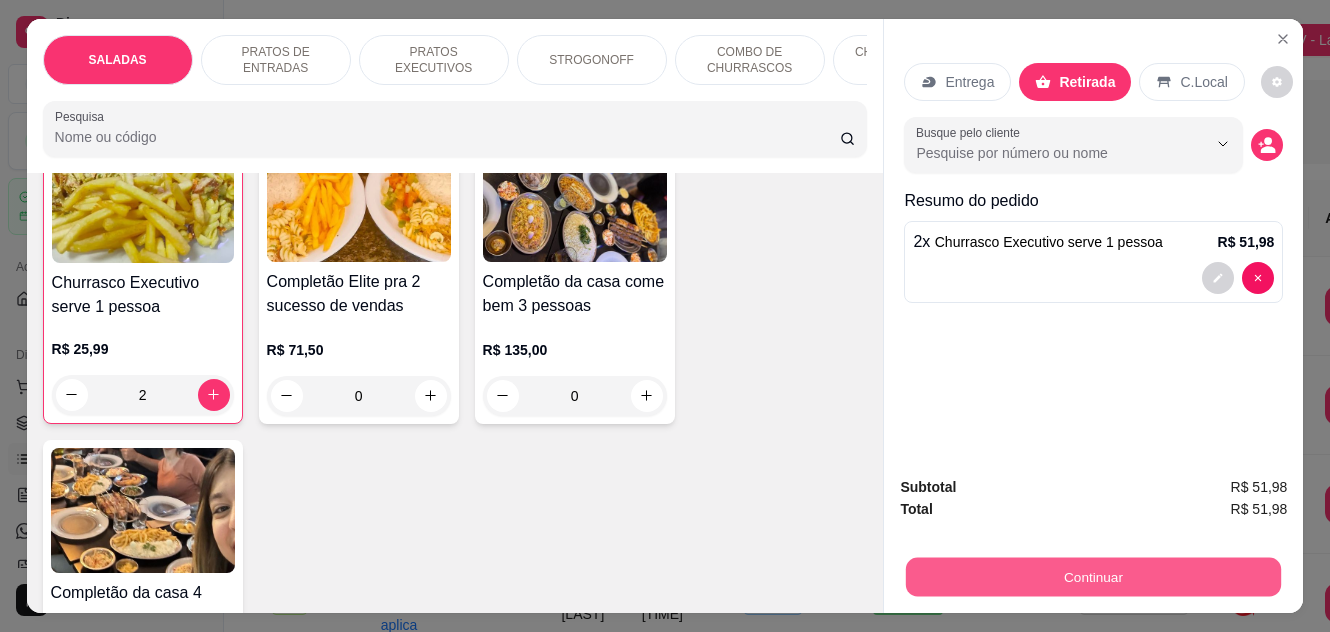 click on "Continuar" at bounding box center [1093, 577] 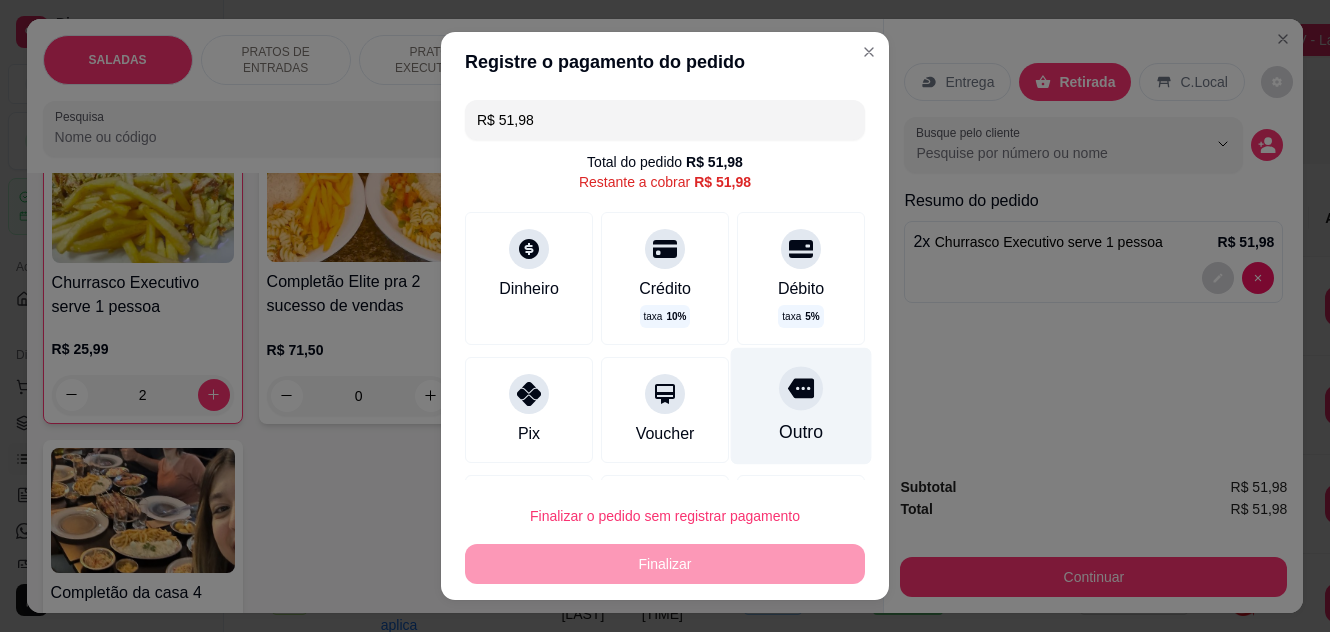 click on "Outro" at bounding box center [801, 432] 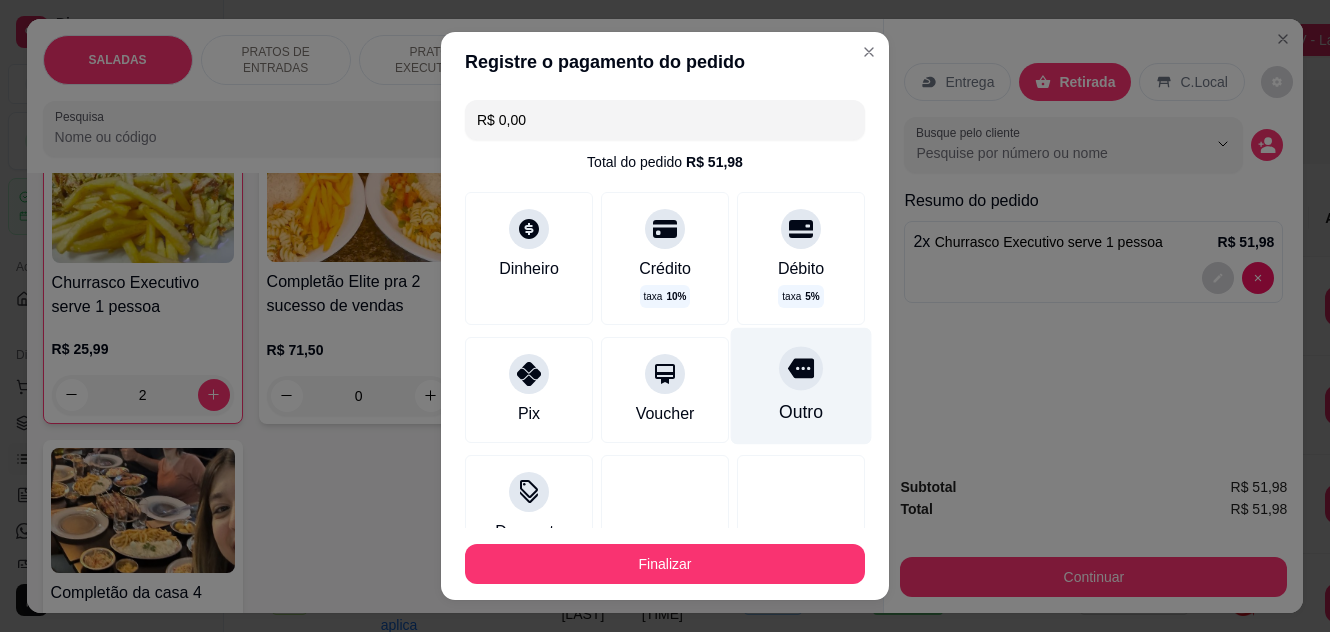 type on "R$ 0,00" 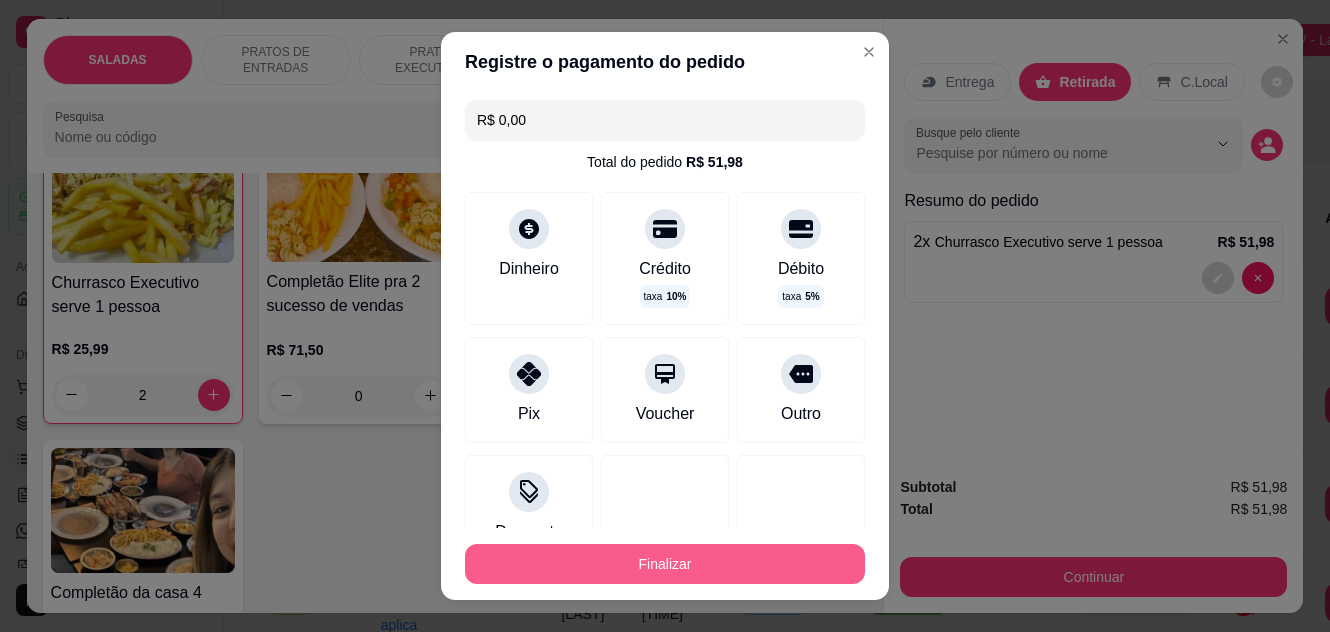 click on "Finalizar" at bounding box center [665, 564] 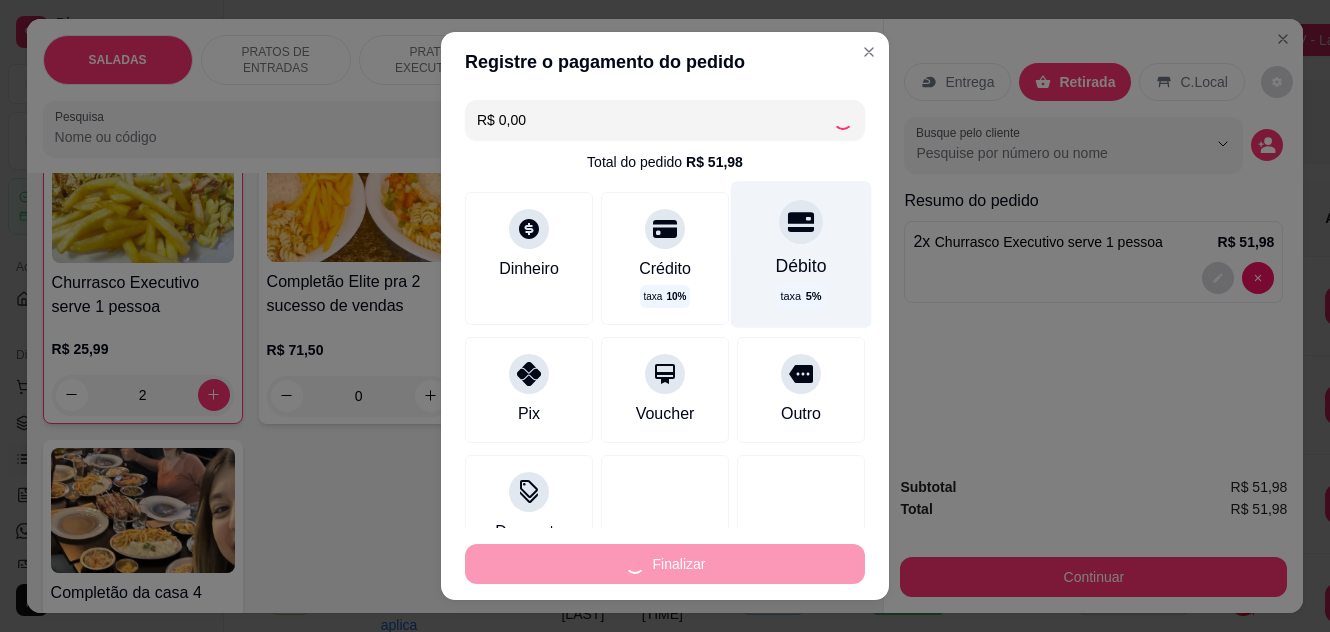 type on "0" 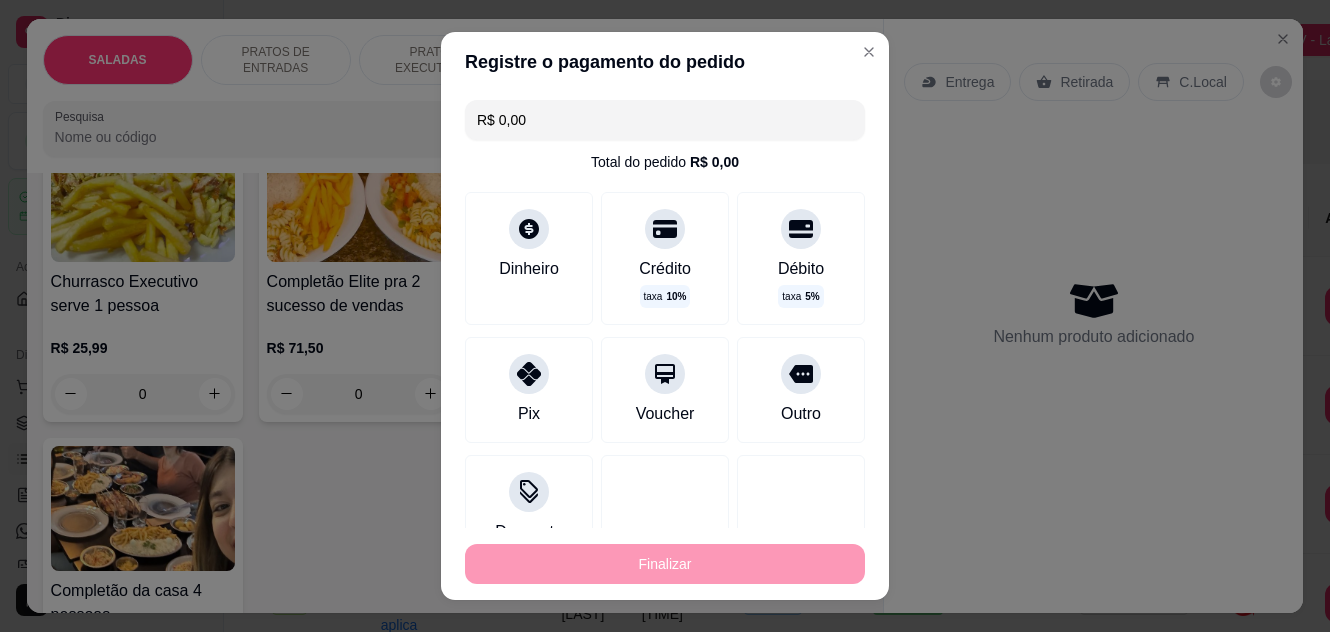 type on "-R$ 51,98" 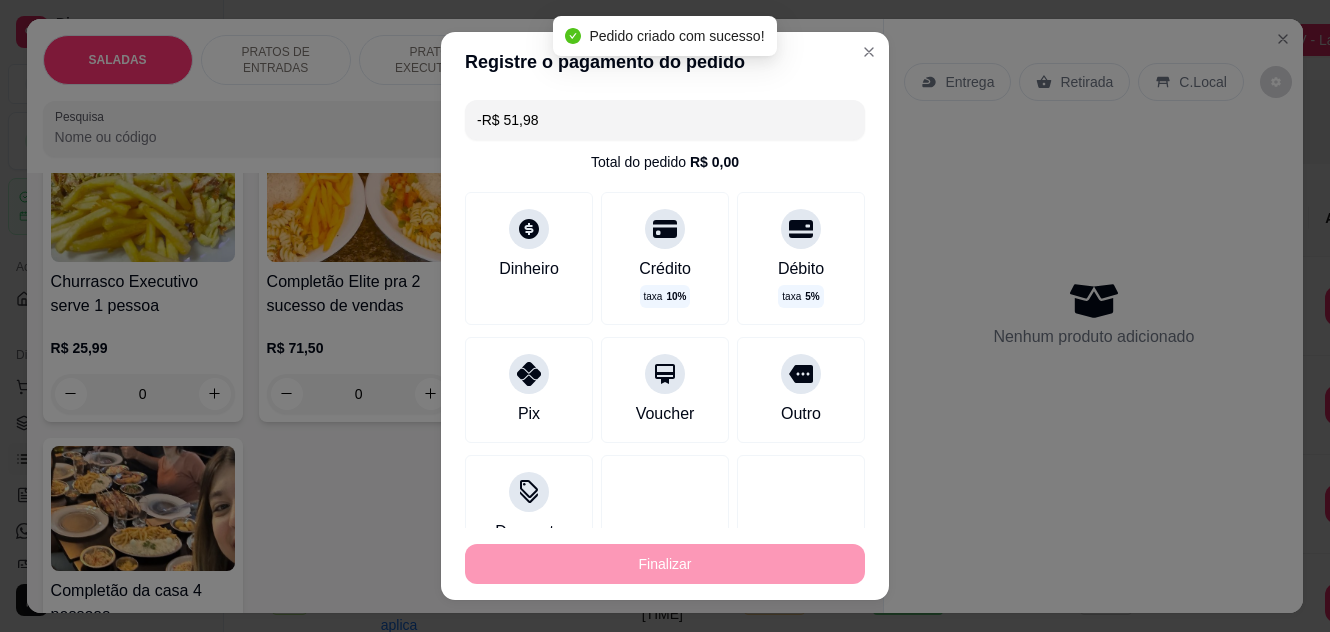 scroll, scrollTop: 2400, scrollLeft: 0, axis: vertical 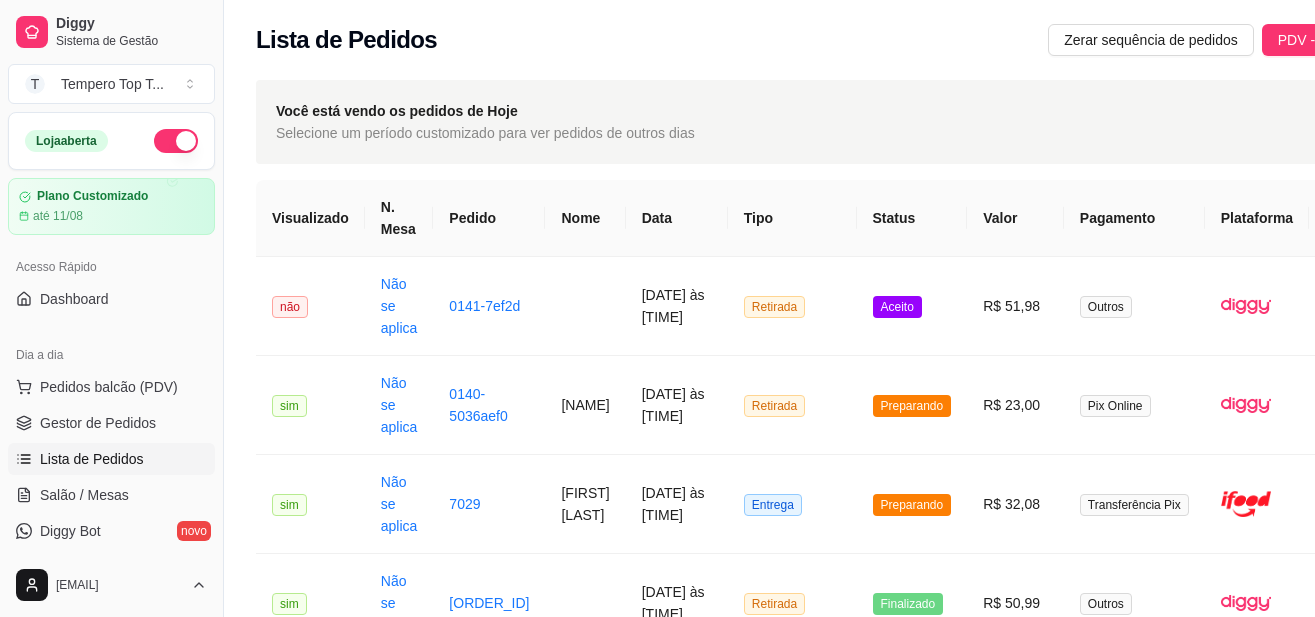 click on "Lista de Pedidos Zerar sequência de pedidos PDV - Lançar pedido" at bounding box center [840, 40] 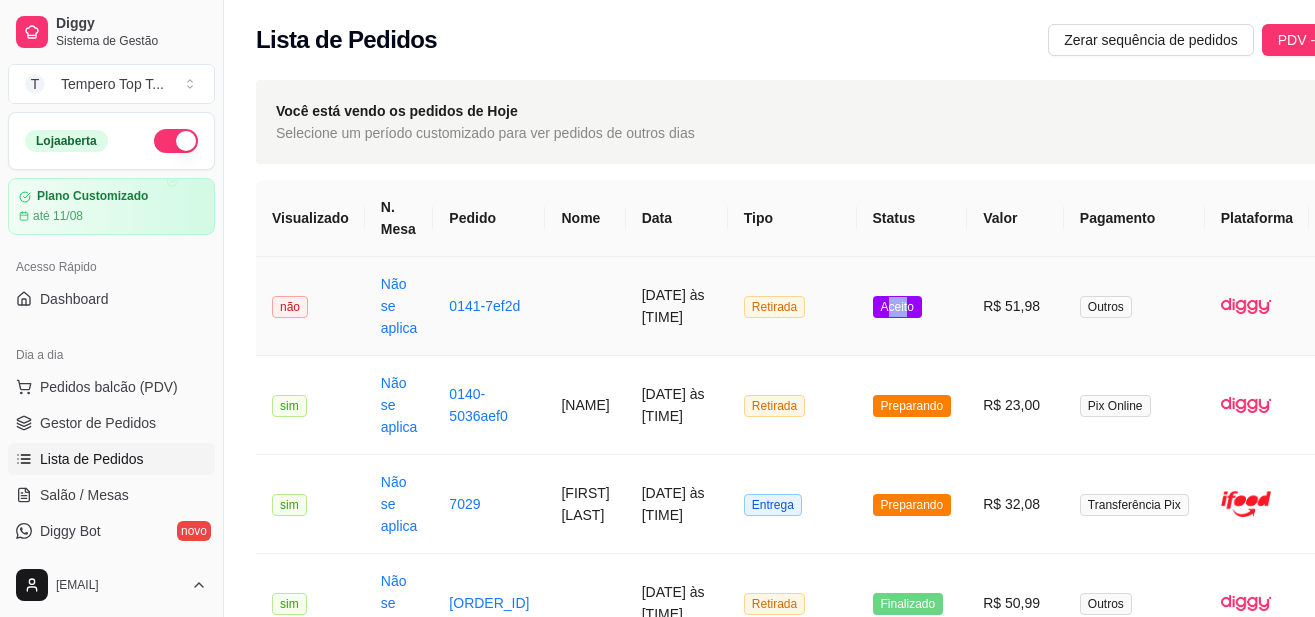 click on "Aceito" at bounding box center [897, 307] 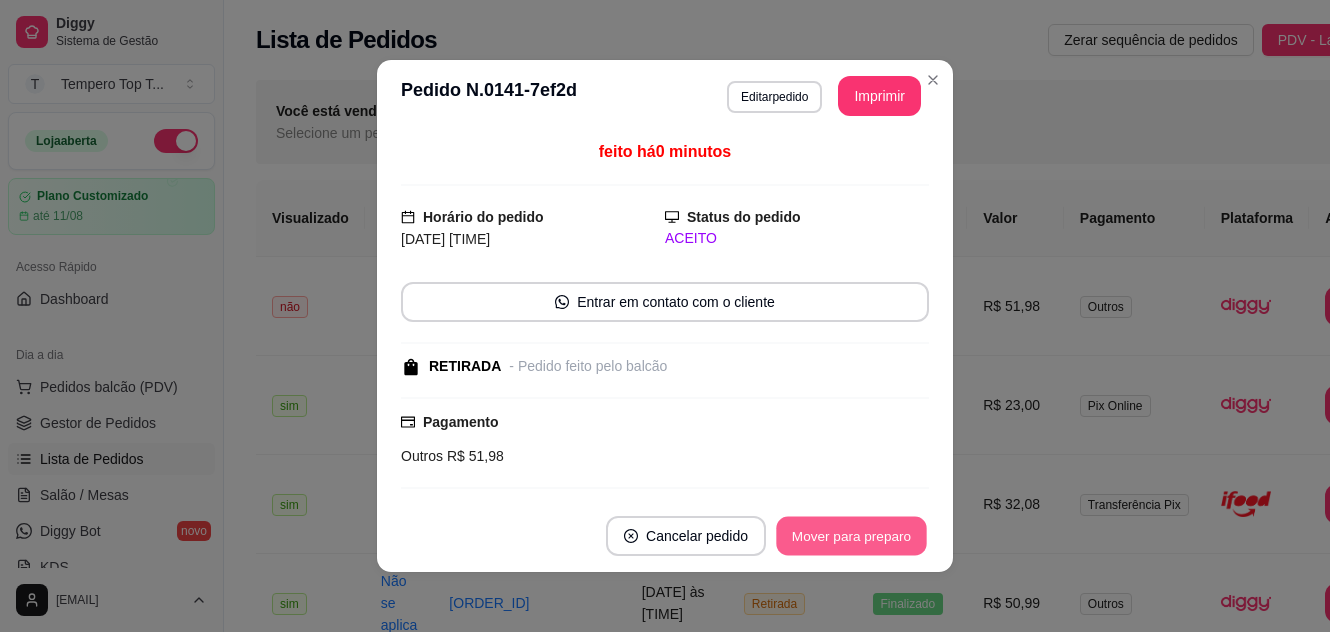 click on "Mover para preparo" at bounding box center [851, 536] 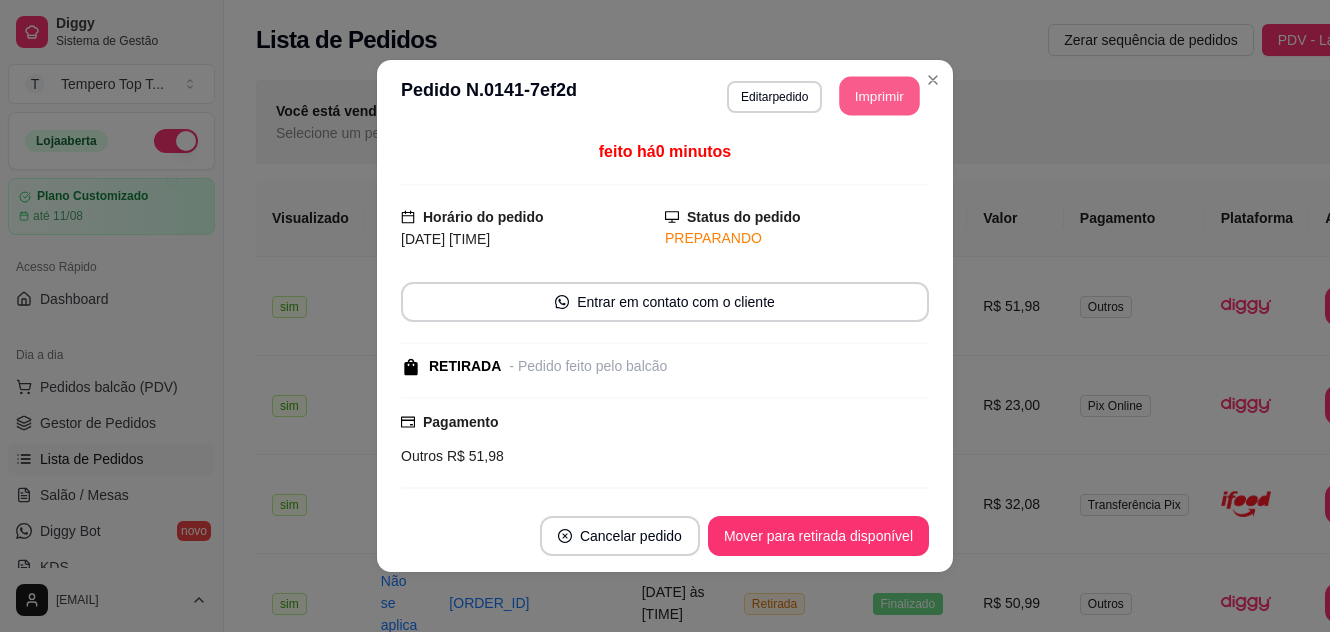 click on "Imprimir" at bounding box center [880, 96] 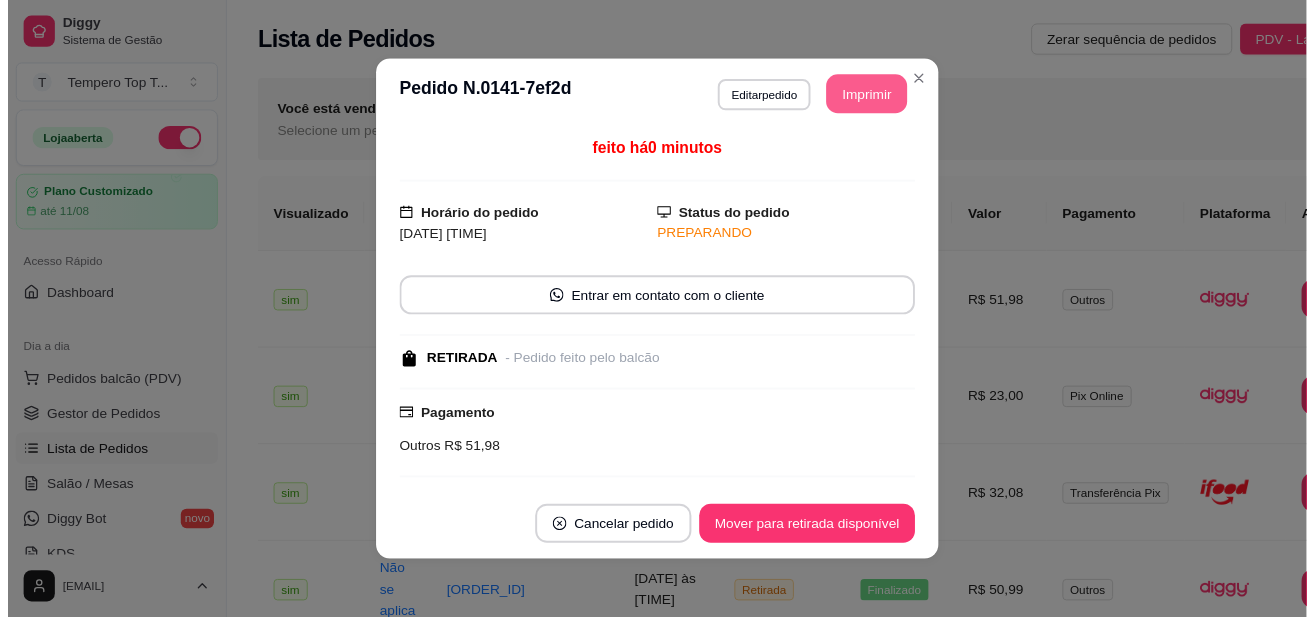 scroll, scrollTop: 0, scrollLeft: 0, axis: both 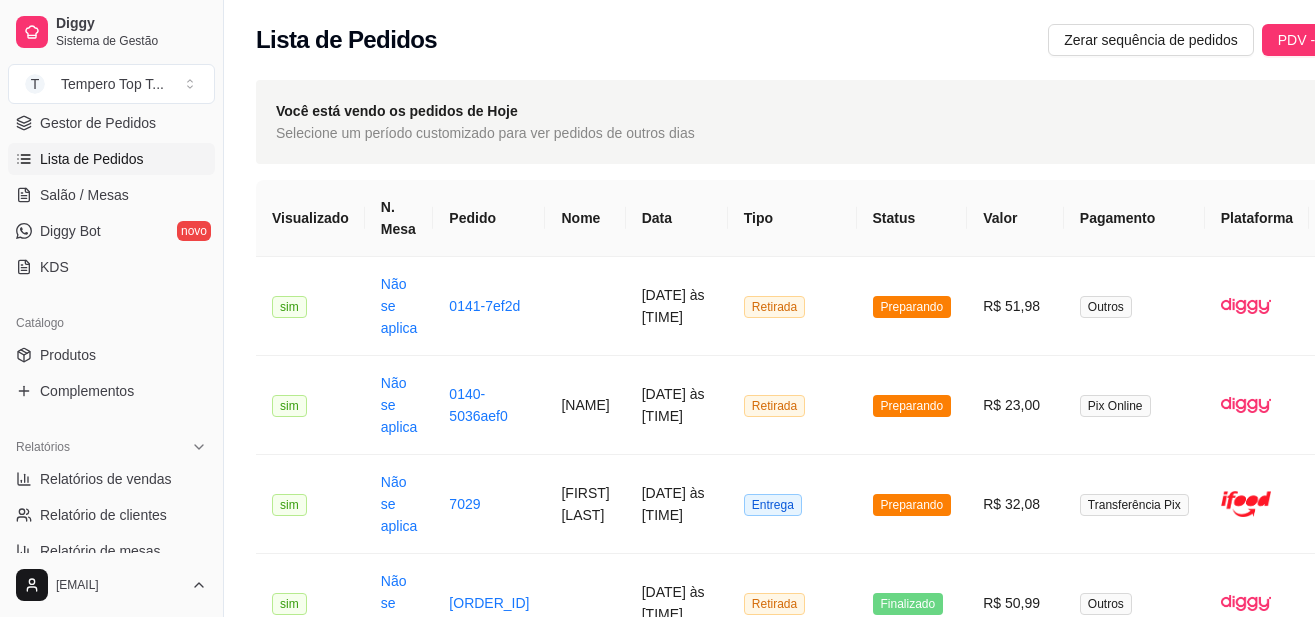 click on "Catálogo" at bounding box center [111, 323] 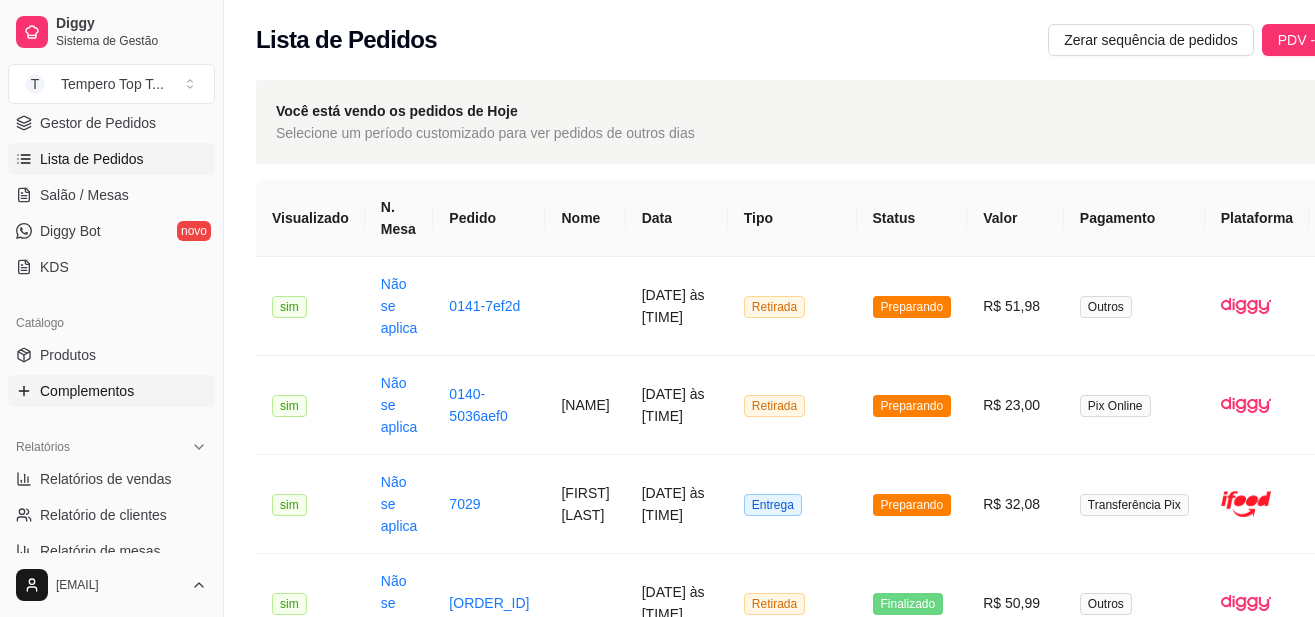 click on "Complementos" at bounding box center [111, 391] 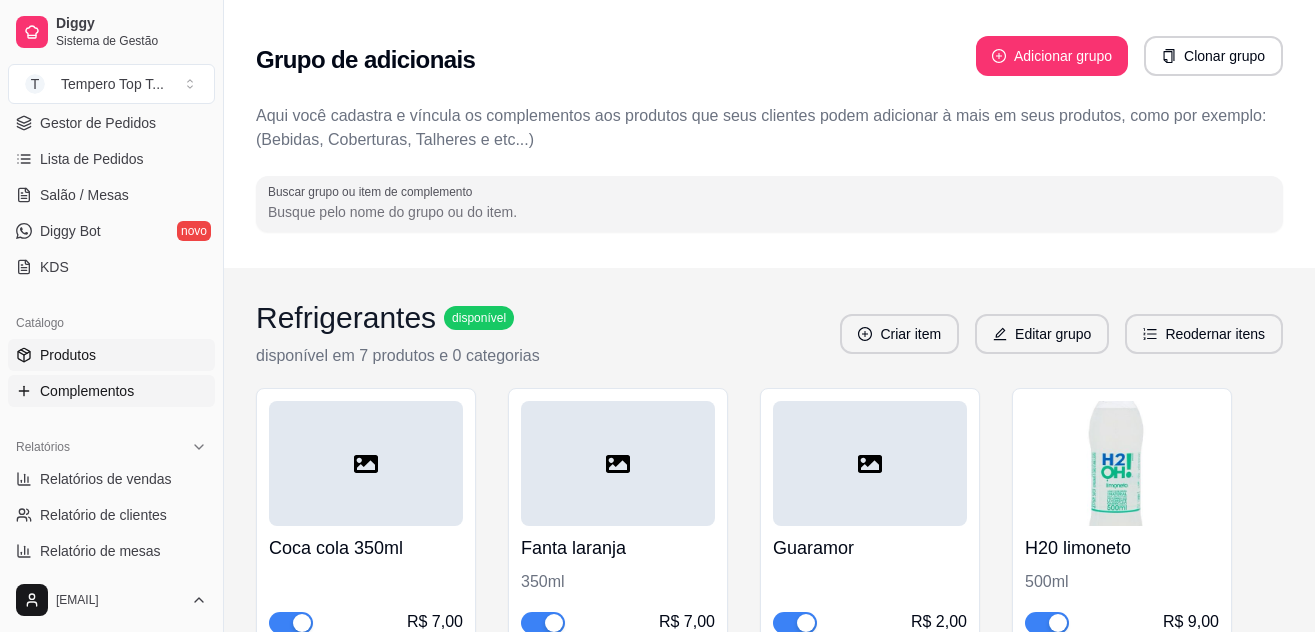 click on "Produtos" at bounding box center [111, 355] 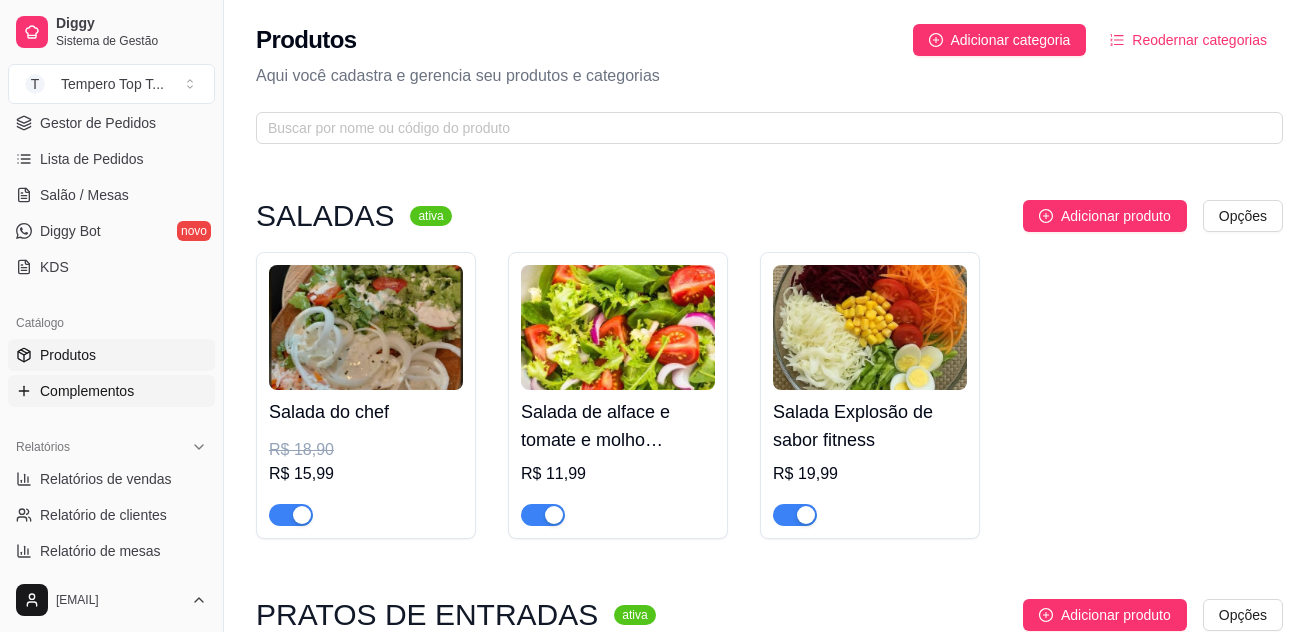 click on "Complementos" at bounding box center [111, 391] 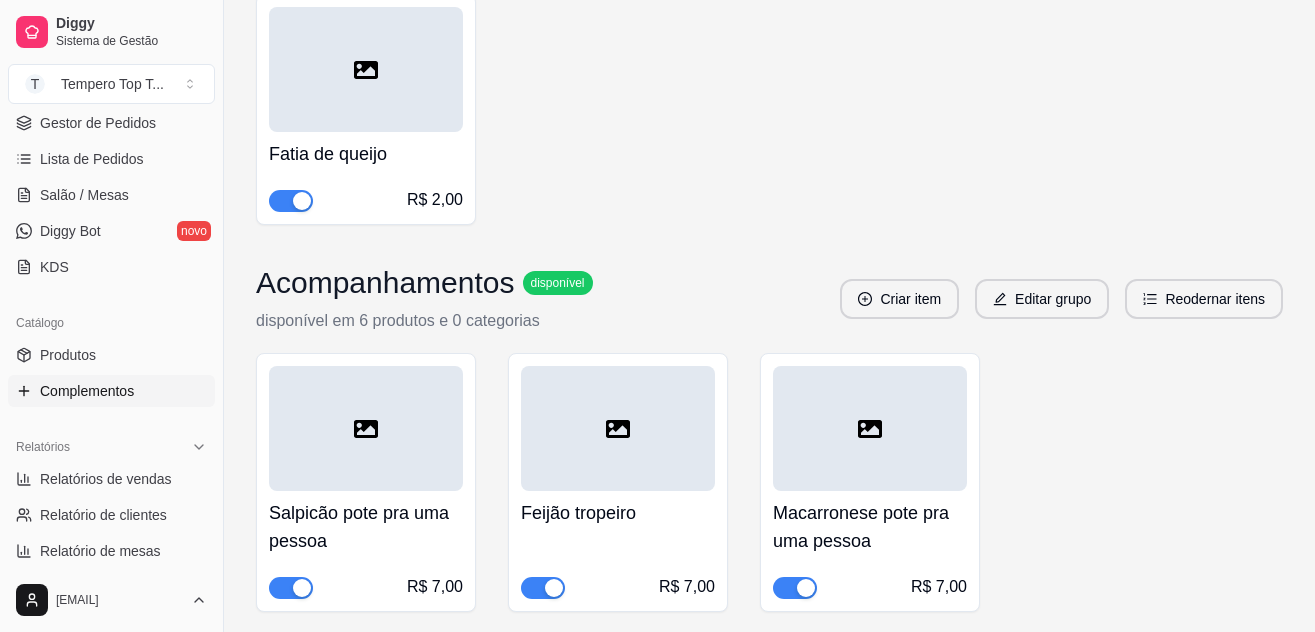 scroll, scrollTop: 1149, scrollLeft: 0, axis: vertical 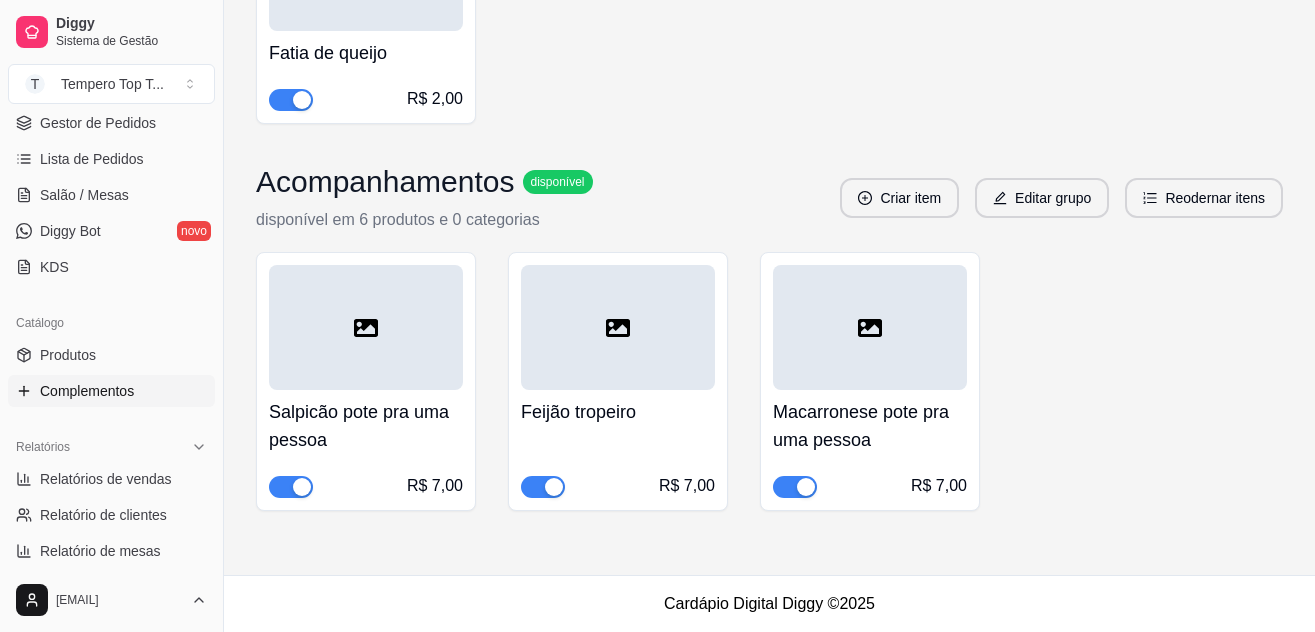 click at bounding box center (618, 327) 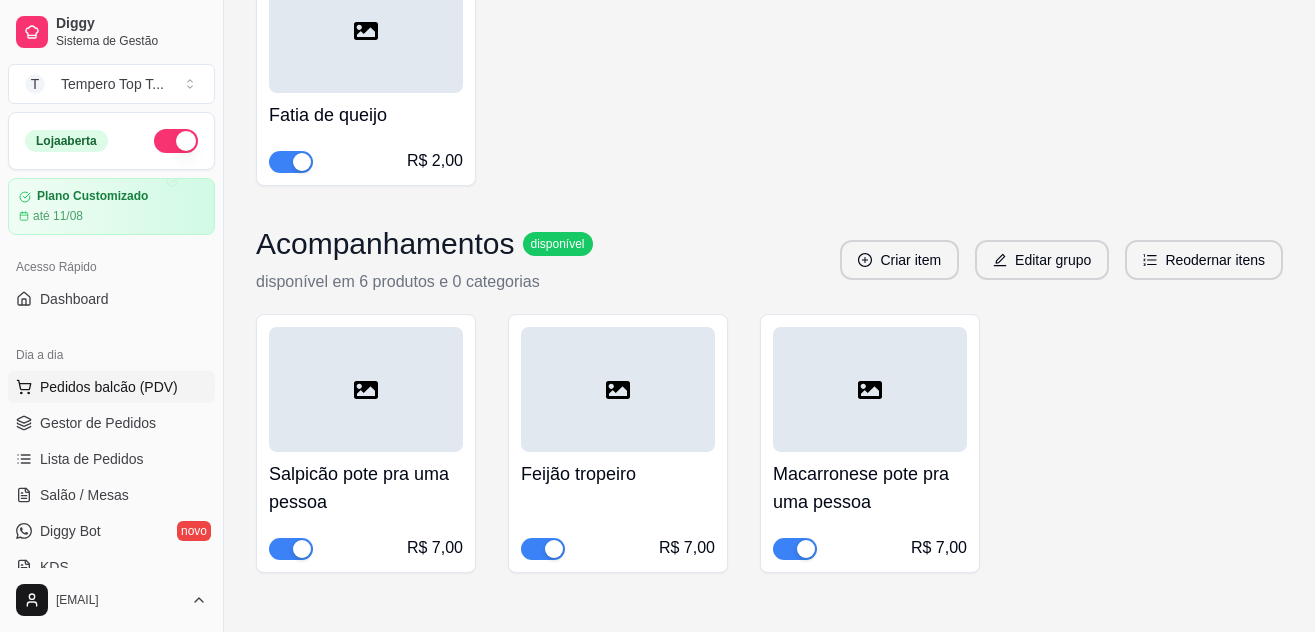 scroll, scrollTop: 1049, scrollLeft: 0, axis: vertical 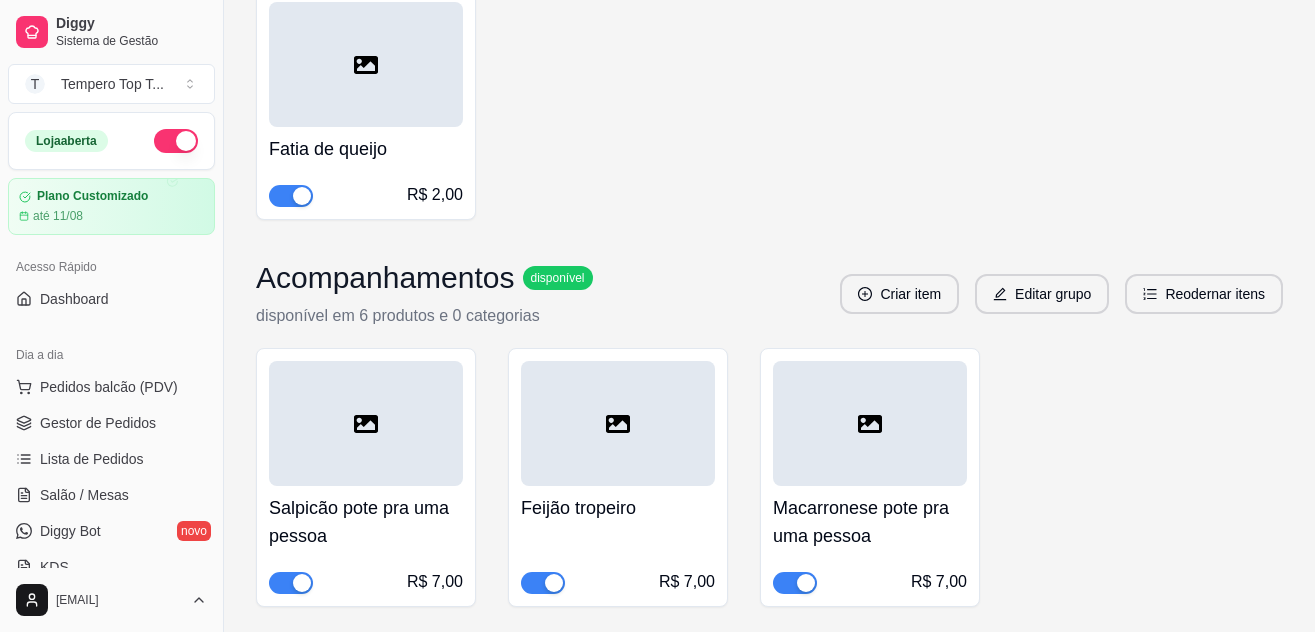 drag, startPoint x: 152, startPoint y: 459, endPoint x: 417, endPoint y: 586, distance: 293.8605 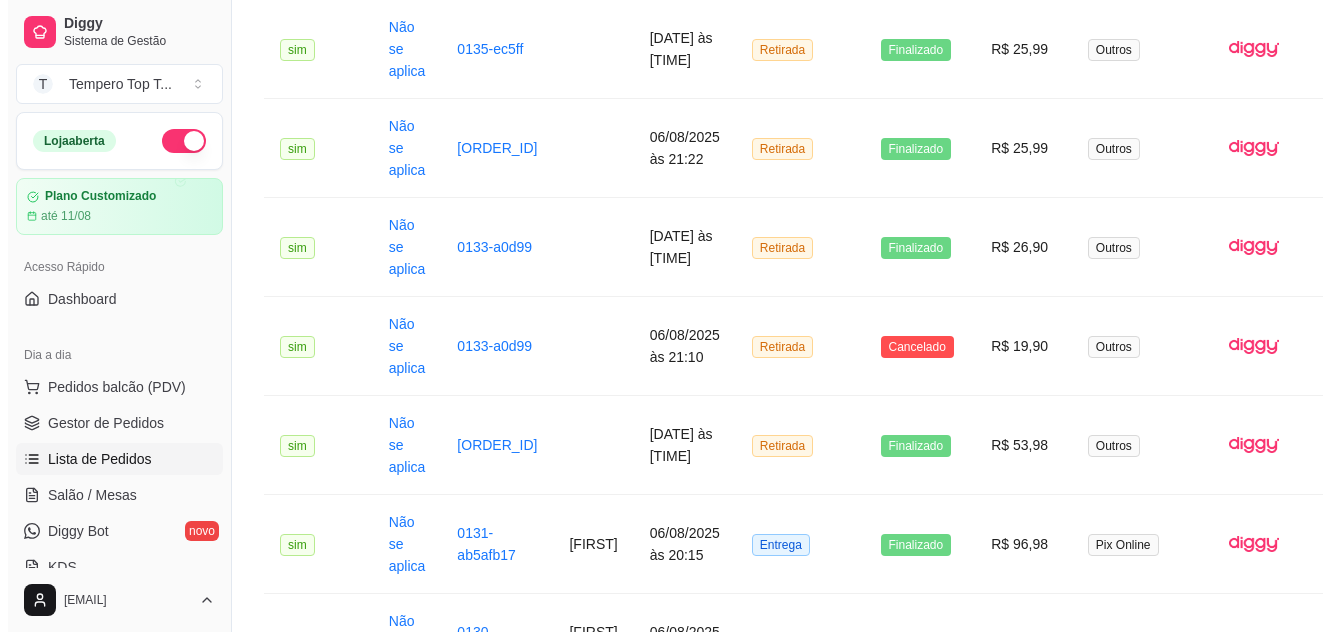 scroll, scrollTop: 0, scrollLeft: 0, axis: both 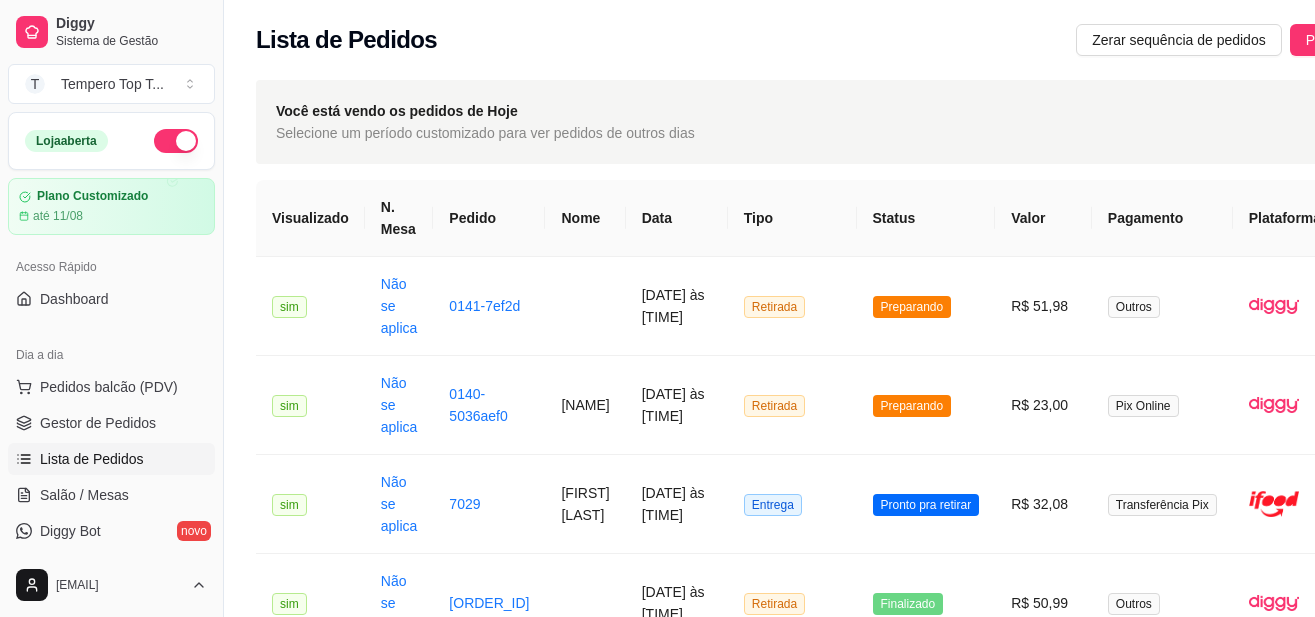 click on "Você está vendo os pedidos de   Hoje Selecione um período customizado para ver pedidos de outros dias Filtros" at bounding box center (854, 122) 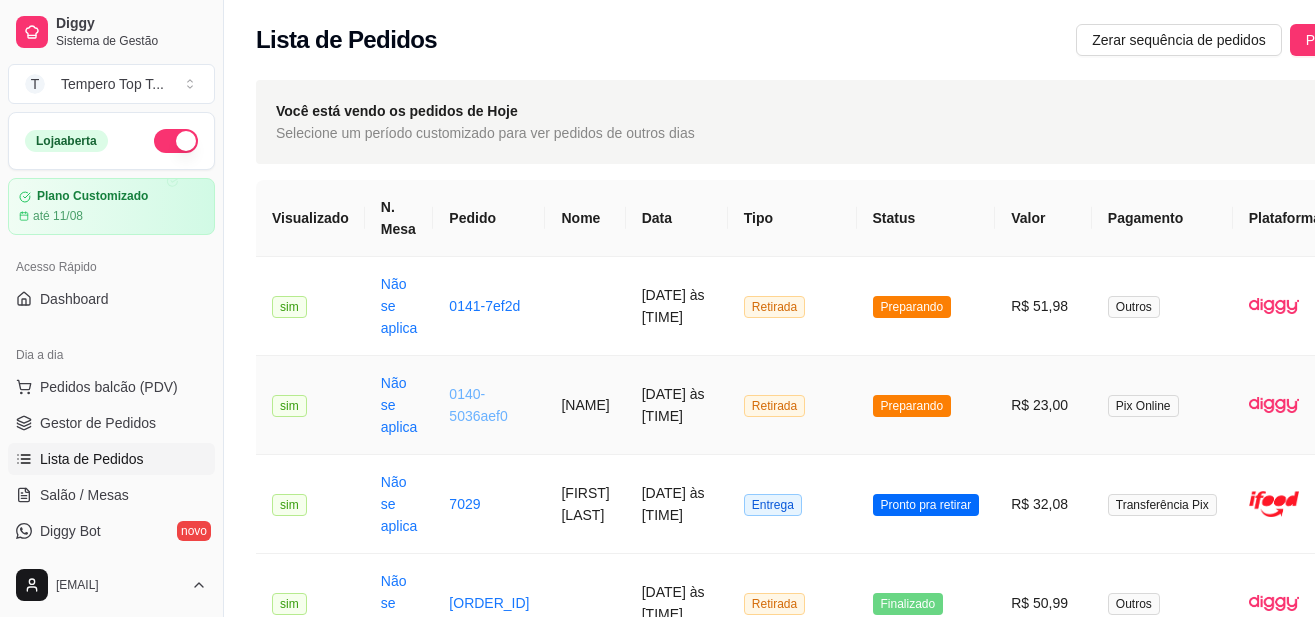 click on "0140-5036aef0" at bounding box center (478, 405) 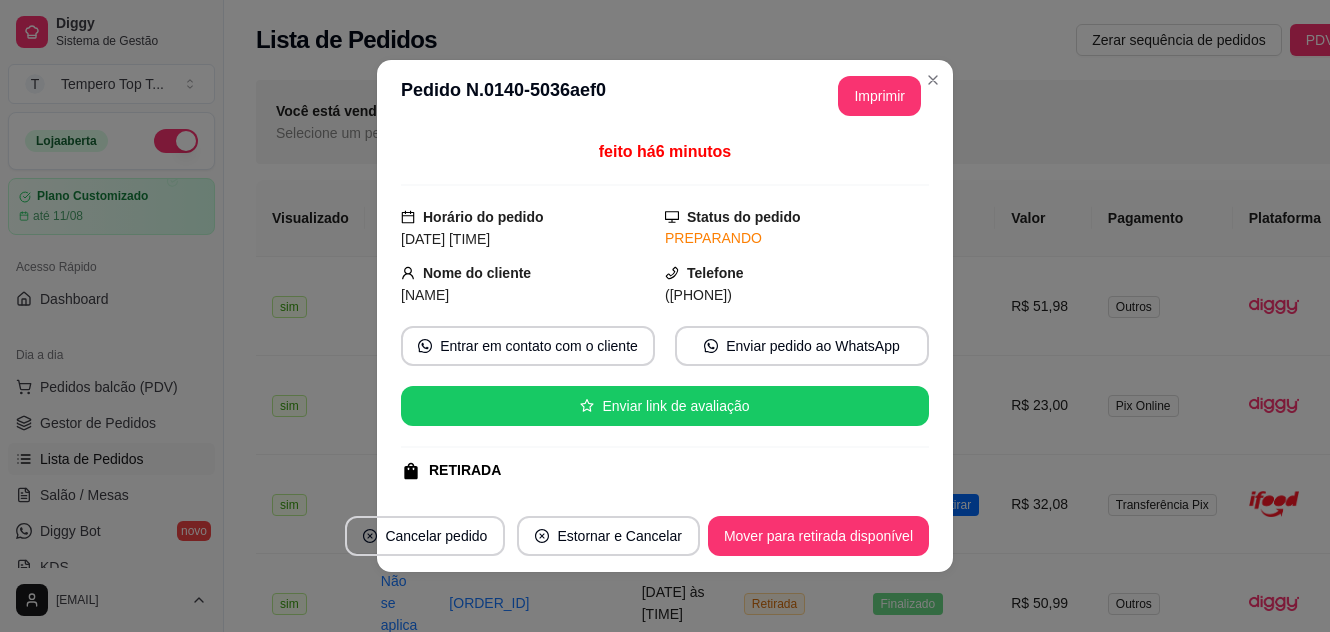 click on "**********" at bounding box center (665, 96) 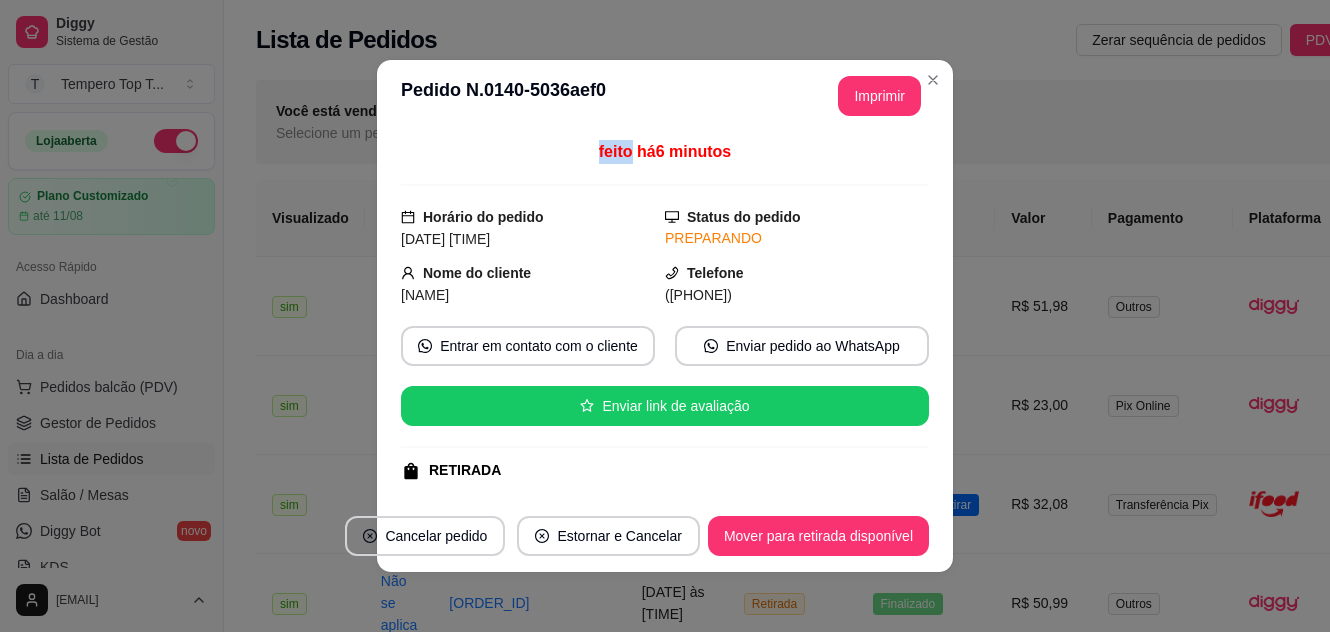 click on "**********" at bounding box center [665, 96] 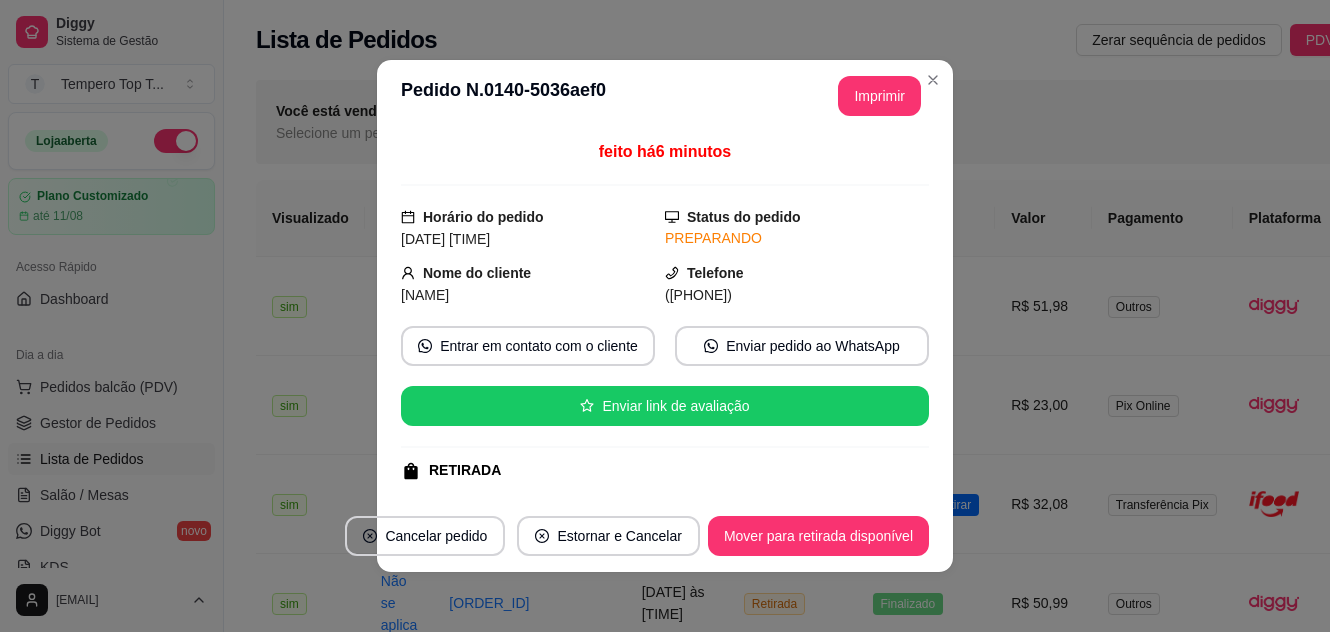 click on "**********" at bounding box center [665, 96] 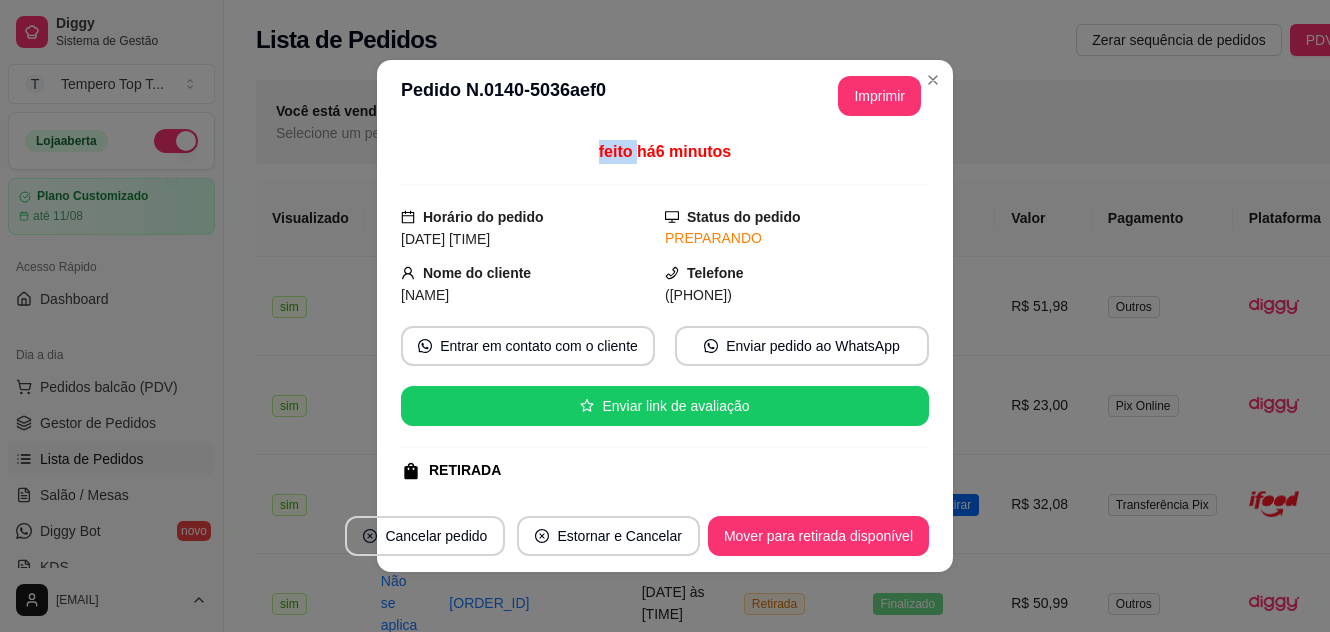 click on "**********" at bounding box center [665, 96] 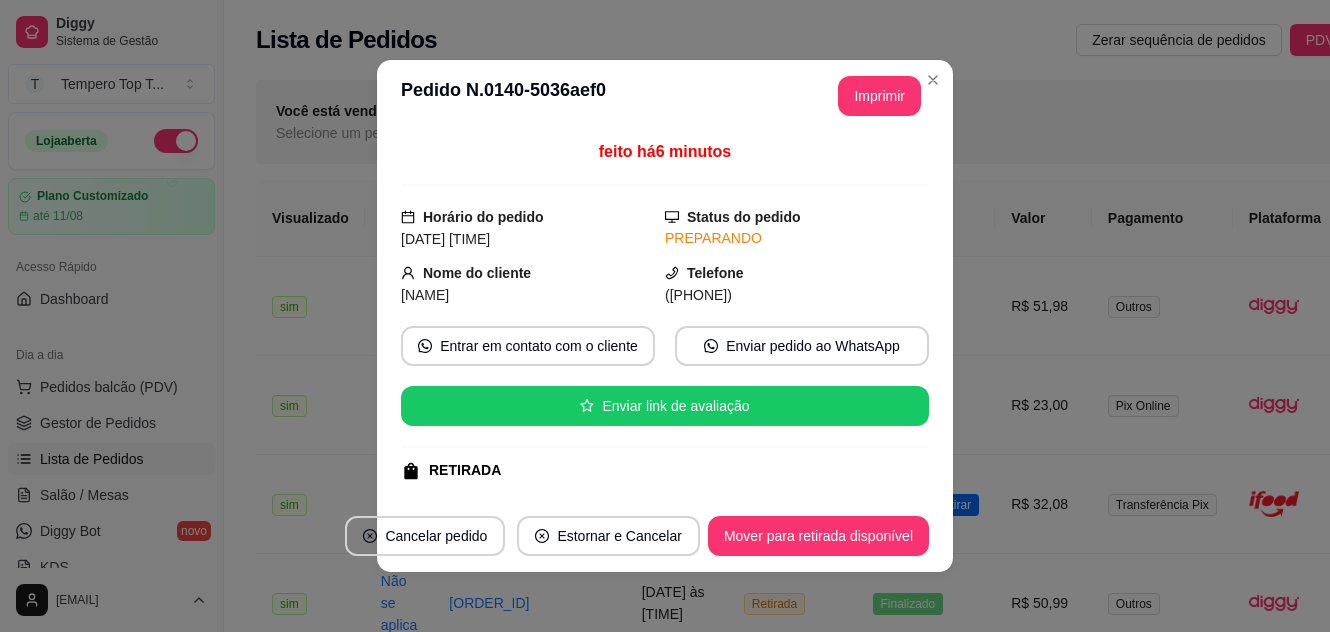 click on "**********" at bounding box center [665, 96] 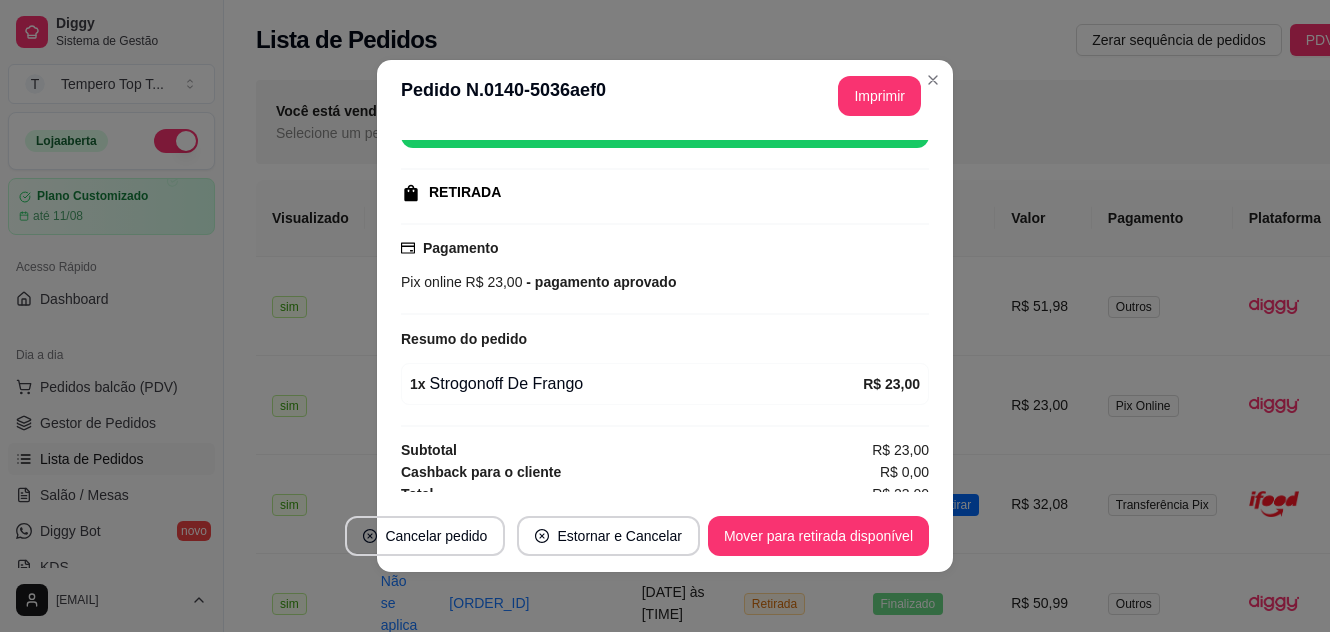 scroll, scrollTop: 291, scrollLeft: 0, axis: vertical 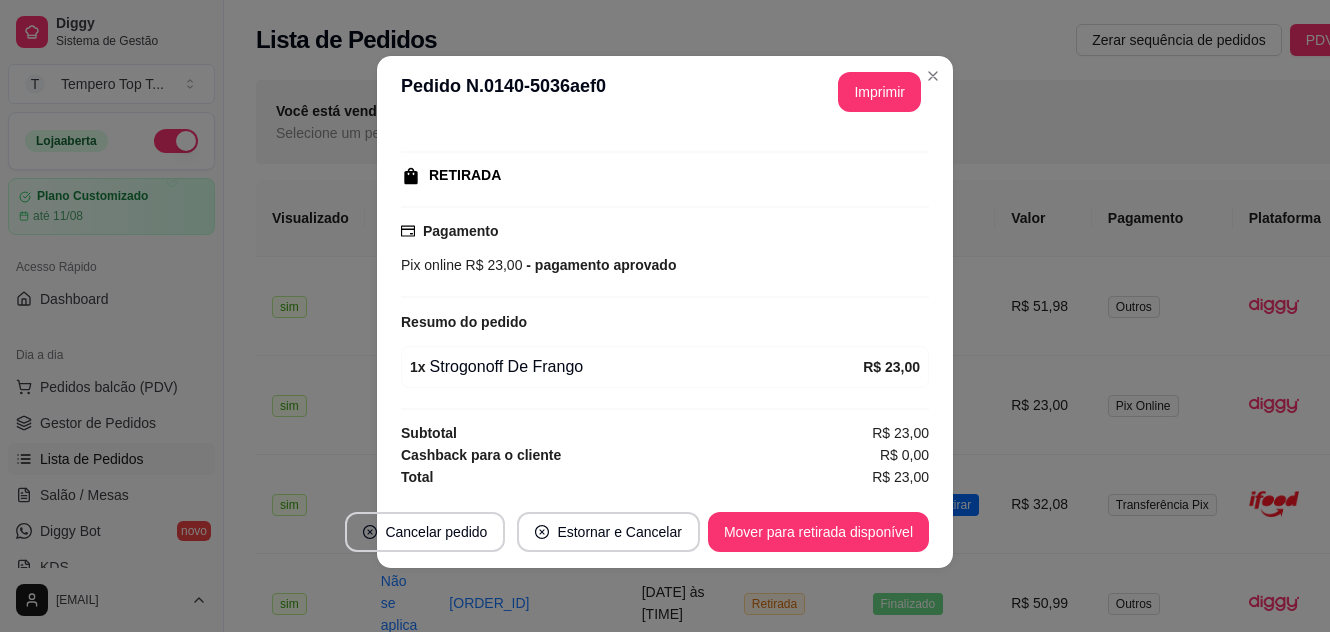 click on "1 x     Strogonoff De Frango  R$ 23,00" at bounding box center [665, 367] 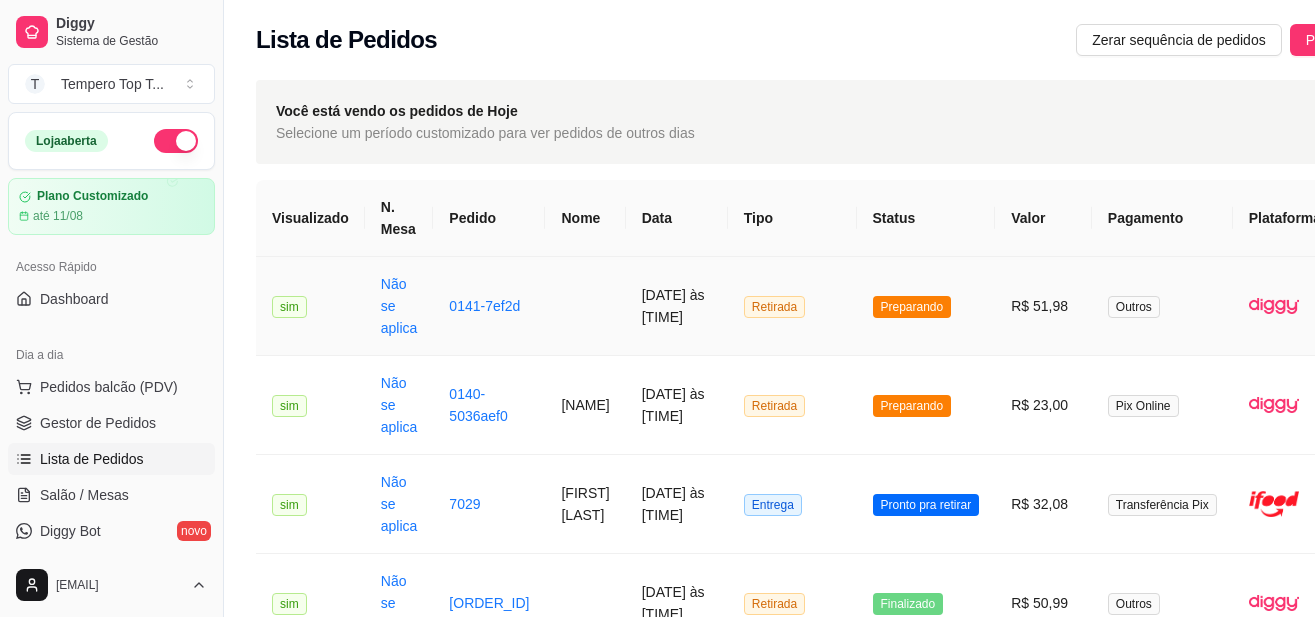 click on "R$ 51,98" at bounding box center [1043, 306] 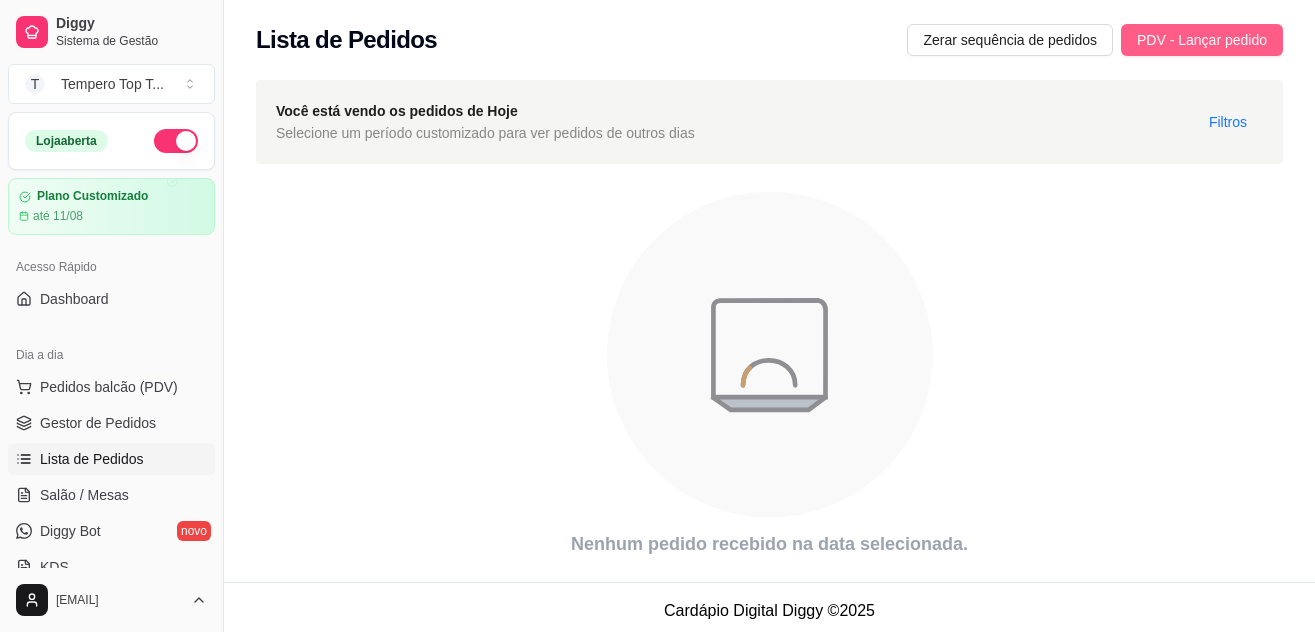 click on "PDV - Lançar pedido" at bounding box center [1202, 40] 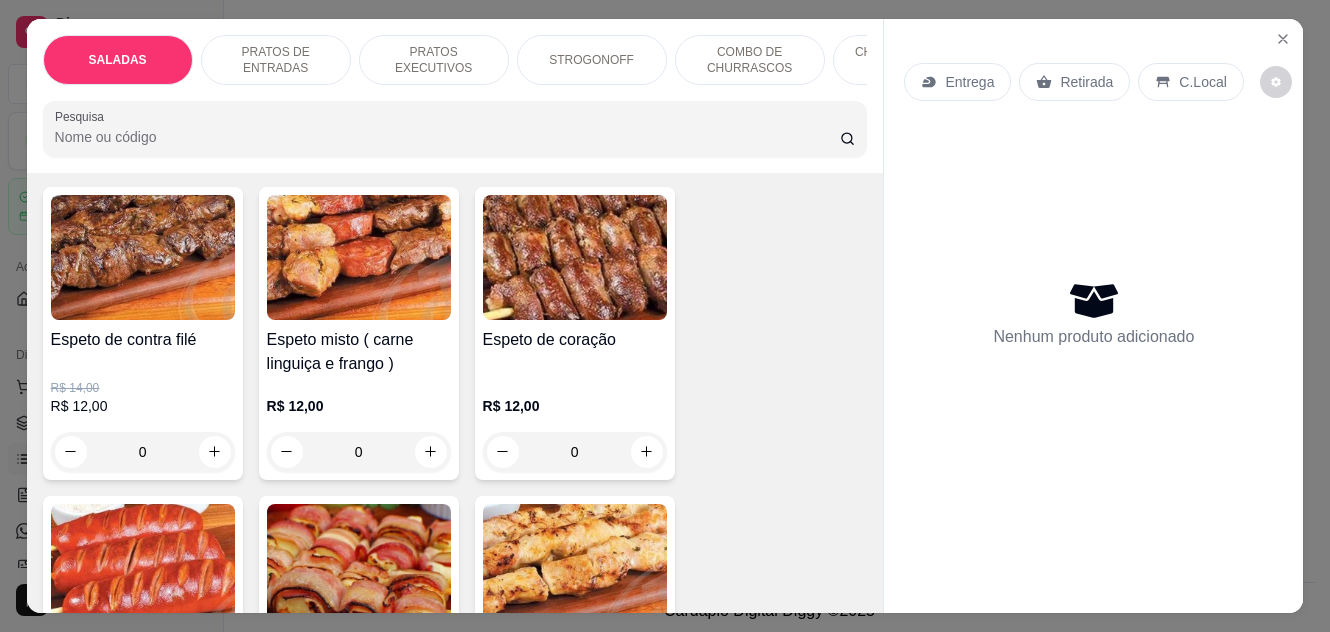 scroll, scrollTop: 3000, scrollLeft: 0, axis: vertical 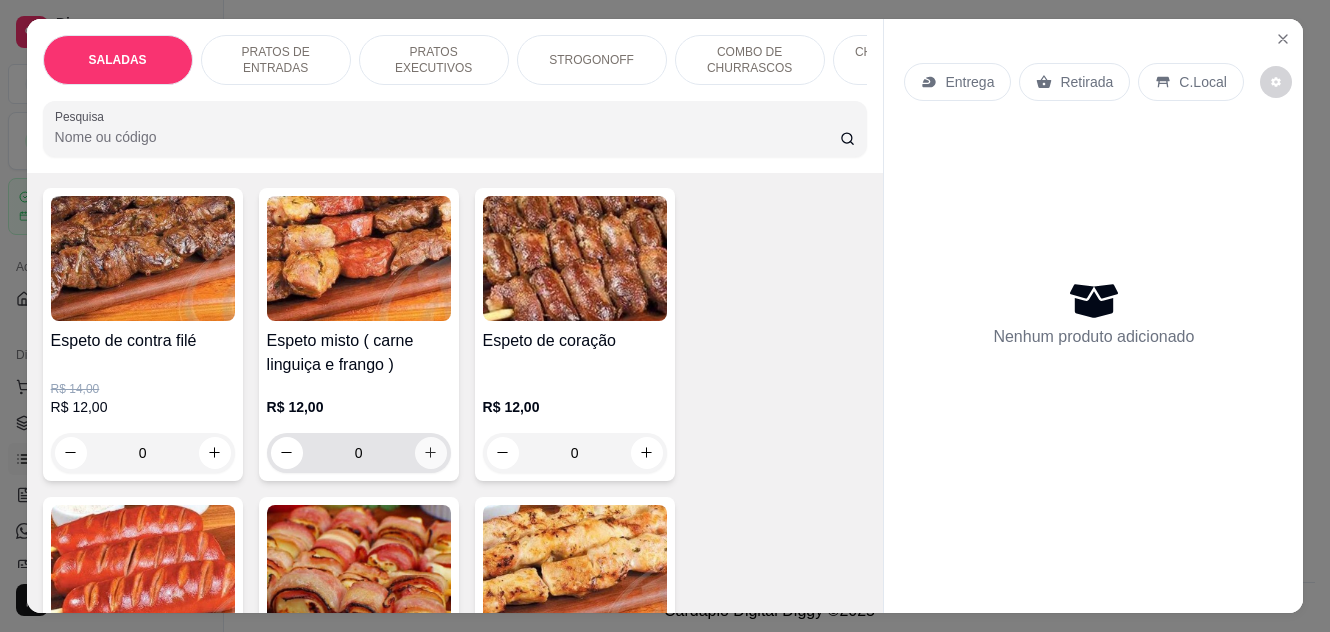 click at bounding box center (431, 453) 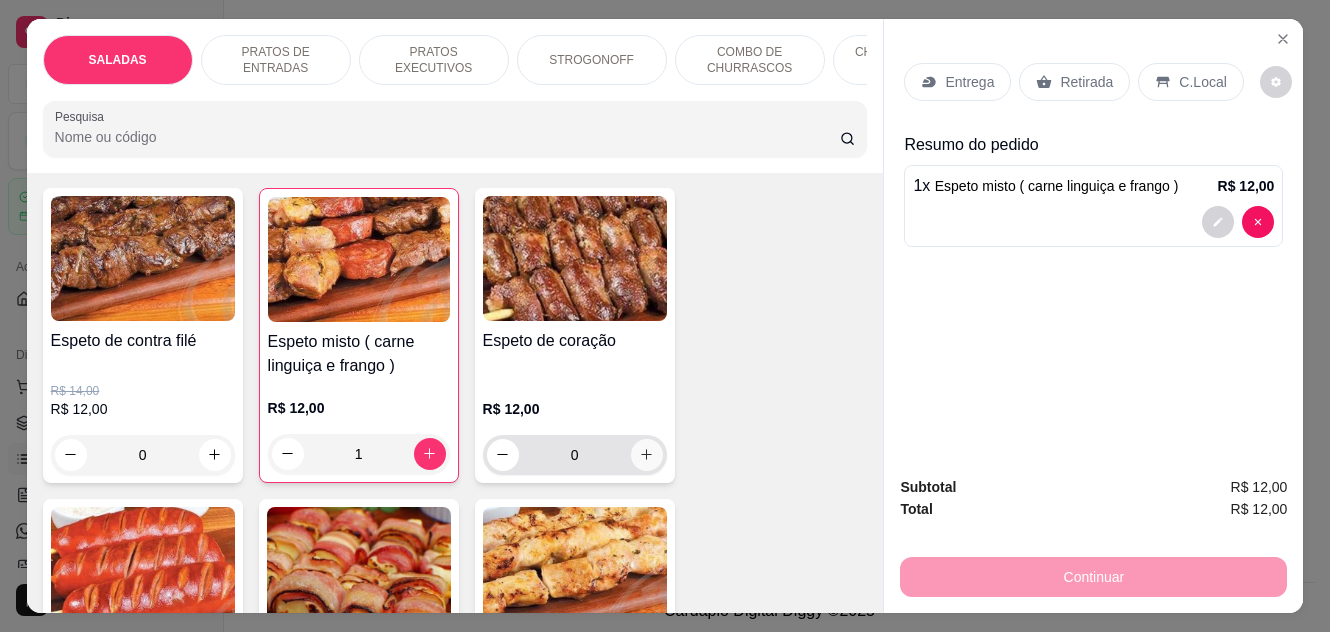 click 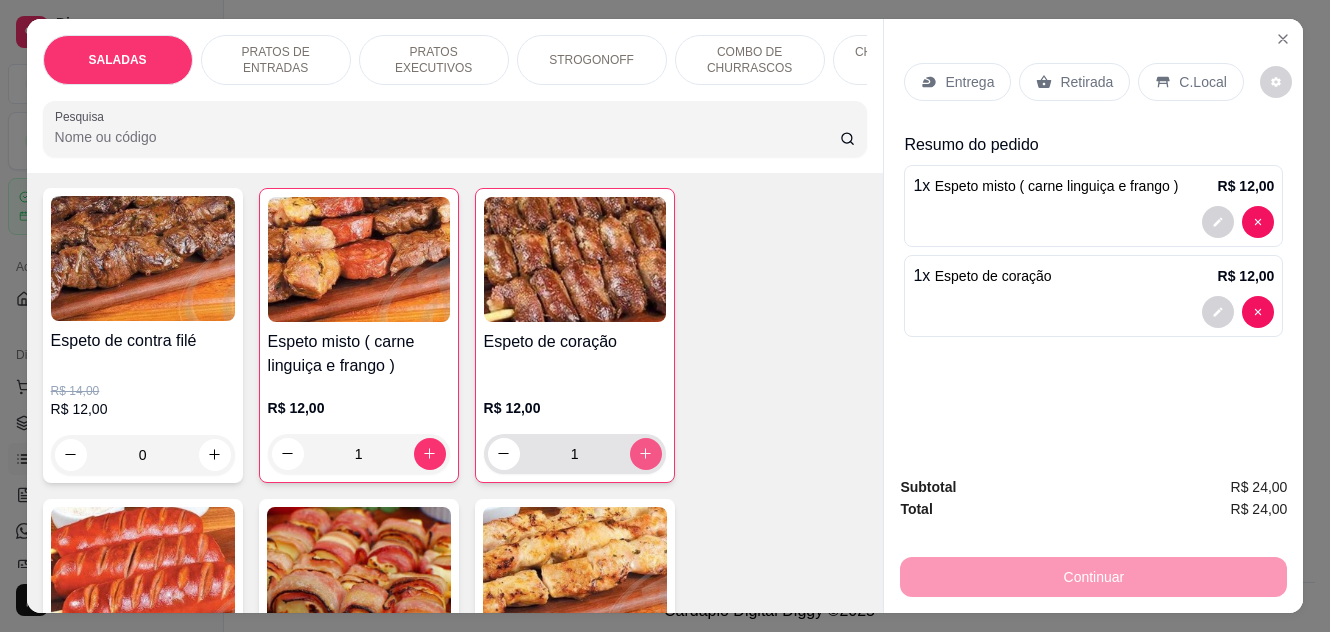 type on "1" 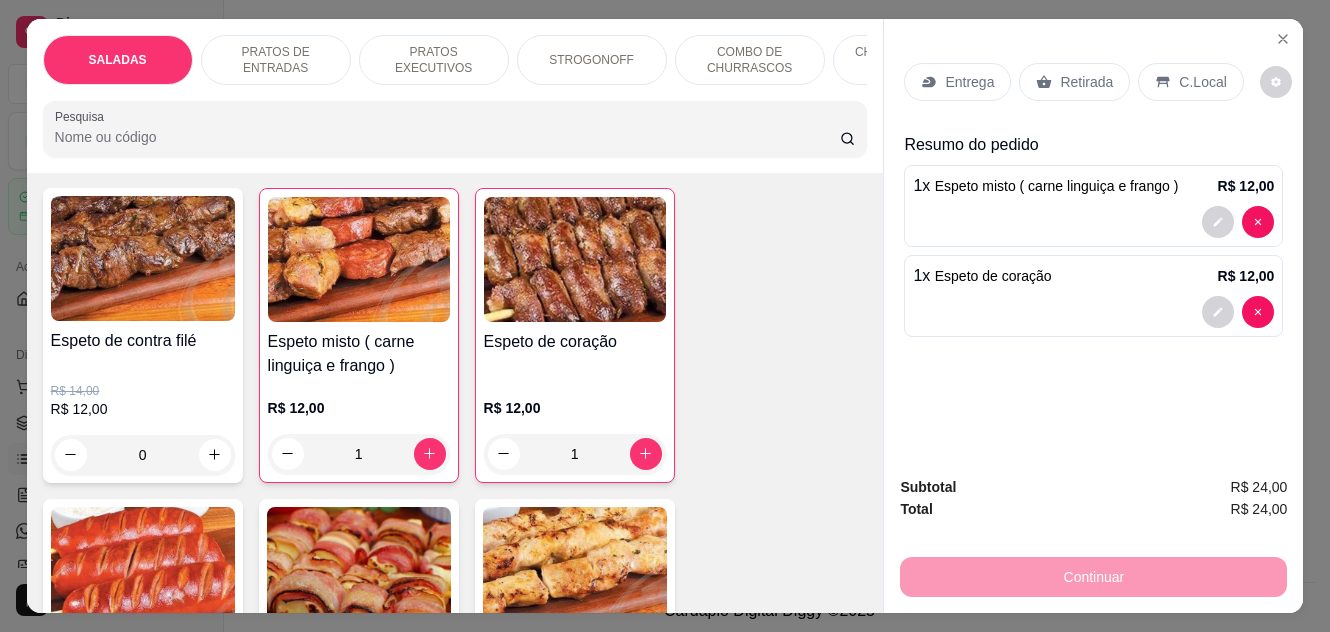 type 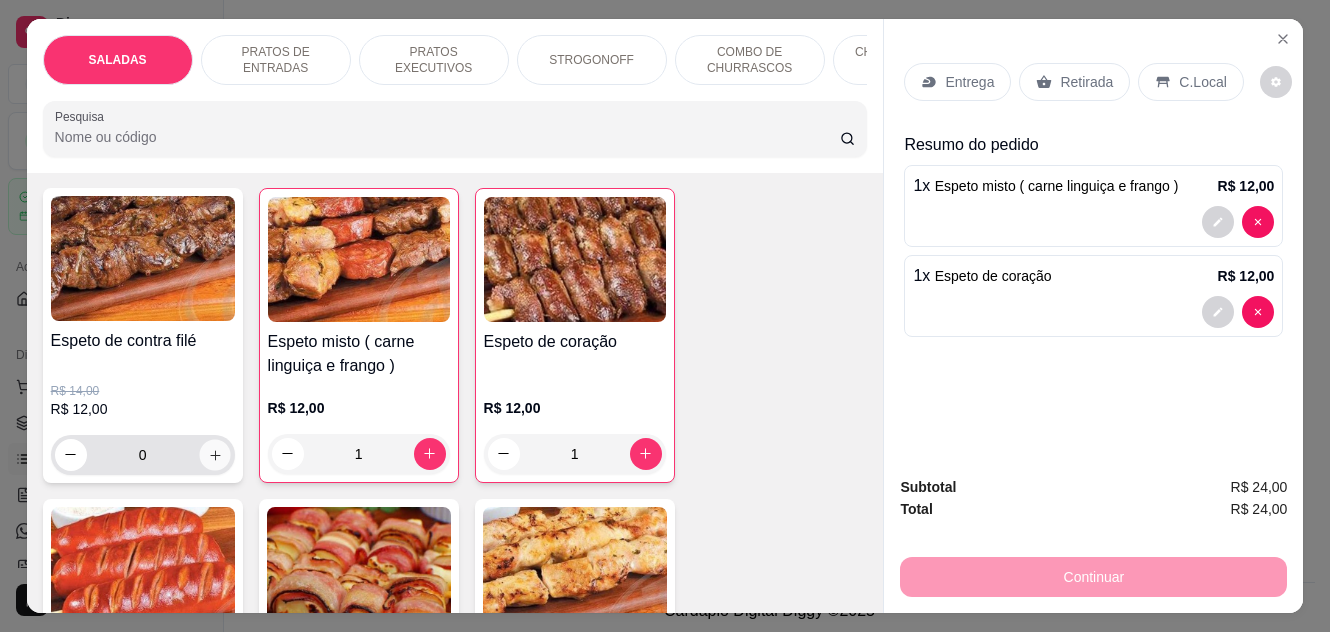click 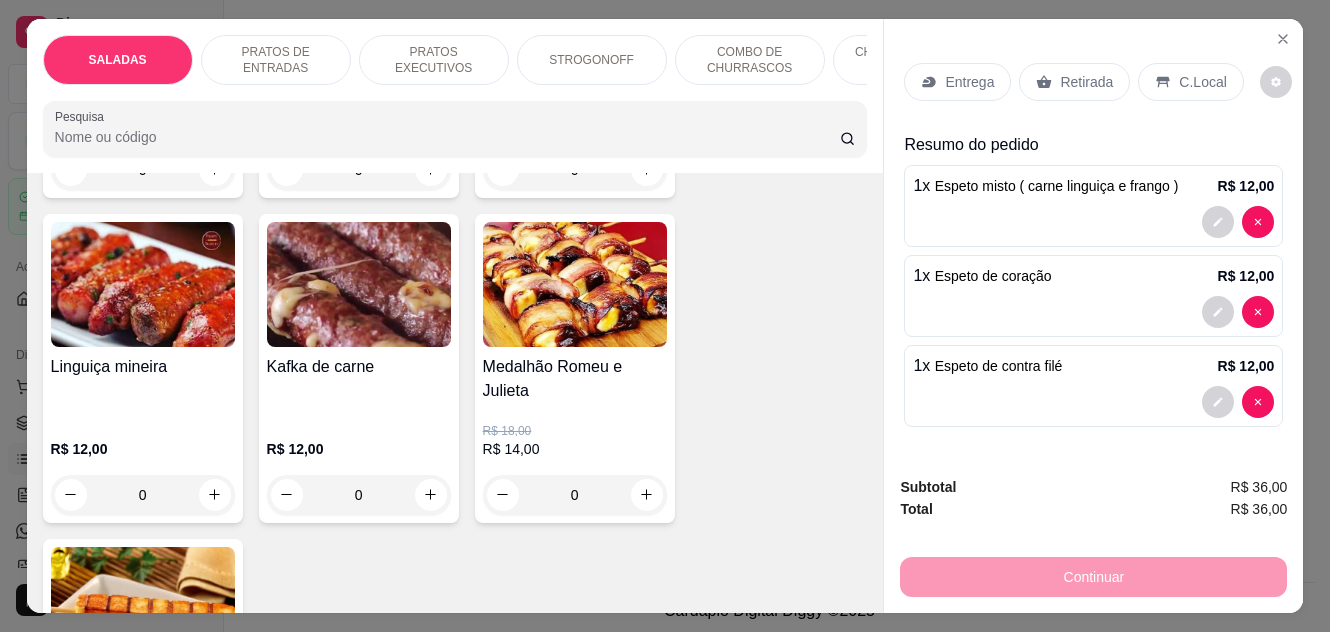 scroll, scrollTop: 3700, scrollLeft: 0, axis: vertical 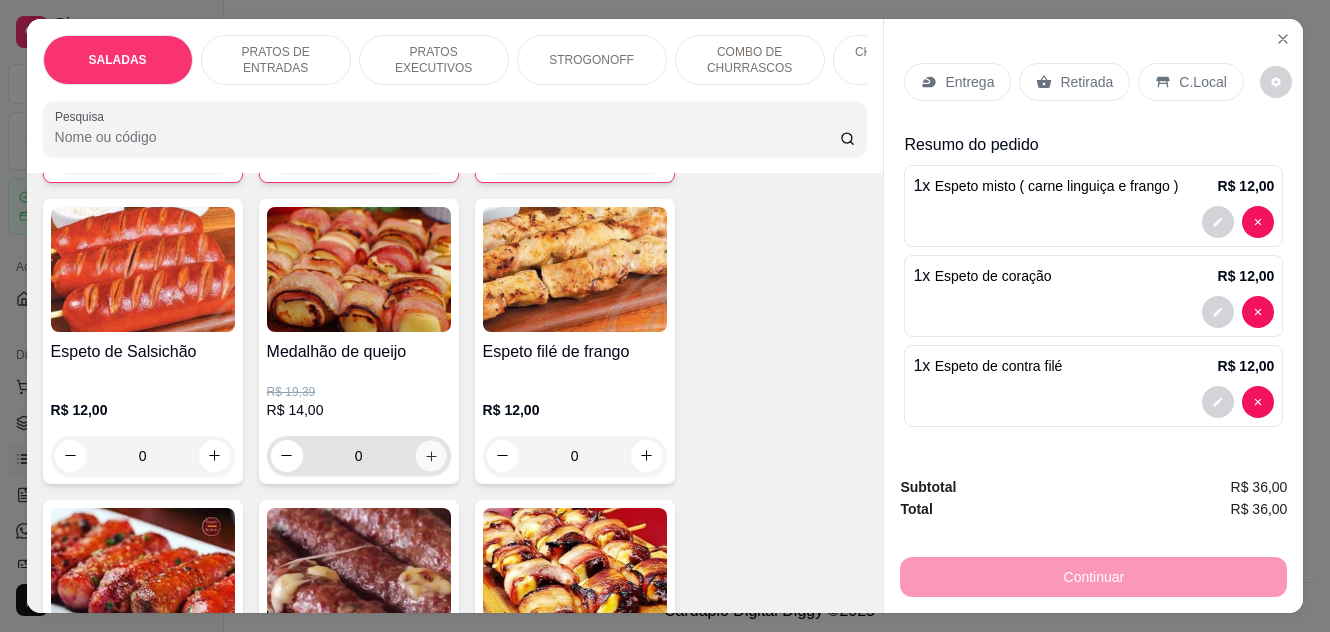 click at bounding box center (430, 455) 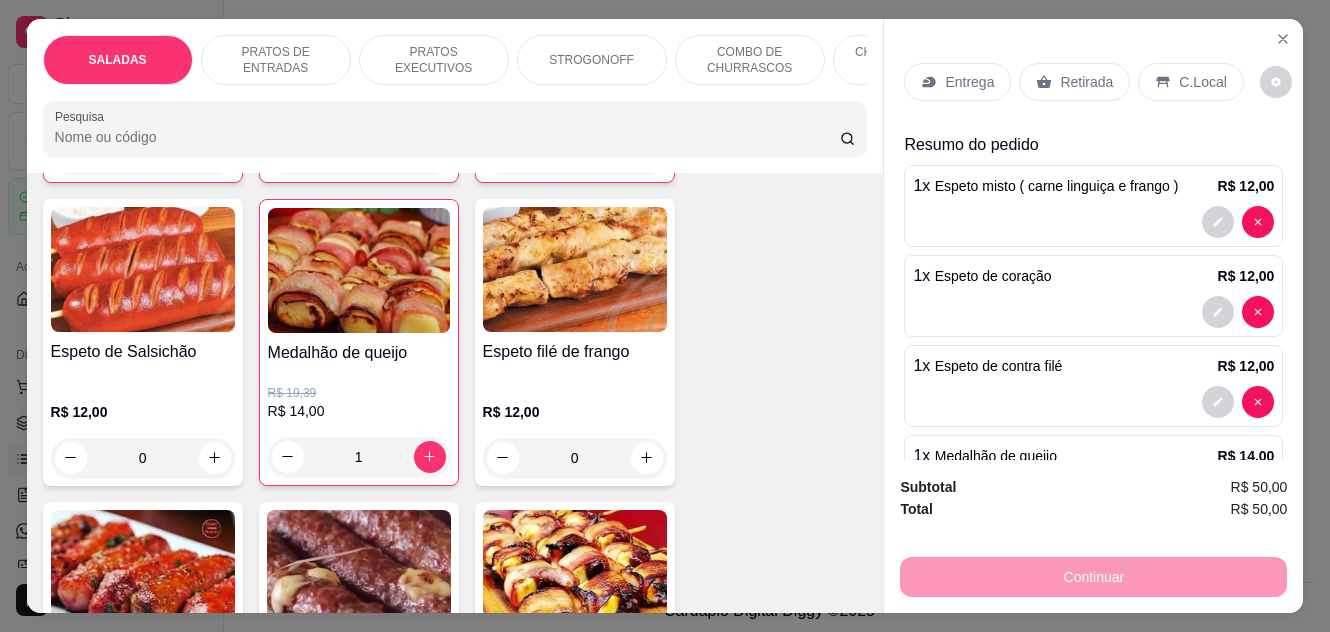 click on "Entrega" at bounding box center (969, 82) 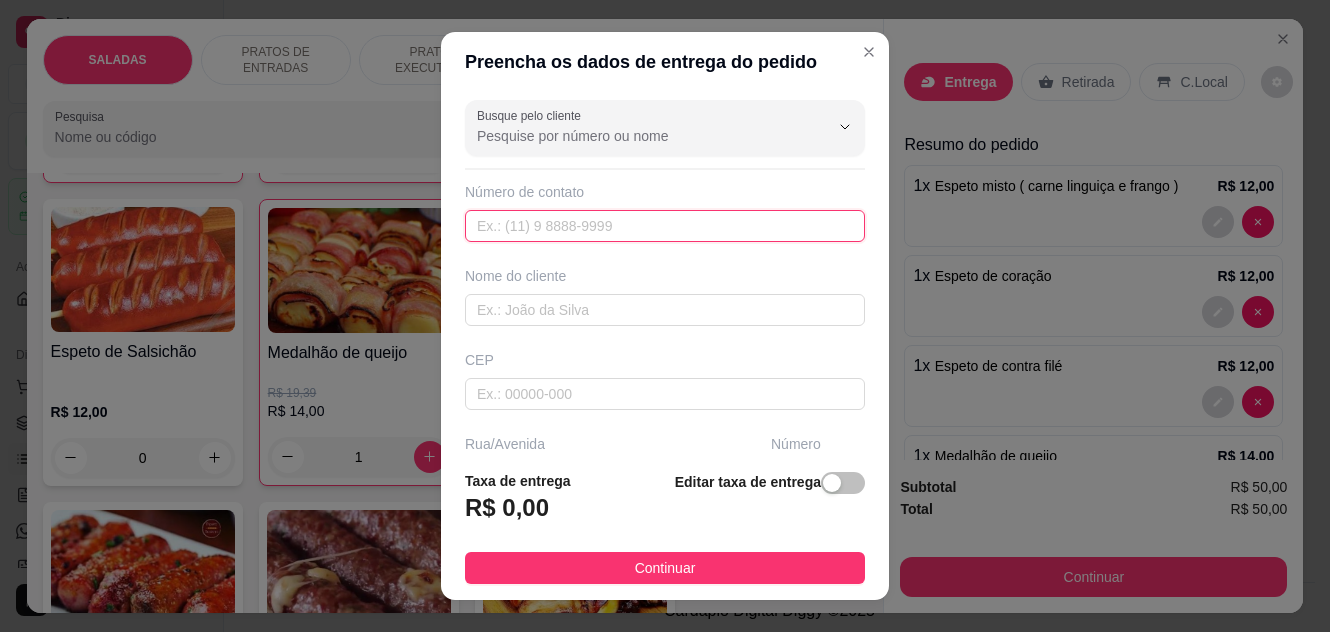 click at bounding box center [665, 226] 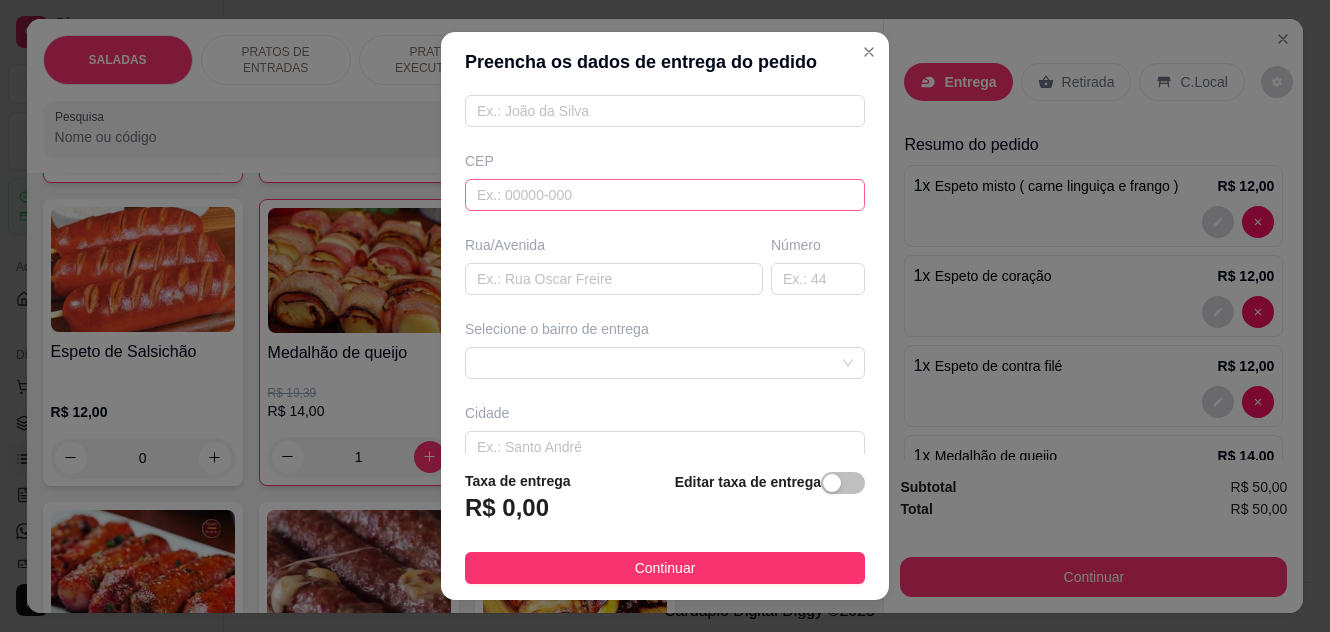 scroll, scrollTop: 200, scrollLeft: 0, axis: vertical 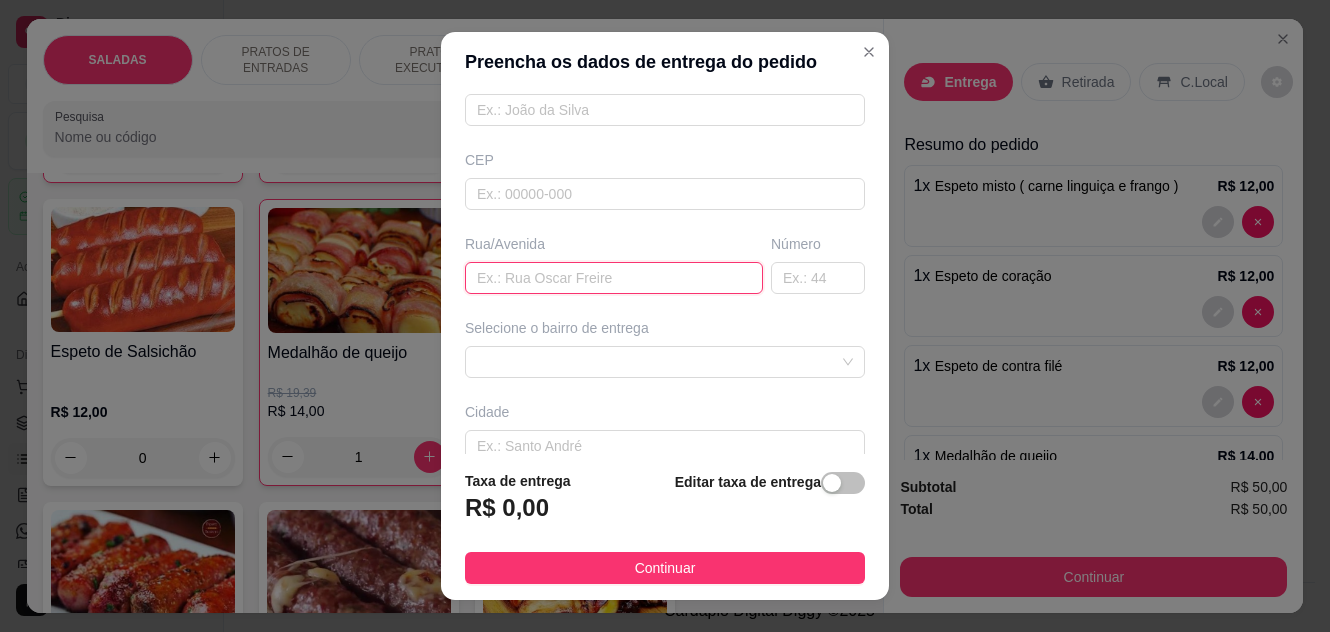 click at bounding box center [614, 278] 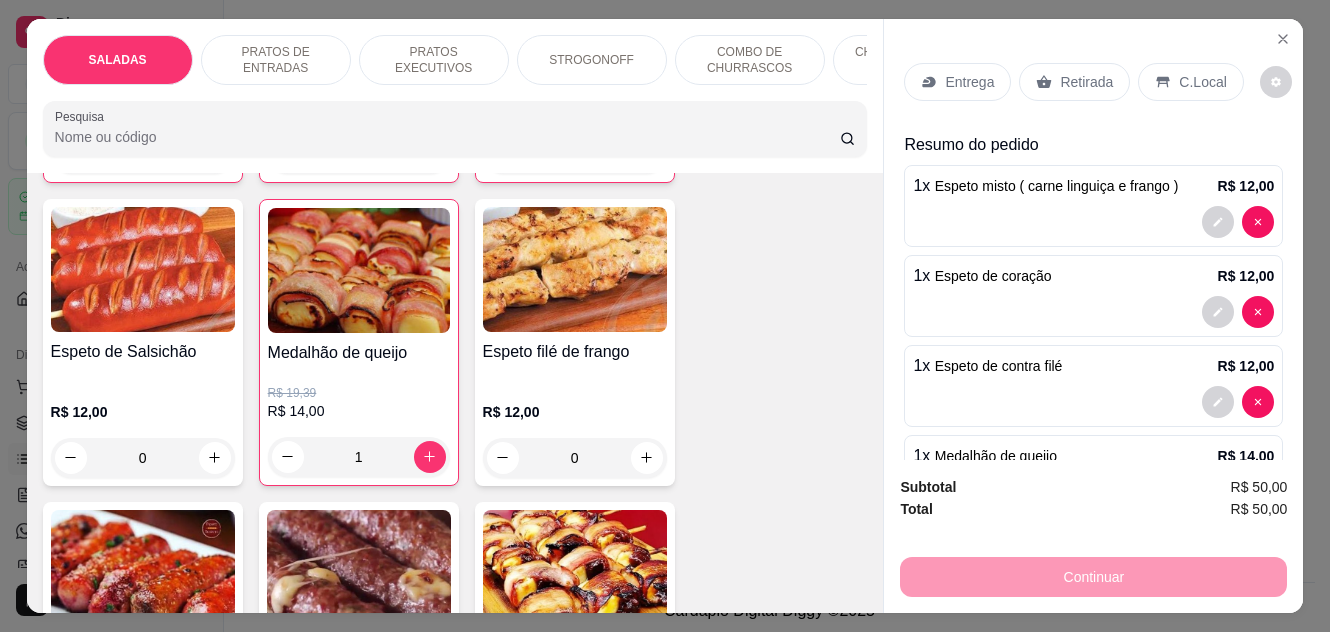 click on "Entrega" at bounding box center [969, 82] 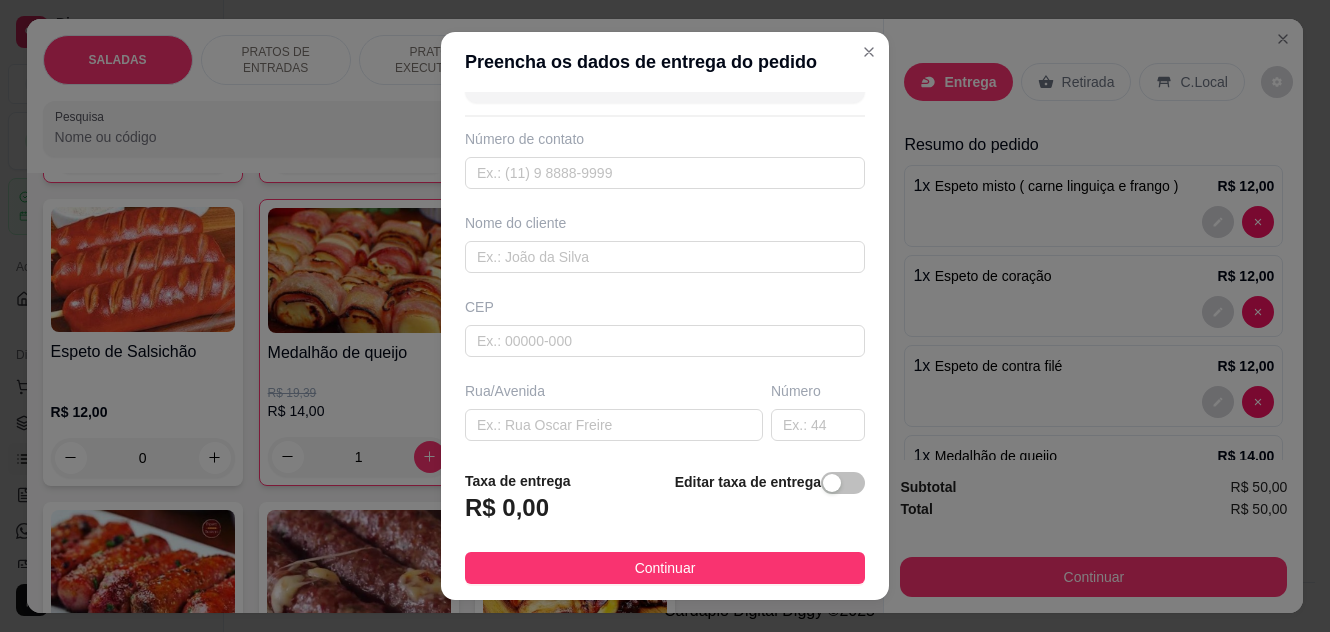 scroll, scrollTop: 100, scrollLeft: 0, axis: vertical 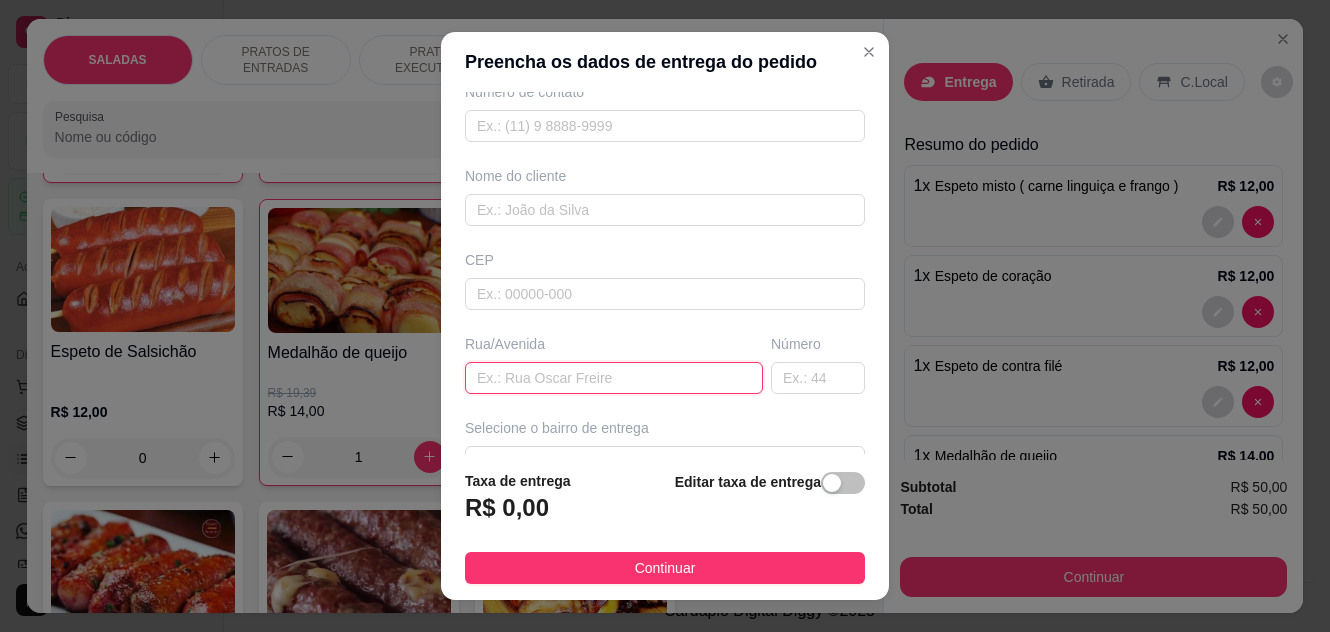 click at bounding box center (614, 378) 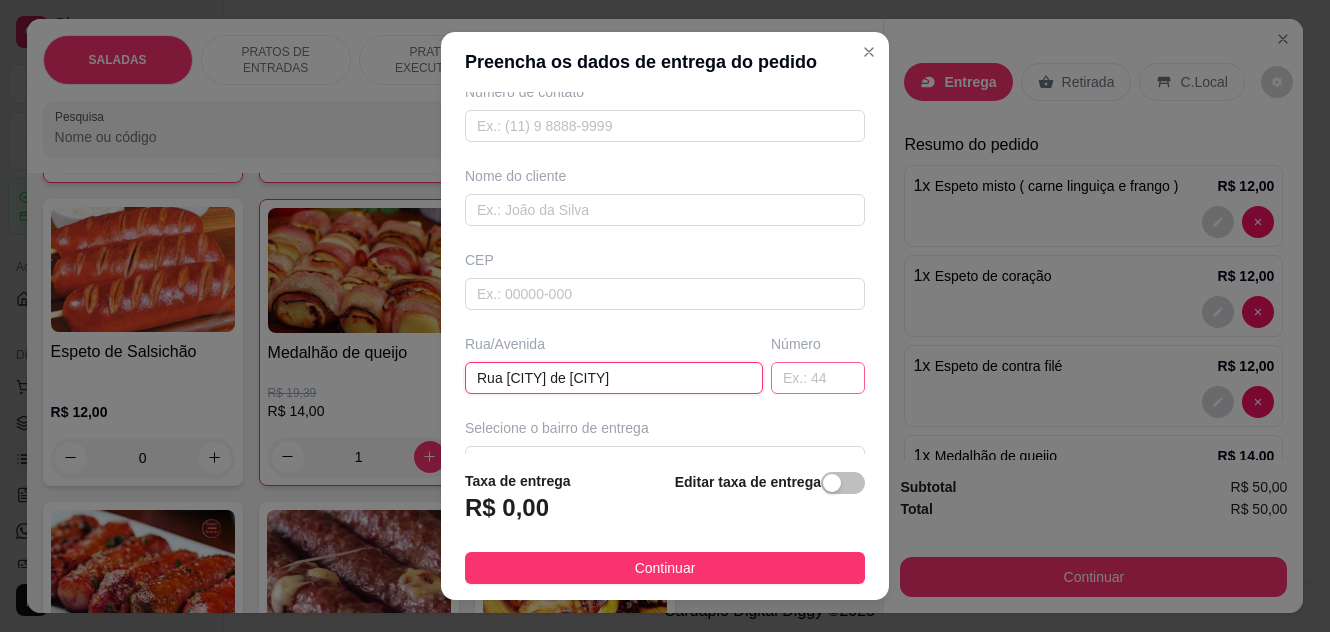 type on "Rua cidade de Olinda" 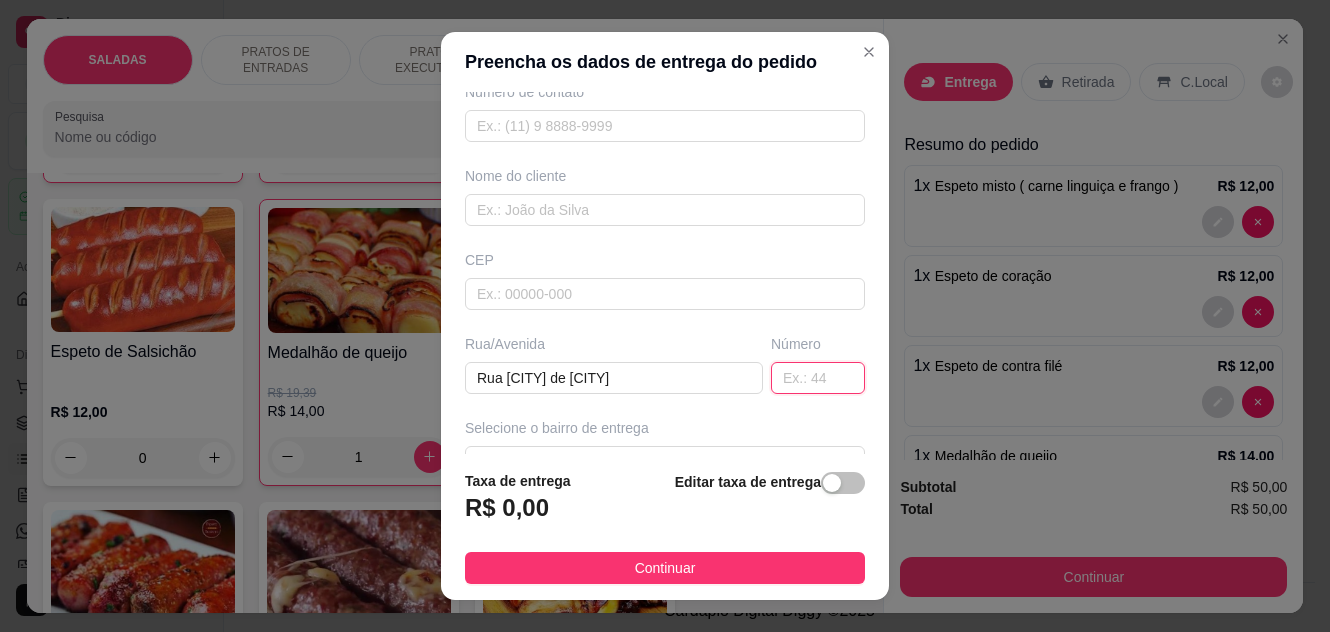 click at bounding box center [818, 378] 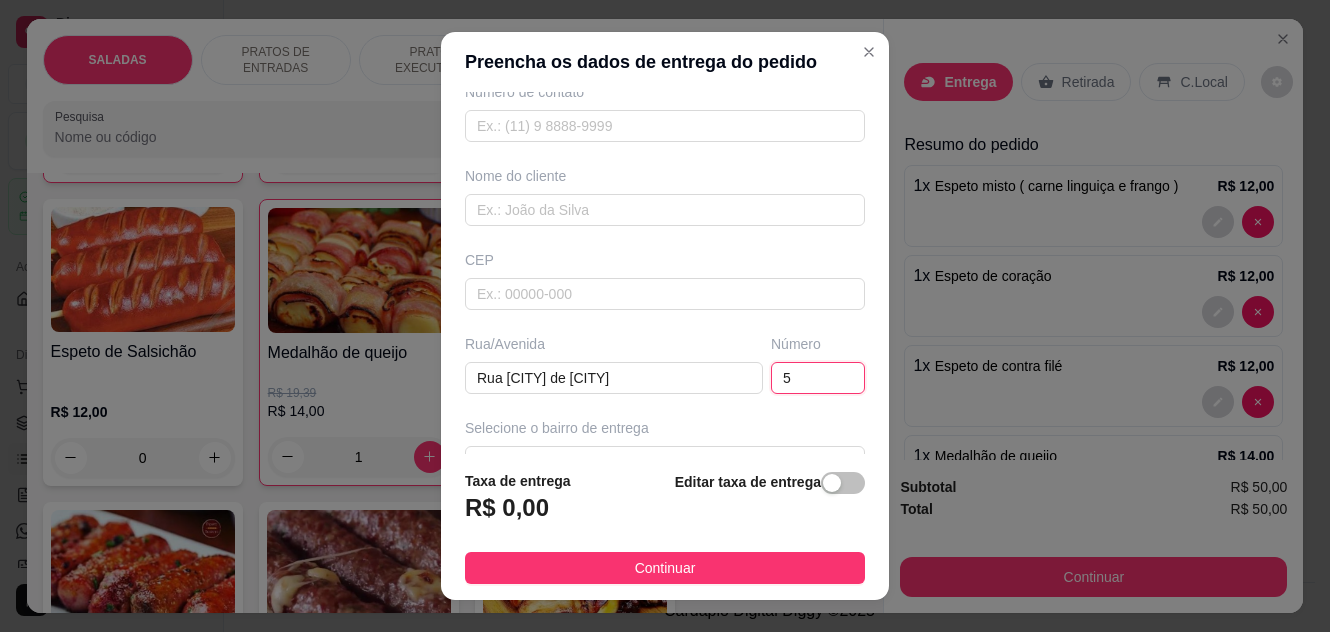type on "5" 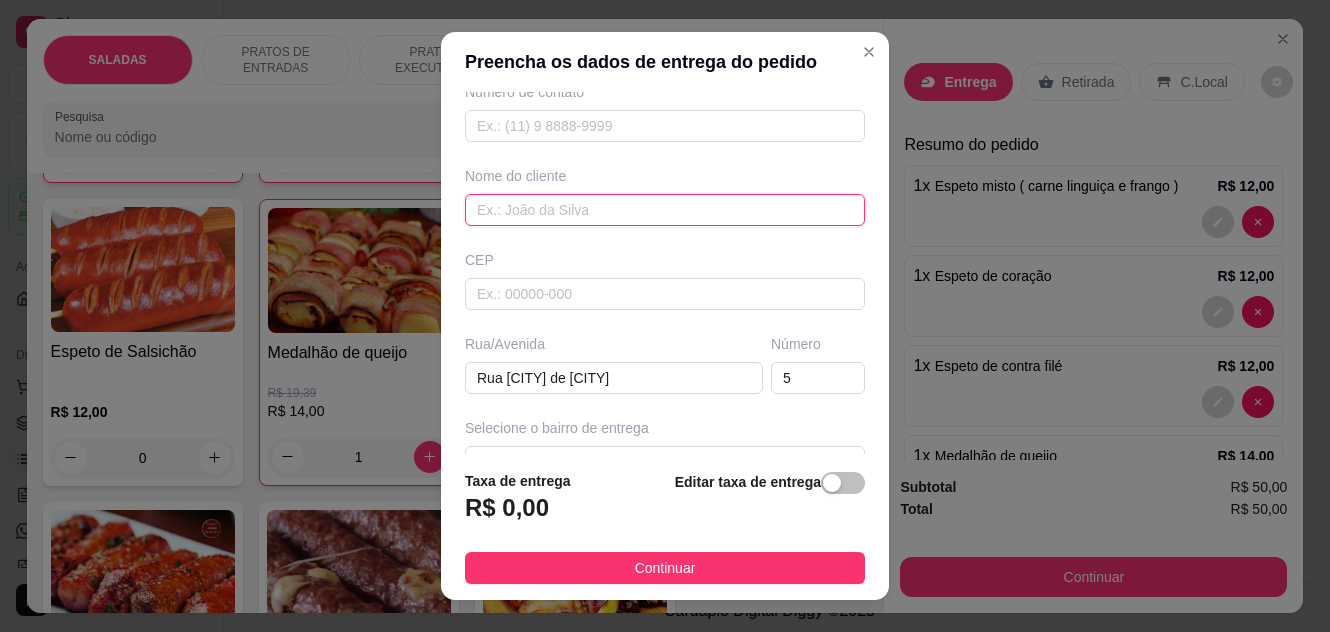 click at bounding box center (665, 210) 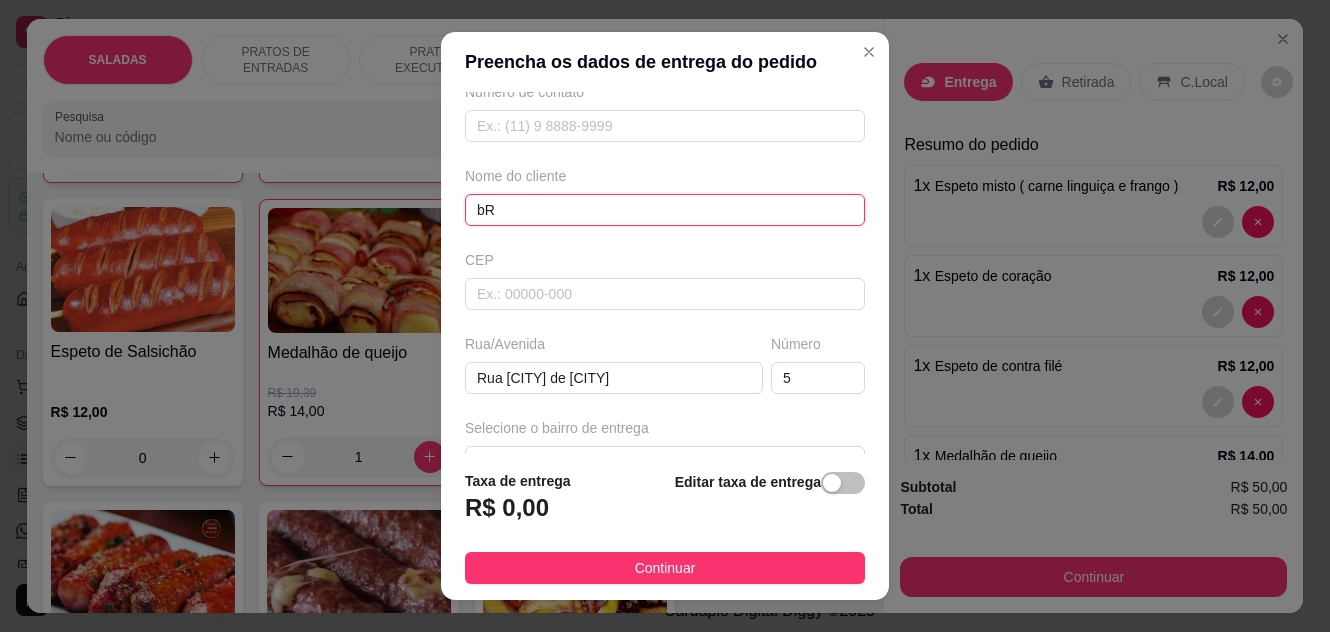 type on "b" 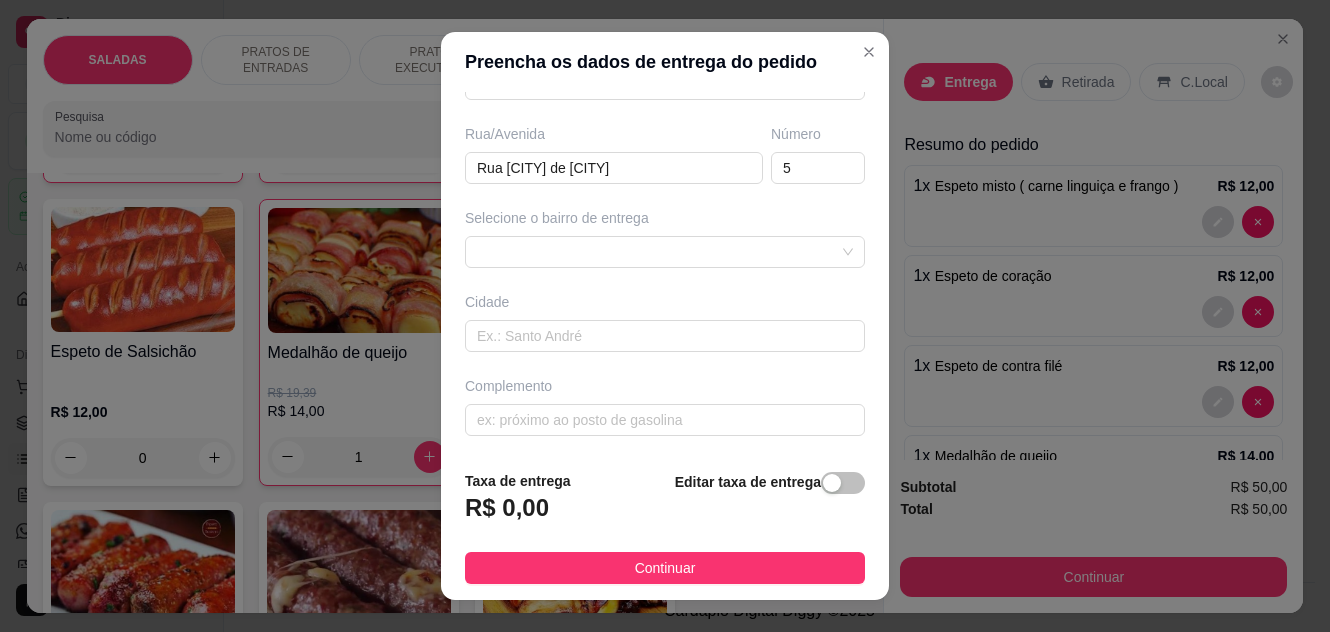 scroll, scrollTop: 311, scrollLeft: 0, axis: vertical 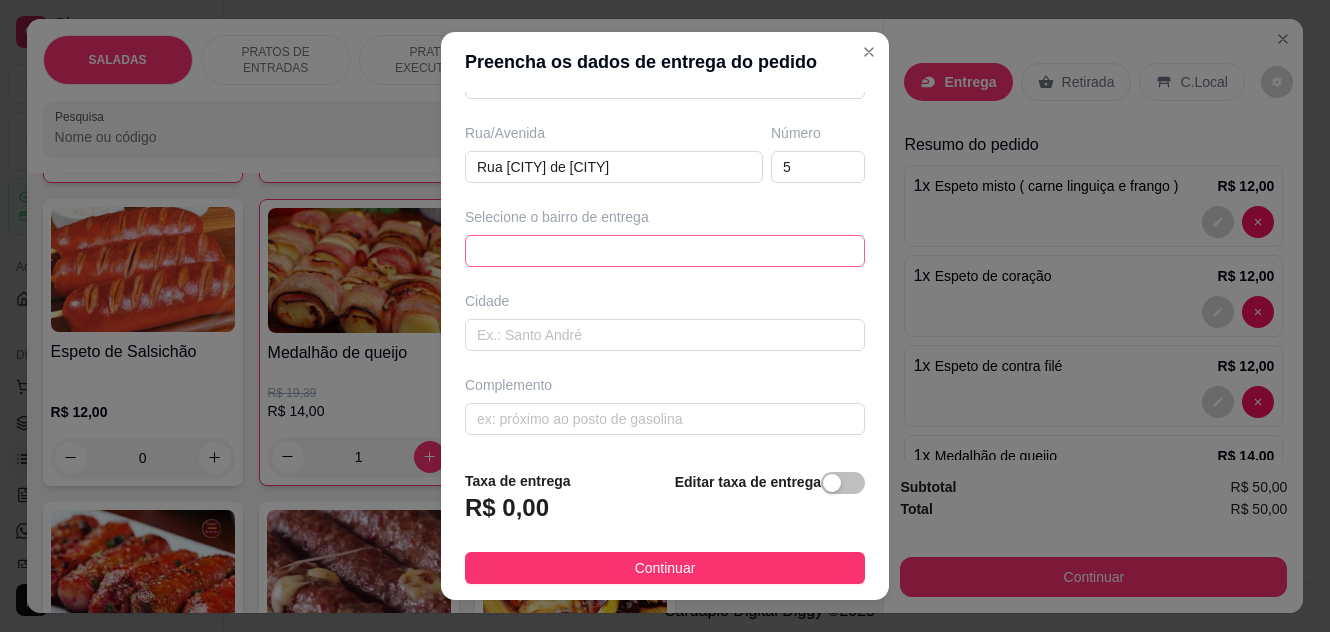 click on "68765f107b533fd3ad629821 68765f367b533fd3ad629824 Almerinda - São Gonçalo -  R$ 8,00 Trindade - São Gonçalo -  R$ 4,00 Itaúna - São Gonçalo -  R$ 5,00 Alcantara - São Gonçalo -  R$ 6,00 Centro - São Gonçalo -  R$ 7,00 Salgueiro - São Gonçalo -  R$ 6,00 Jóquei Clube - São Gonçalo -  R$ 8,00 Luiz Caçador - São Gonçalo -  R$ 4,00 Arsenal - São Gonçalo -  R$ 7,00 Porto do Rosa - São Gonçalo -  R$ 6,00" at bounding box center [665, 251] 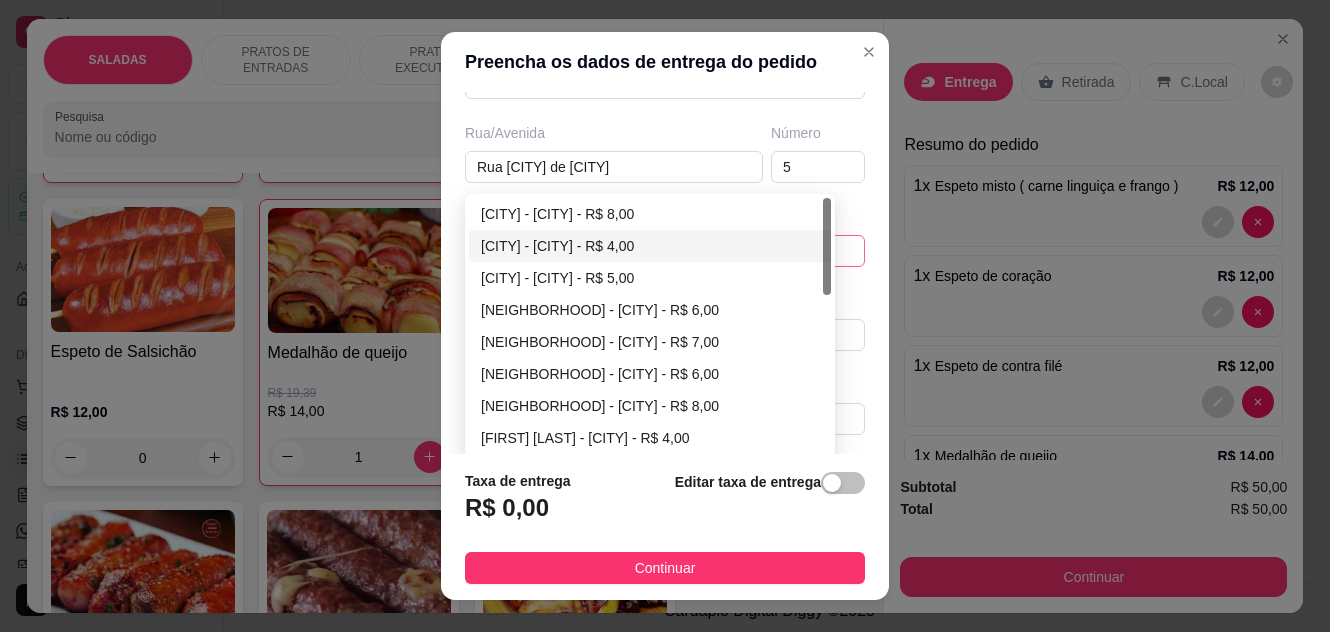 type on "BRUNO" 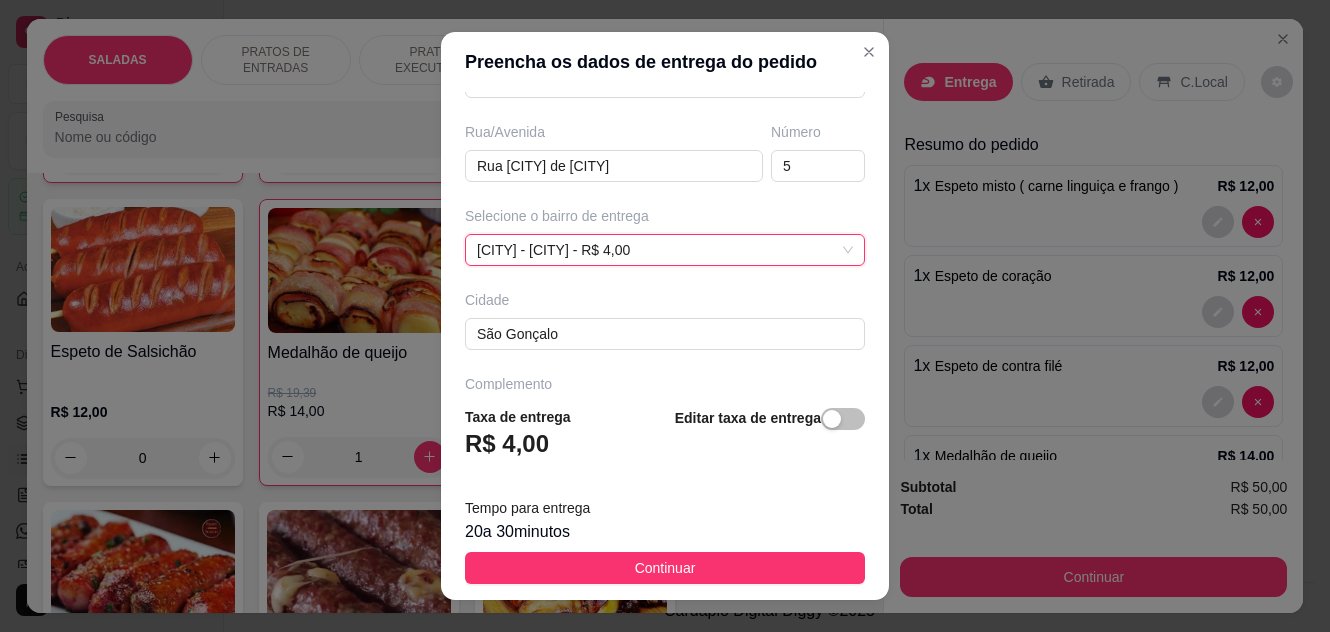scroll, scrollTop: 375, scrollLeft: 0, axis: vertical 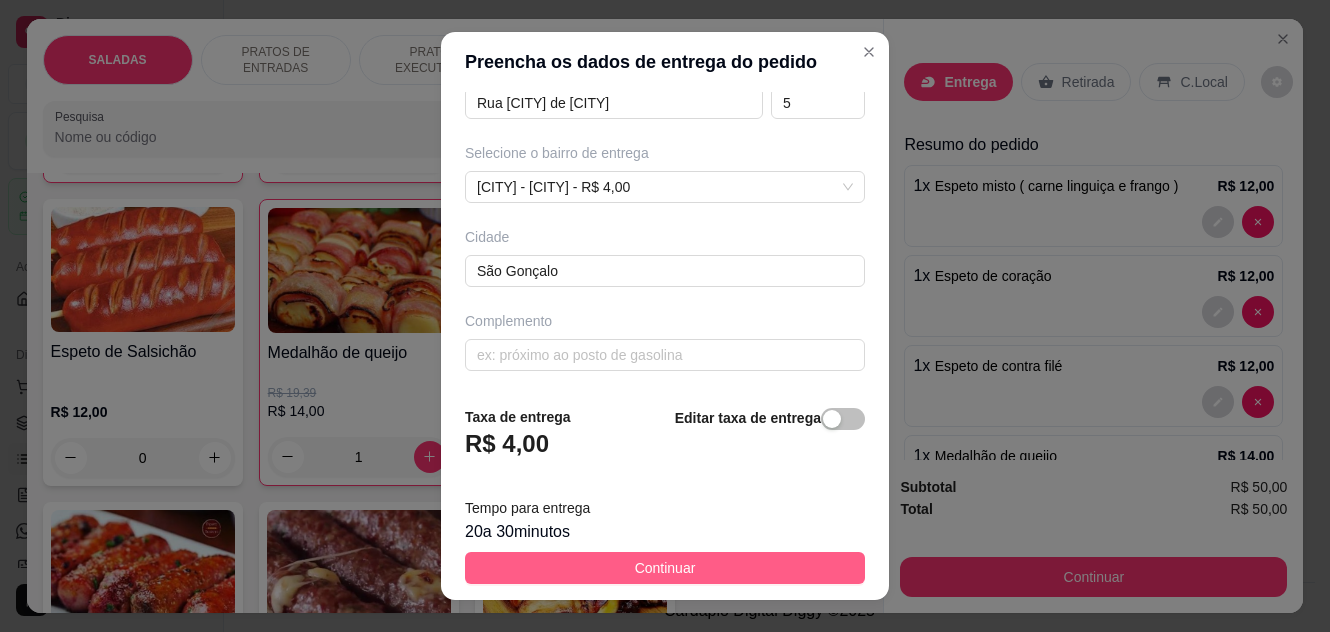 click on "Continuar" at bounding box center (665, 568) 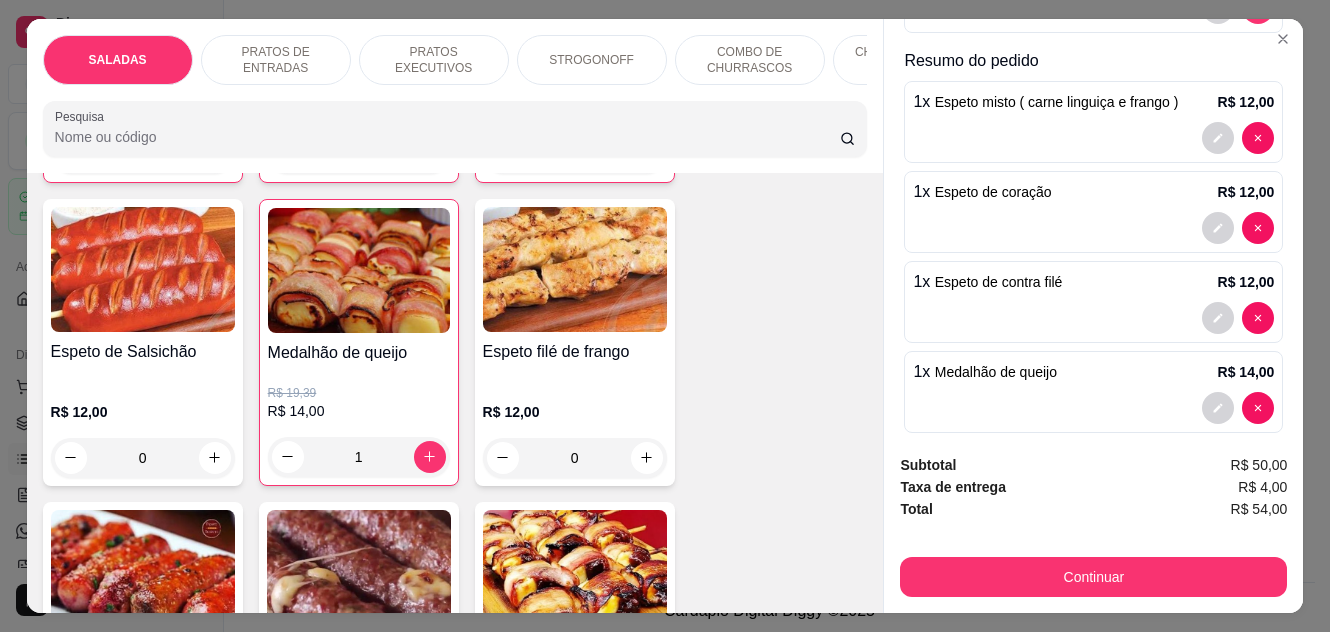 scroll, scrollTop: 322, scrollLeft: 0, axis: vertical 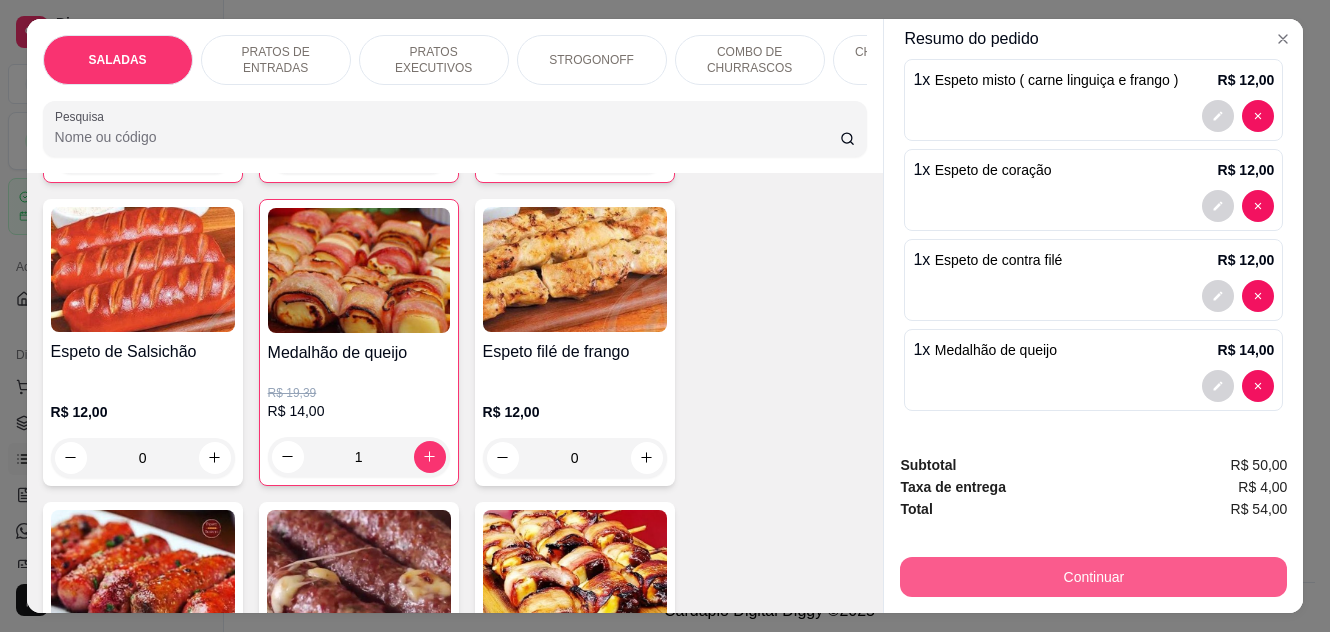 click on "Continuar" at bounding box center (1093, 577) 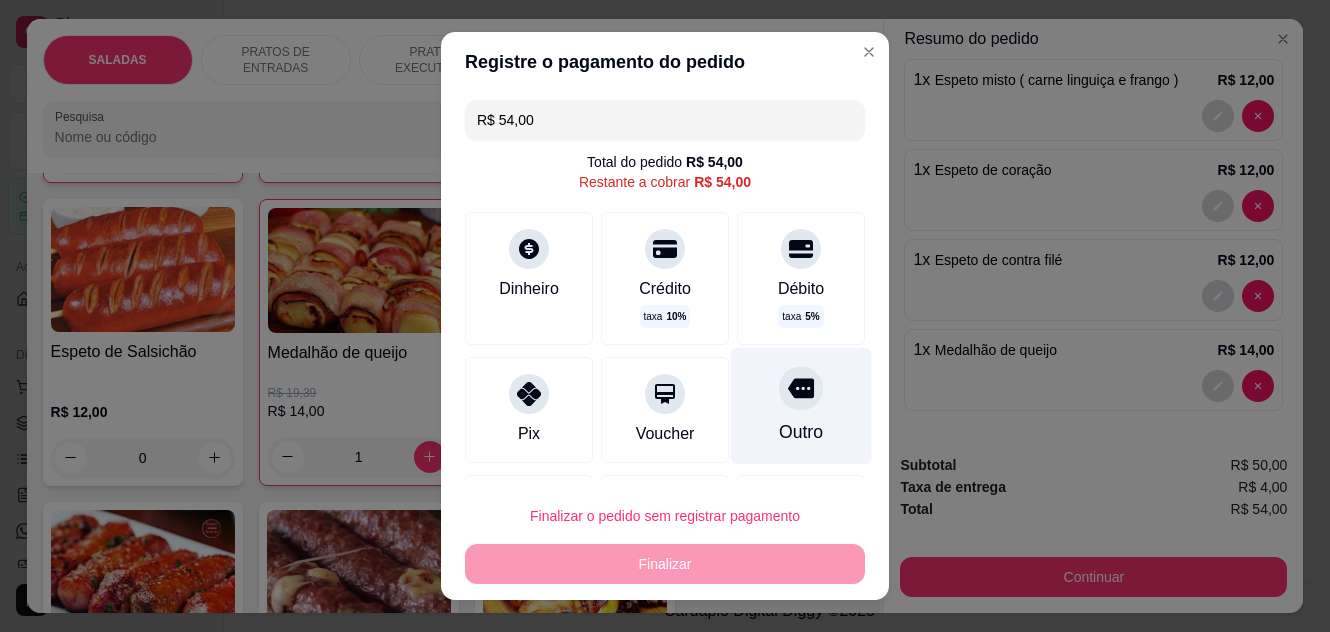 click on "Outro" at bounding box center [801, 405] 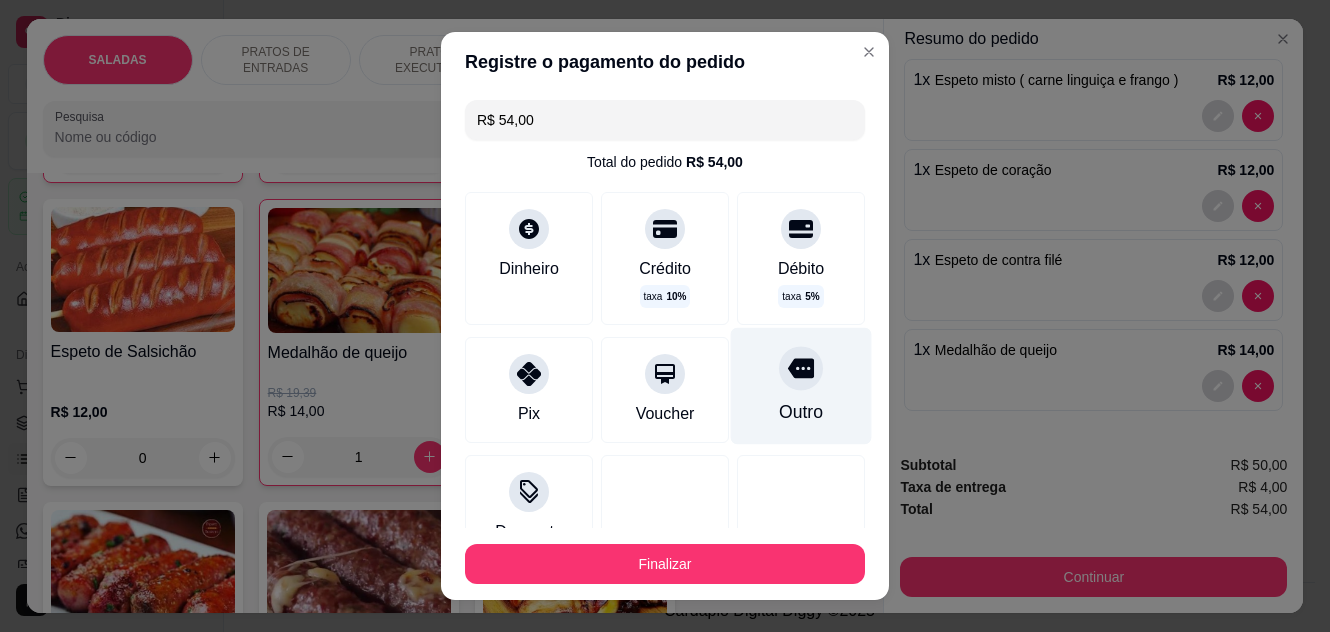 type on "R$ 0,00" 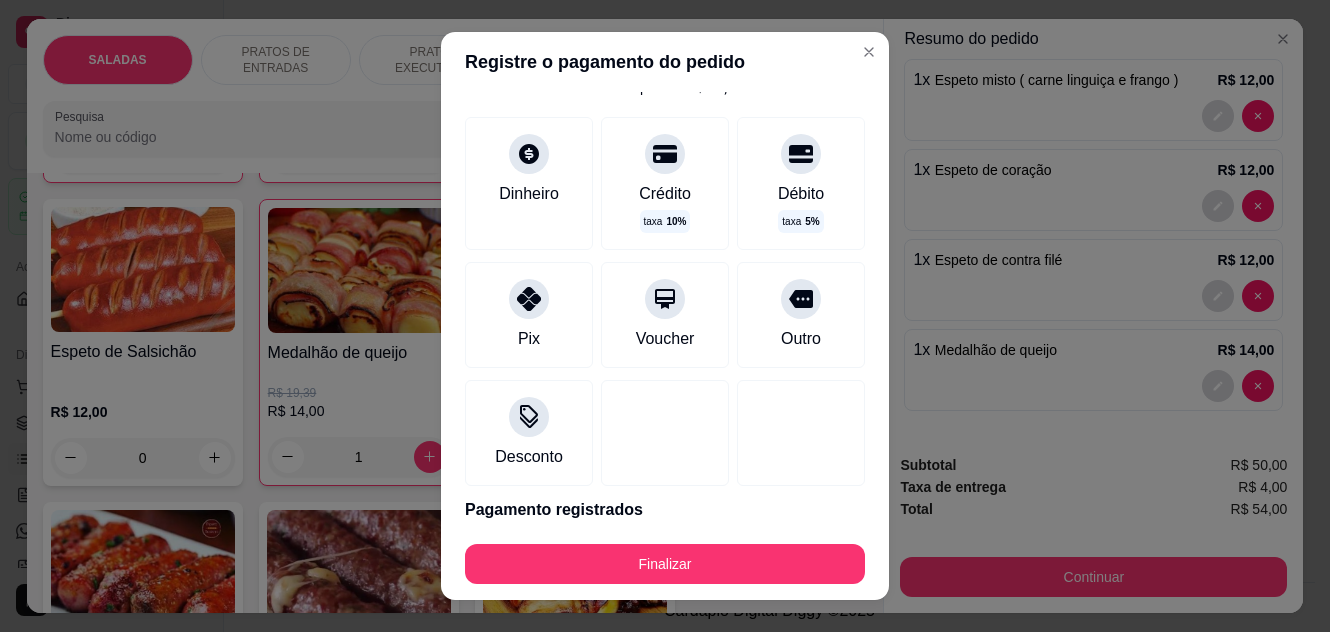 scroll, scrollTop: 100, scrollLeft: 0, axis: vertical 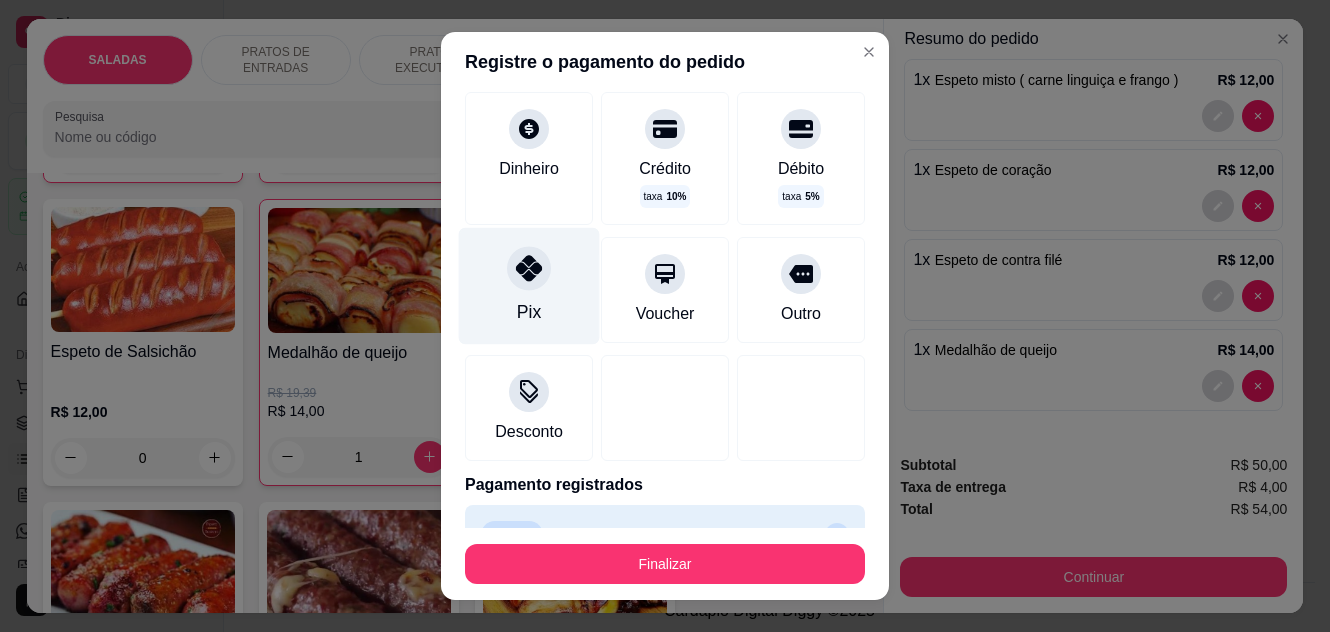 click on "Pix" at bounding box center (529, 285) 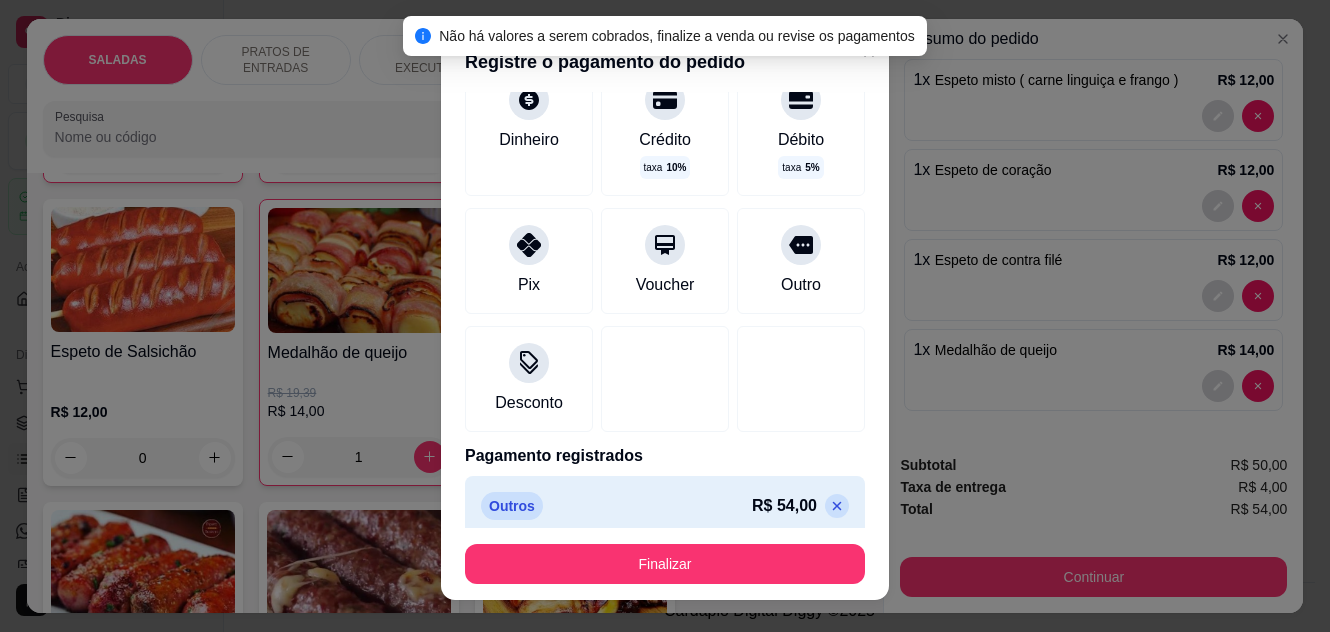 scroll, scrollTop: 144, scrollLeft: 0, axis: vertical 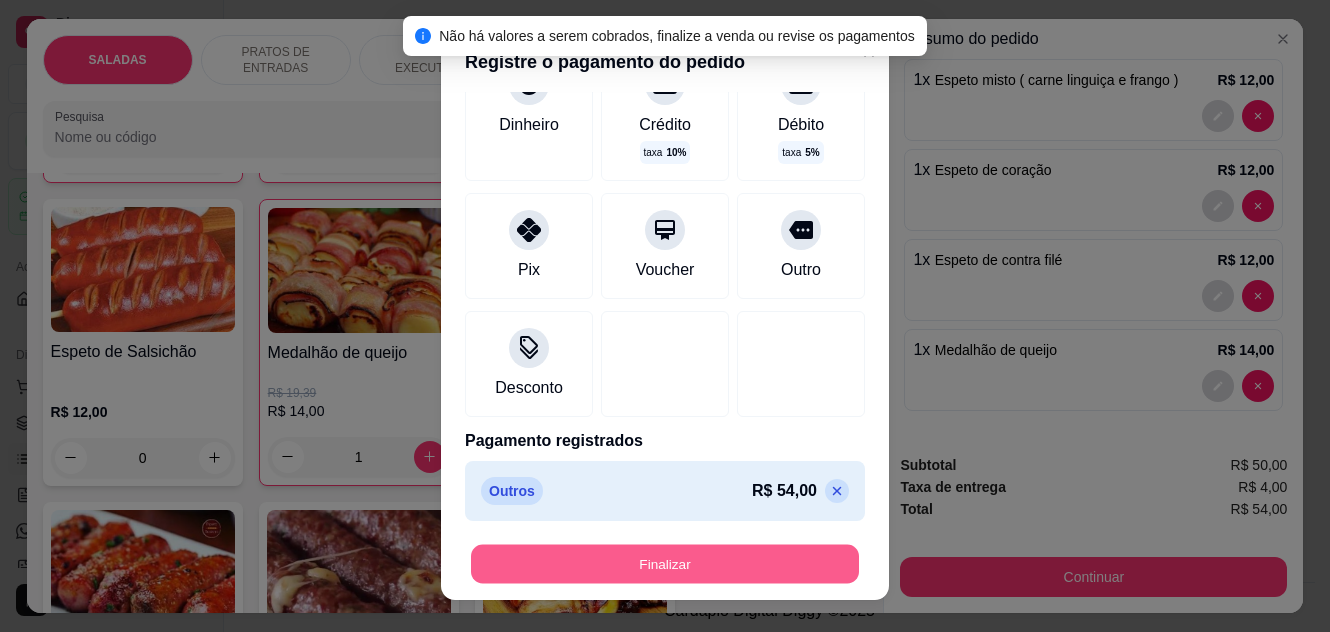 click on "Finalizar" at bounding box center (665, 564) 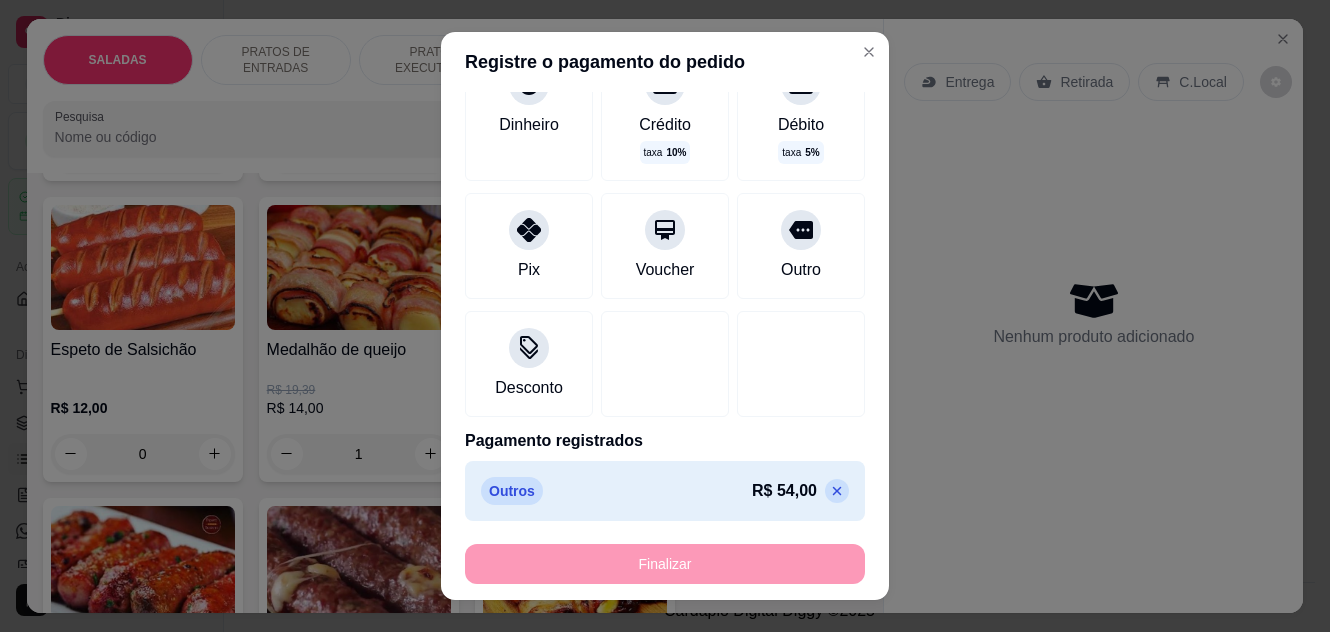 type on "0" 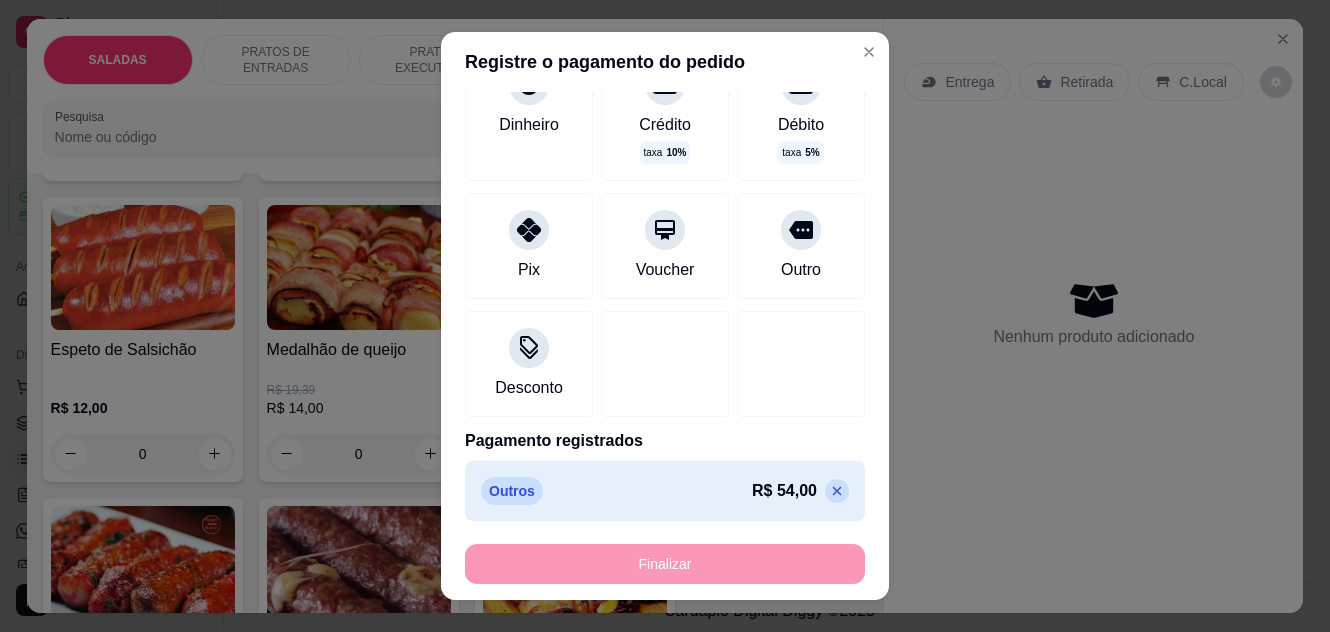 type on "-R$ 54,00" 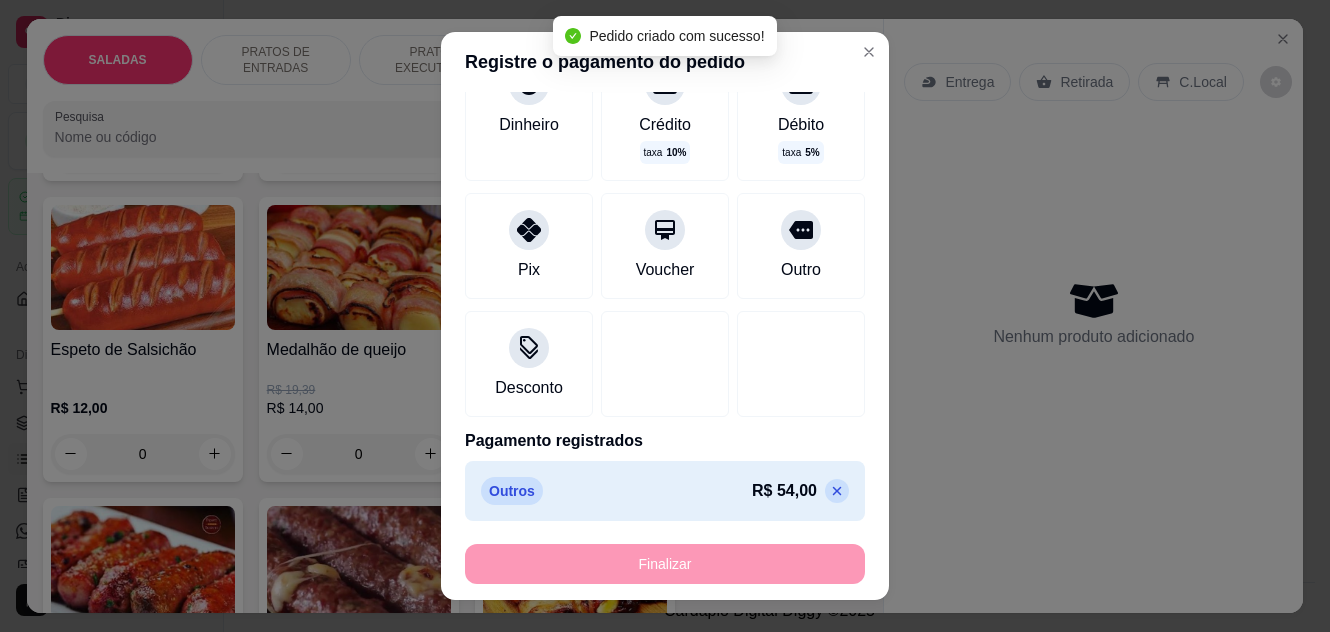scroll, scrollTop: 0, scrollLeft: 0, axis: both 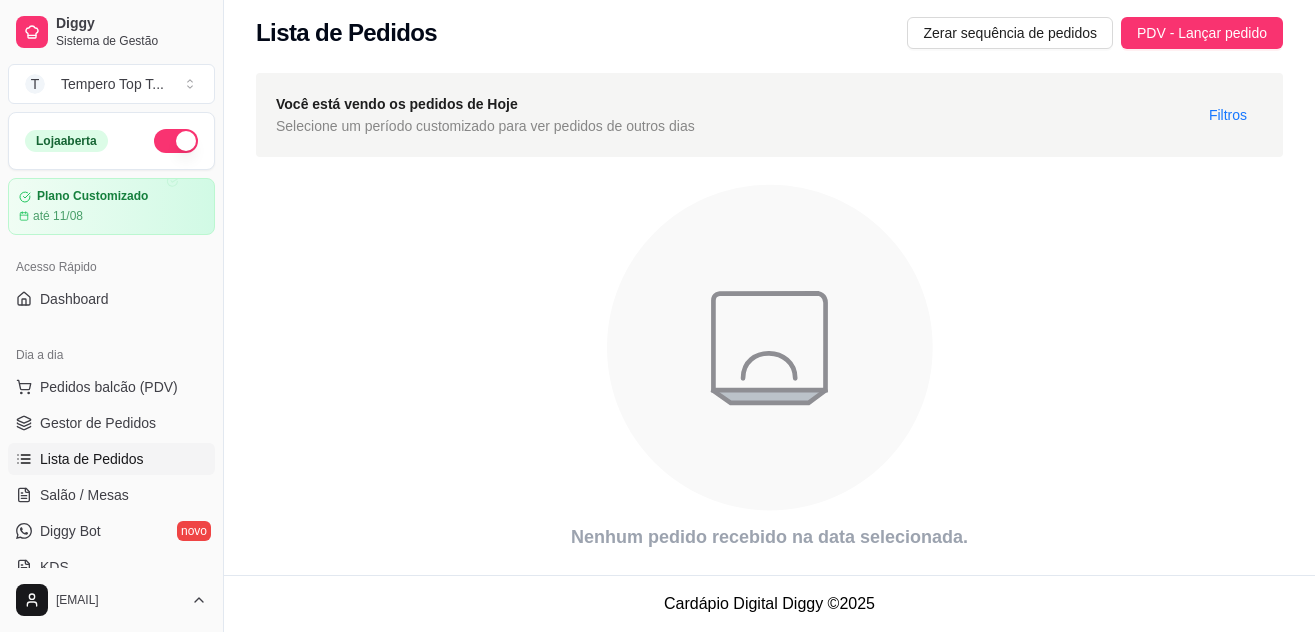 click 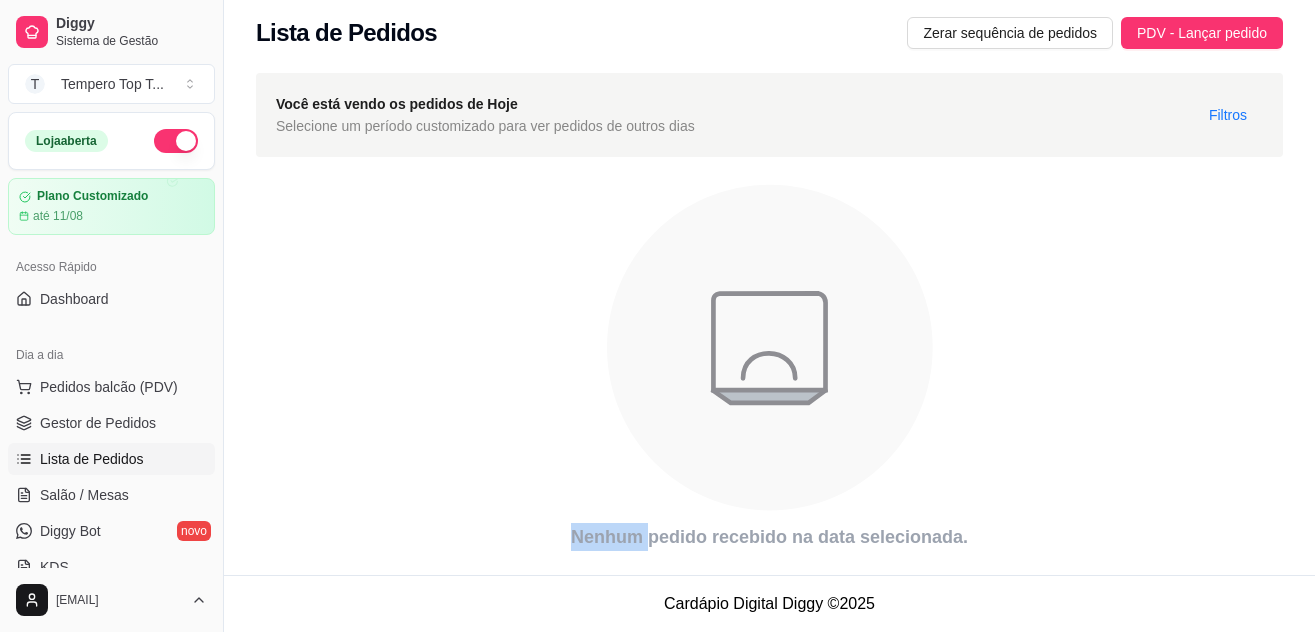 click 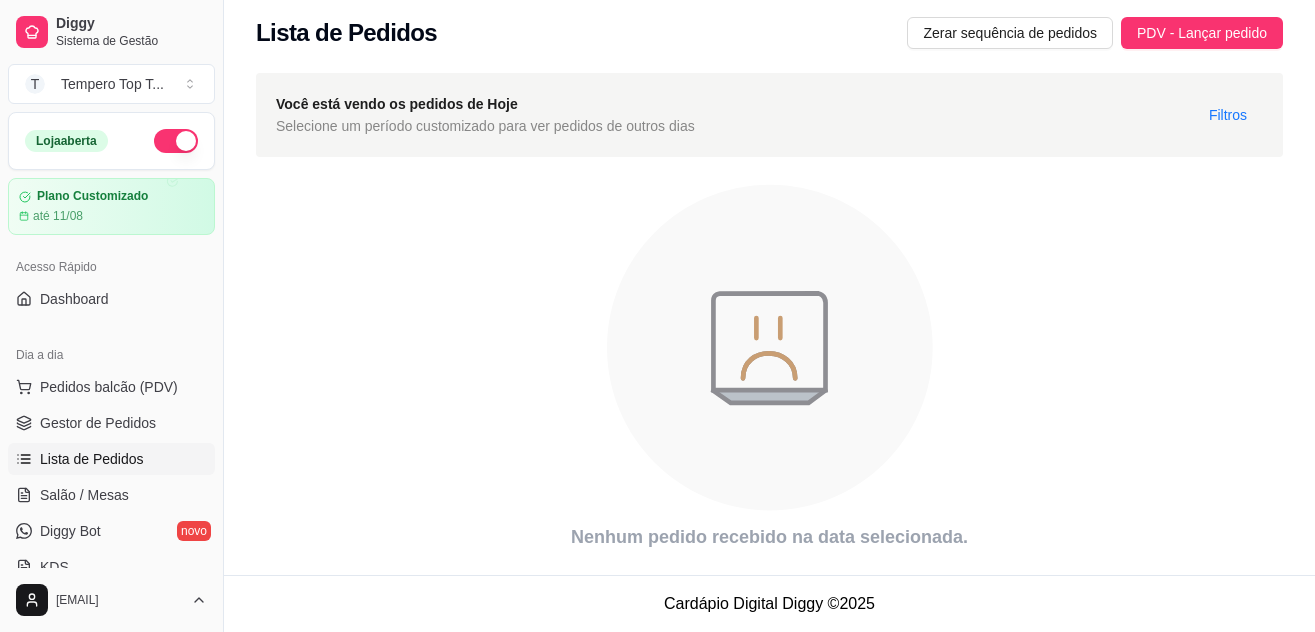 click 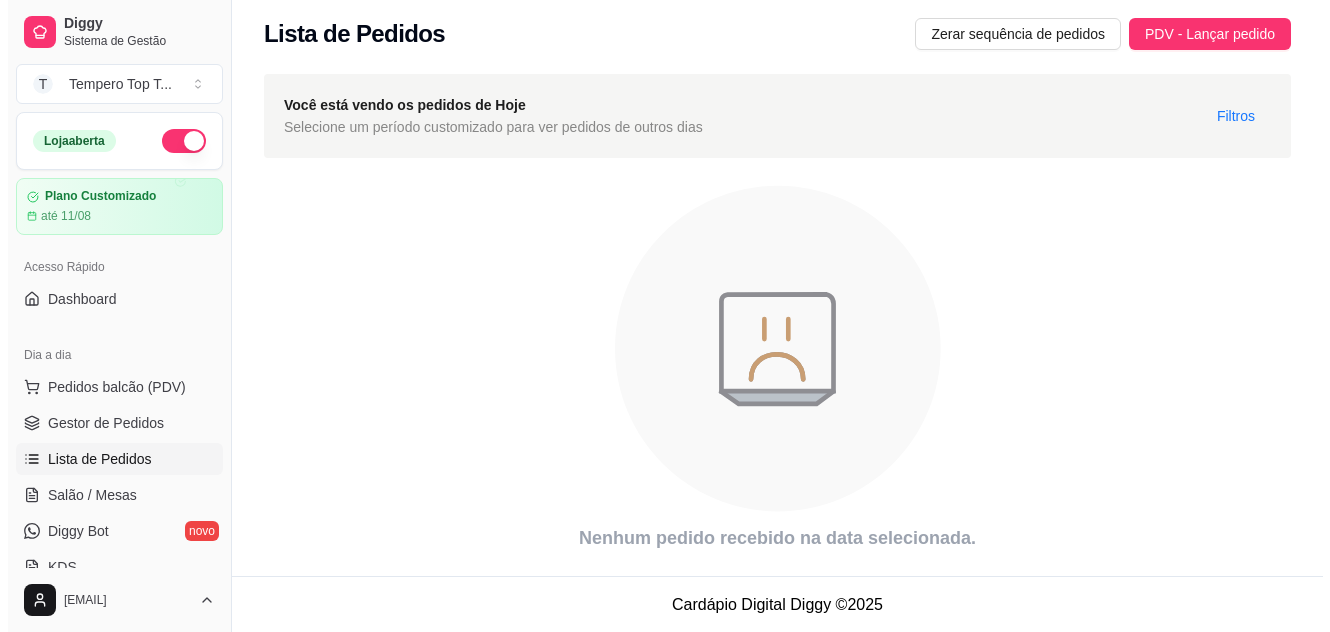 scroll, scrollTop: 7, scrollLeft: 0, axis: vertical 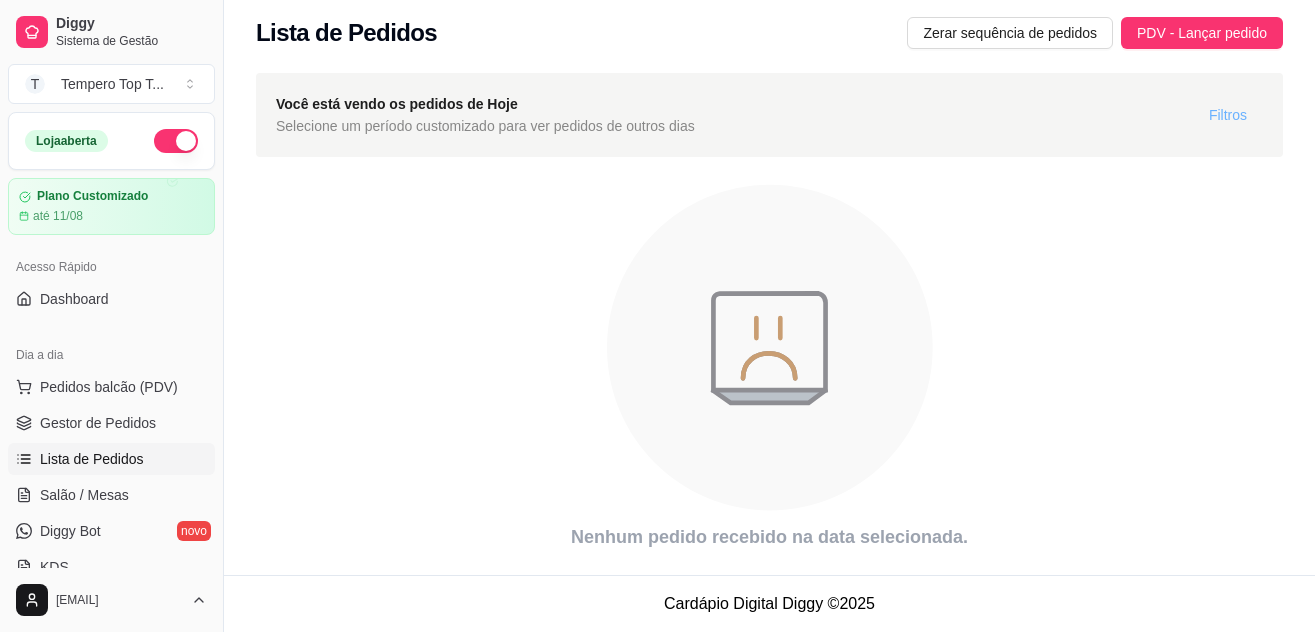 click on "Filtros" at bounding box center (1228, 115) 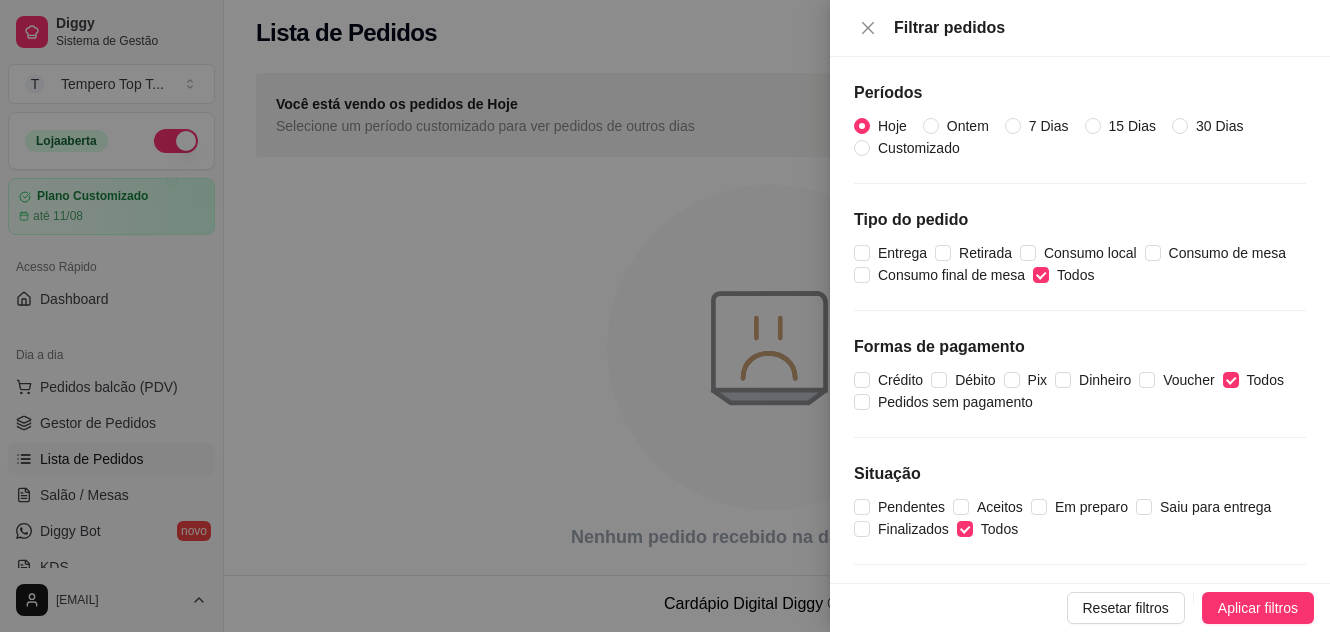 click at bounding box center [665, 316] 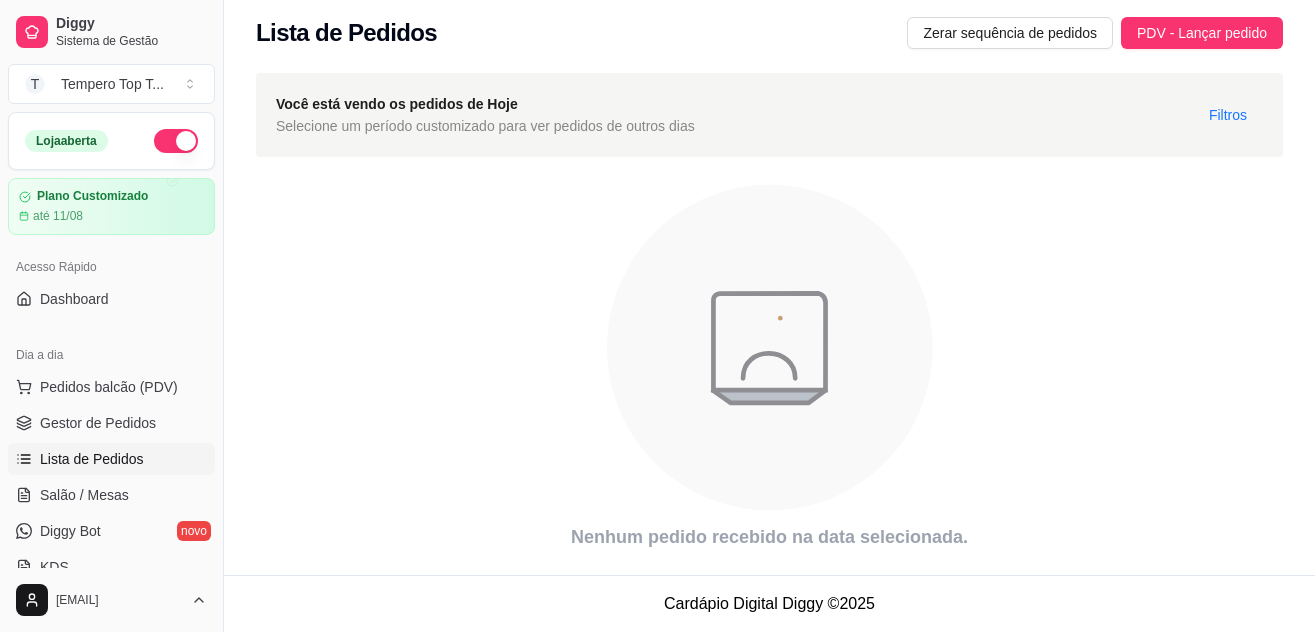 click 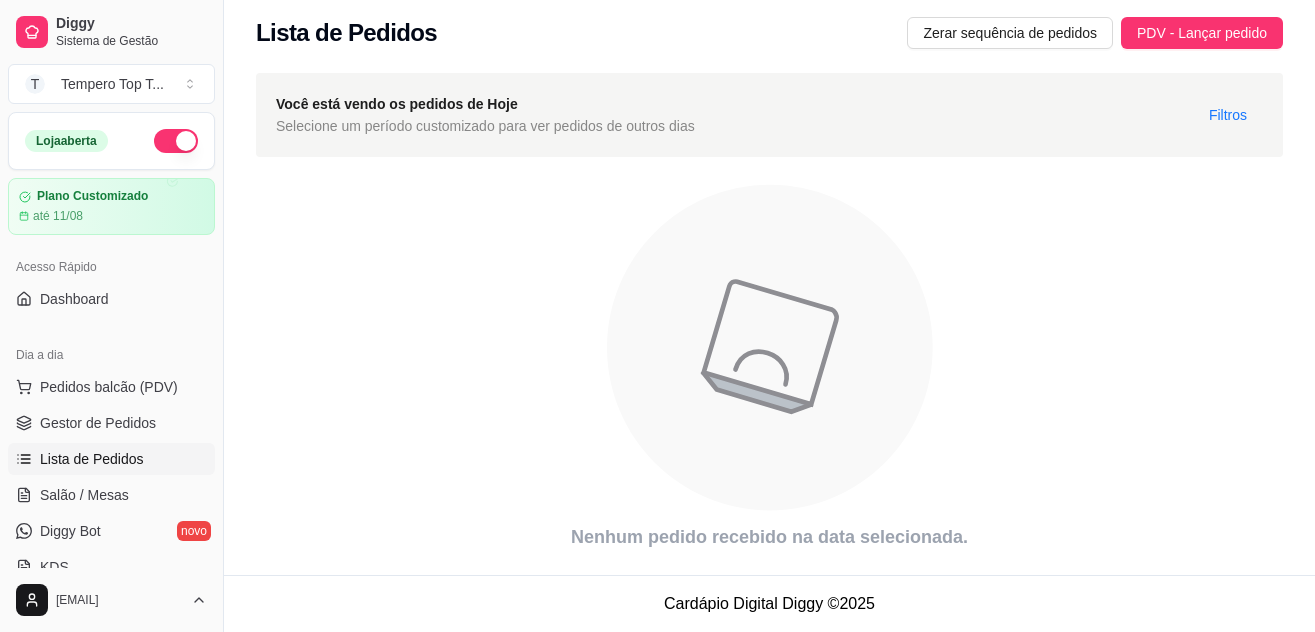 click 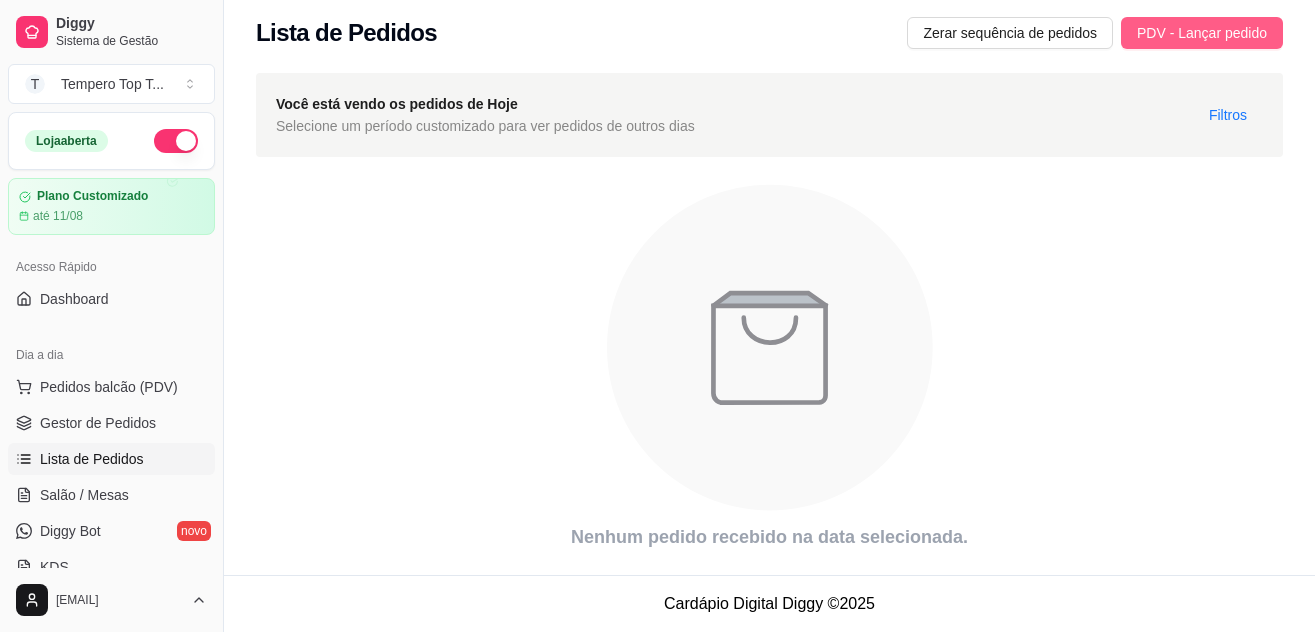 click on "PDV - Lançar pedido" at bounding box center [1202, 33] 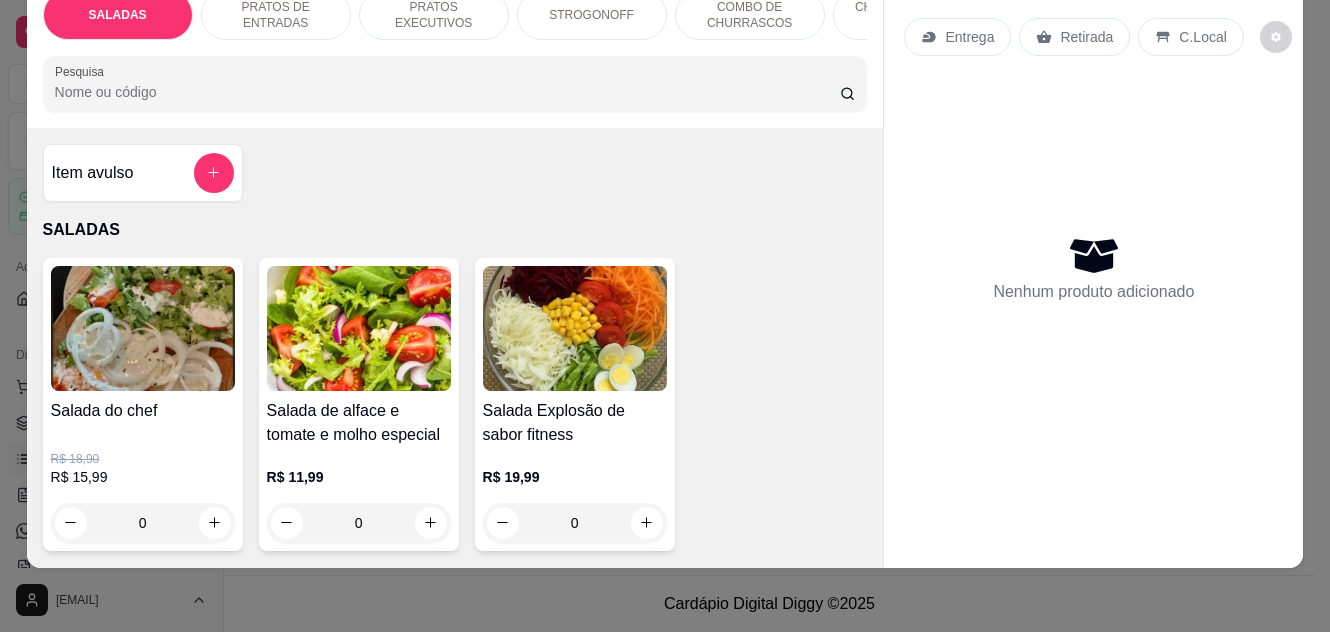 scroll, scrollTop: 0, scrollLeft: 0, axis: both 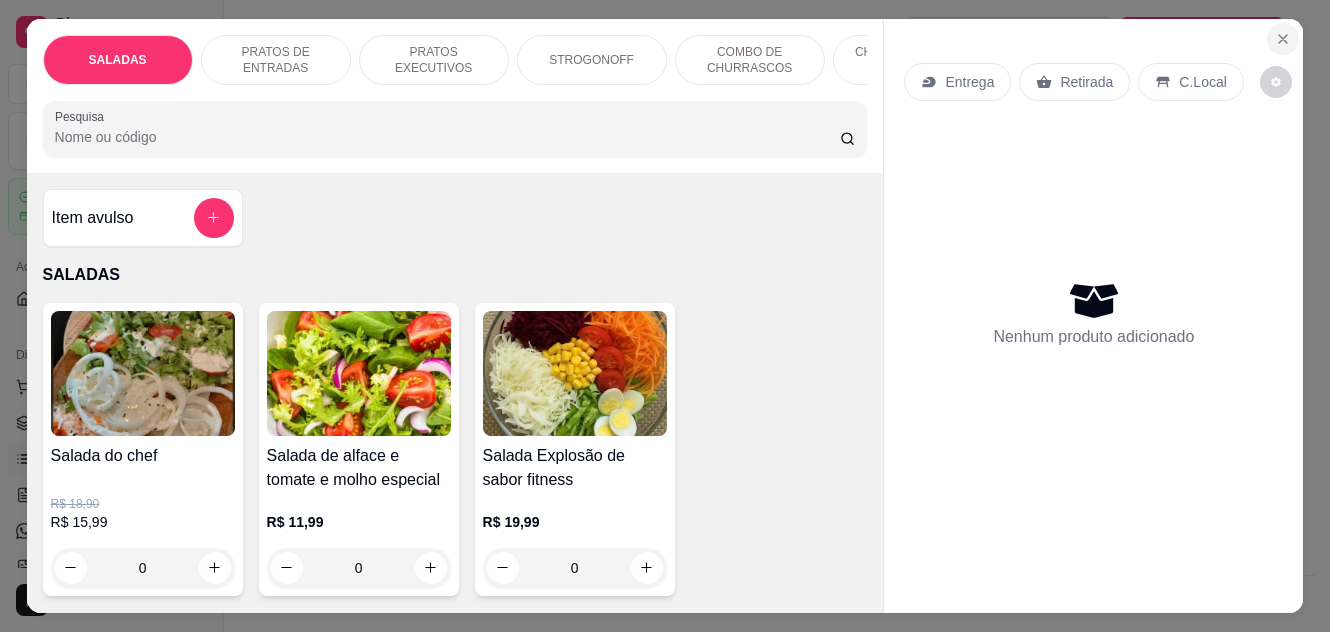 click 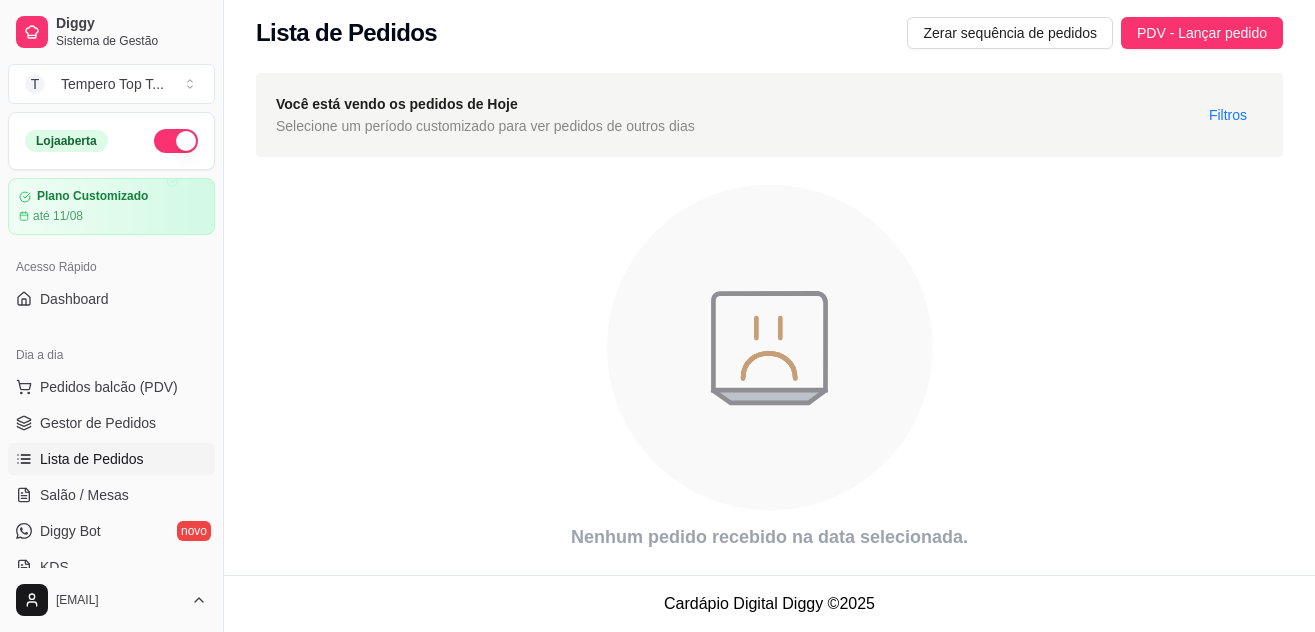 click 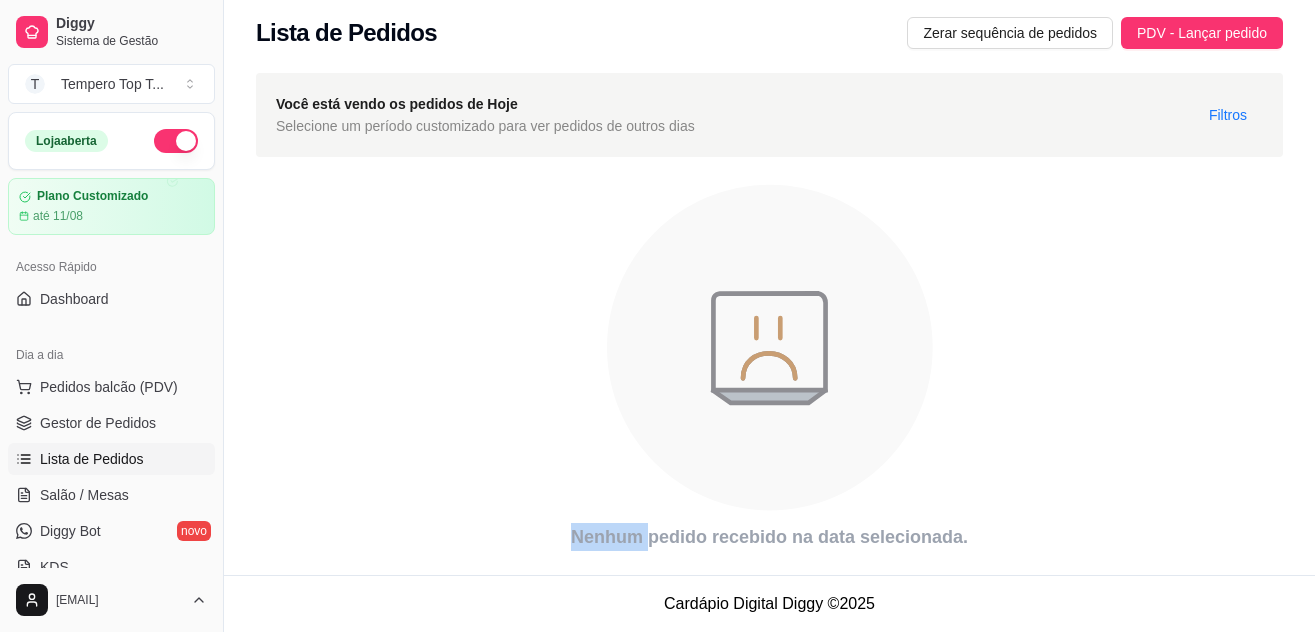 drag, startPoint x: 734, startPoint y: 342, endPoint x: 1051, endPoint y: 246, distance: 331.21744 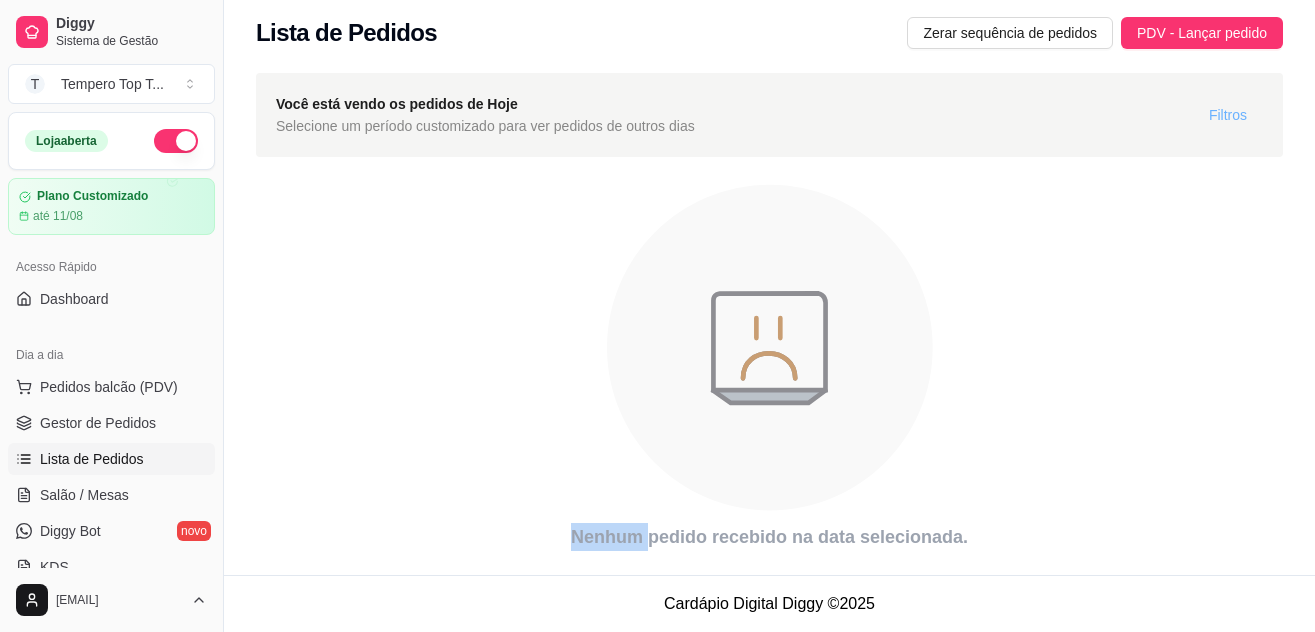 click on "Você está vendo os pedidos de   Hoje Selecione um período customizado para ver pedidos de outros dias Filtros" at bounding box center [769, 115] 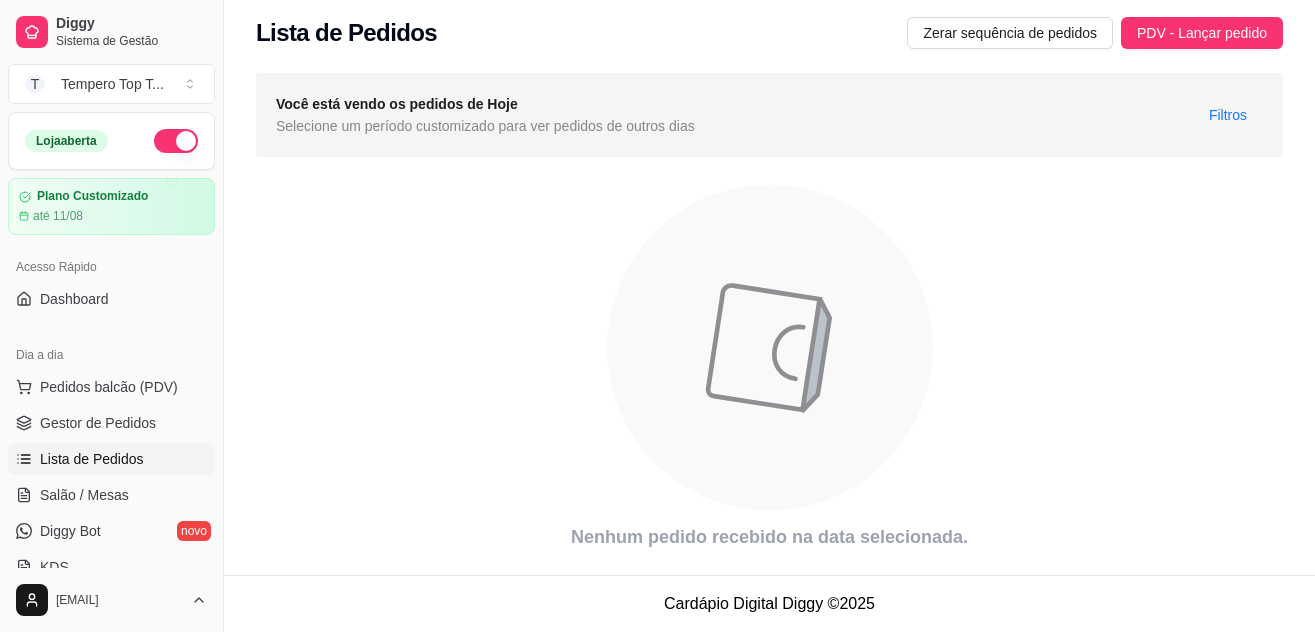 click on "Lista de Pedidos Zerar sequência de pedidos PDV - Lançar pedido" at bounding box center (769, 27) 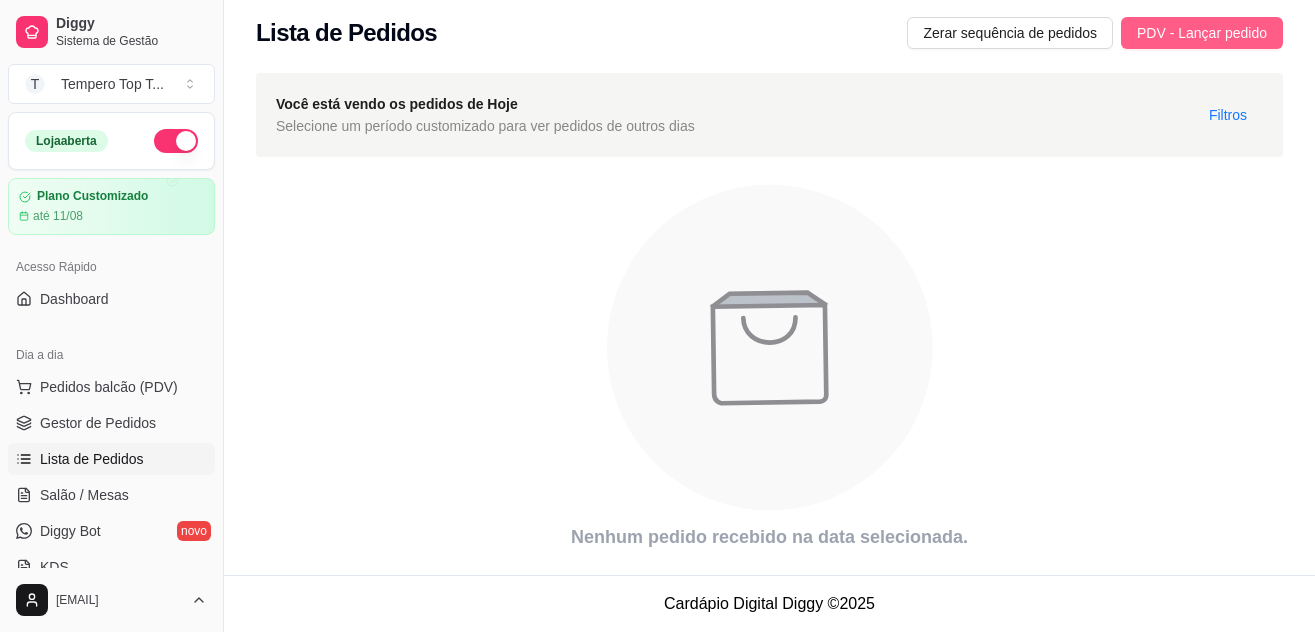 click on "PDV - Lançar pedido" at bounding box center [1202, 33] 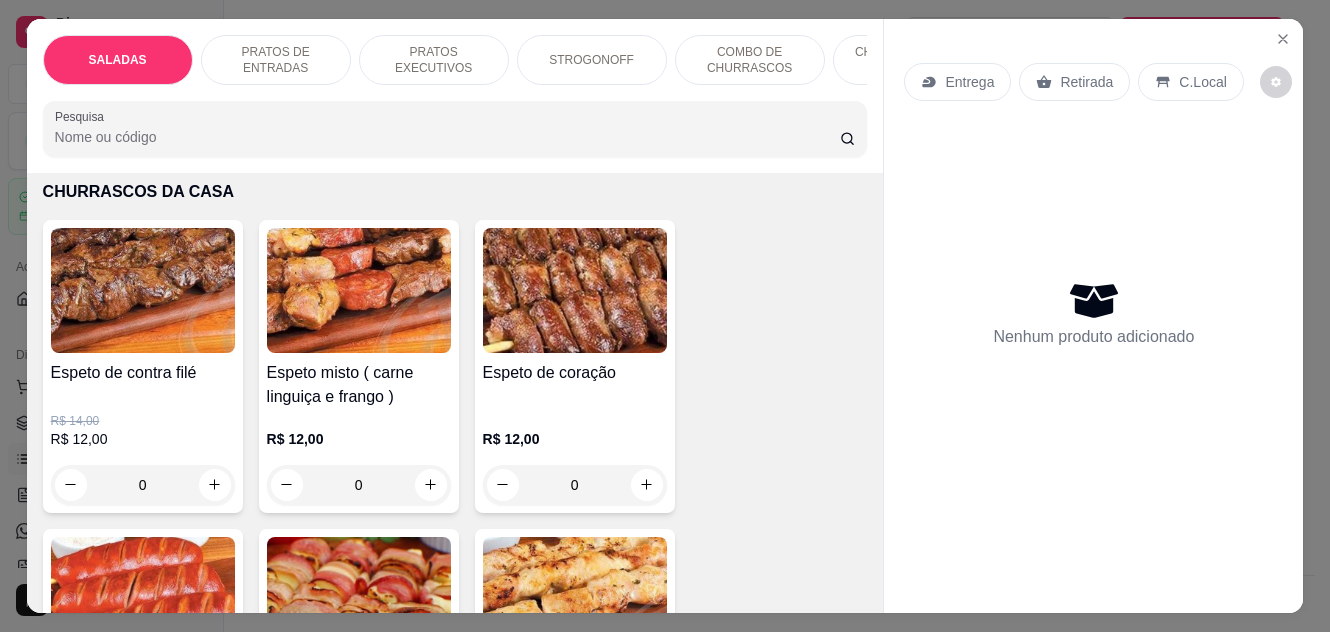 scroll, scrollTop: 3000, scrollLeft: 0, axis: vertical 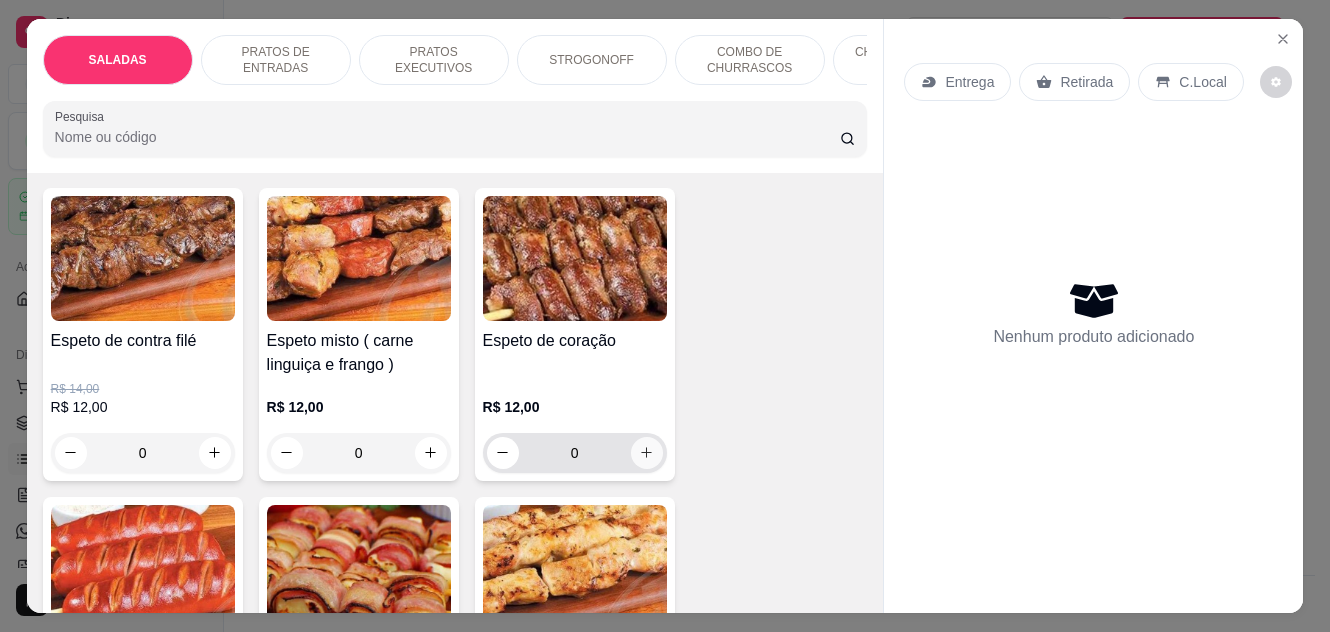 click 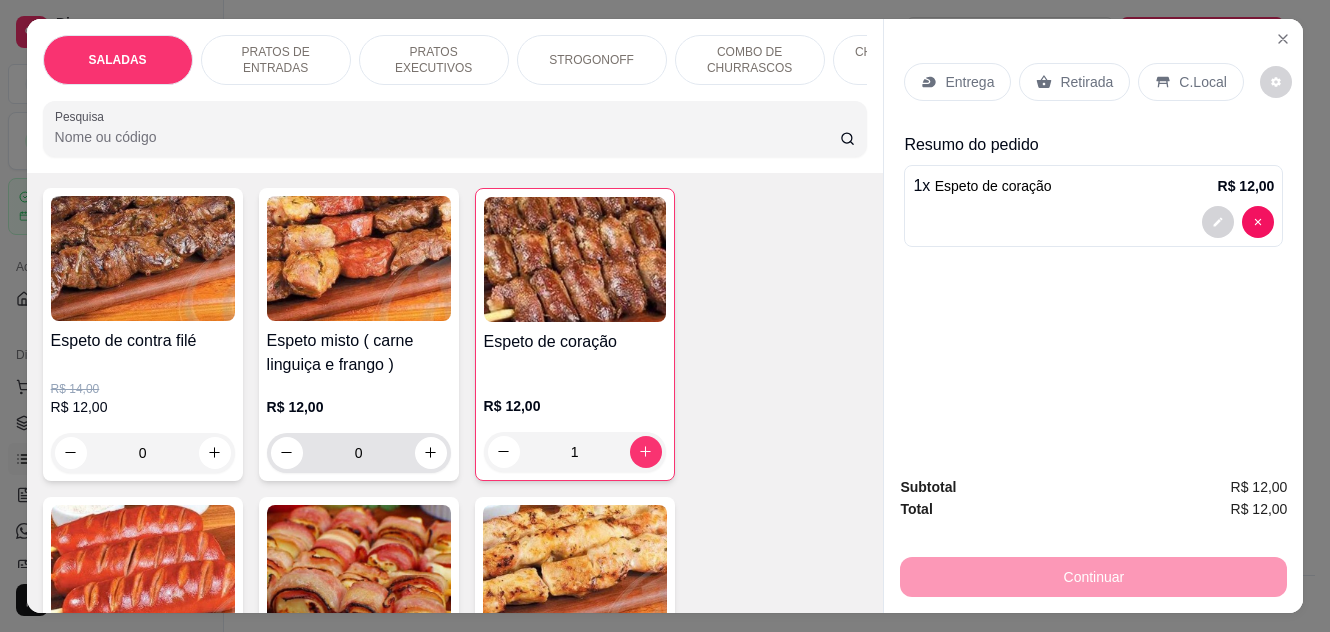 click on "0" at bounding box center [359, 453] 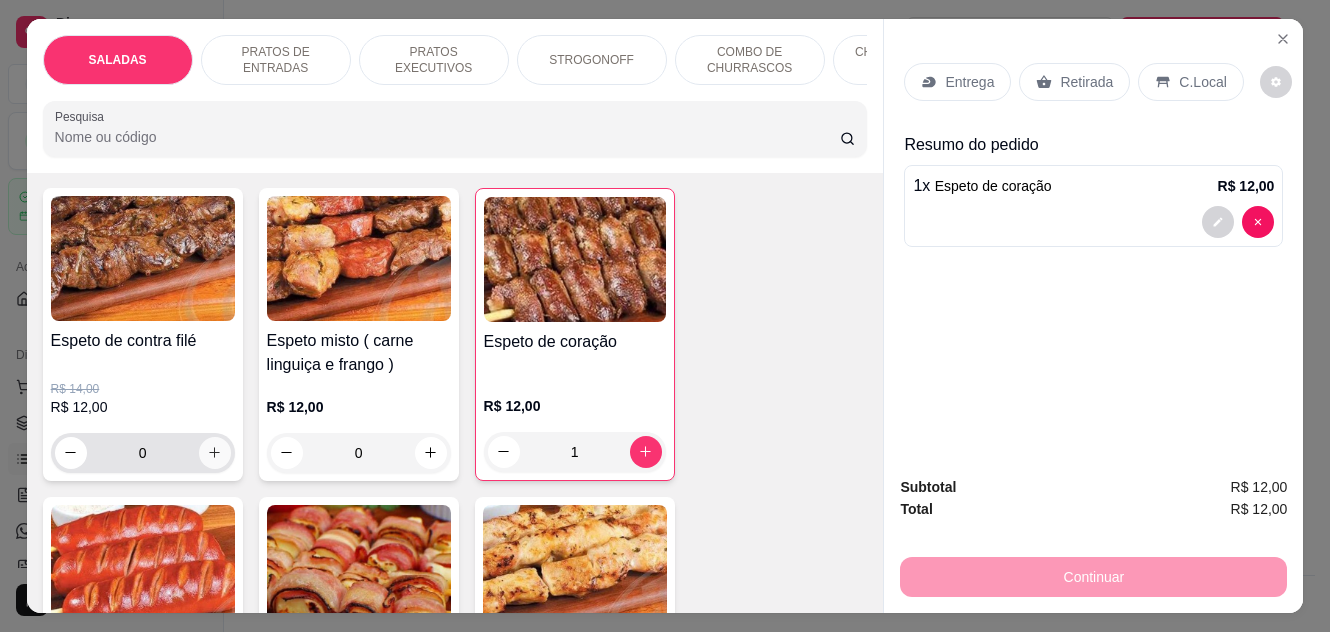 click 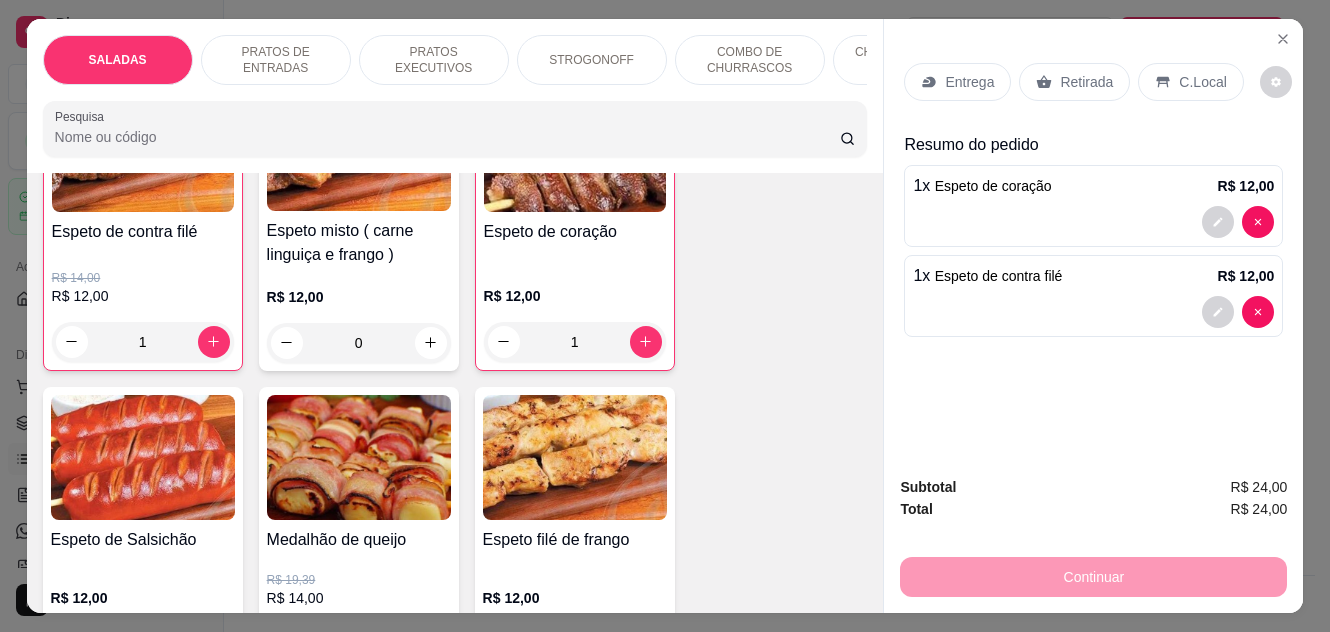 scroll, scrollTop: 3400, scrollLeft: 0, axis: vertical 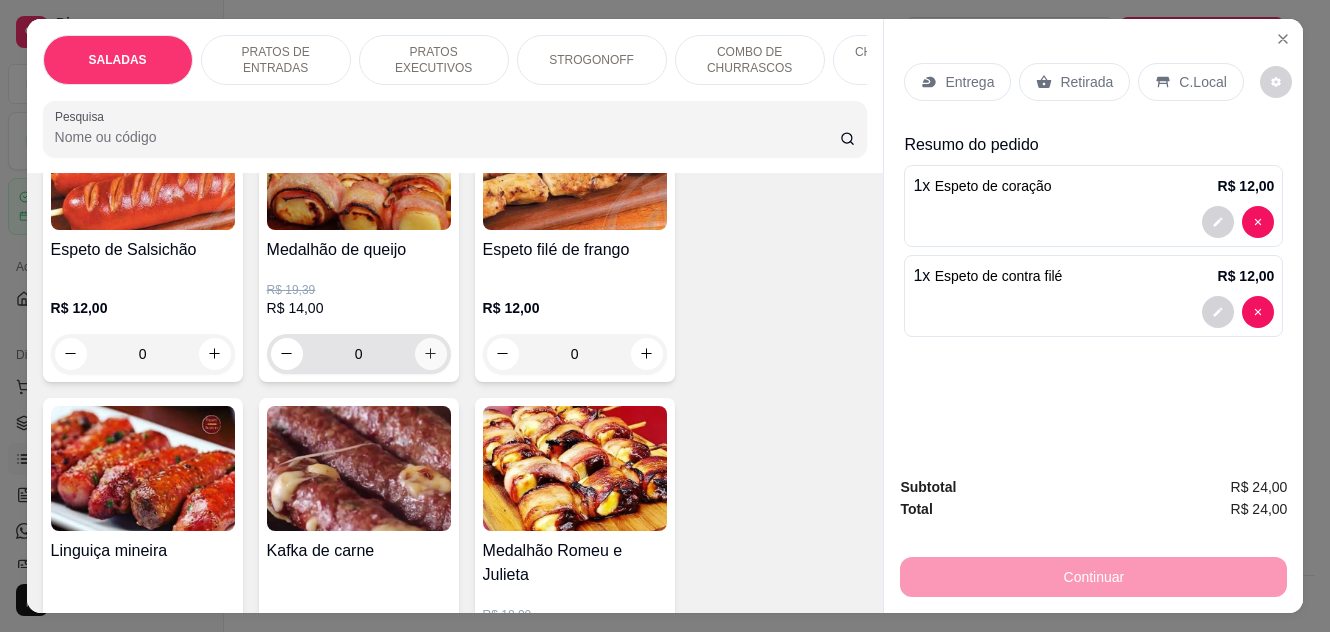 click at bounding box center [431, 354] 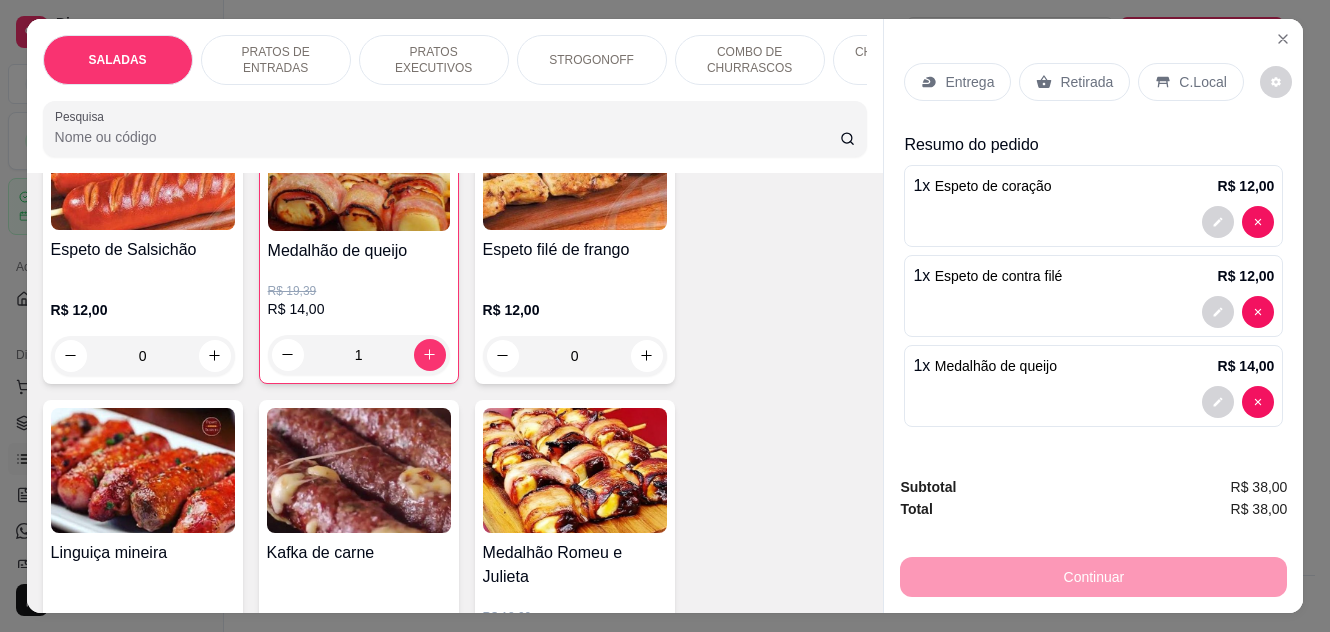 click on "Entrega" at bounding box center (969, 82) 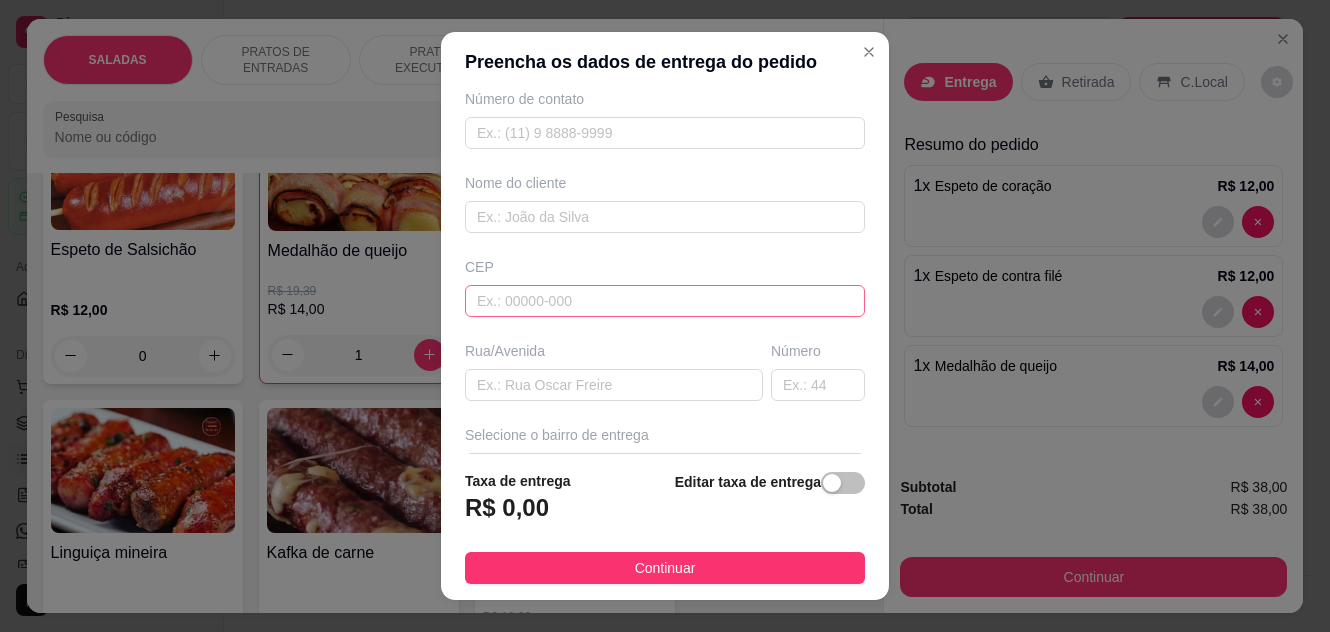 scroll, scrollTop: 100, scrollLeft: 0, axis: vertical 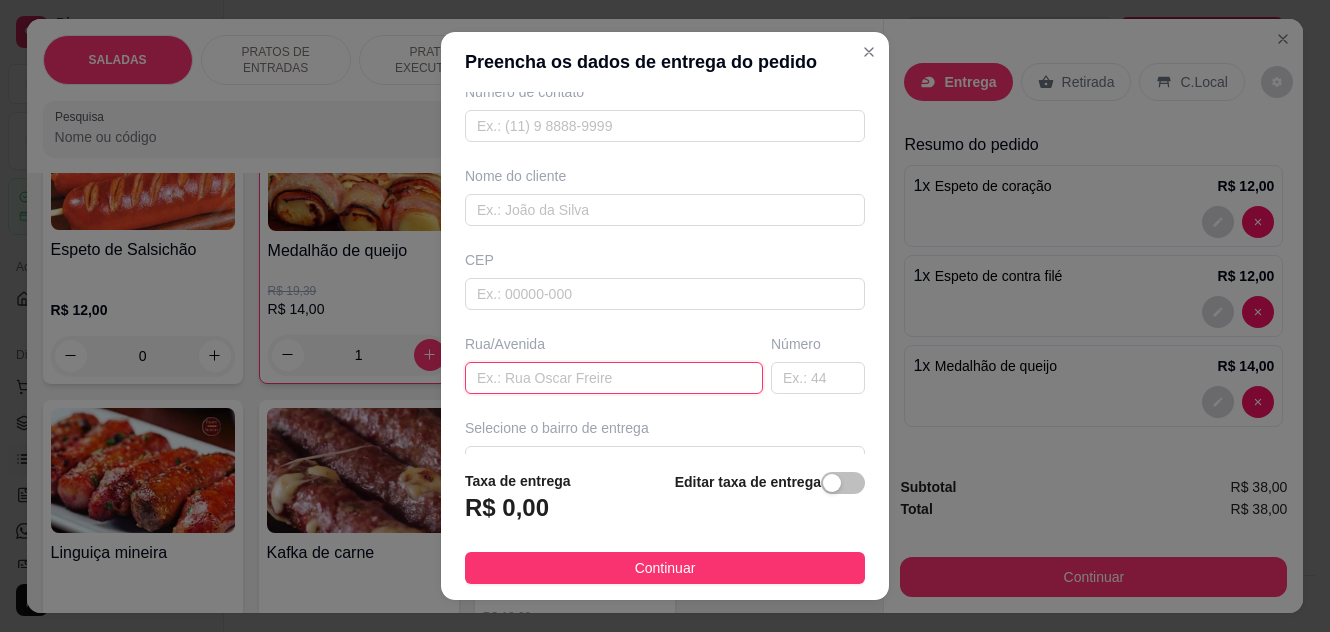 click at bounding box center (614, 378) 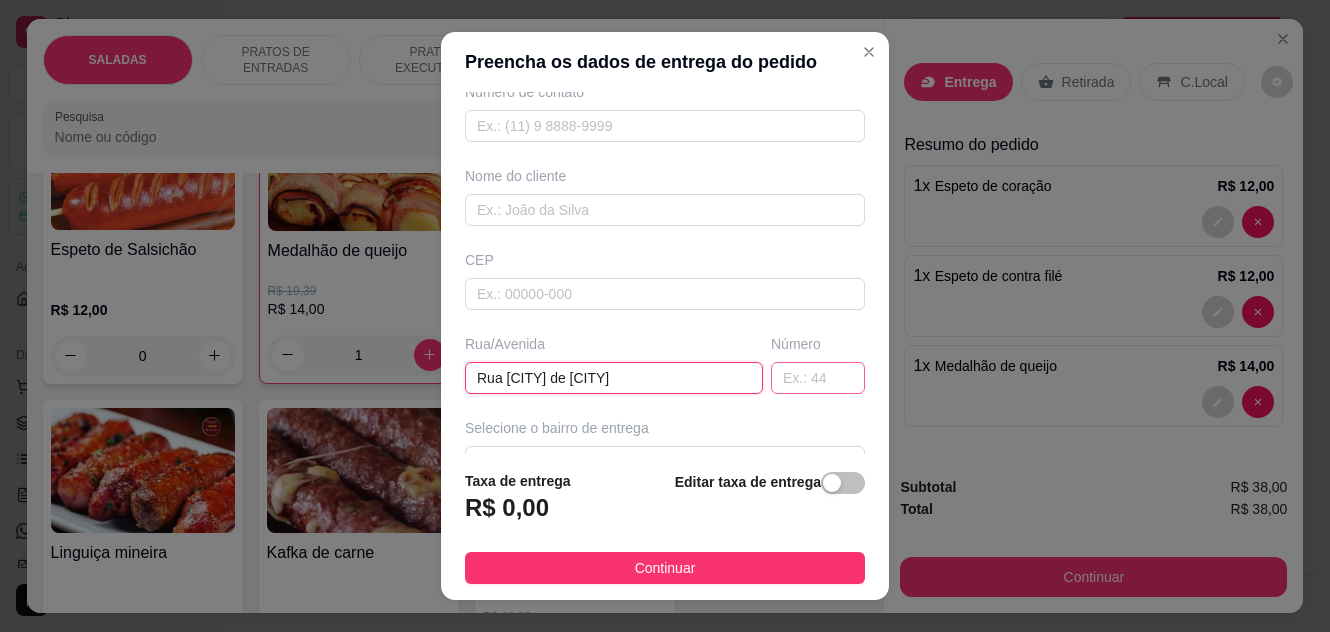type on "Rua cidade de Olinda" 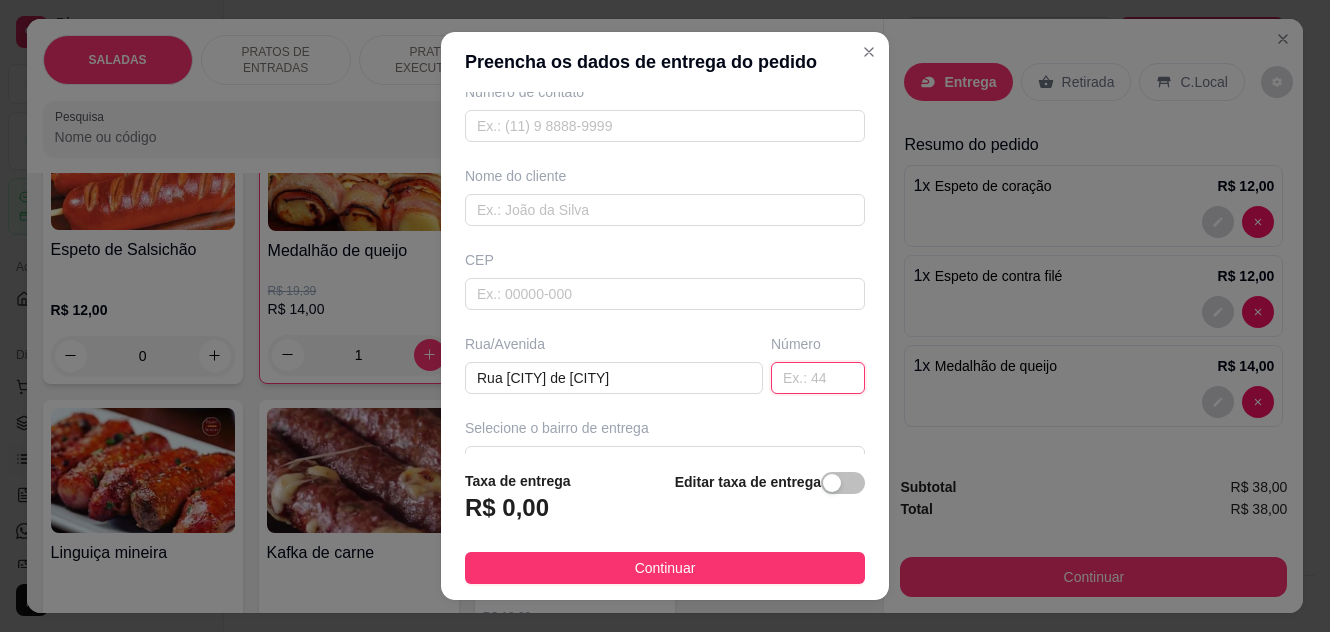 click at bounding box center [818, 378] 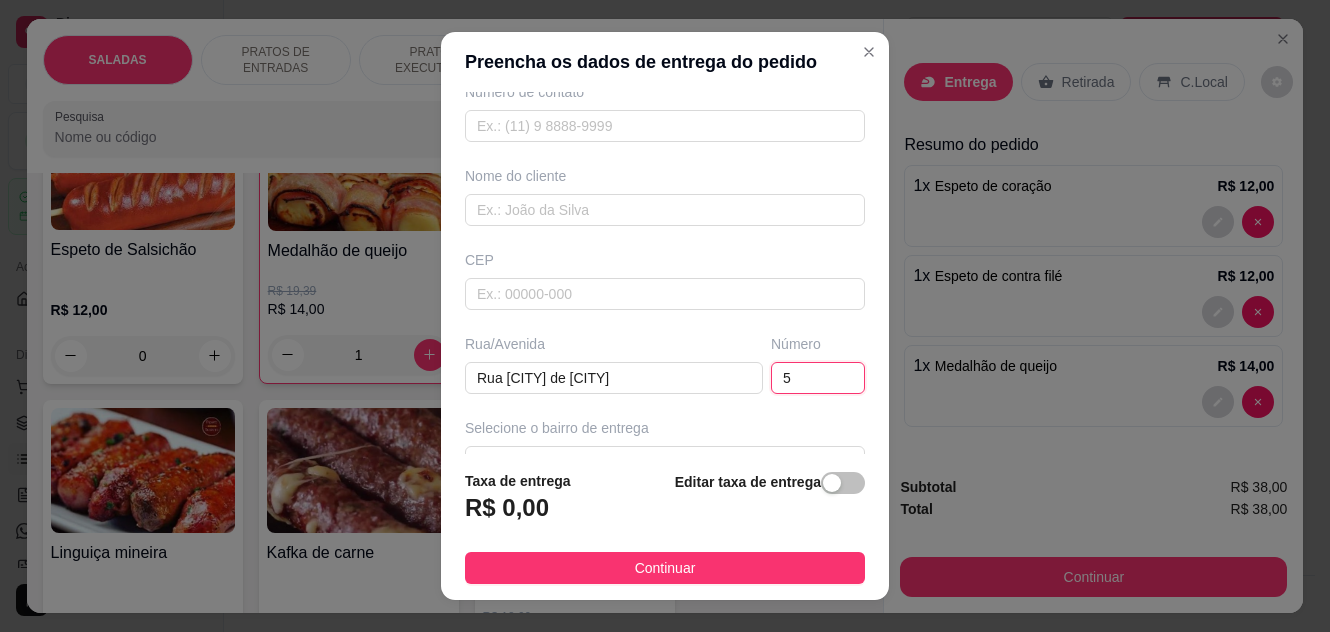 scroll, scrollTop: 0, scrollLeft: 0, axis: both 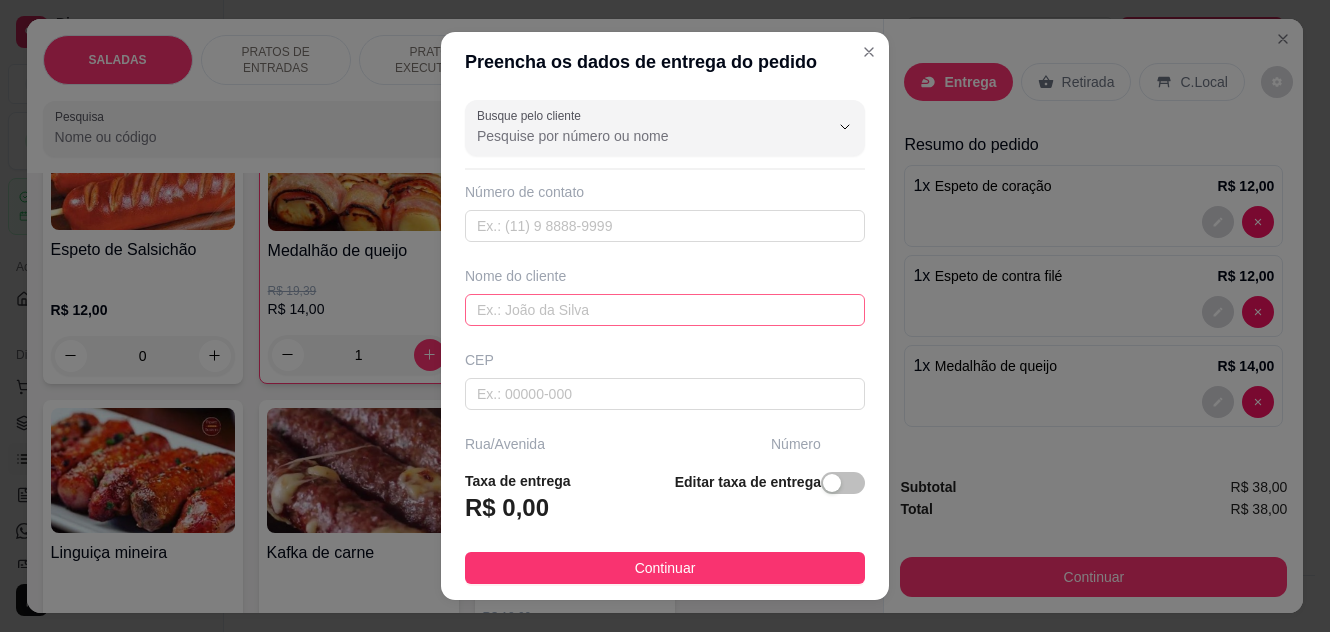 type on "5" 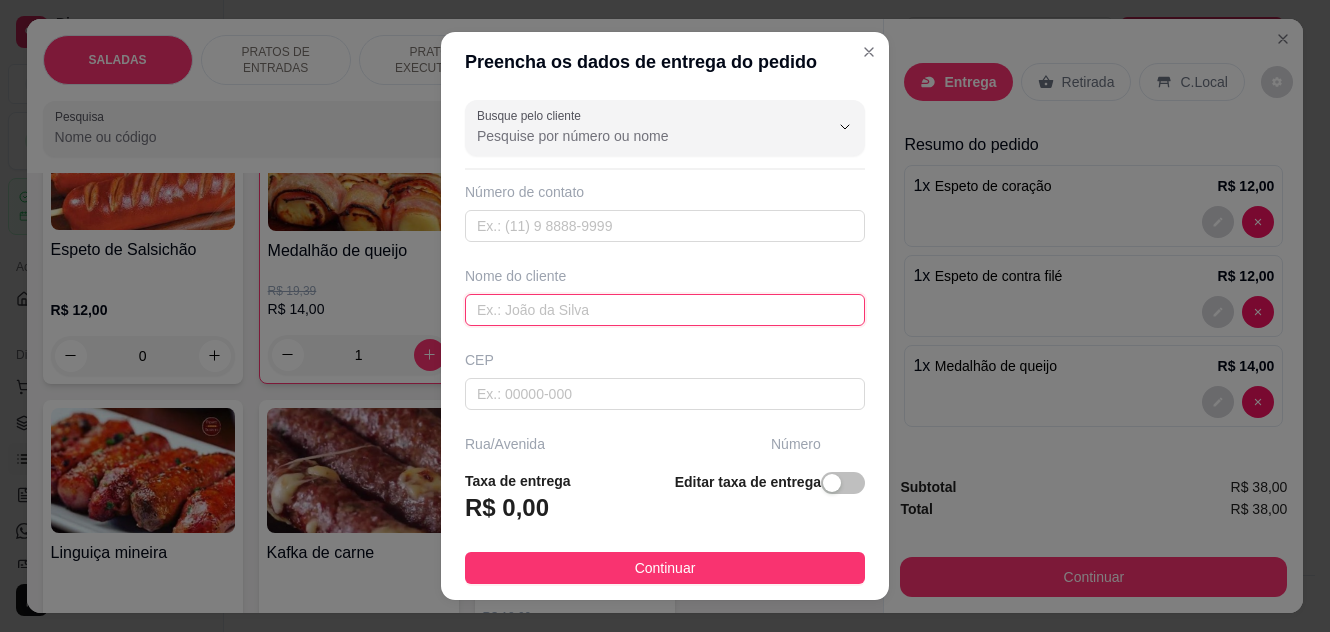 click at bounding box center [665, 310] 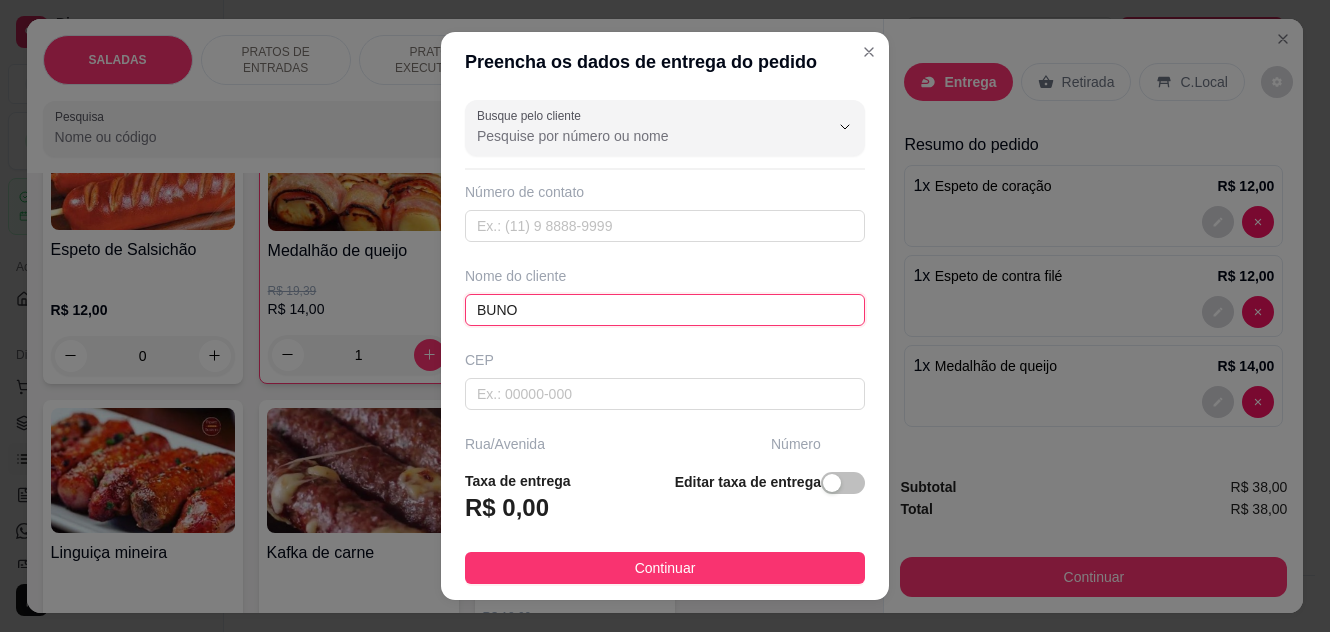 click on "BUNO" at bounding box center [665, 310] 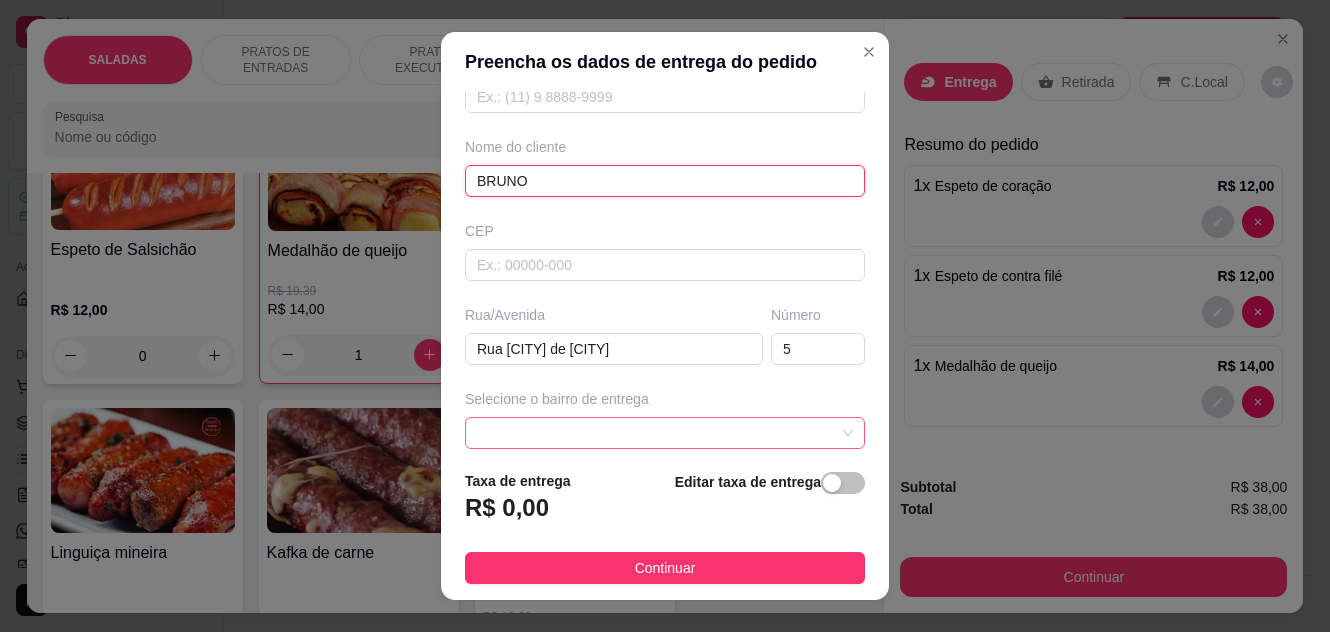 scroll, scrollTop: 200, scrollLeft: 0, axis: vertical 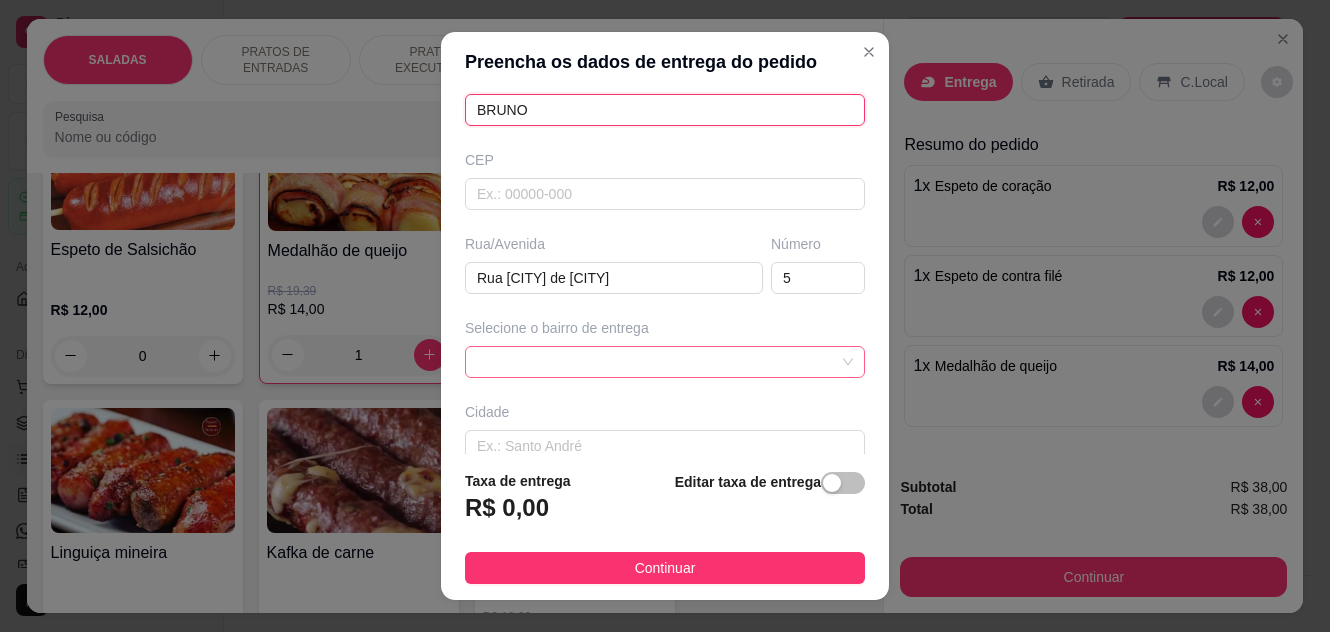 click at bounding box center (665, 362) 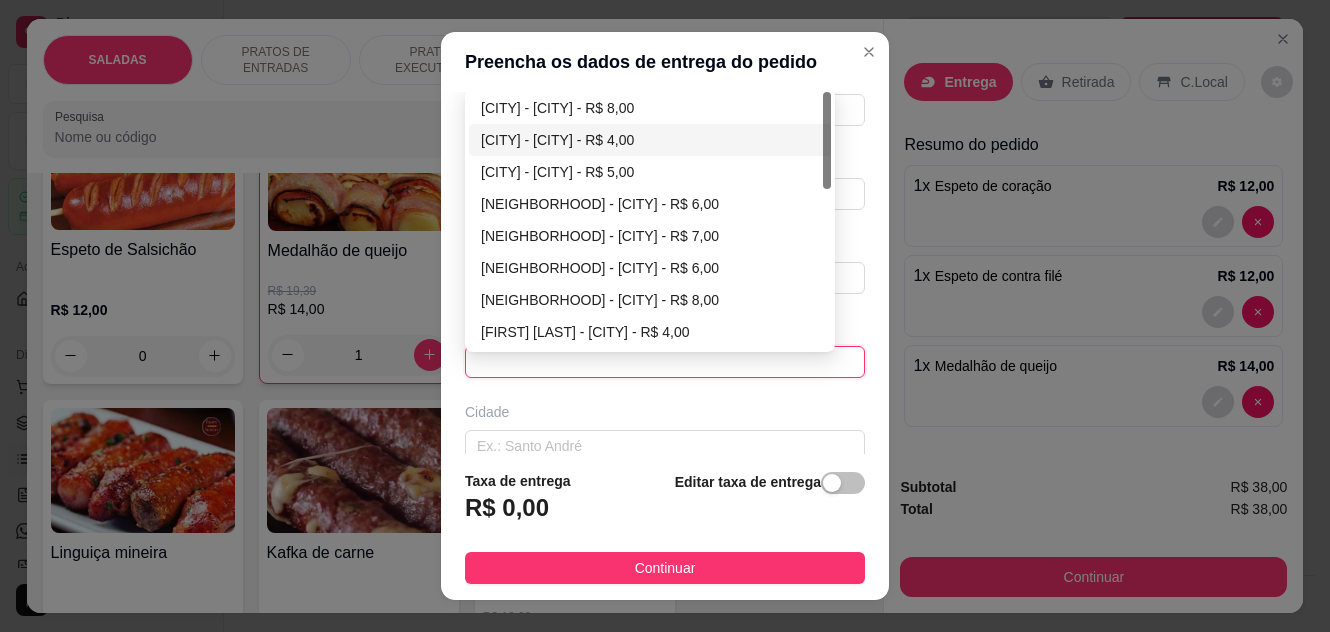 click on "Trindade - São Gonçalo -  R$ 4,00" at bounding box center (650, 140) 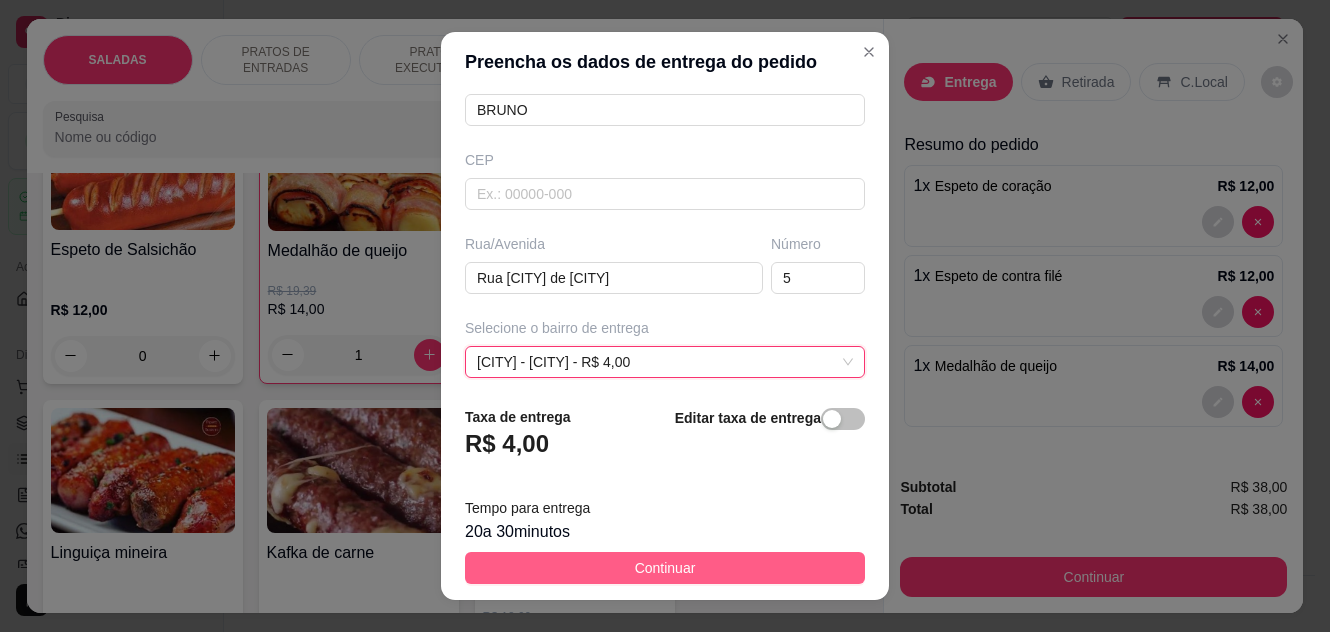 click on "Continuar" at bounding box center [665, 568] 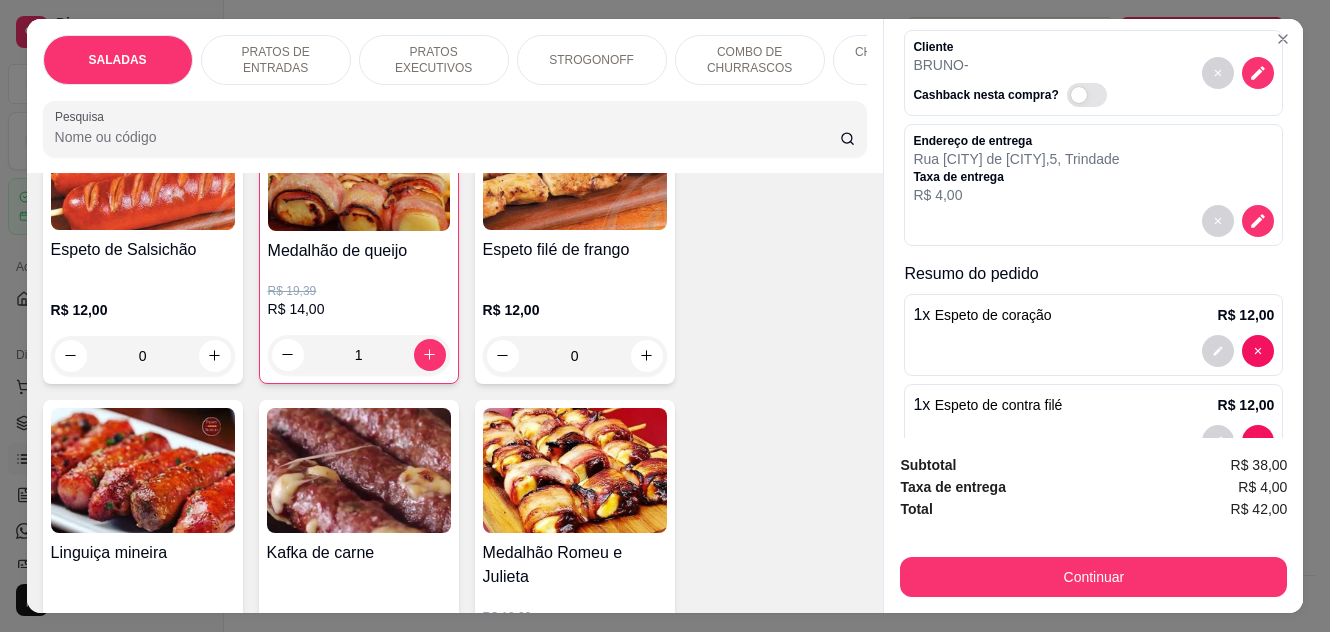 scroll, scrollTop: 232, scrollLeft: 0, axis: vertical 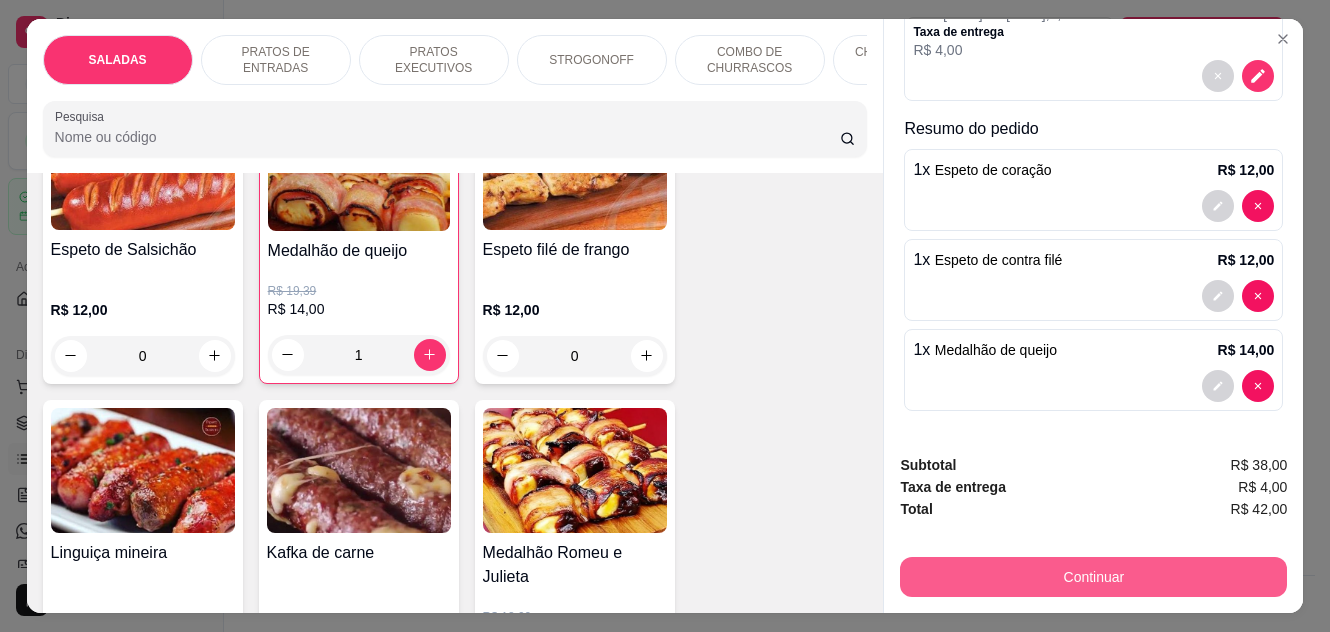 click on "Continuar" at bounding box center [1093, 577] 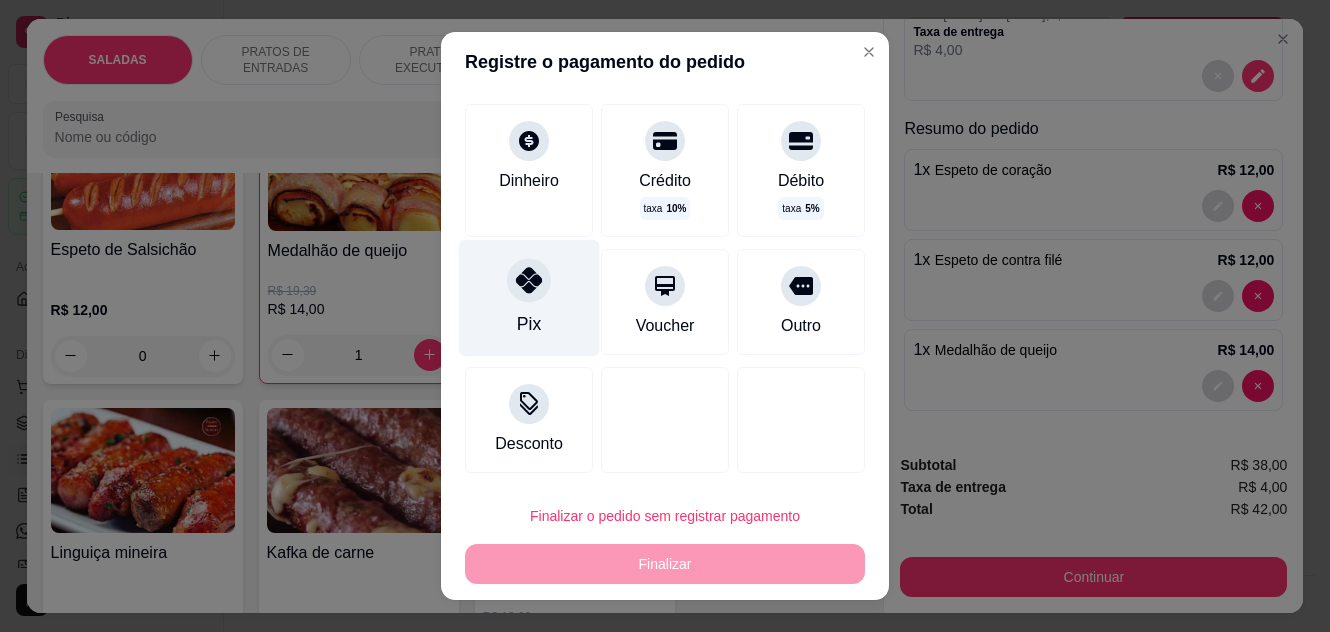 click 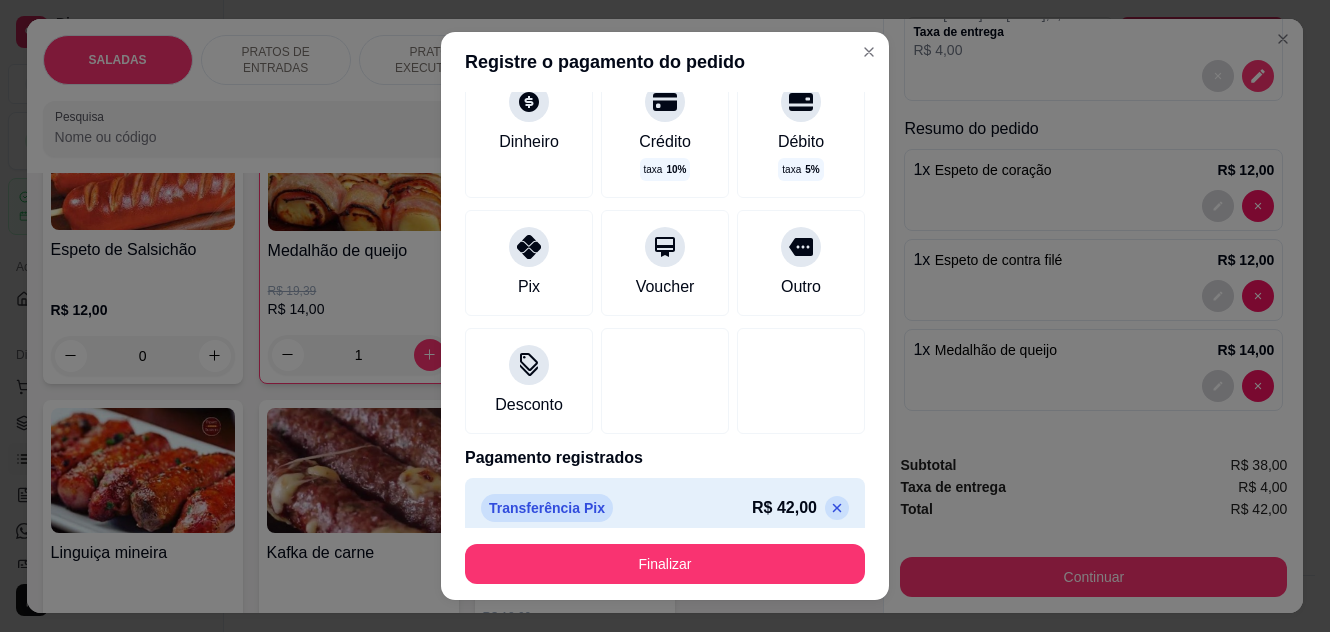 scroll, scrollTop: 144, scrollLeft: 0, axis: vertical 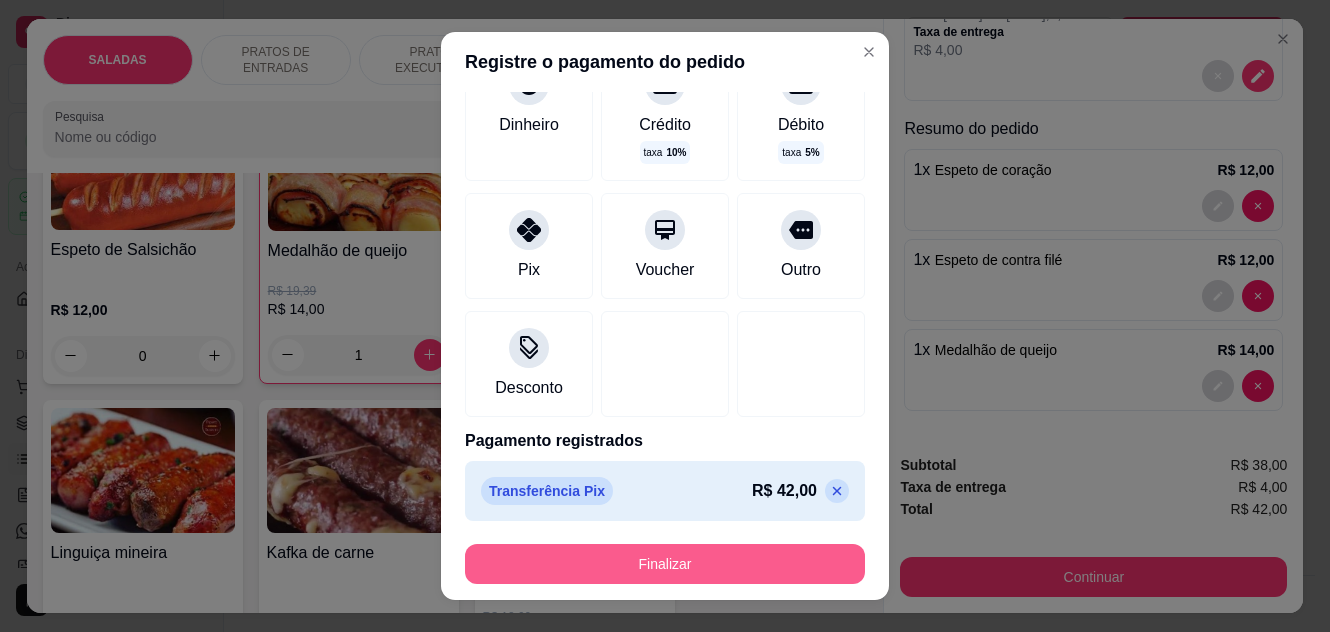 click on "Finalizar" at bounding box center (665, 564) 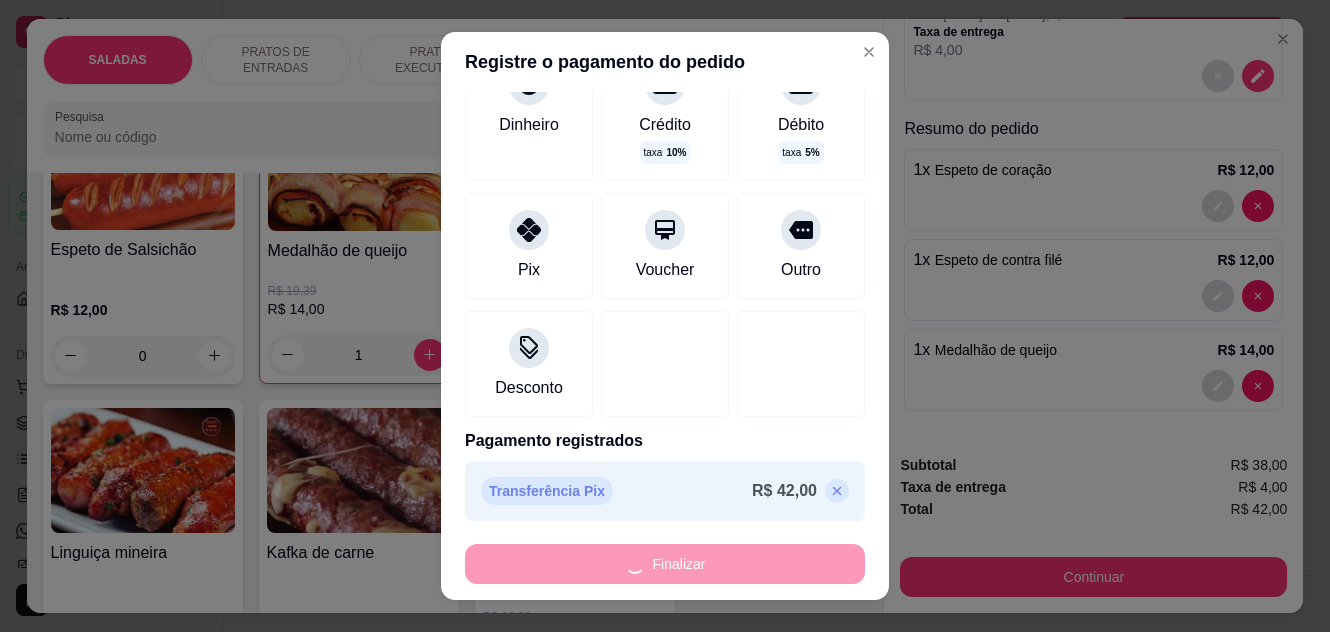 type on "0" 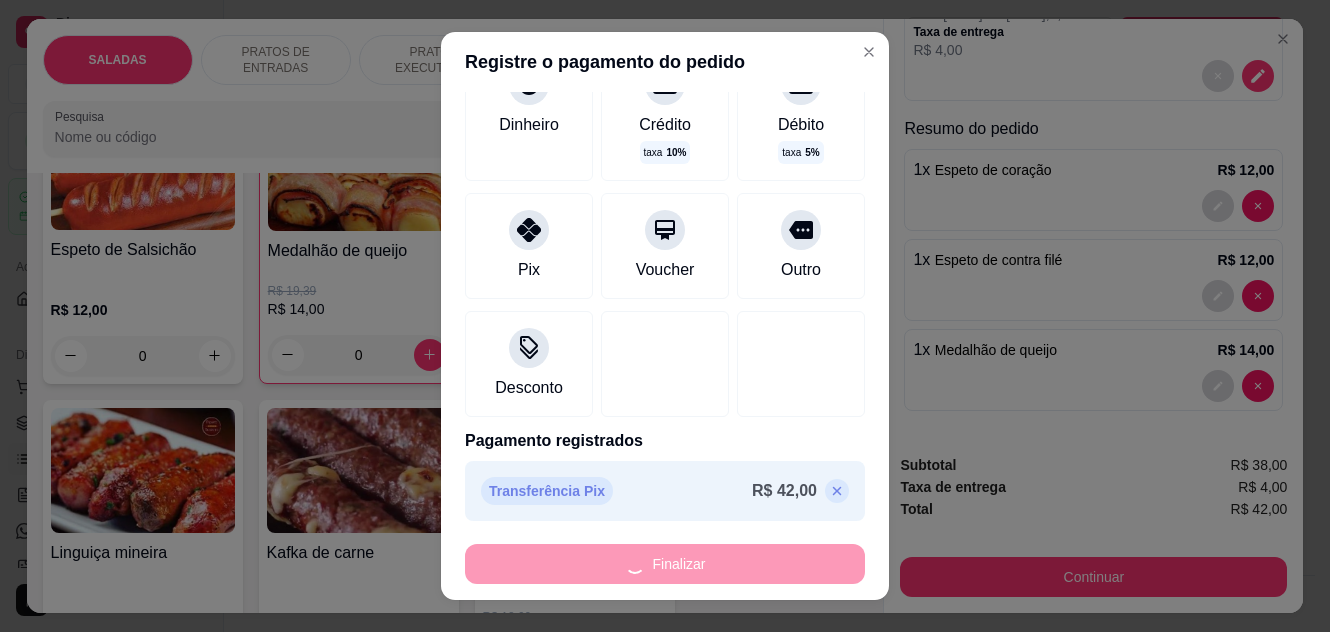 type on "-R$ 42,00" 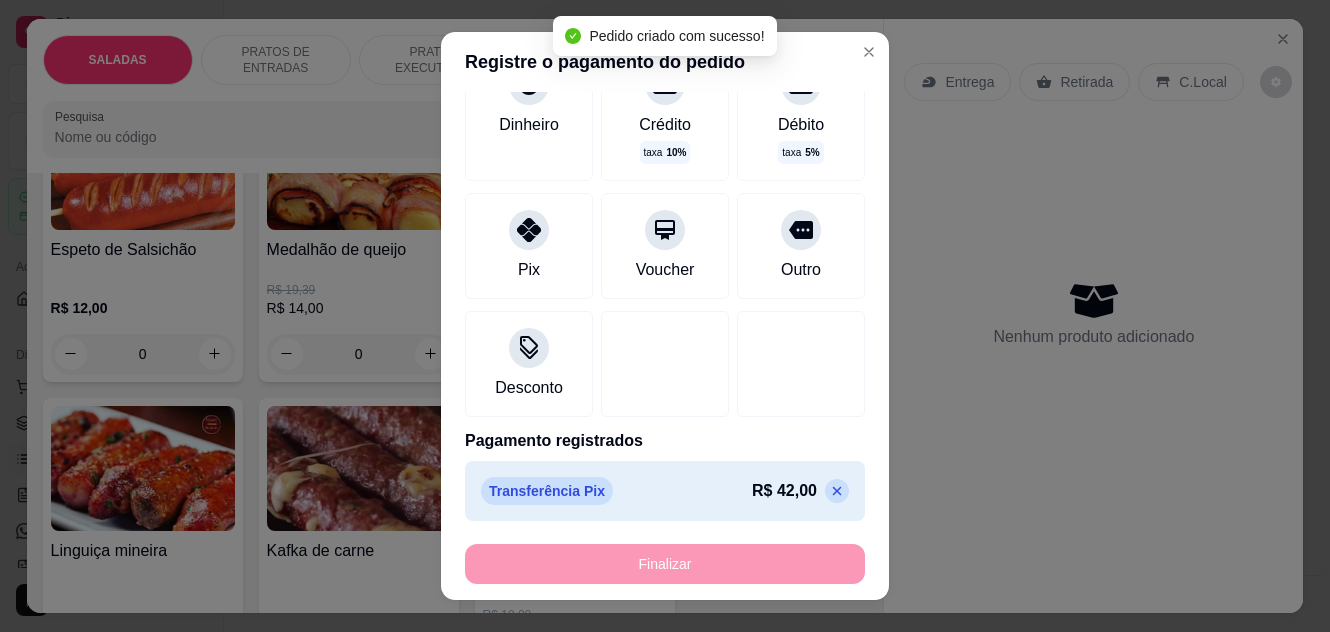 scroll, scrollTop: 0, scrollLeft: 0, axis: both 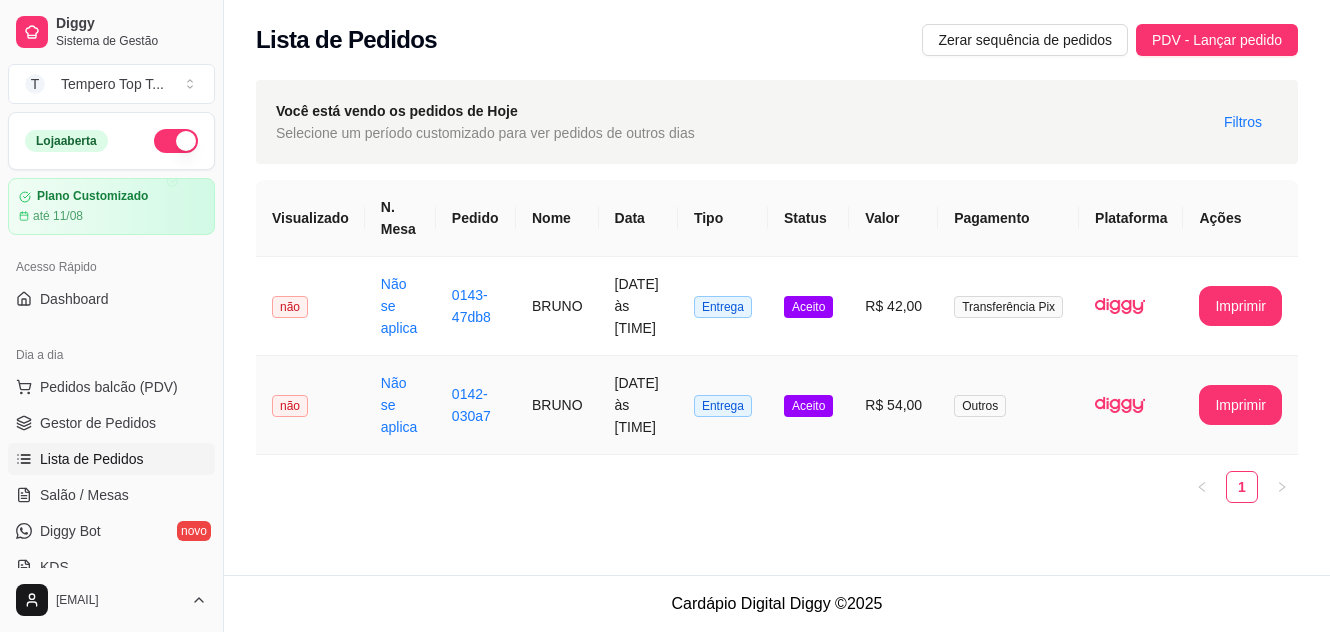 click on "Aceito" at bounding box center (808, 405) 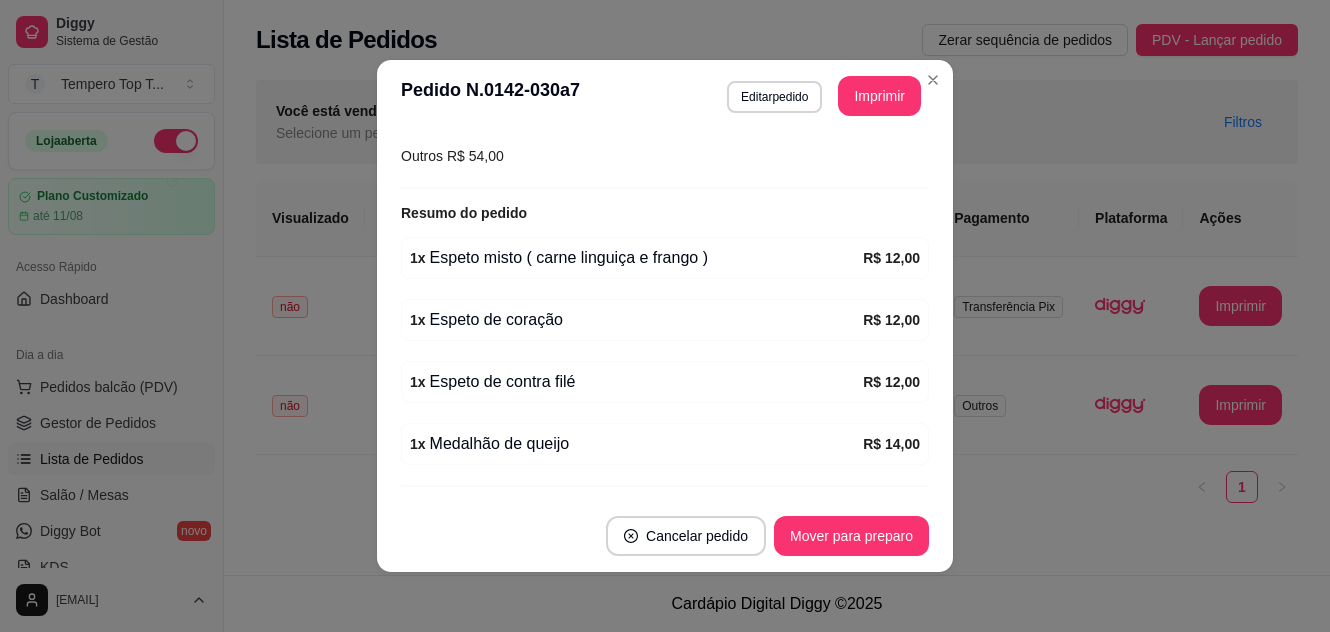 scroll, scrollTop: 551, scrollLeft: 0, axis: vertical 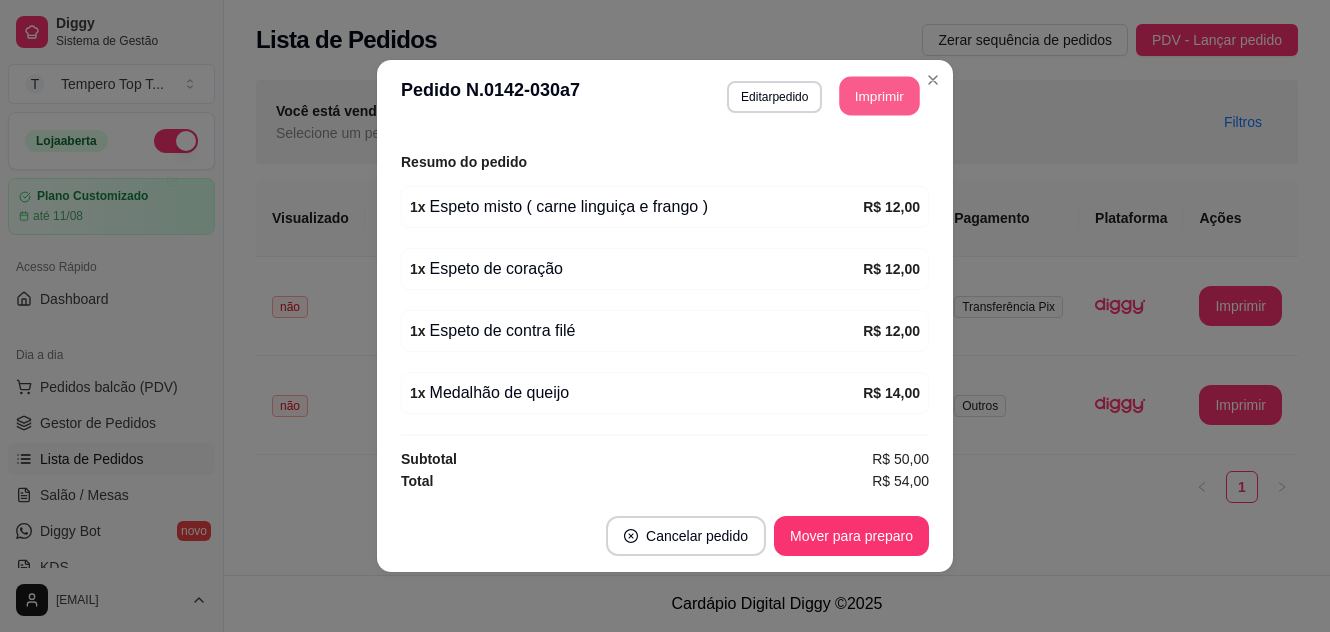 click on "Imprimir" at bounding box center [880, 96] 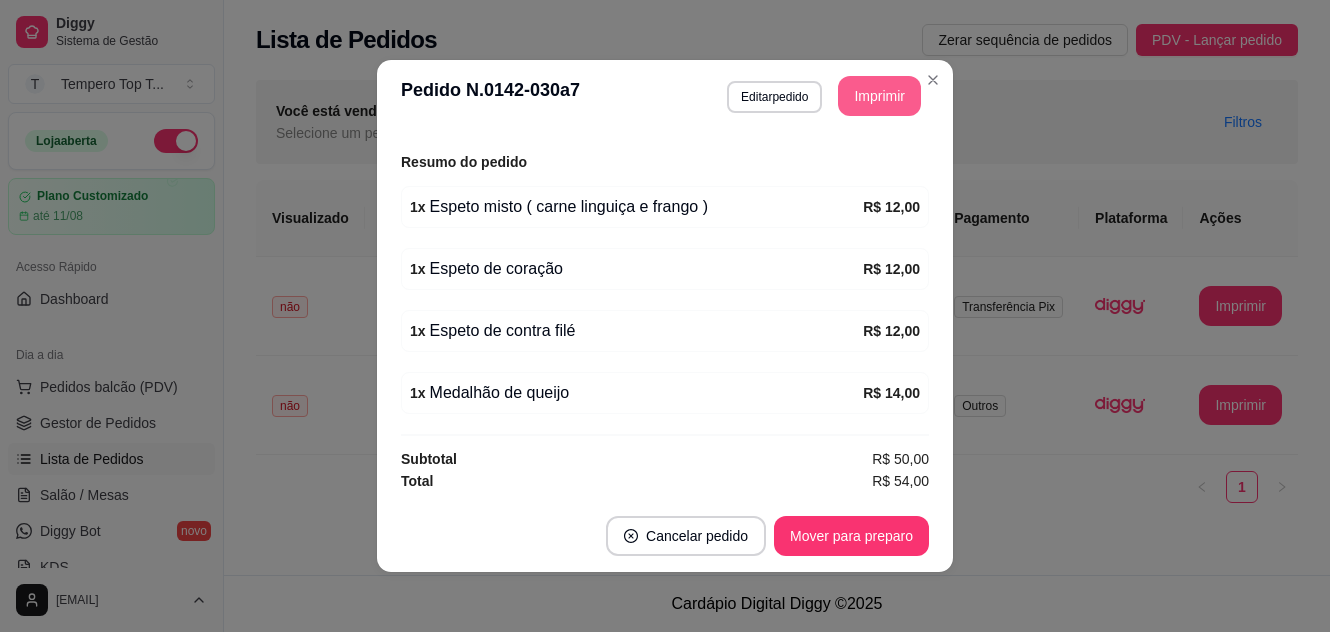 scroll, scrollTop: 0, scrollLeft: 0, axis: both 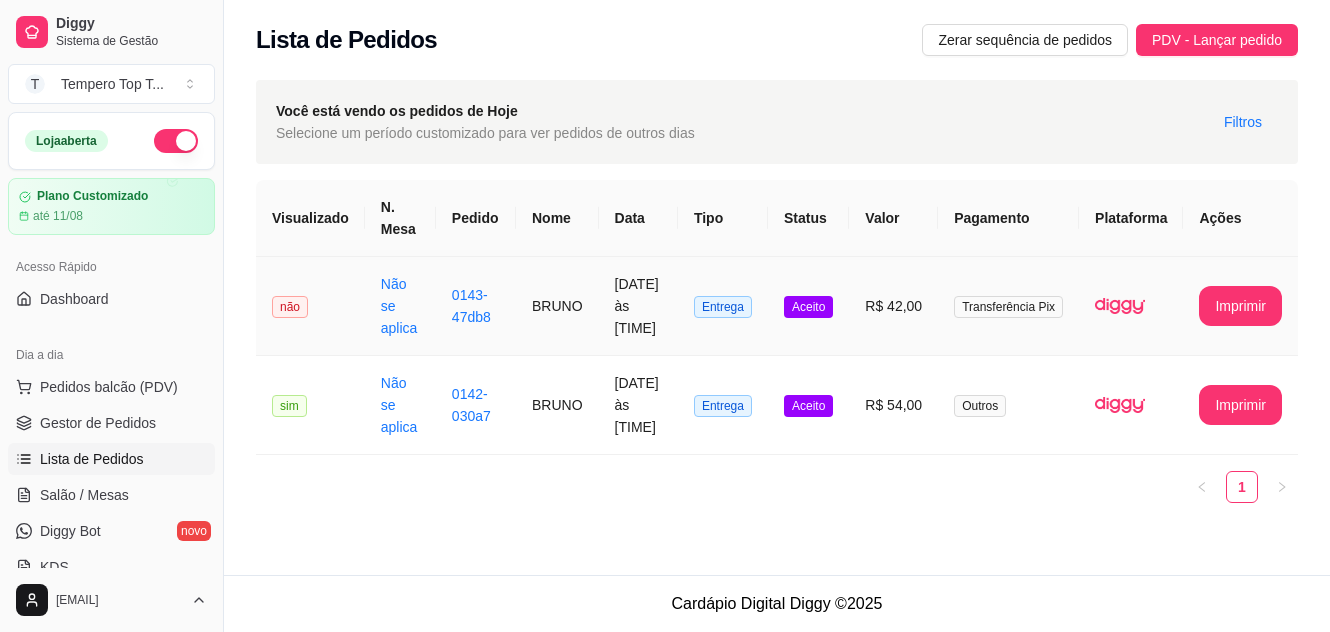 click on "R$ 42,00" at bounding box center [893, 306] 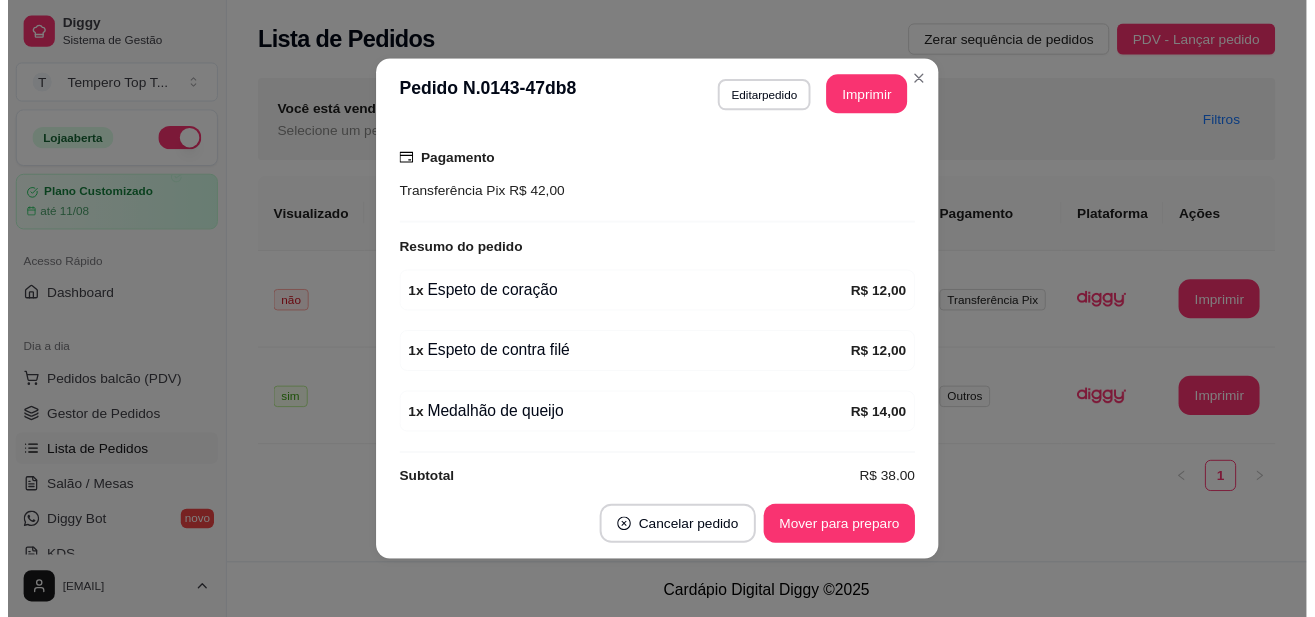 scroll, scrollTop: 489, scrollLeft: 0, axis: vertical 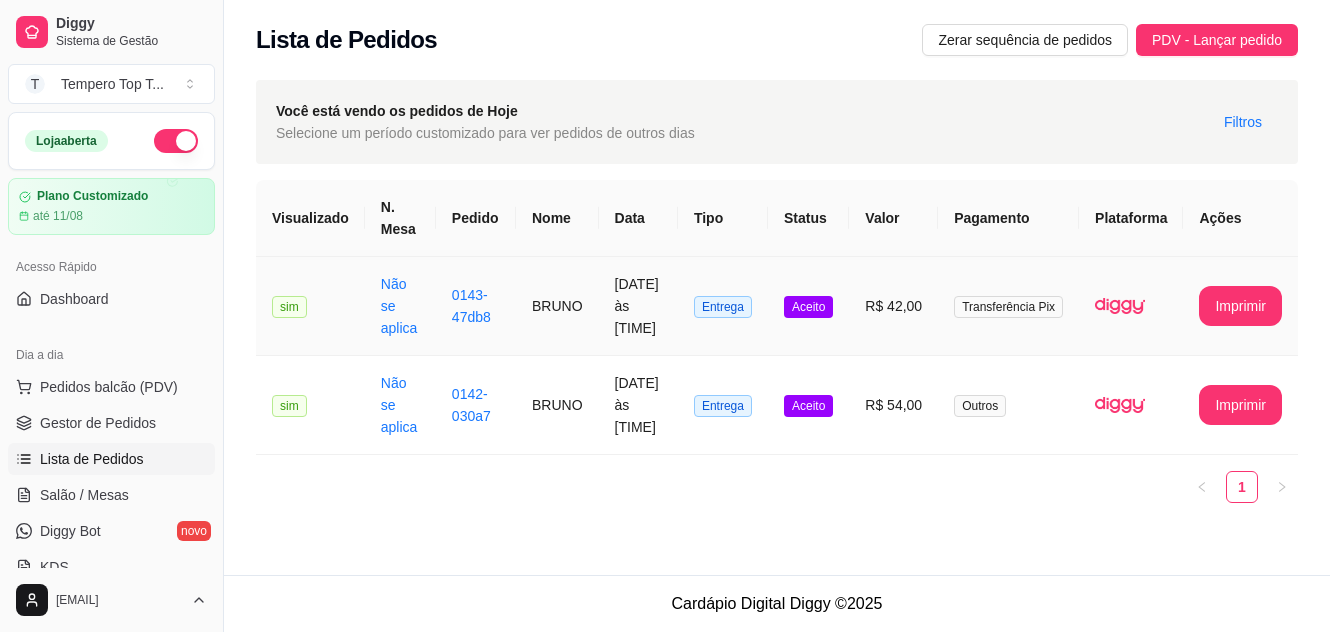 click on "Transferência Pix" at bounding box center [1008, 306] 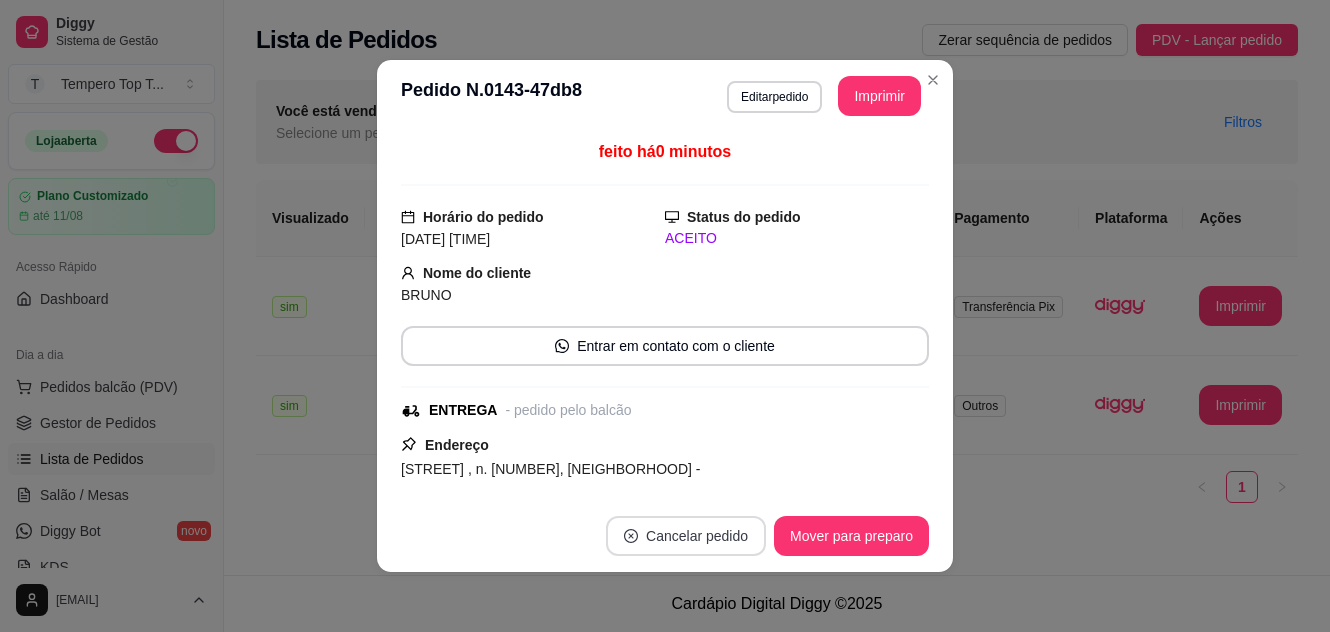click on "Cancelar pedido" at bounding box center (686, 536) 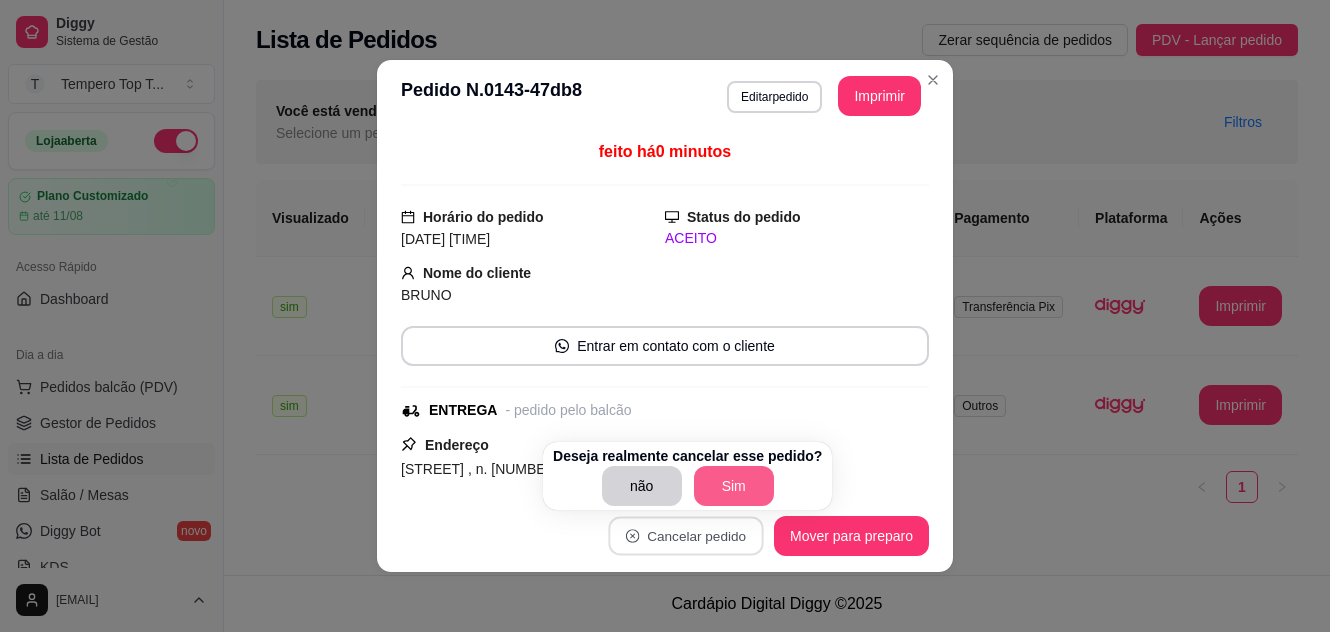 click on "Sim" at bounding box center [734, 486] 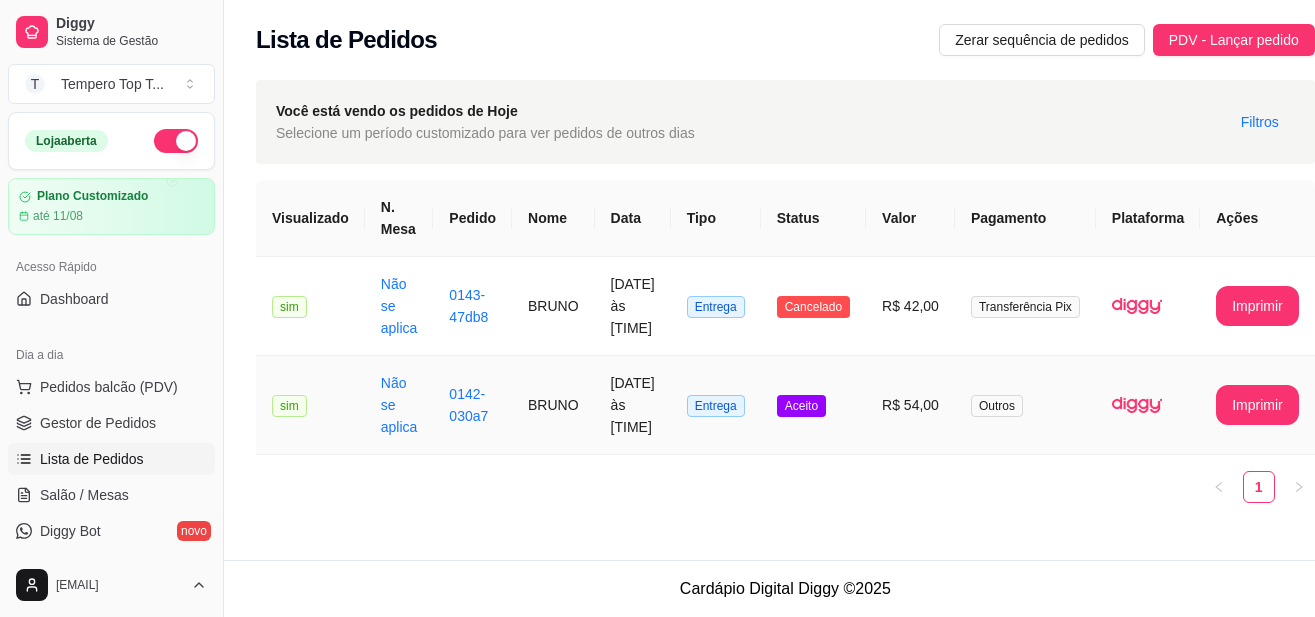 click on "R$ 54,00" at bounding box center (910, 405) 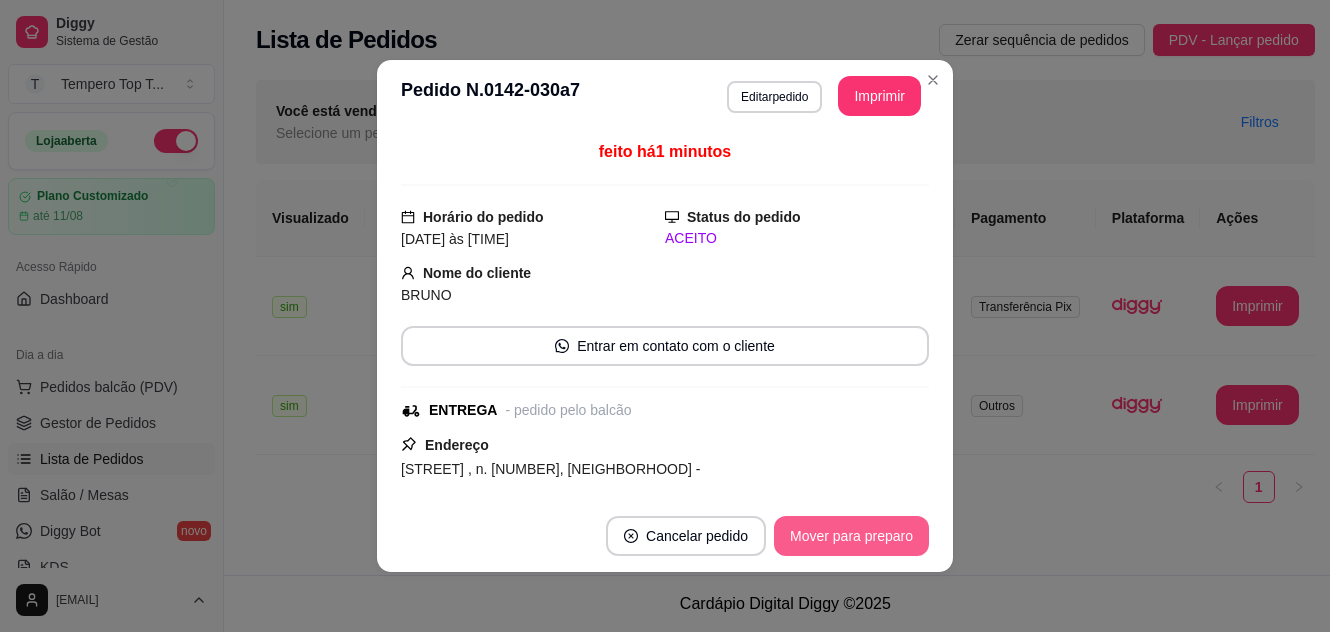 click on "Mover para preparo" at bounding box center [851, 536] 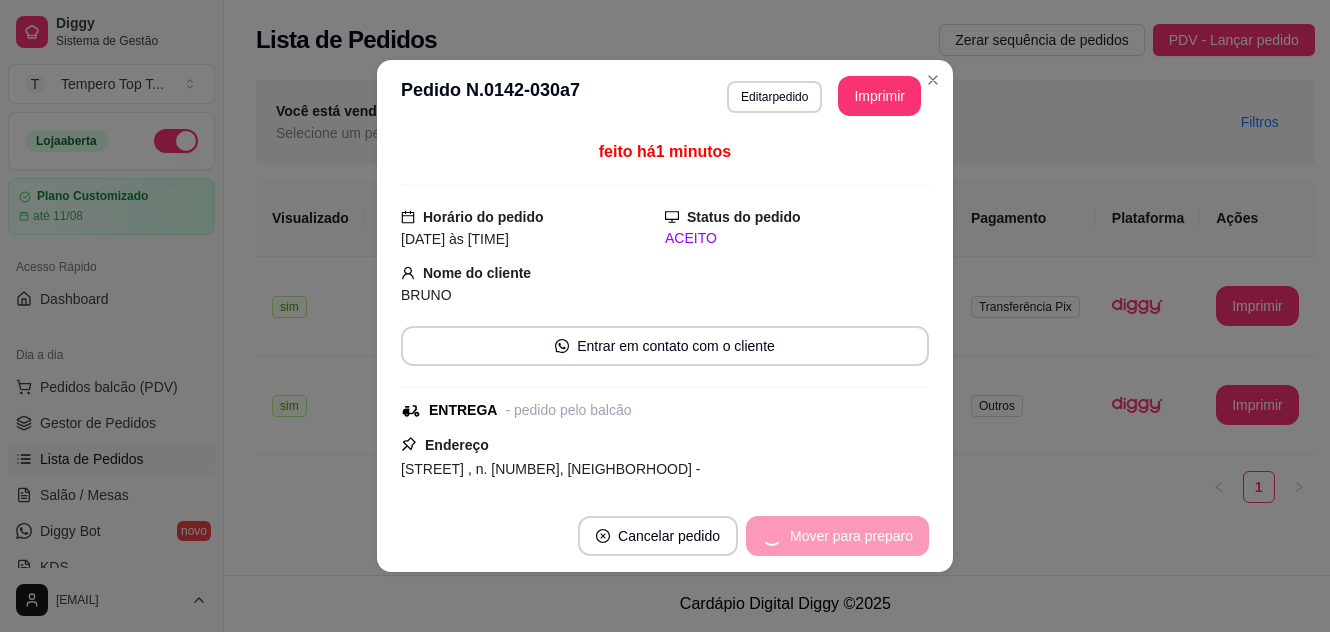 click on "Mover para preparo" at bounding box center (837, 536) 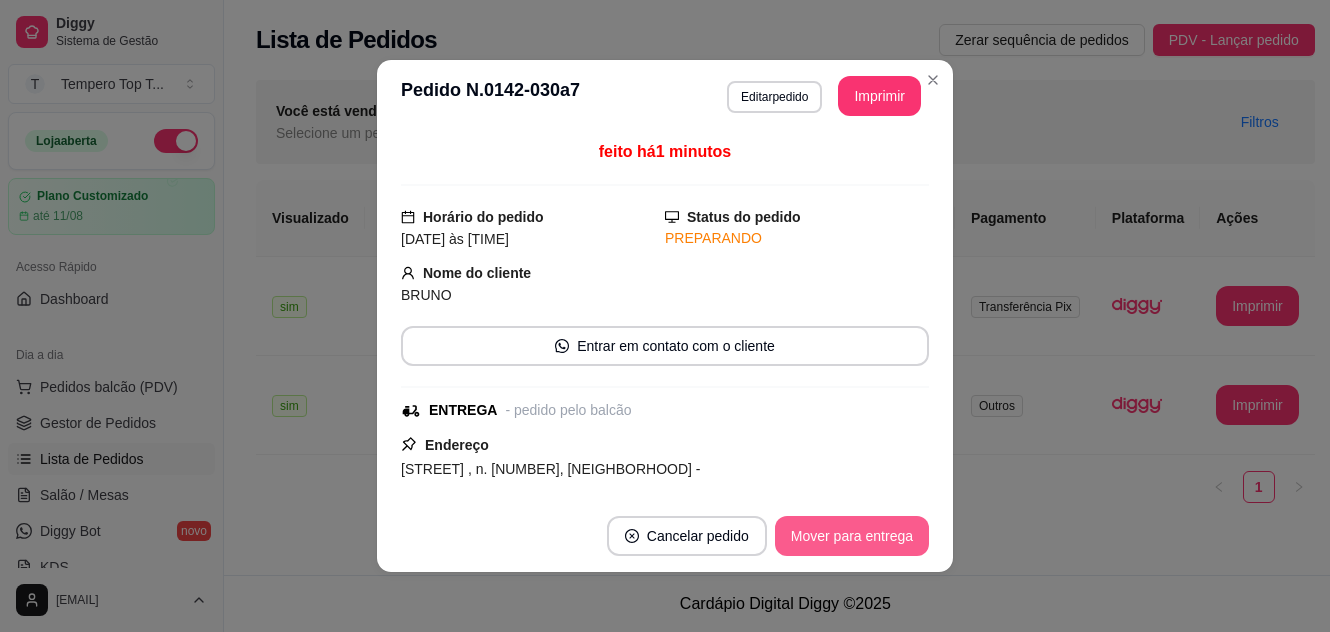 click on "Mover para entrega" at bounding box center [852, 536] 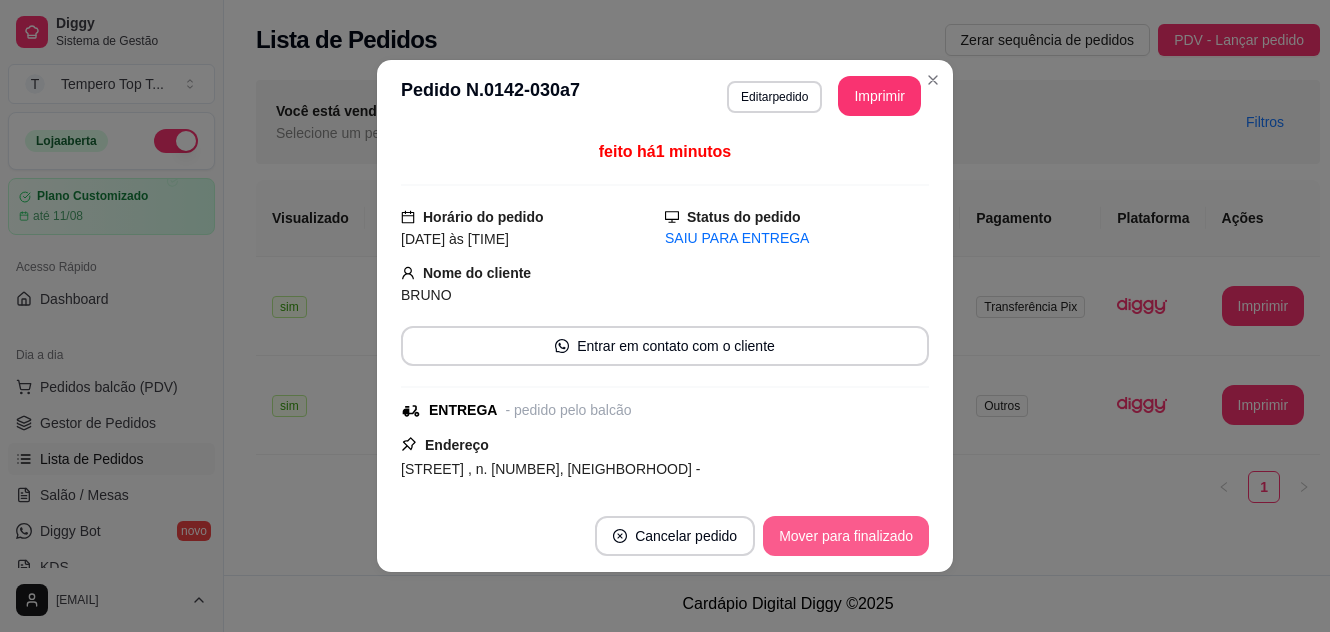 click on "Mover para finalizado" at bounding box center [846, 536] 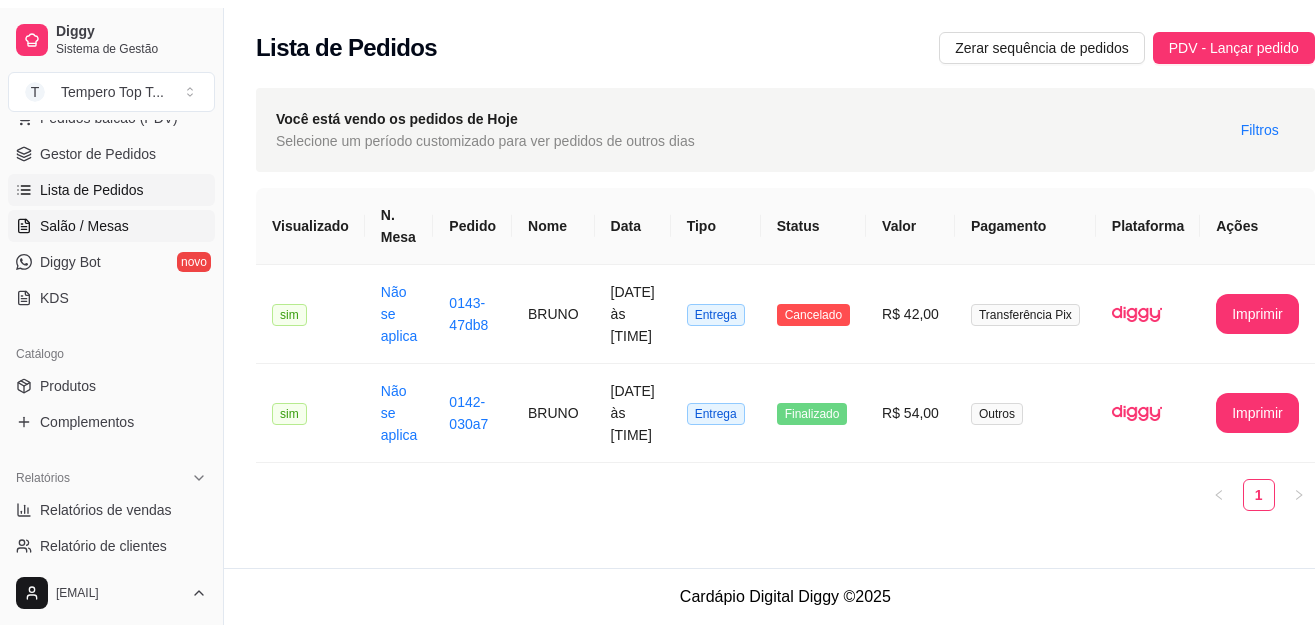scroll, scrollTop: 400, scrollLeft: 0, axis: vertical 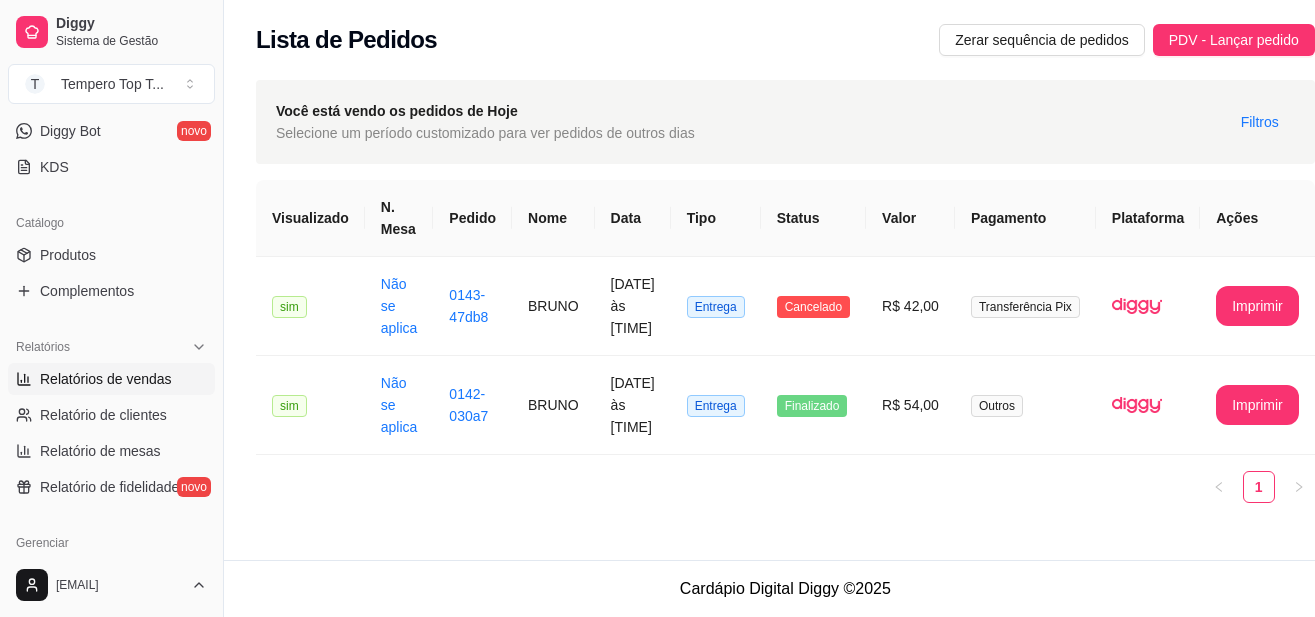 click on "Relatórios de vendas" at bounding box center [106, 379] 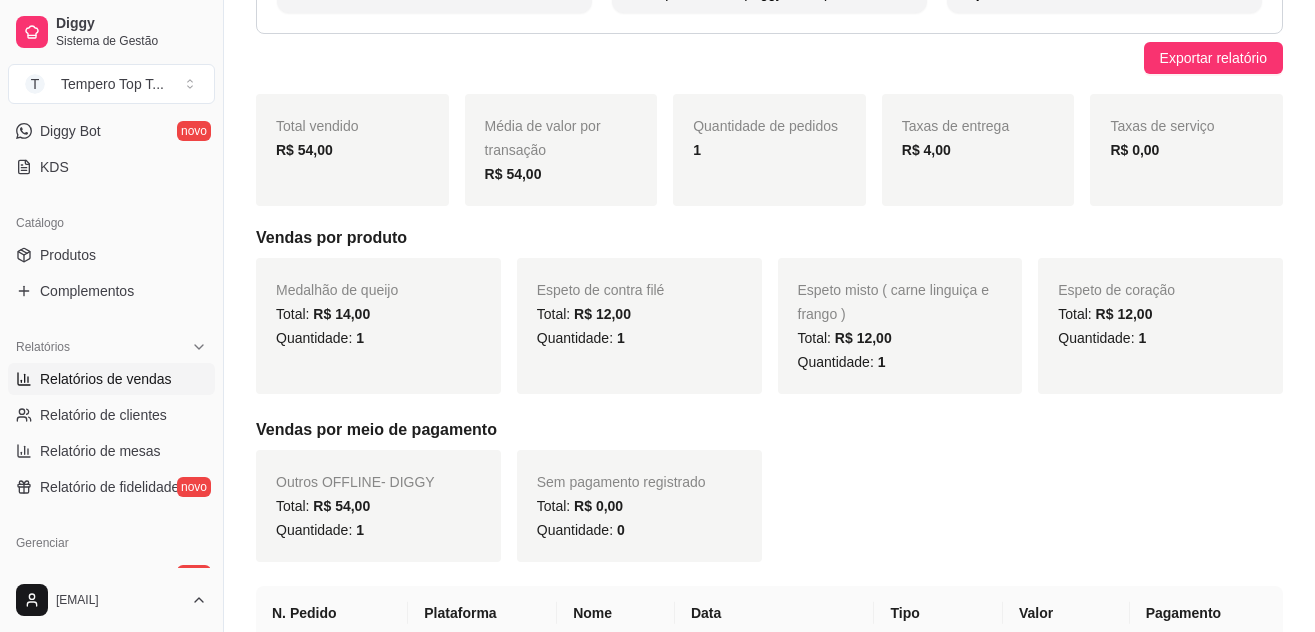 scroll, scrollTop: 17, scrollLeft: 0, axis: vertical 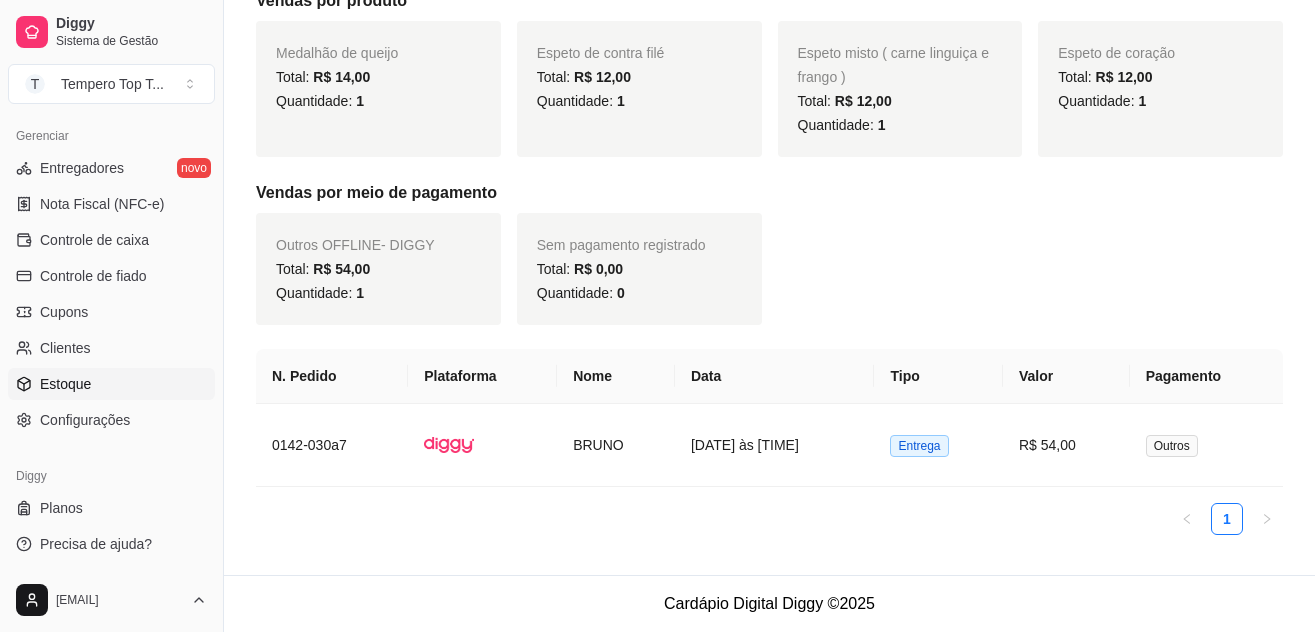 click on "Estoque" at bounding box center [111, 384] 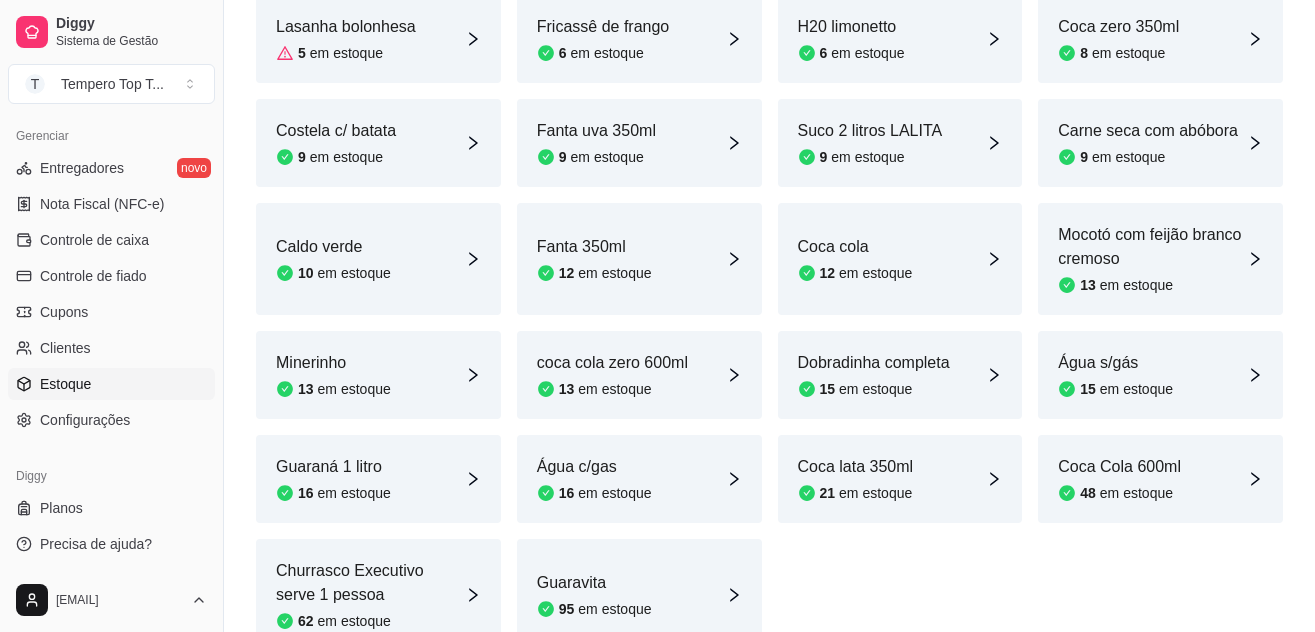 scroll, scrollTop: 557, scrollLeft: 0, axis: vertical 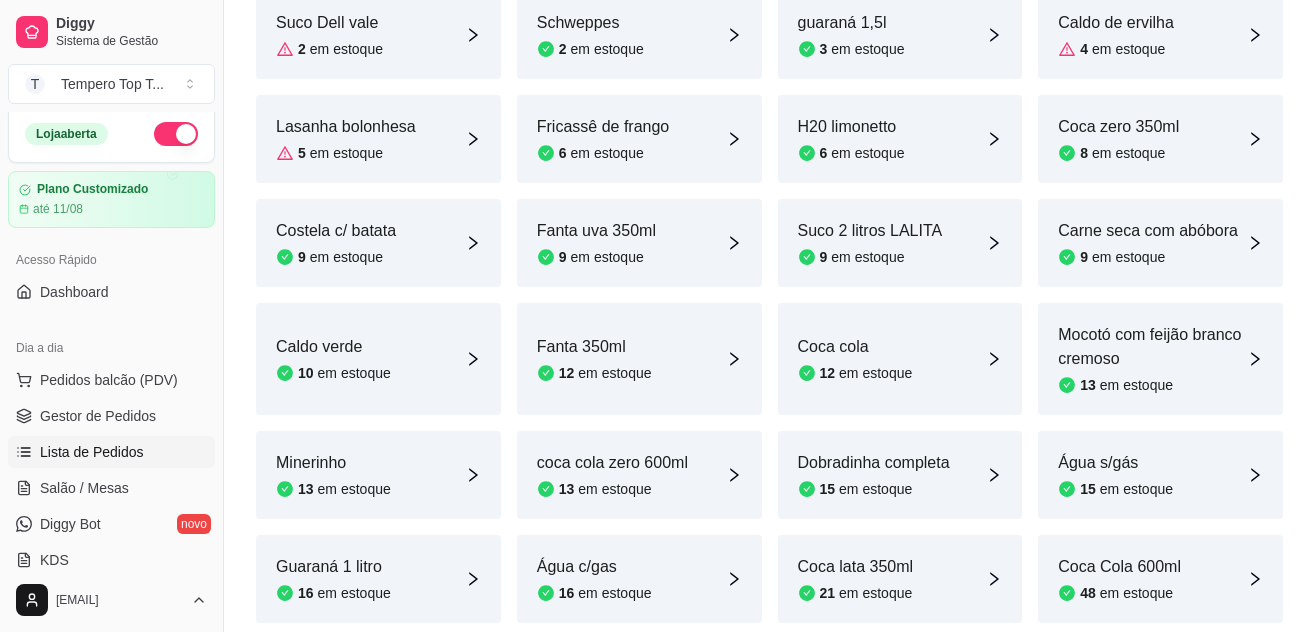 click on "Lista de Pedidos" at bounding box center (111, 452) 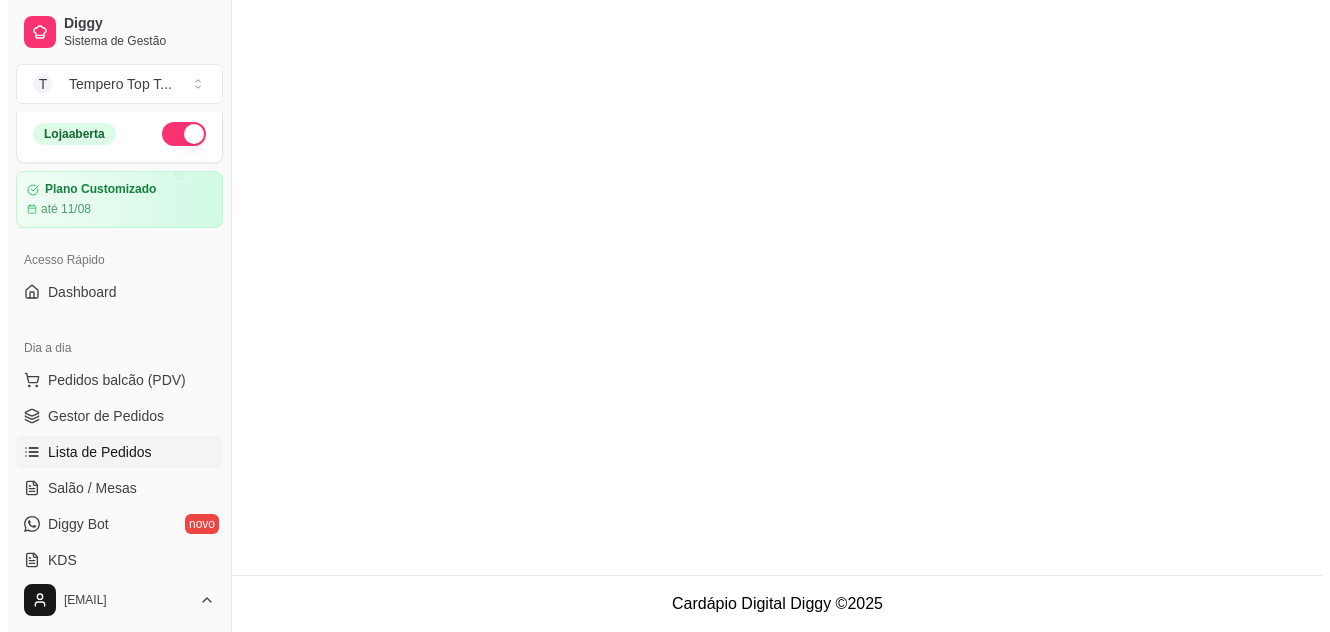 scroll, scrollTop: 0, scrollLeft: 0, axis: both 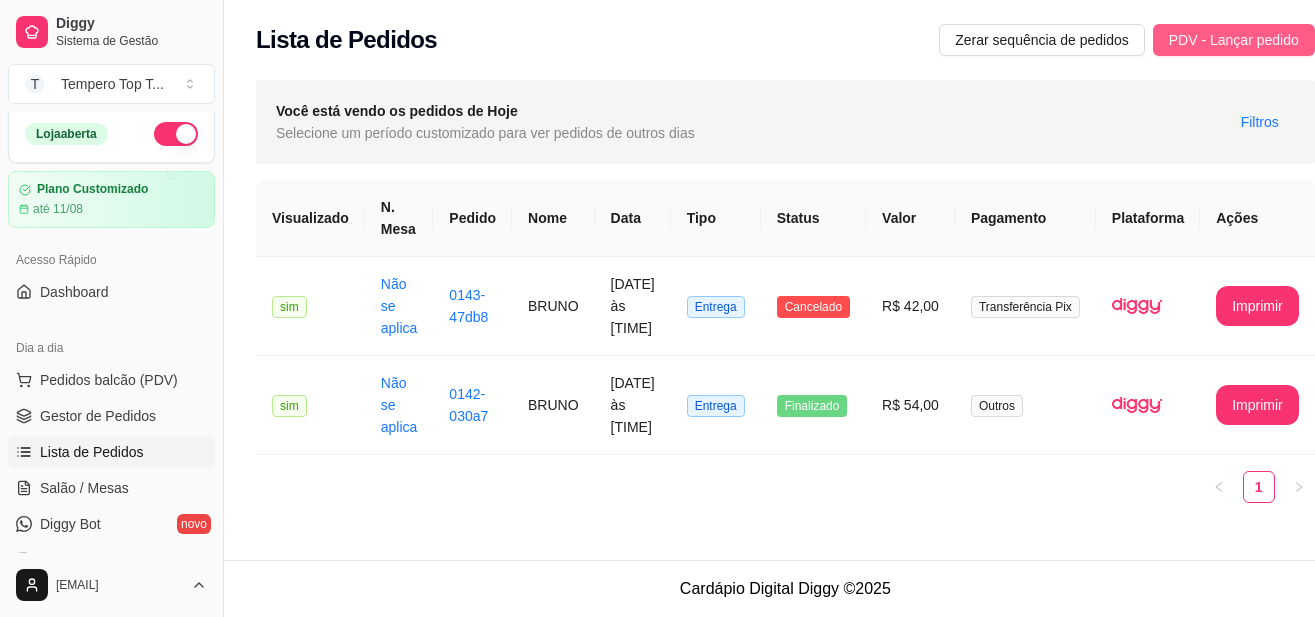 click on "PDV - Lançar pedido" at bounding box center [1234, 40] 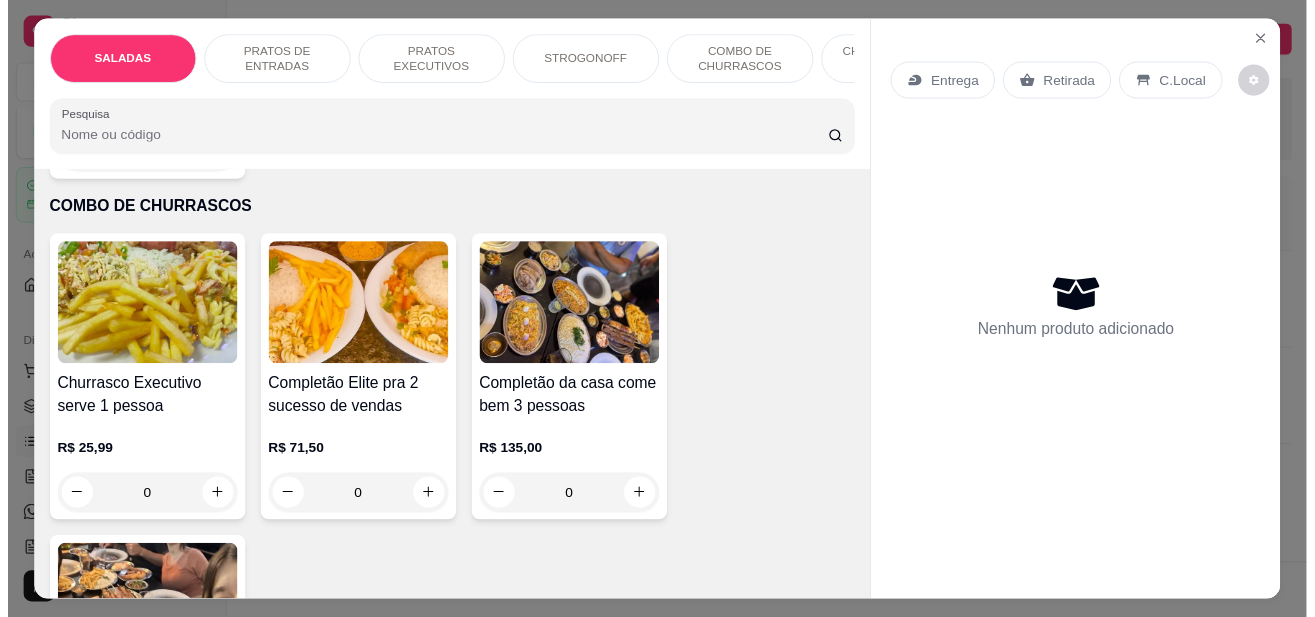 scroll, scrollTop: 2300, scrollLeft: 0, axis: vertical 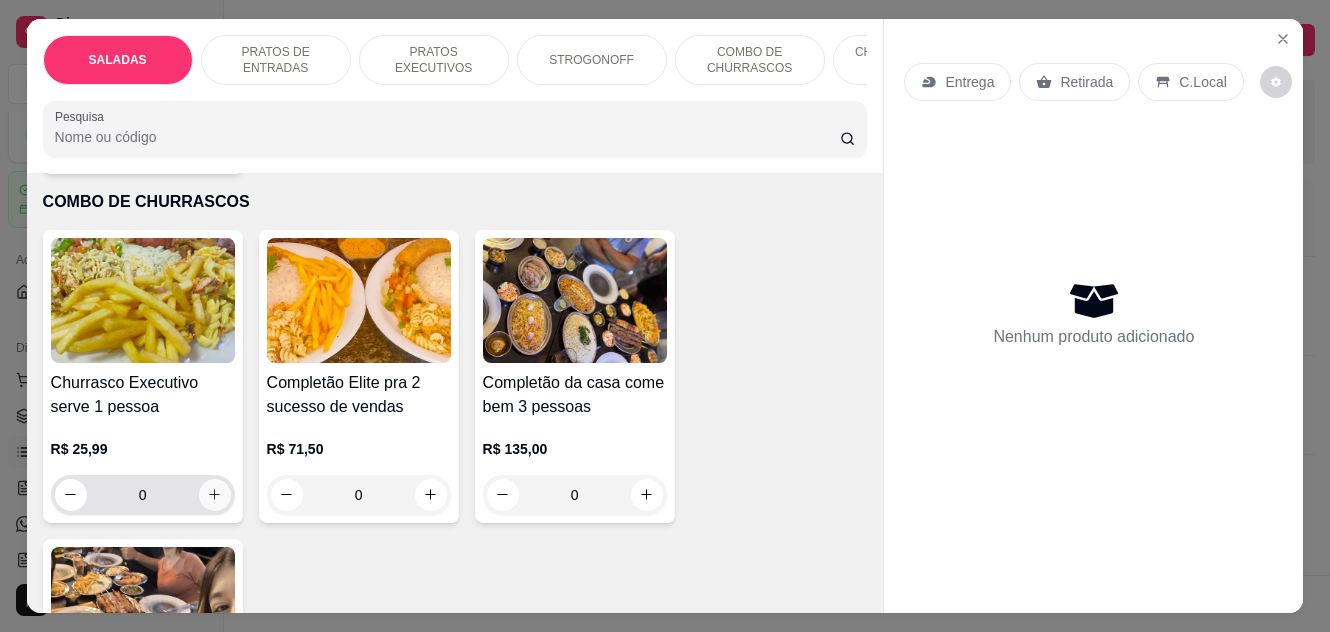 click 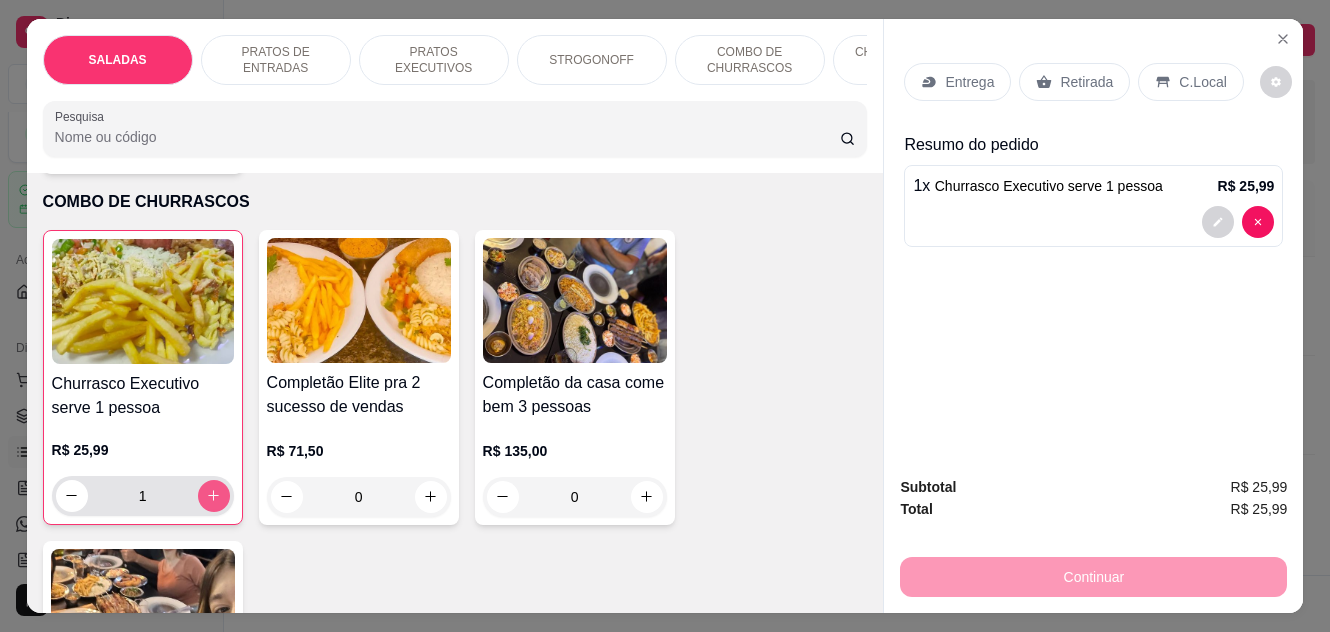 type on "1" 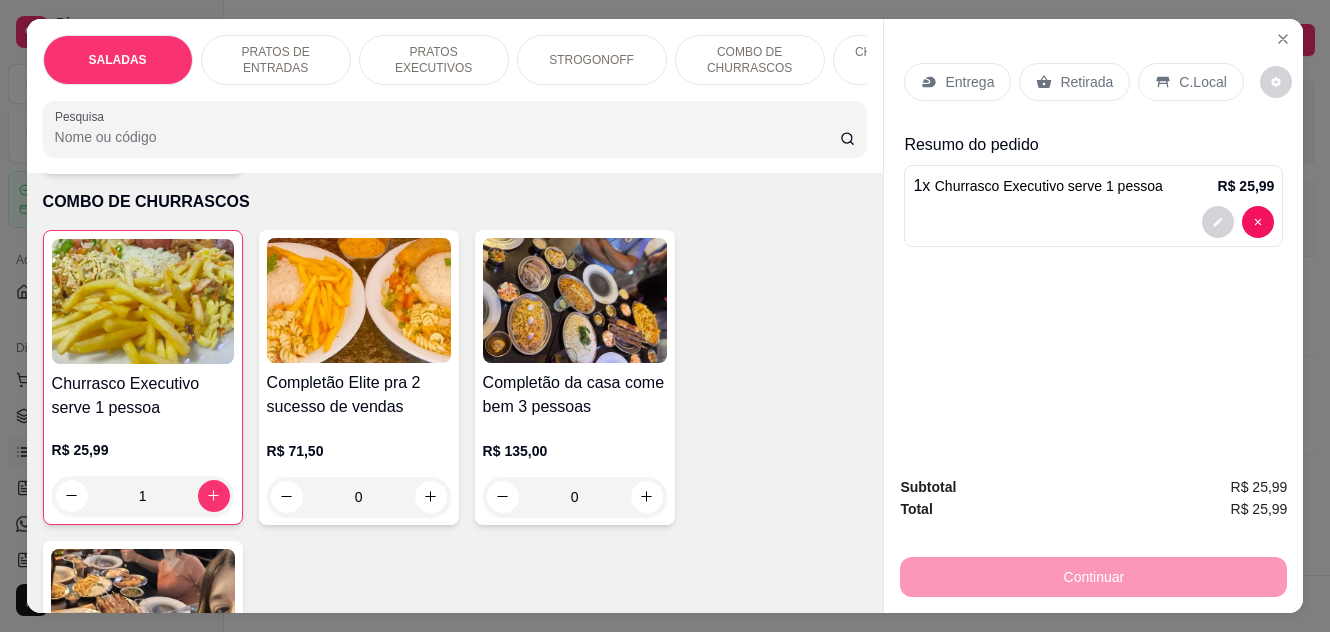 click on "Retirada" at bounding box center [1074, 82] 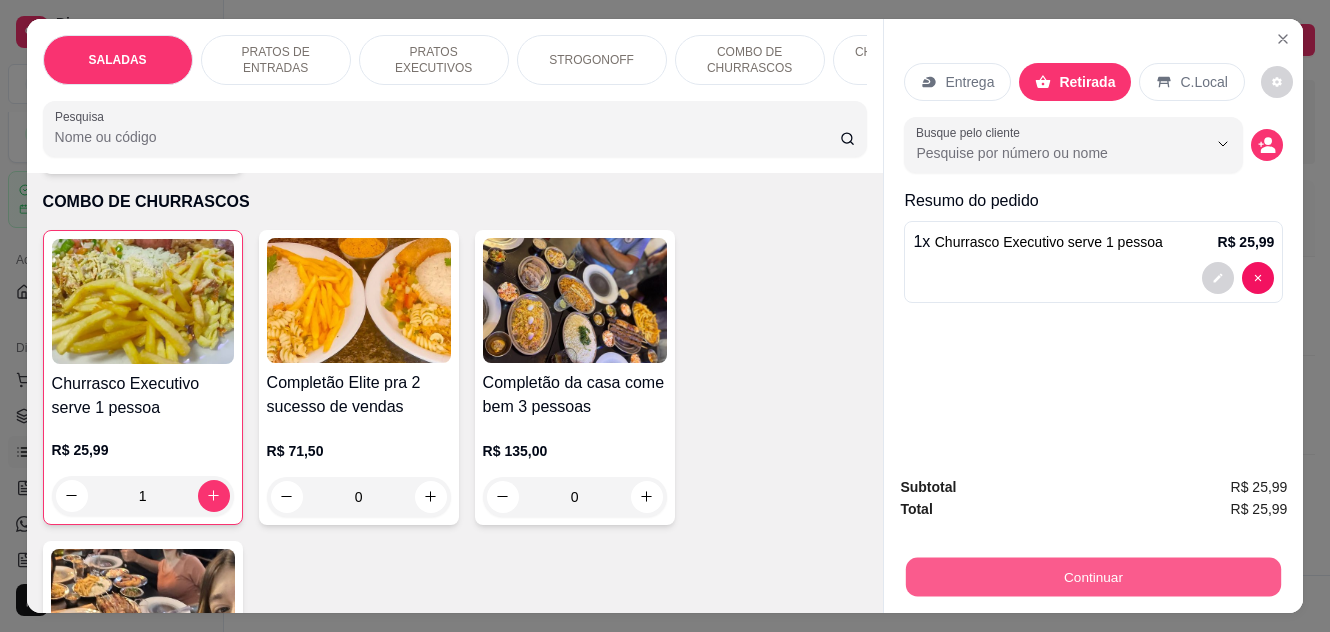 click on "Continuar" at bounding box center [1093, 577] 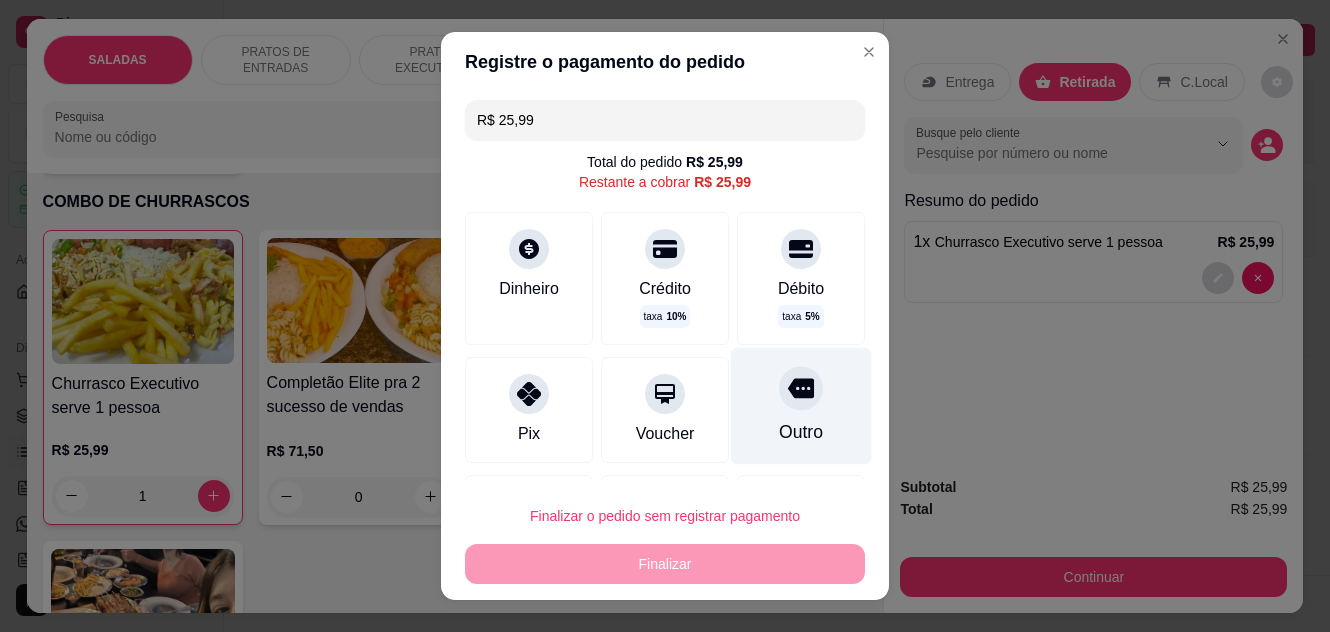 click on "Outro" at bounding box center (801, 405) 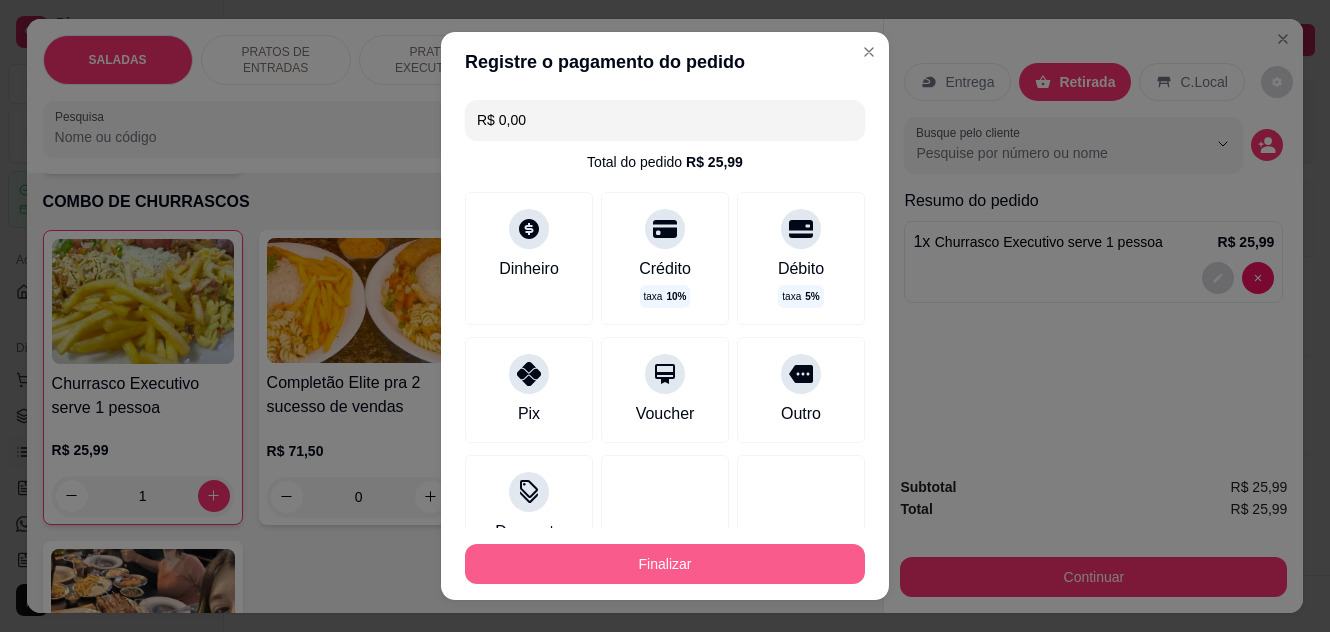 click on "Finalizar" at bounding box center (665, 564) 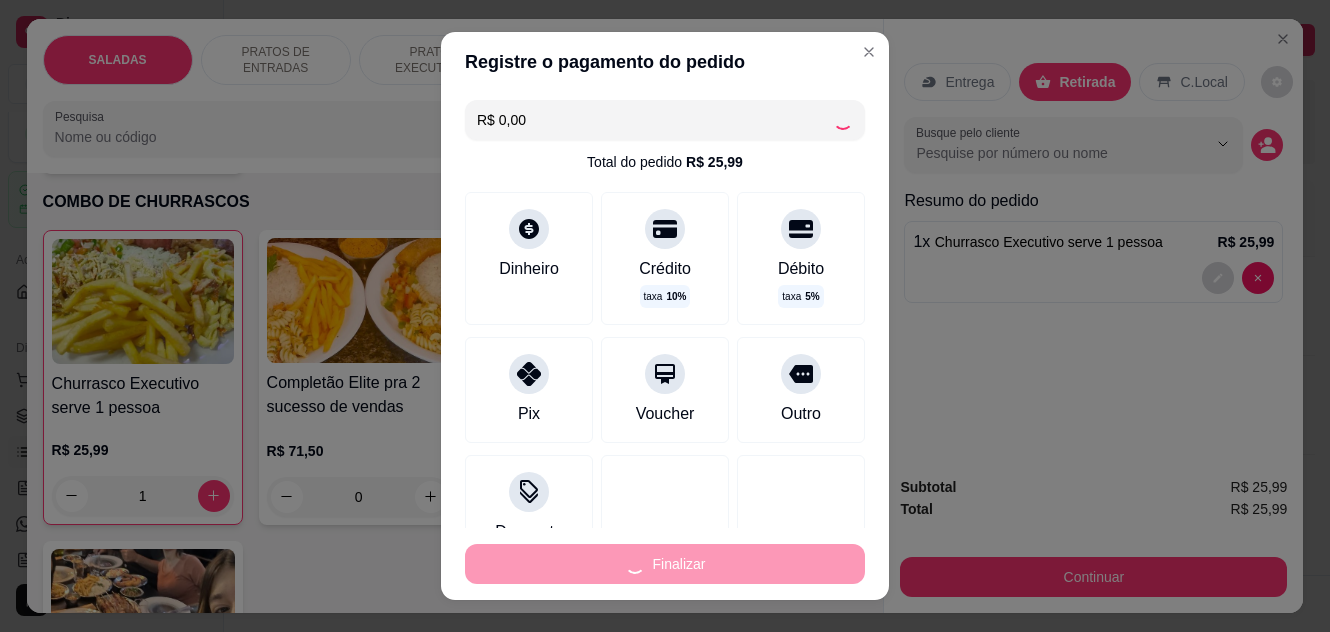 type on "0" 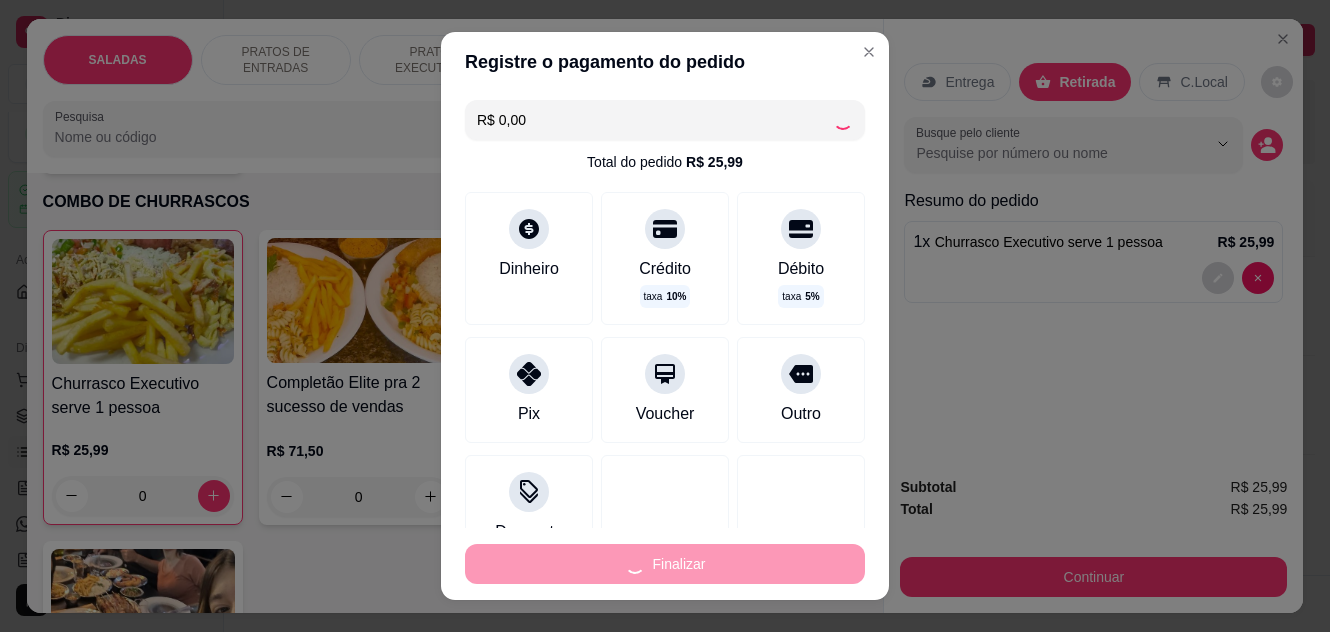 type on "-R$ 25,99" 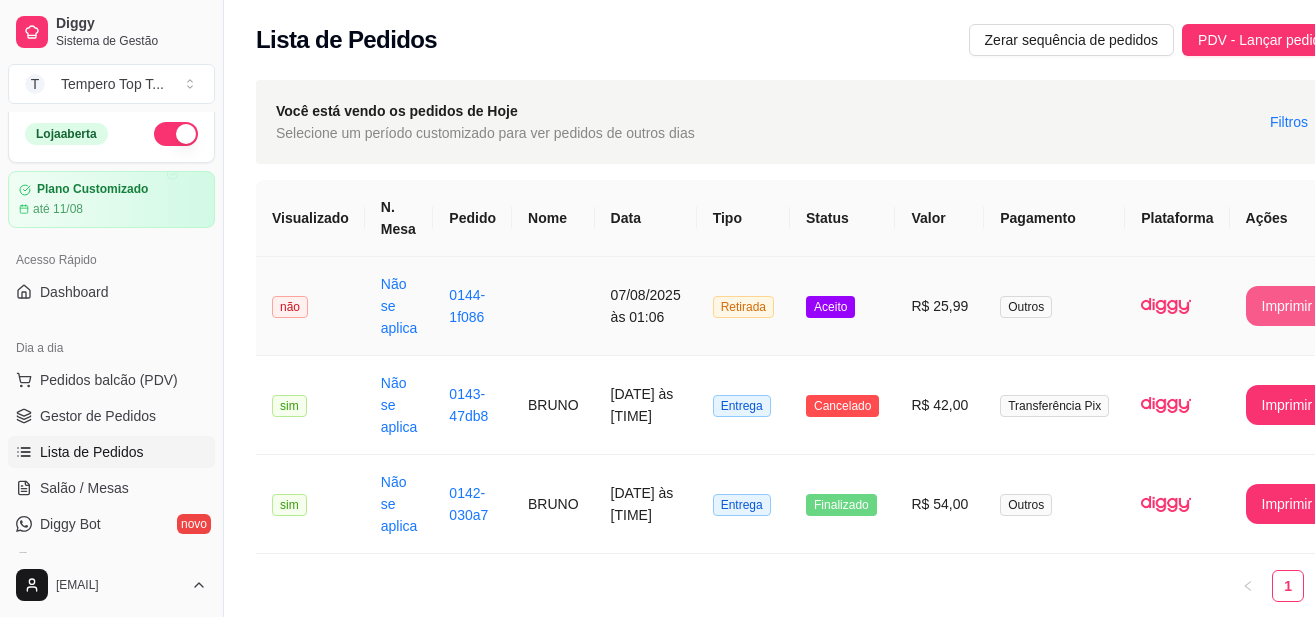 click on "Imprimir" at bounding box center (1287, 306) 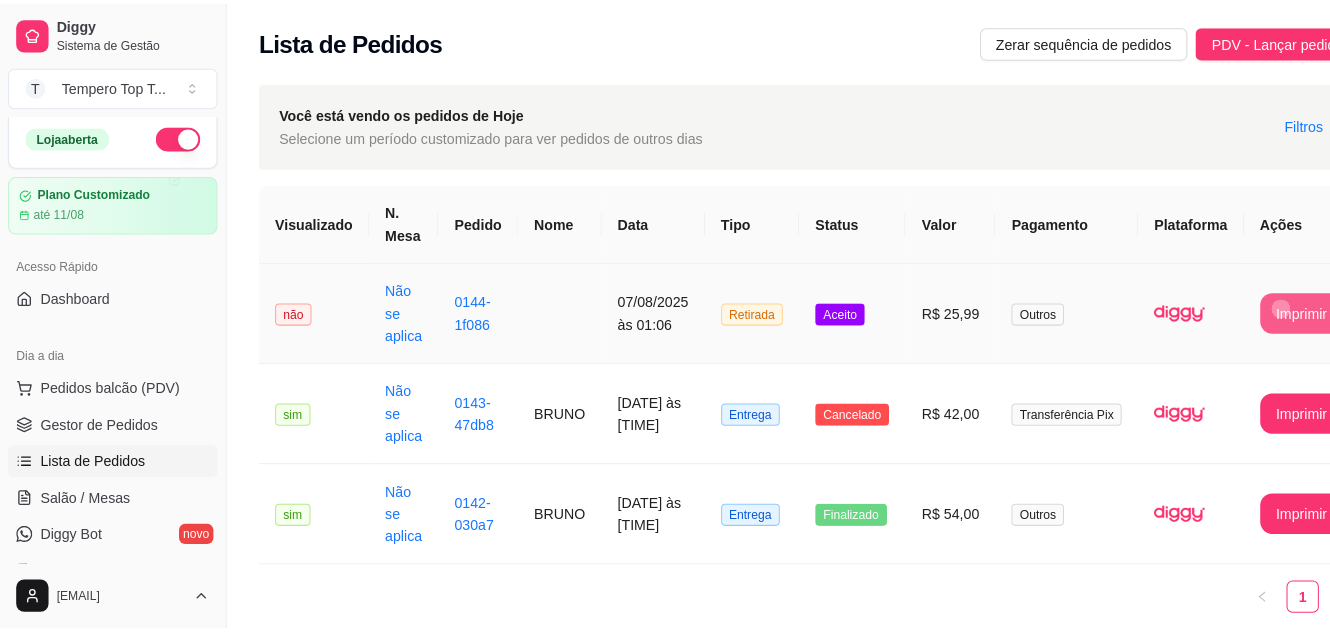 scroll, scrollTop: 0, scrollLeft: 0, axis: both 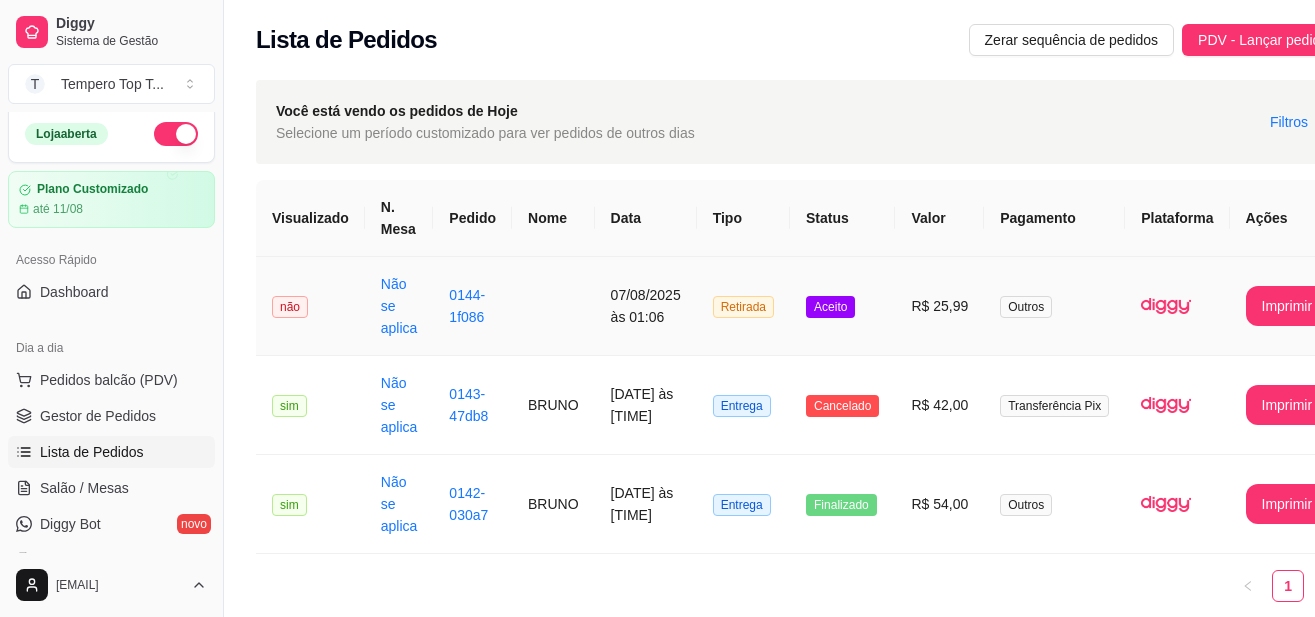 click on "Aceito" at bounding box center (842, 306) 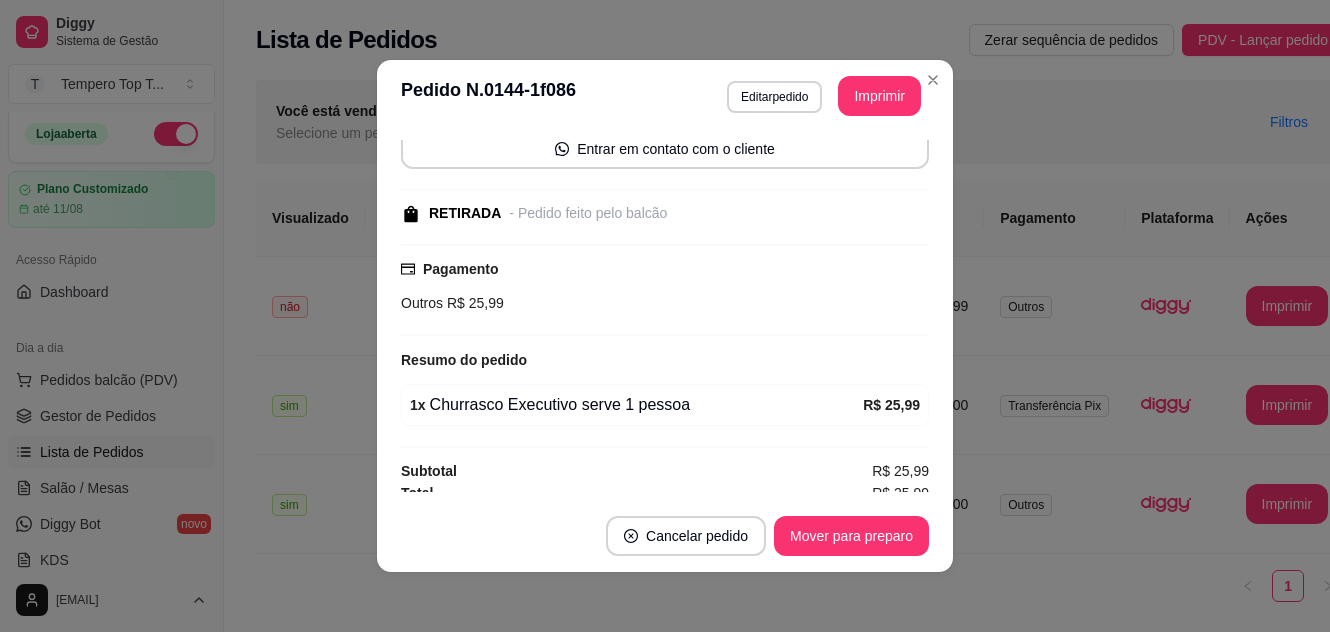 scroll, scrollTop: 165, scrollLeft: 0, axis: vertical 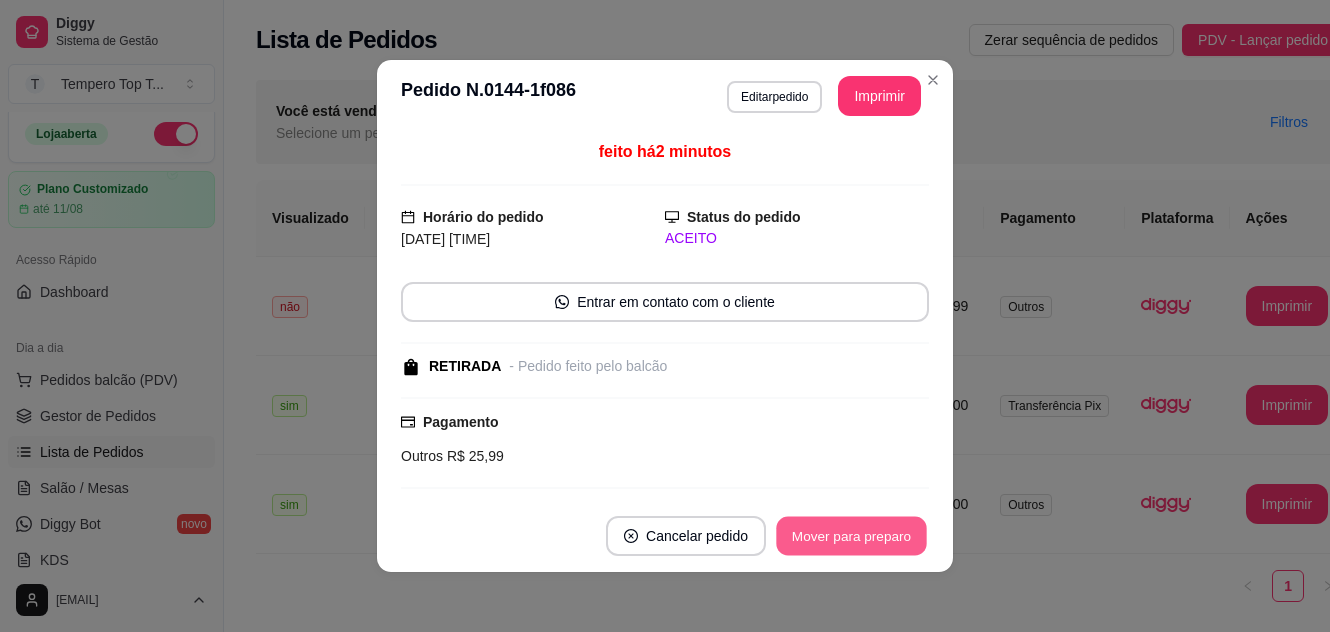 click on "Mover para preparo" at bounding box center [851, 536] 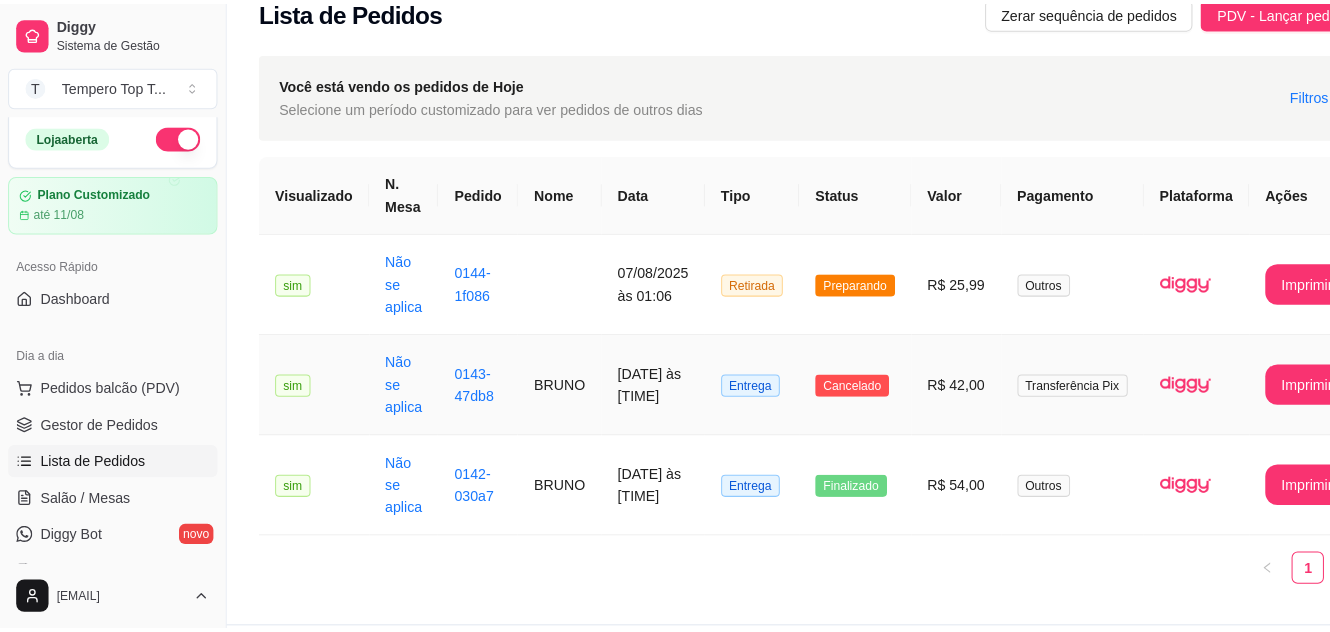 scroll, scrollTop: 0, scrollLeft: 0, axis: both 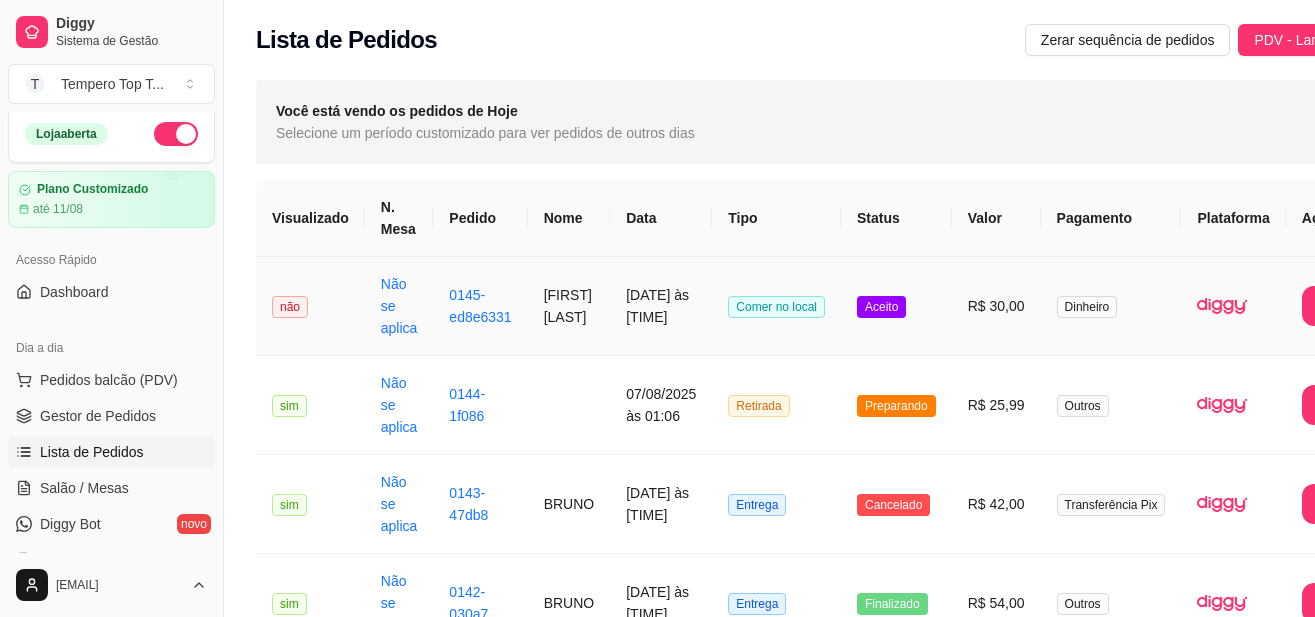 click on "Aceito" at bounding box center [896, 306] 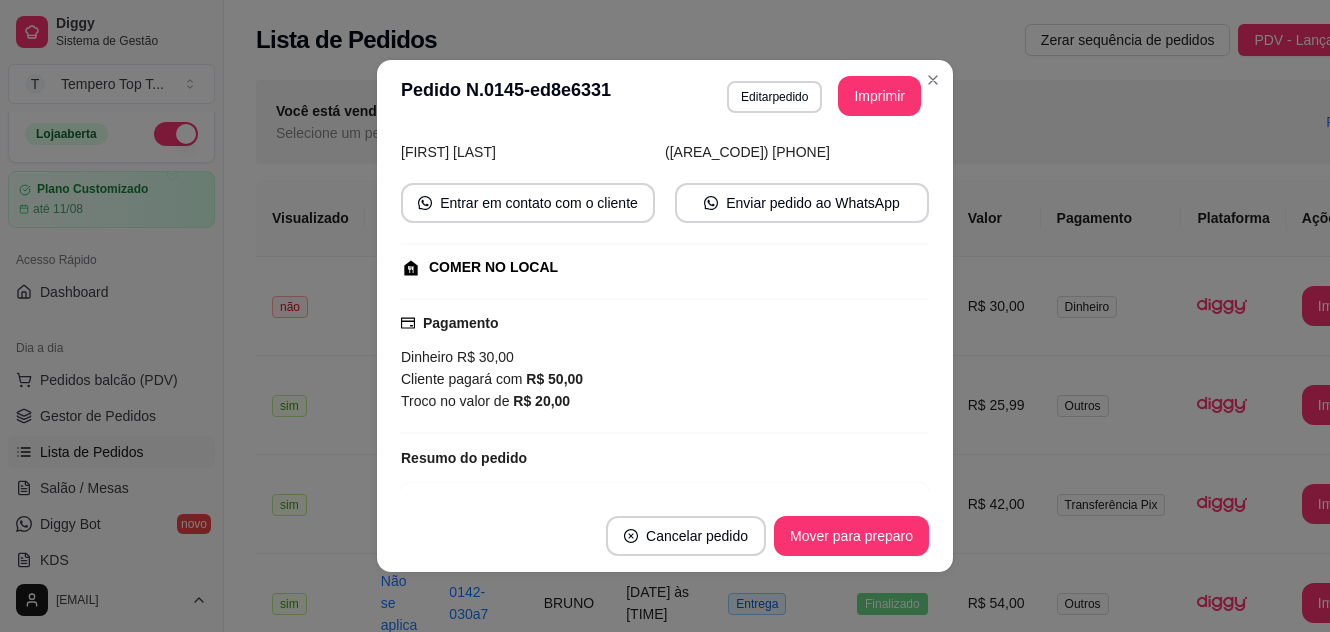 scroll, scrollTop: 337, scrollLeft: 0, axis: vertical 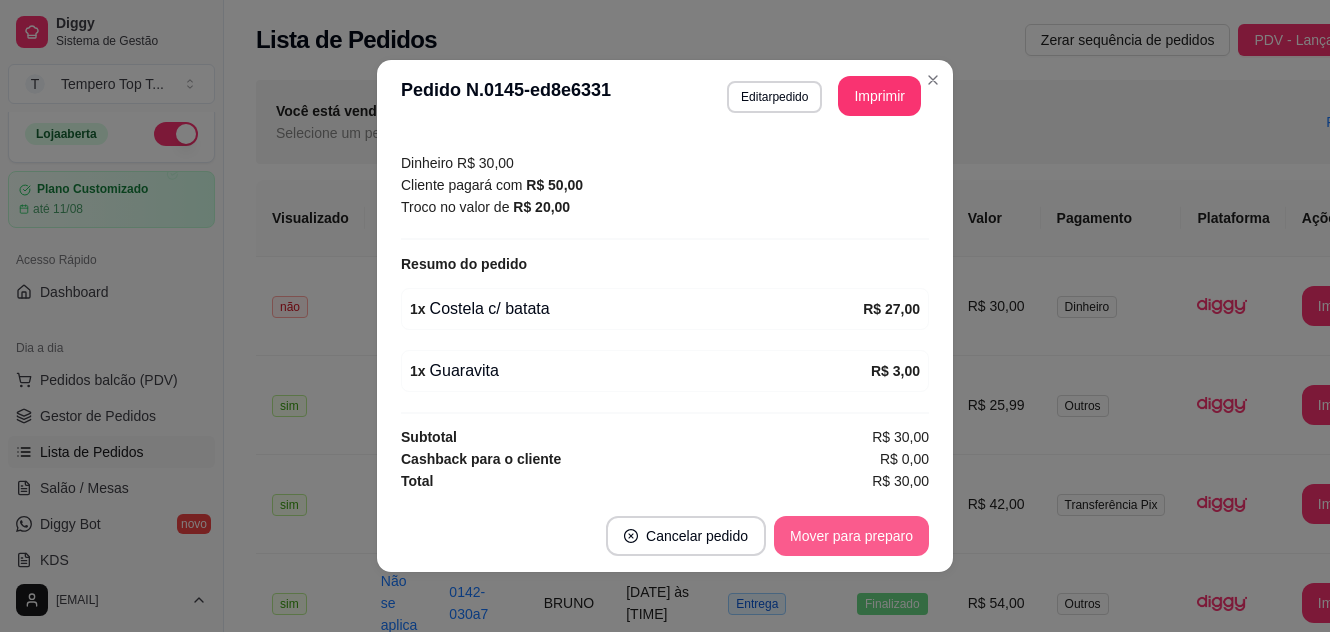 click on "Mover para preparo" at bounding box center [851, 536] 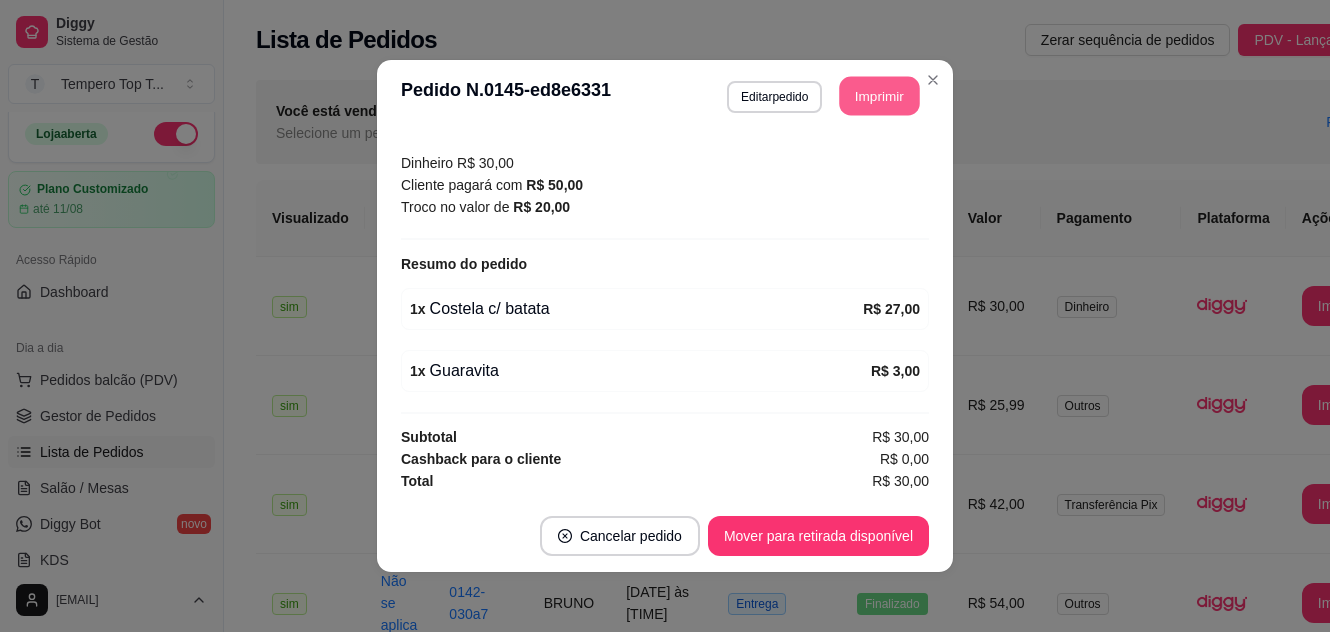 click on "Imprimir" at bounding box center [880, 96] 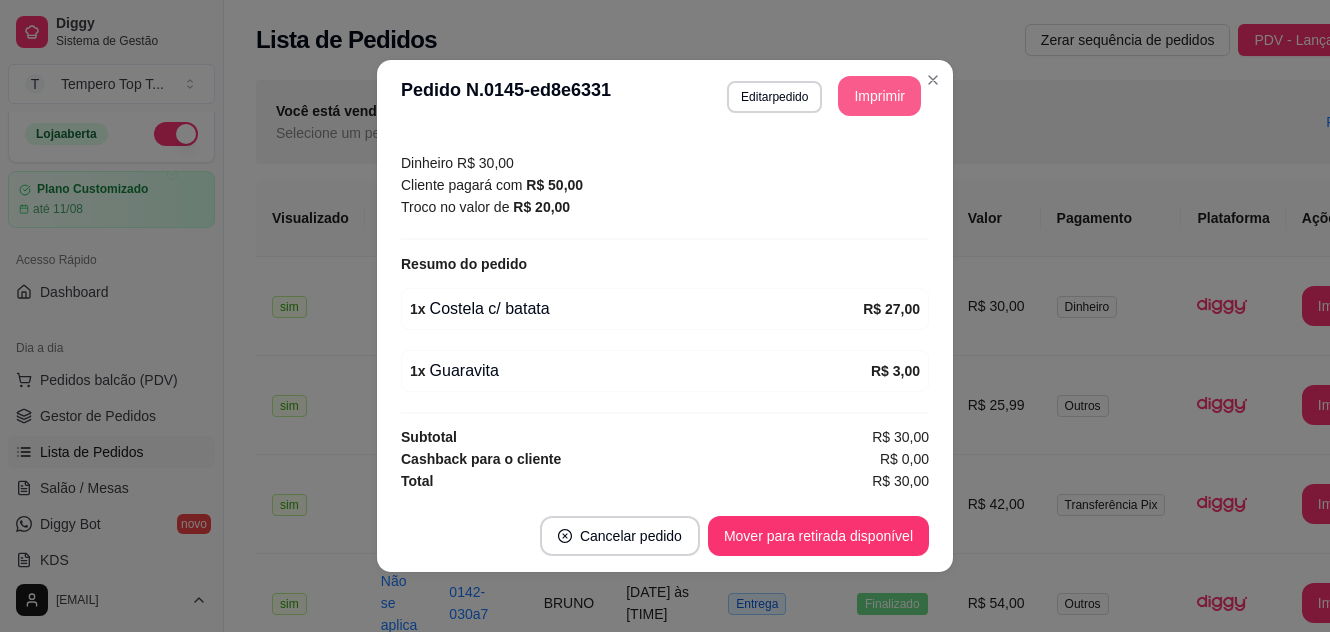 scroll, scrollTop: 0, scrollLeft: 0, axis: both 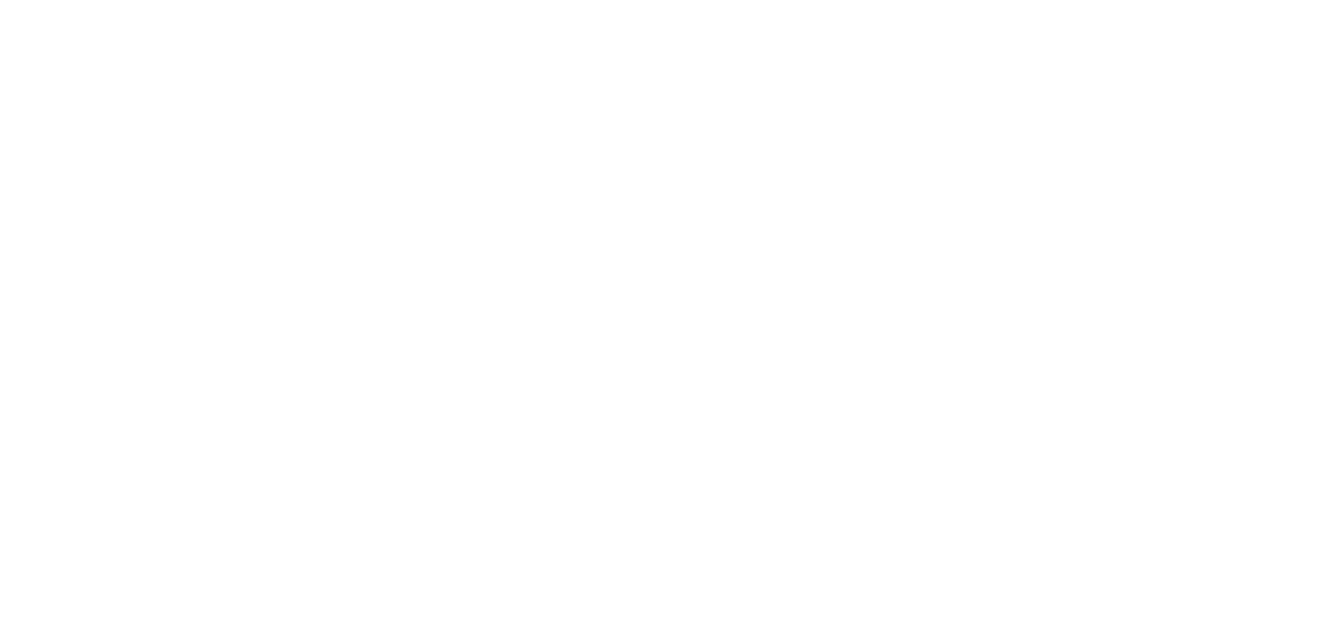 click at bounding box center [387, 316] 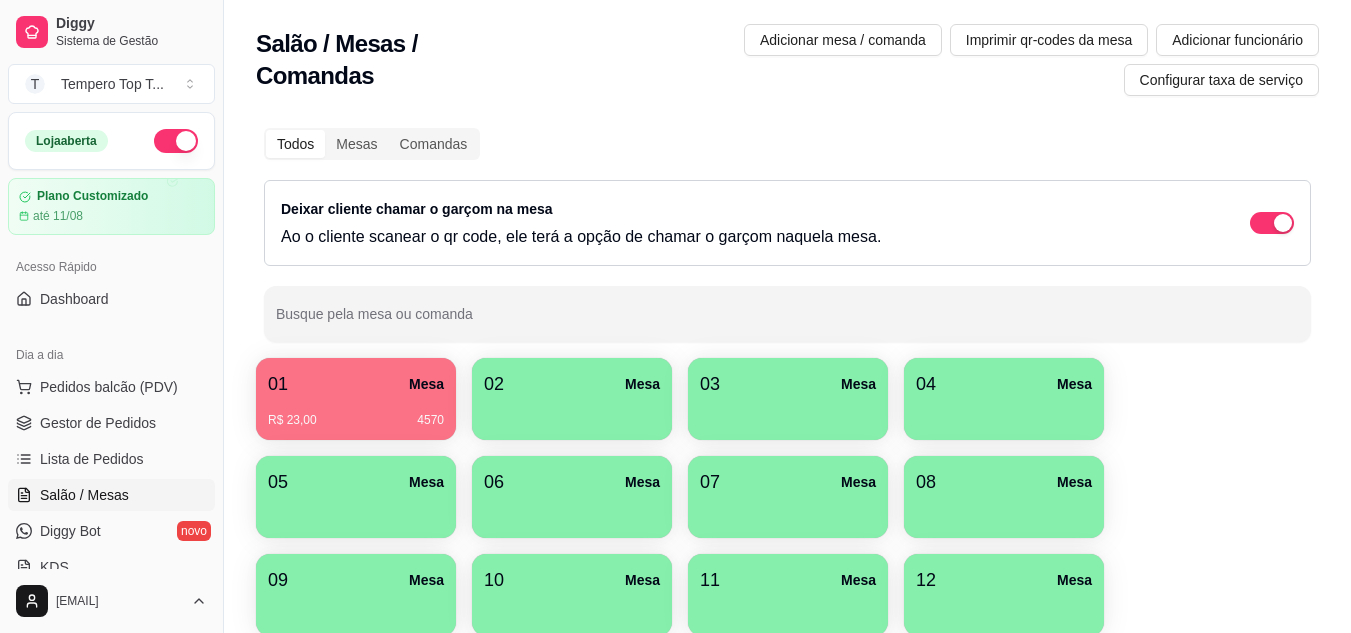 scroll, scrollTop: 0, scrollLeft: 0, axis: both 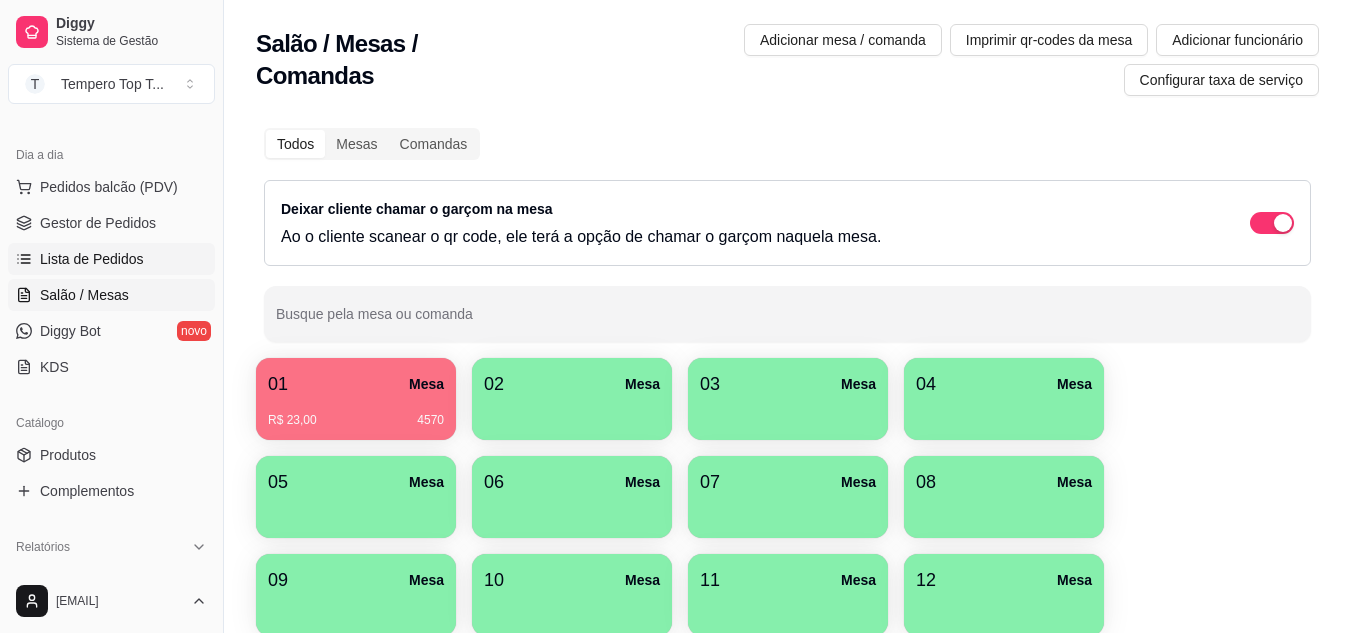 click on "Lista de Pedidos" at bounding box center (92, 259) 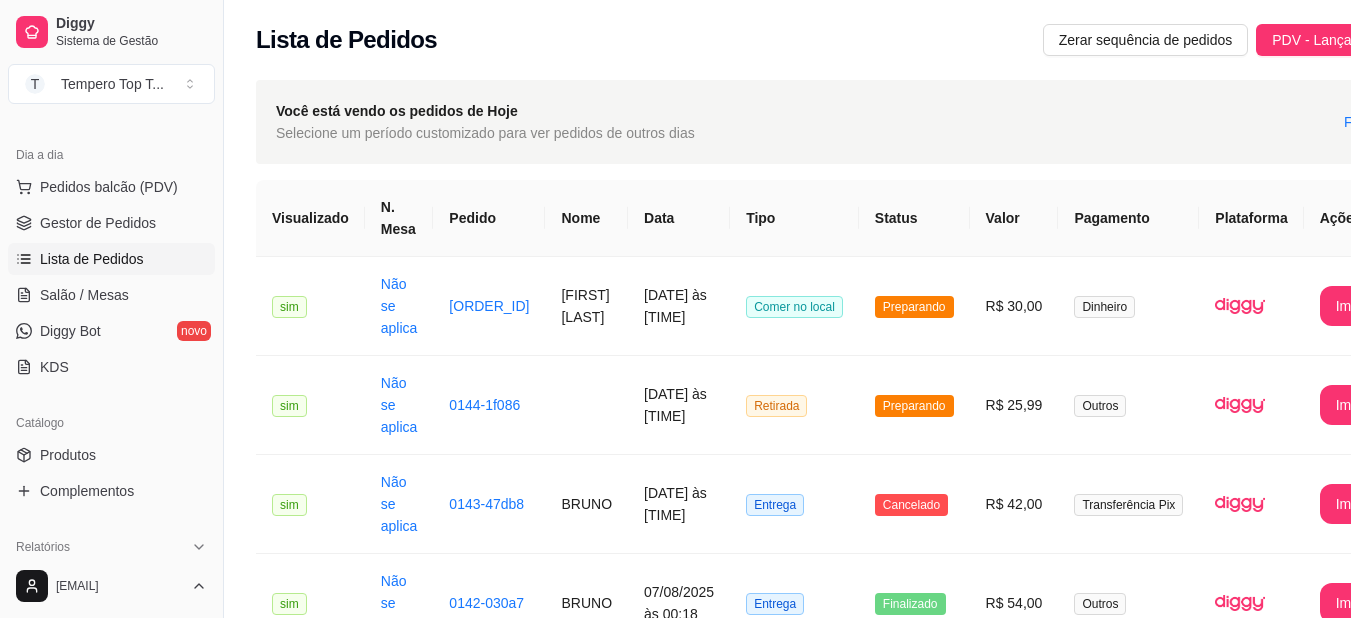click on "Lista de Pedidos" at bounding box center [92, 259] 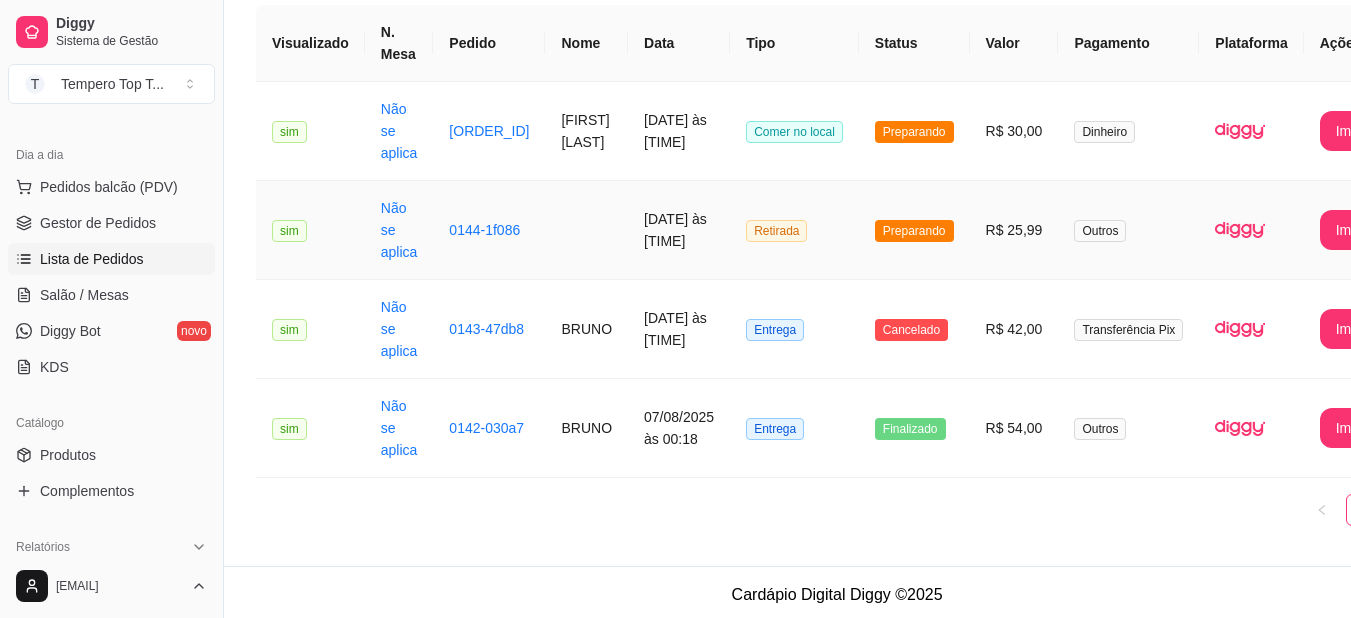 scroll, scrollTop: 180, scrollLeft: 0, axis: vertical 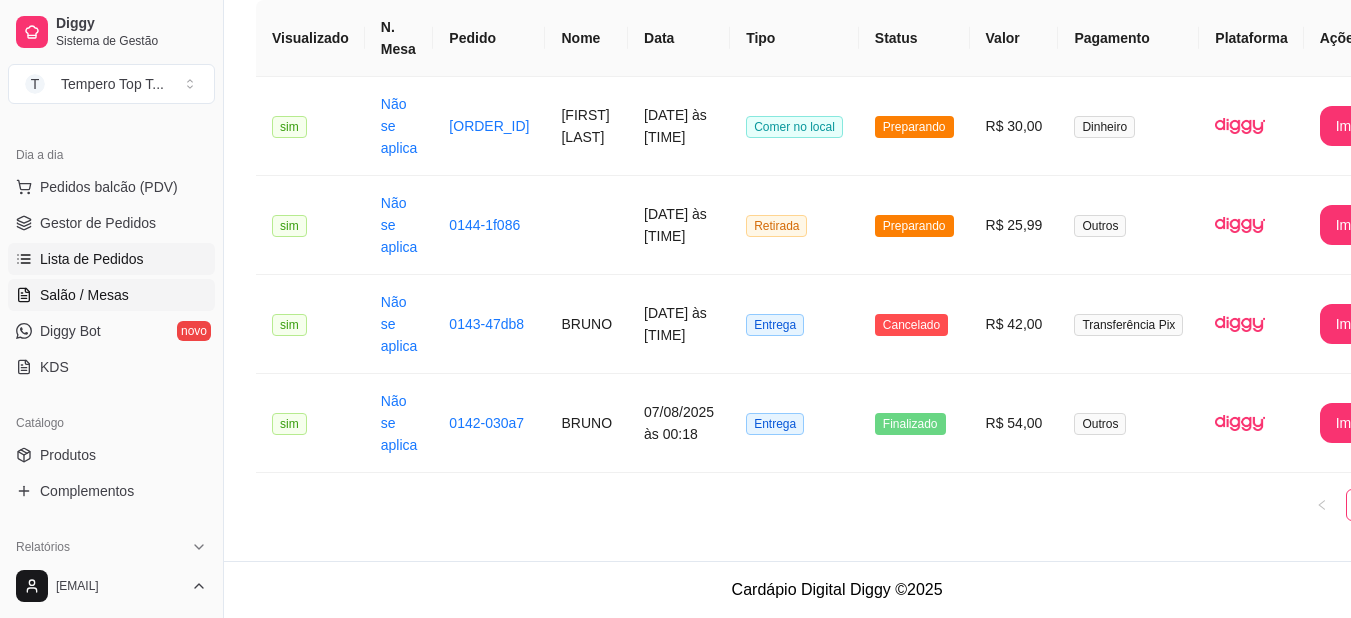 click on "Salão / Mesas" at bounding box center [111, 295] 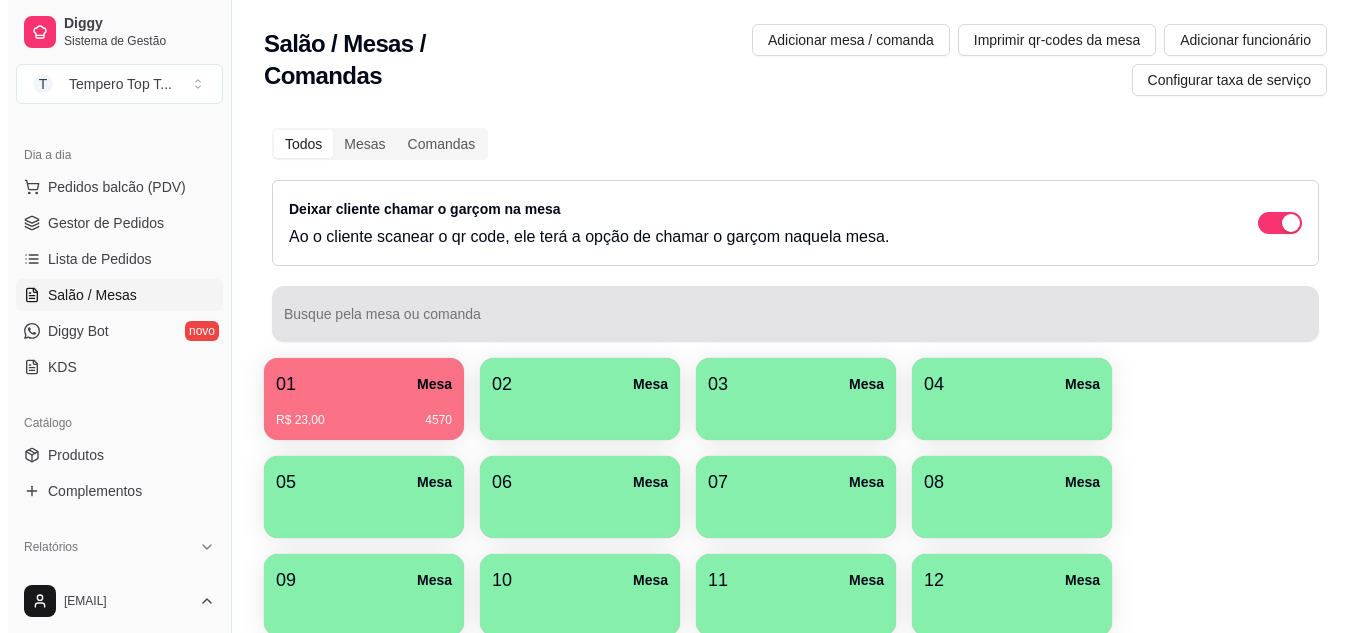 scroll, scrollTop: 84, scrollLeft: 0, axis: vertical 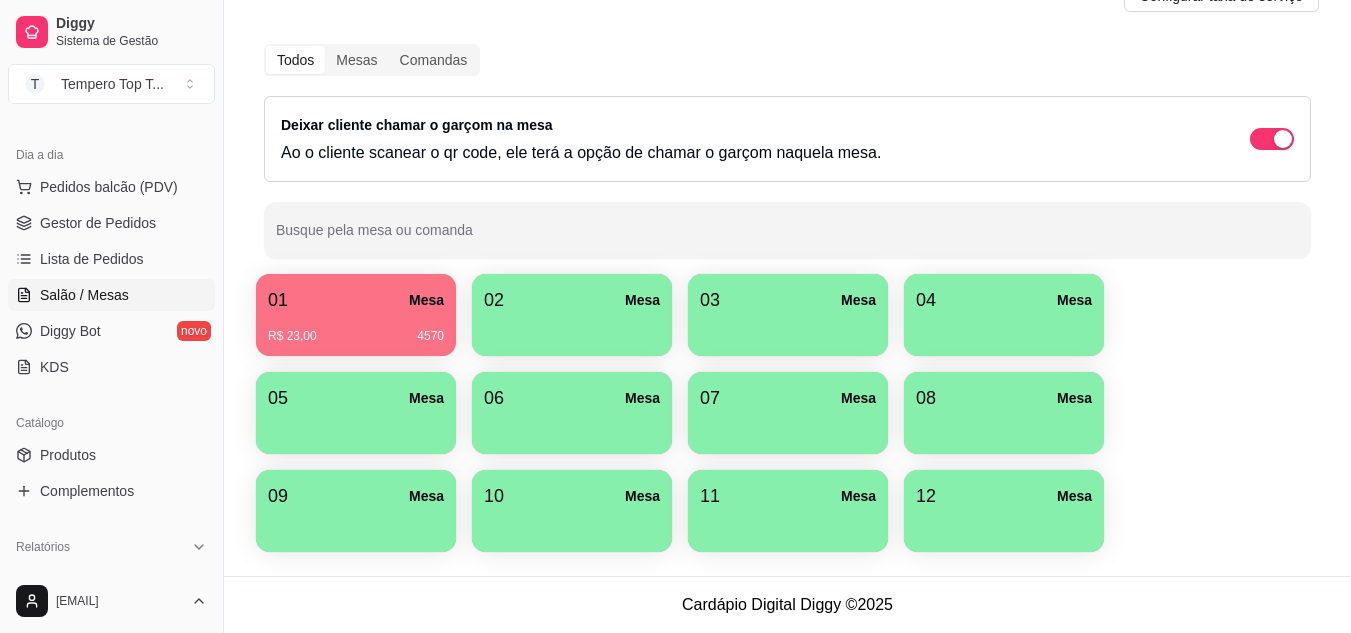 click on "R$ 23,00 4570" at bounding box center (356, 329) 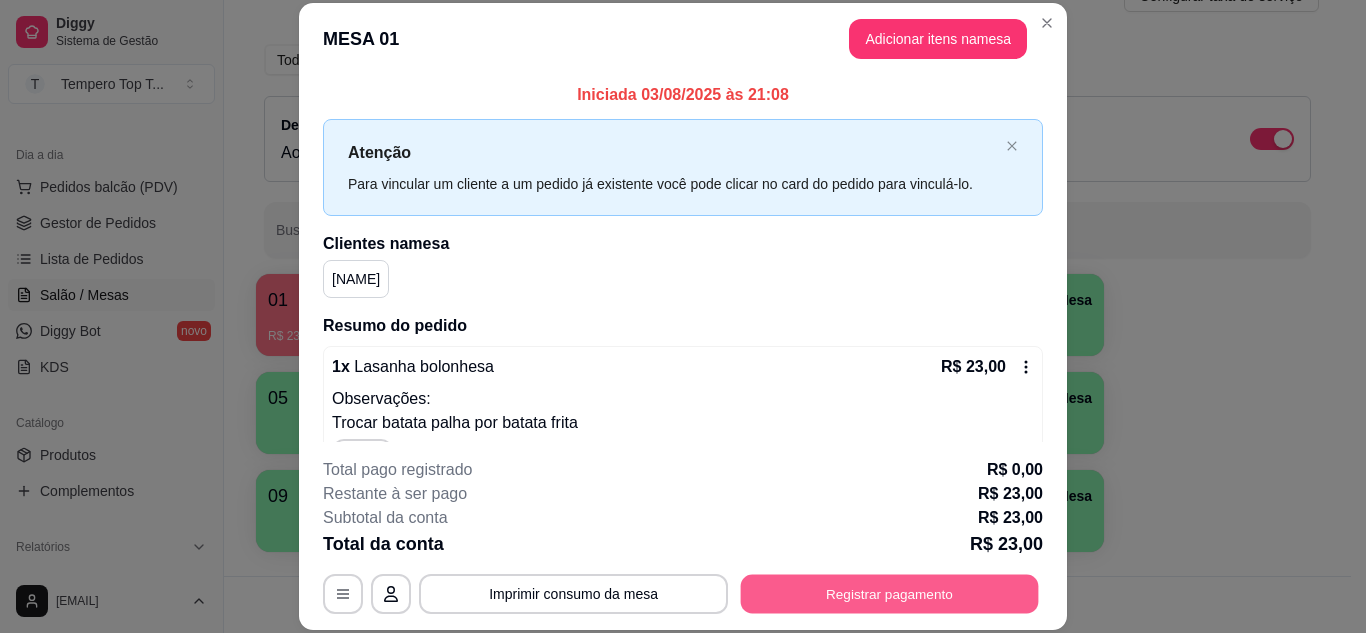click on "Registrar pagamento" at bounding box center (890, 593) 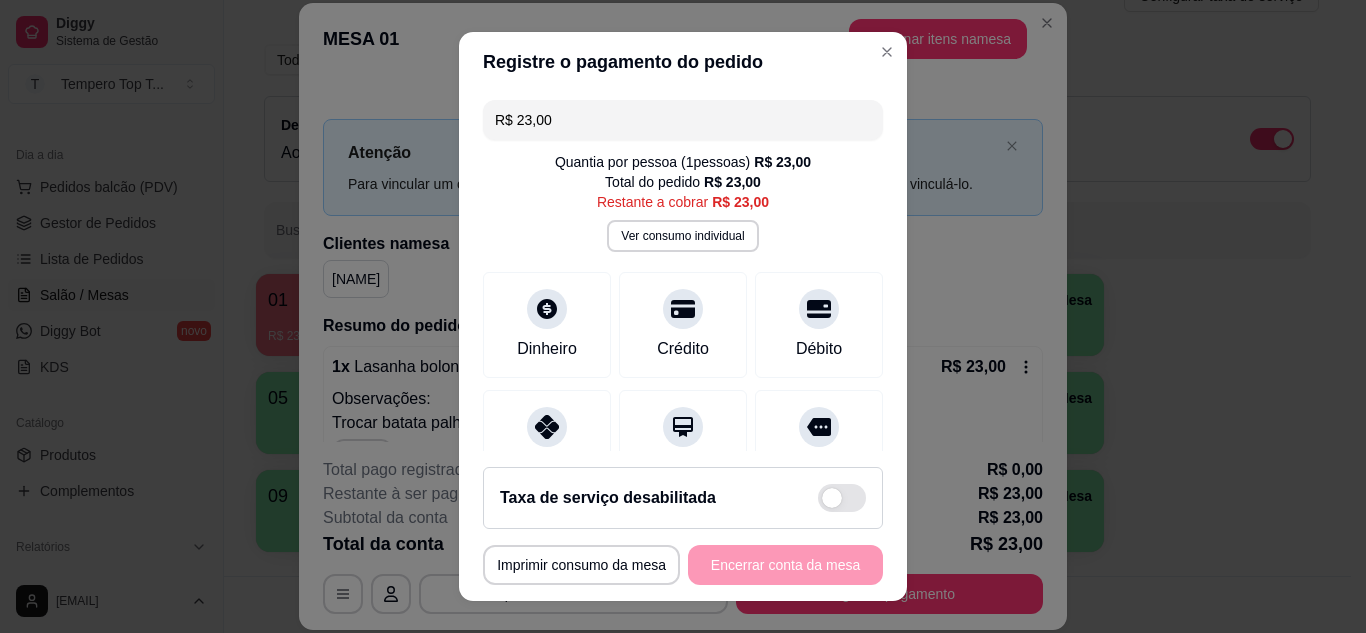 drag, startPoint x: 784, startPoint y: 435, endPoint x: 789, endPoint y: 495, distance: 60.207973 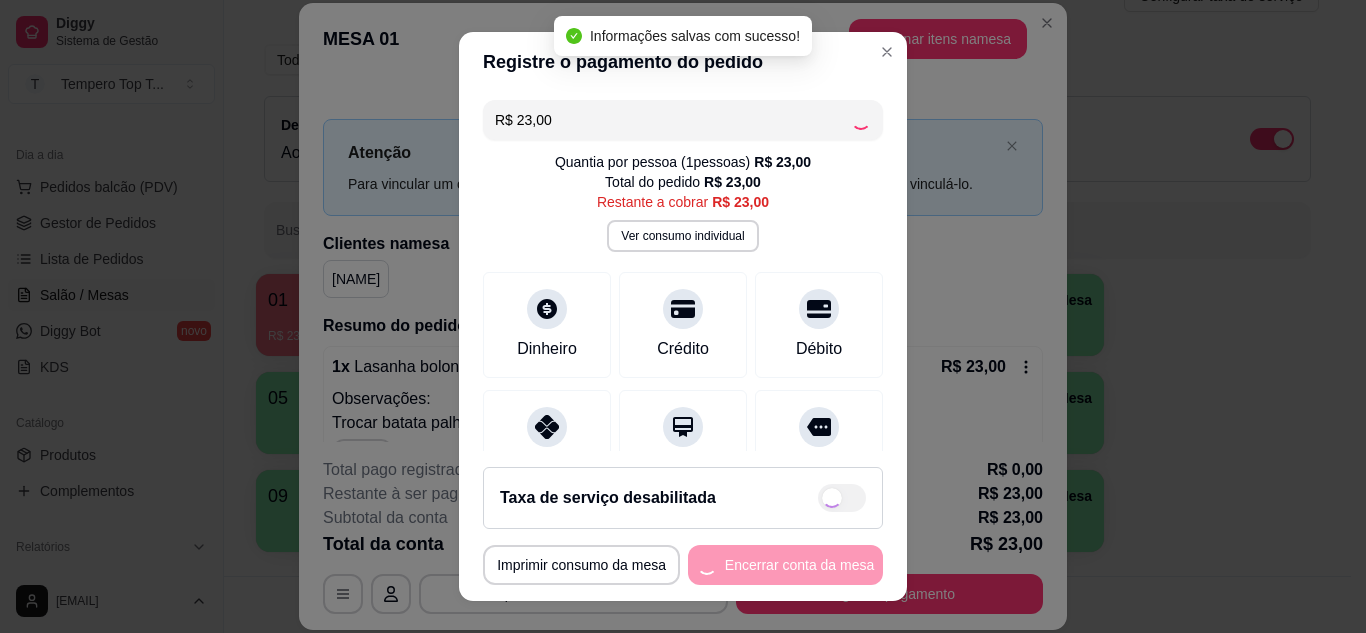 type on "R$ 0,00" 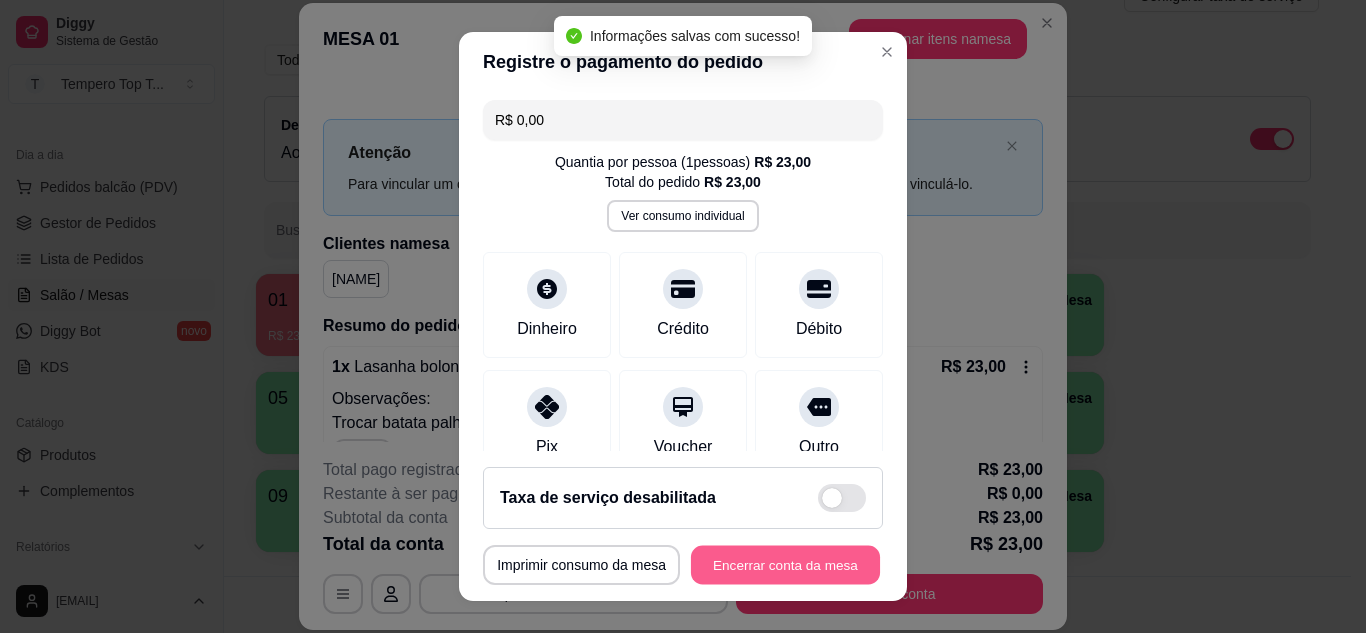 click on "Encerrar conta da mesa" at bounding box center [785, 565] 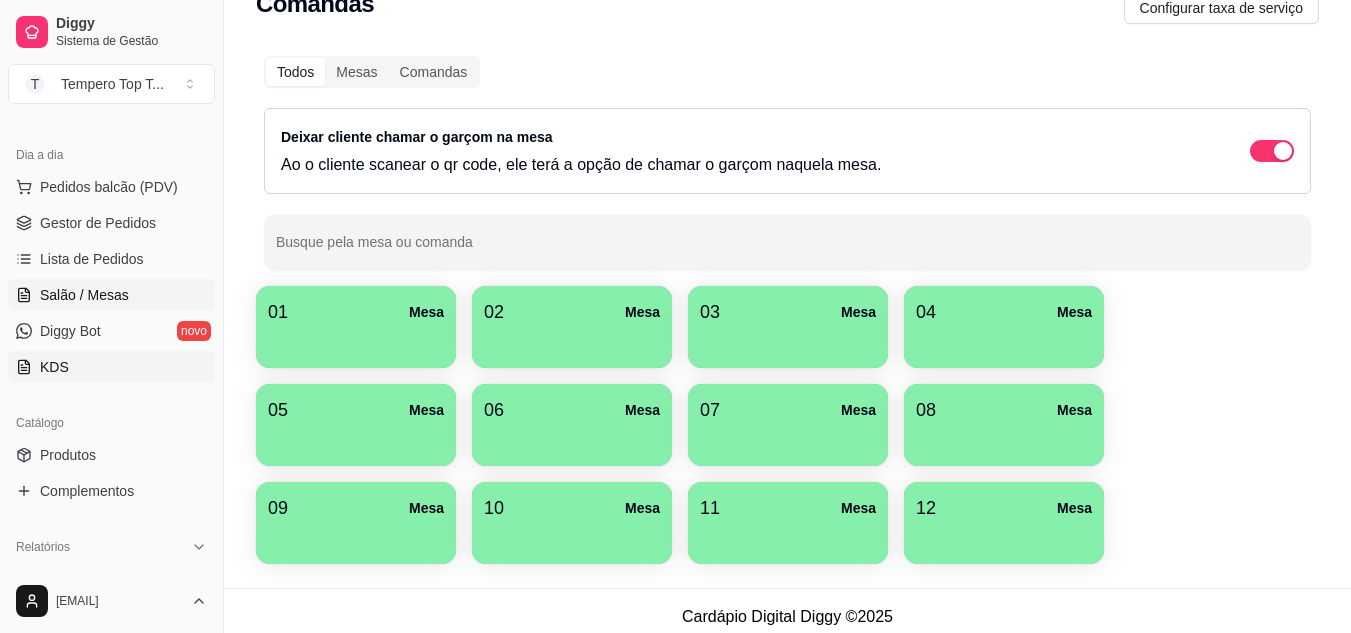 scroll, scrollTop: 84, scrollLeft: 0, axis: vertical 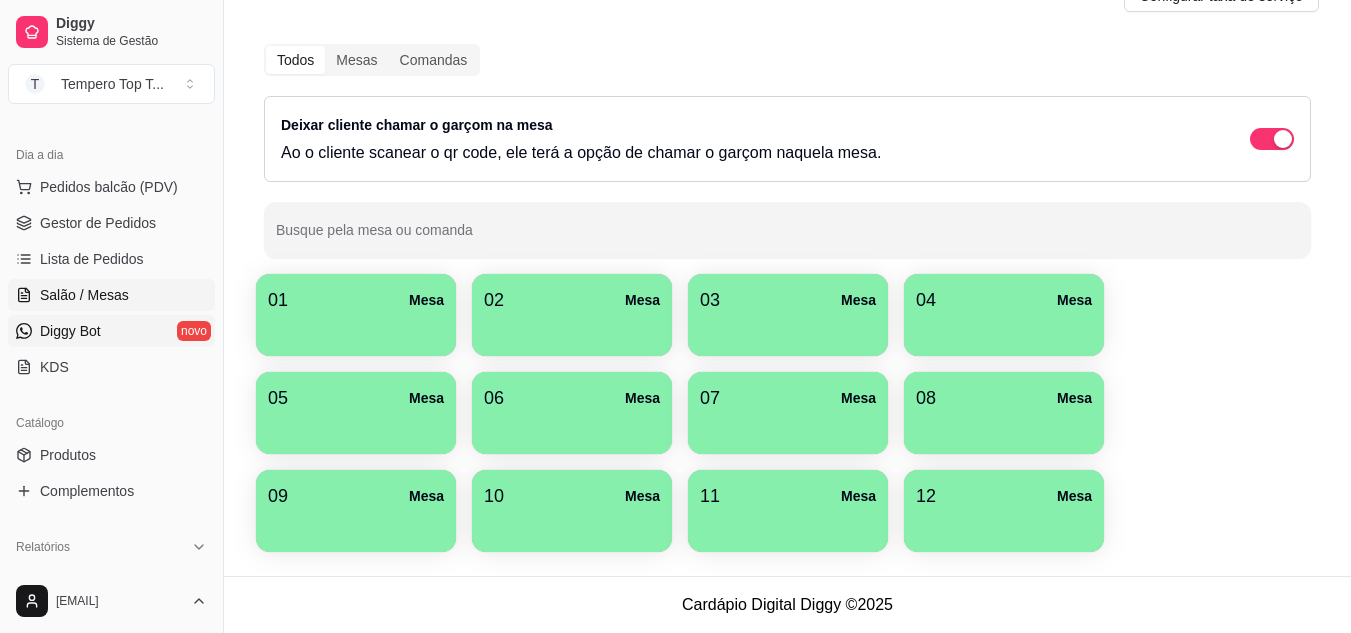 click on "Diggy Bot novo" at bounding box center [111, 331] 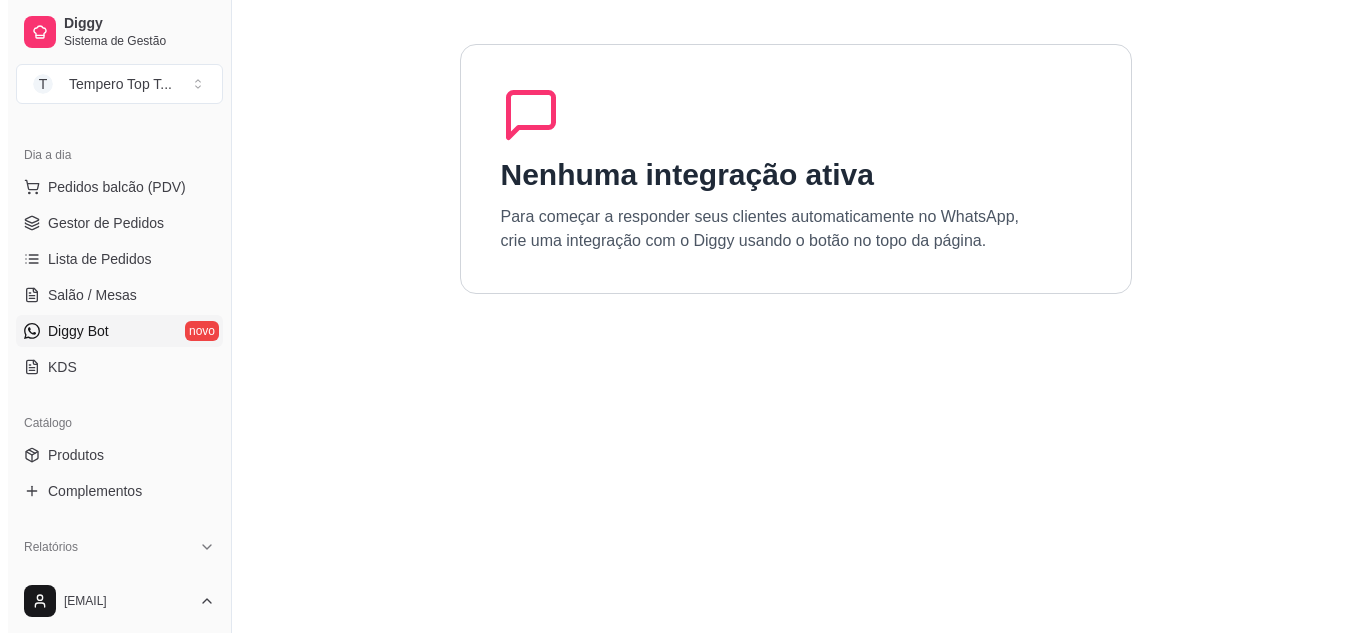 scroll, scrollTop: 0, scrollLeft: 0, axis: both 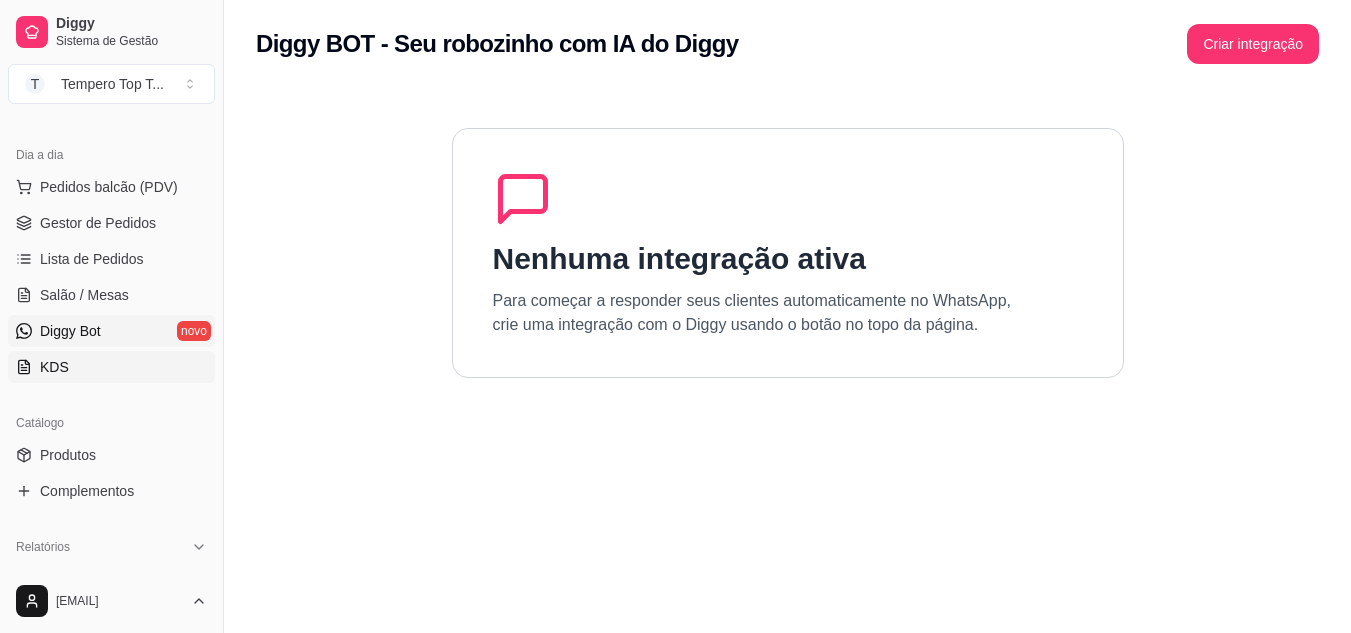 click on "KDS" at bounding box center [111, 367] 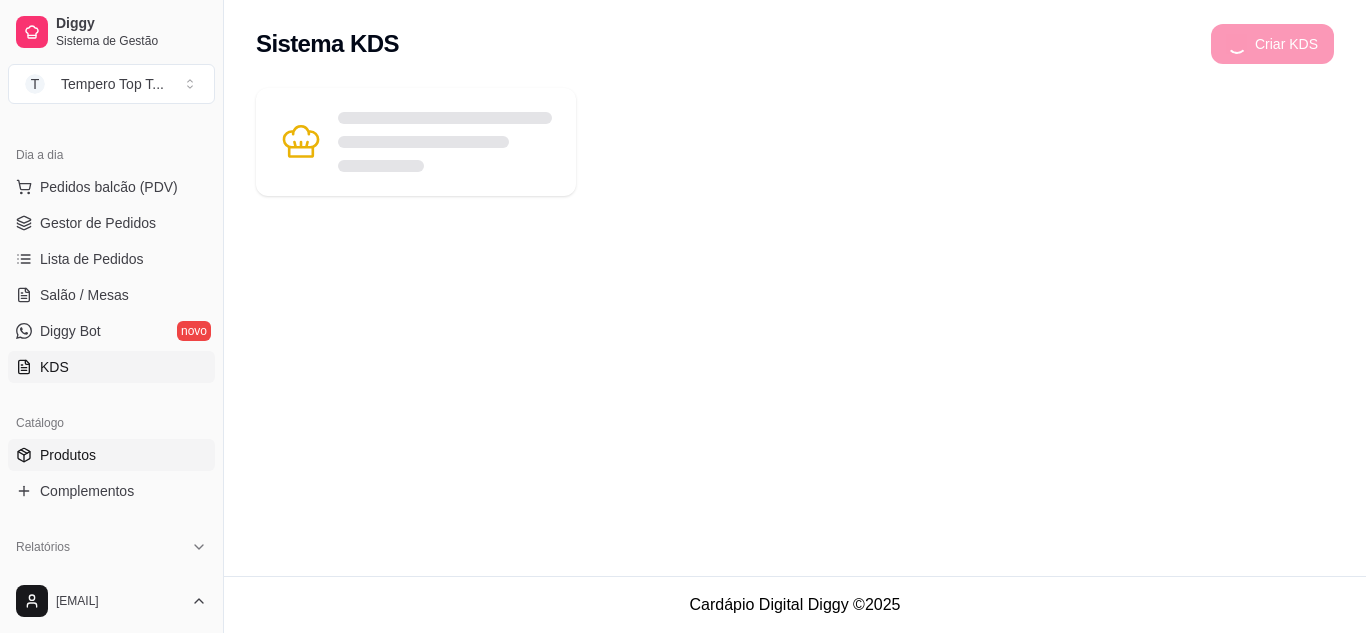 click on "Produtos" at bounding box center [111, 455] 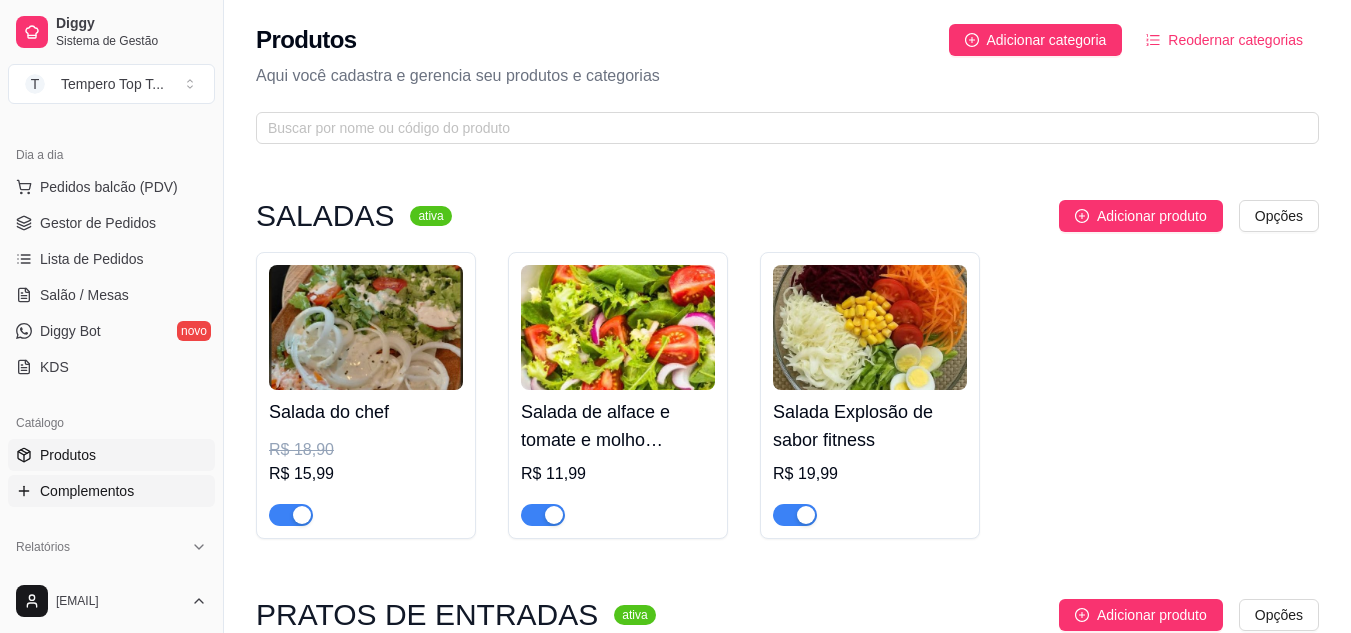 click on "Complementos" at bounding box center (111, 491) 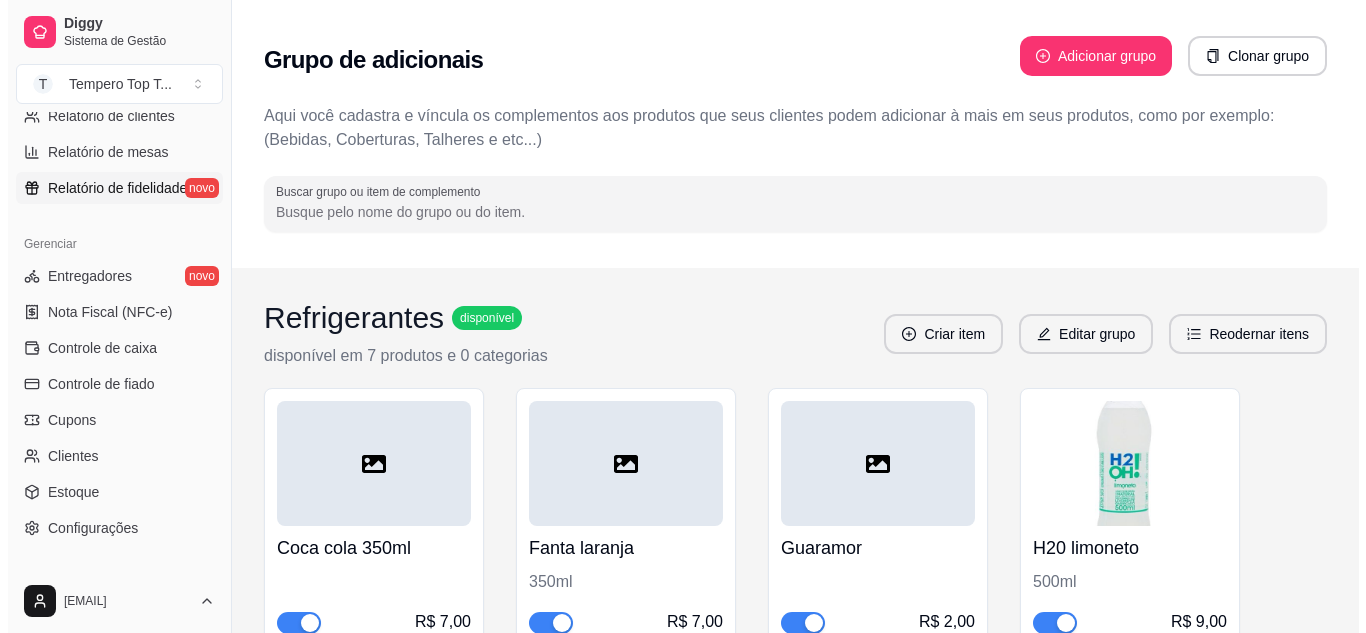 scroll, scrollTop: 700, scrollLeft: 0, axis: vertical 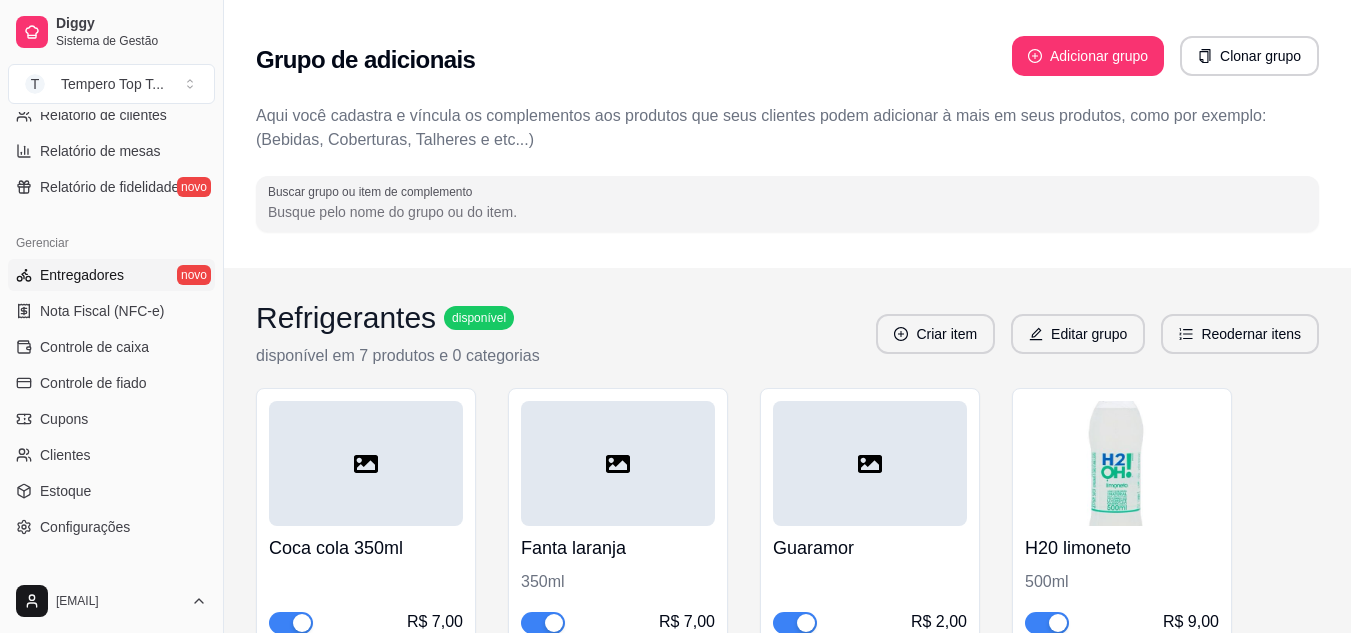 click on "Entregadores" at bounding box center [82, 275] 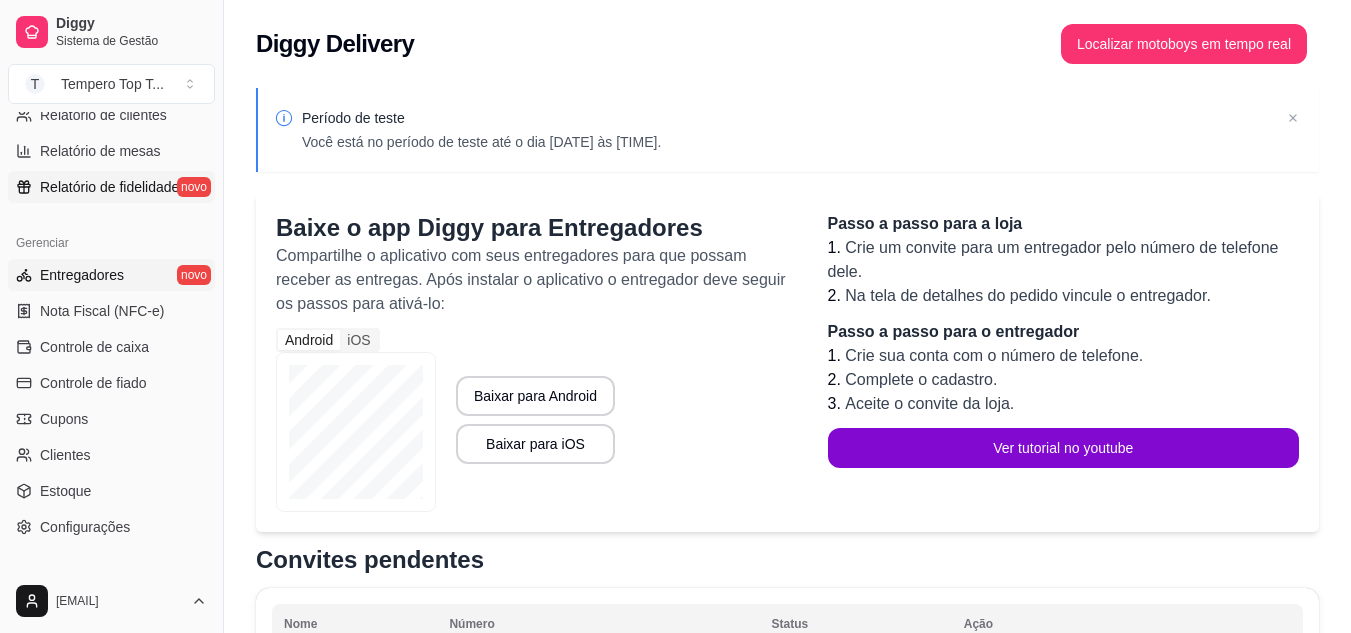 click on "Relatório de fidelidade" at bounding box center [109, 187] 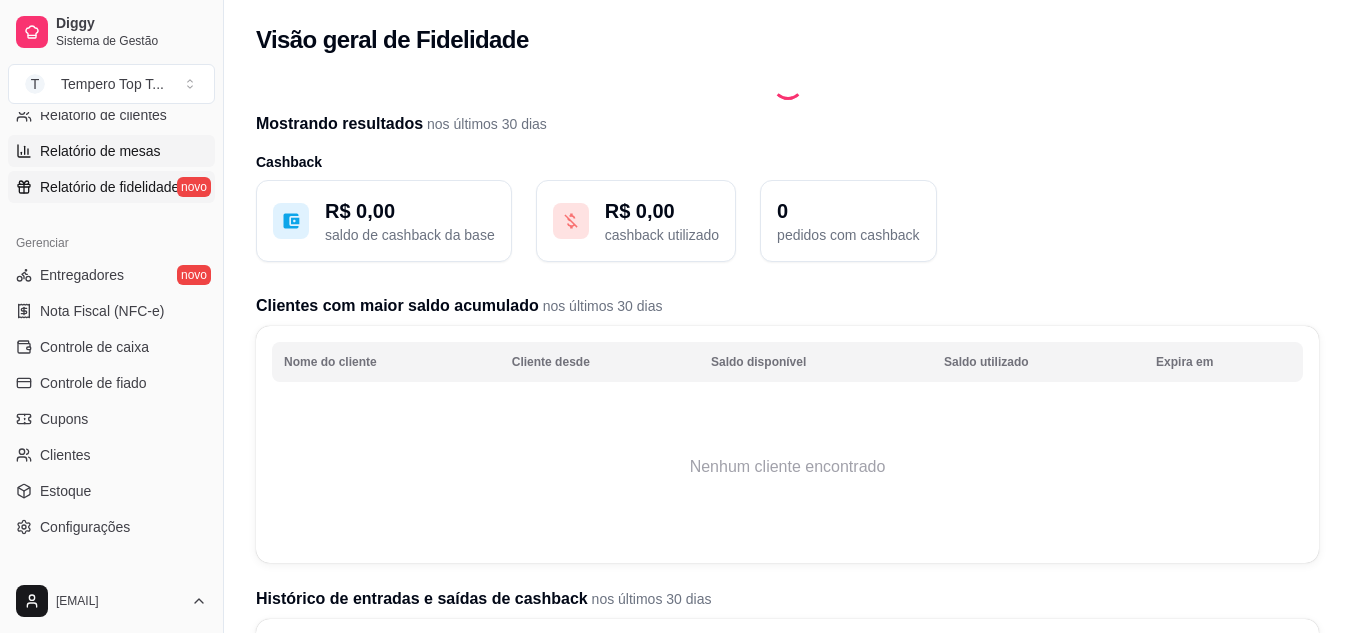 click on "Relatório de mesas" at bounding box center (100, 151) 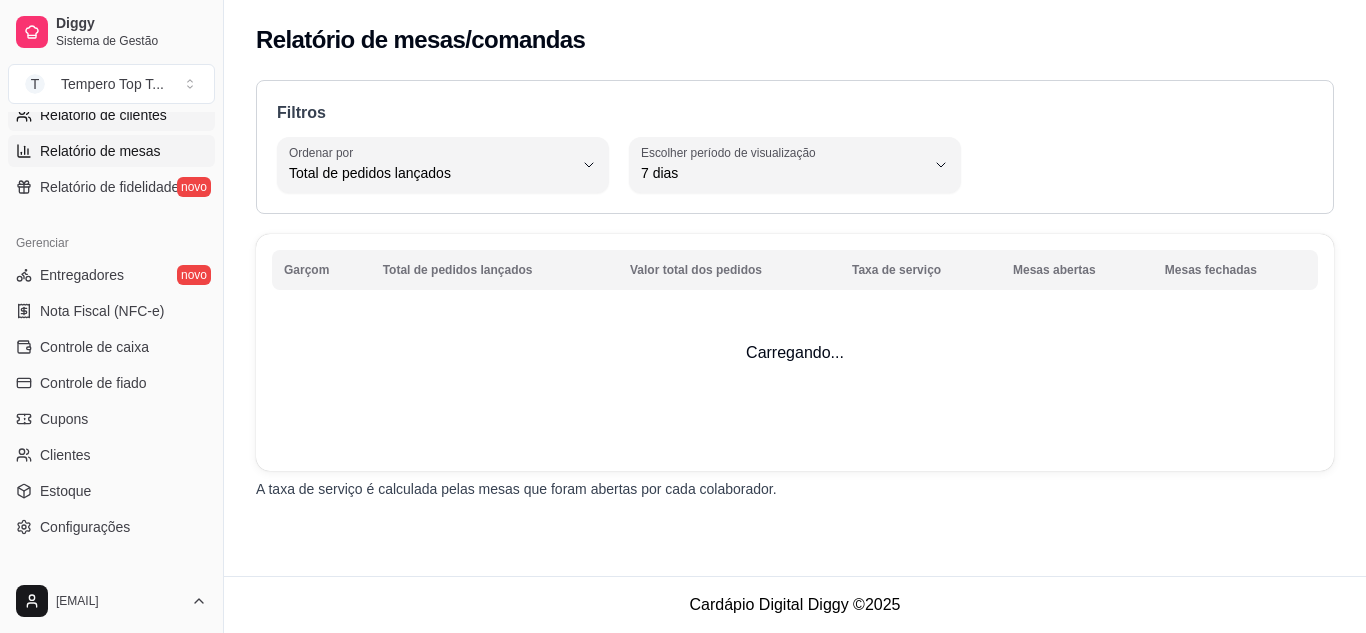 click on "Relatório de clientes" at bounding box center (103, 115) 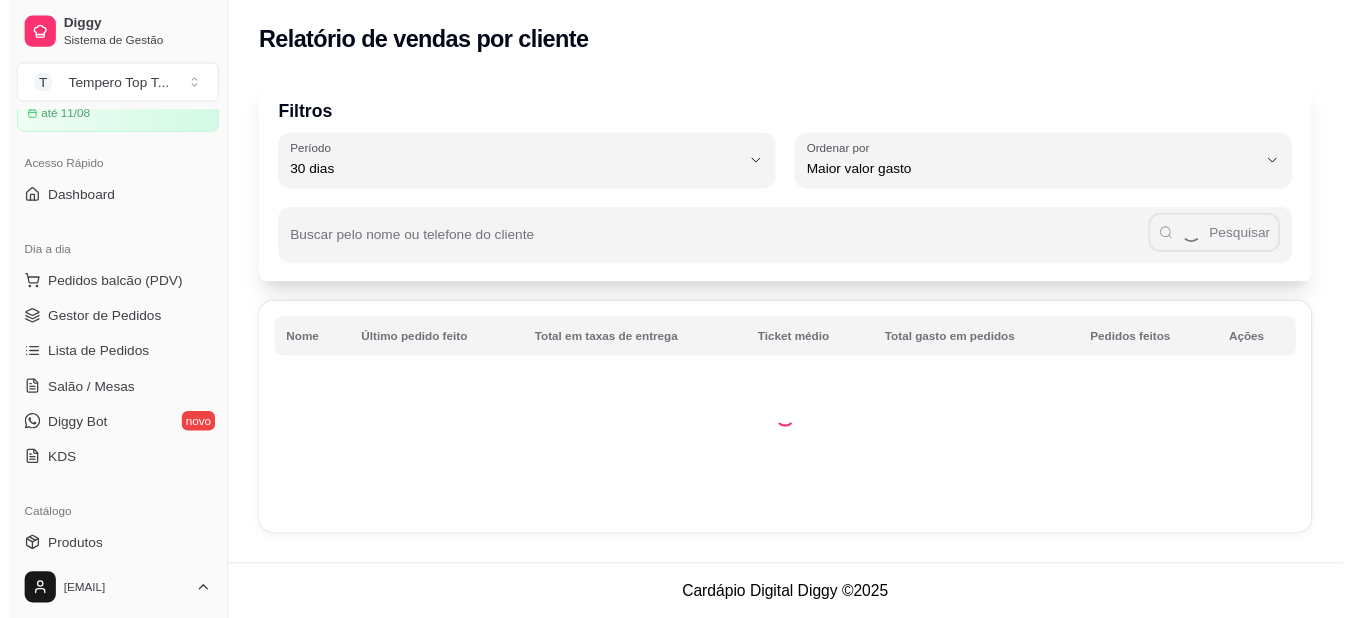 scroll, scrollTop: 0, scrollLeft: 0, axis: both 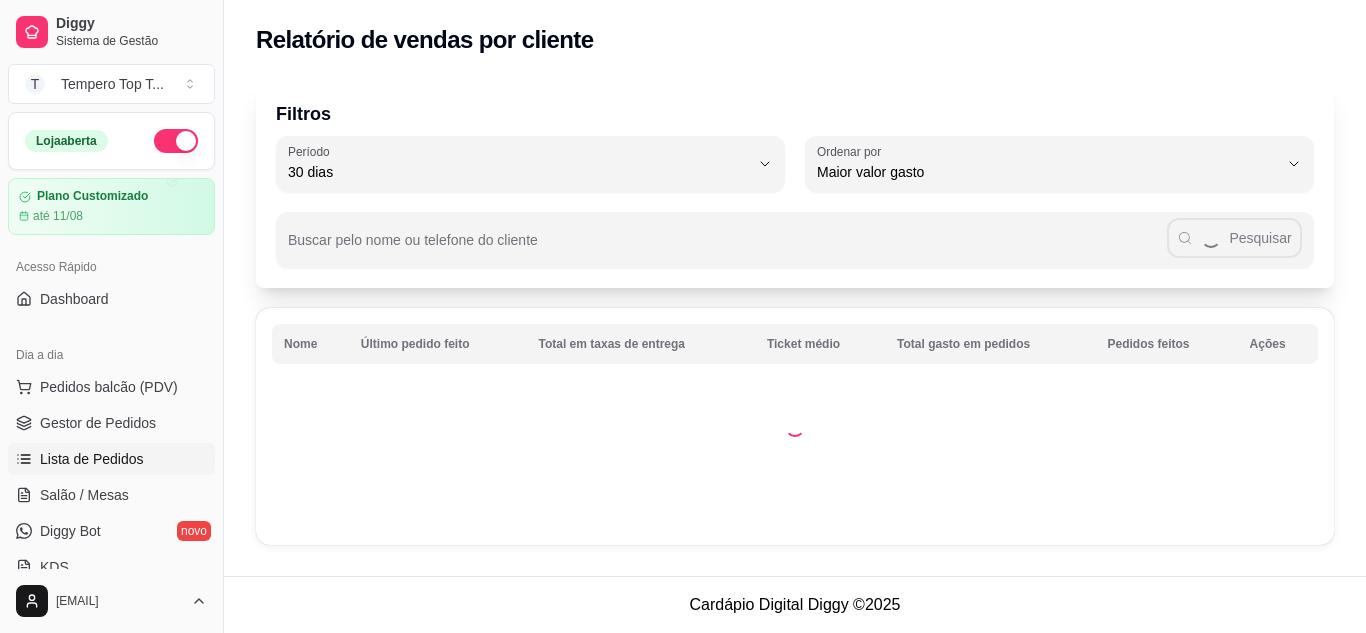 click on "Lista de Pedidos" at bounding box center [111, 459] 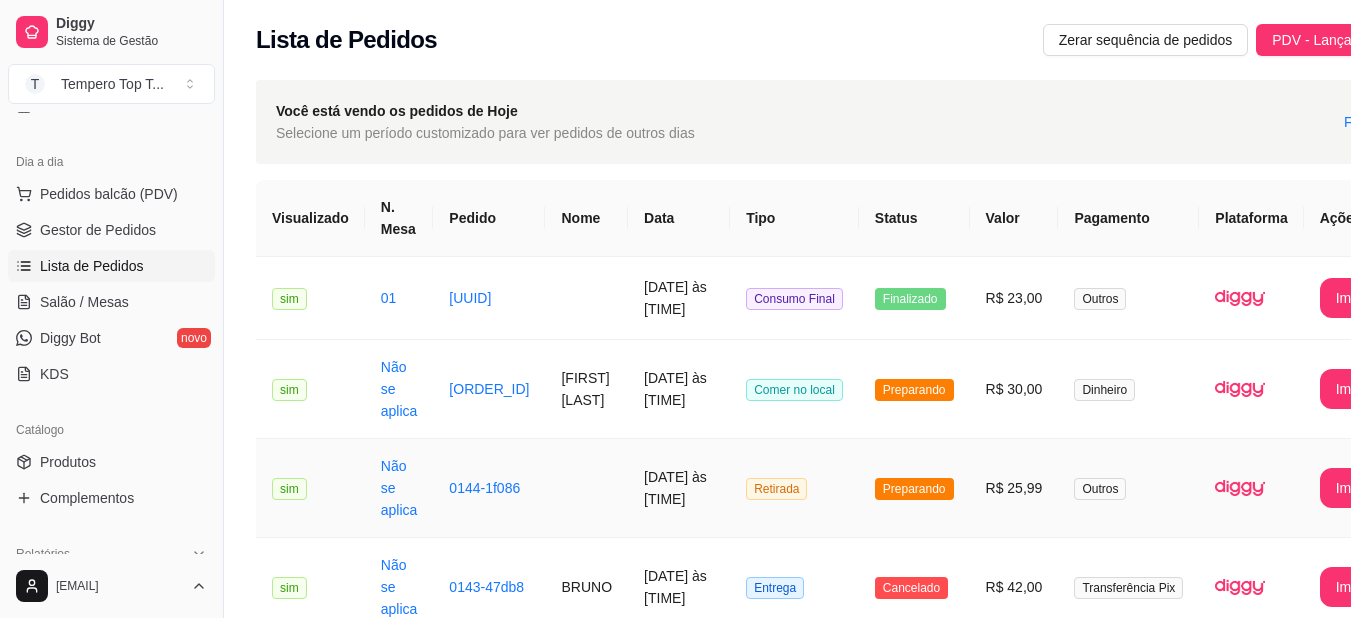 scroll, scrollTop: 200, scrollLeft: 0, axis: vertical 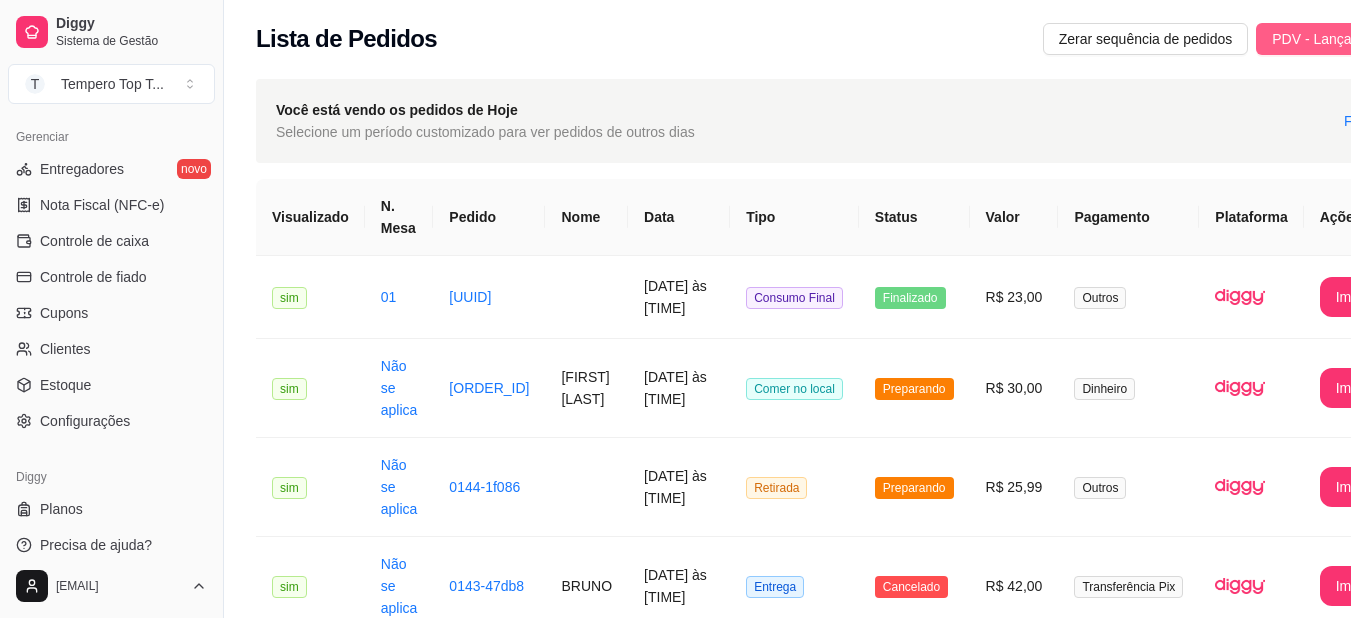click on "PDV - Lançar pedido" at bounding box center (1337, 39) 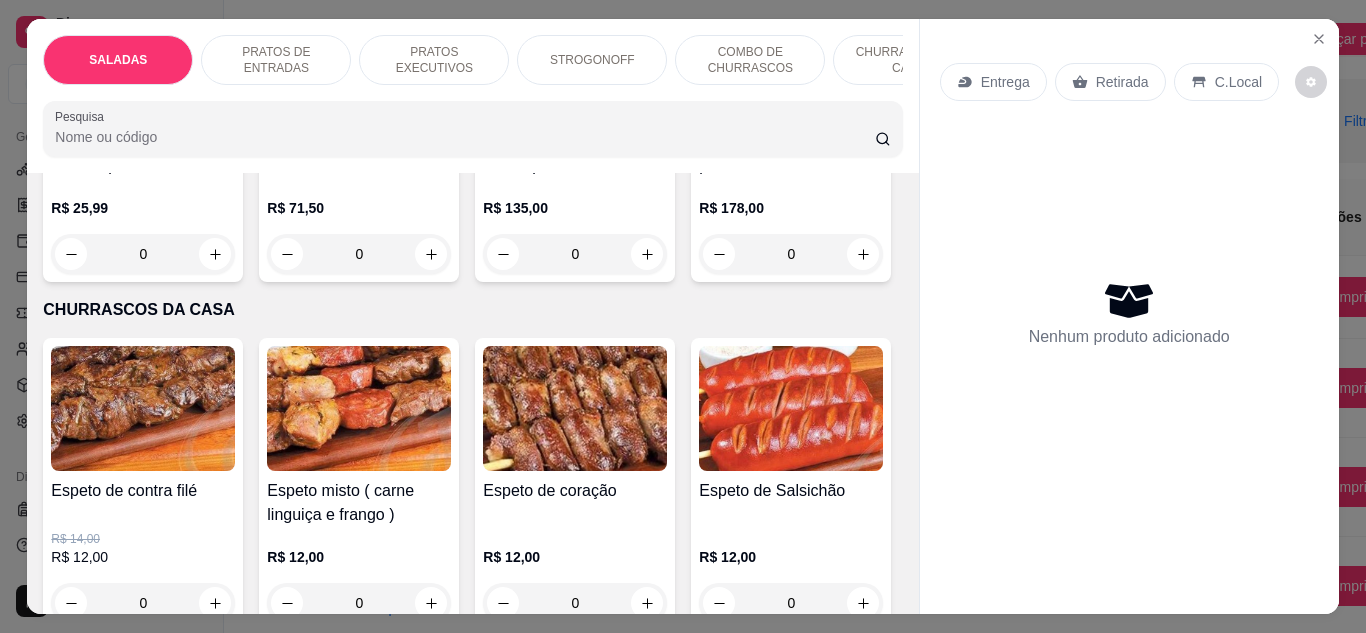 scroll, scrollTop: 2400, scrollLeft: 0, axis: vertical 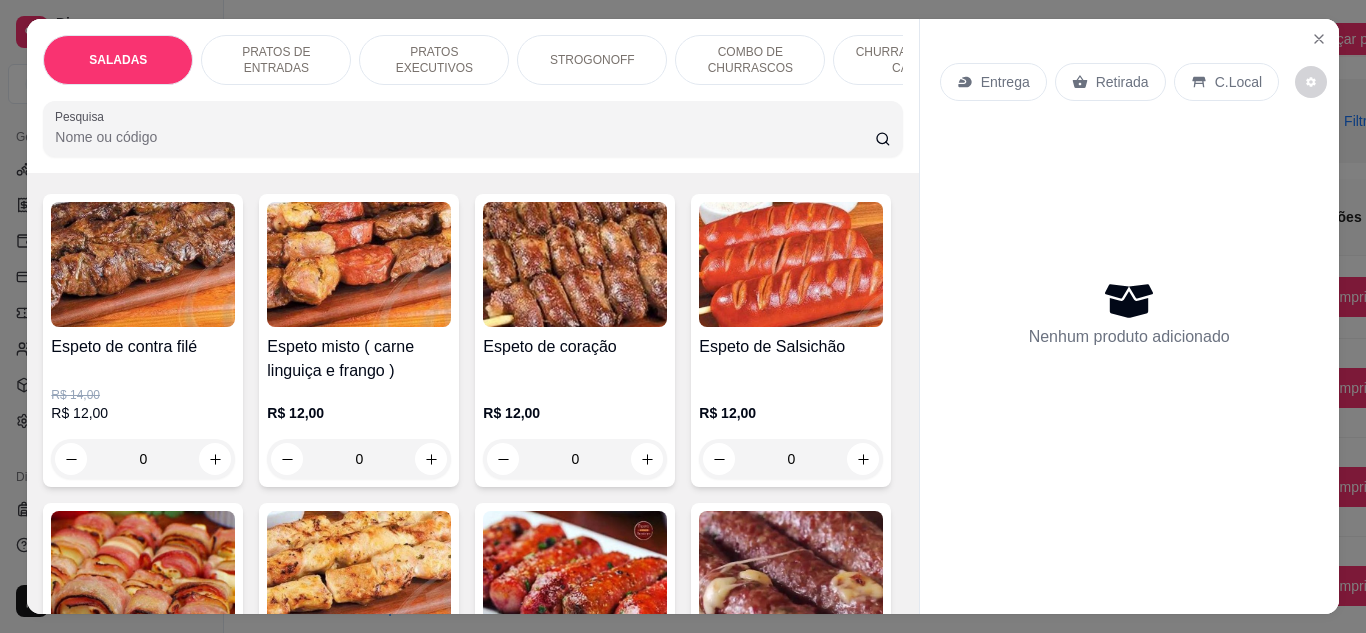 click 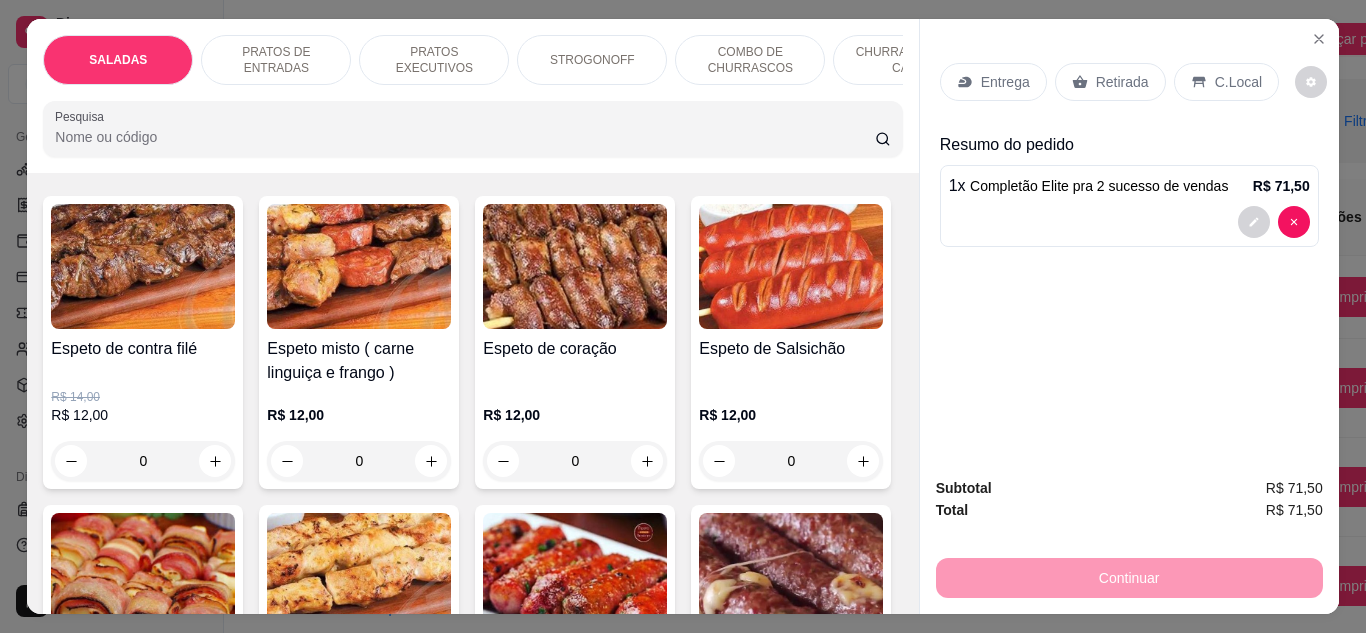 click 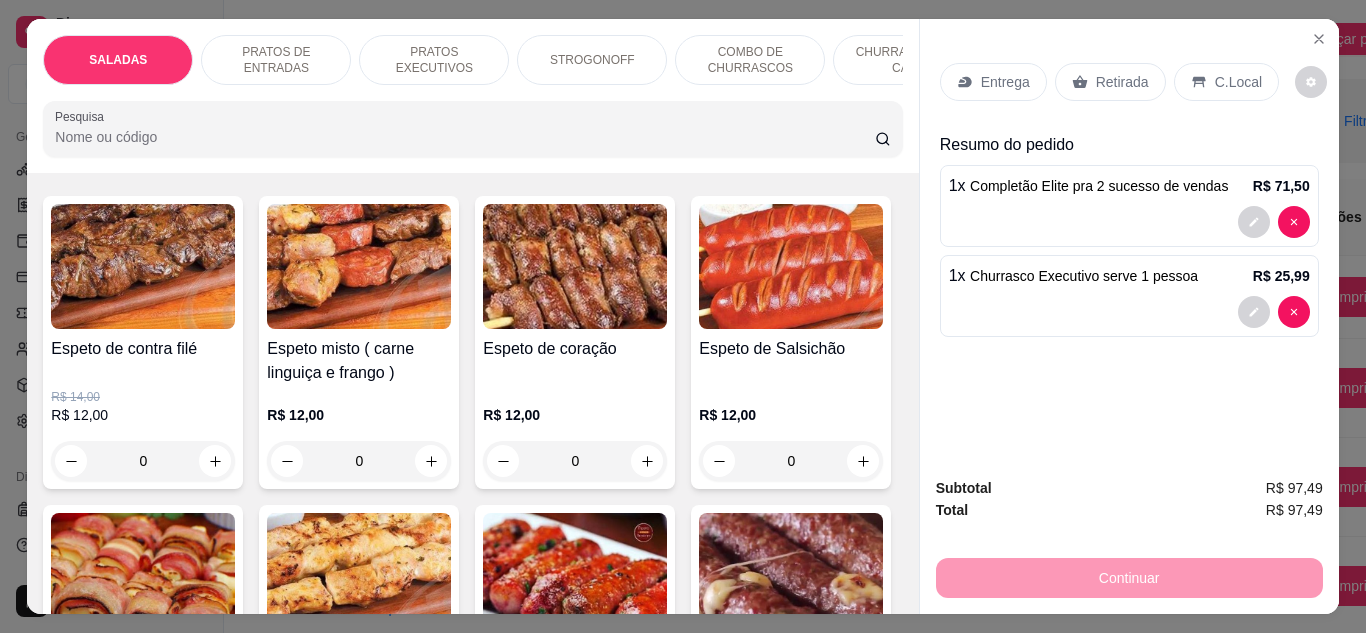 scroll, scrollTop: 2401, scrollLeft: 0, axis: vertical 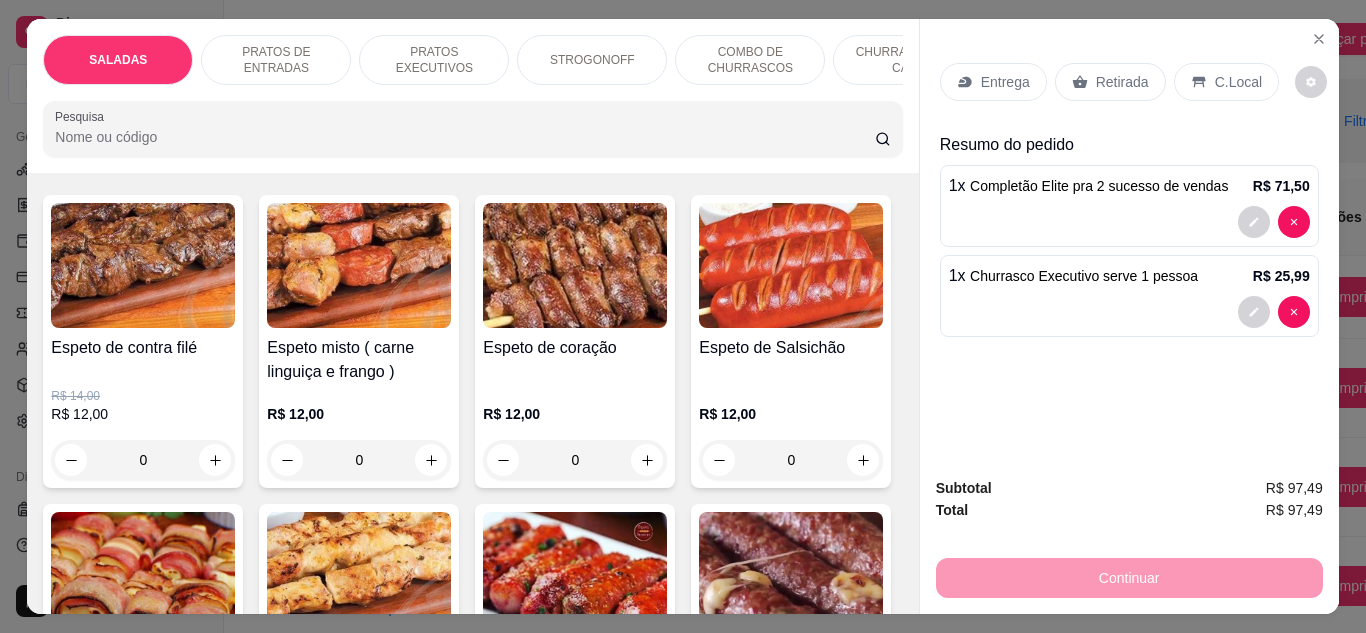 click on "C.Local" at bounding box center (1238, 82) 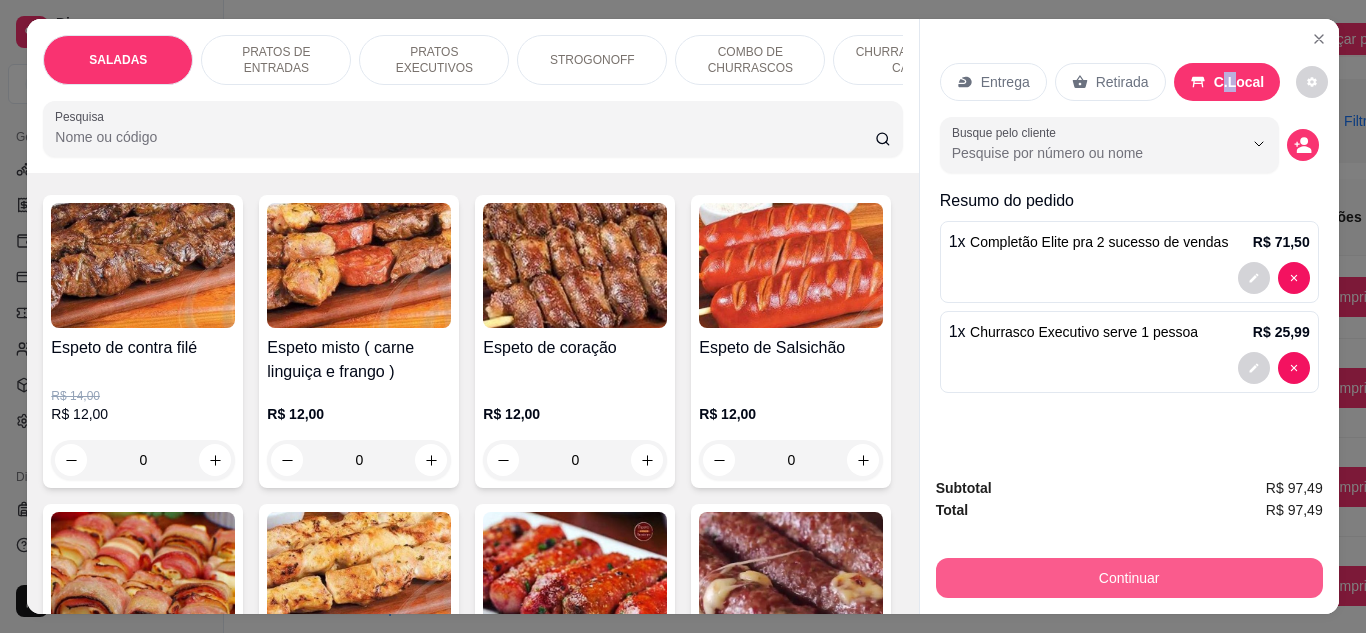 click on "Continuar" at bounding box center [1129, 578] 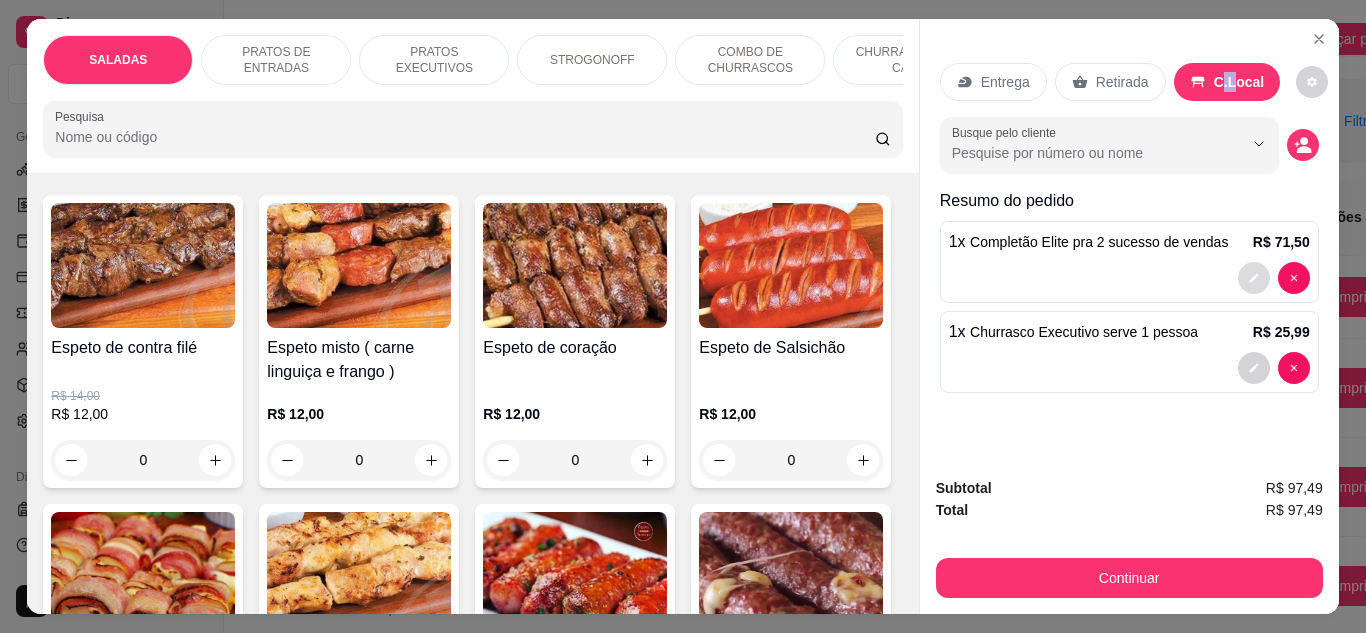 click at bounding box center (1254, 278) 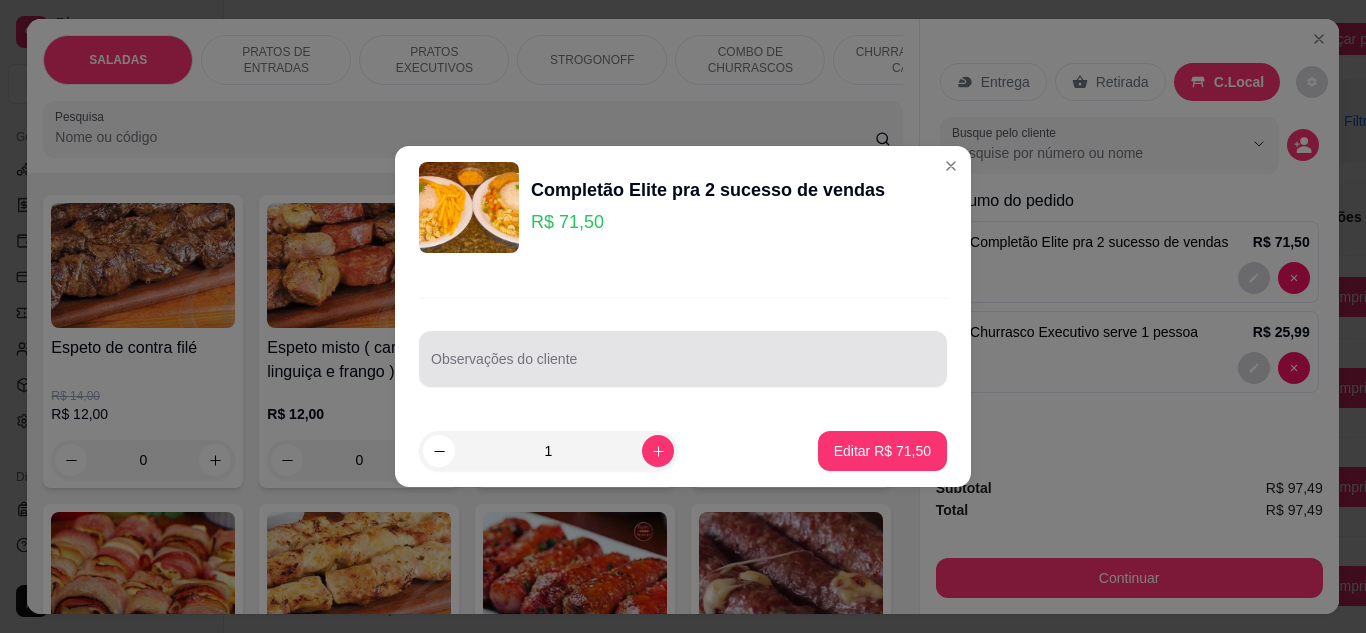 click on "Observações do cliente" at bounding box center (683, 367) 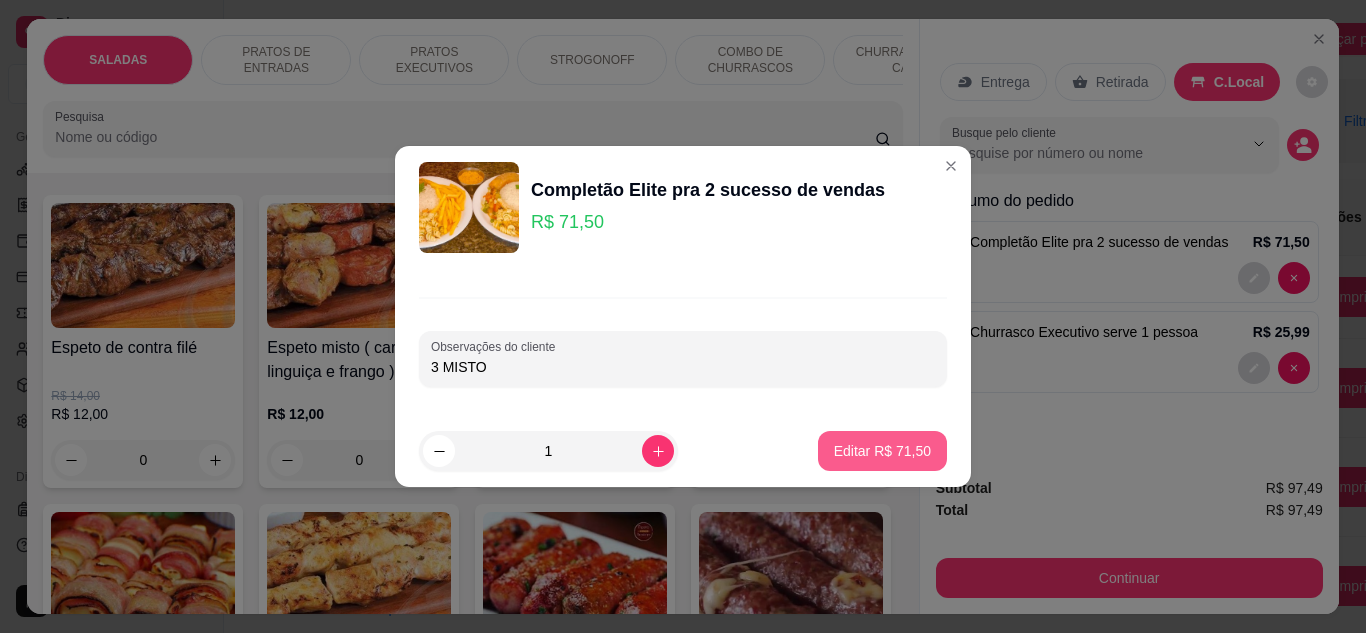 type on "3 MISTO" 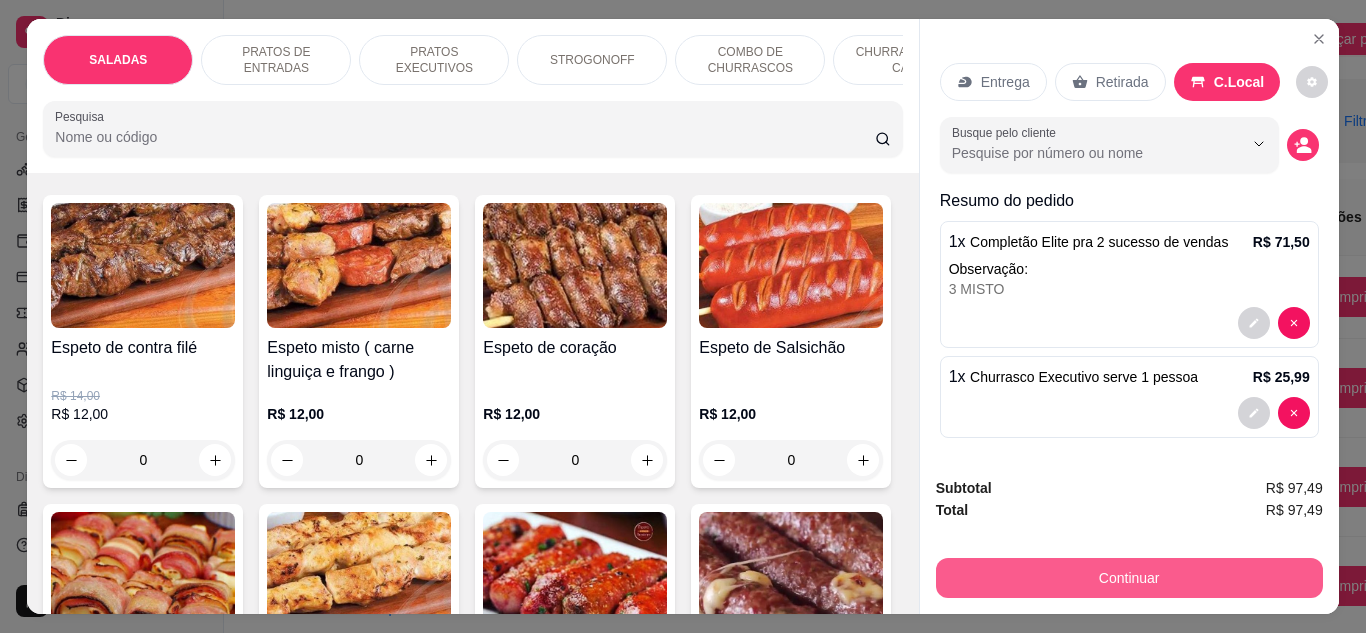 click on "Continuar" at bounding box center (1129, 578) 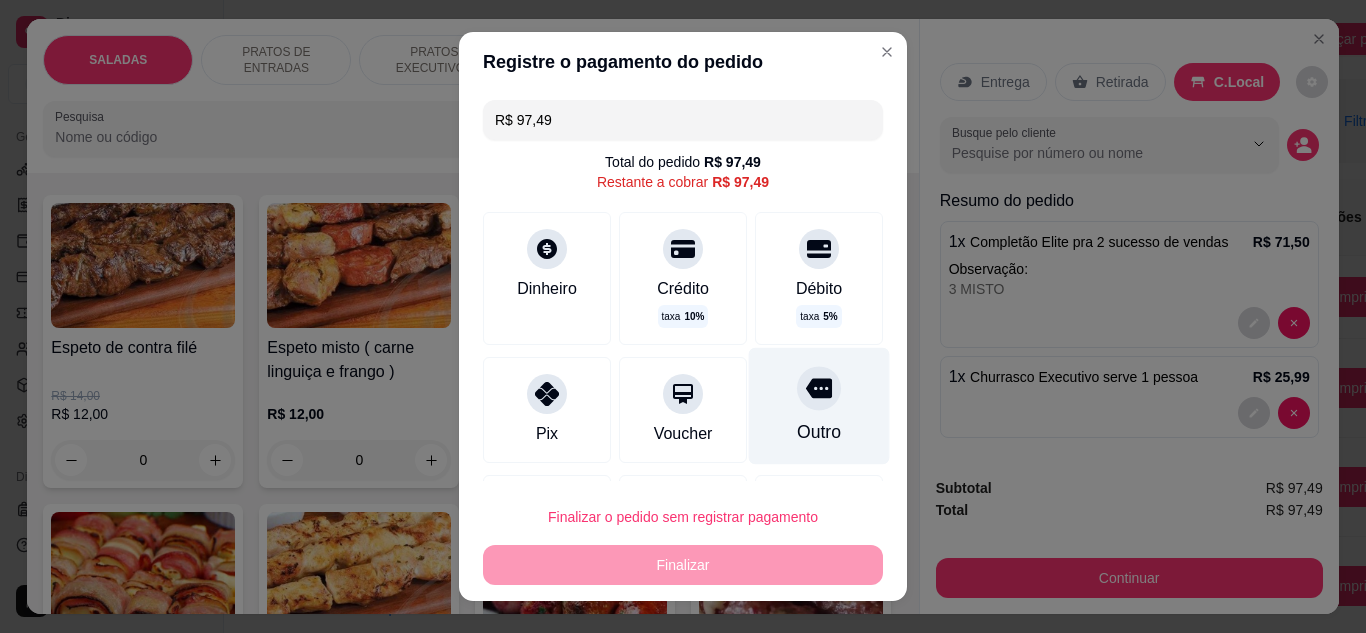 click on "Outro" at bounding box center [819, 405] 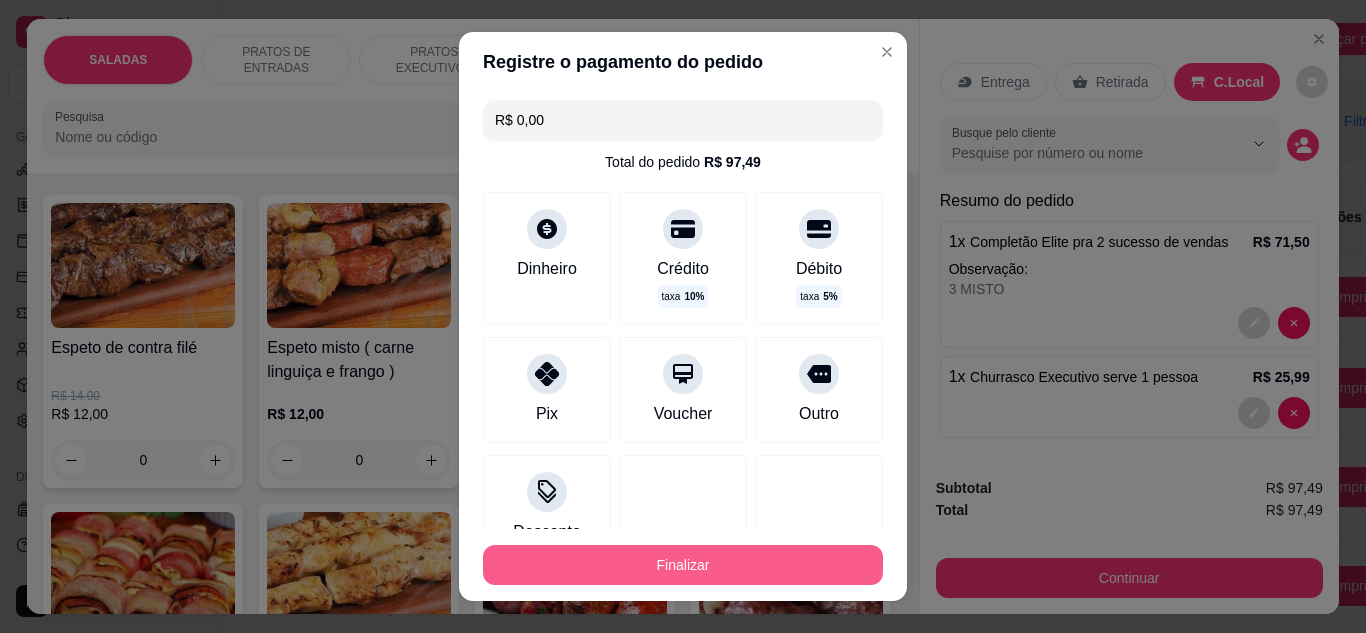 click on "Finalizar" at bounding box center [683, 565] 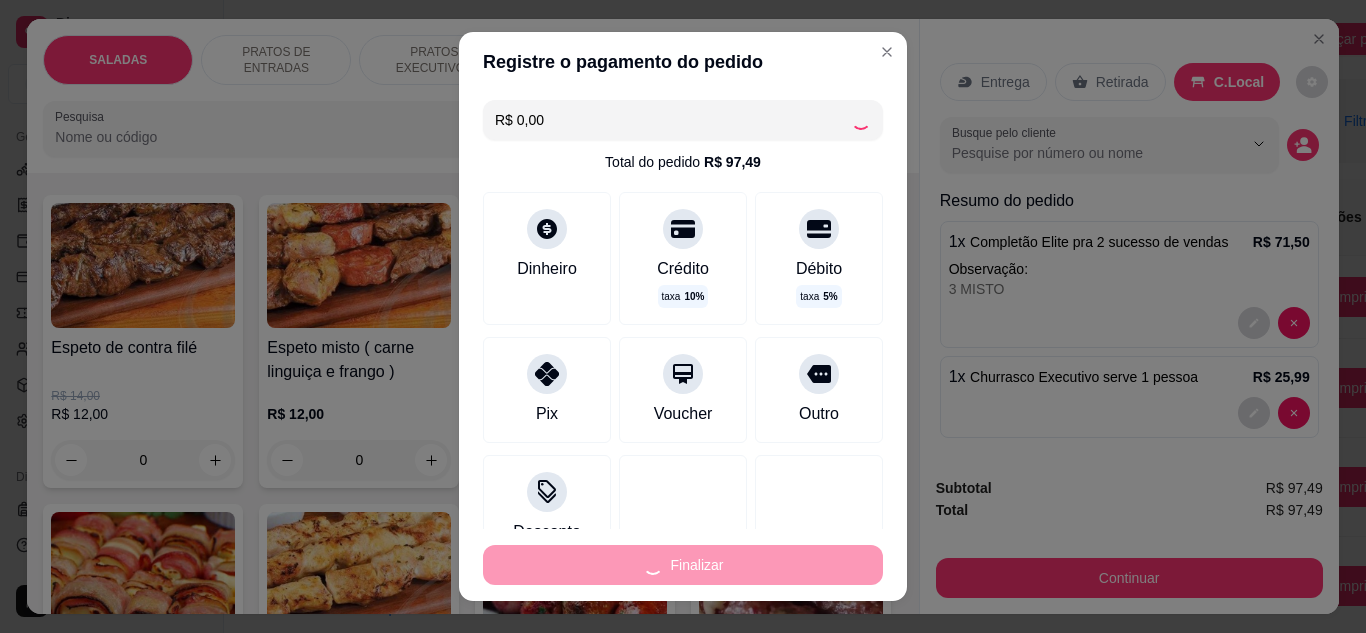 type on "0" 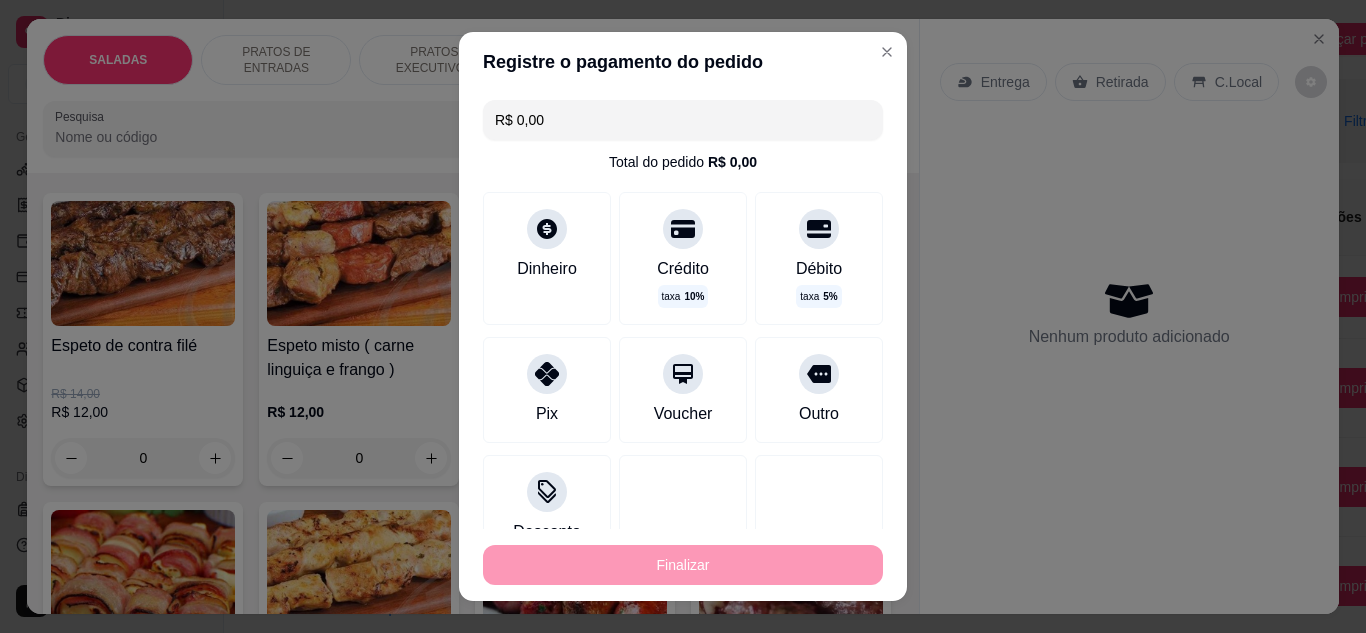 type on "-R$ 97,49" 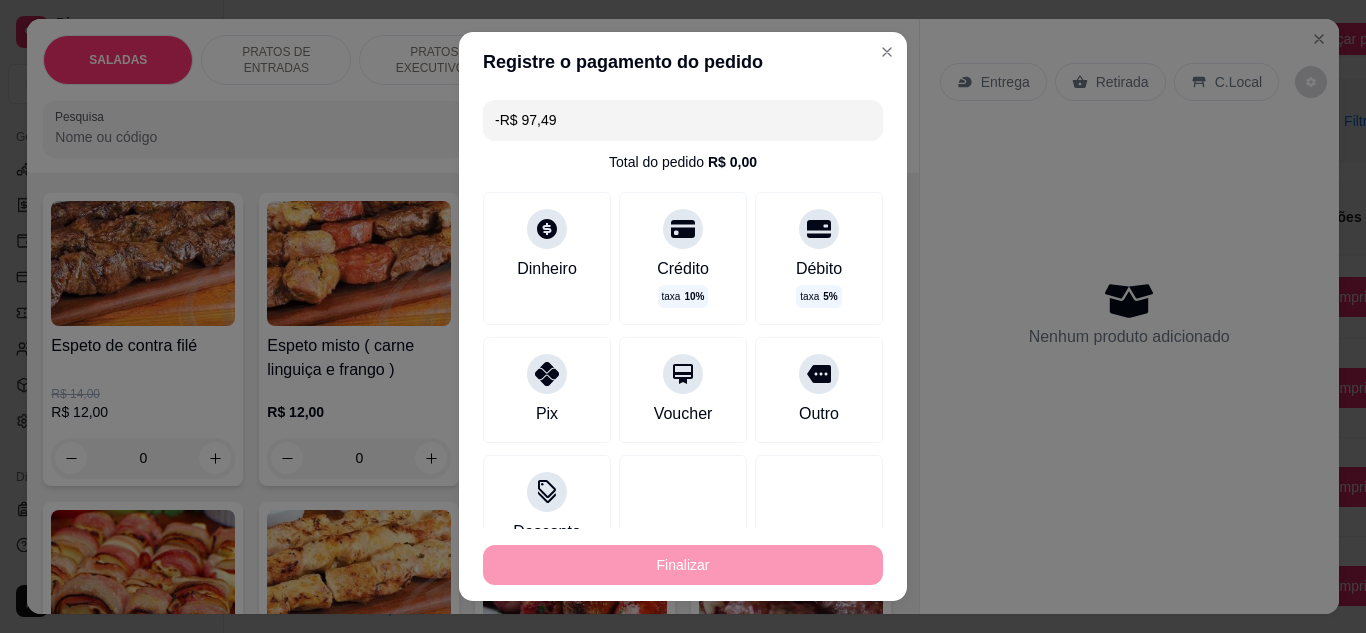 scroll, scrollTop: 2400, scrollLeft: 0, axis: vertical 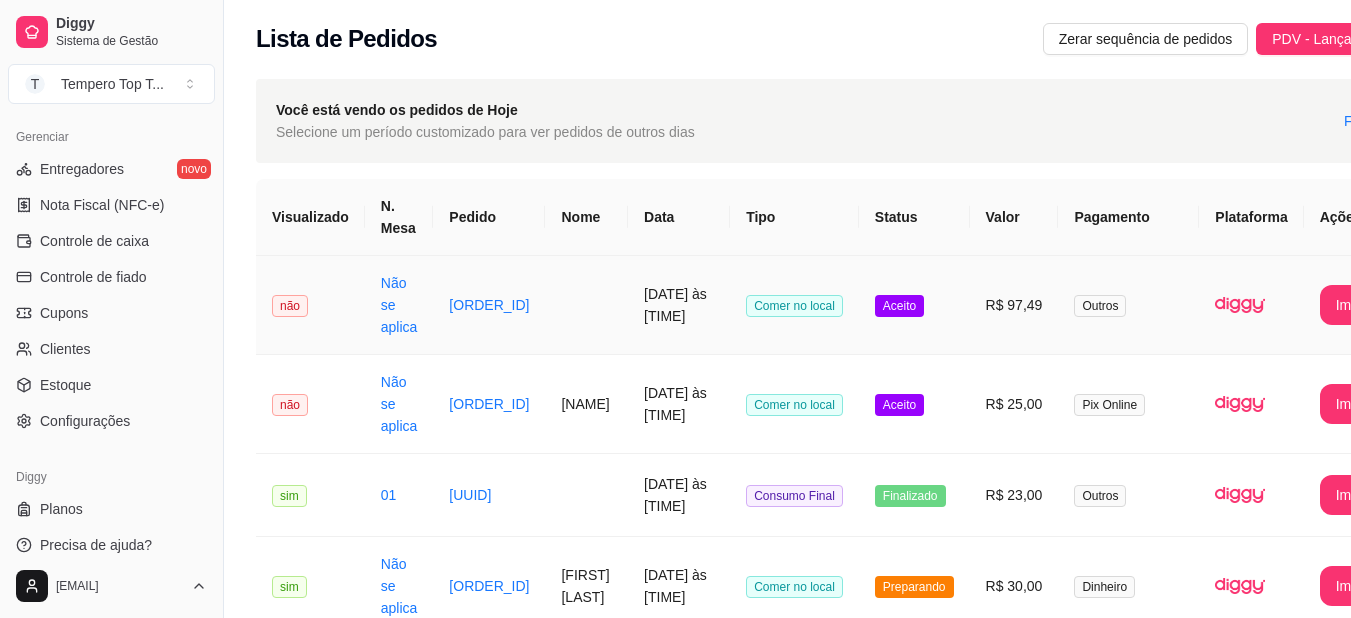 click on "R$ 97,49" at bounding box center (1014, 305) 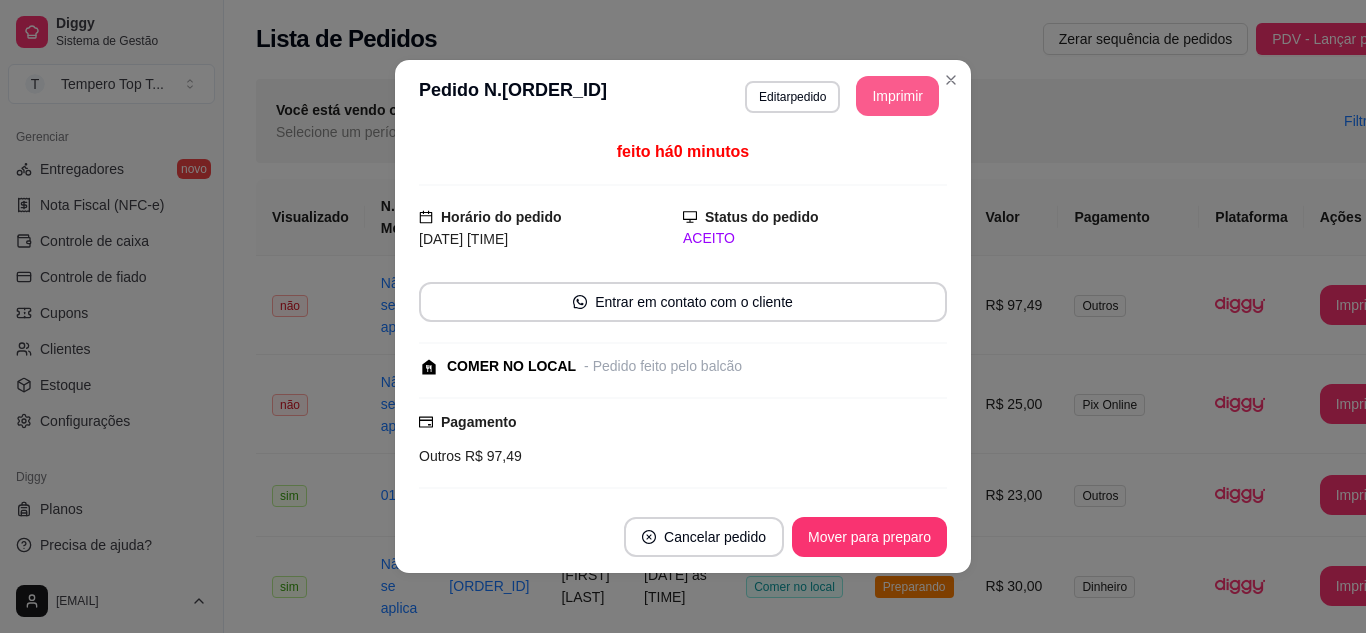 click on "Imprimir" at bounding box center [897, 96] 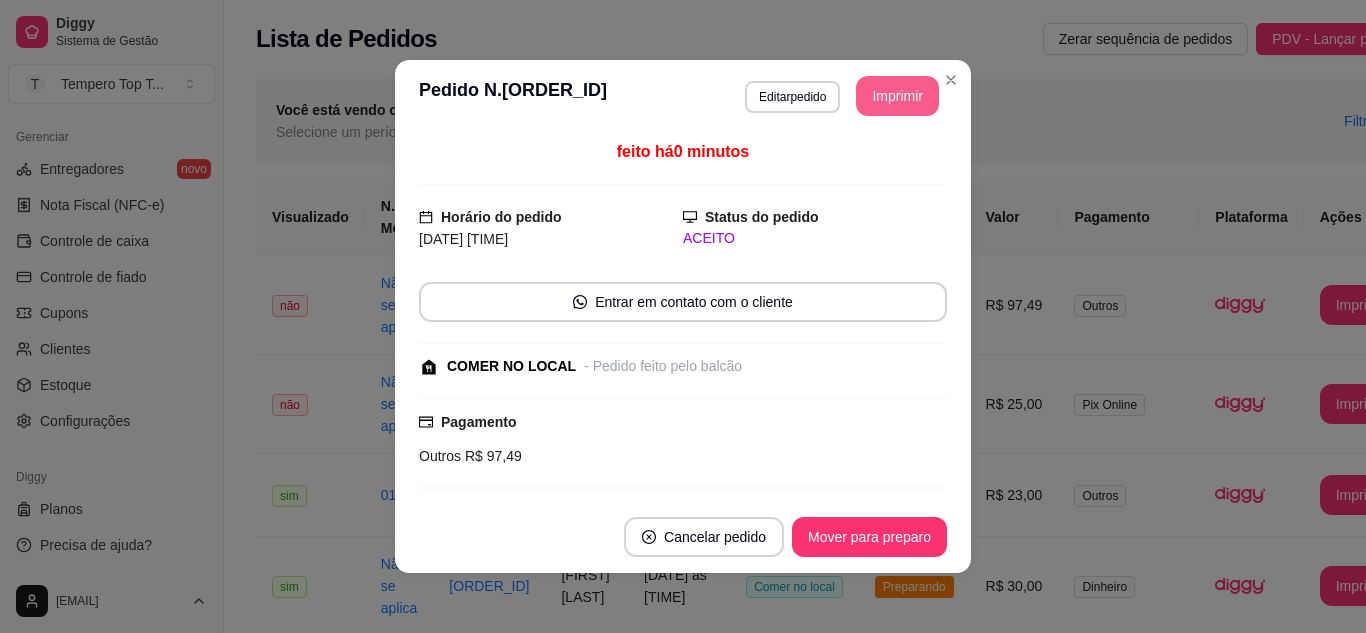 scroll, scrollTop: 0, scrollLeft: 0, axis: both 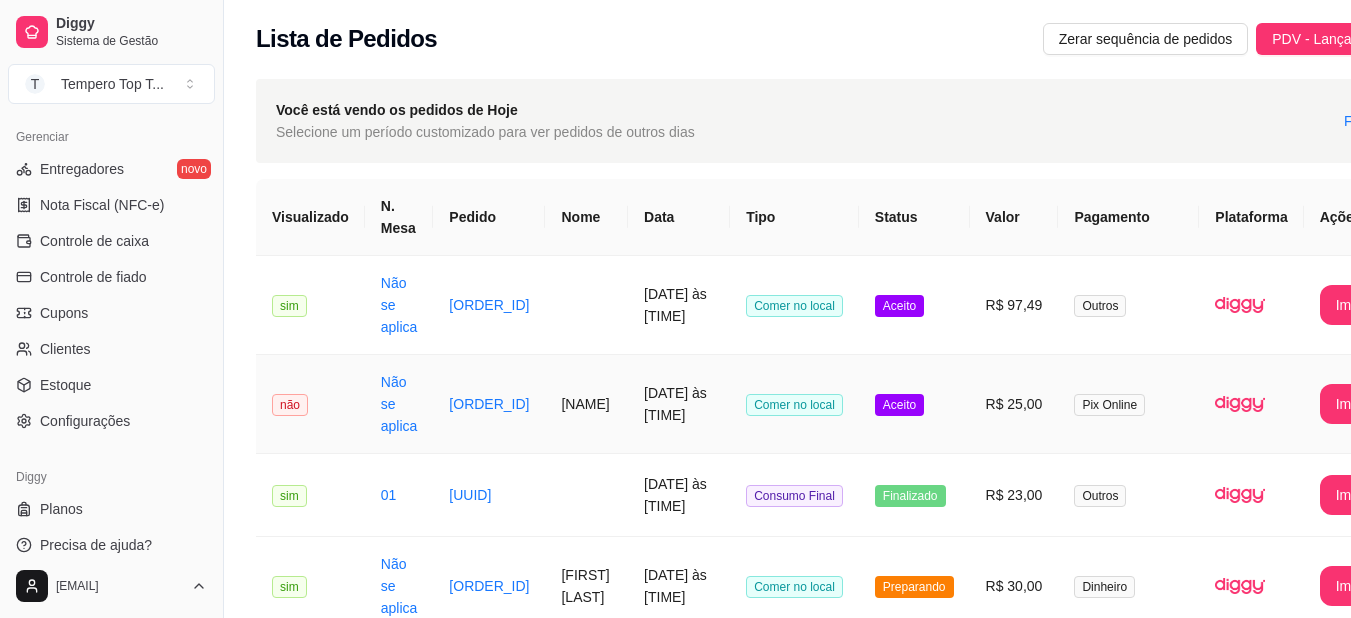 click on "R$ 25,00" at bounding box center [1014, 404] 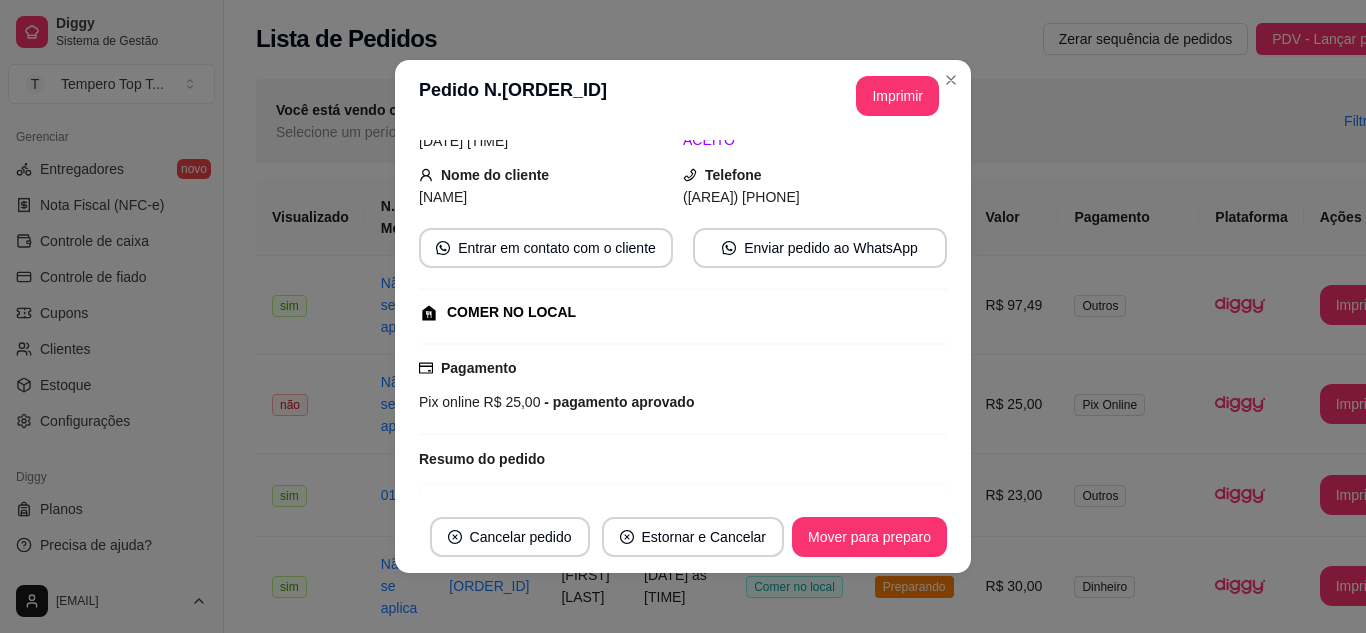 scroll, scrollTop: 288, scrollLeft: 0, axis: vertical 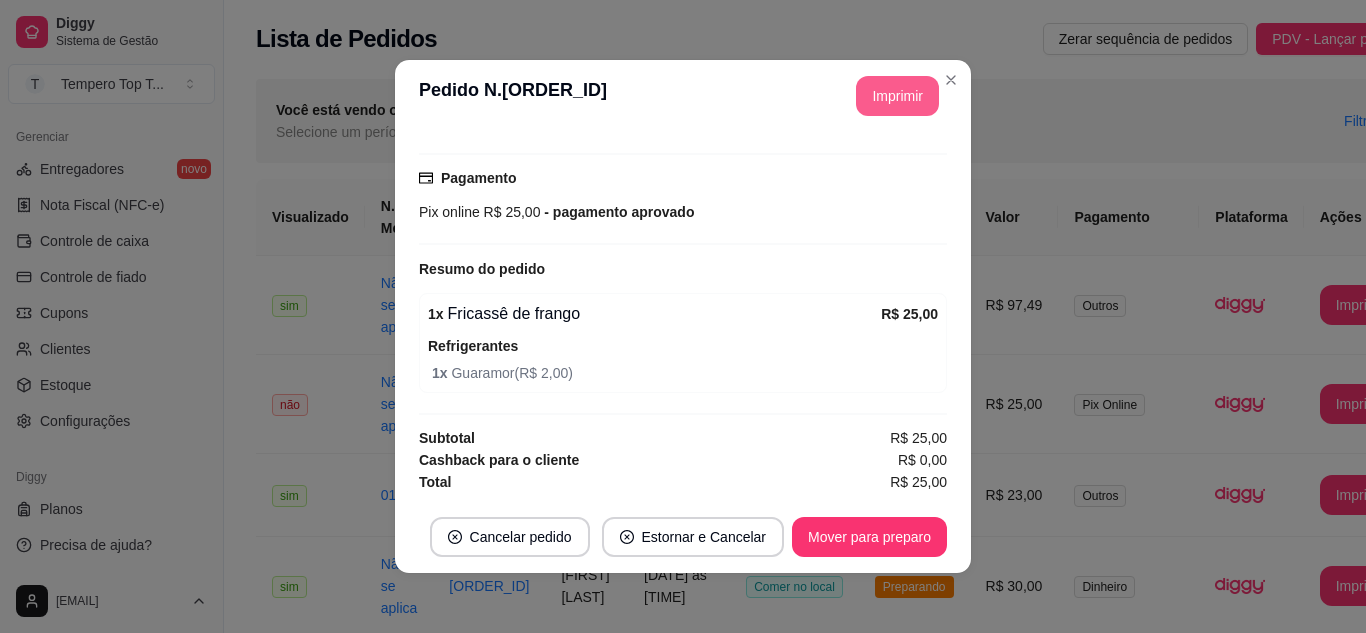 click on "Imprimir" at bounding box center (897, 96) 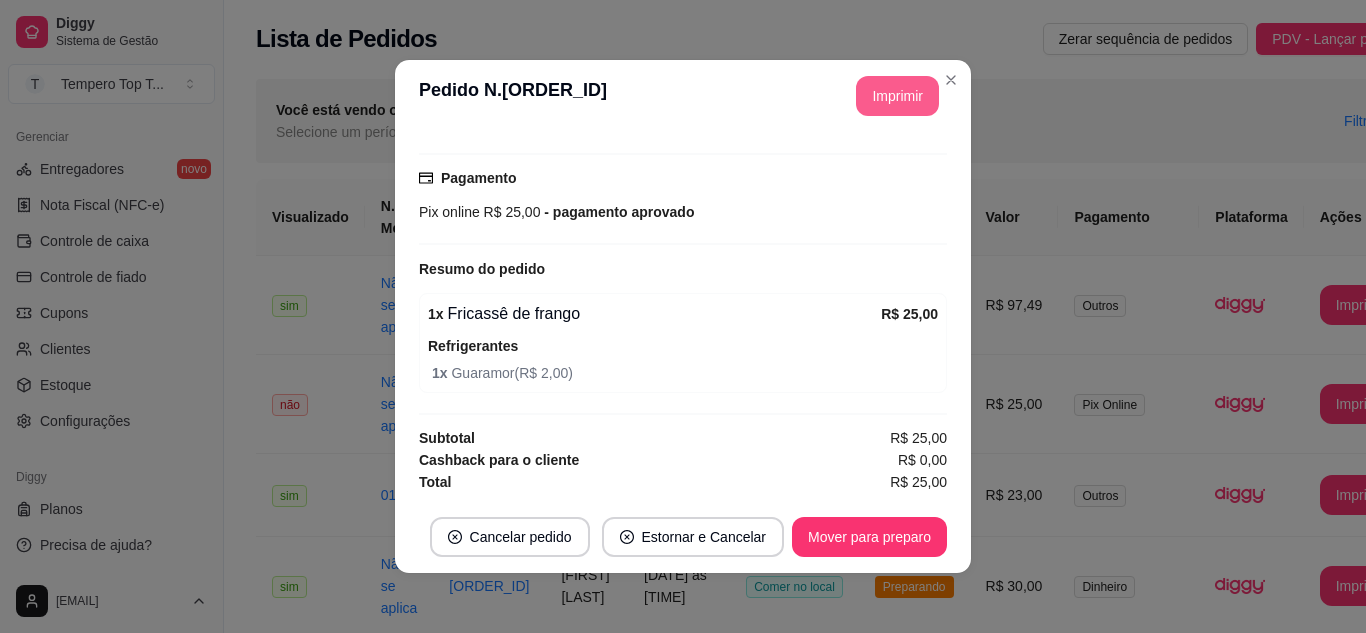 scroll, scrollTop: 0, scrollLeft: 0, axis: both 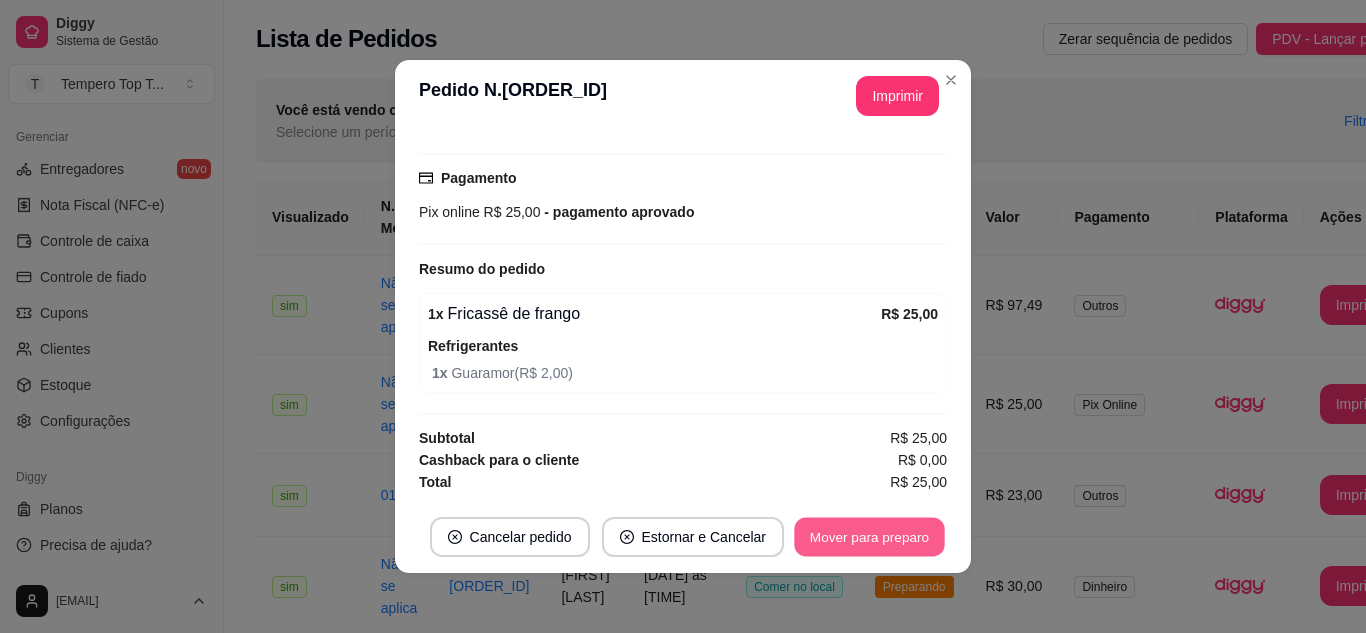 click on "Mover para preparo" at bounding box center [869, 537] 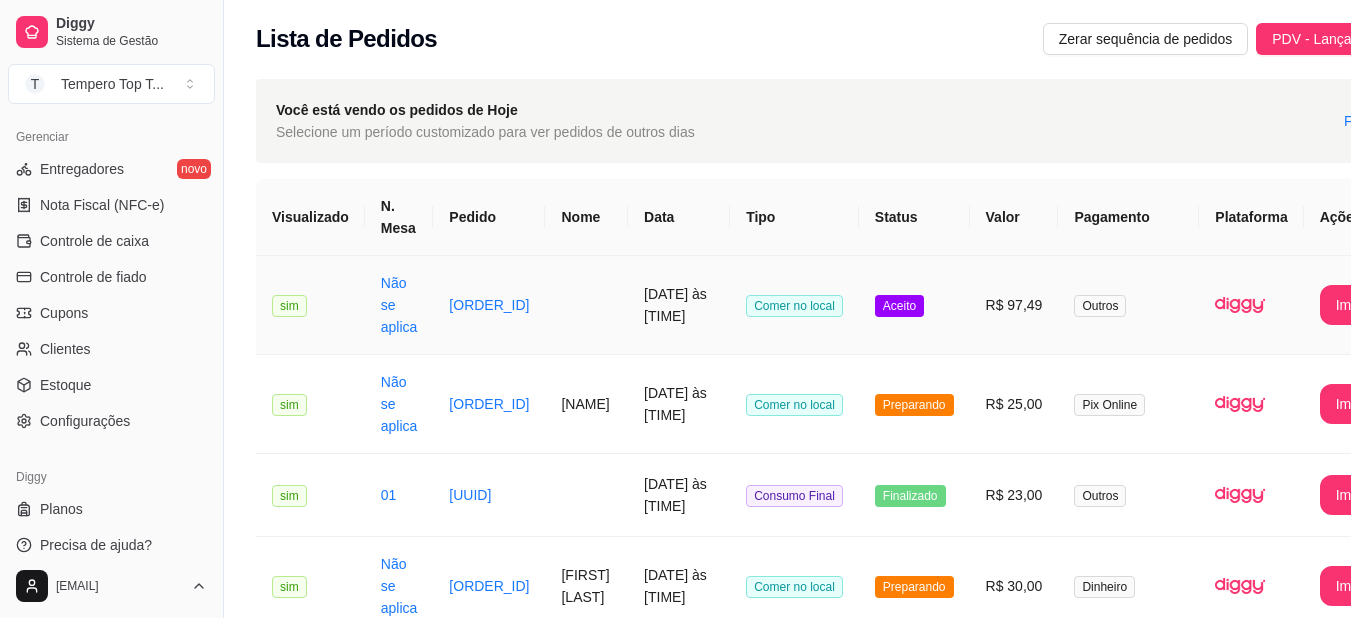 click on "Aceito" at bounding box center [914, 305] 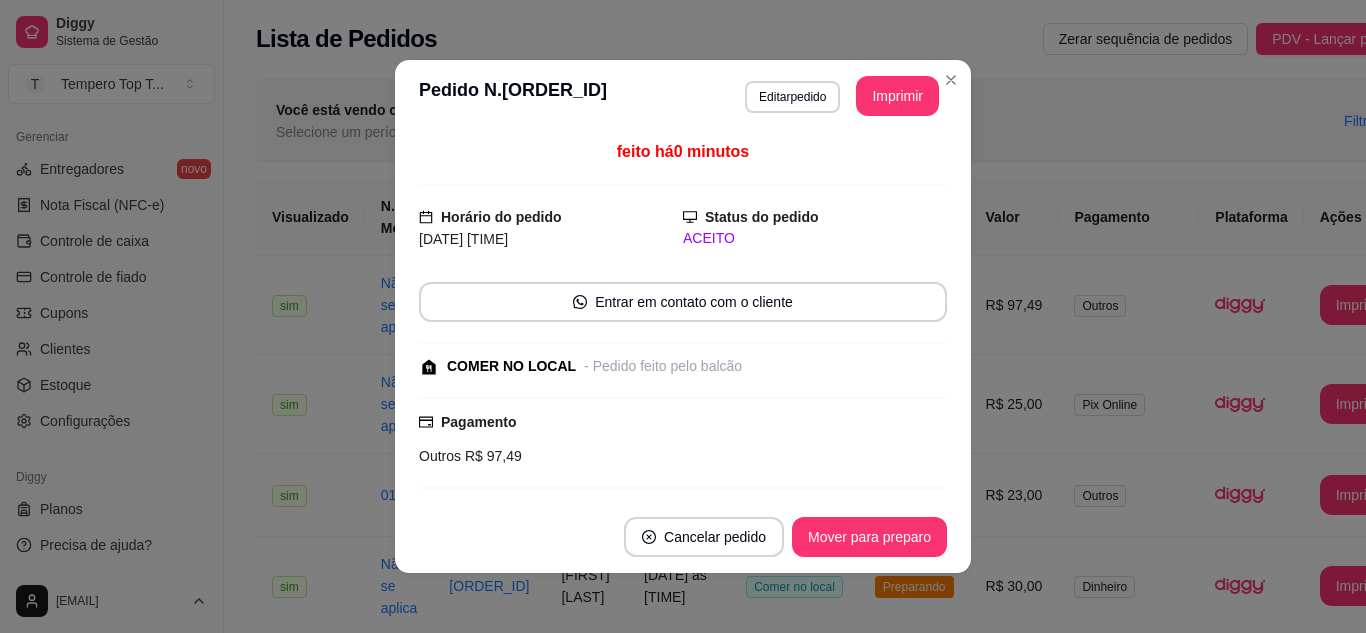 click on "Cancelar pedido Mover para preparo" at bounding box center [683, 537] 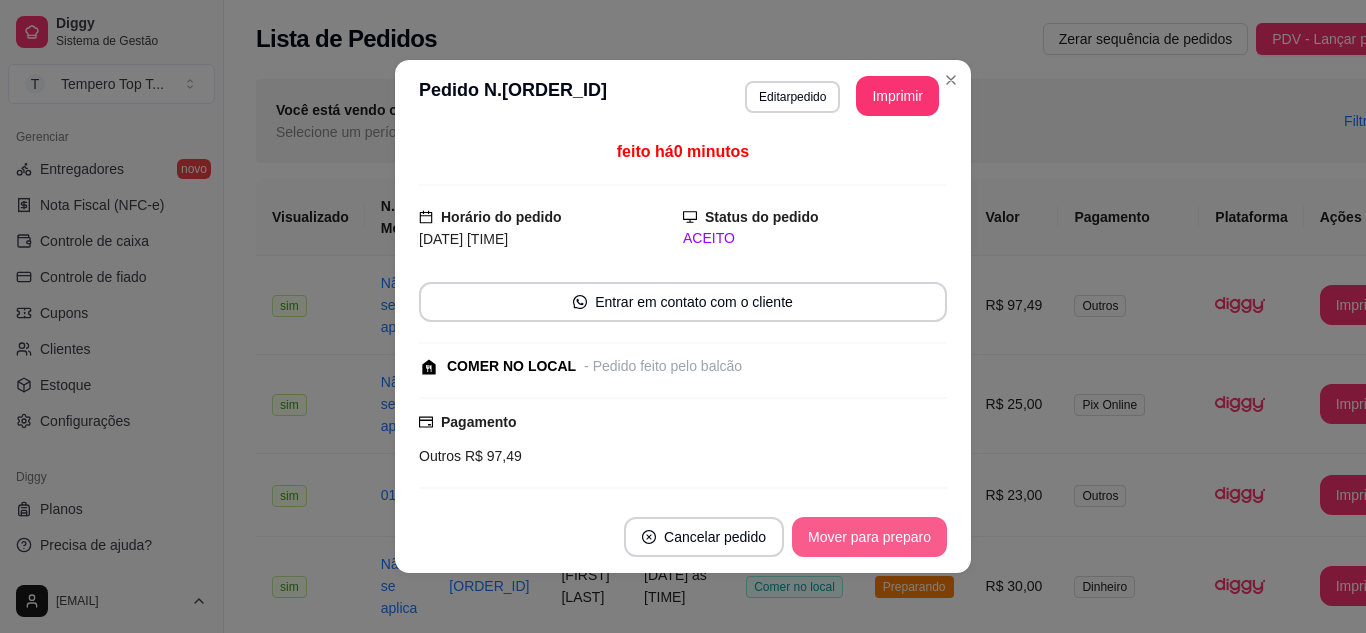 click on "Mover para preparo" at bounding box center [869, 537] 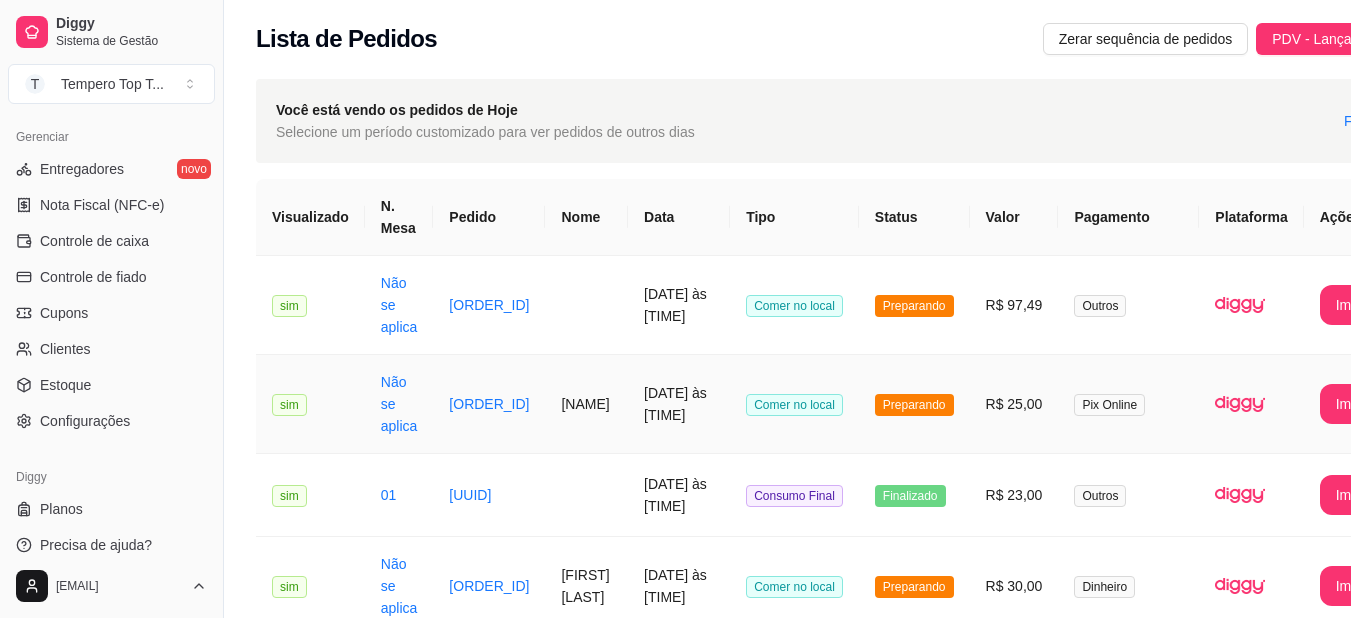 click on "Pix Online" at bounding box center [1109, 405] 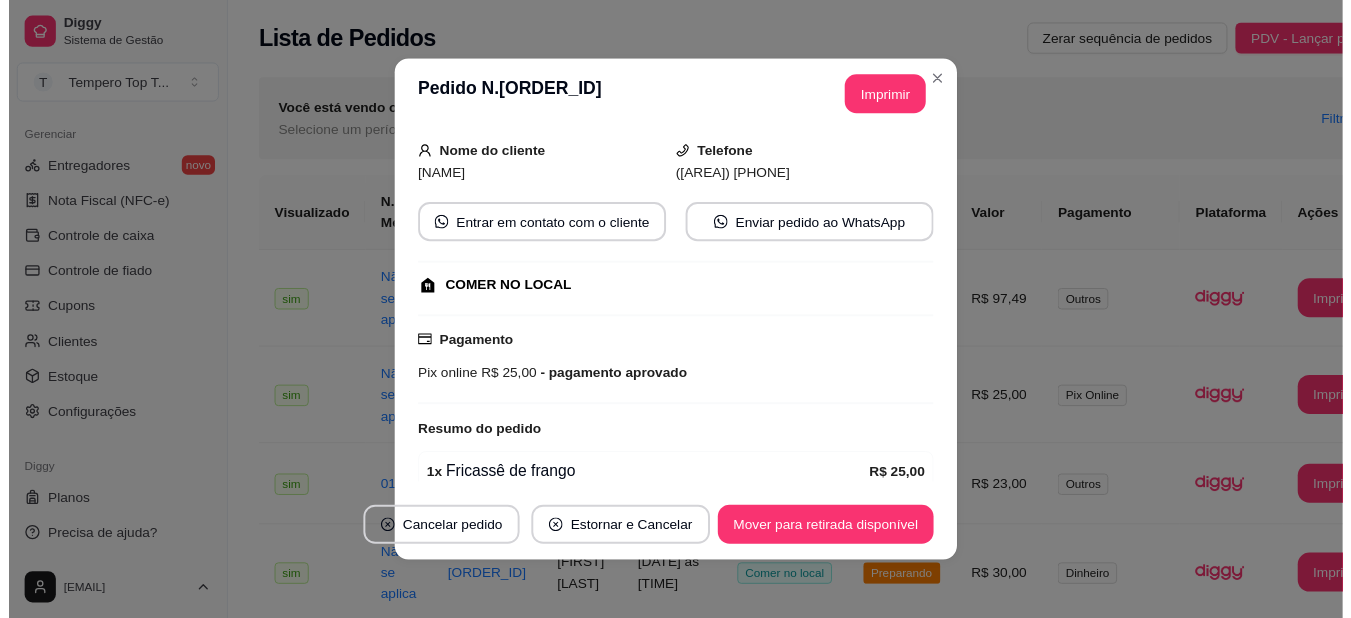 scroll, scrollTop: 0, scrollLeft: 0, axis: both 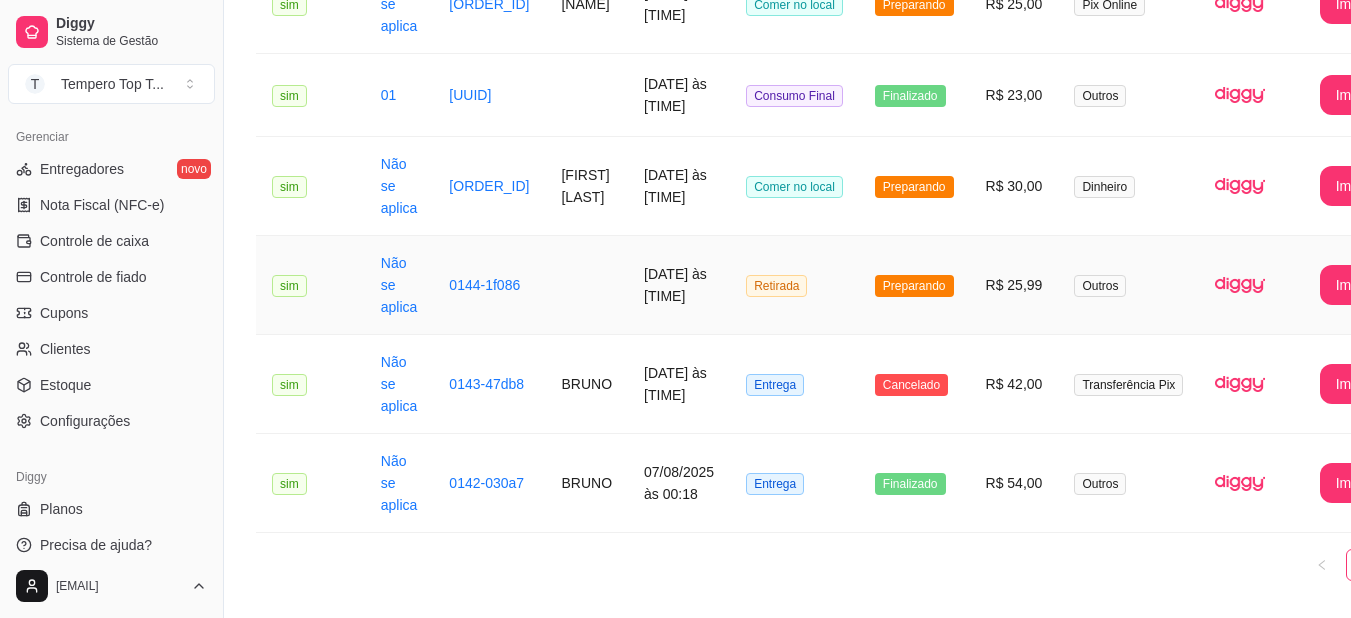 click on "R$ 25,99" at bounding box center (1014, 285) 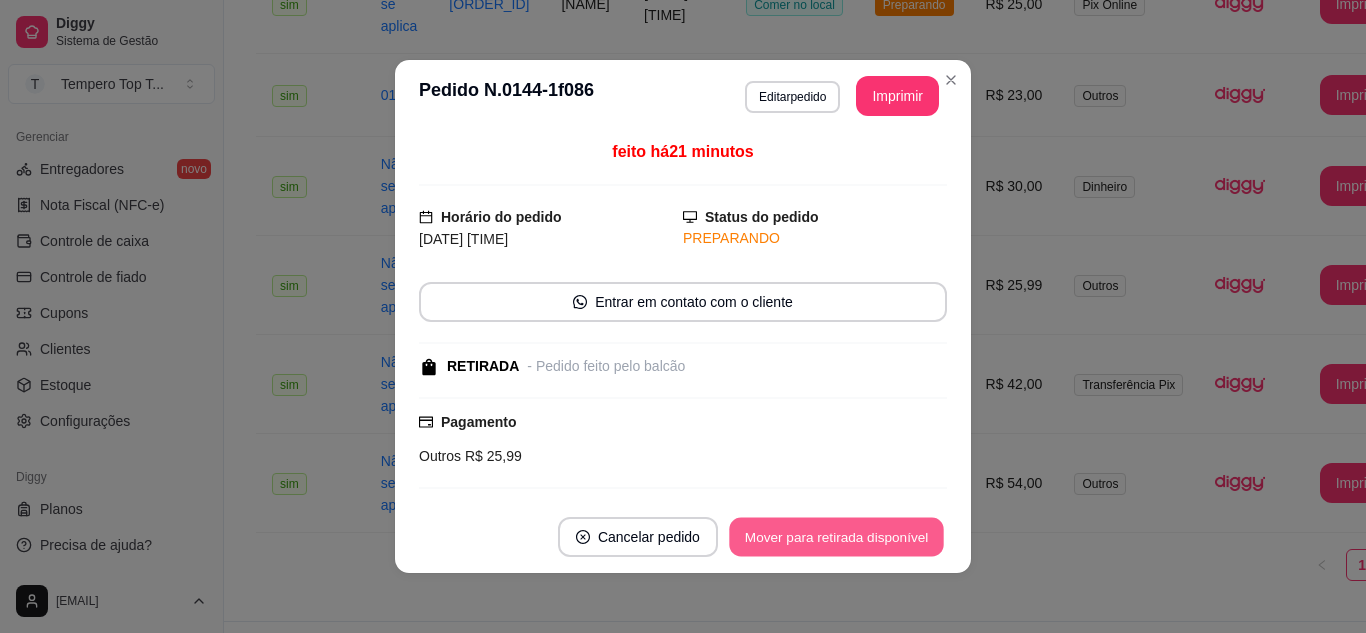 click on "Mover para retirada disponível" at bounding box center [836, 537] 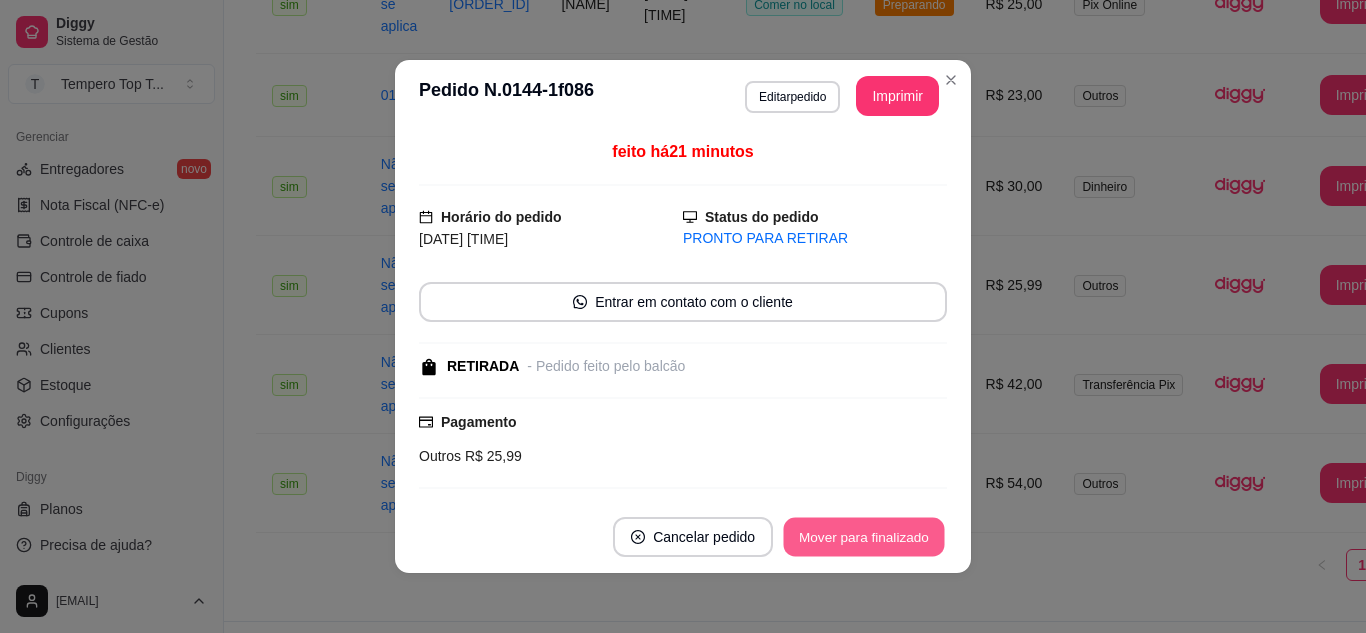 click on "Mover para finalizado" at bounding box center (864, 537) 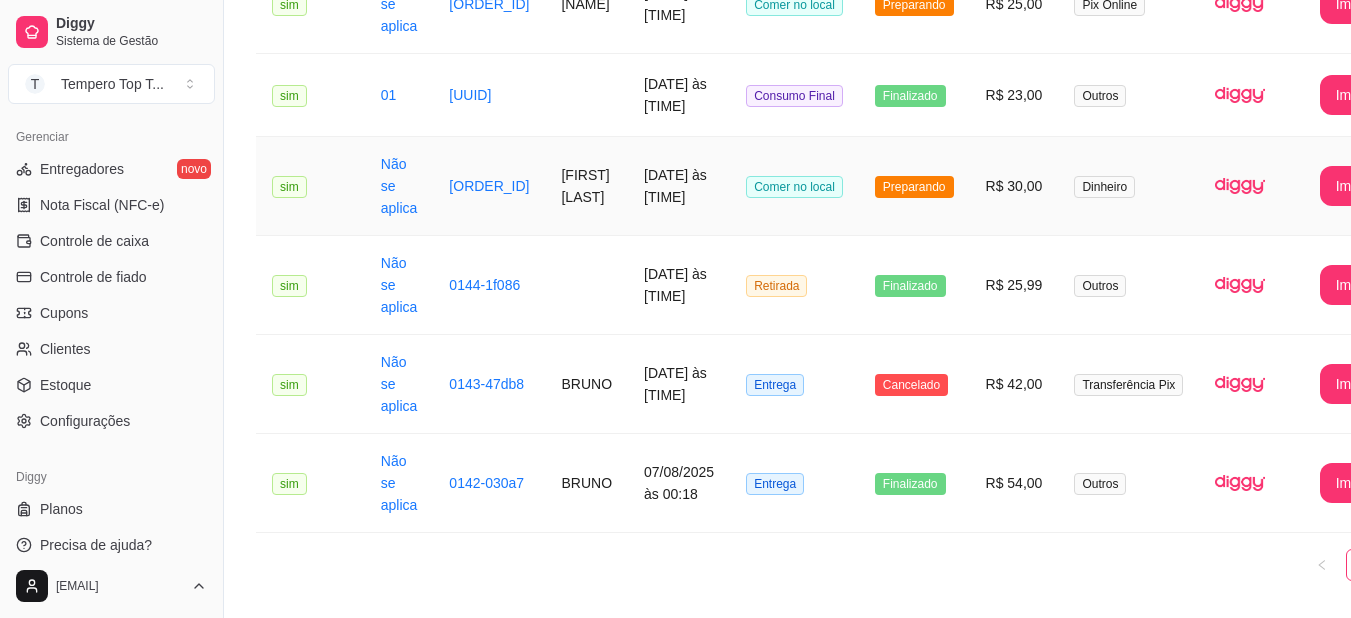 click on "Preparando" at bounding box center [914, 186] 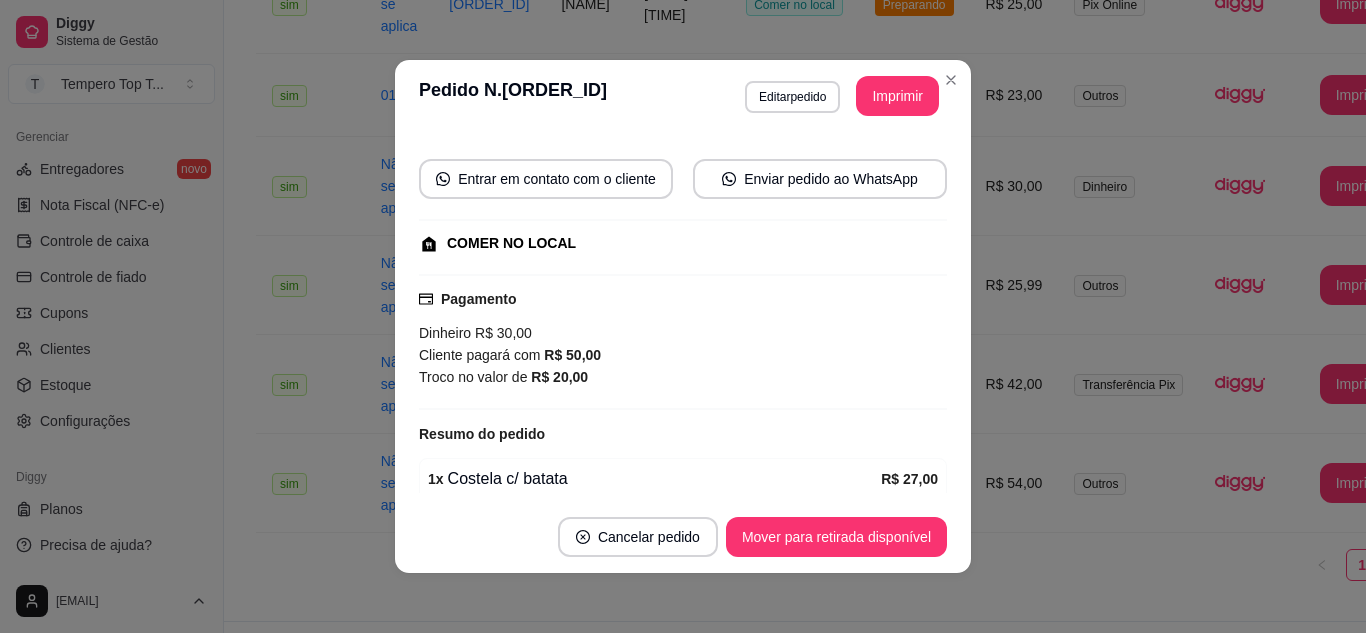 scroll, scrollTop: 336, scrollLeft: 0, axis: vertical 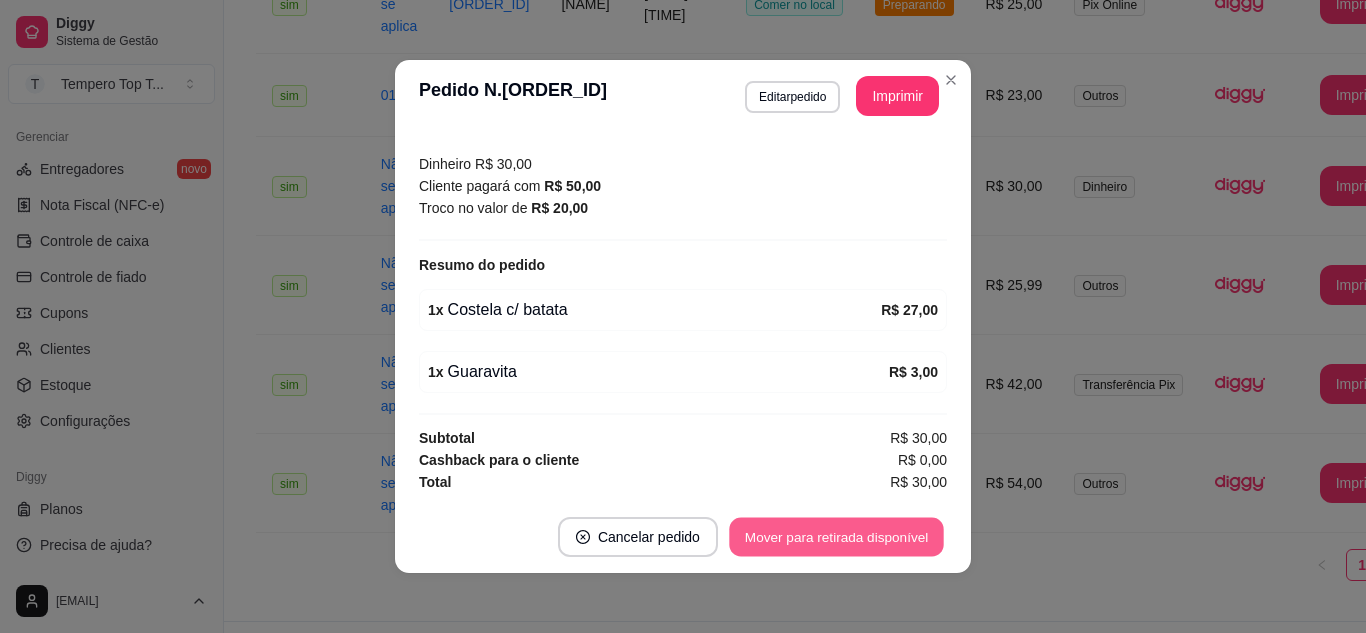 click on "Mover para retirada disponível" at bounding box center (836, 537) 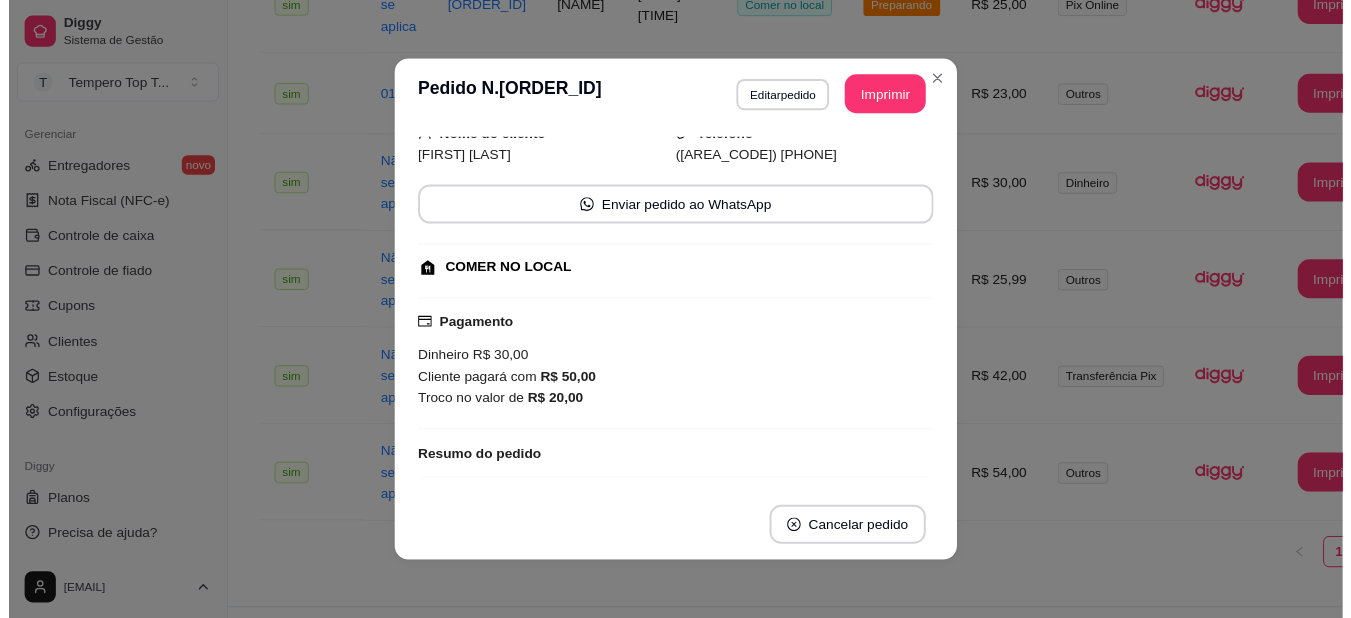 scroll, scrollTop: 90, scrollLeft: 0, axis: vertical 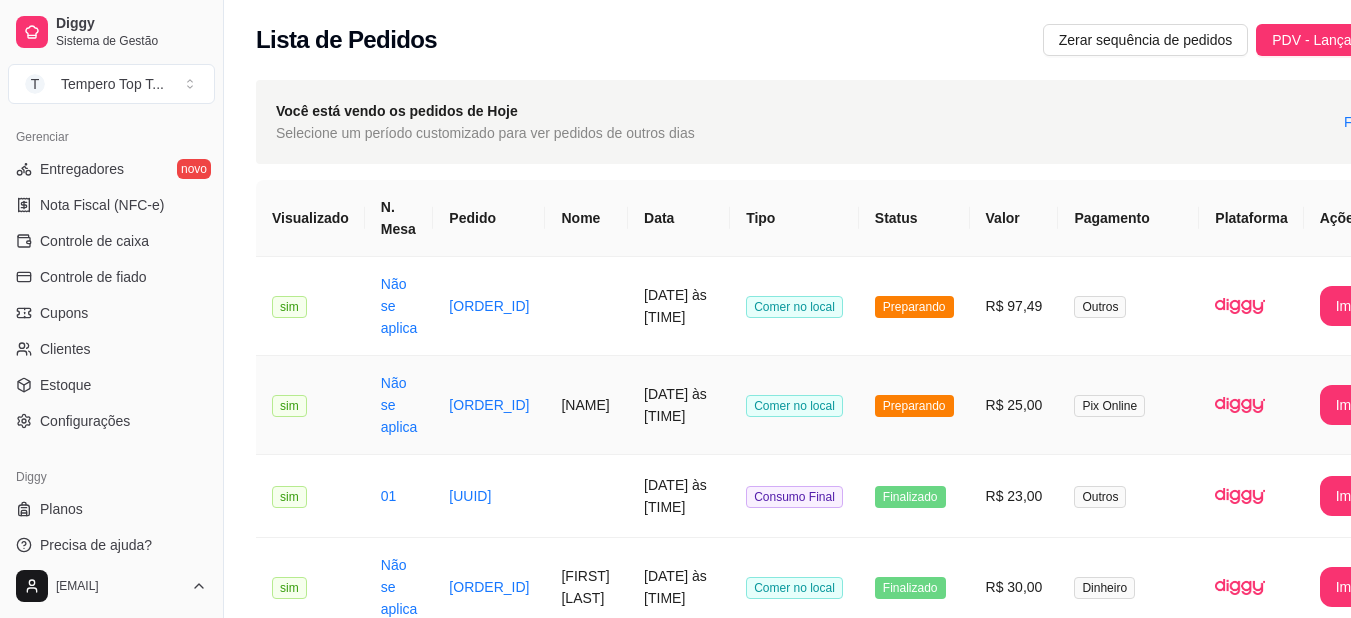 click on "Preparando" at bounding box center [914, 405] 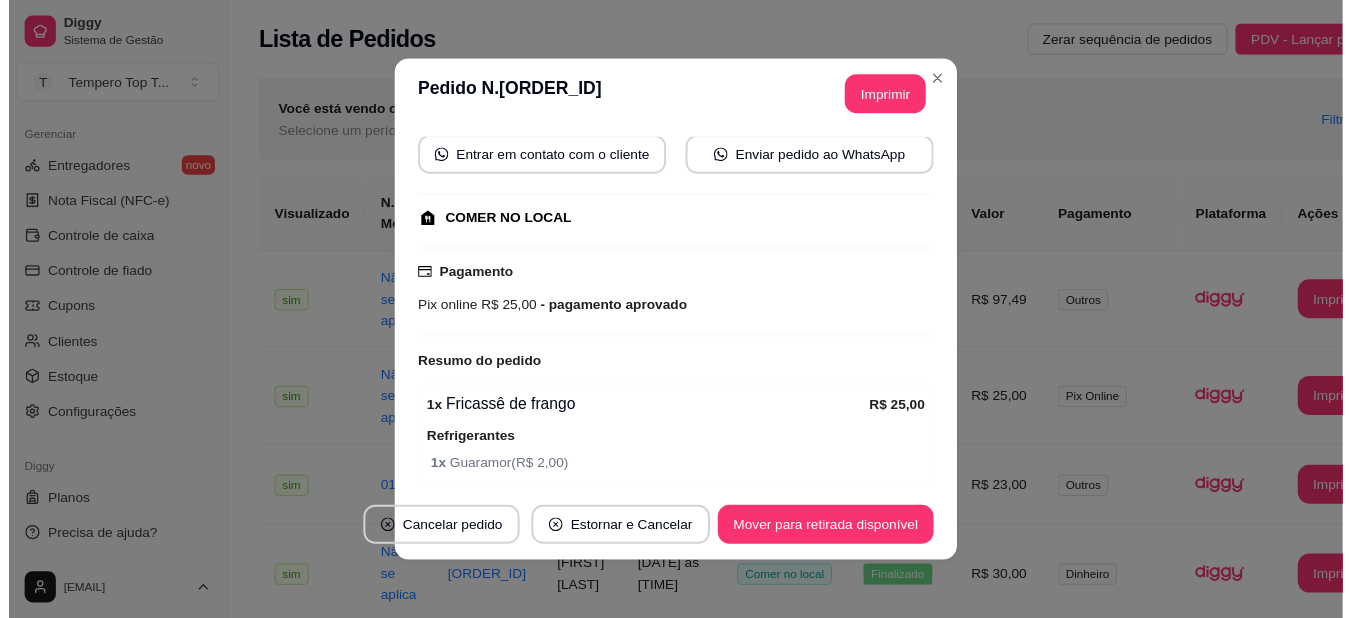 scroll, scrollTop: 88, scrollLeft: 0, axis: vertical 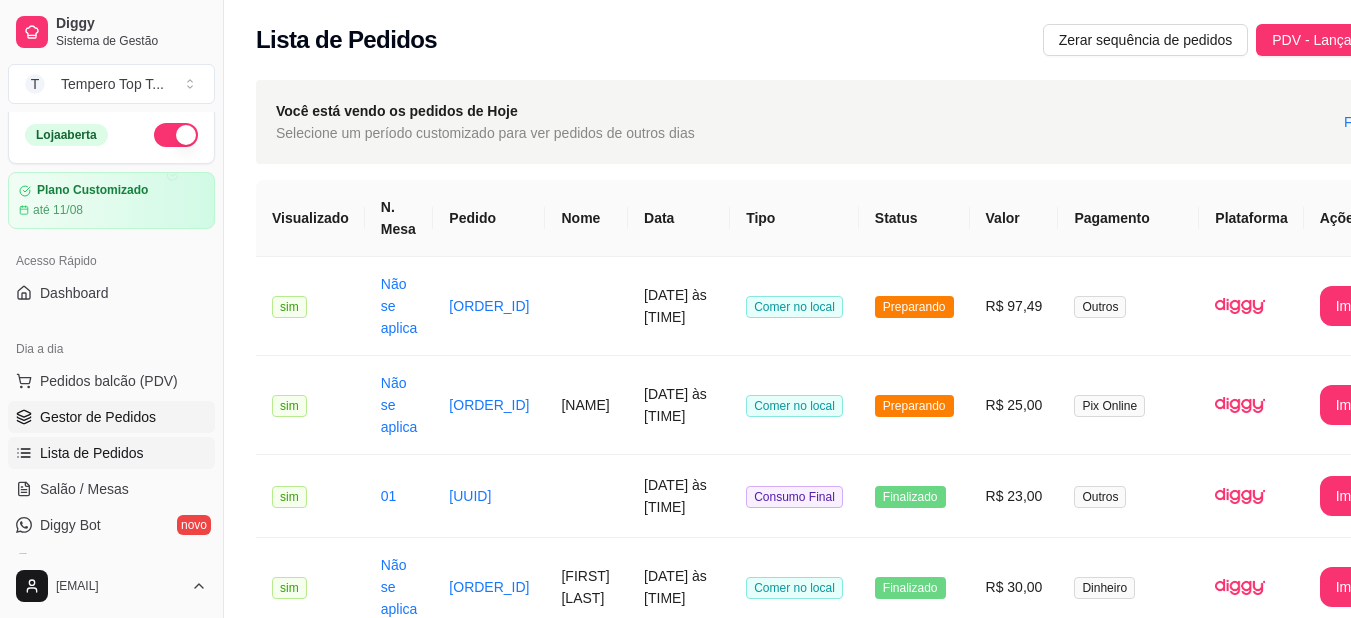 click on "Gestor de Pedidos" at bounding box center [98, 417] 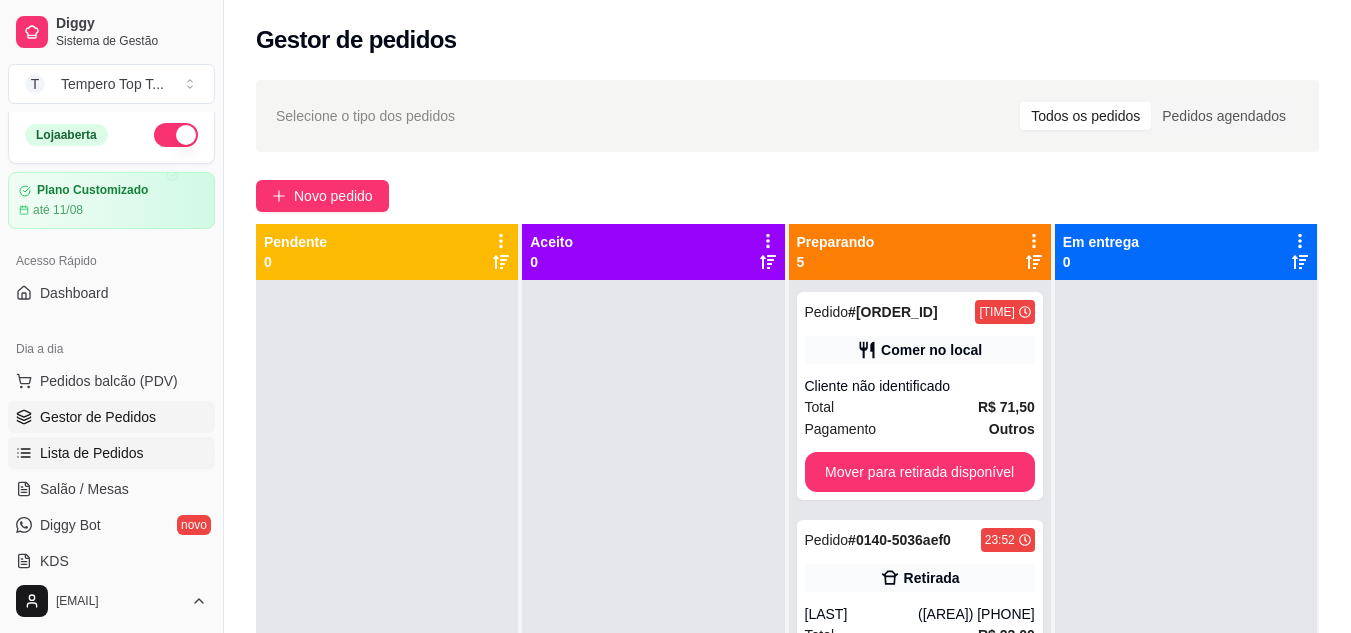 click on "Lista de Pedidos" at bounding box center [92, 453] 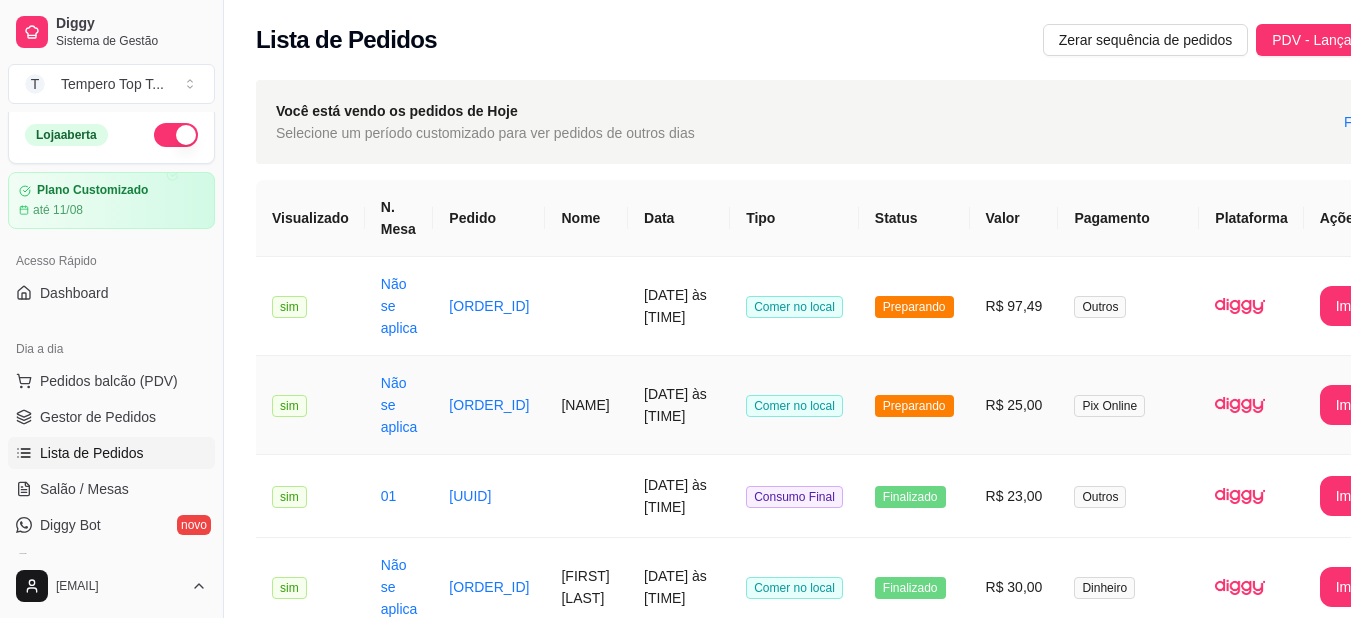 scroll, scrollTop: 200, scrollLeft: 0, axis: vertical 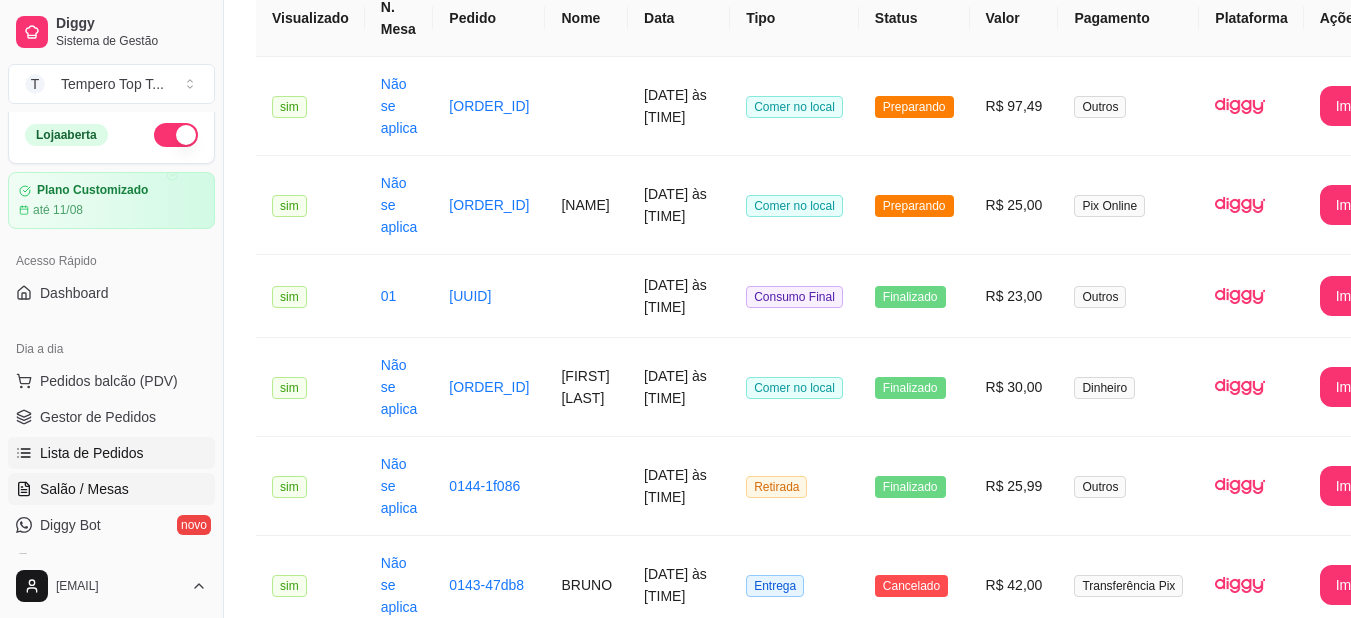 click on "Salão / Mesas" at bounding box center (84, 489) 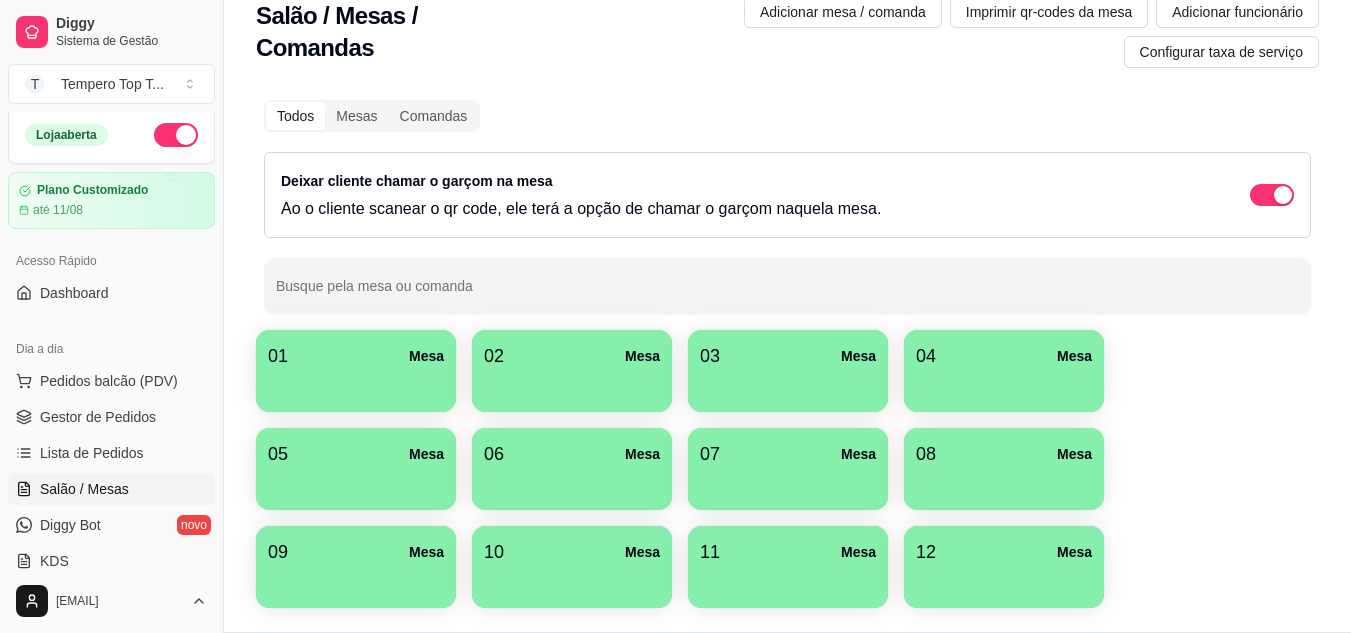 scroll, scrollTop: 0, scrollLeft: 0, axis: both 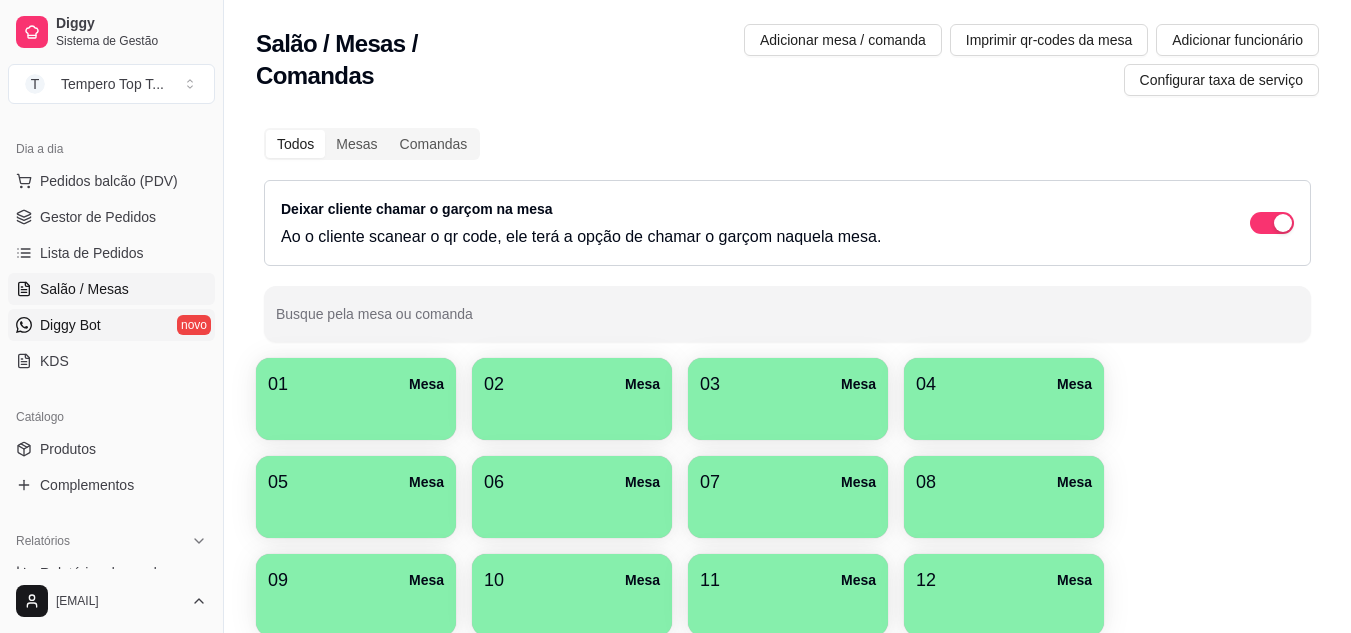 click on "Diggy Bot novo" at bounding box center [111, 325] 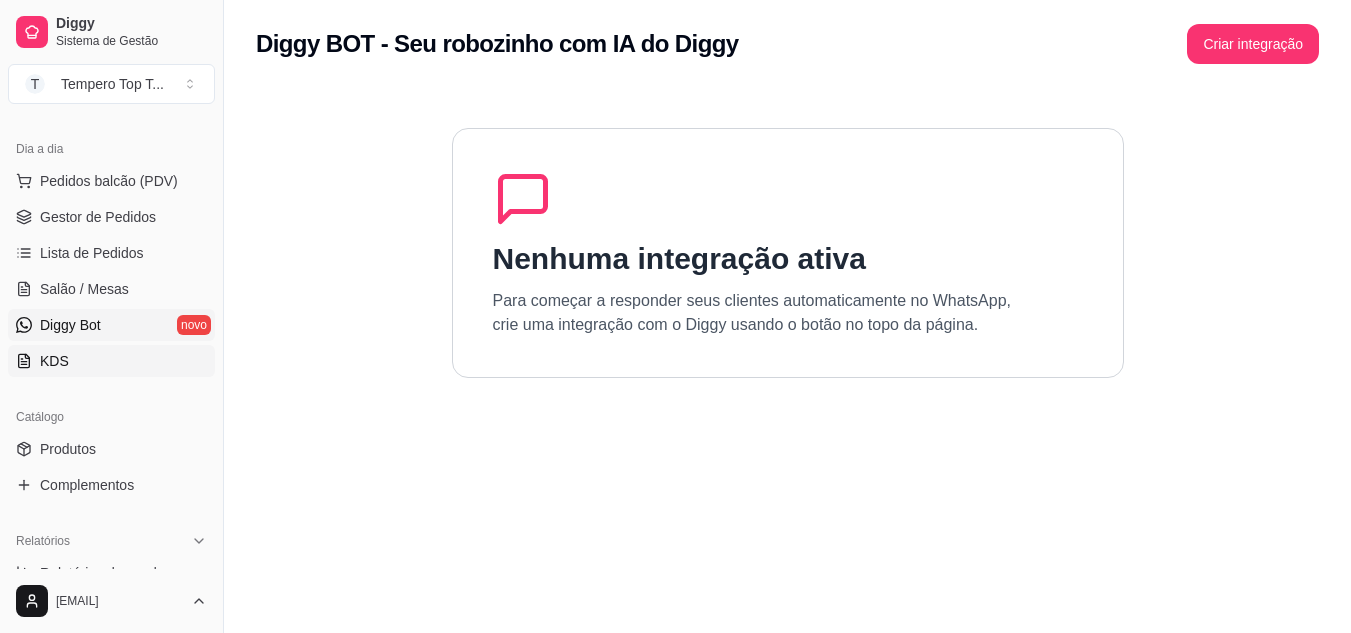 click on "KDS" at bounding box center (111, 361) 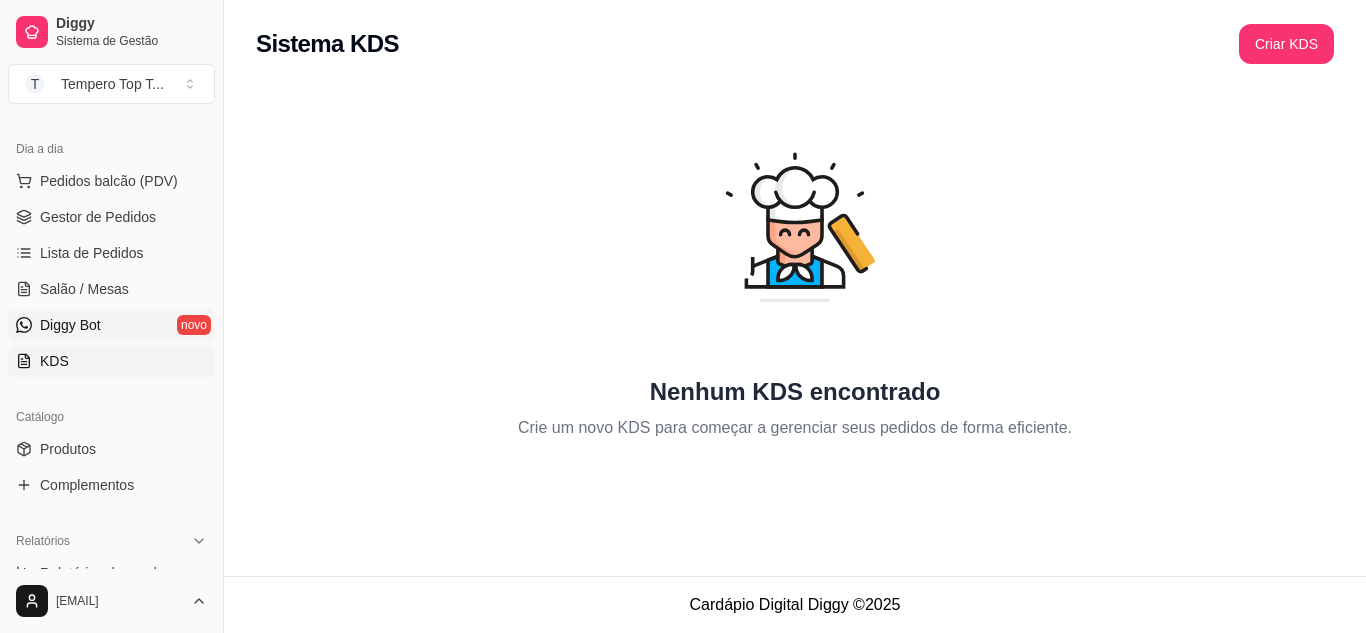 click on "Diggy Bot novo" at bounding box center (111, 325) 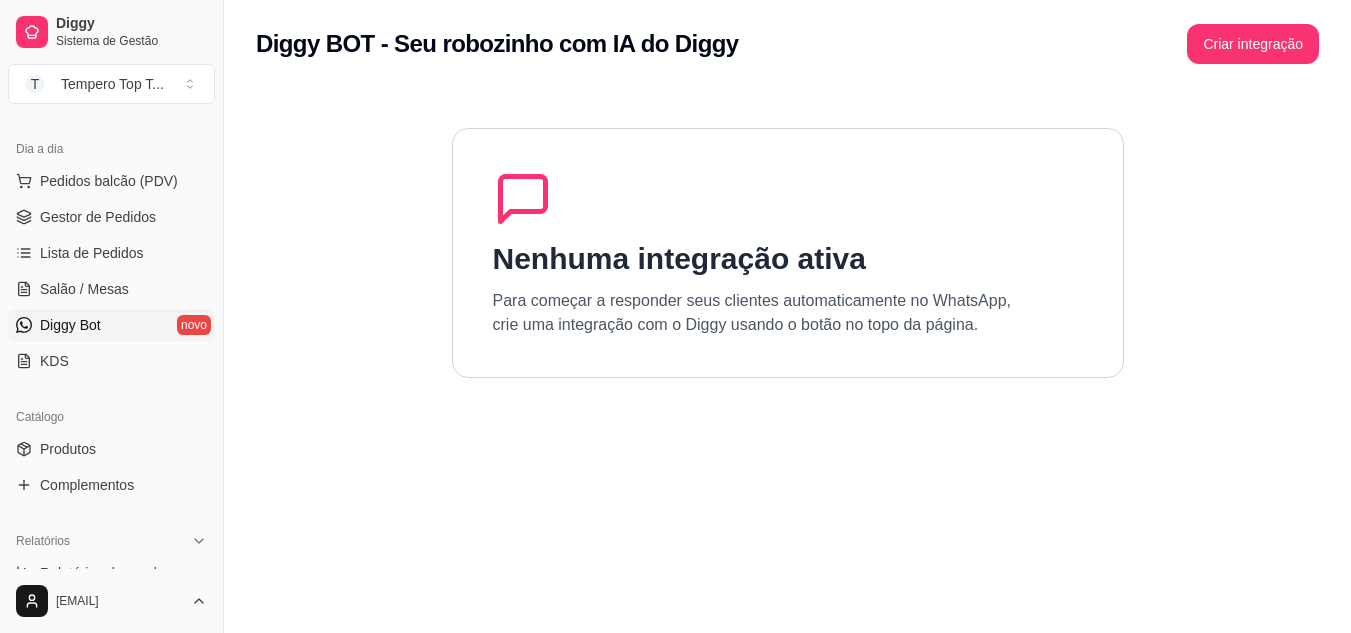 scroll, scrollTop: 0, scrollLeft: 0, axis: both 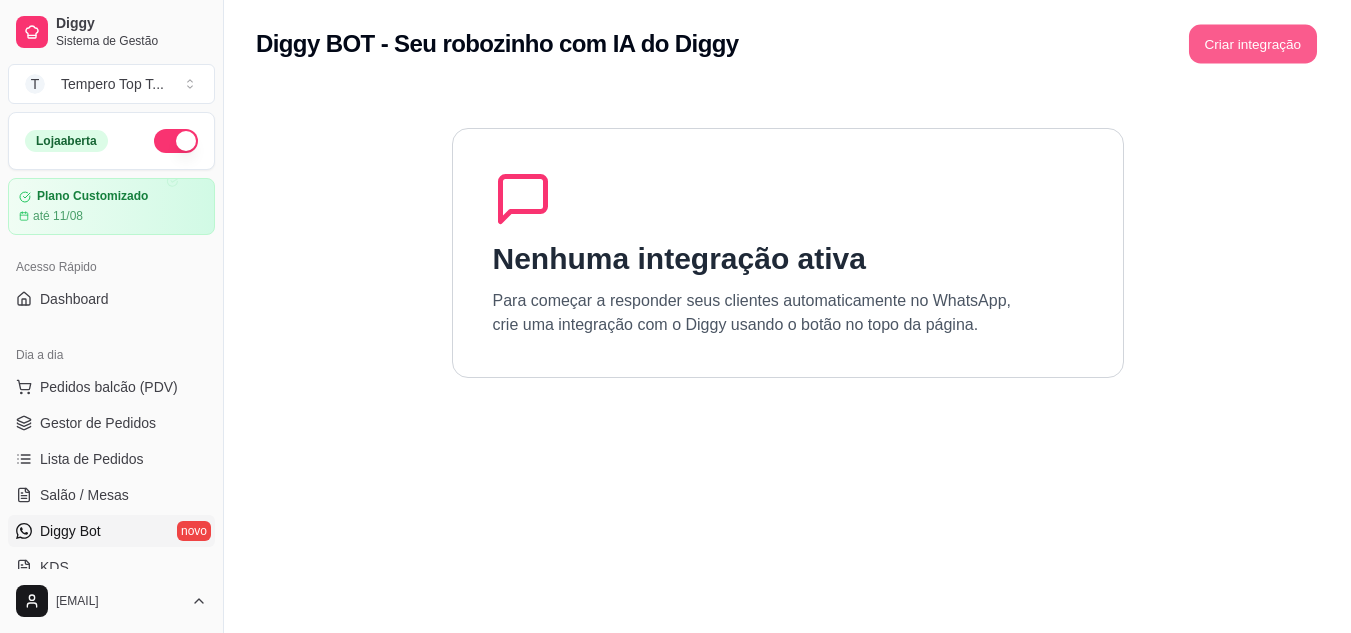 click on "Criar integração" at bounding box center (1253, 44) 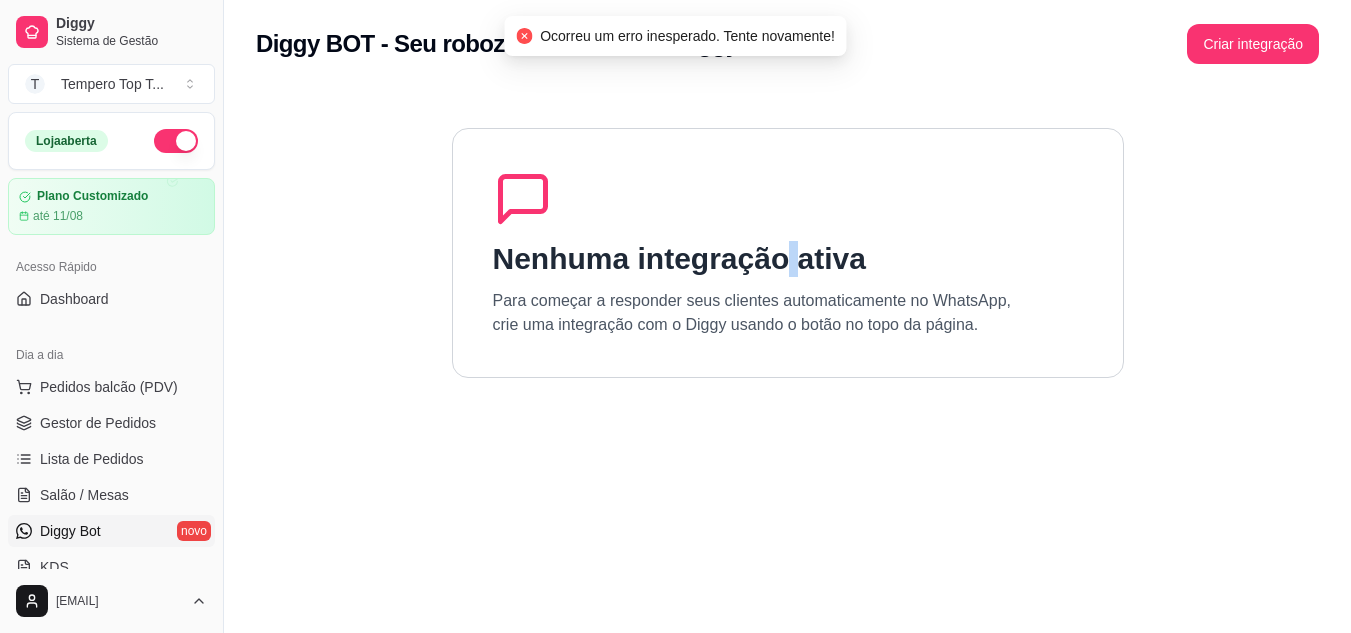click on "Nenhuma integração ativa Para começar a responder seus clientes automaticamente no WhatsApp, crie uma integração com o Diggy usando o botão no topo da página." at bounding box center (788, 253) 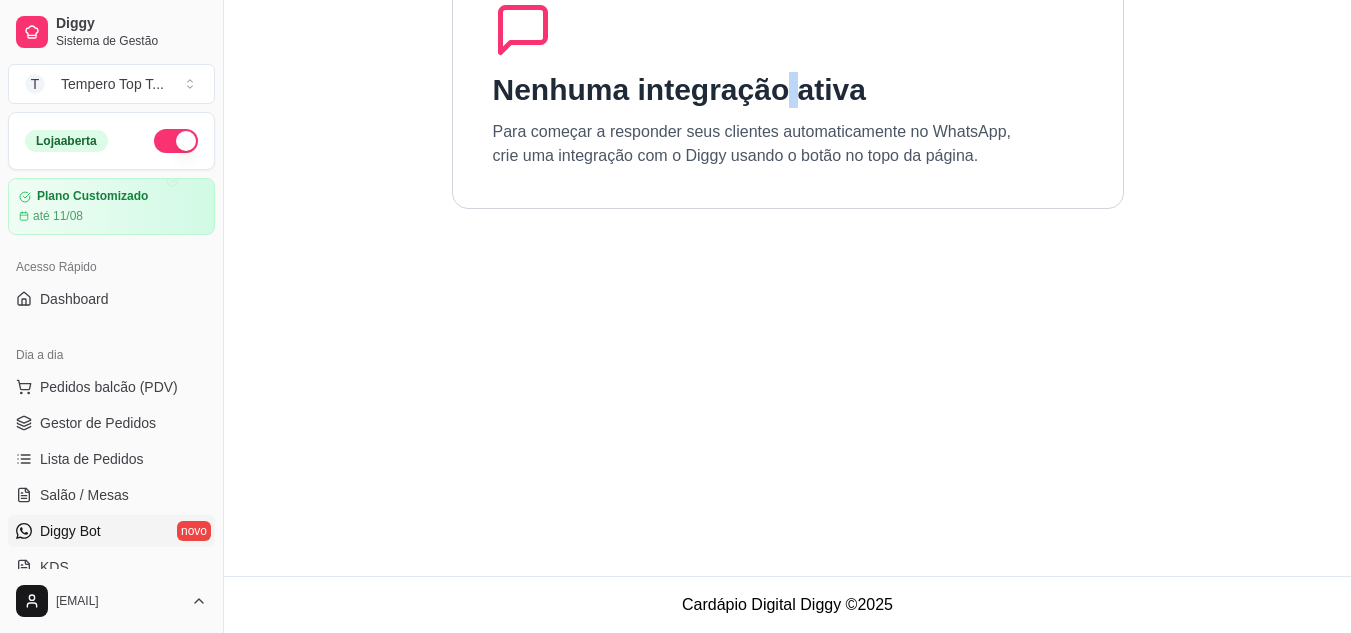 scroll, scrollTop: 0, scrollLeft: 0, axis: both 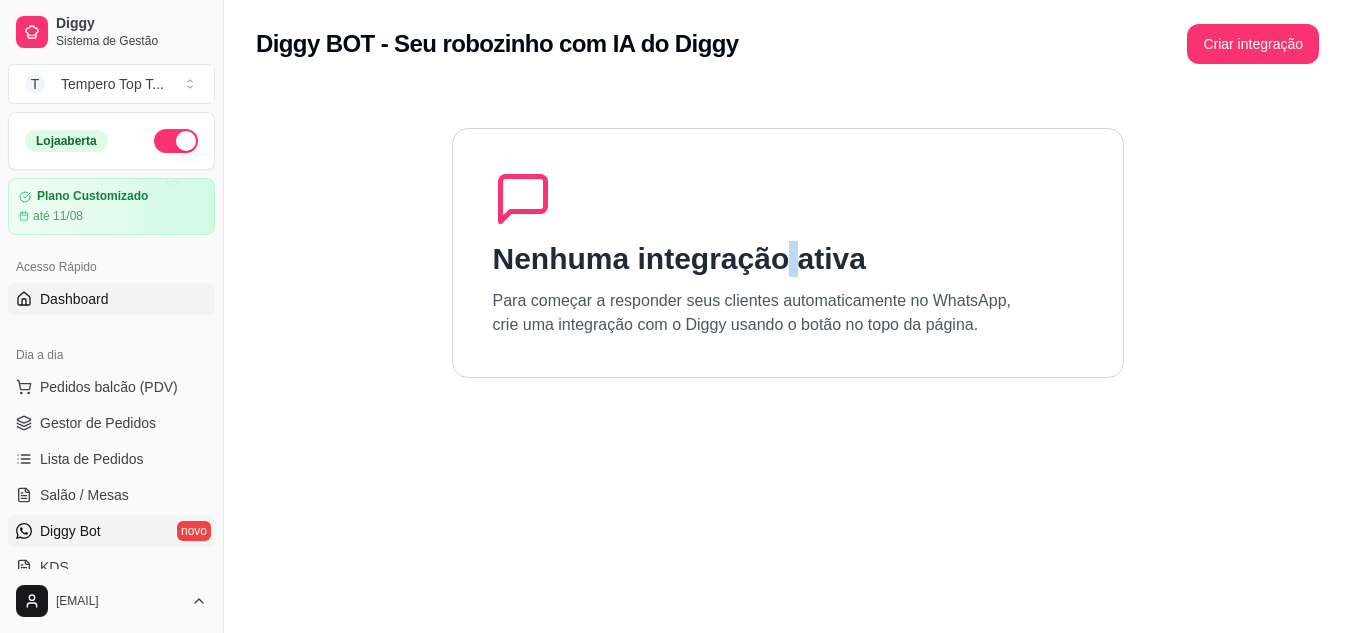 click on "Dashboard" at bounding box center (111, 299) 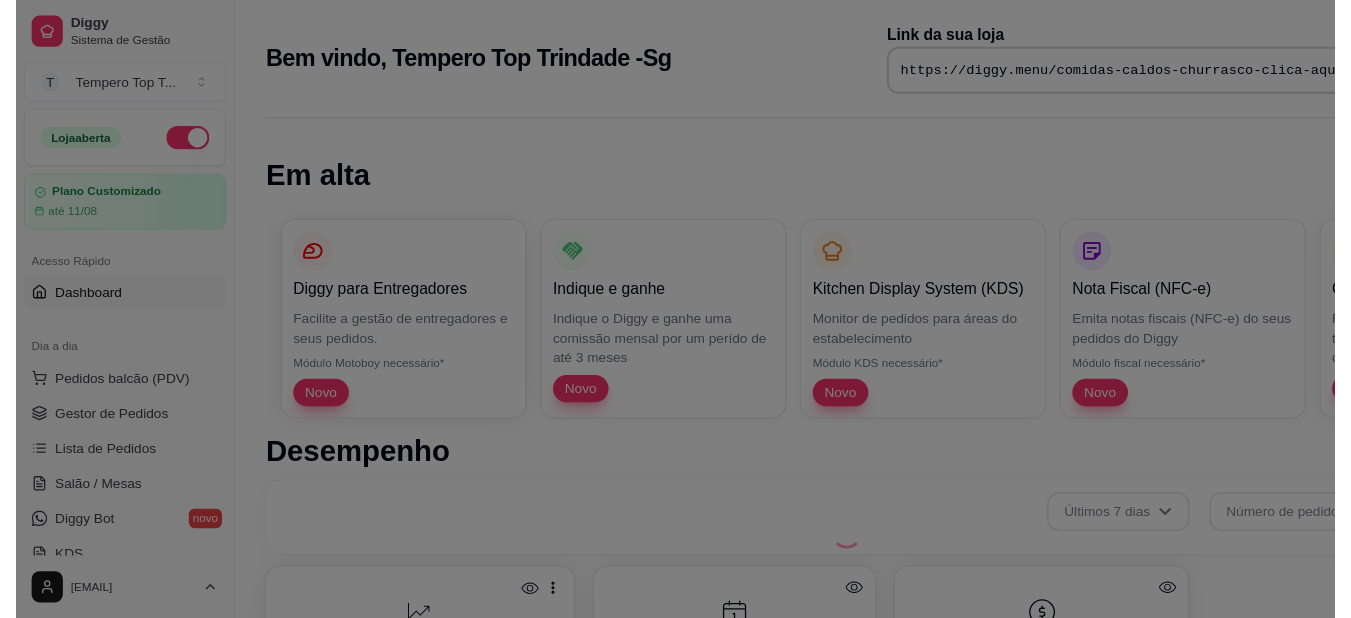 scroll, scrollTop: 793, scrollLeft: 0, axis: vertical 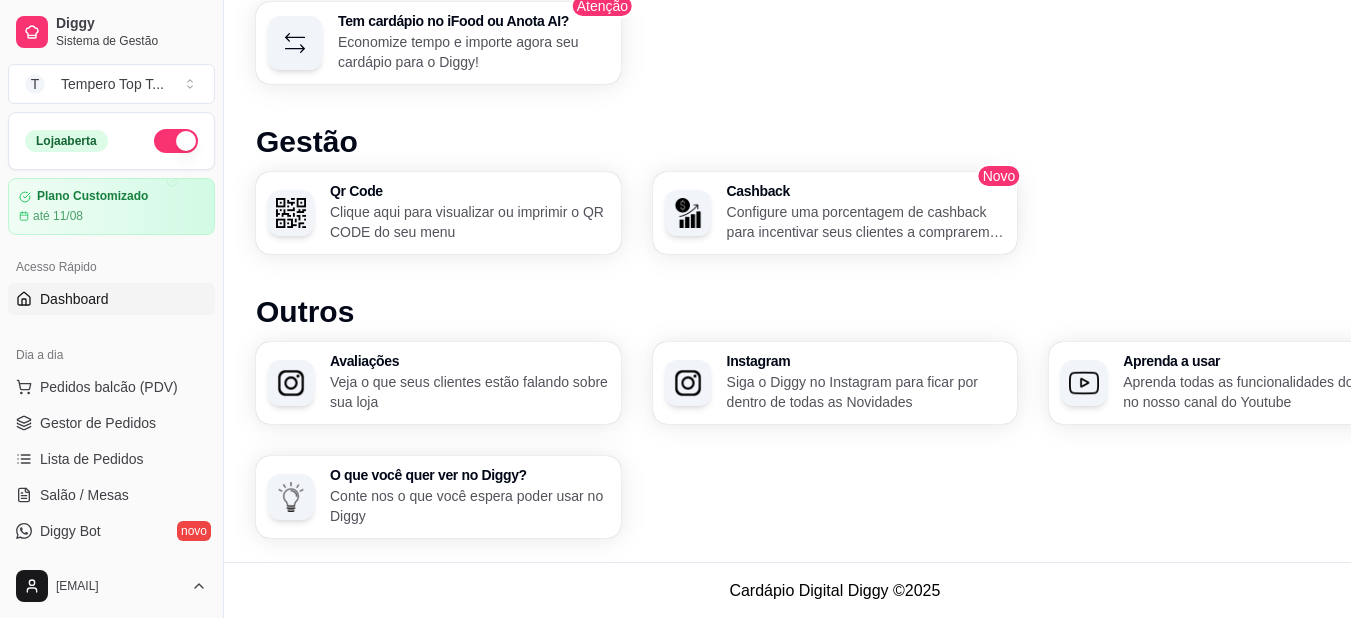 click on "Clique aqui para visualizar ou imprimir o QR CODE do seu menu" at bounding box center [469, 222] 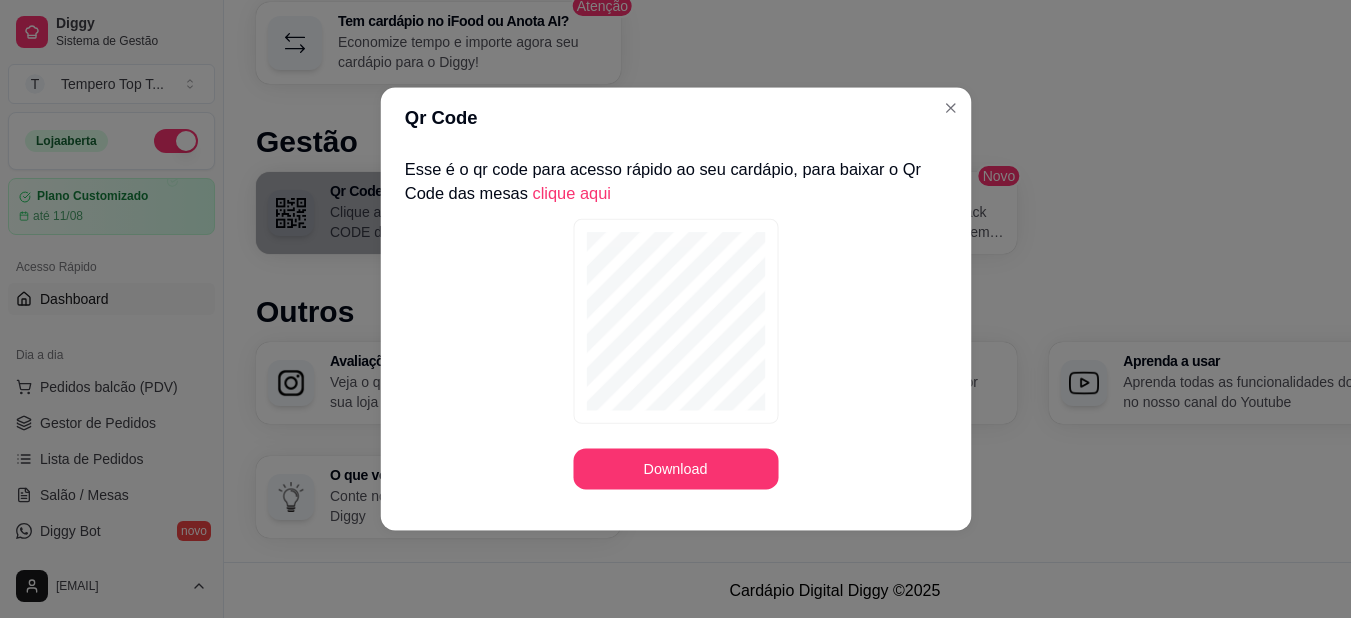 scroll, scrollTop: 1148, scrollLeft: 0, axis: vertical 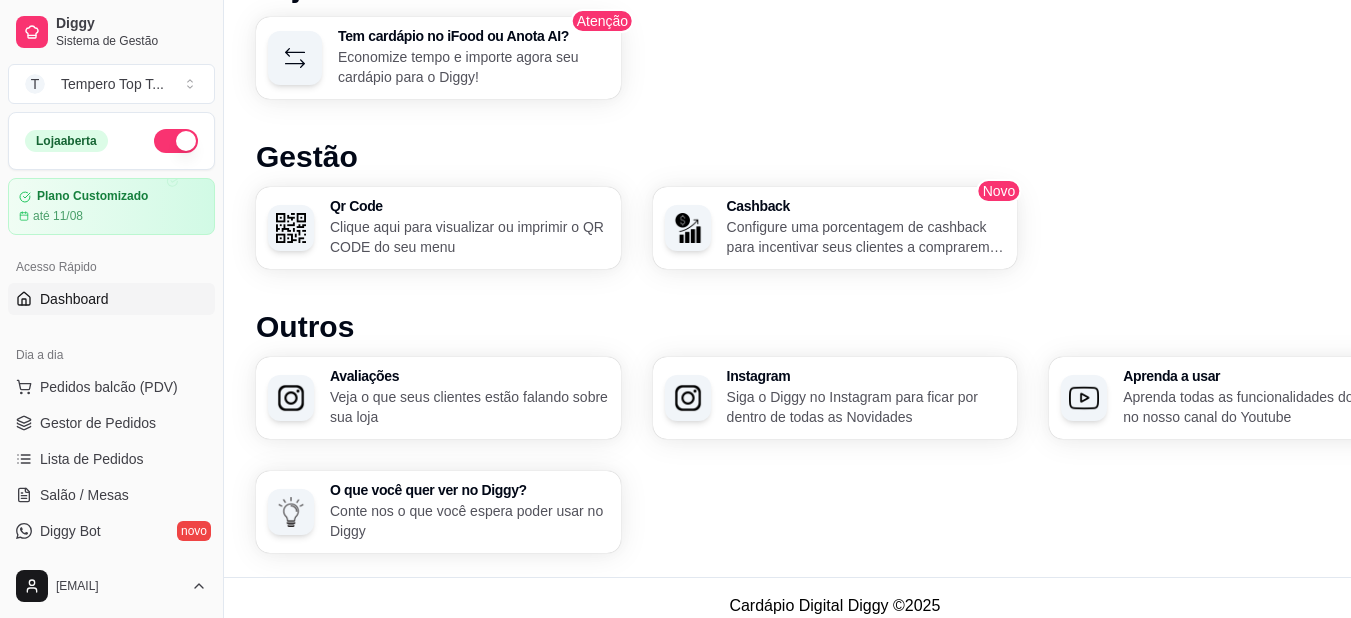 click on "Clique aqui para visualizar ou imprimir o QR CODE do seu menu" at bounding box center (469, 237) 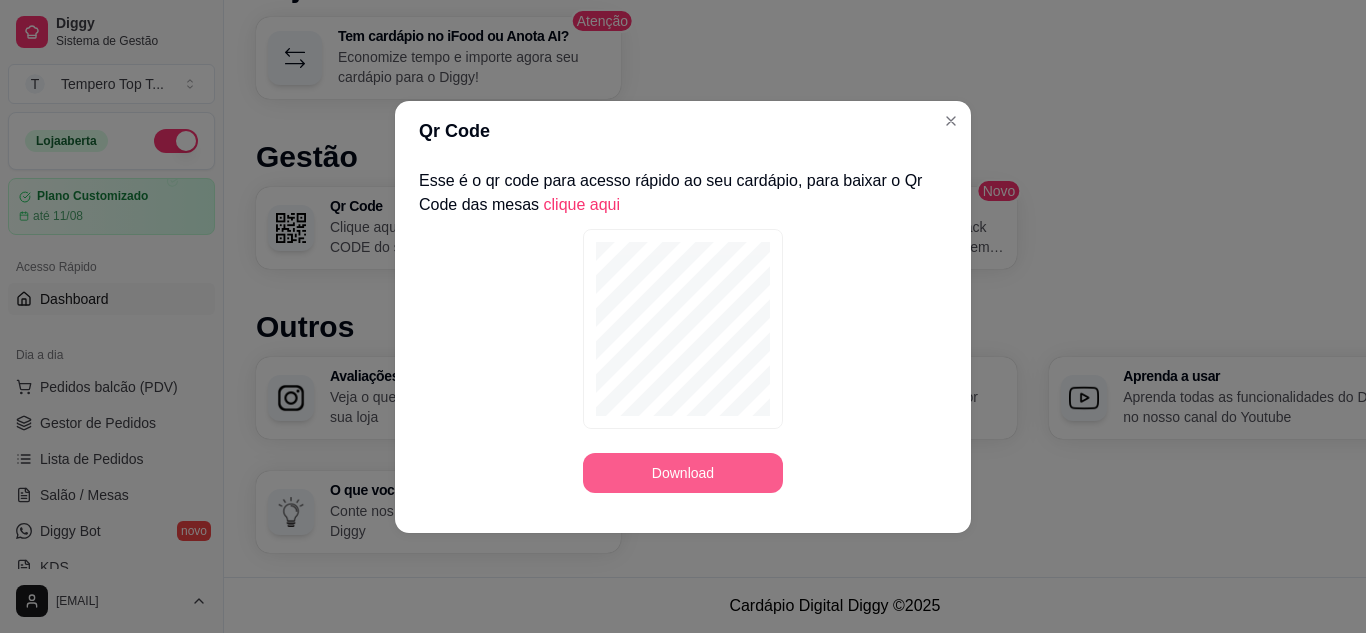 click on "Download" at bounding box center [683, 473] 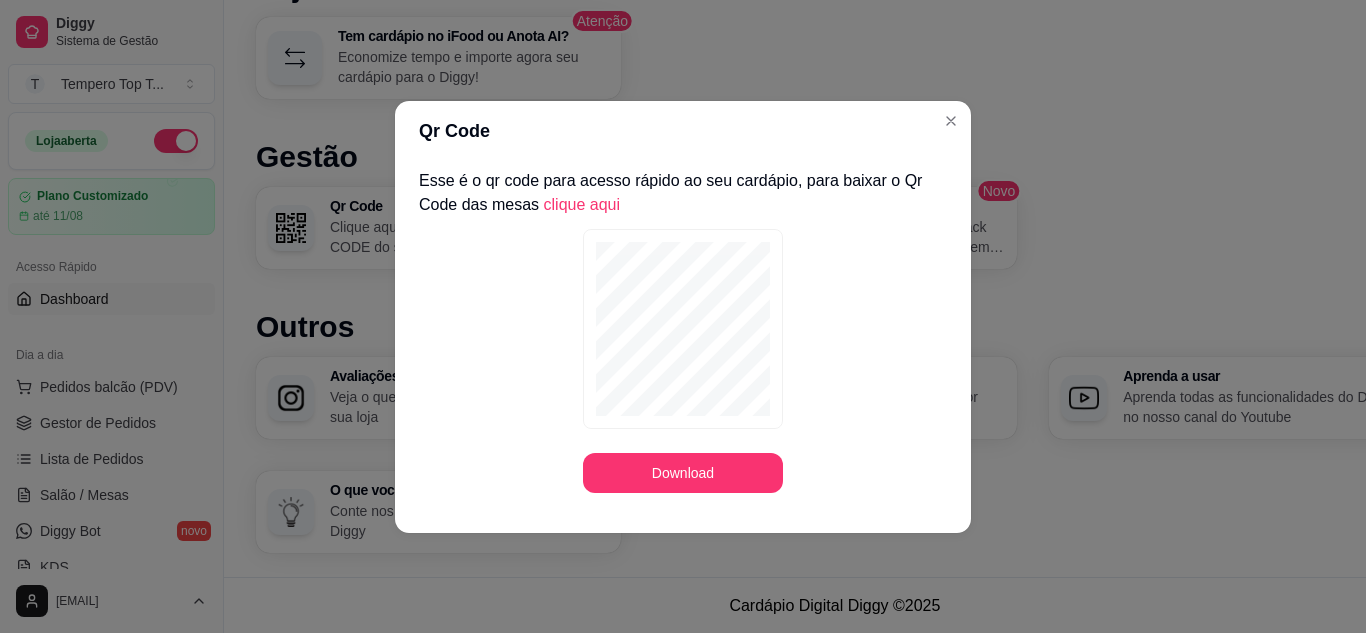 drag, startPoint x: 957, startPoint y: 295, endPoint x: 280, endPoint y: 107, distance: 702.61865 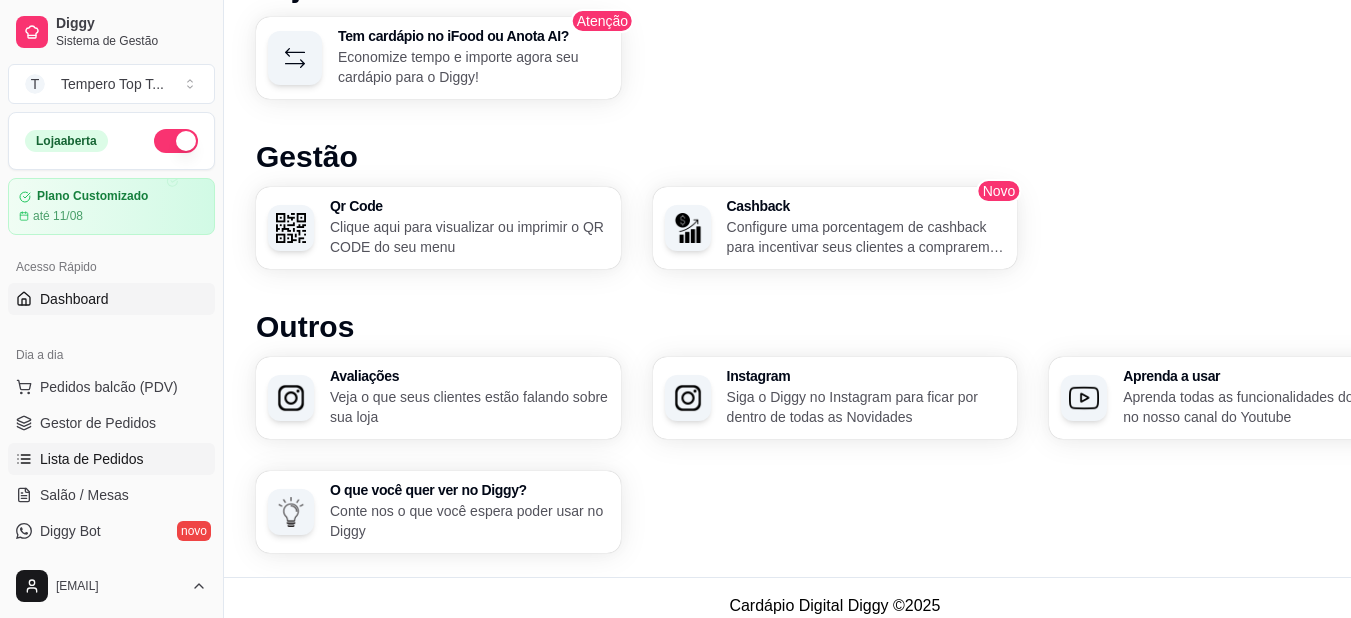 click on "Lista de Pedidos" at bounding box center [92, 459] 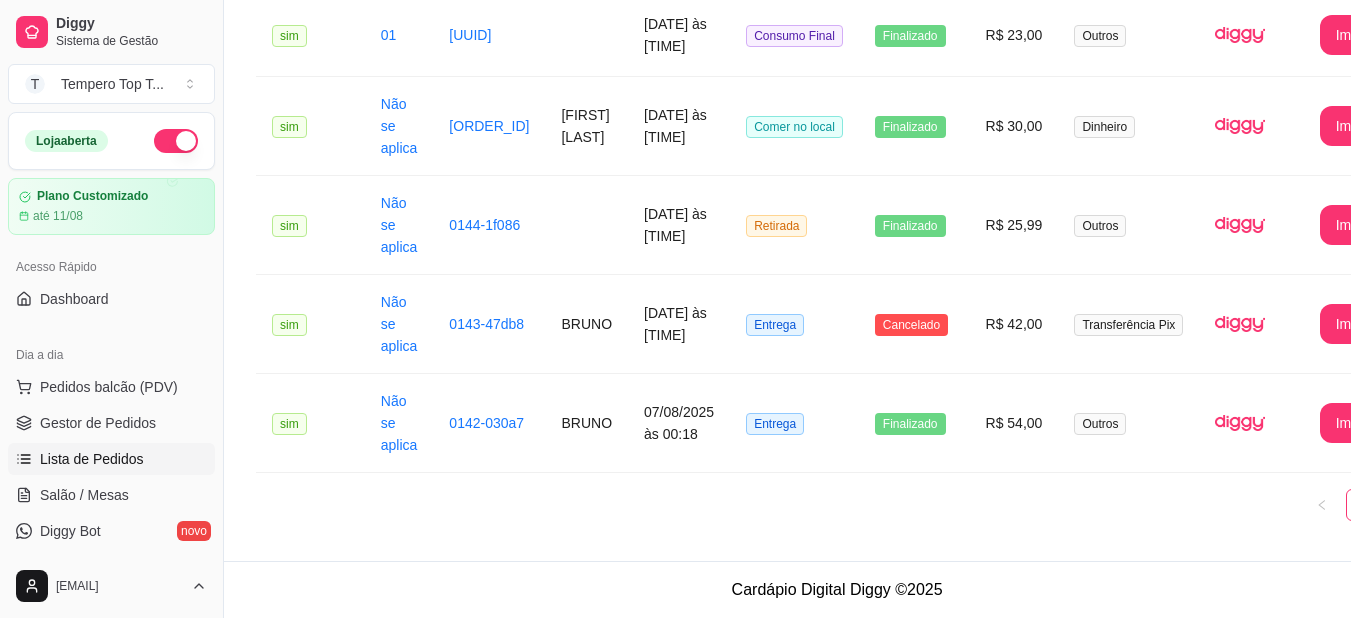 scroll, scrollTop: 0, scrollLeft: 0, axis: both 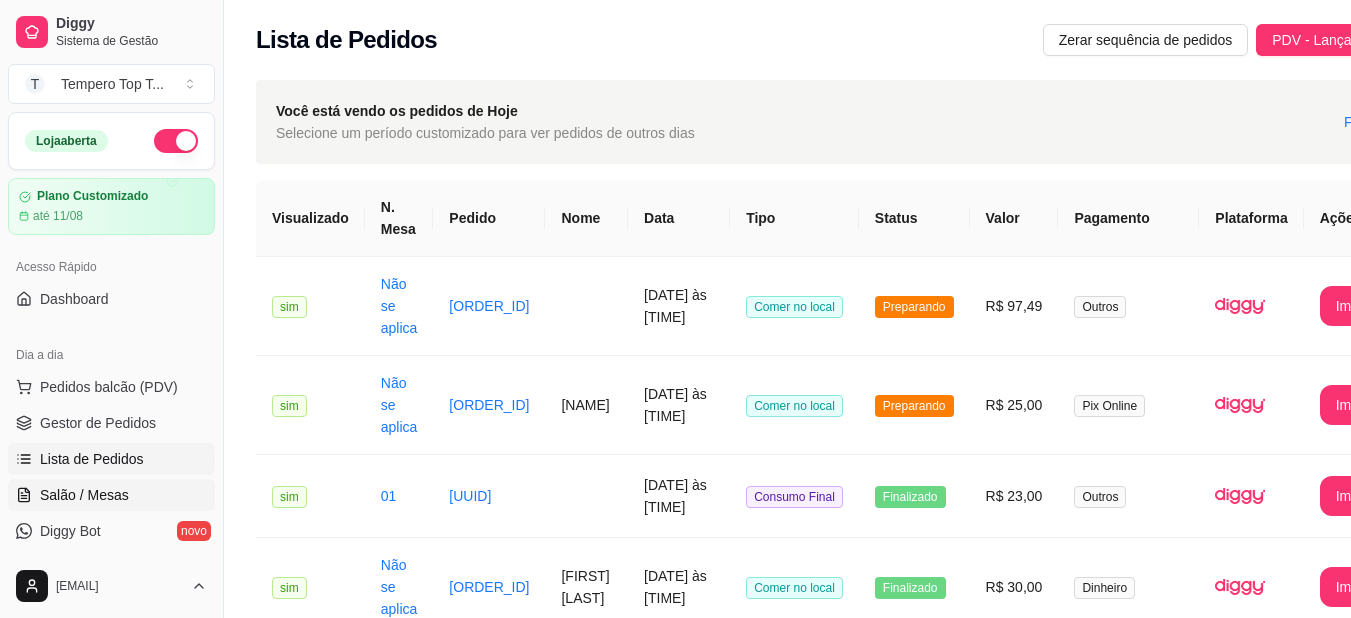 click on "Salão / Mesas" at bounding box center (111, 495) 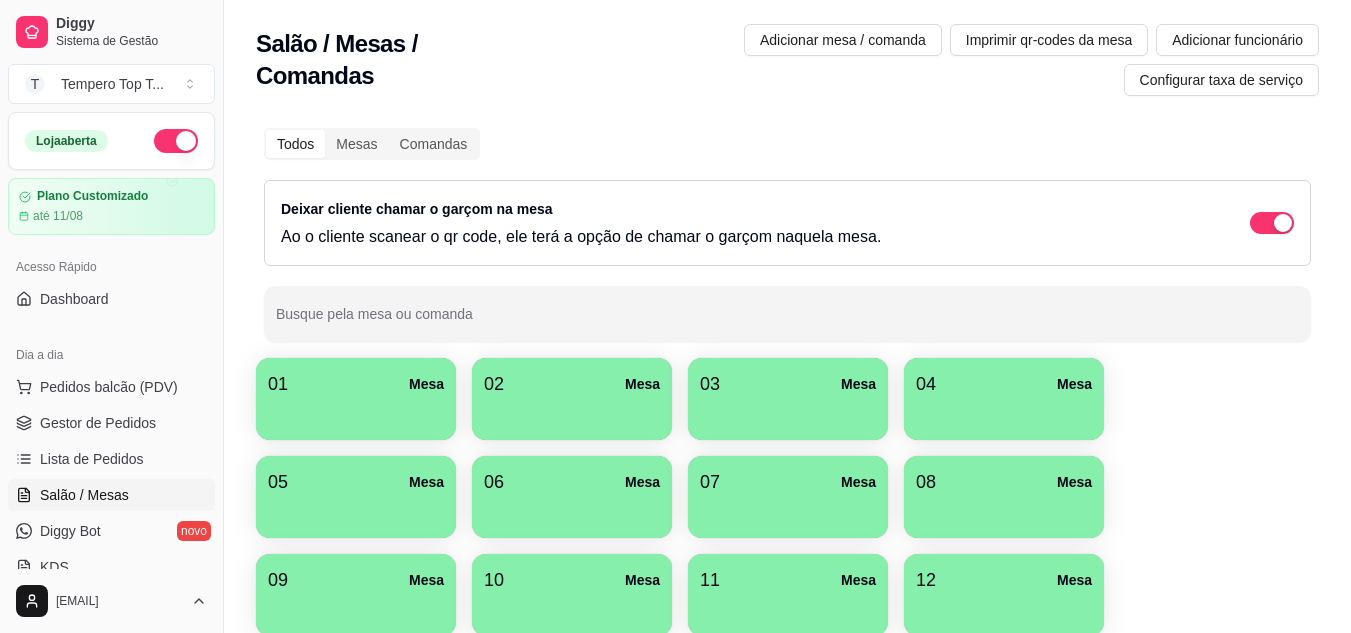 click at bounding box center [356, 413] 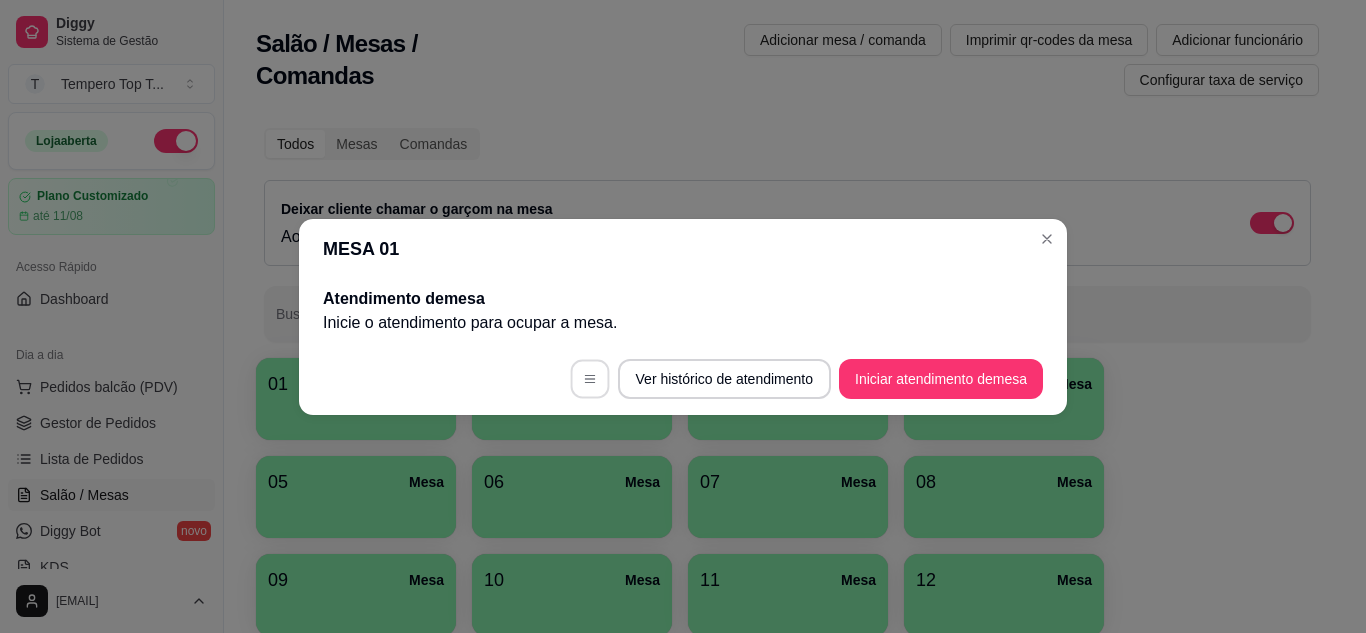 click 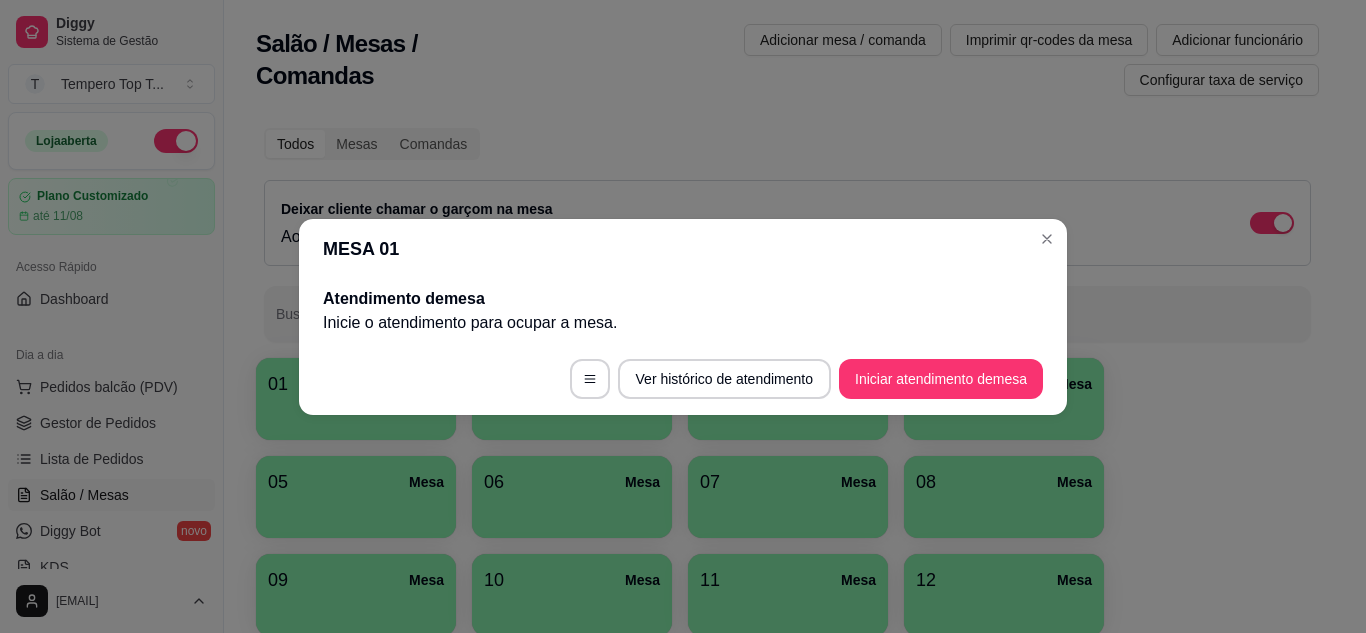 click on "MESA 01" at bounding box center [683, 249] 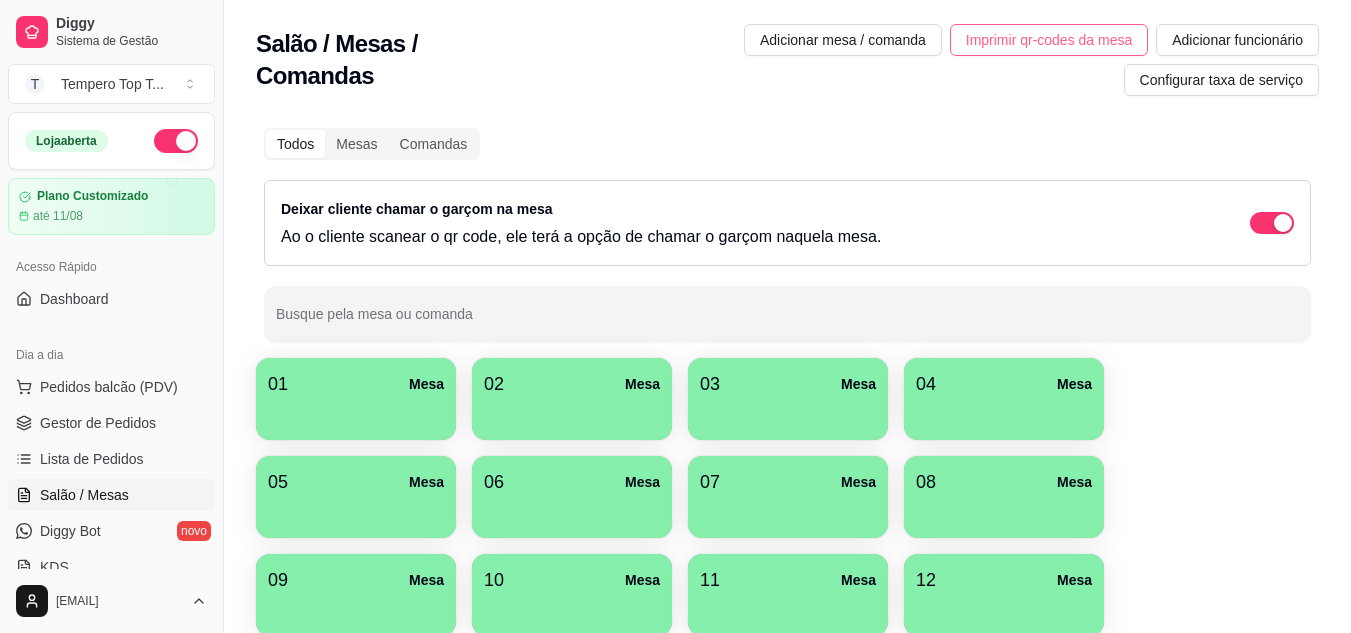 click on "Imprimir qr-codes da mesa" at bounding box center [1049, 40] 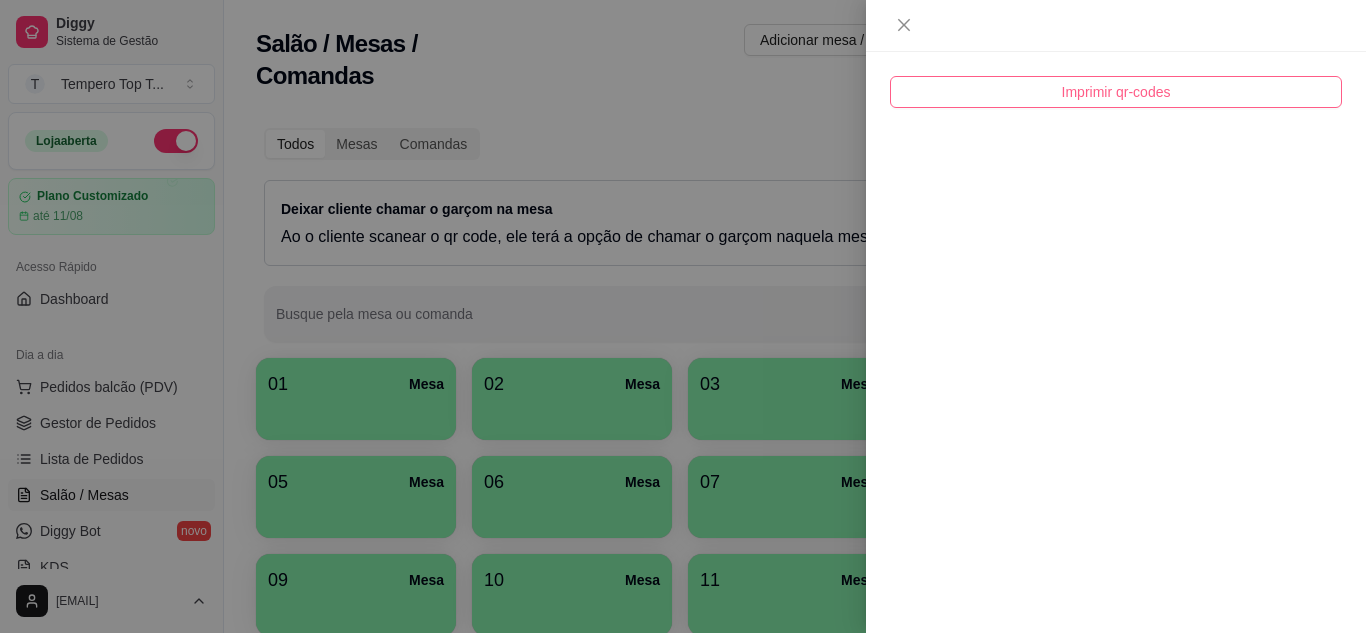 click on "Imprimir qr-codes" at bounding box center (1116, 92) 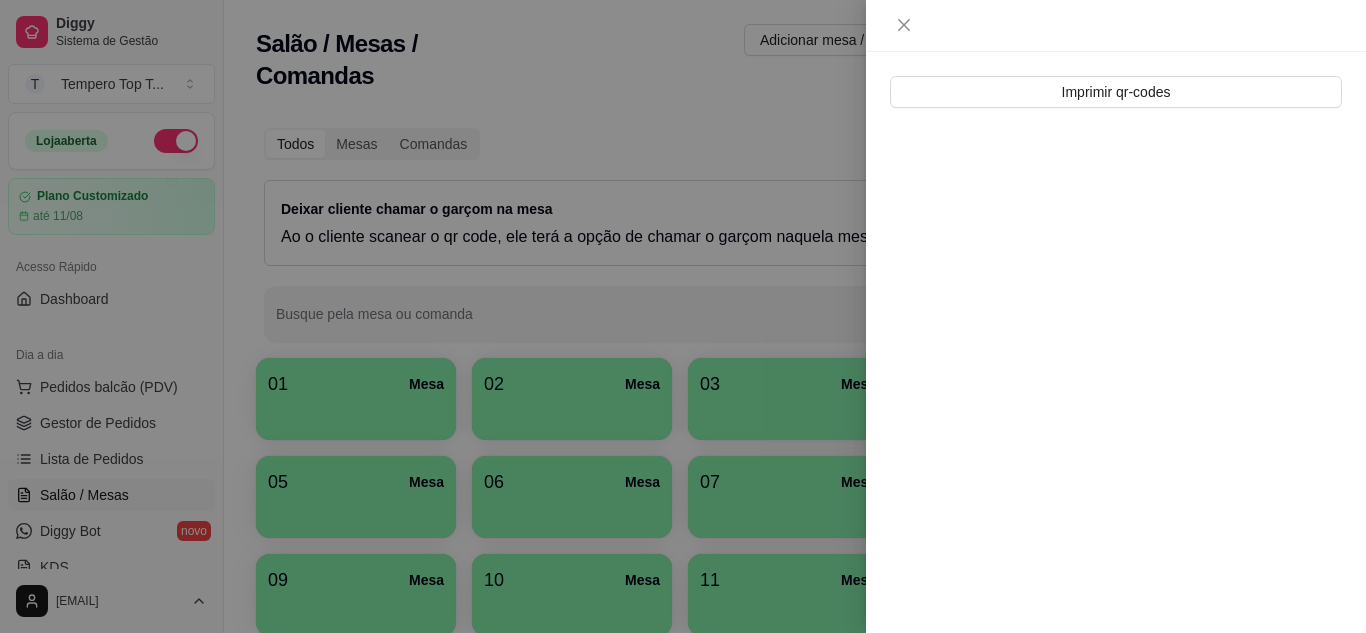click at bounding box center (683, 316) 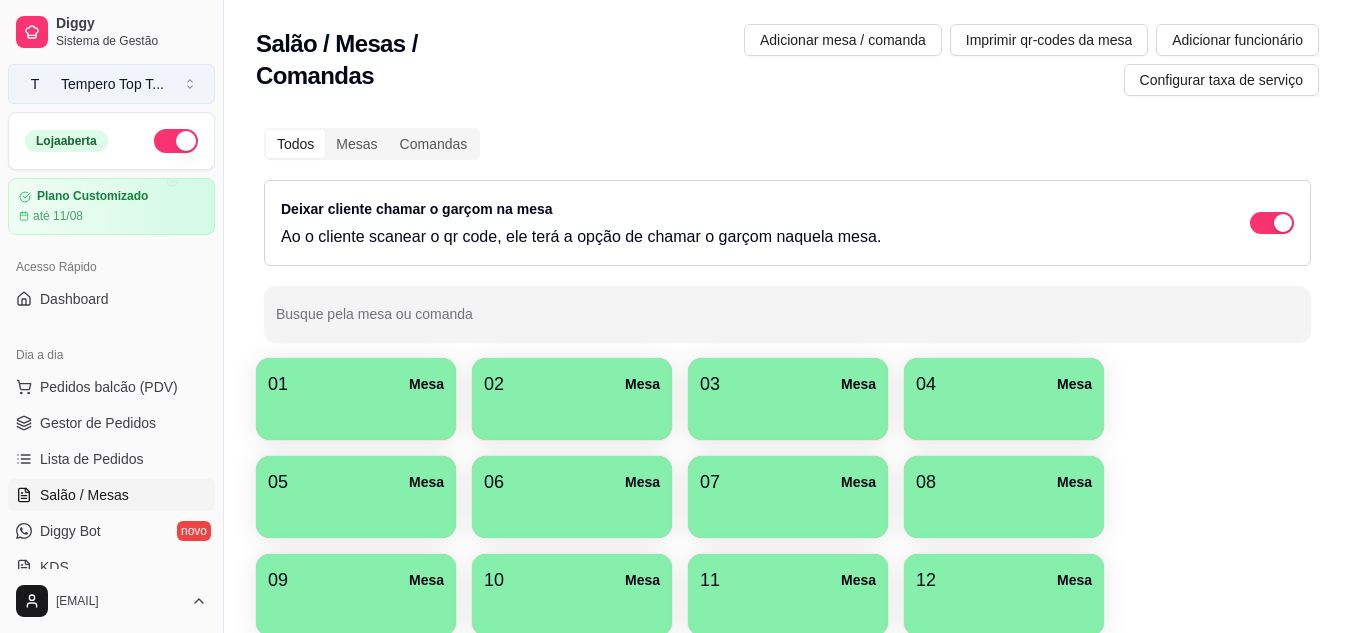 click on "Tempero Top T ..." at bounding box center (112, 84) 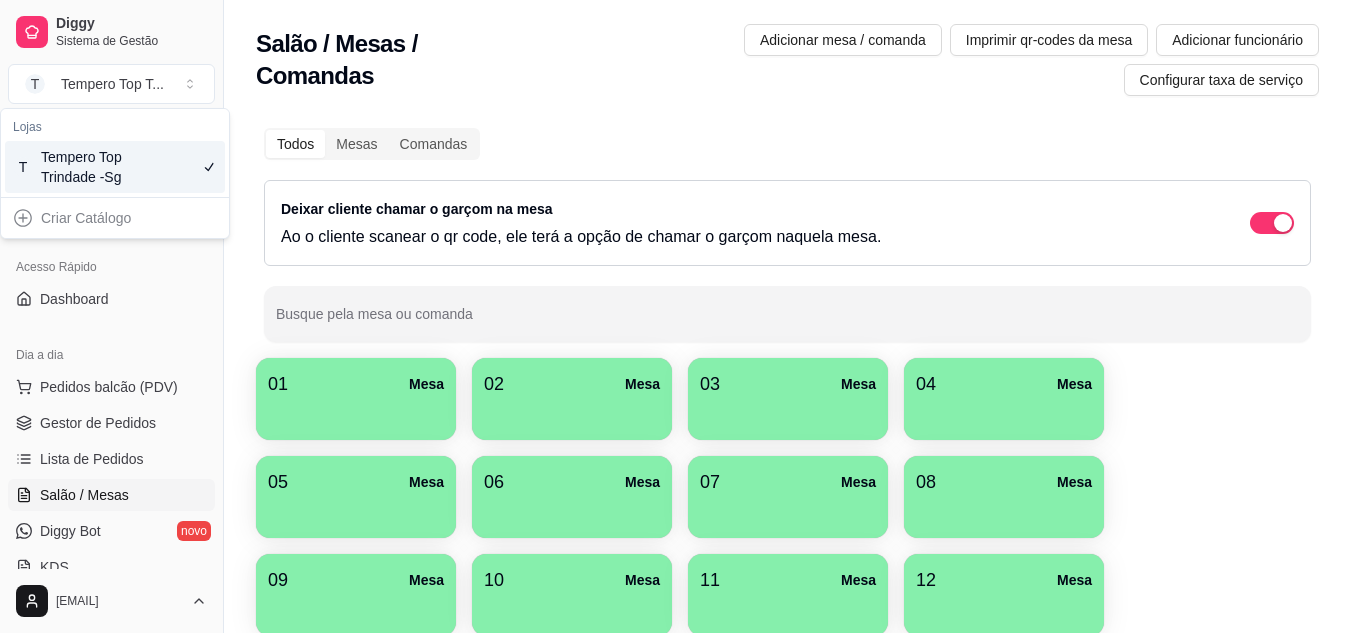 click on "Salão / Mesas / Comandas" at bounding box center [396, 60] 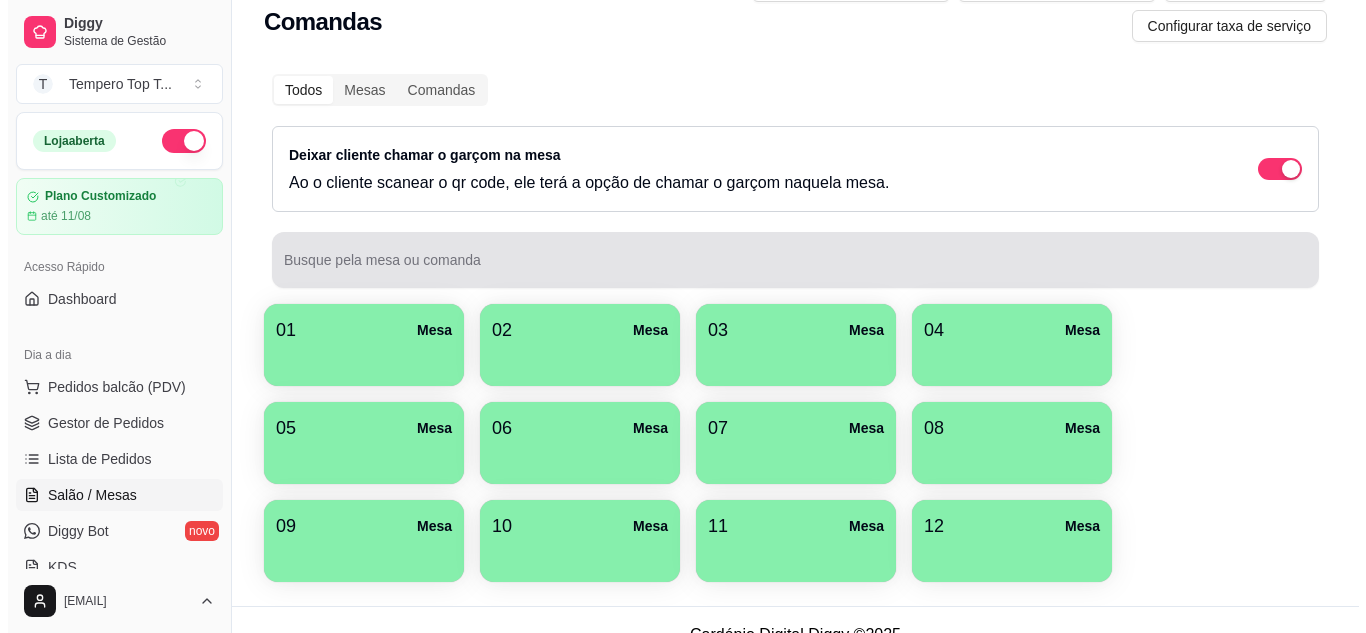 scroll, scrollTop: 84, scrollLeft: 0, axis: vertical 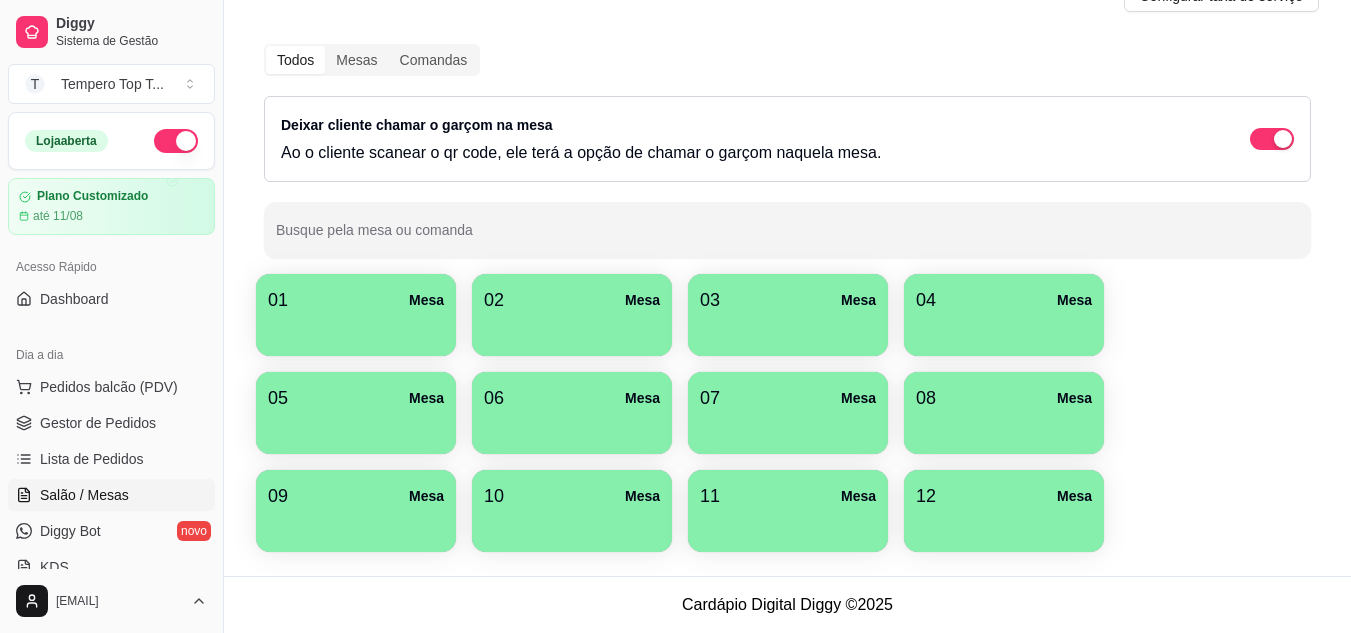 click at bounding box center [356, 329] 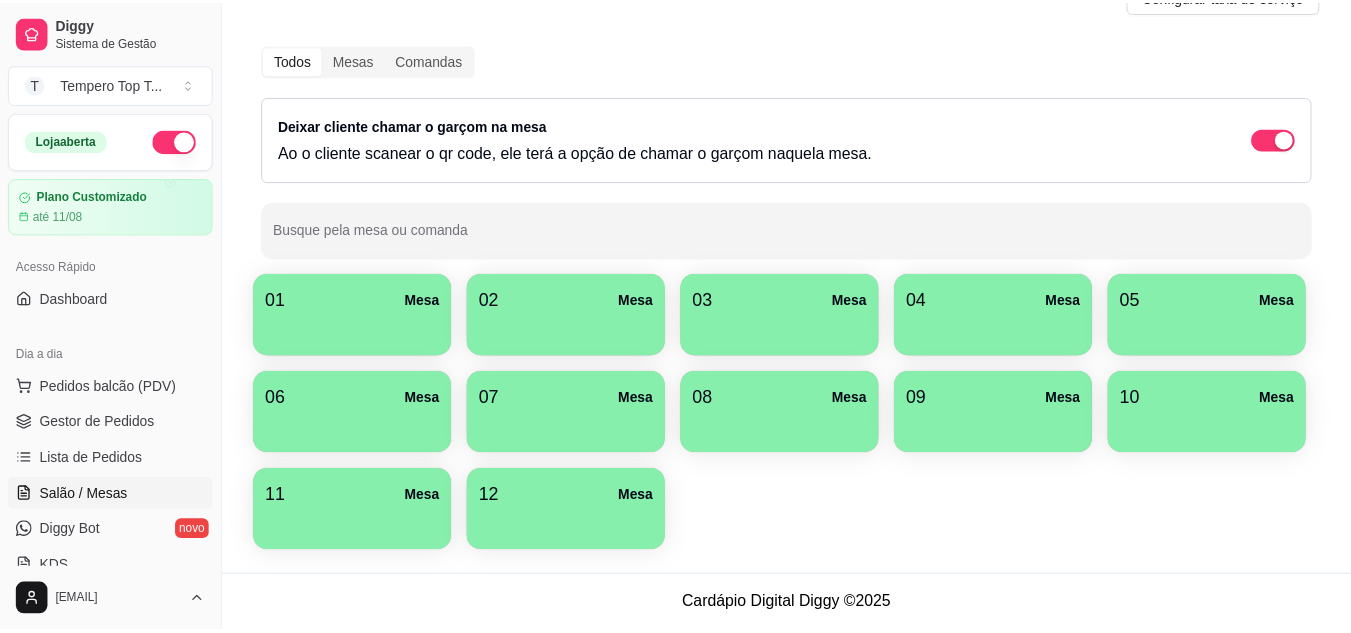 scroll, scrollTop: 44, scrollLeft: 0, axis: vertical 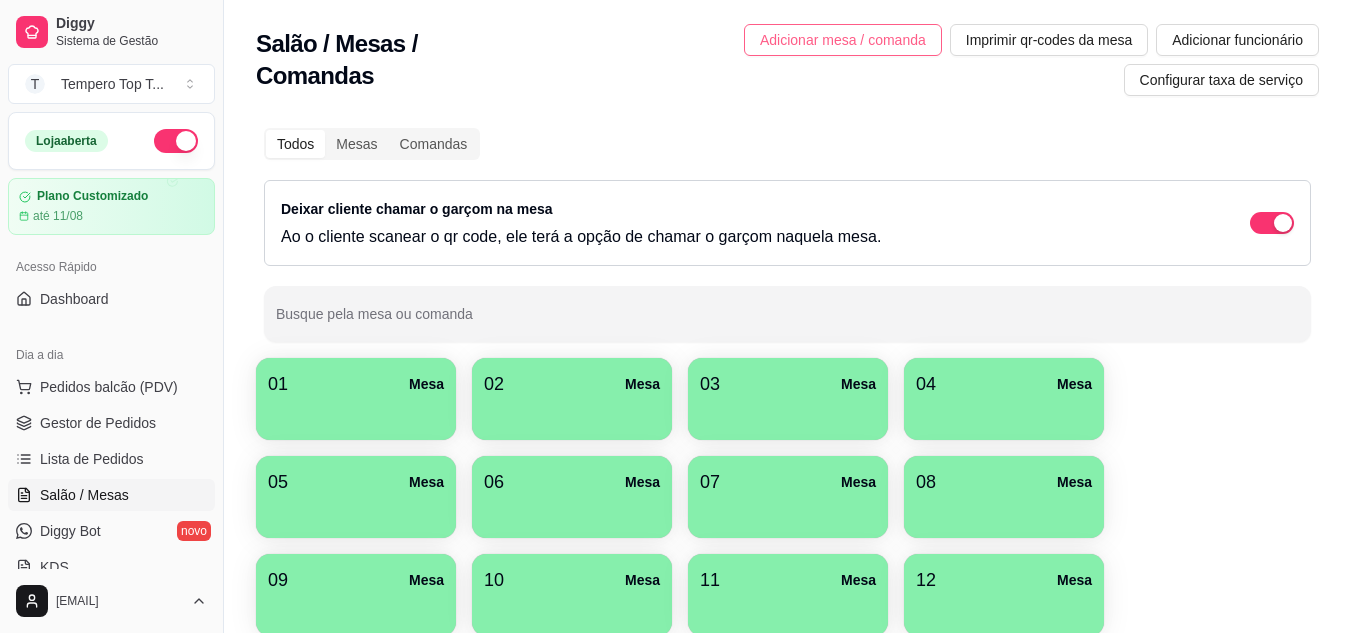 click on "Adicionar mesa / comanda" at bounding box center [843, 40] 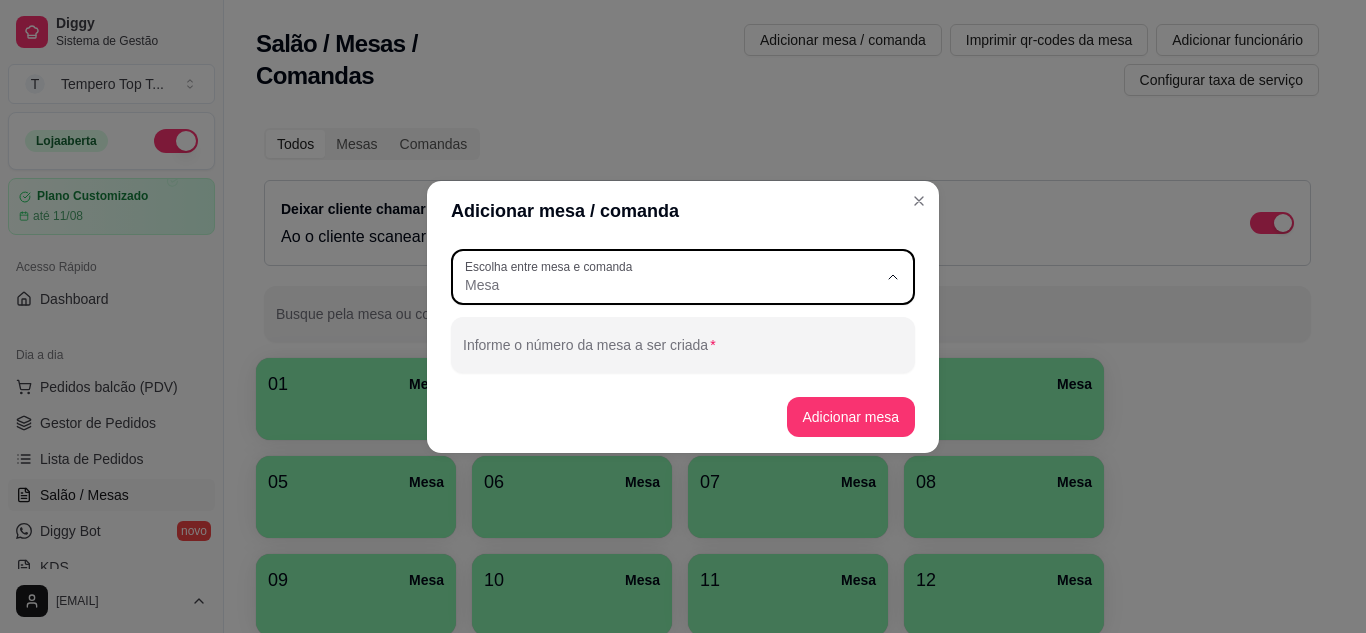 click on "Mesa" at bounding box center [671, 285] 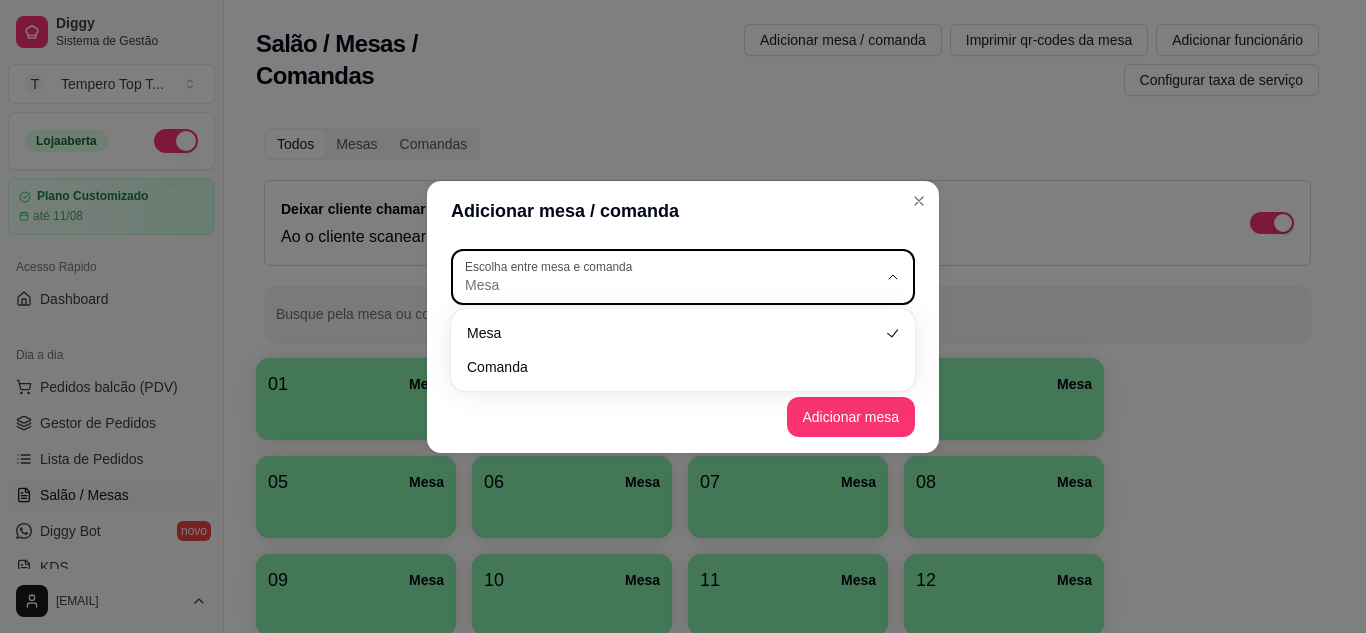 click on "Mesa" at bounding box center (671, 285) 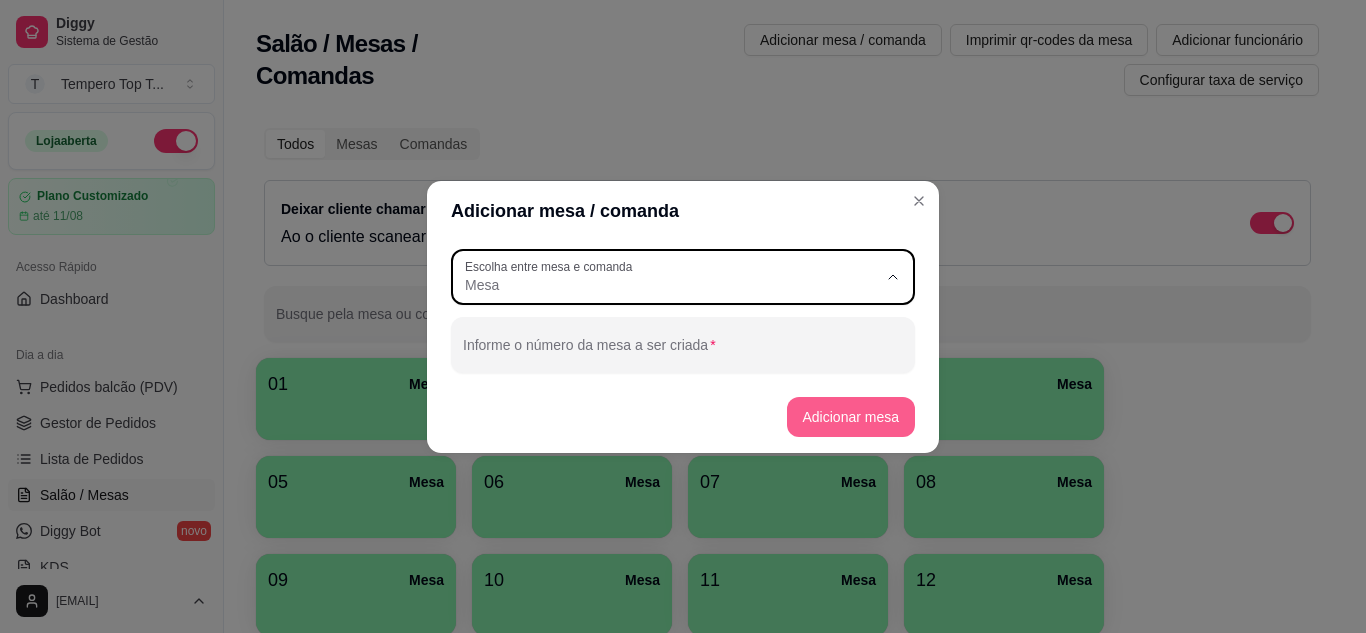 click on "Adicionar   mesa" at bounding box center (851, 417) 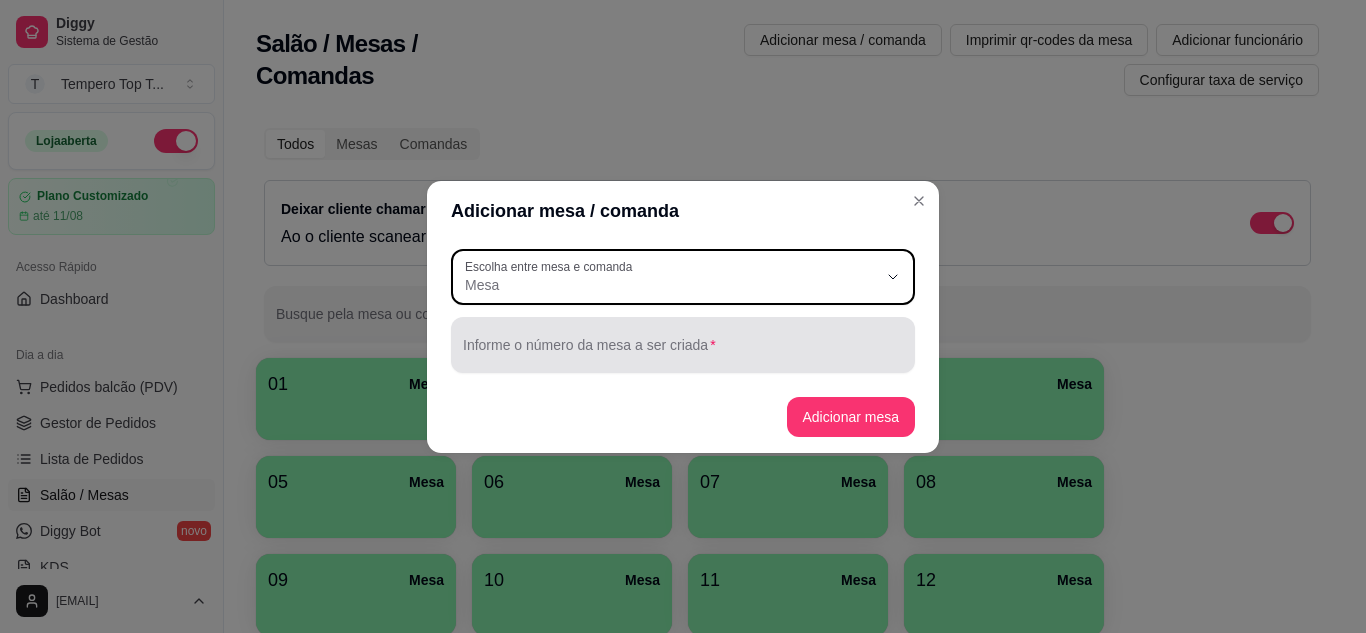 click on "Informe o número da mesa a ser criada" at bounding box center [683, 353] 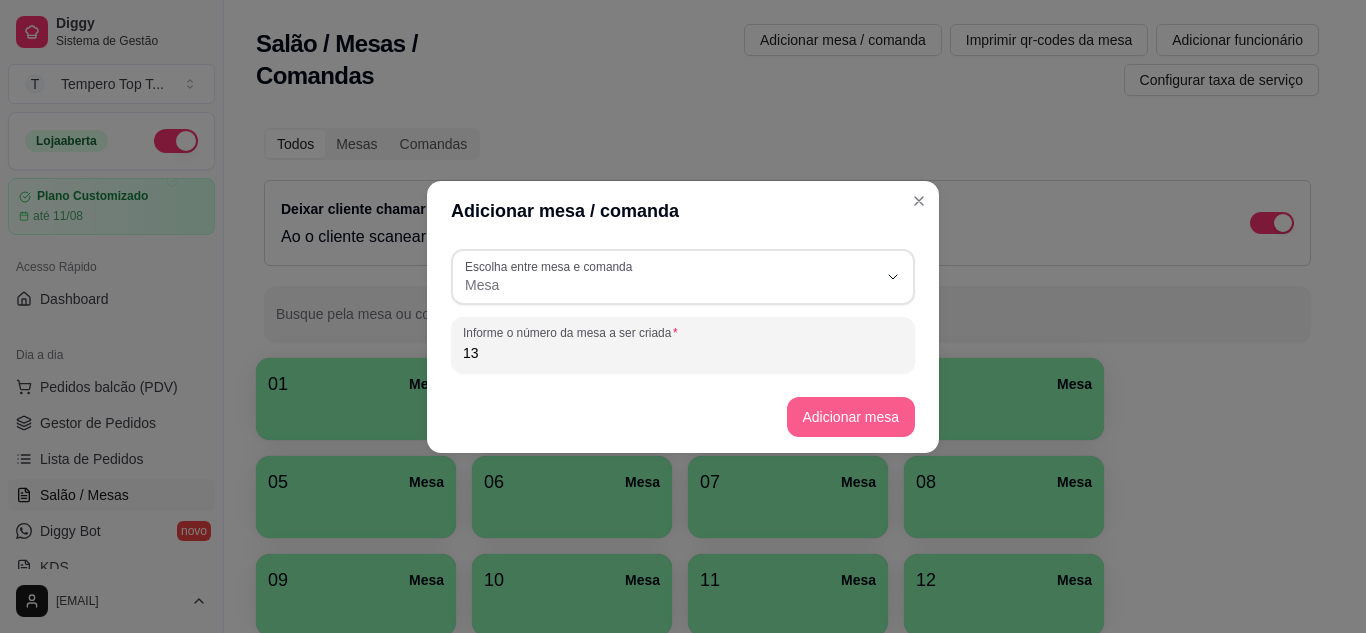 click on "Adicionar   mesa" at bounding box center (851, 417) 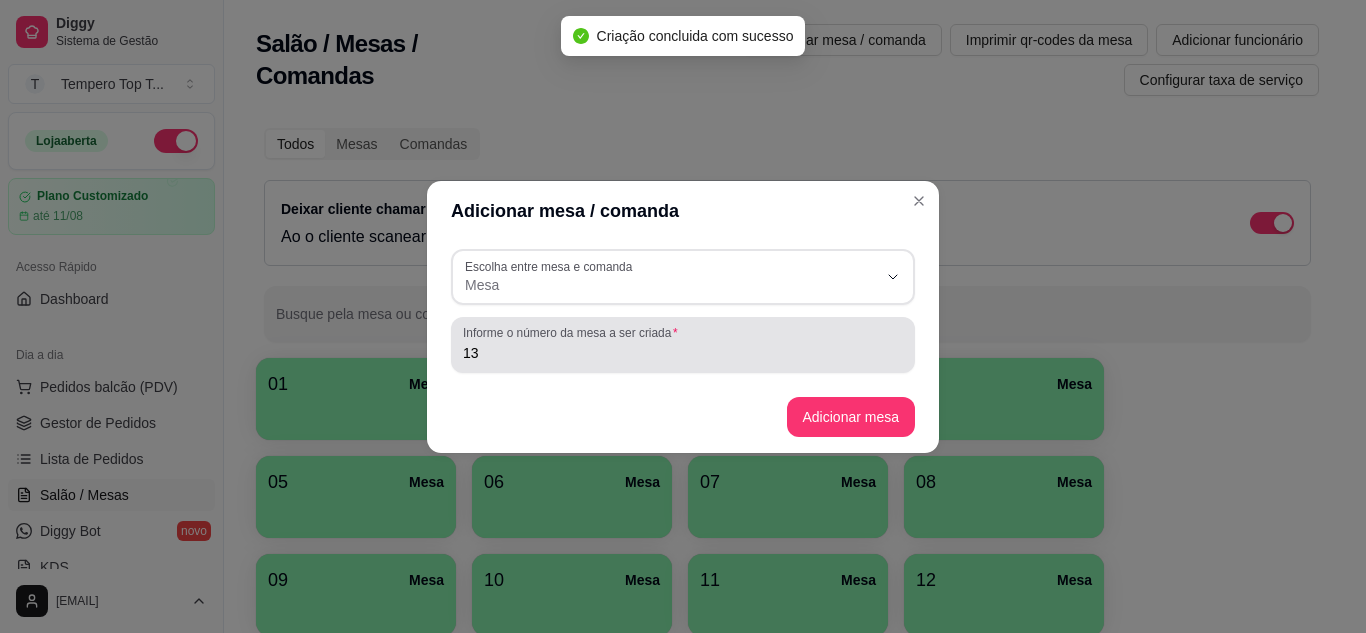 click on "13" at bounding box center [683, 353] 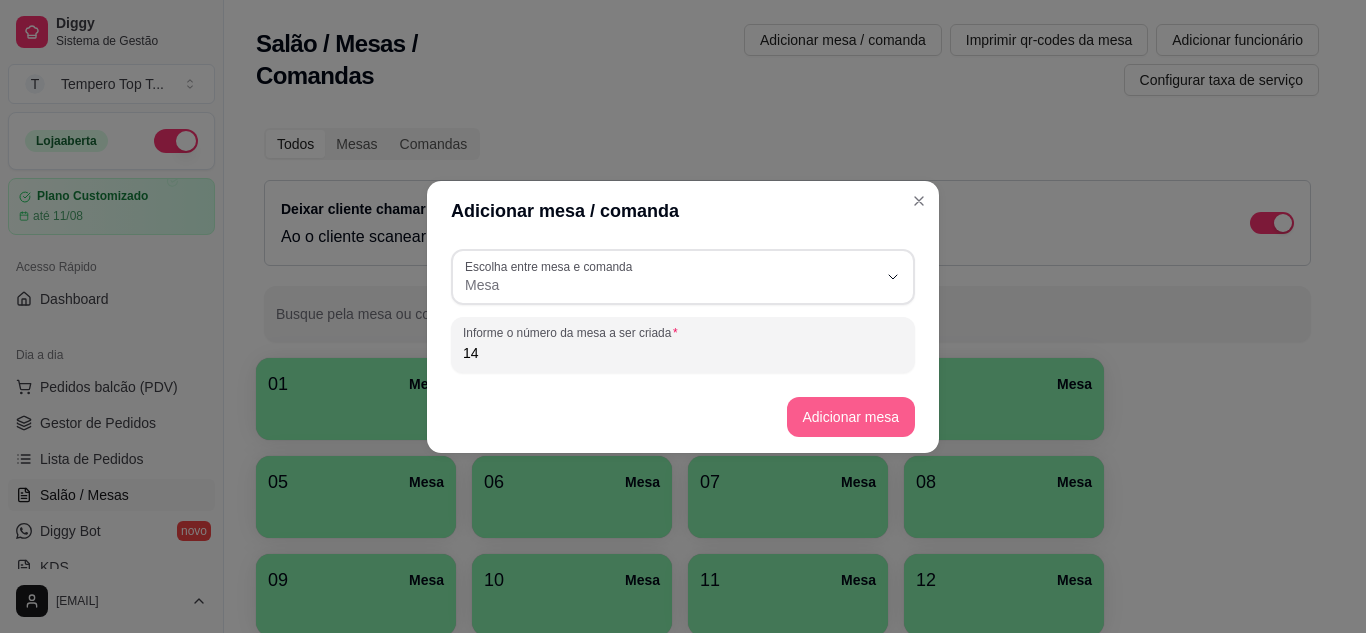 type on "14" 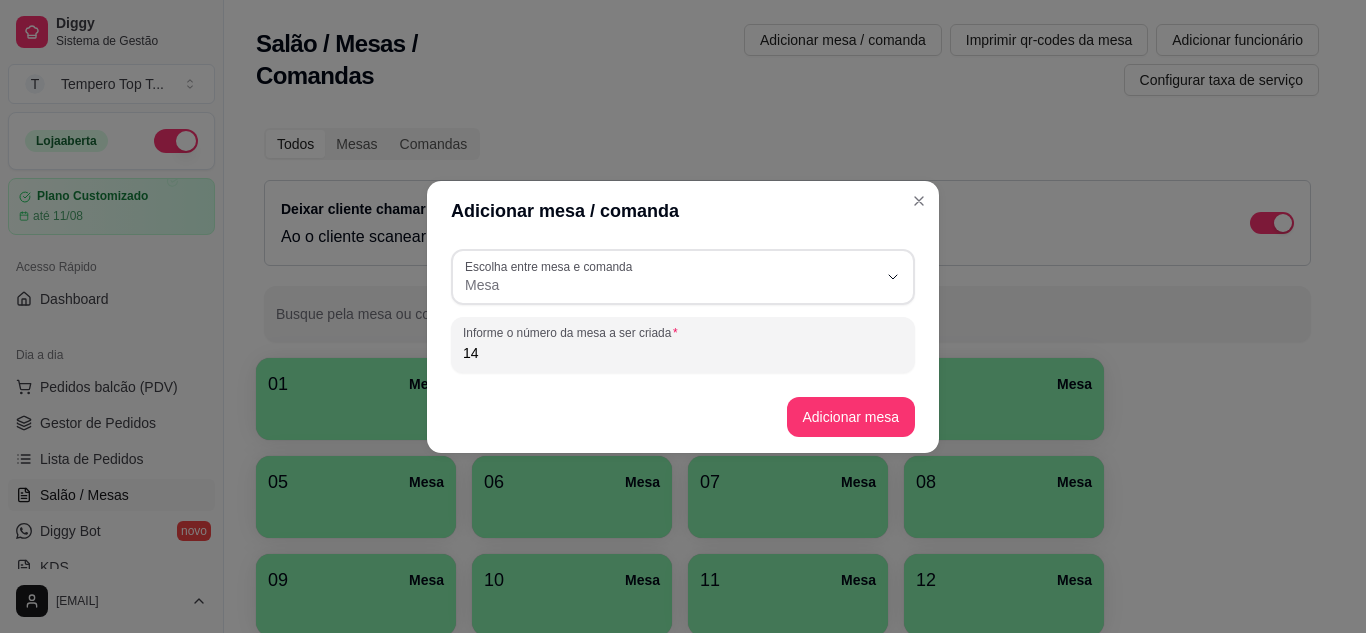 click on "Adicionar mesa / comanda" at bounding box center [683, 211] 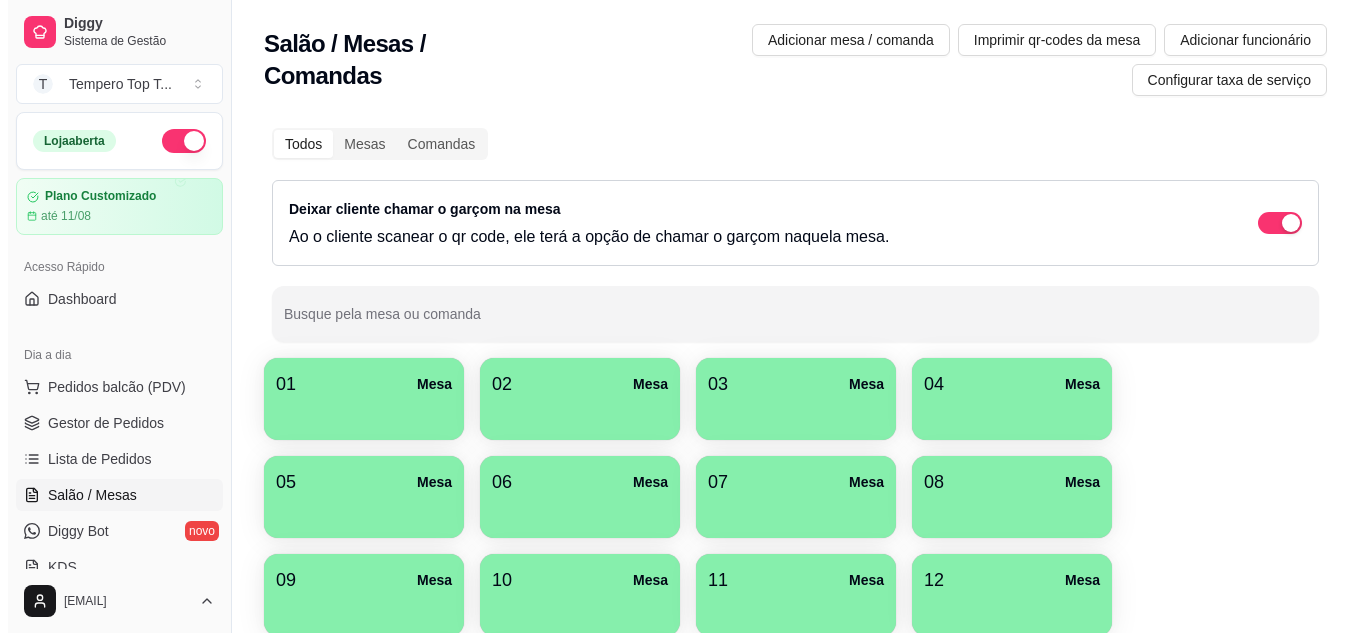 scroll, scrollTop: 182, scrollLeft: 0, axis: vertical 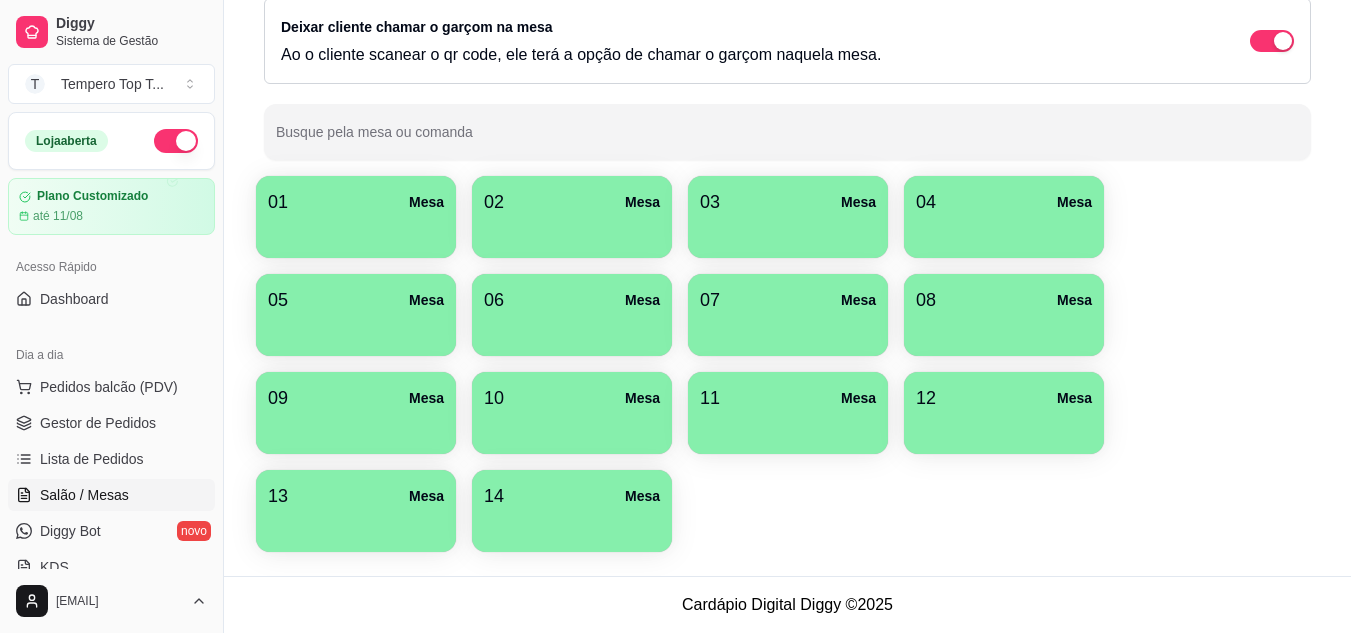 click at bounding box center (356, 525) 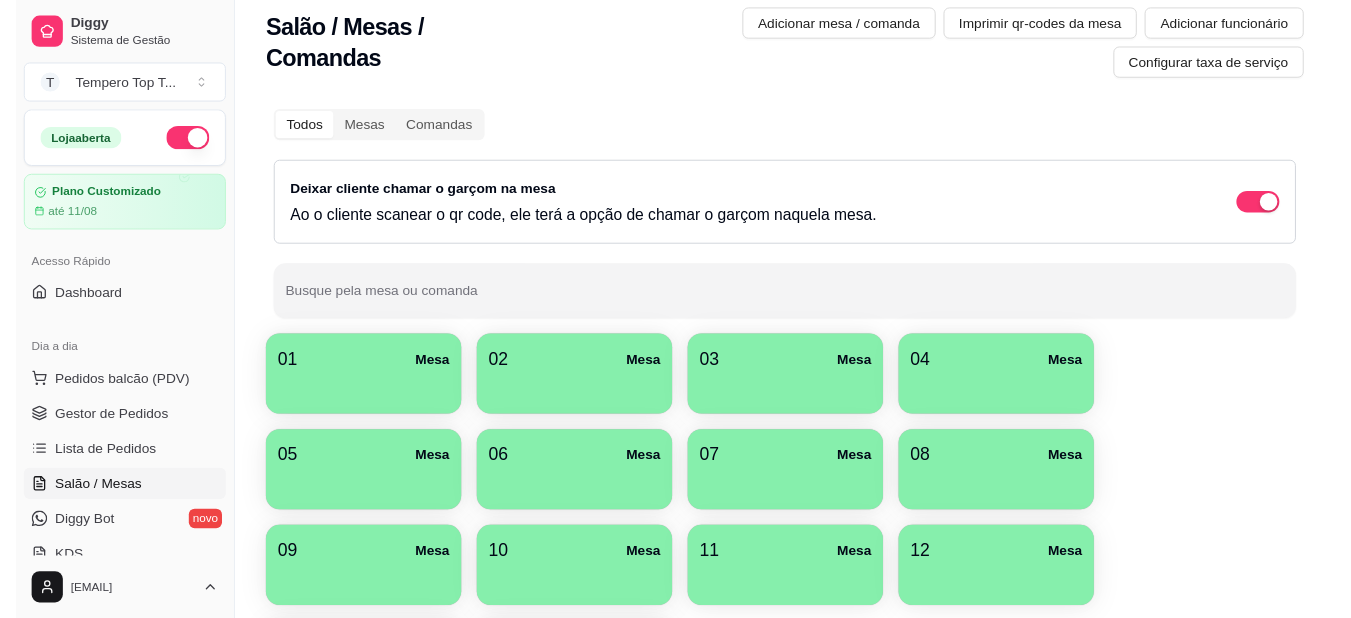 scroll, scrollTop: 0, scrollLeft: 0, axis: both 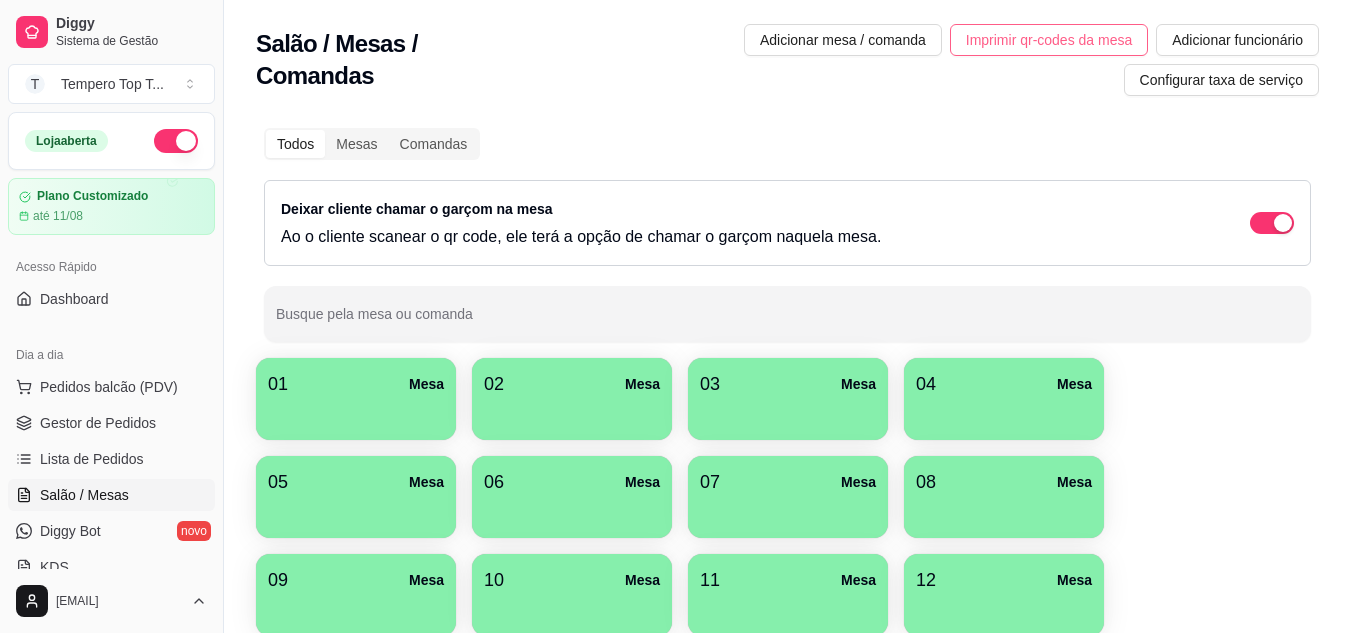 click on "Imprimir qr-codes da mesa" at bounding box center (1049, 40) 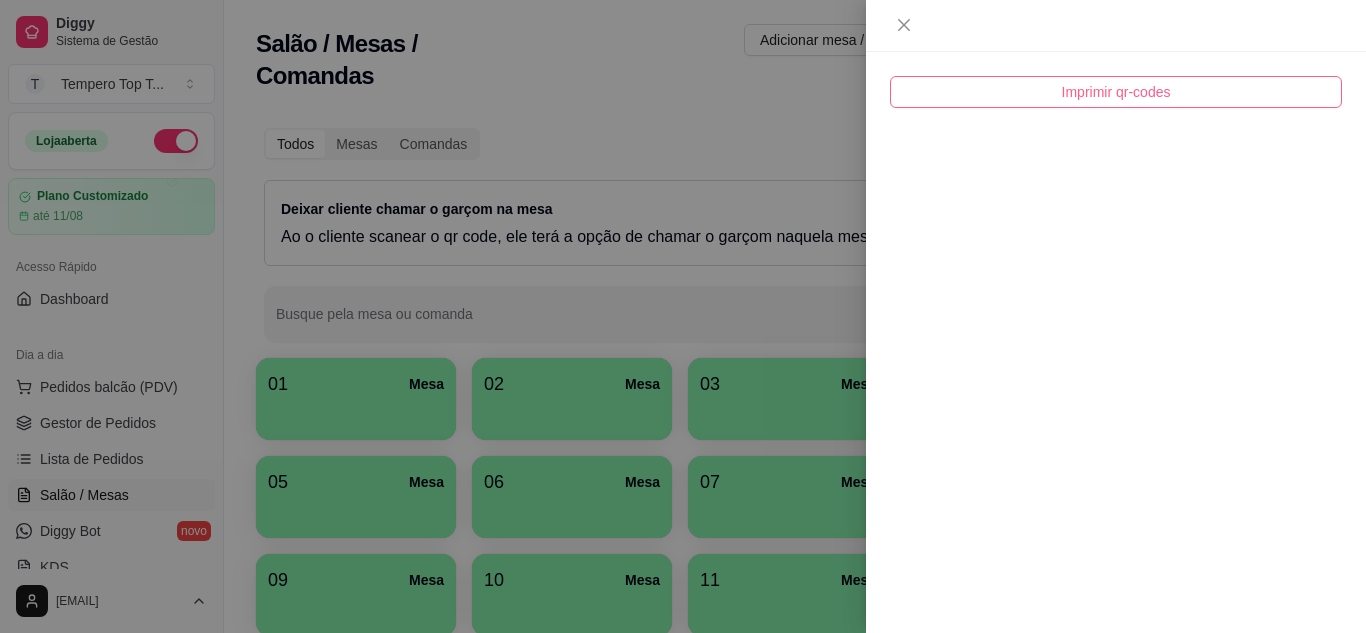 click on "Imprimir qr-codes" at bounding box center [1116, 92] 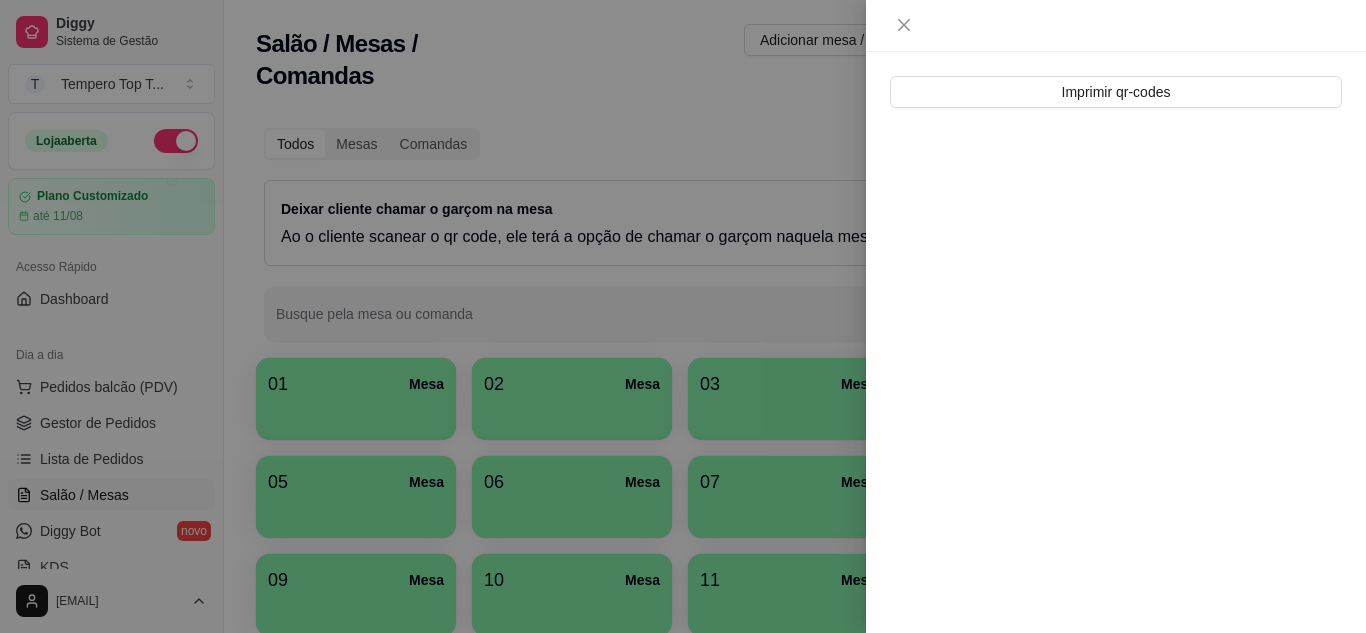 click at bounding box center (1116, 26) 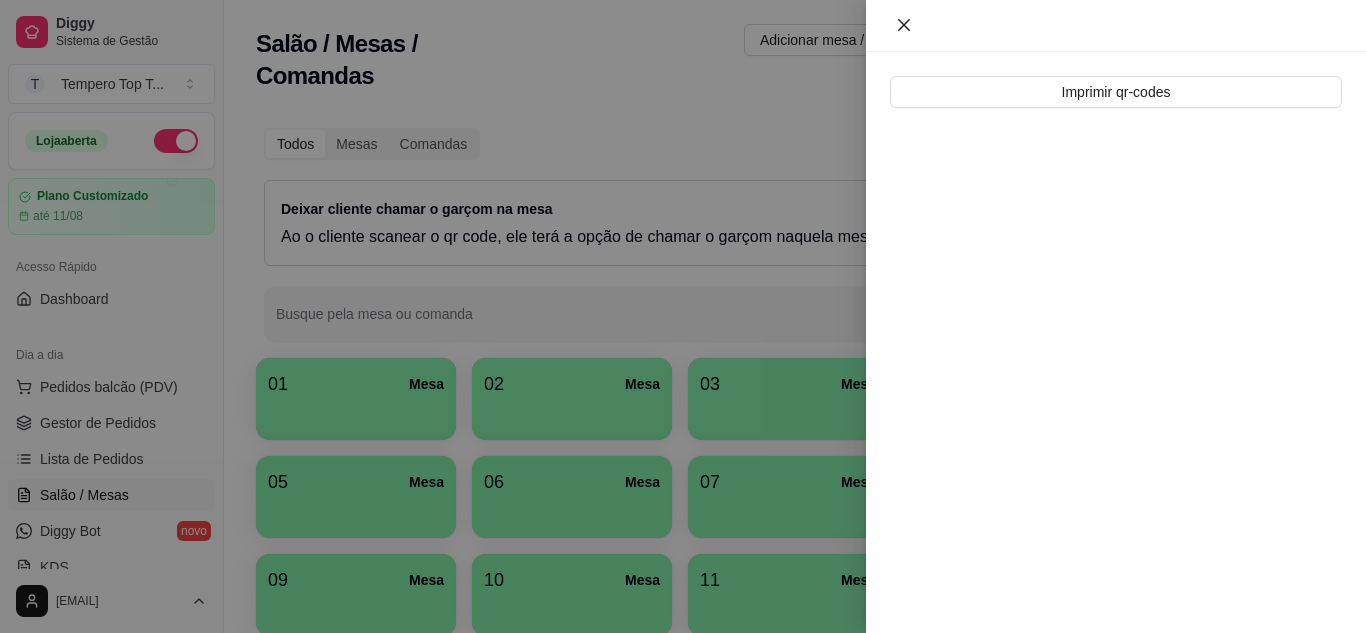 click 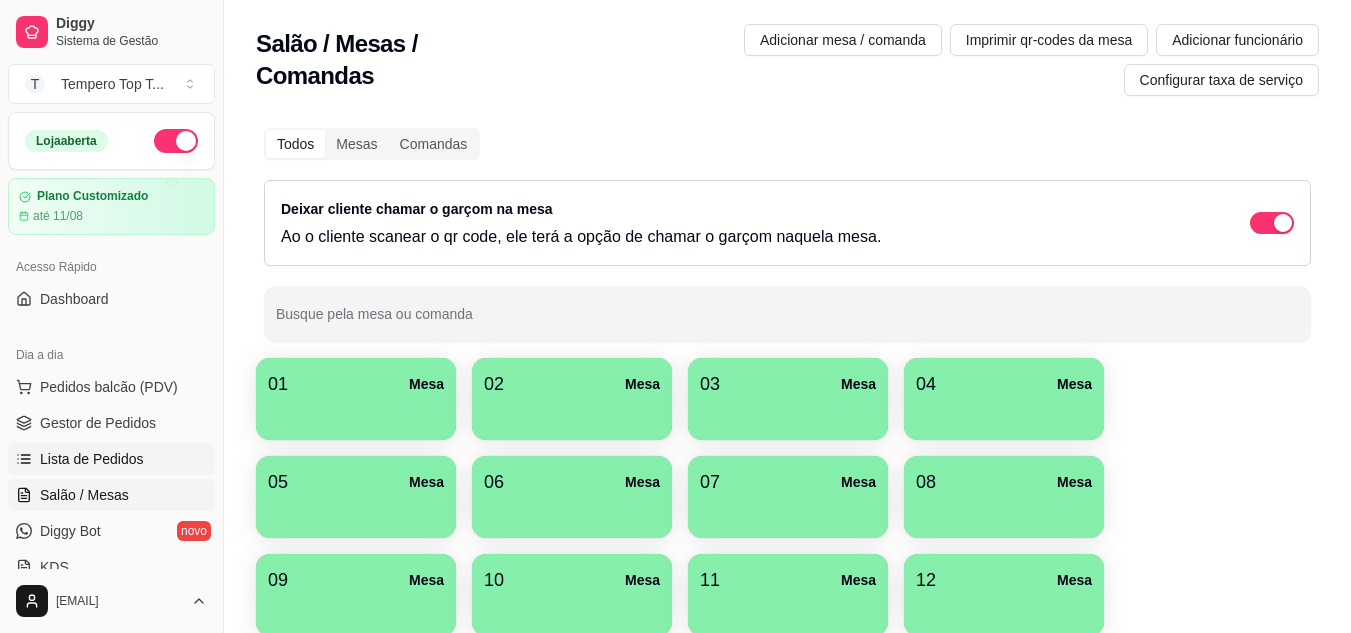 click on "Lista de Pedidos" at bounding box center (111, 459) 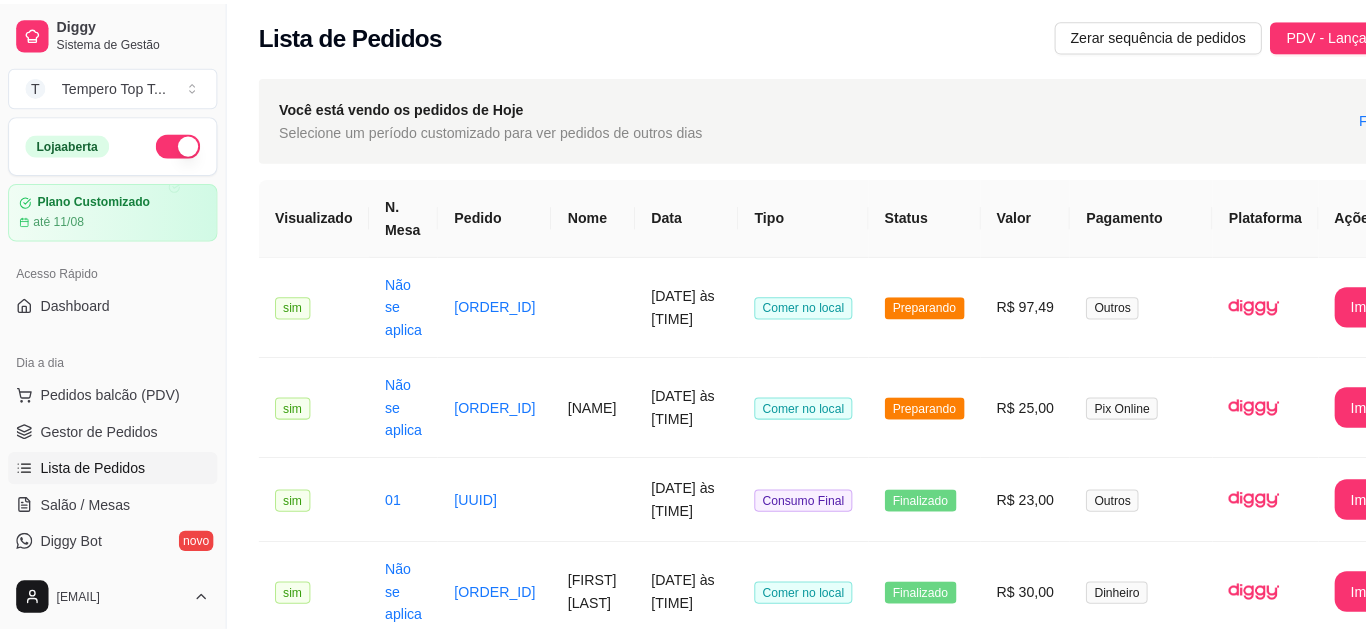 scroll, scrollTop: 0, scrollLeft: 0, axis: both 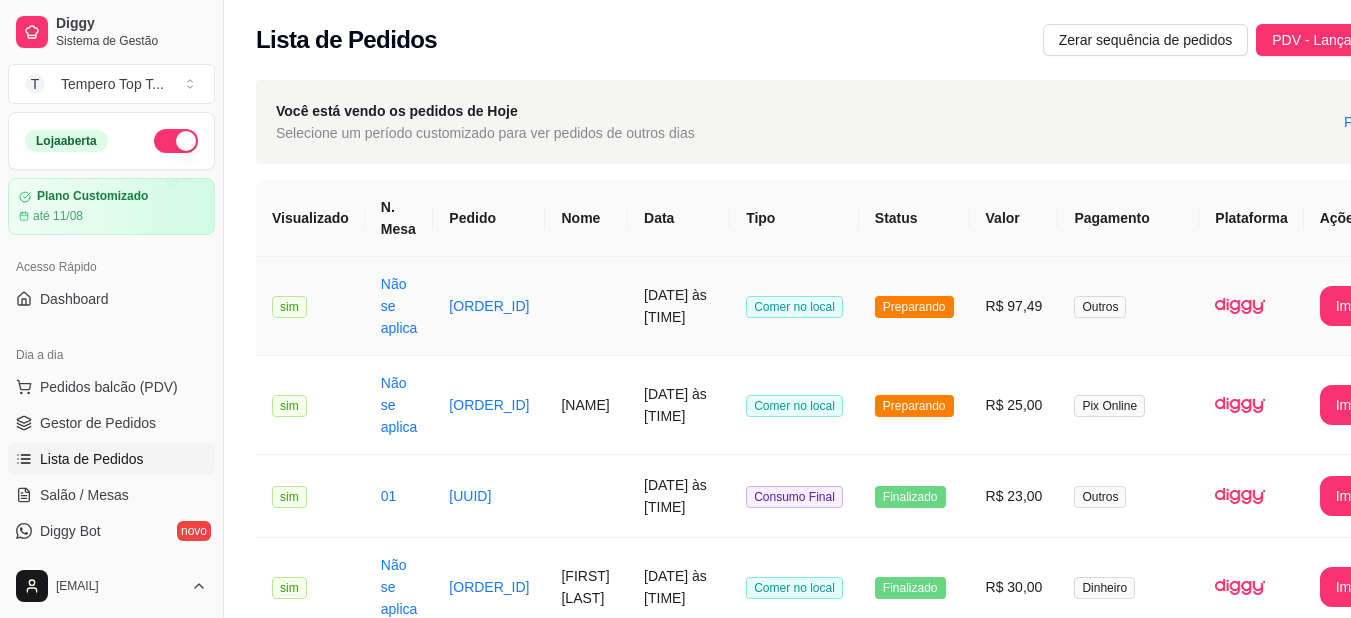 click on "0147-2a7b1" at bounding box center [489, 306] 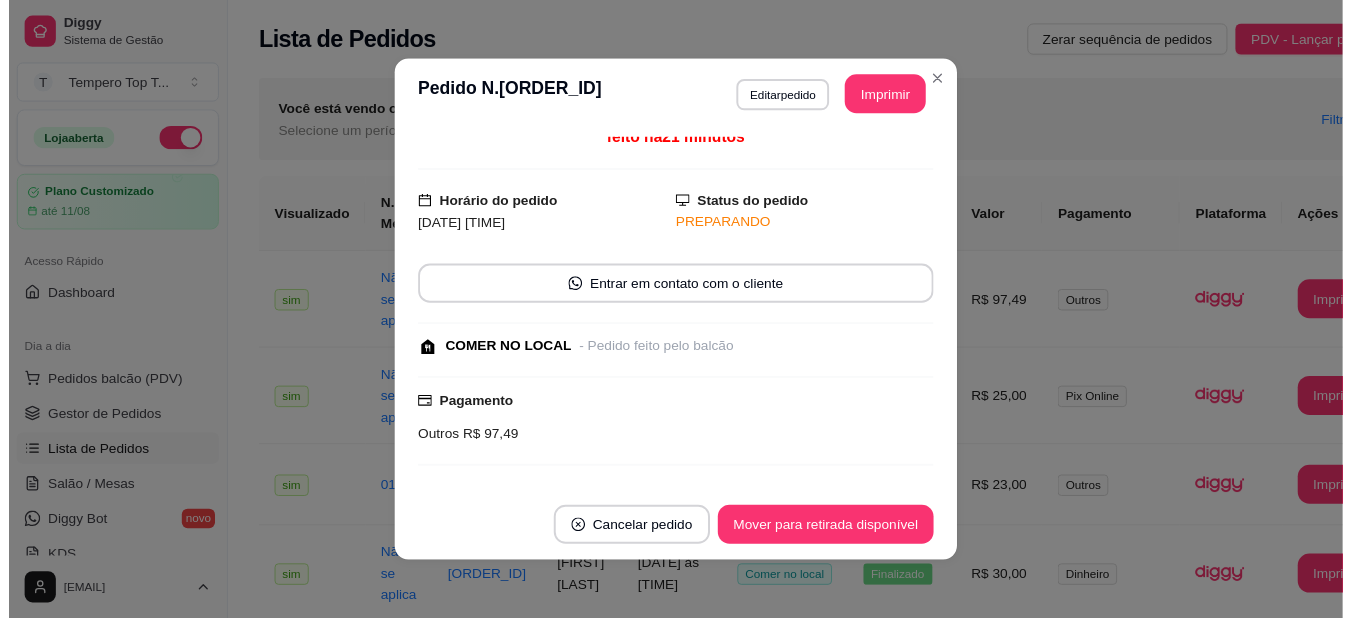scroll, scrollTop: 0, scrollLeft: 0, axis: both 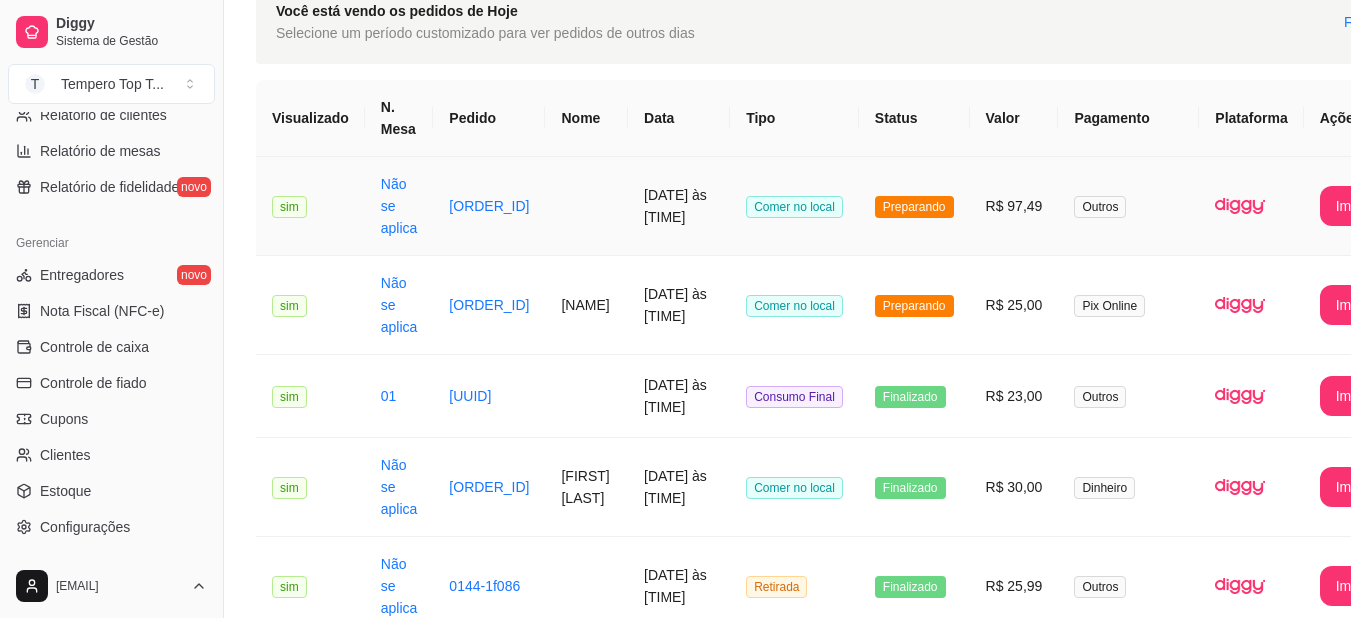 click on "0147-2a7b1" at bounding box center (489, 206) 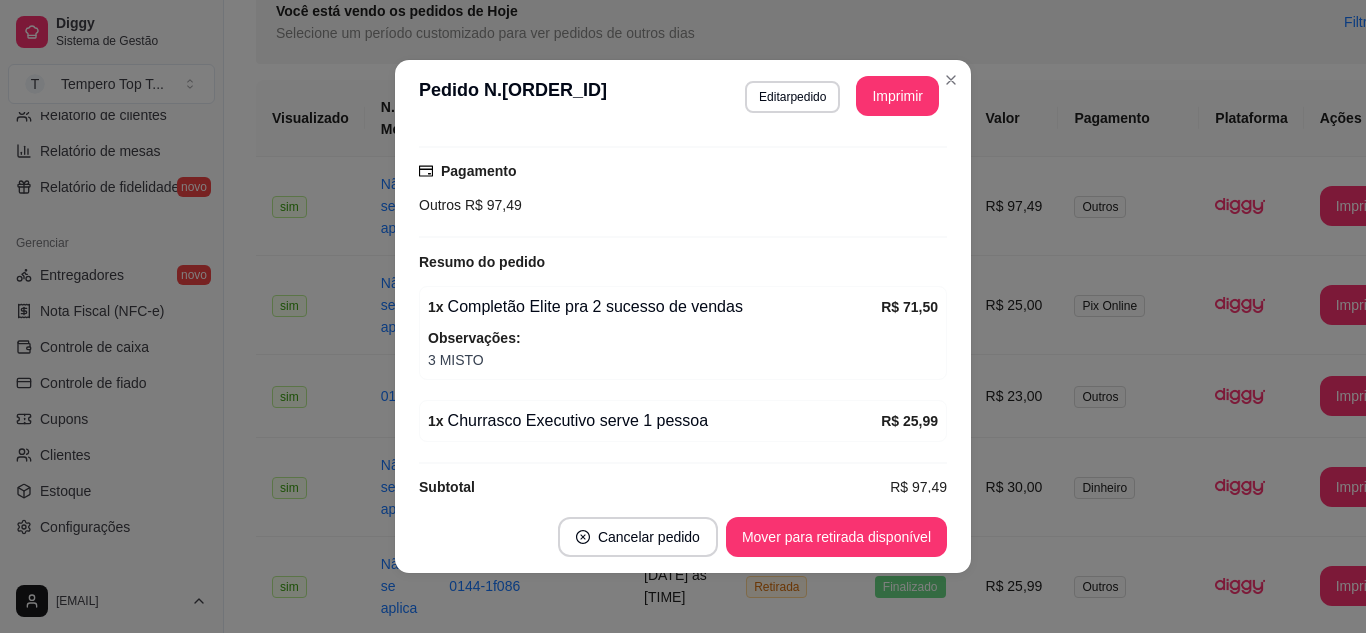 scroll, scrollTop: 278, scrollLeft: 0, axis: vertical 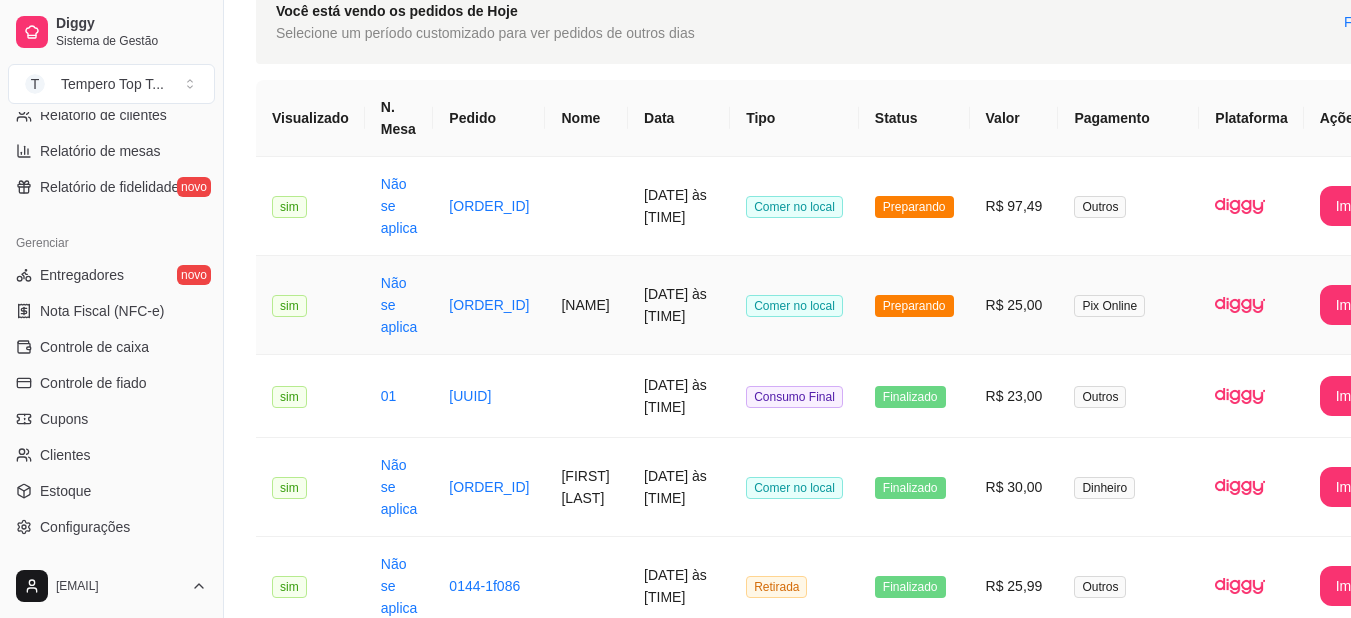 click on "Comer no local" at bounding box center [794, 306] 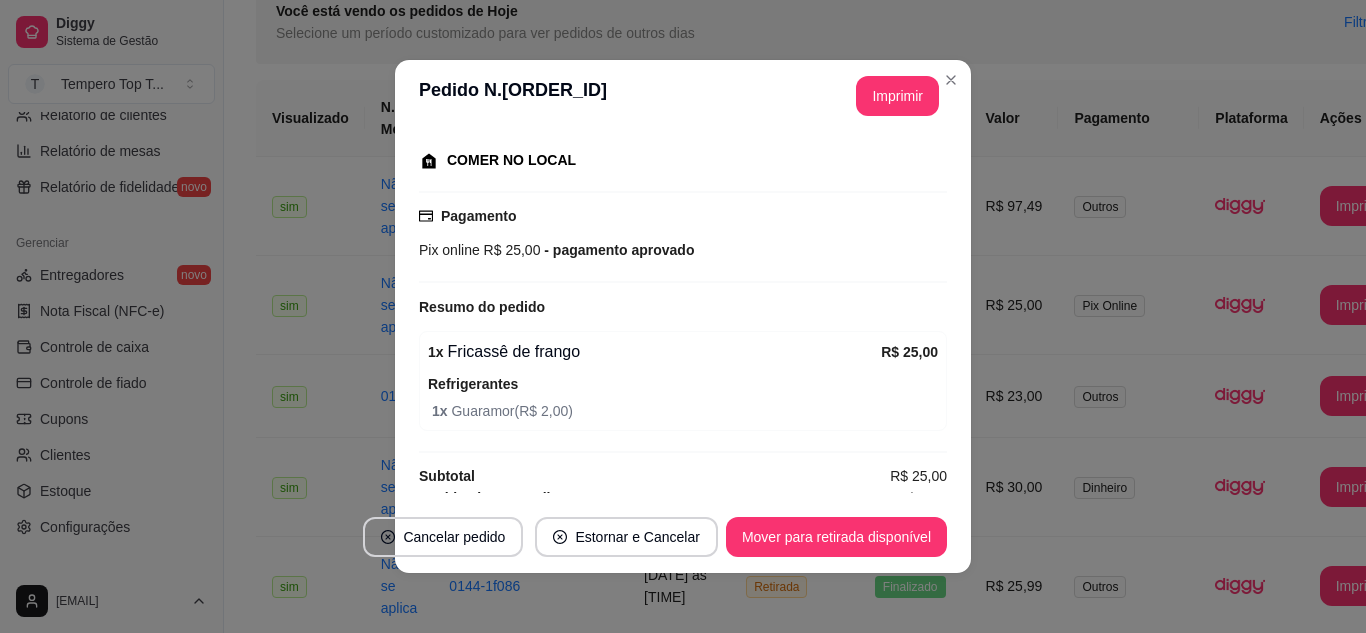 scroll, scrollTop: 288, scrollLeft: 0, axis: vertical 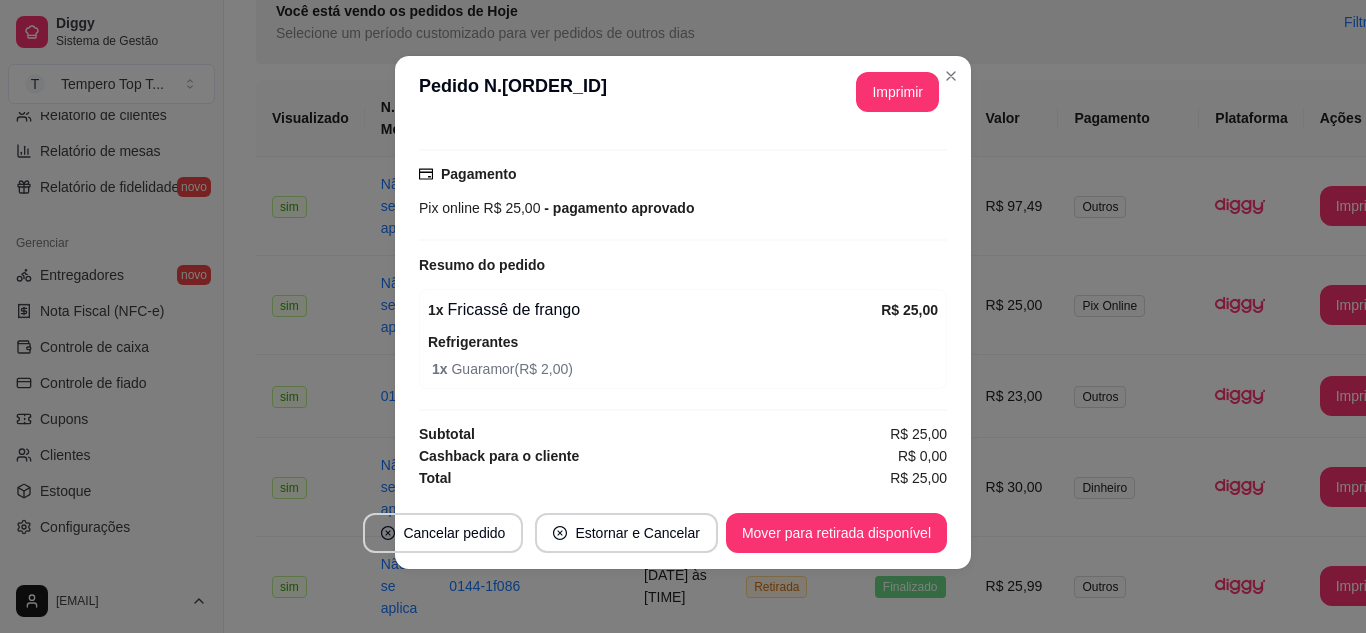 click on "feito há  23   minutos Horário do pedido 07/08/2025 01:16 Status do pedido PREPARANDO Nome do cliente Java  Telefone (21) 9 9125-8778 Entrar em contato com o cliente Enviar pedido ao WhatsApp COMER NO LOCAL Pagamento Pix online   R$ 25,00   - pagamento   aprovado Resumo do pedido 1 x     Fricassê de frango  R$ 25,00 Refrigerantes    1 x   Guaramor   ( R$ 2,00 ) Subtotal R$ 25,00 Cashback para o cliente R$ 0,00 Total R$ 25,00" at bounding box center [683, 312] 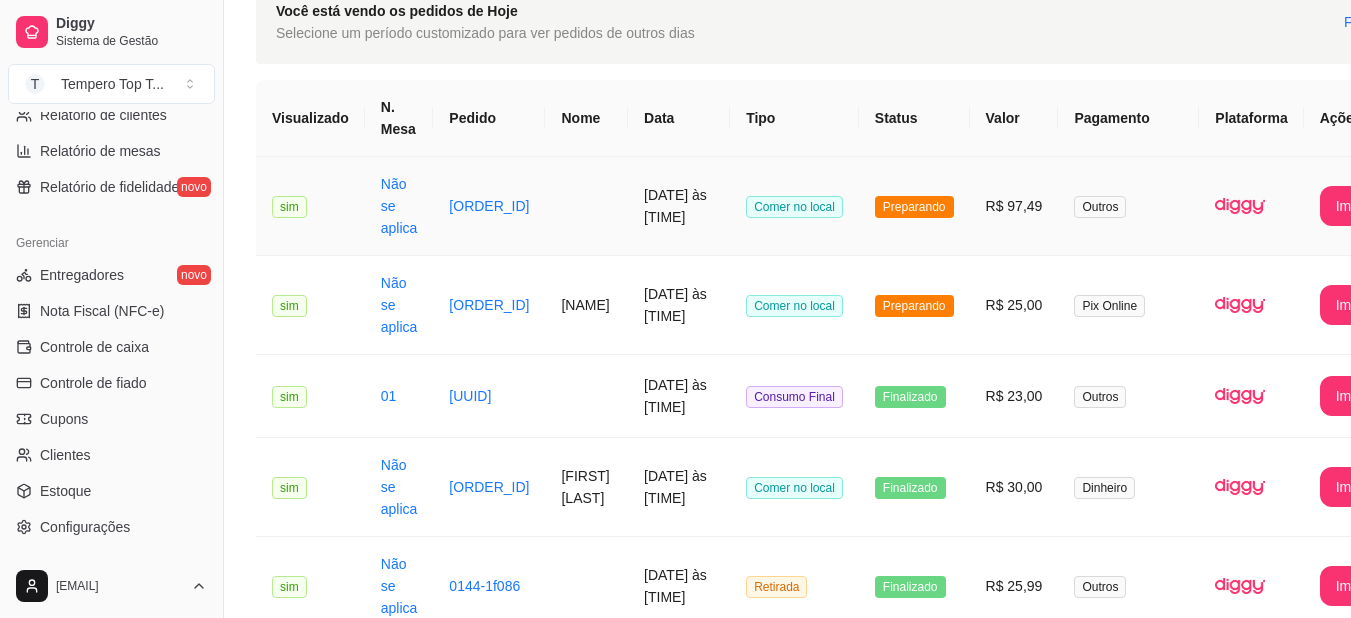 click at bounding box center [586, 206] 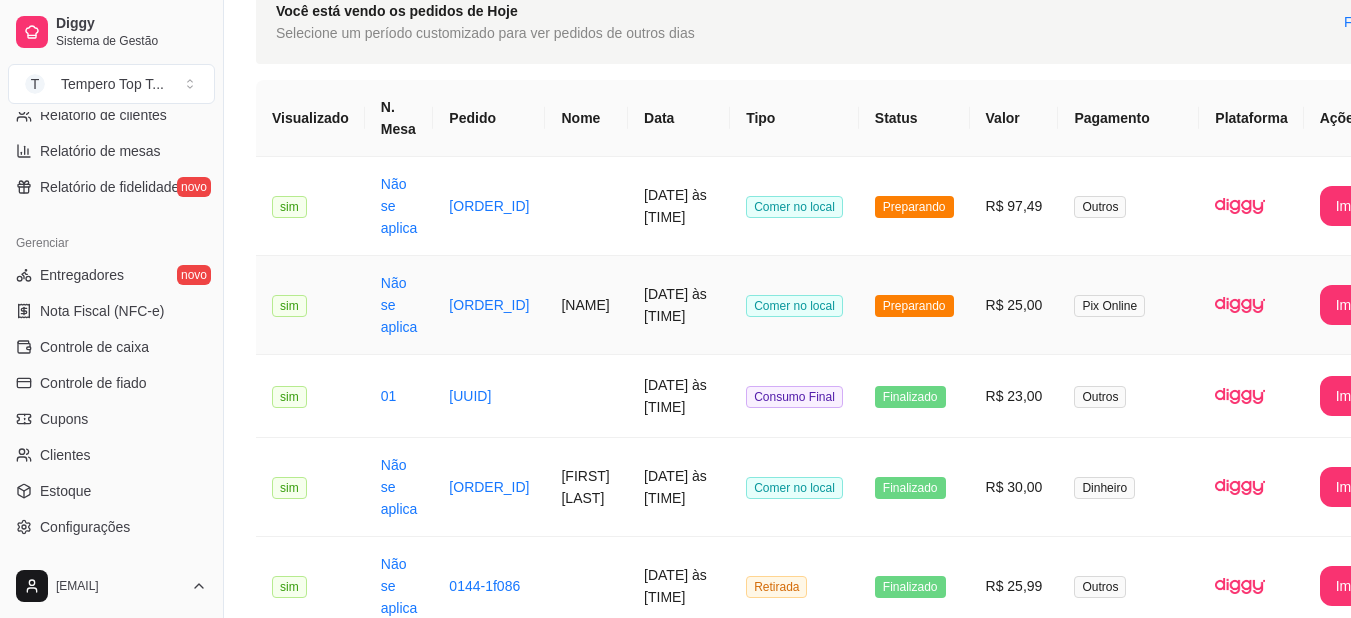 click on "Java" at bounding box center [586, 305] 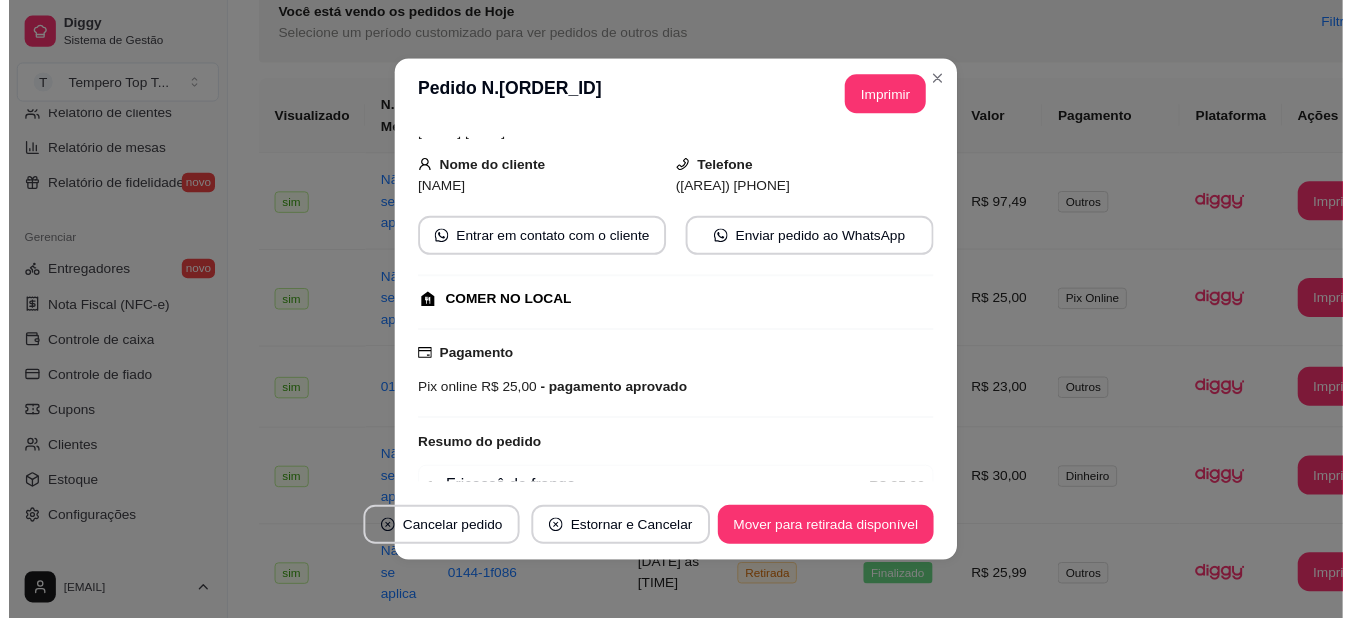 scroll, scrollTop: 0, scrollLeft: 0, axis: both 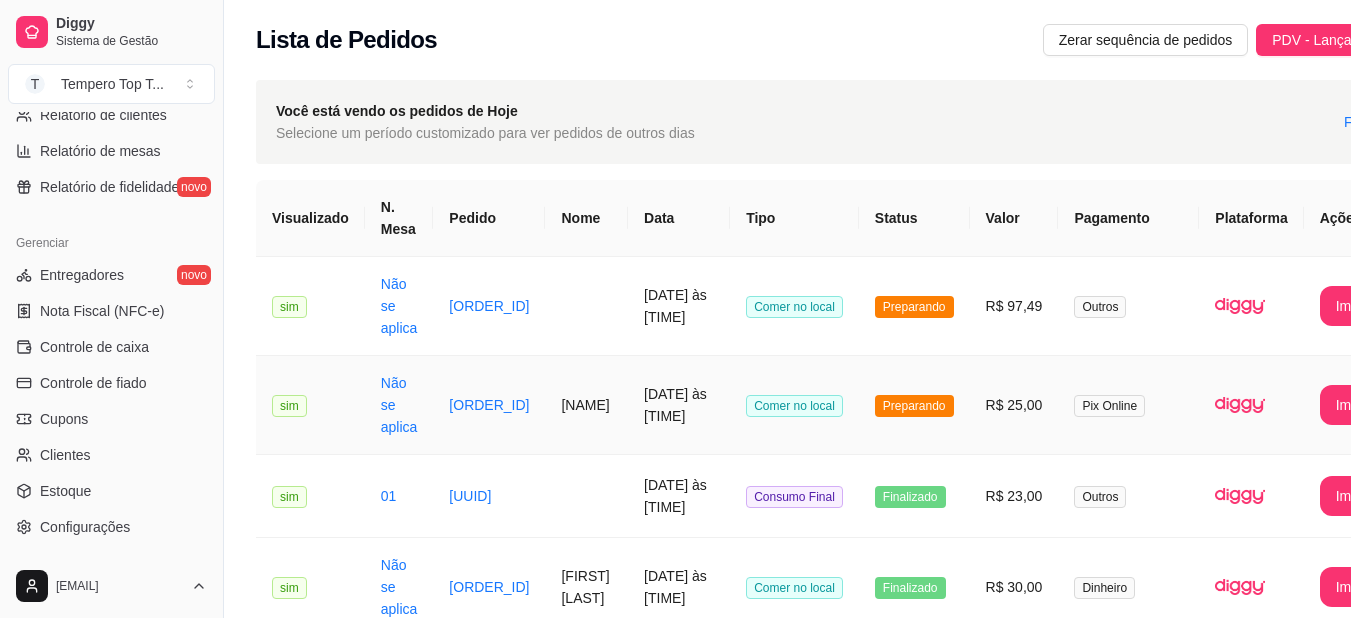 click on "Comer no local" at bounding box center [794, 405] 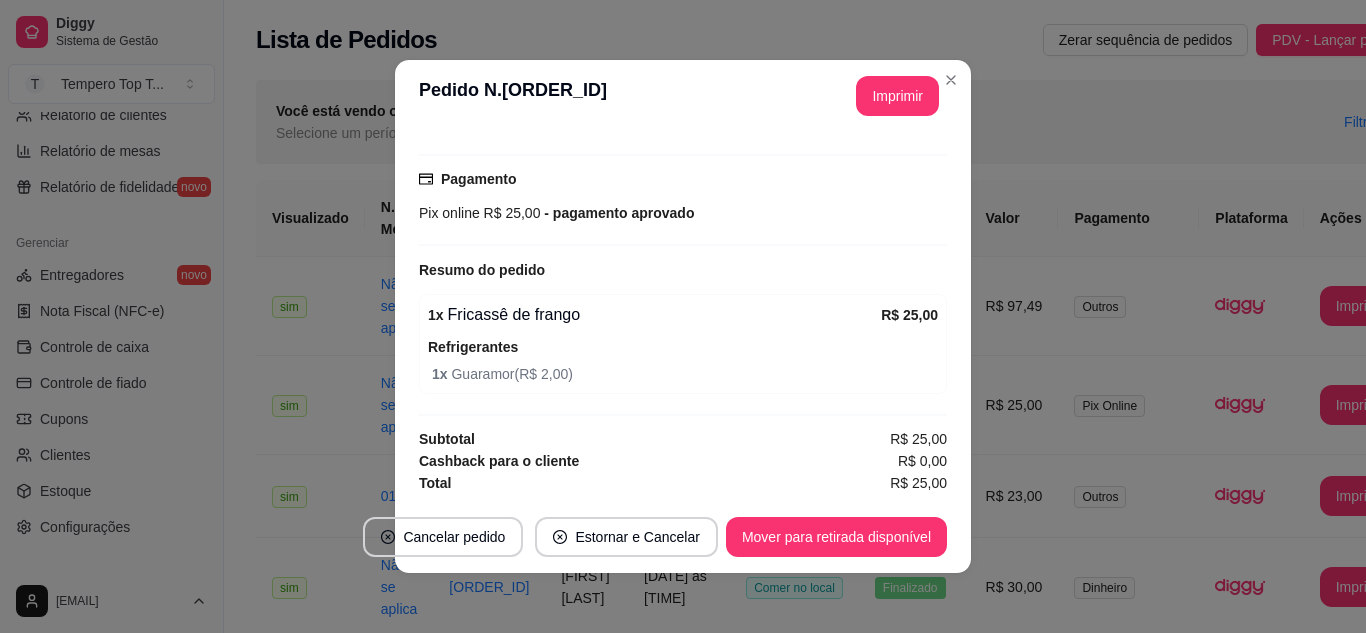 scroll, scrollTop: 288, scrollLeft: 0, axis: vertical 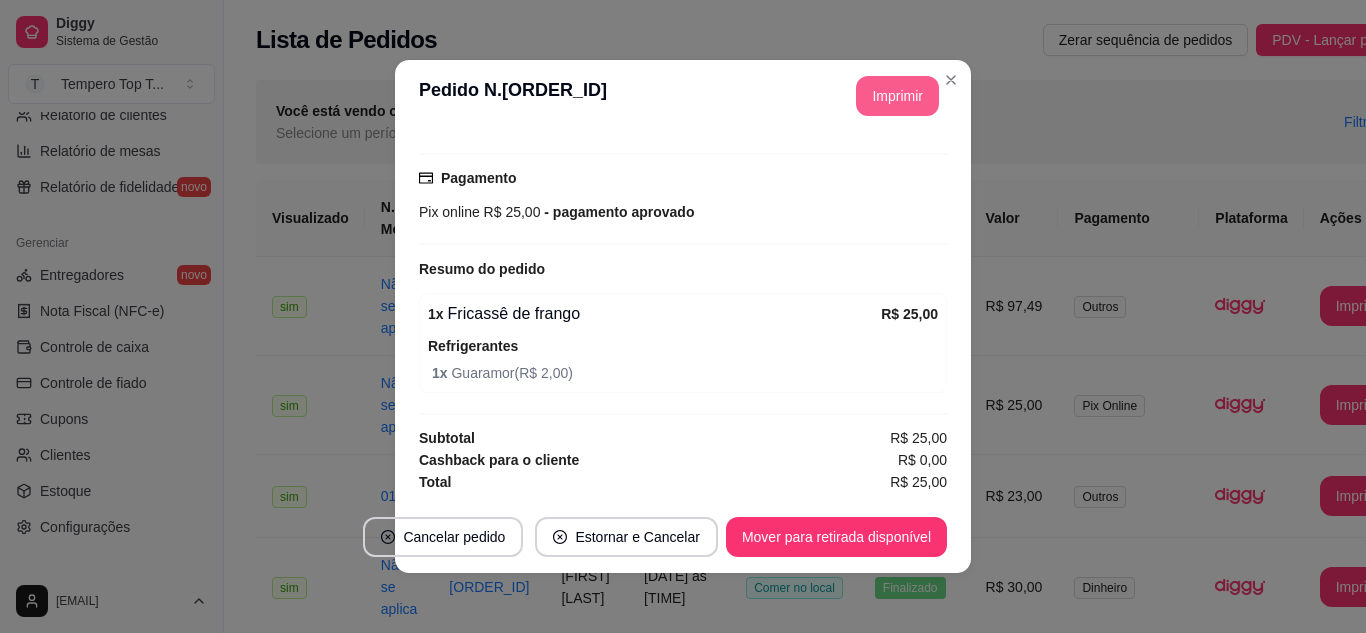 click on "Imprimir" at bounding box center [897, 96] 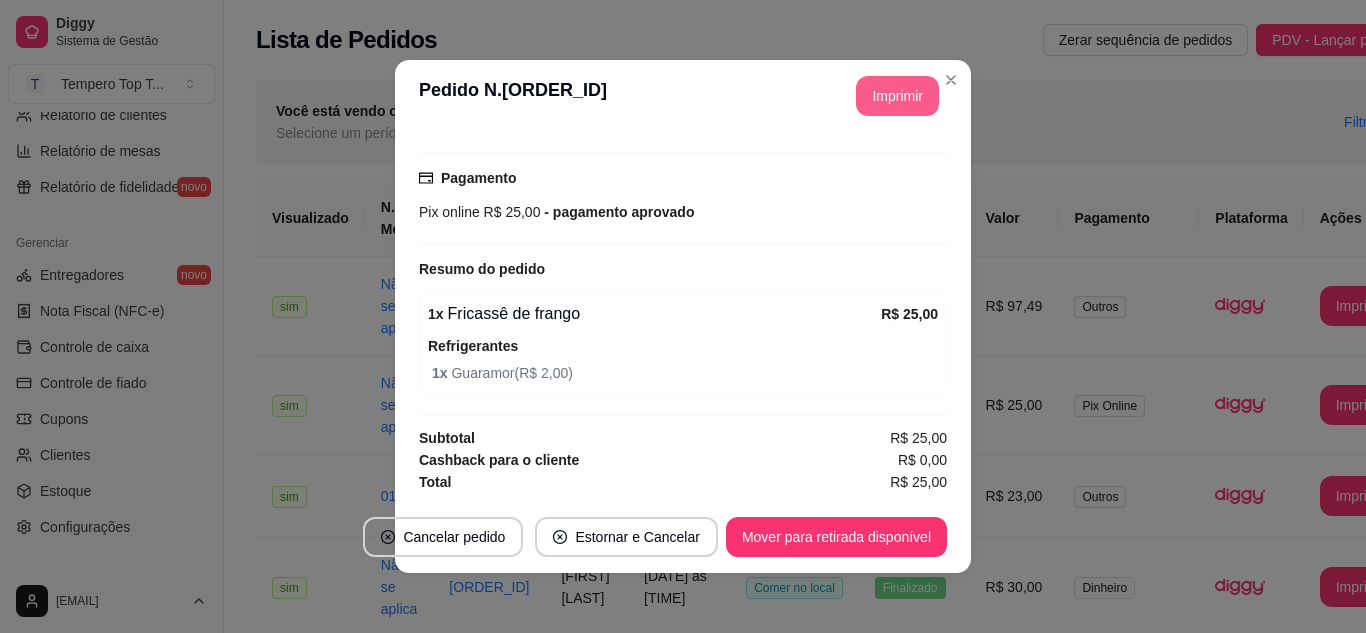 scroll, scrollTop: 0, scrollLeft: 0, axis: both 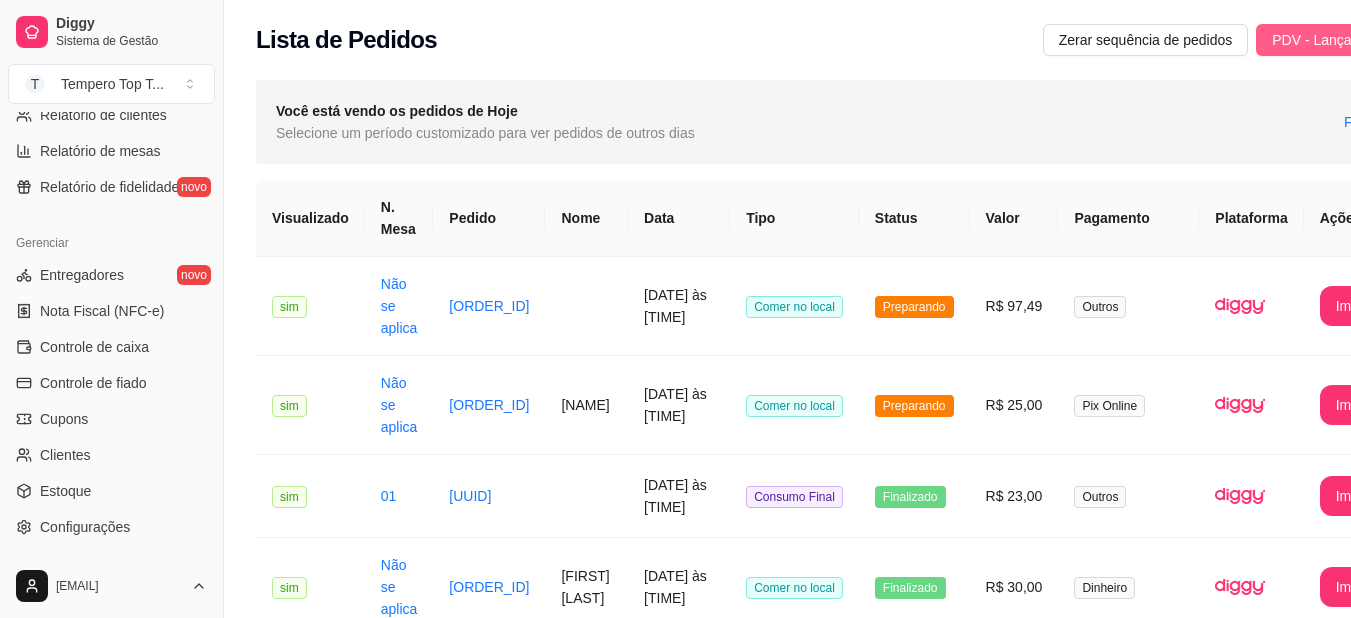 click on "PDV - Lançar pedido" at bounding box center [1337, 40] 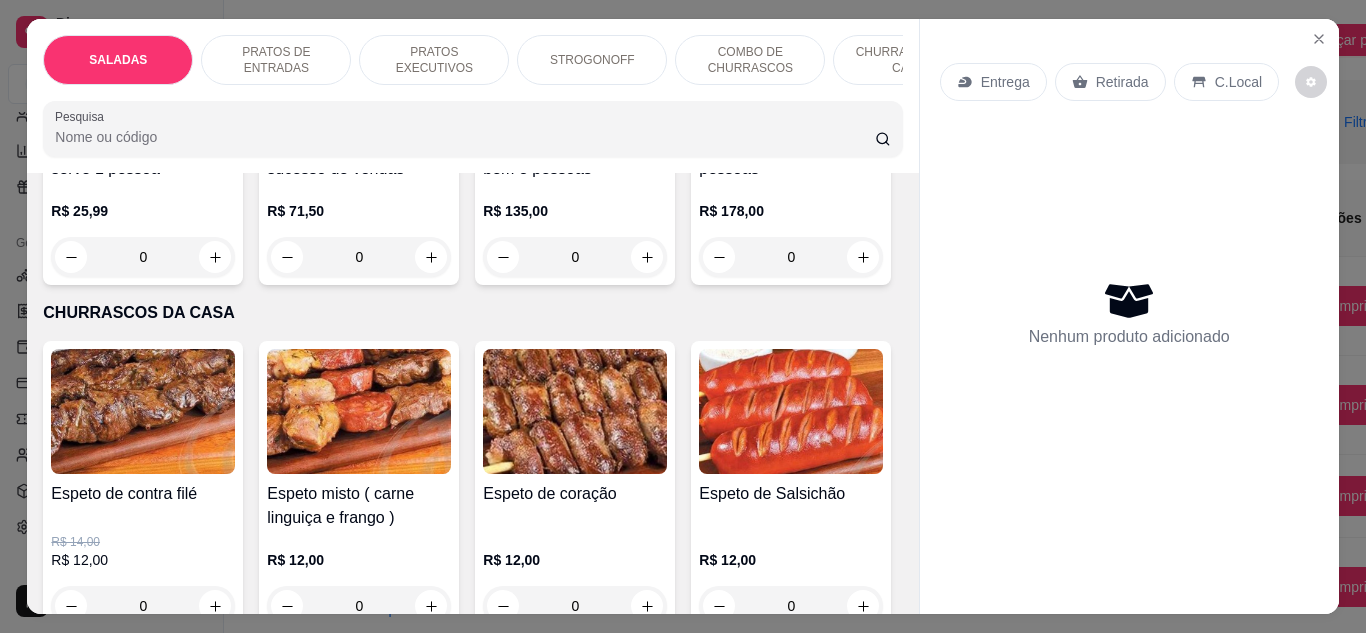 scroll, scrollTop: 2300, scrollLeft: 0, axis: vertical 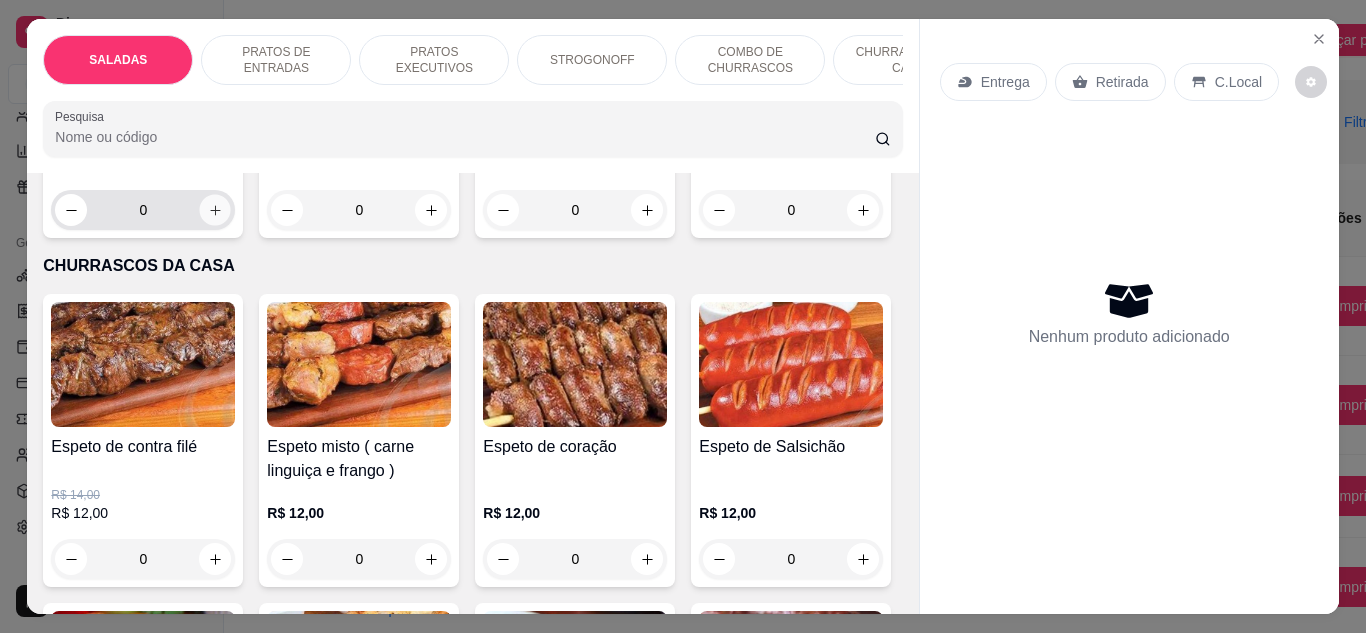 click 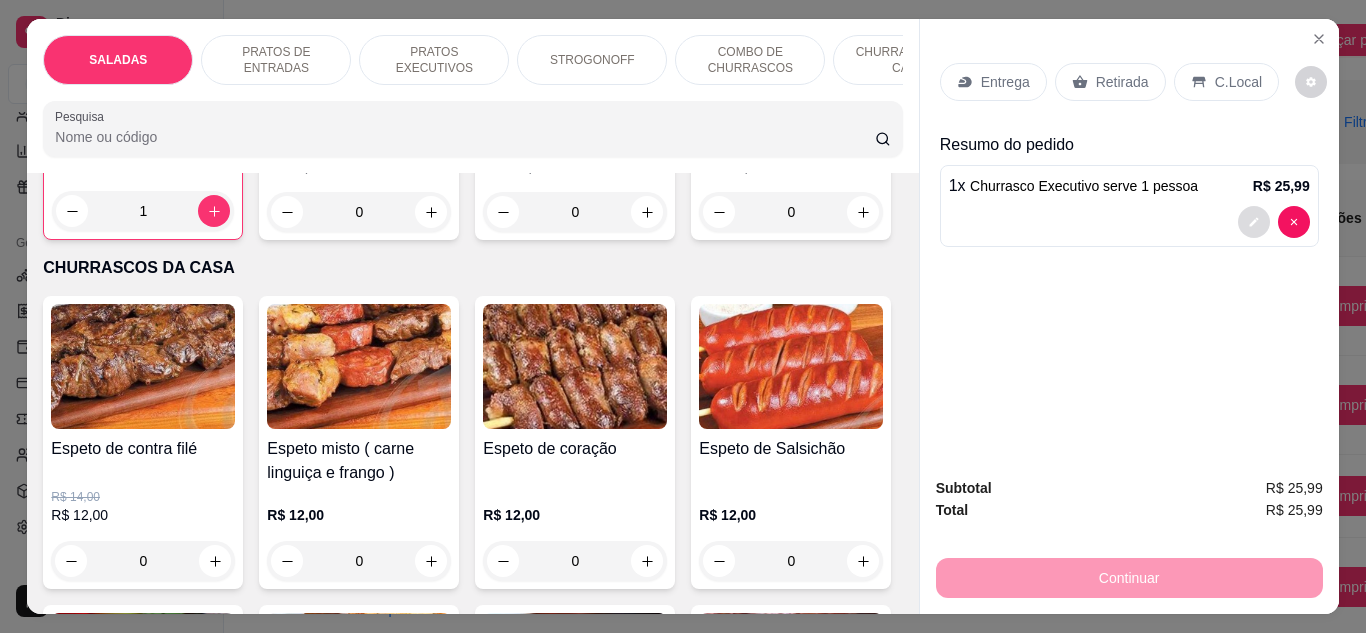 click on "1 x    Churrasco Executivo serve  1 pessoa  R$ 25,99" at bounding box center [1129, 206] 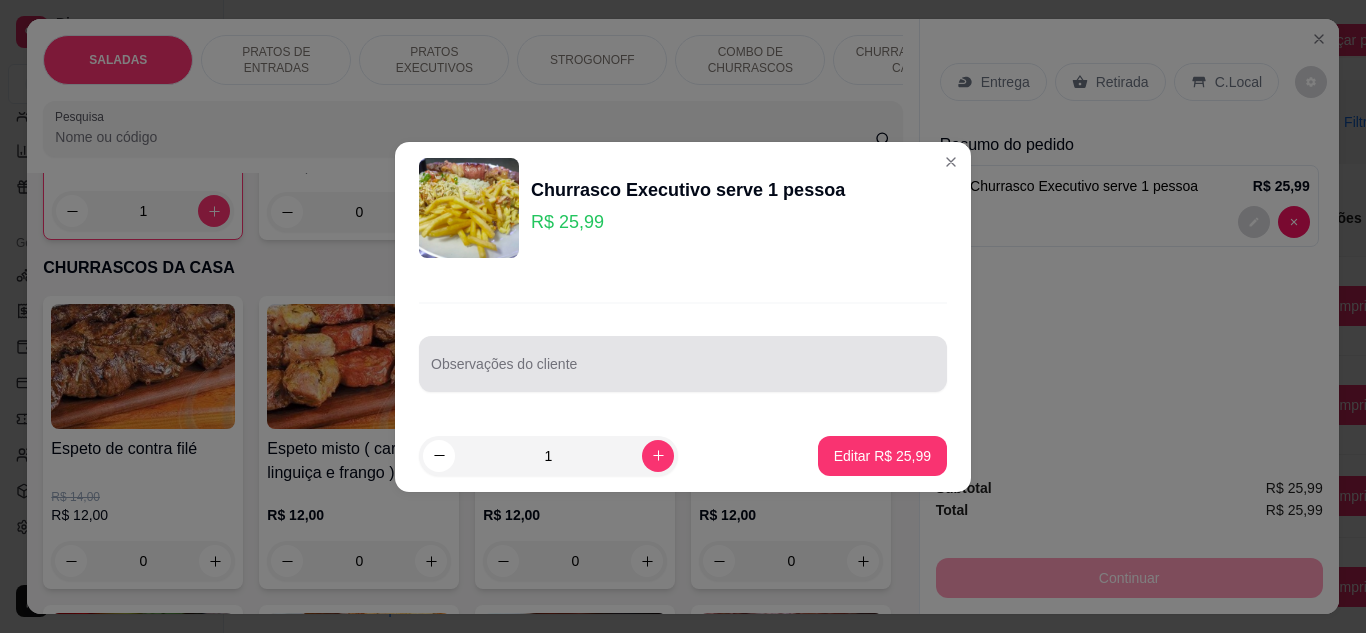 click at bounding box center (683, 364) 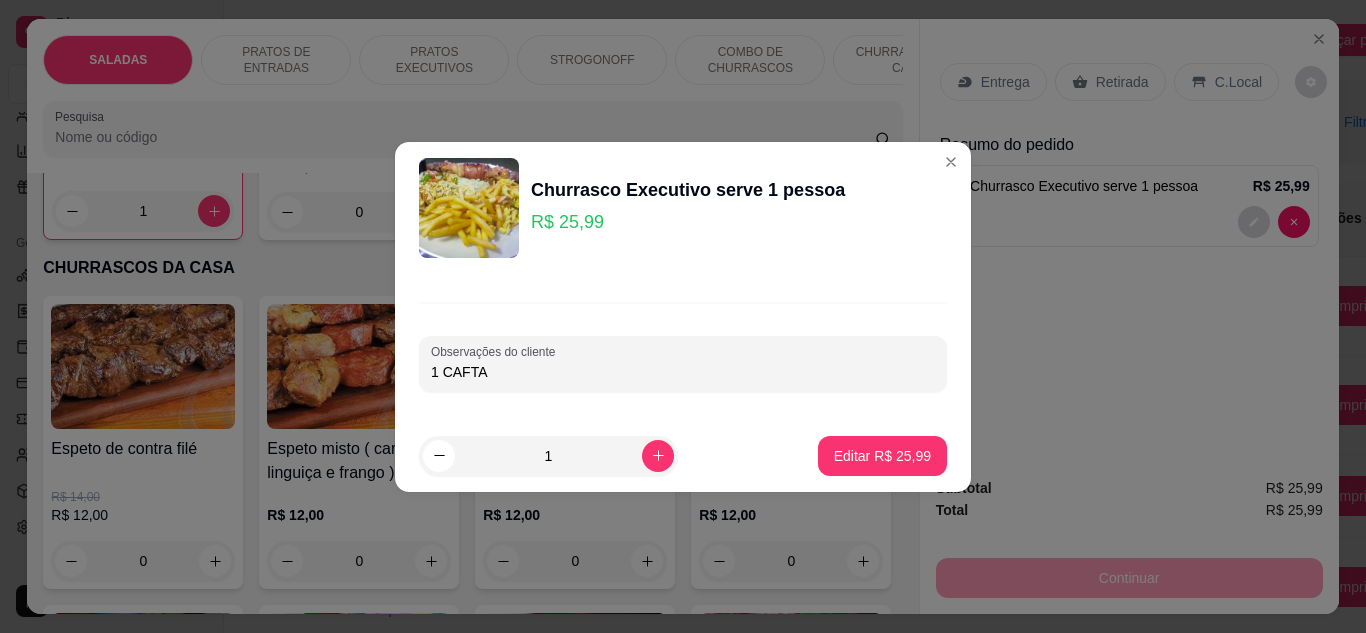 type on "1 CAFTA" 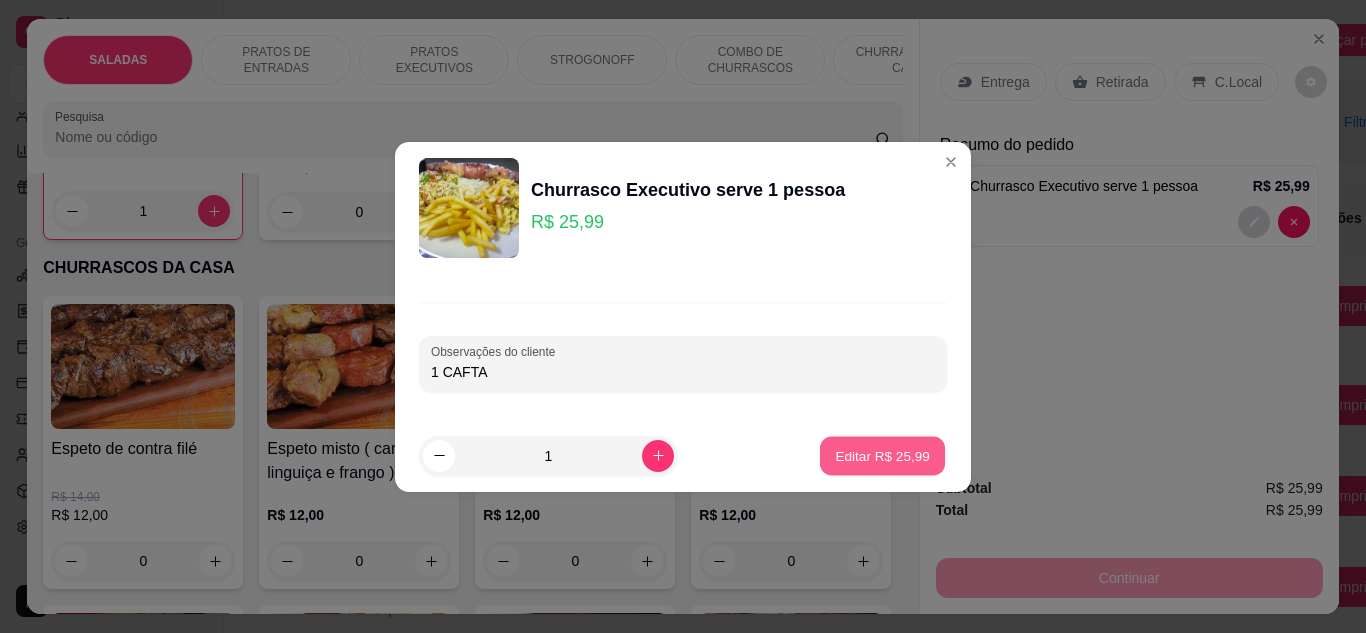 click on "1 Editar   R$ 25,99" at bounding box center (683, 456) 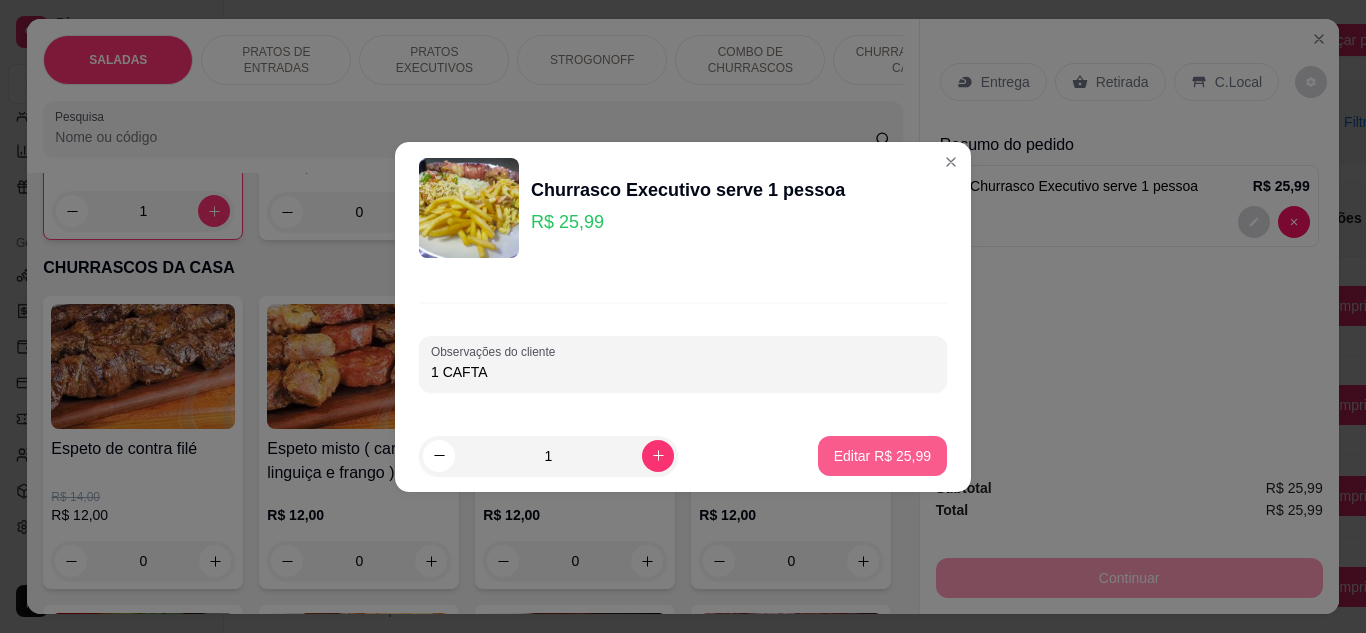 click on "Editar   R$ 25,99" at bounding box center (882, 456) 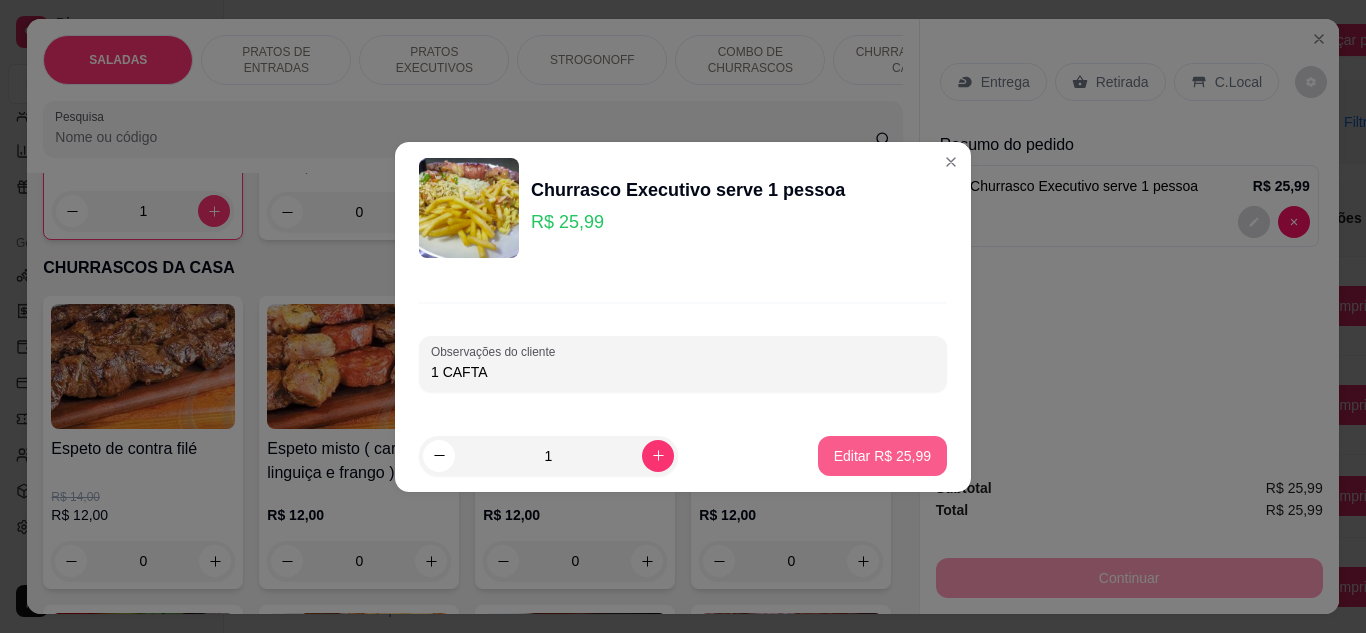 type on "0" 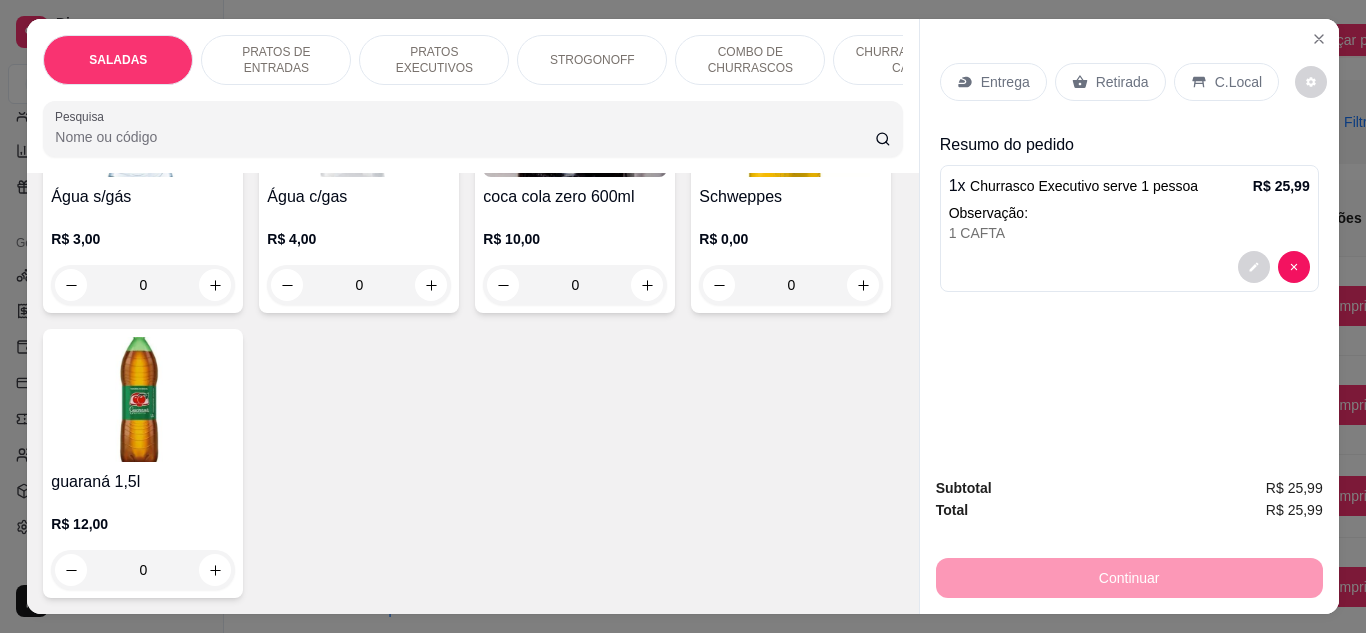 scroll, scrollTop: 6100, scrollLeft: 0, axis: vertical 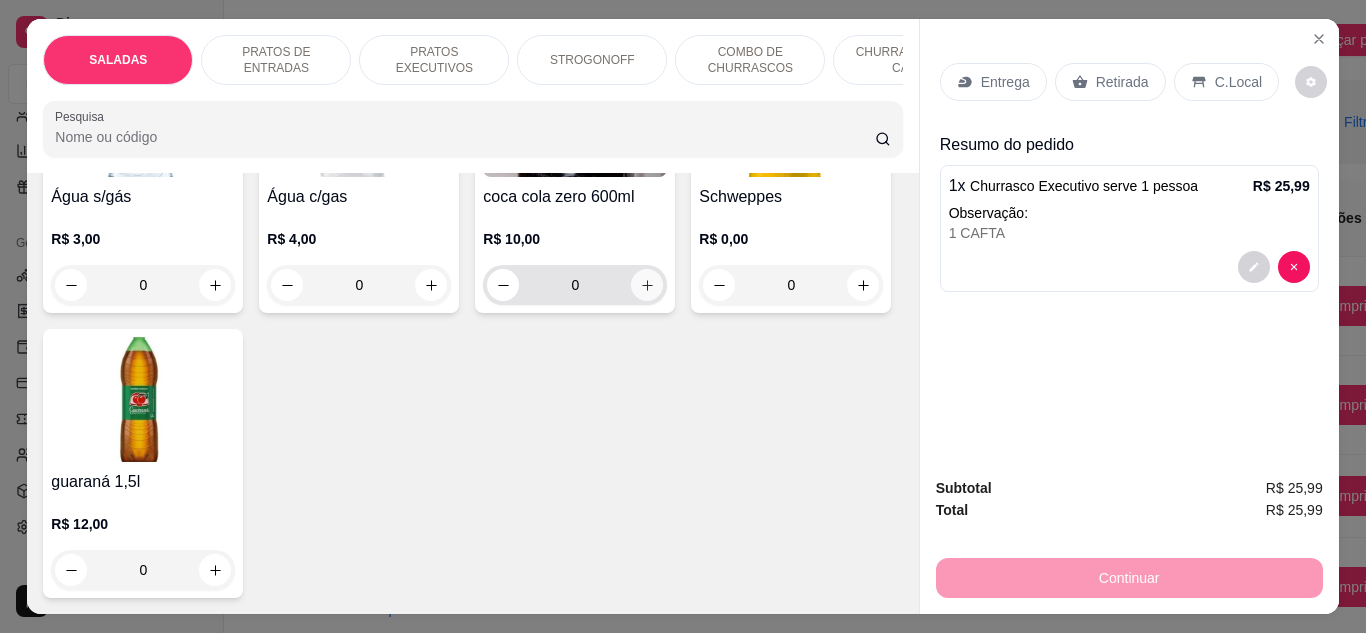 click at bounding box center [647, 285] 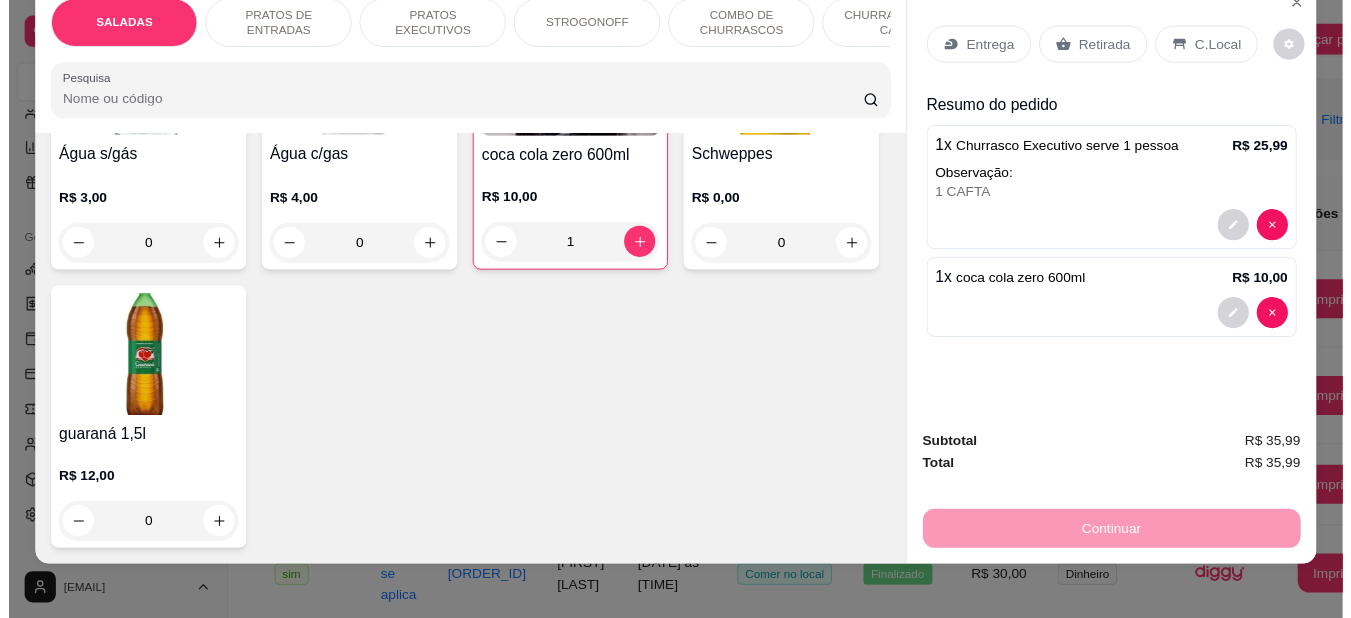 scroll, scrollTop: 53, scrollLeft: 0, axis: vertical 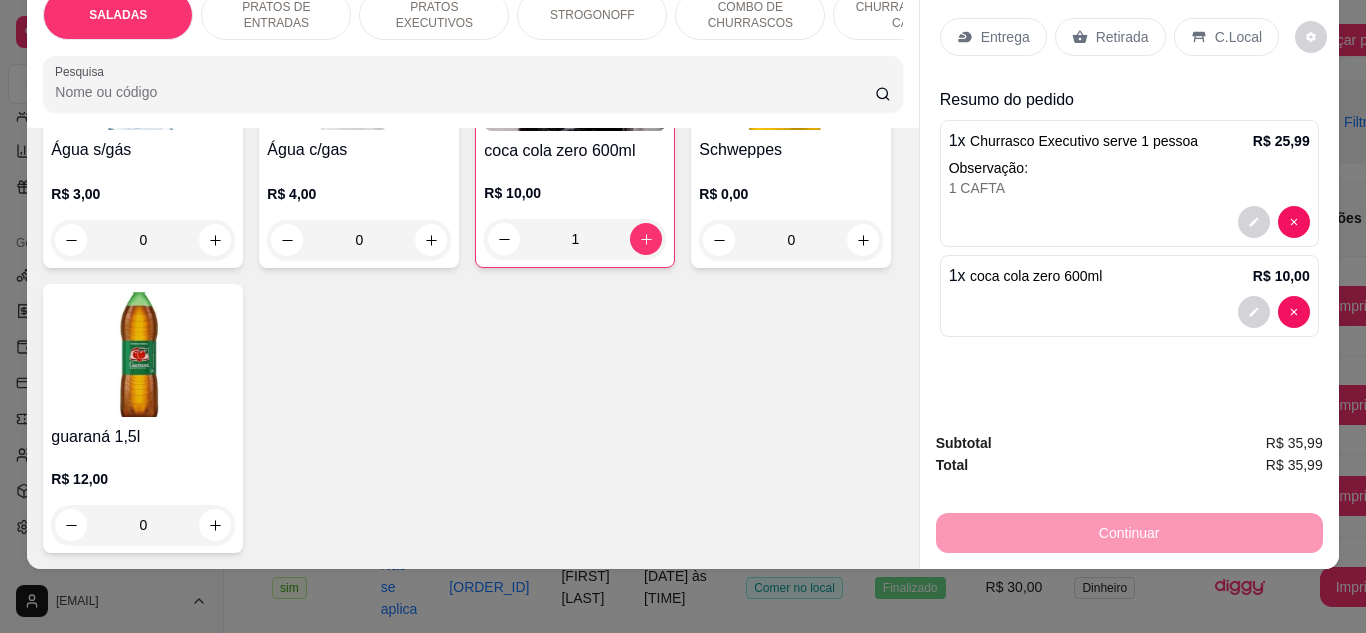 click on "Continuar" at bounding box center [1129, 530] 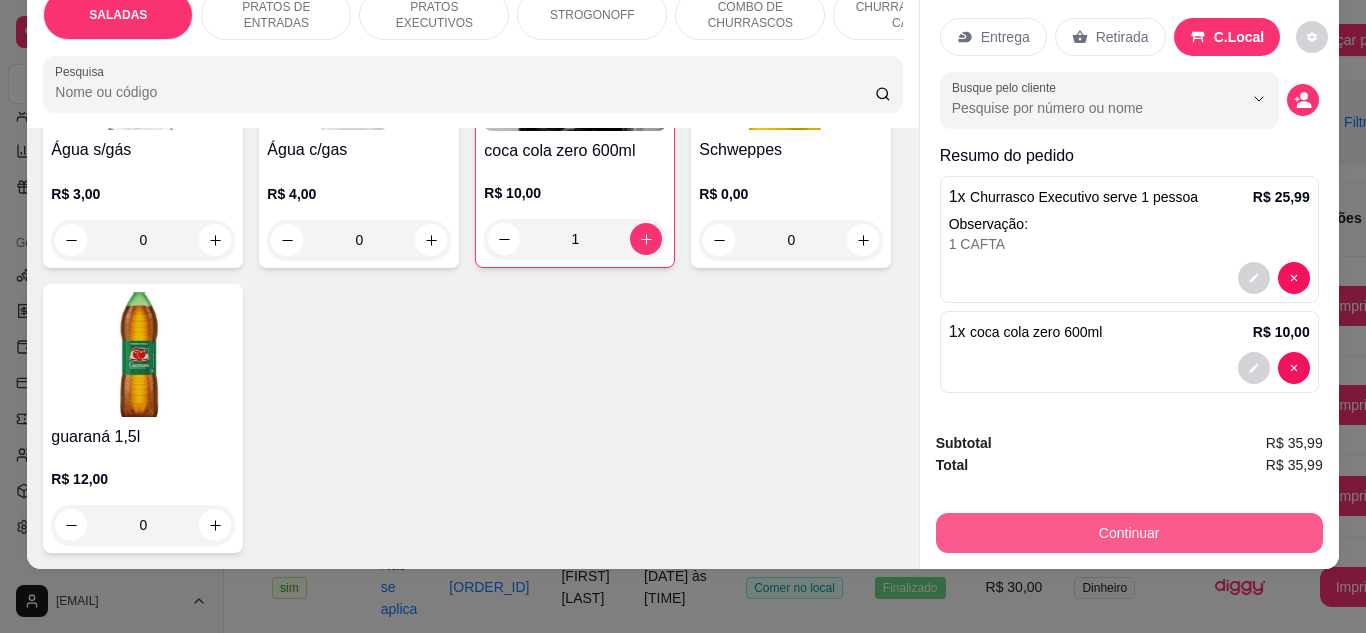 click on "Continuar" at bounding box center (1129, 533) 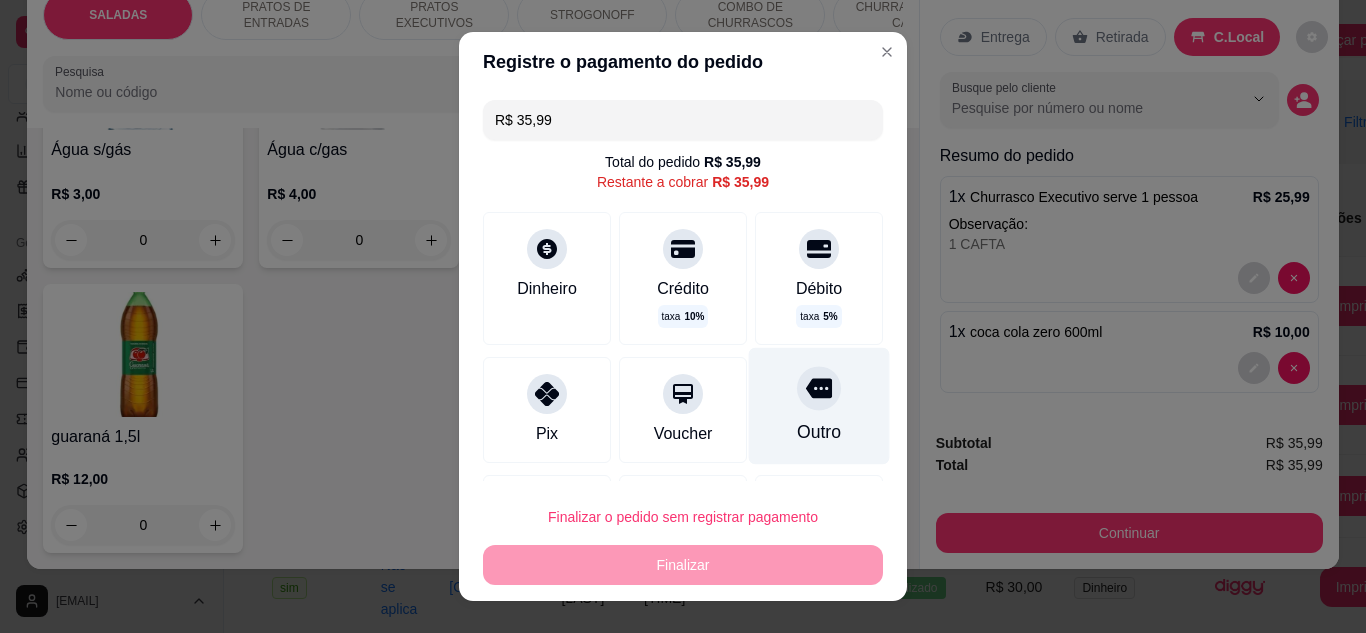 click 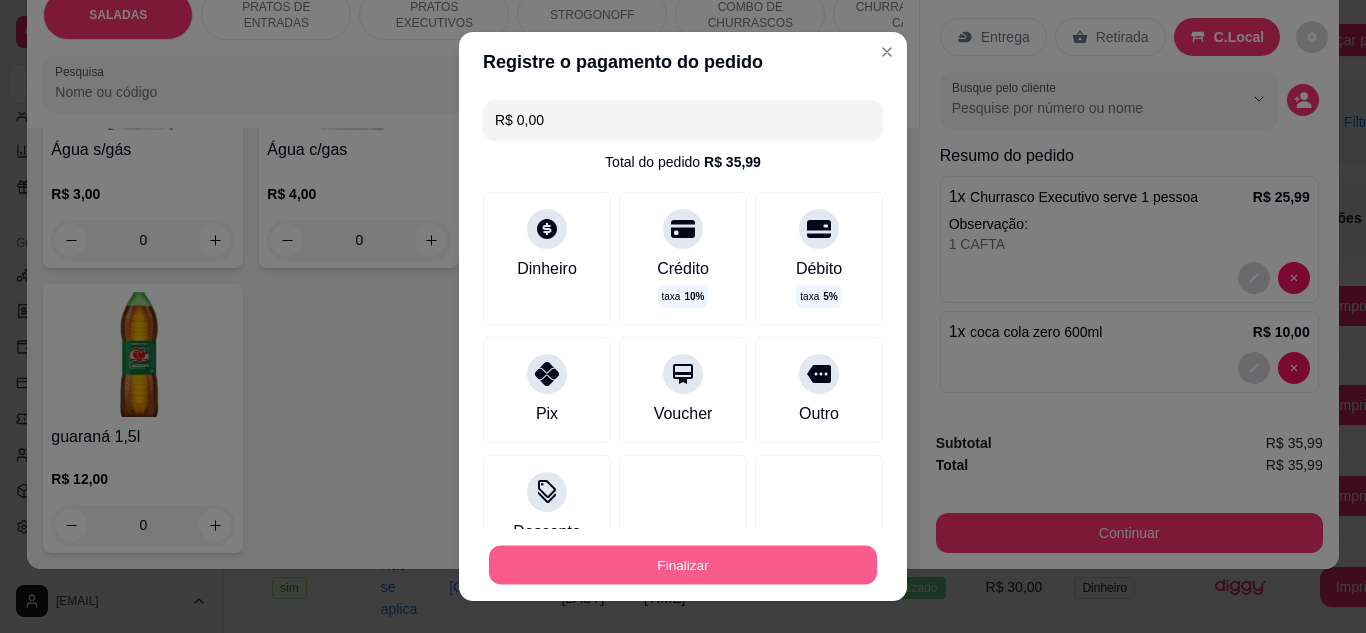 click on "Finalizar" at bounding box center (683, 565) 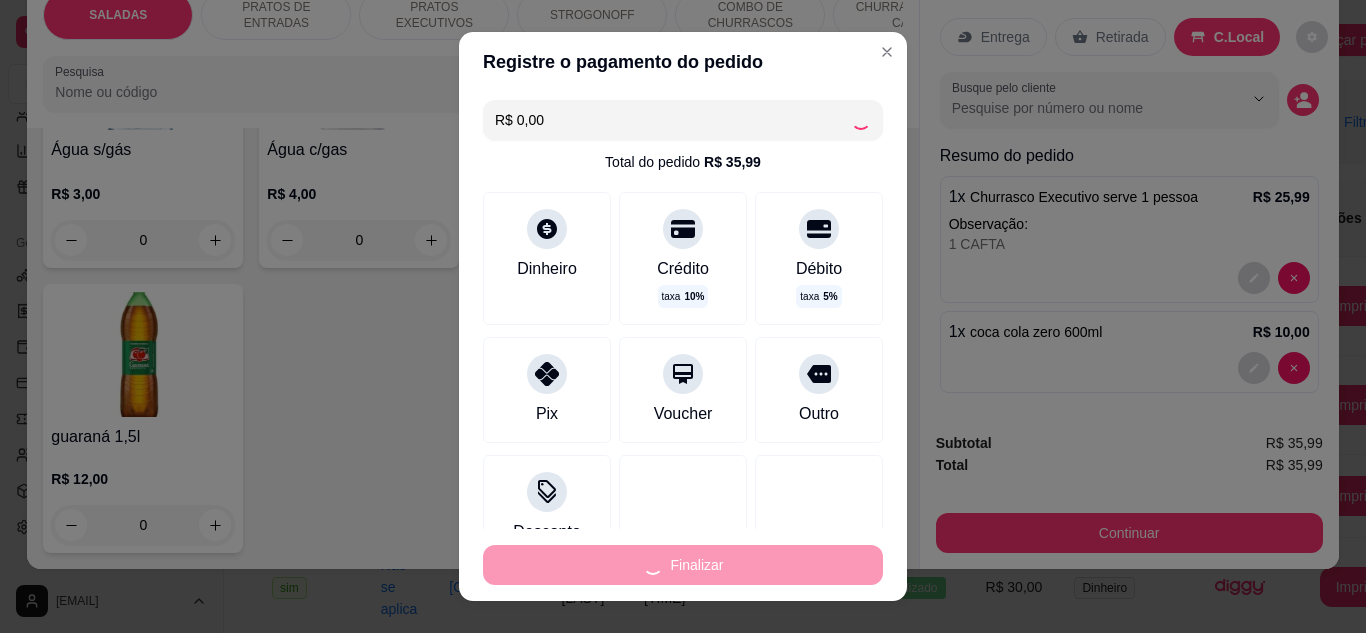 type on "0" 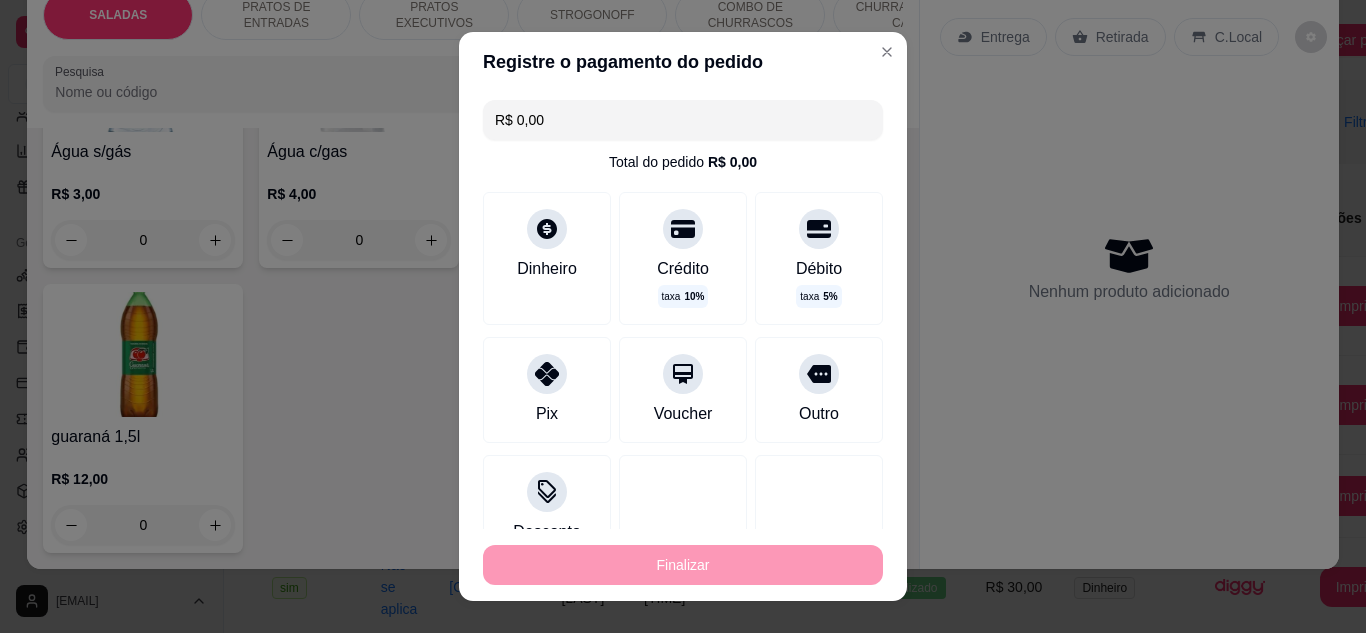 type on "-R$ 35,99" 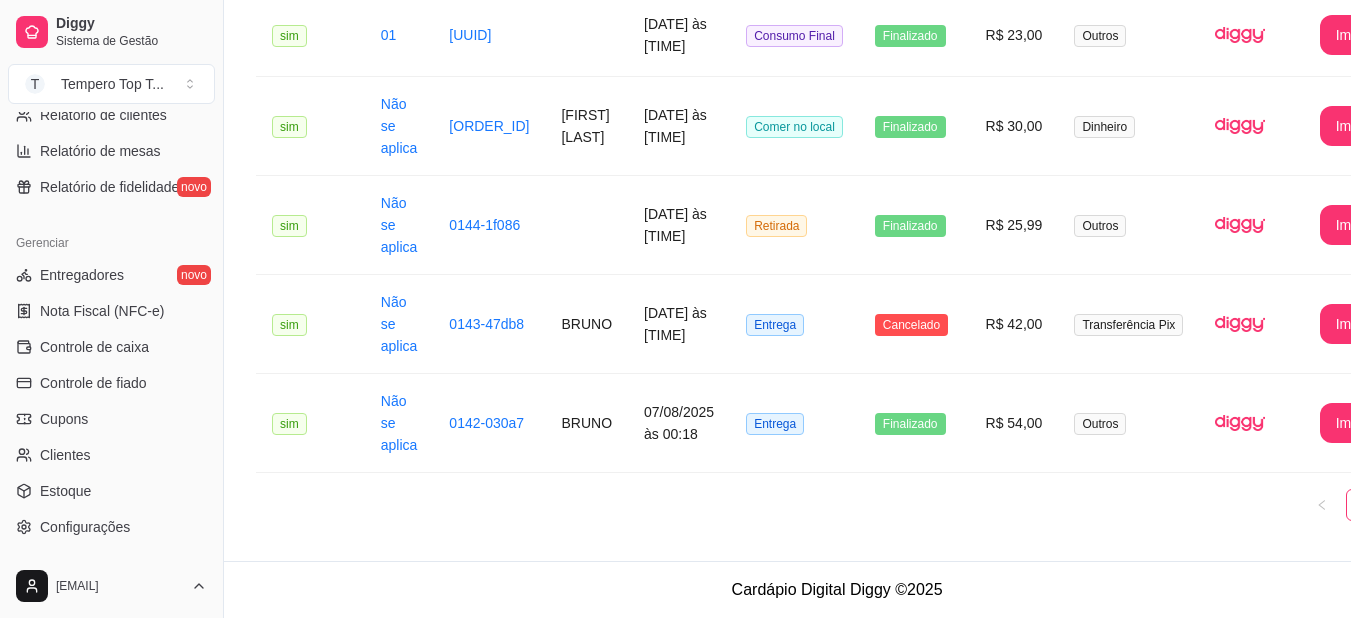 scroll, scrollTop: 0, scrollLeft: 0, axis: both 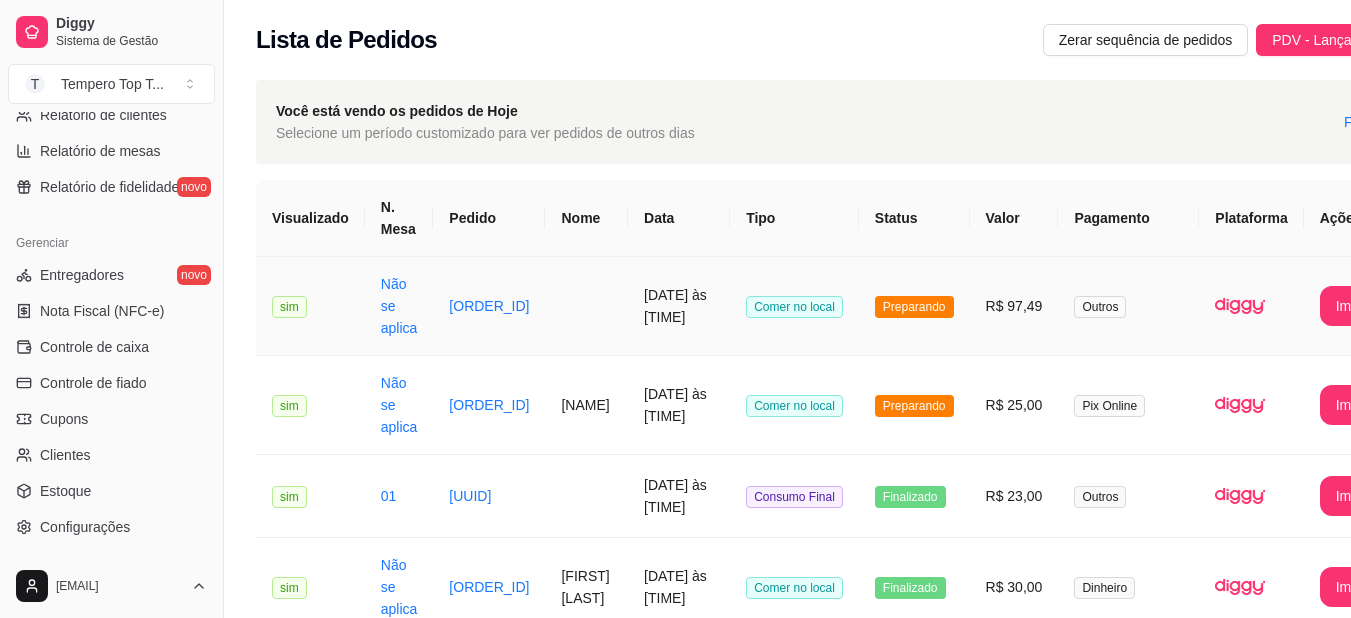 drag, startPoint x: 992, startPoint y: 308, endPoint x: 966, endPoint y: 53, distance: 256.32205 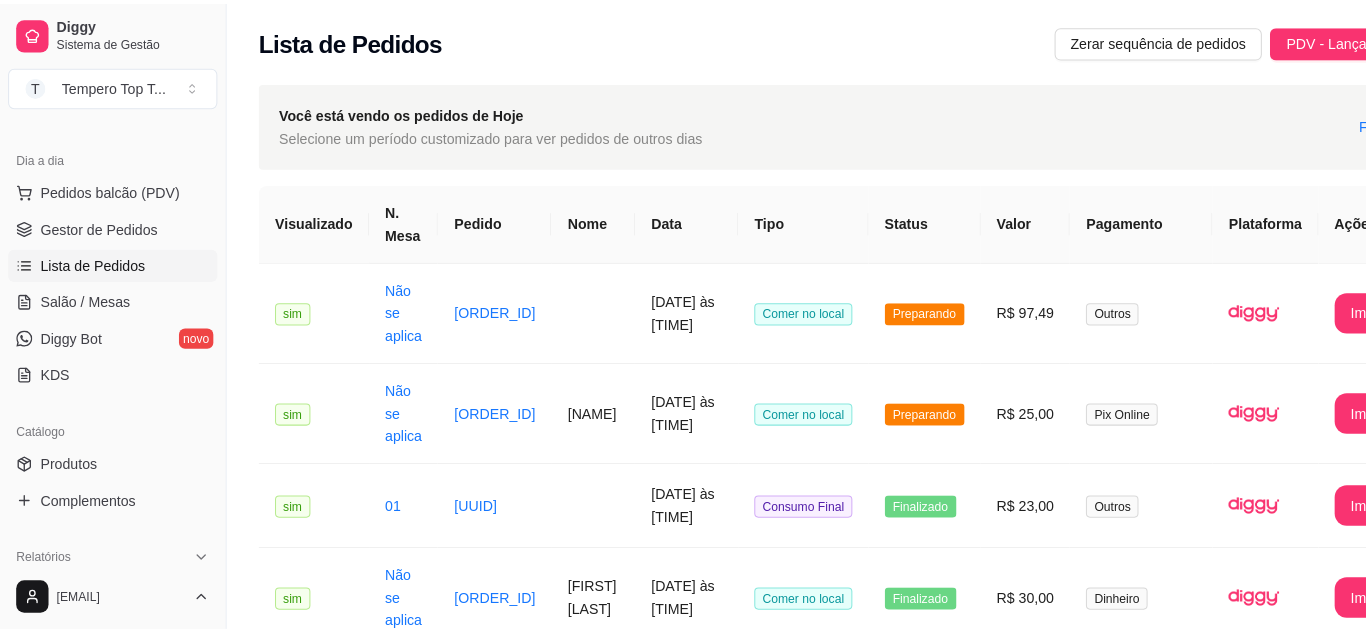 scroll, scrollTop: 0, scrollLeft: 0, axis: both 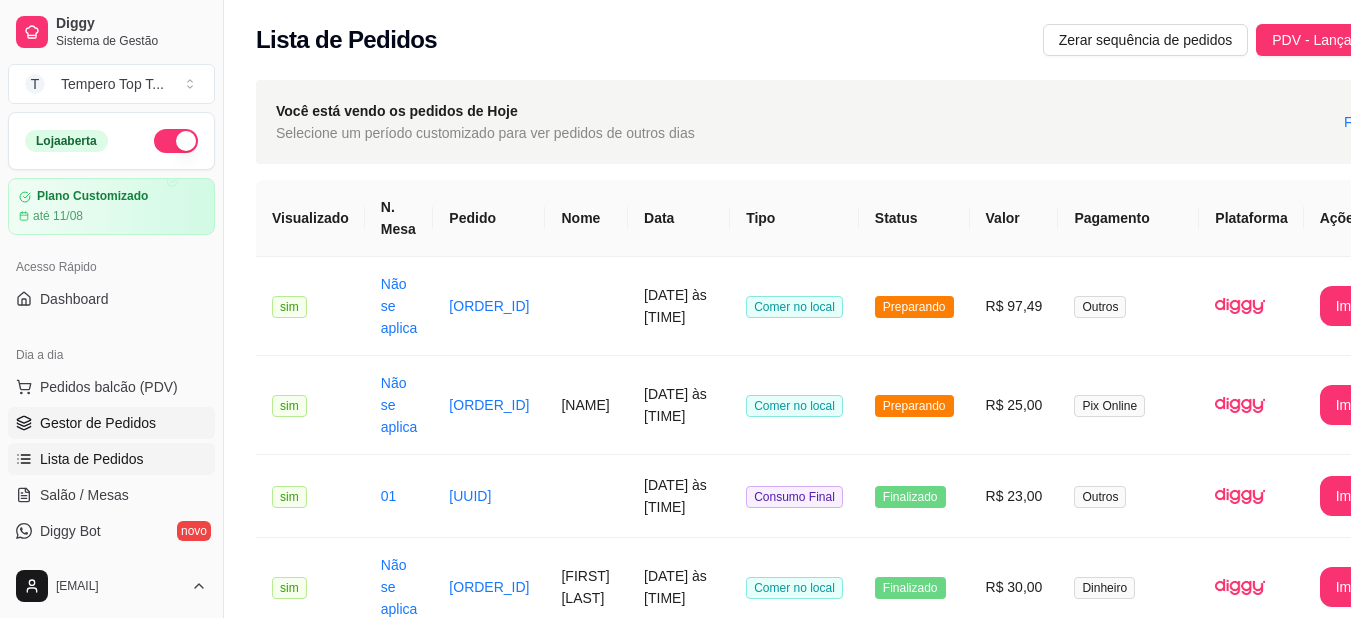 drag, startPoint x: 159, startPoint y: 391, endPoint x: 144, endPoint y: 424, distance: 36.249138 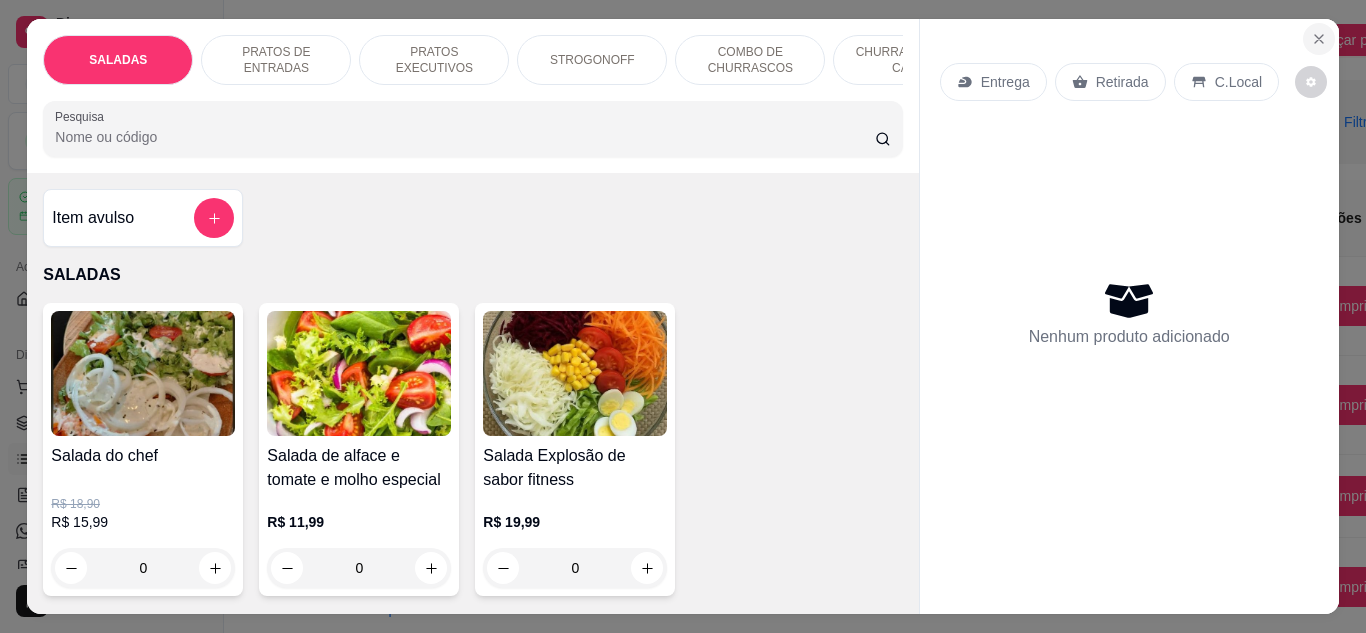 click at bounding box center [1319, 39] 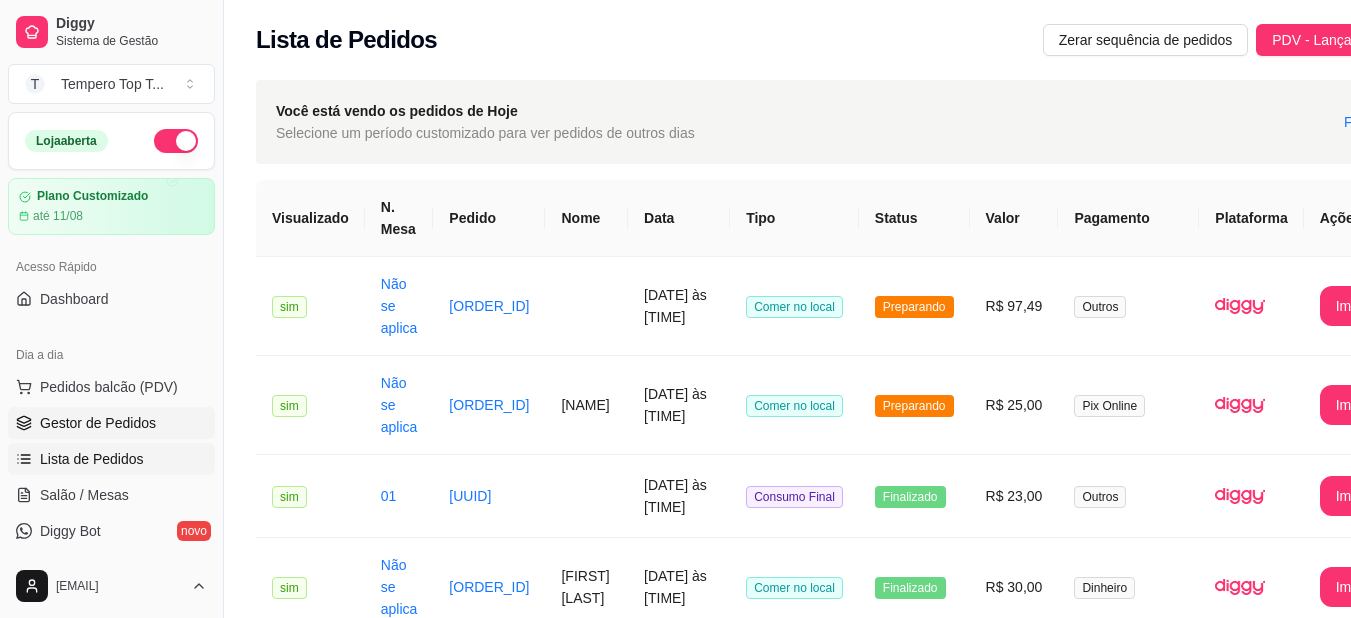 click on "Gestor de Pedidos" at bounding box center [98, 423] 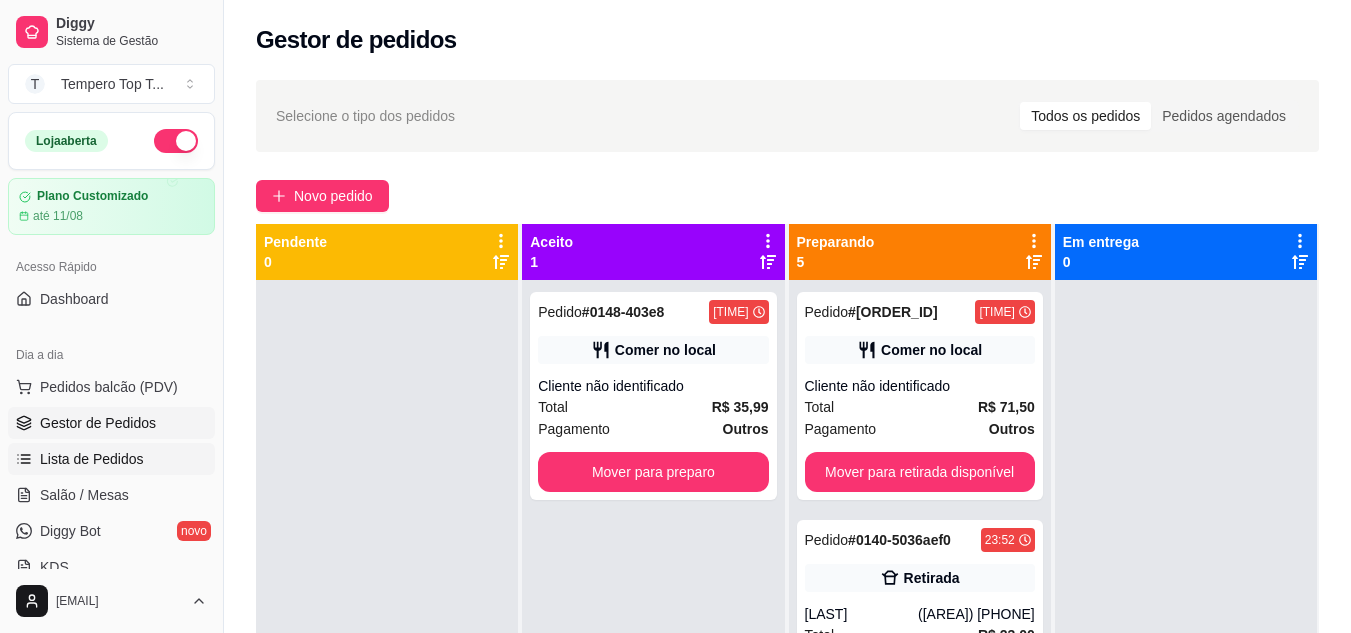 click on "Lista de Pedidos" at bounding box center [92, 459] 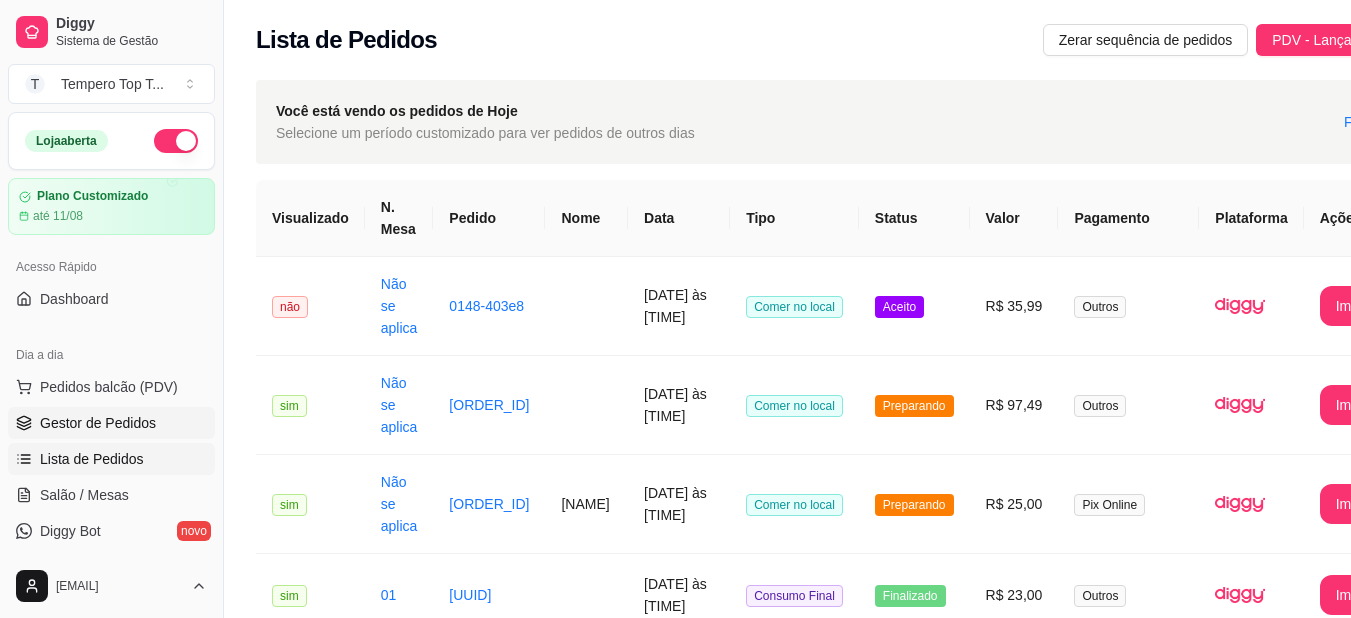 click on "Gestor de Pedidos" at bounding box center (98, 423) 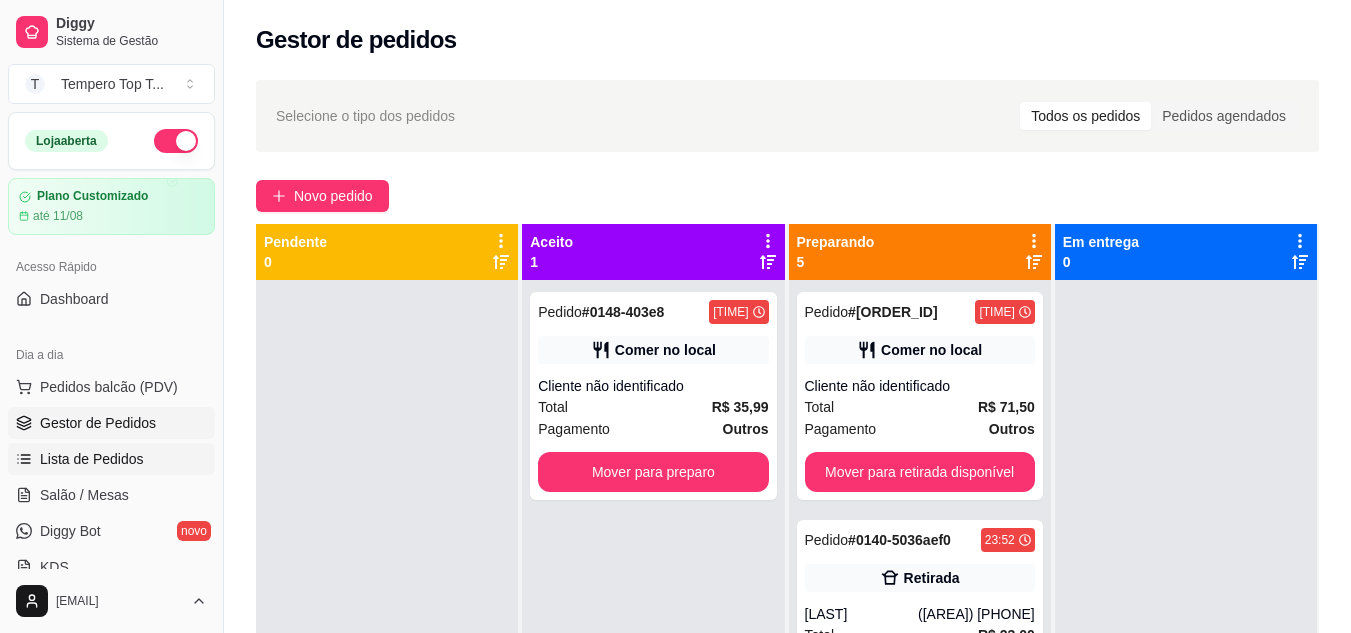 click on "Pedidos balcão (PDV) Gestor de Pedidos Lista de Pedidos Salão / Mesas Diggy Bot novo KDS" at bounding box center [111, 477] 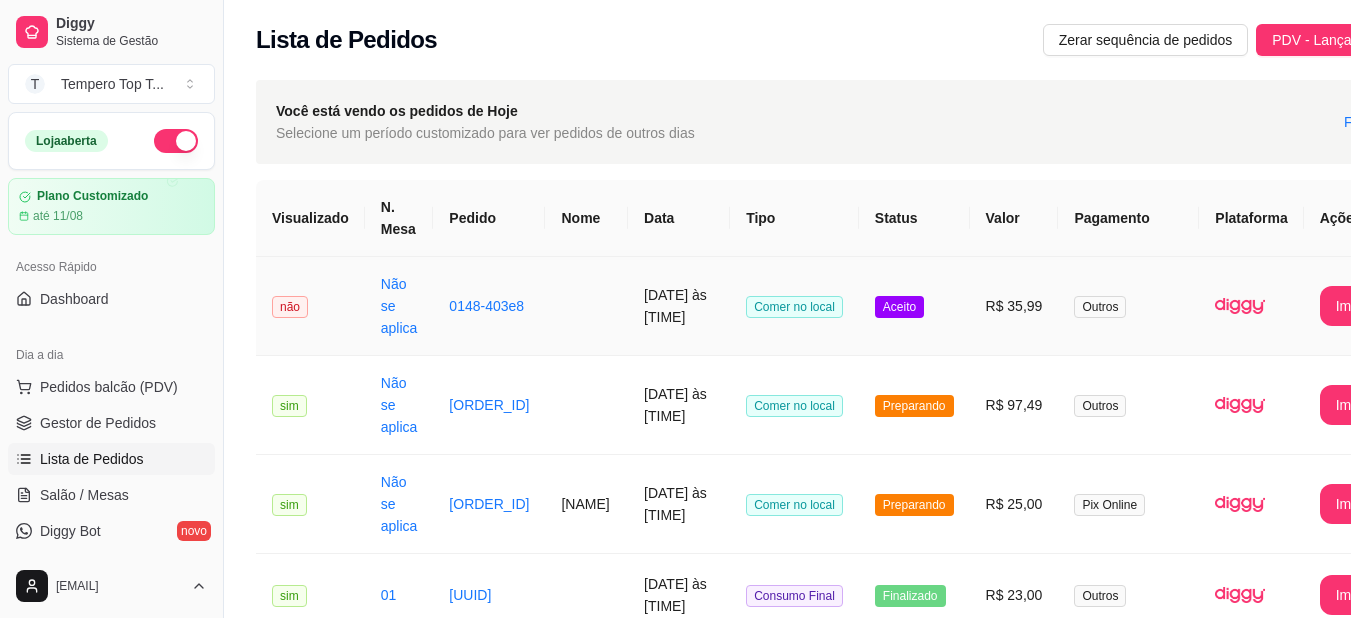 click on "07/08/2025 às 02:06" at bounding box center (679, 306) 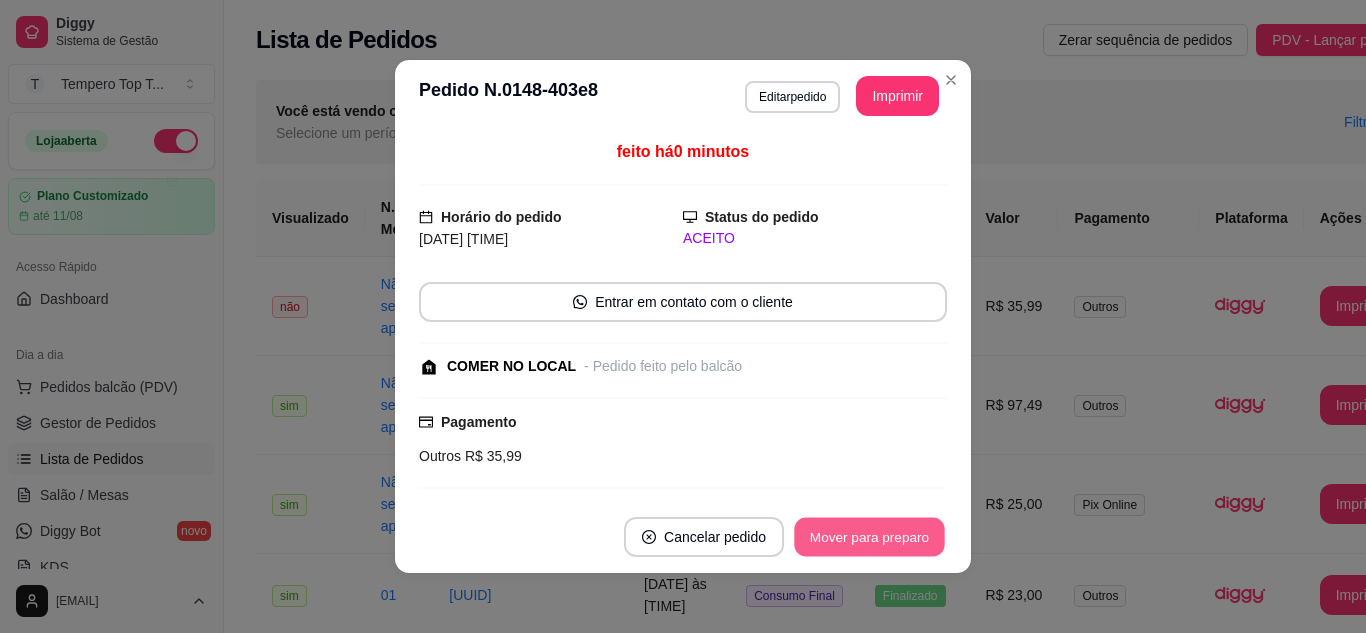 click on "Mover para preparo" at bounding box center (869, 537) 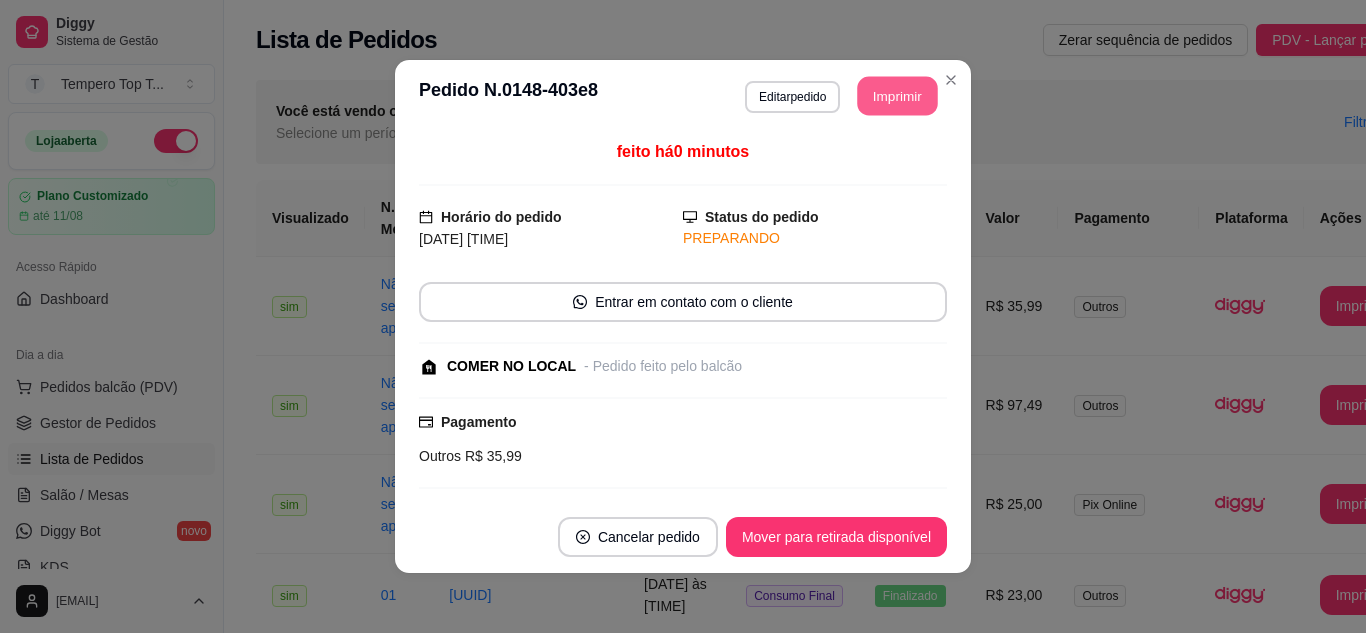 click on "Imprimir" at bounding box center [898, 96] 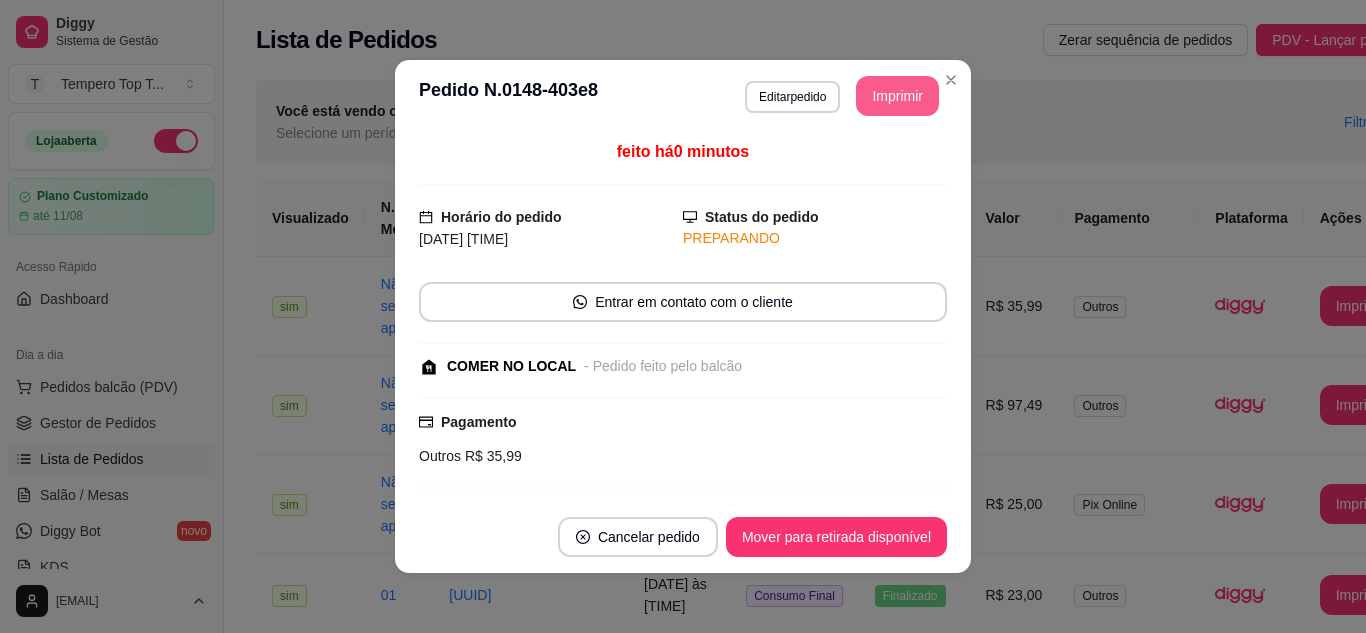 scroll, scrollTop: 0, scrollLeft: 0, axis: both 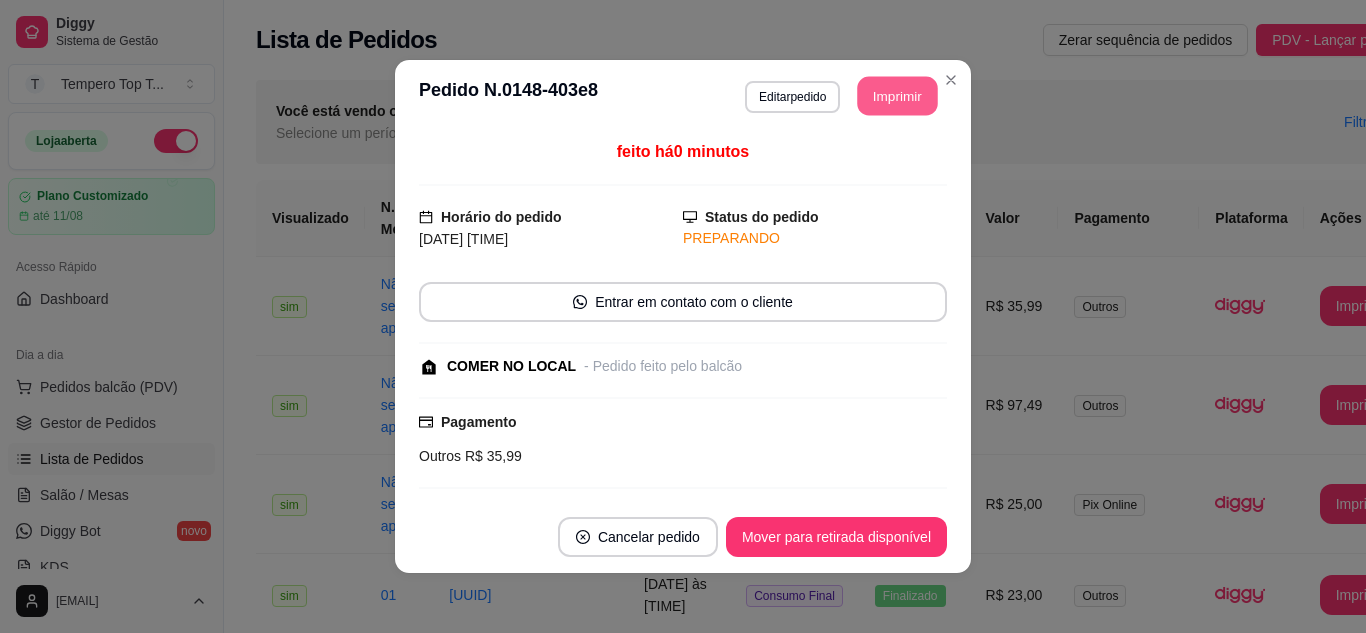 click on "Imprimir" at bounding box center [898, 96] 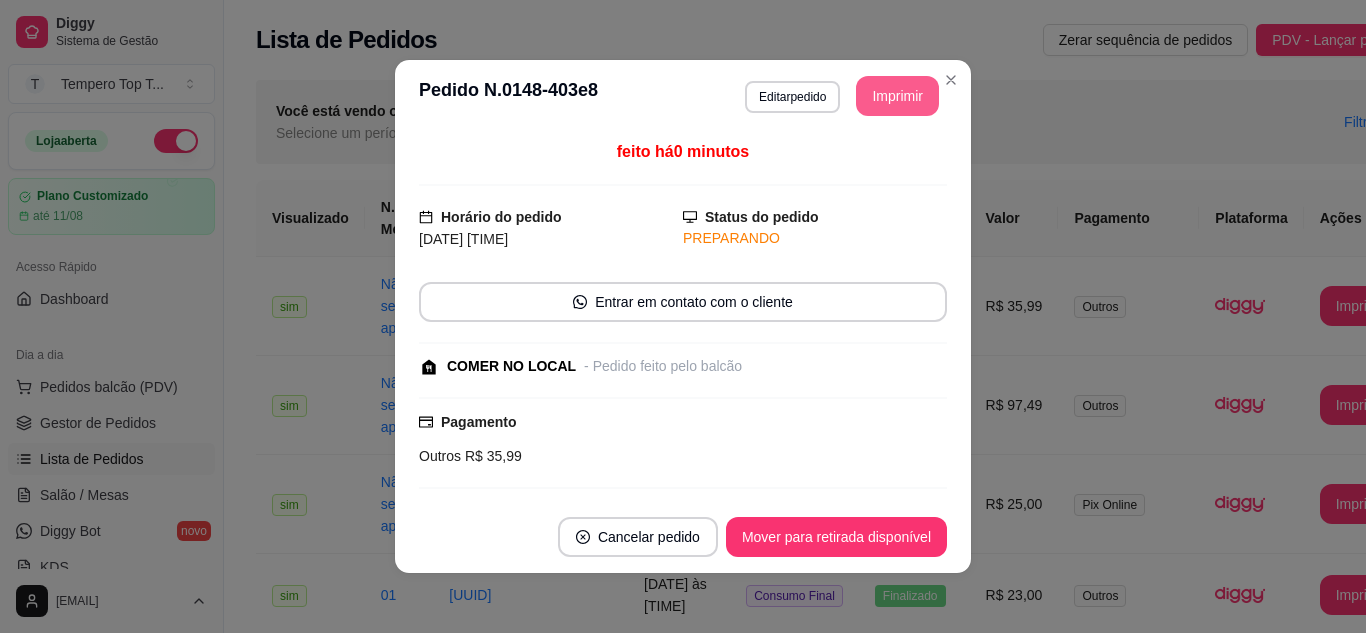 scroll, scrollTop: 0, scrollLeft: 0, axis: both 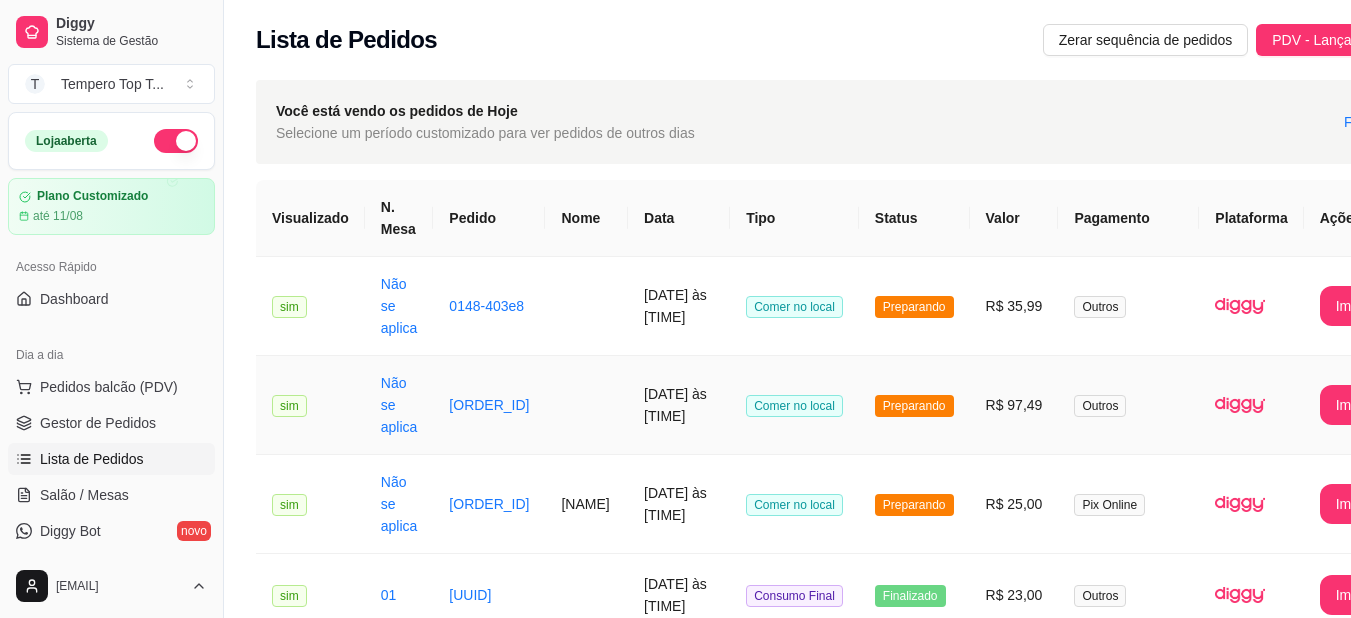 click on "Preparando" at bounding box center (914, 406) 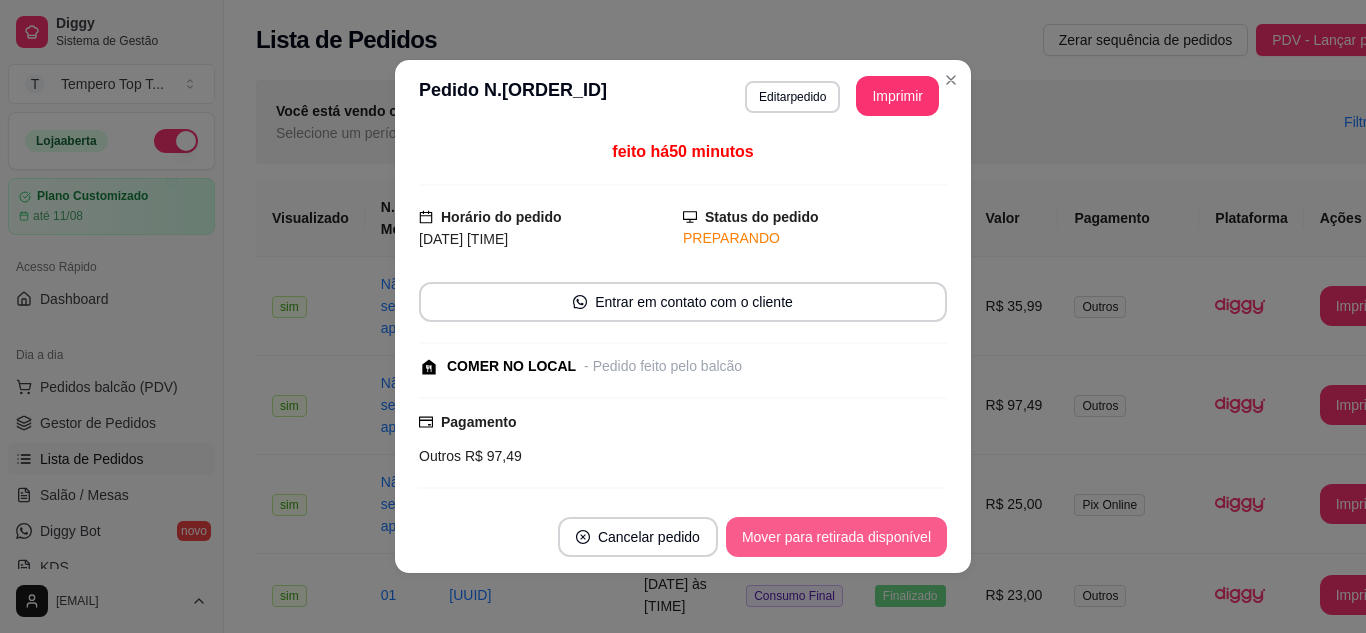 click on "Mover para retirada disponível" at bounding box center [836, 537] 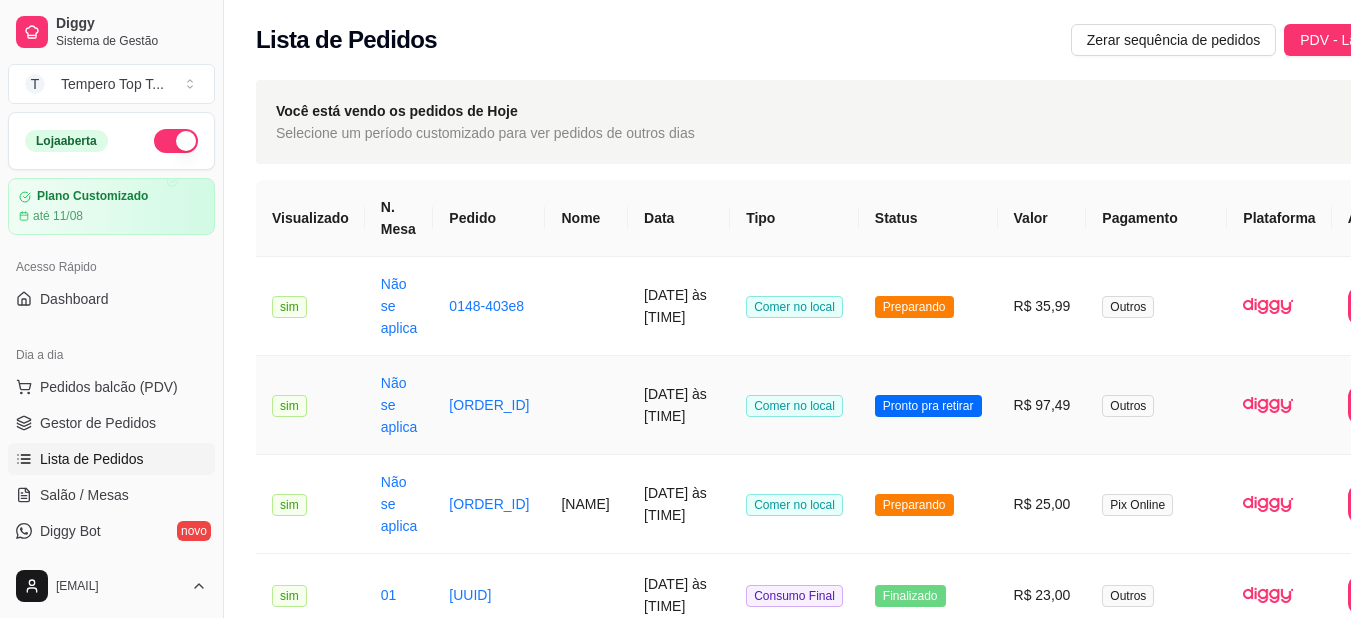 click on "Pronto pra retirar" at bounding box center (928, 405) 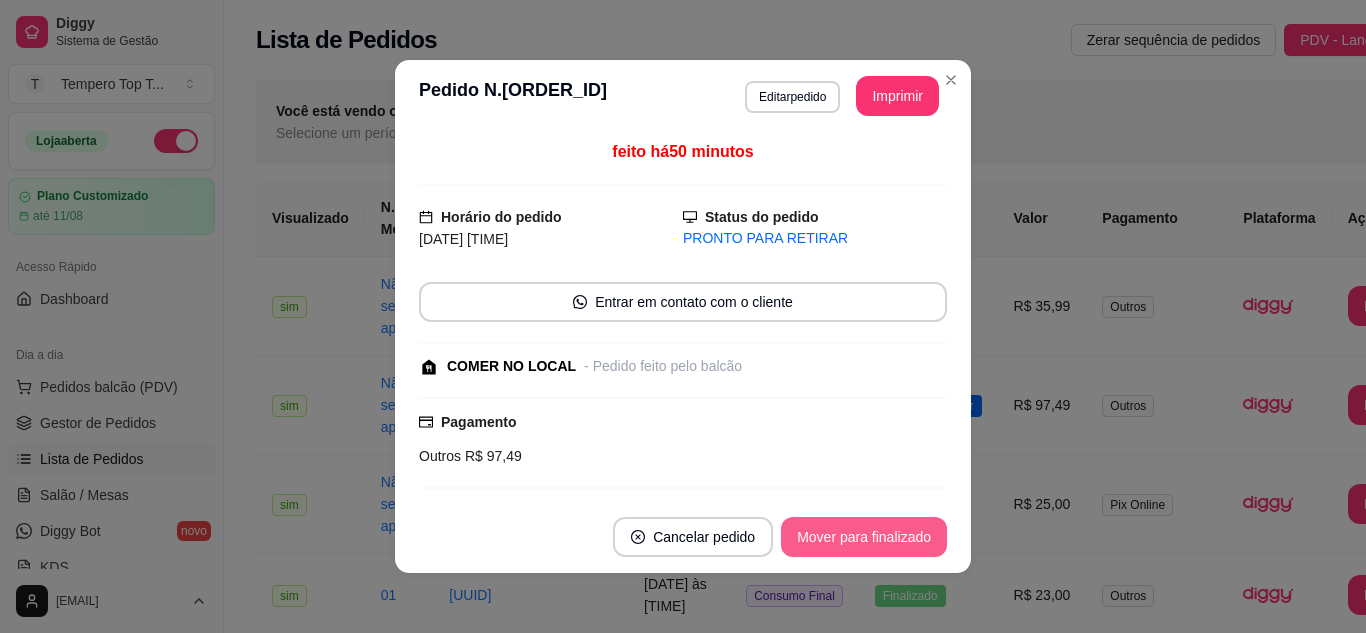 click on "Mover para finalizado" at bounding box center (864, 537) 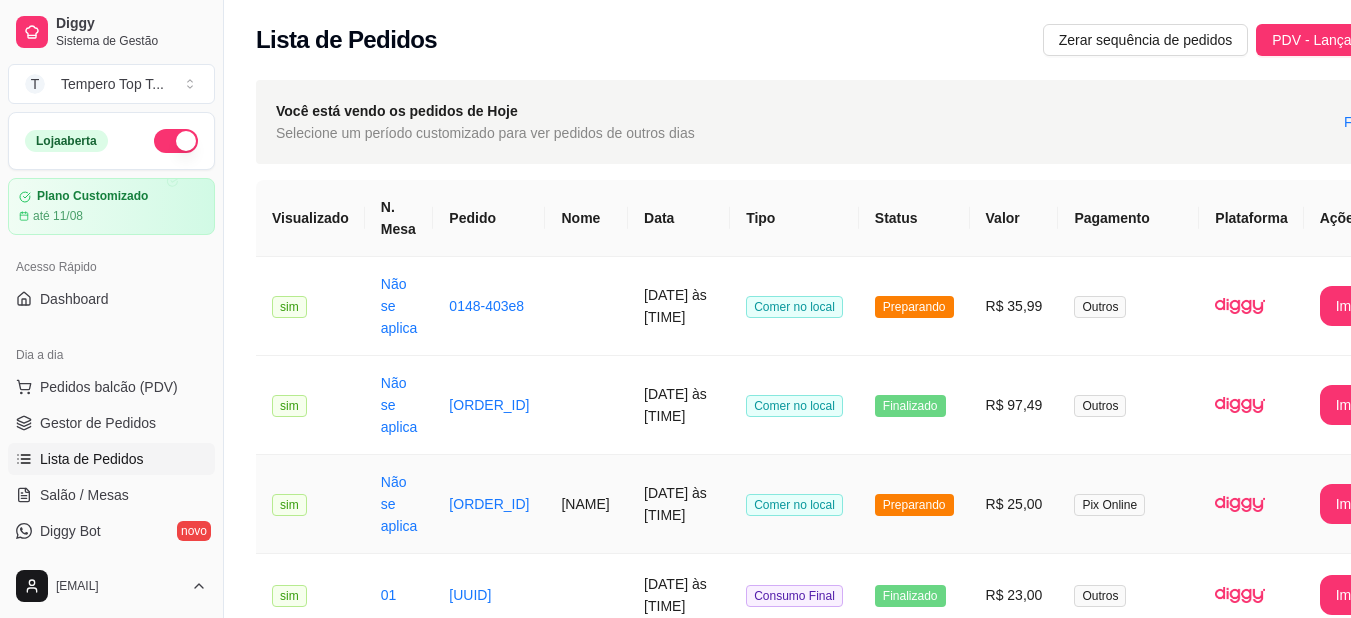 click on "Comer no local" at bounding box center [794, 504] 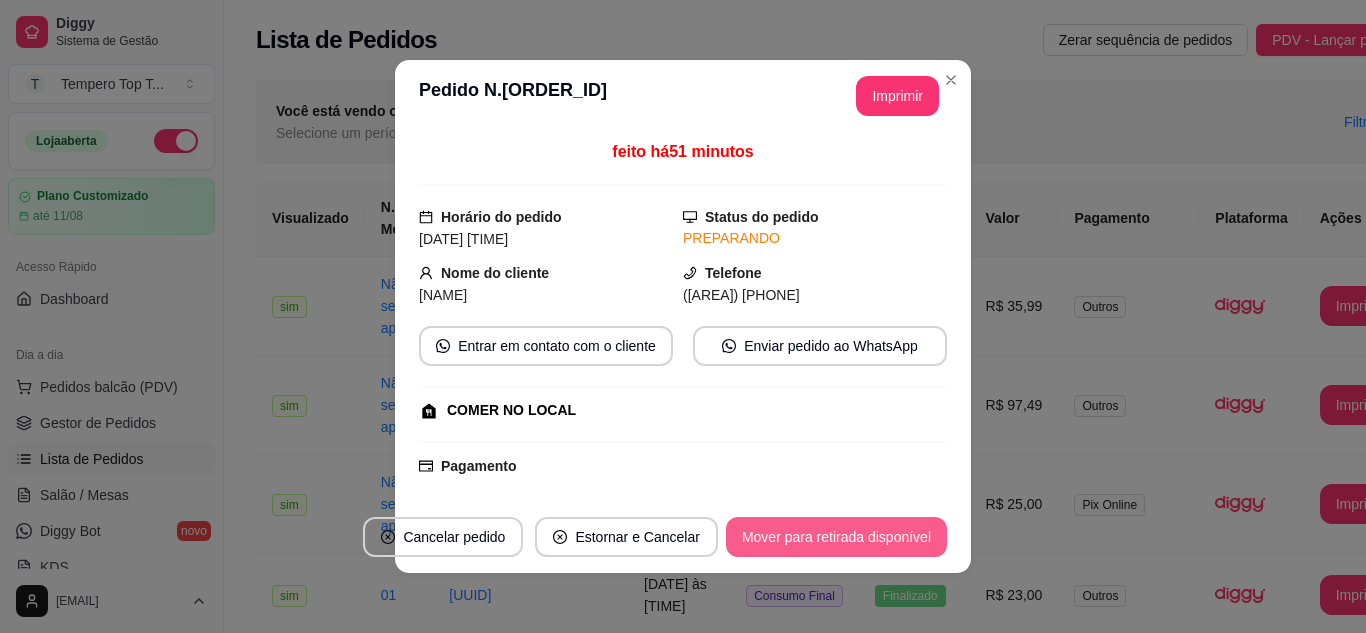 click on "Mover para retirada disponível" at bounding box center (836, 537) 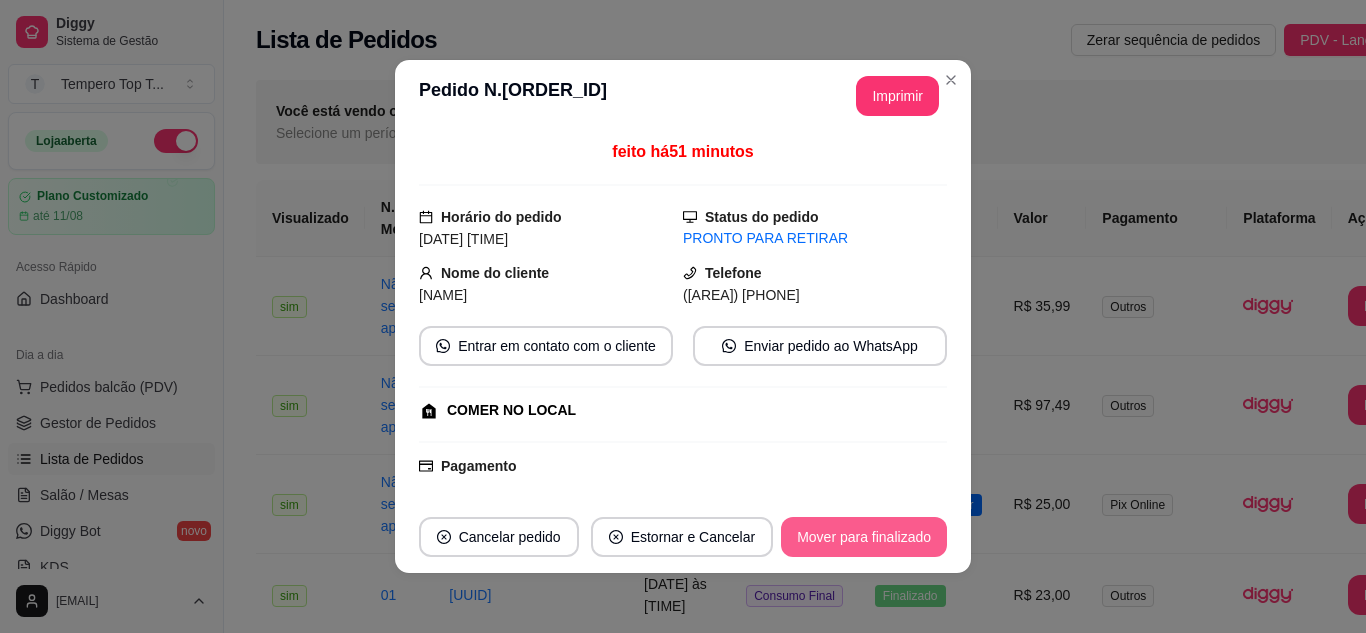 click on "Mover para finalizado" at bounding box center [864, 537] 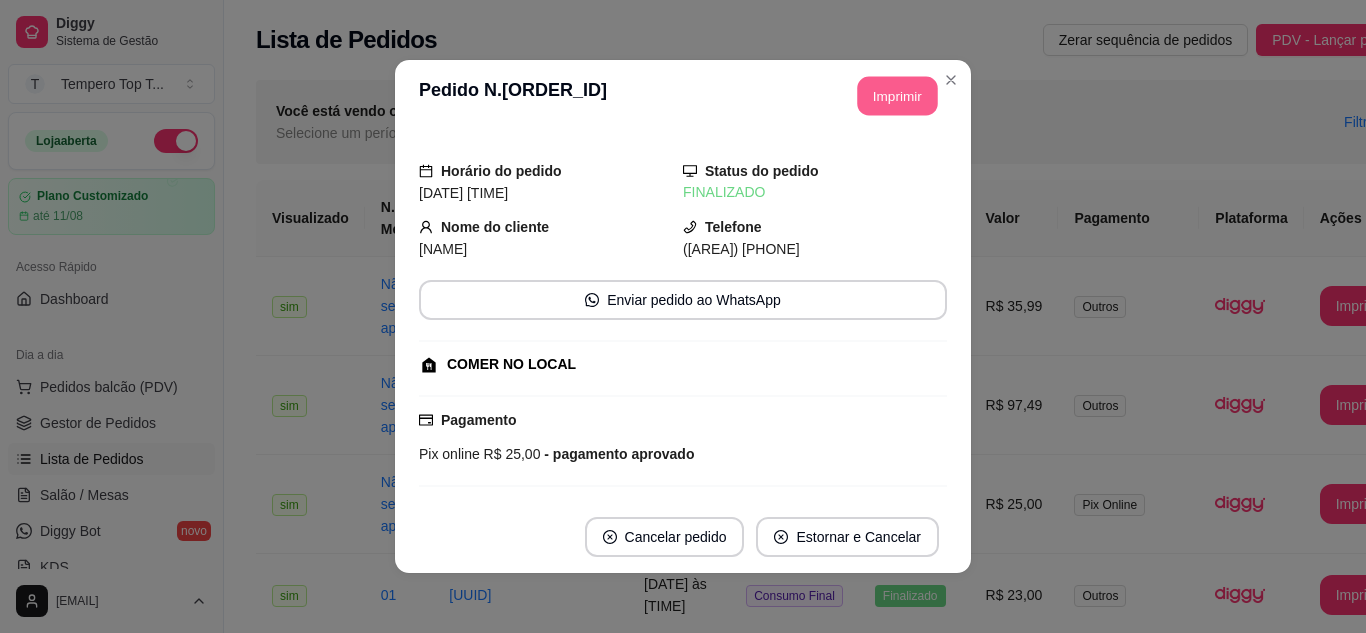 click on "Imprimir" at bounding box center [898, 96] 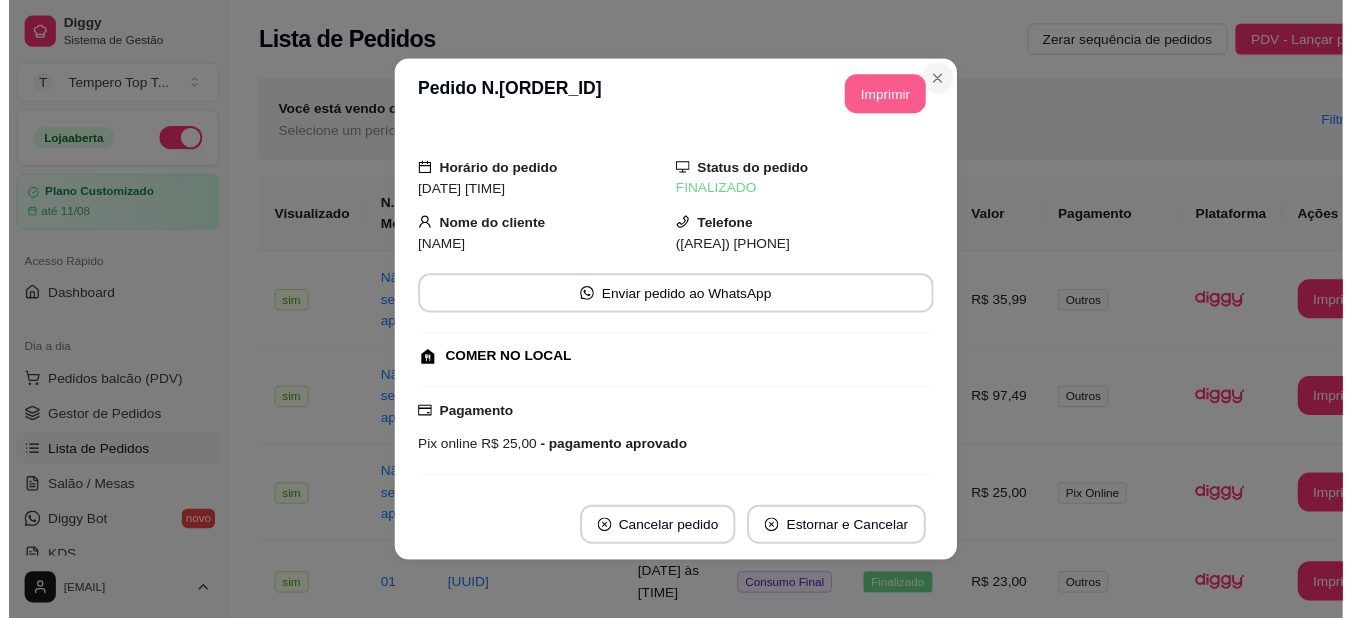scroll, scrollTop: 0, scrollLeft: 0, axis: both 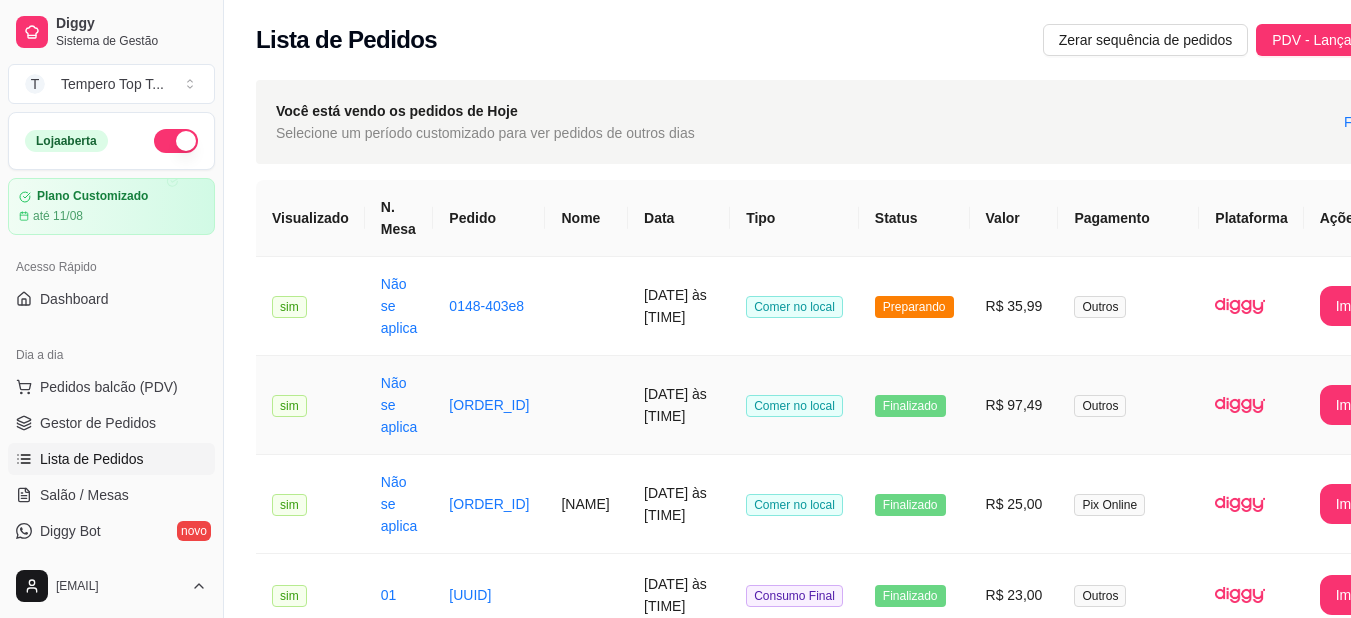 click at bounding box center [586, 405] 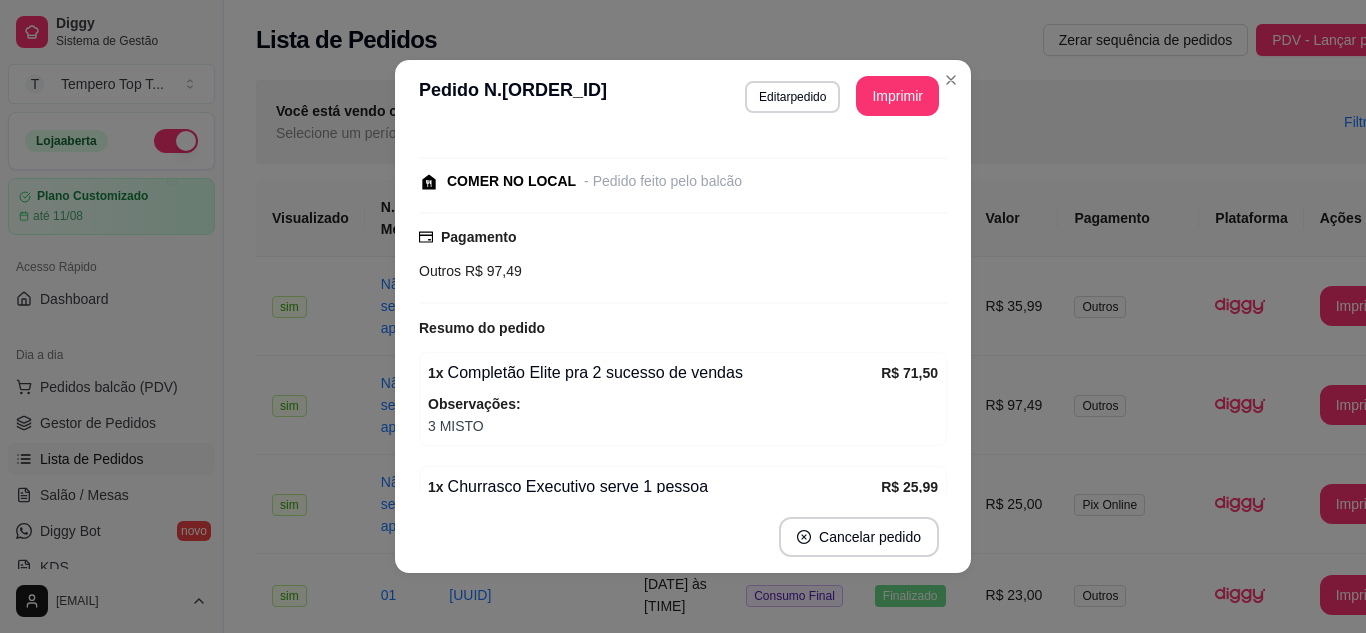 scroll, scrollTop: 192, scrollLeft: 0, axis: vertical 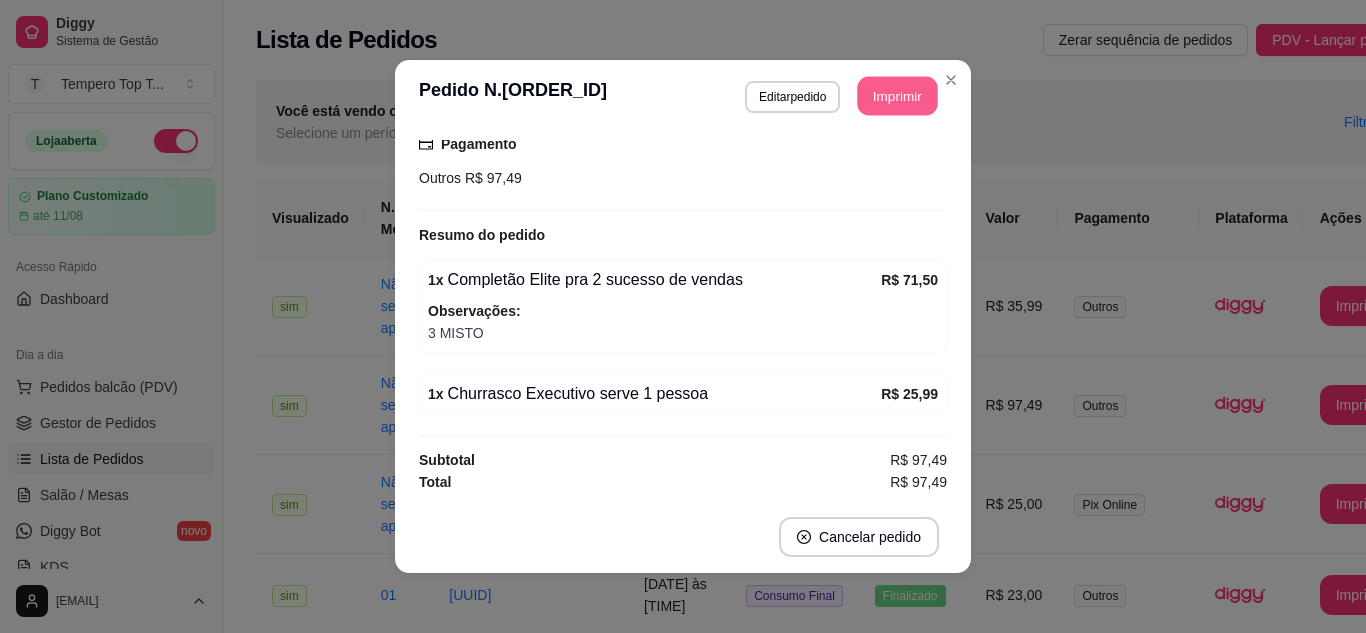 click on "Imprimir" at bounding box center (898, 96) 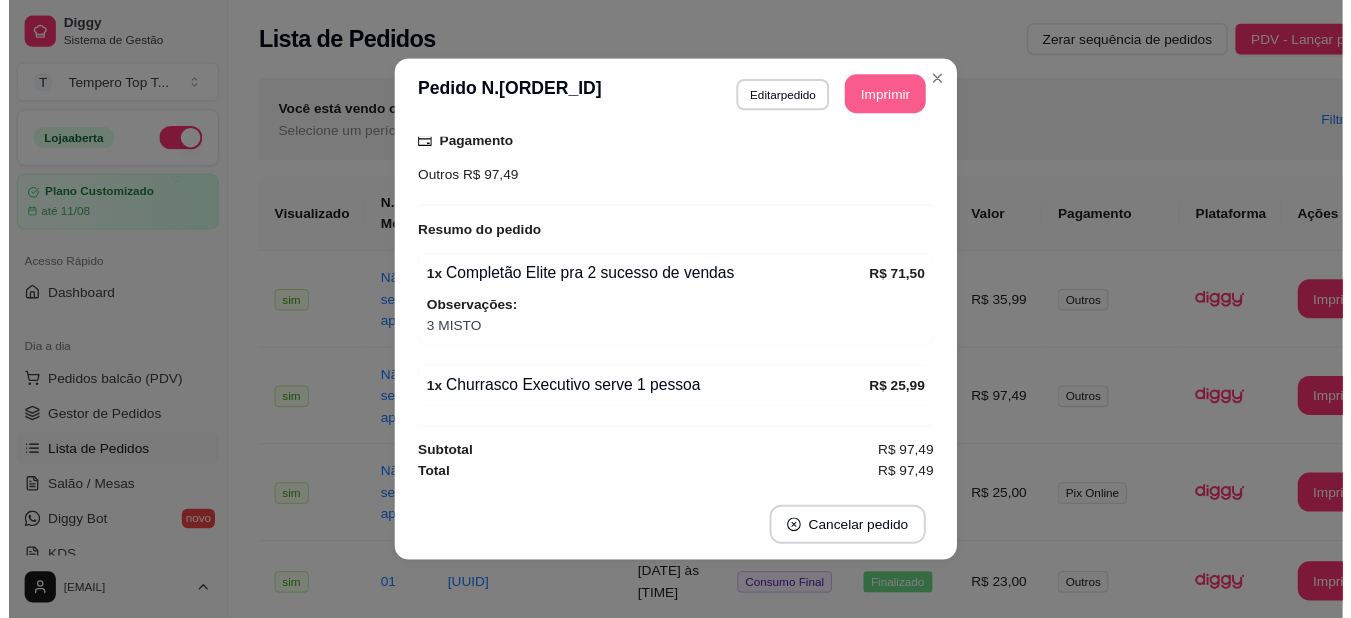 scroll, scrollTop: 0, scrollLeft: 0, axis: both 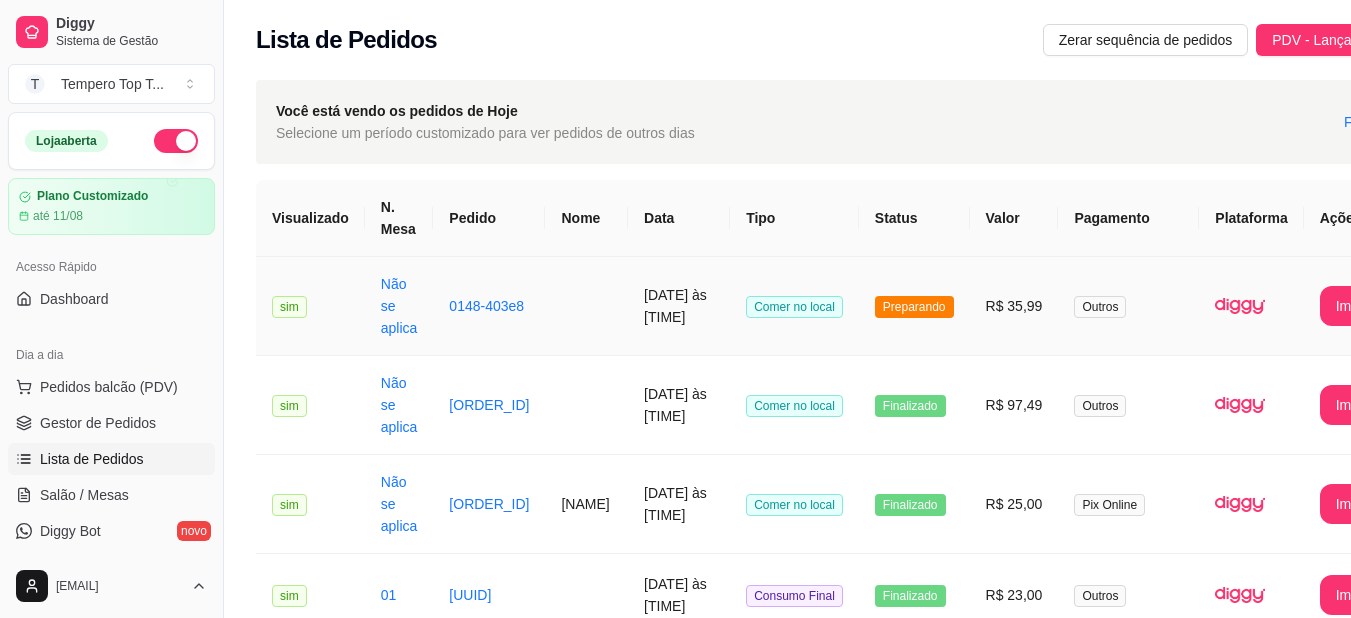 click on "Preparando" at bounding box center [914, 306] 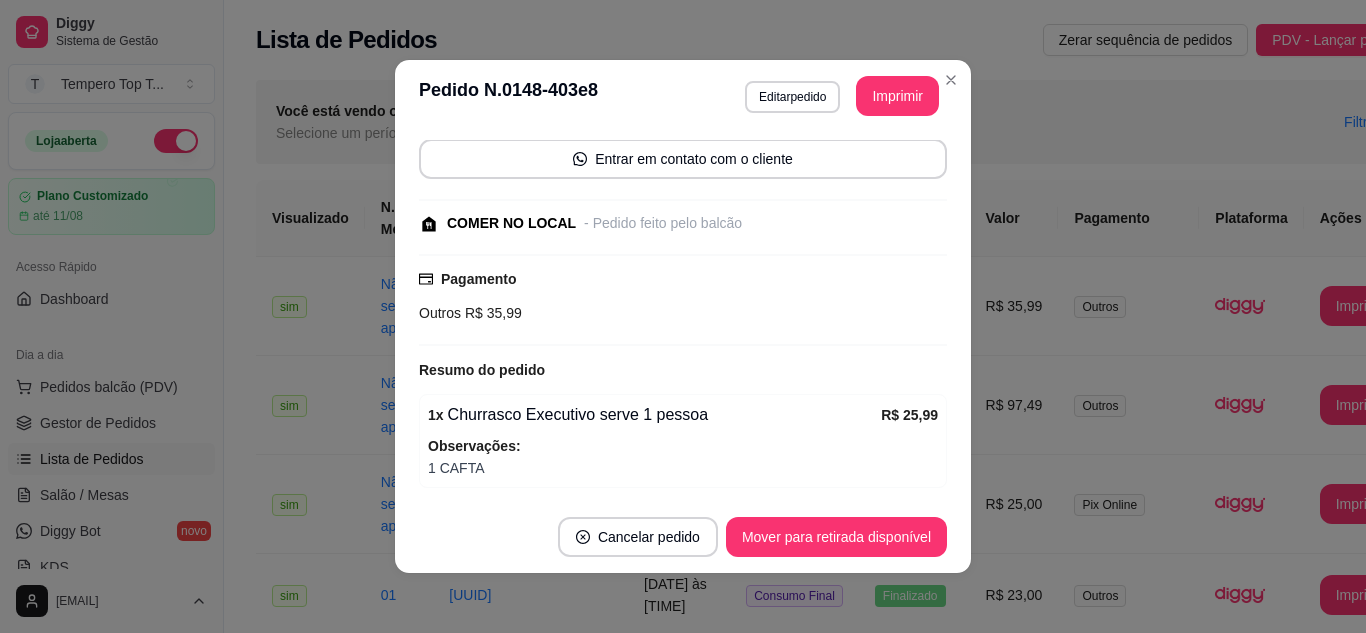 scroll, scrollTop: 278, scrollLeft: 0, axis: vertical 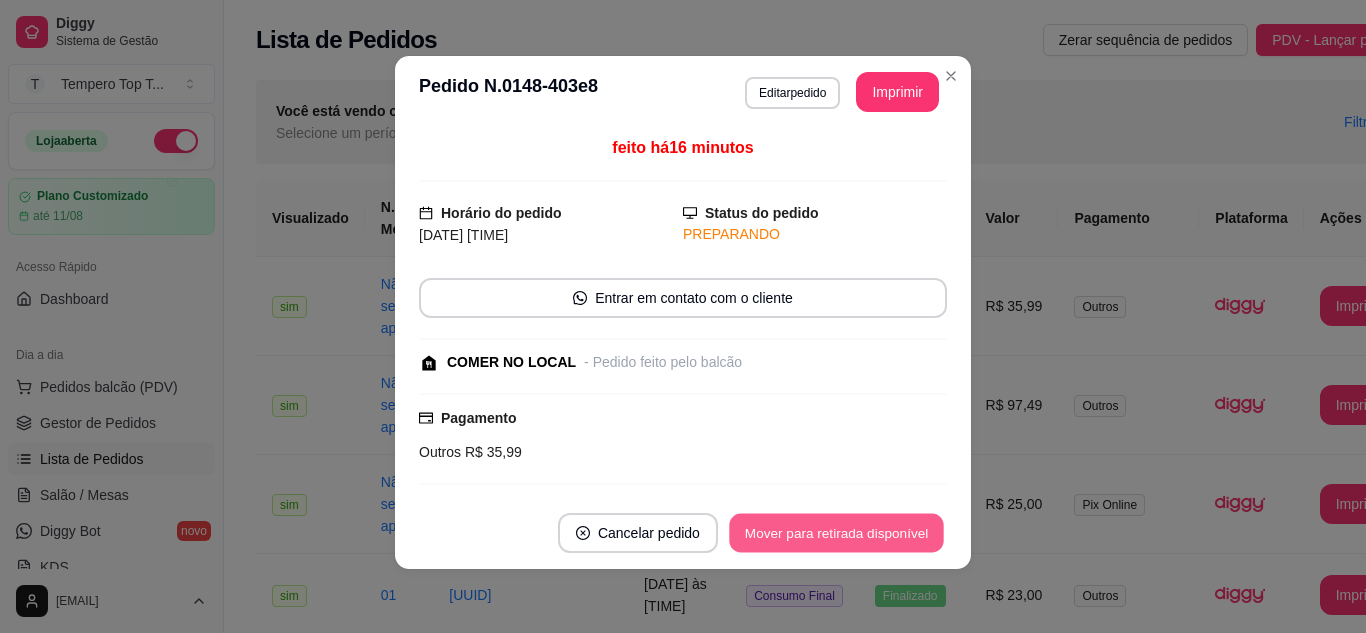 click on "Mover para retirada disponível" at bounding box center (836, 533) 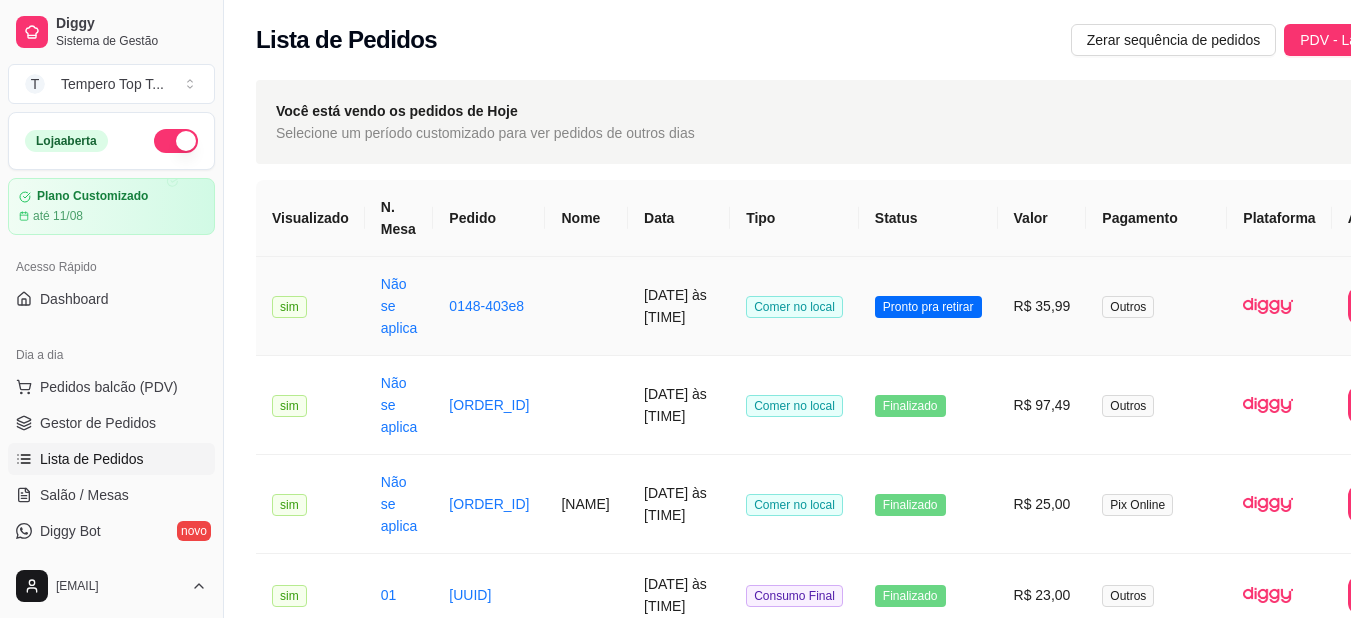 click on "Pronto pra retirar" at bounding box center (928, 306) 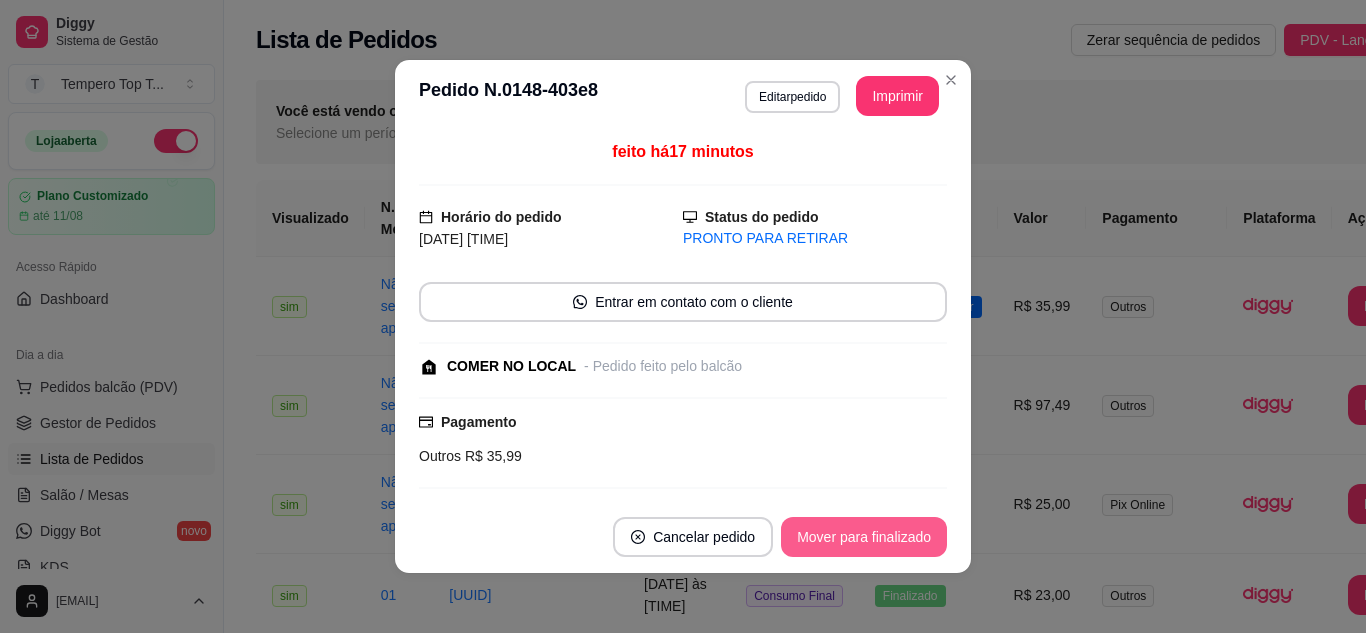 click on "Mover para finalizado" at bounding box center [864, 537] 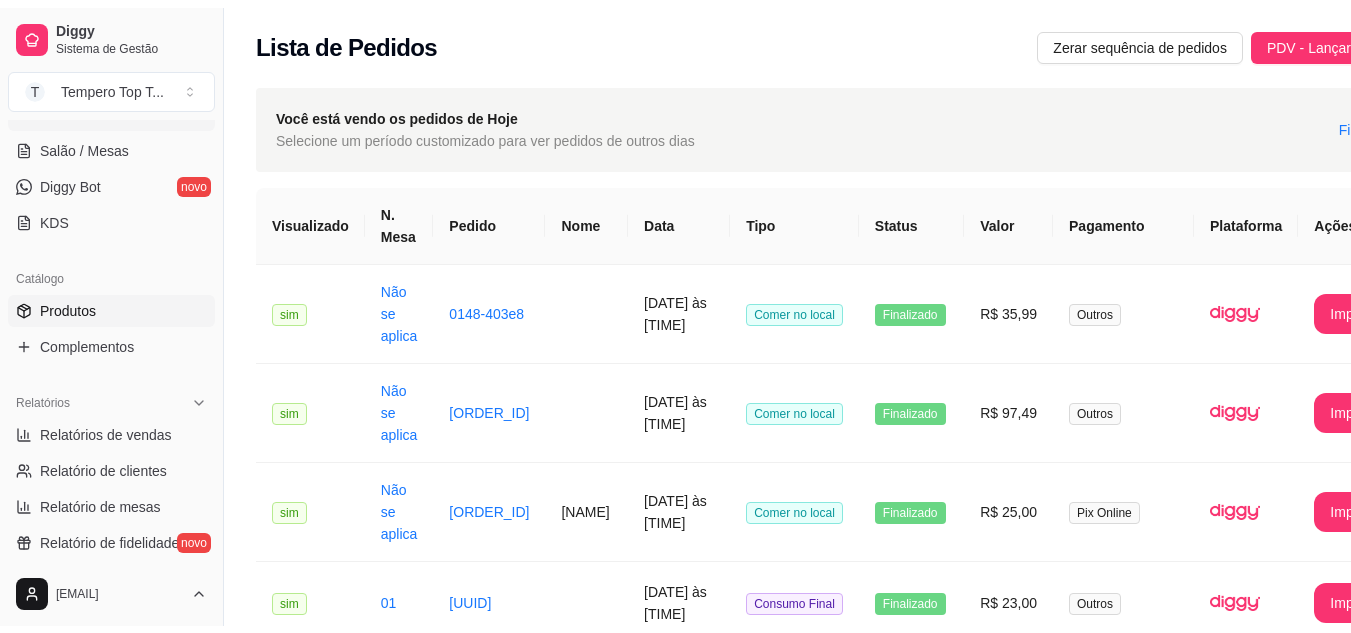 scroll, scrollTop: 400, scrollLeft: 0, axis: vertical 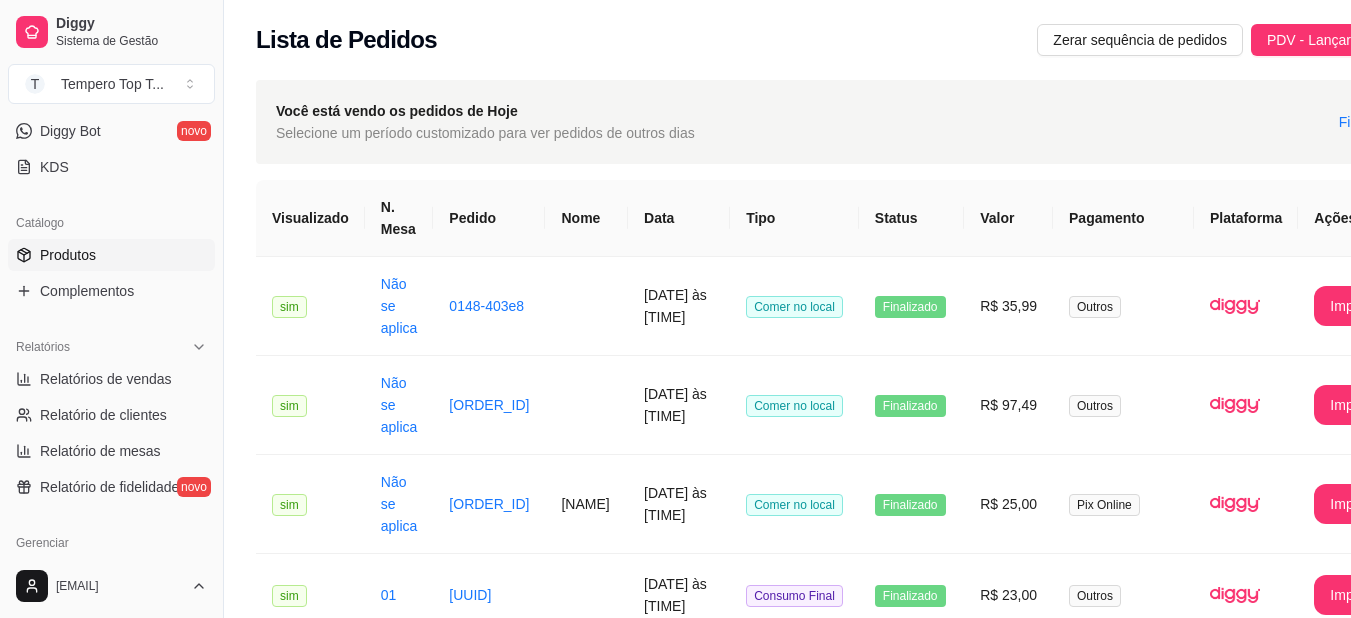 click on "Produtos" at bounding box center [68, 255] 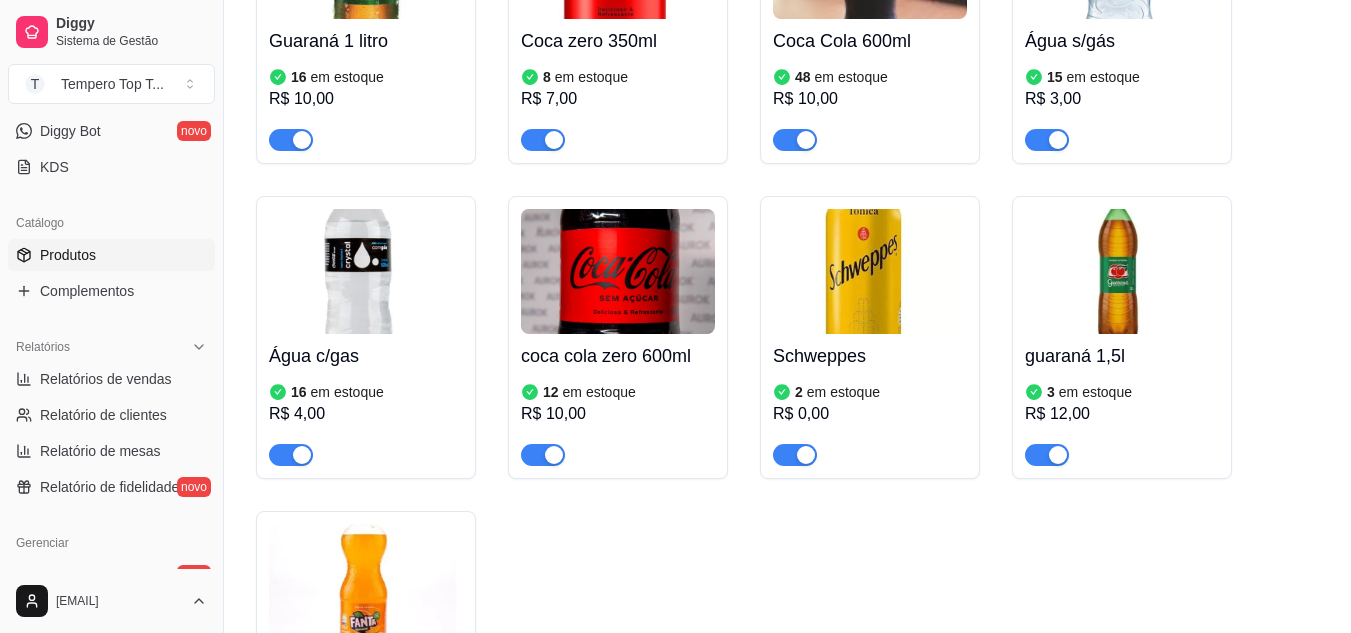 scroll, scrollTop: 7800, scrollLeft: 0, axis: vertical 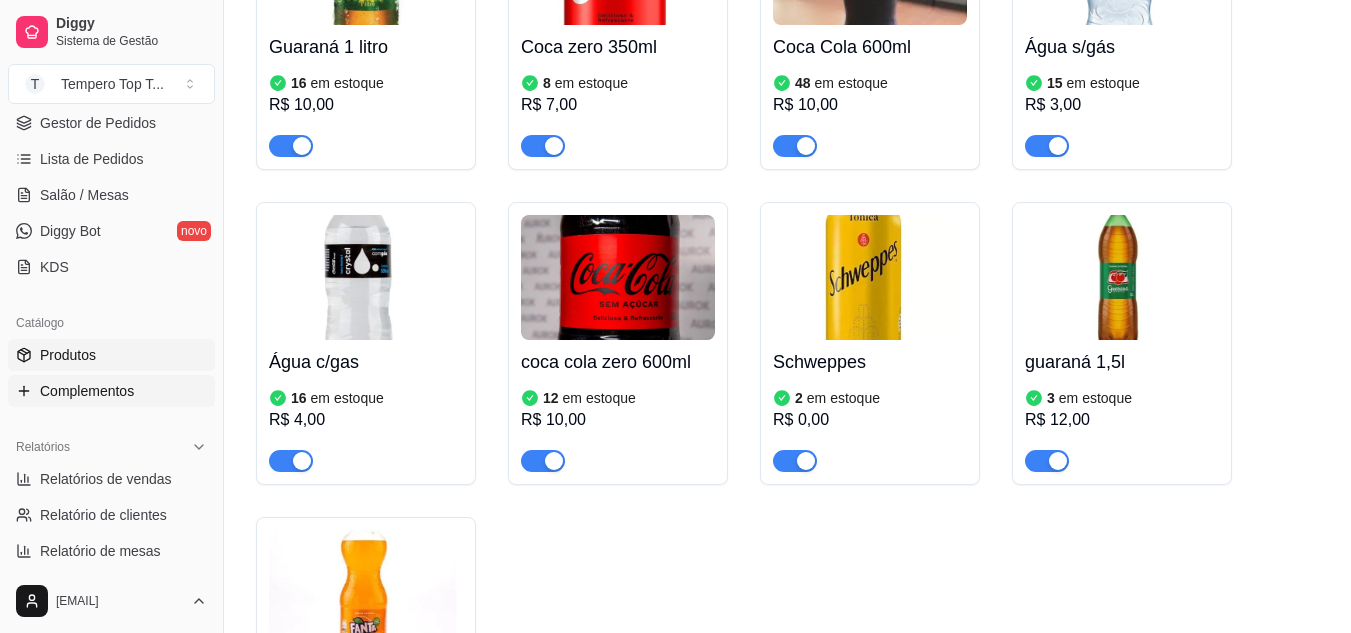 click on "Complementos" at bounding box center (87, 391) 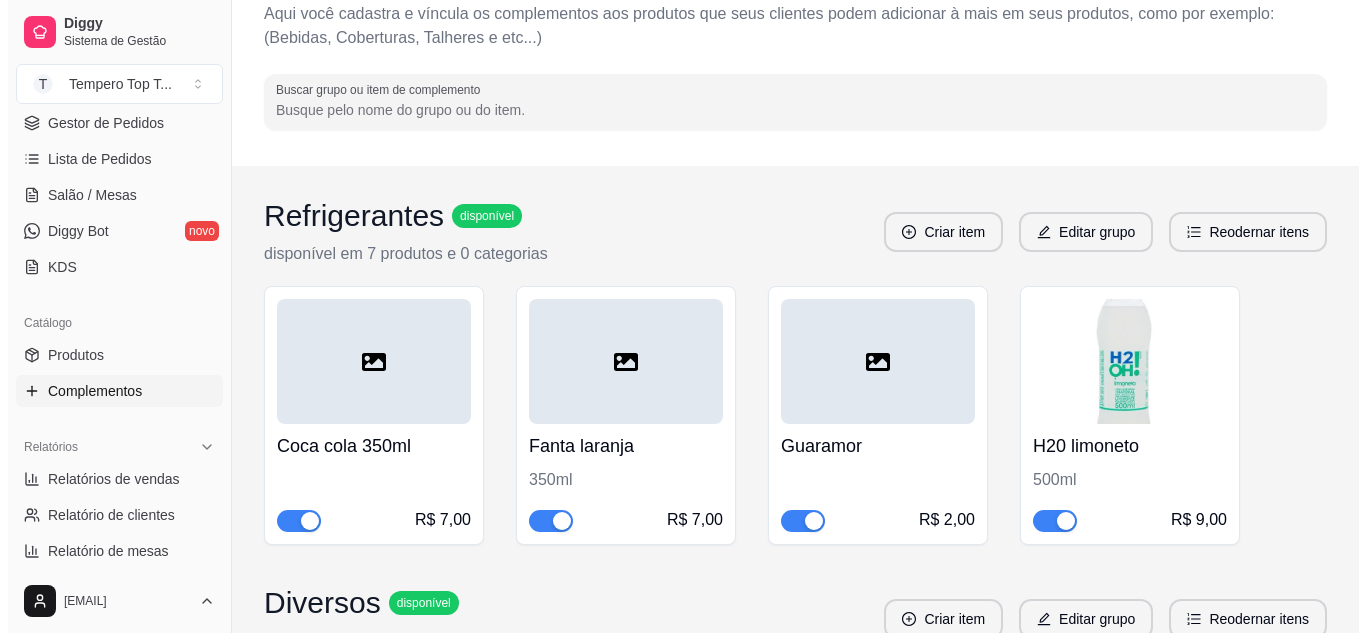 scroll, scrollTop: 48, scrollLeft: 0, axis: vertical 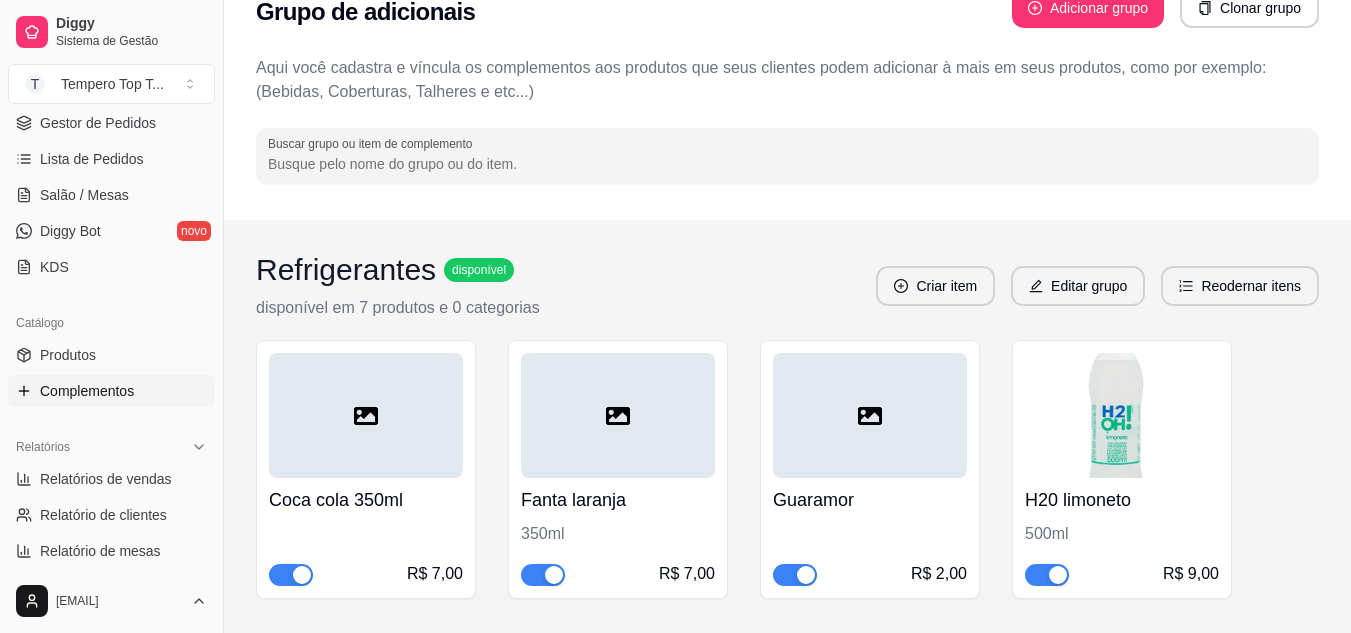 click at bounding box center (366, 415) 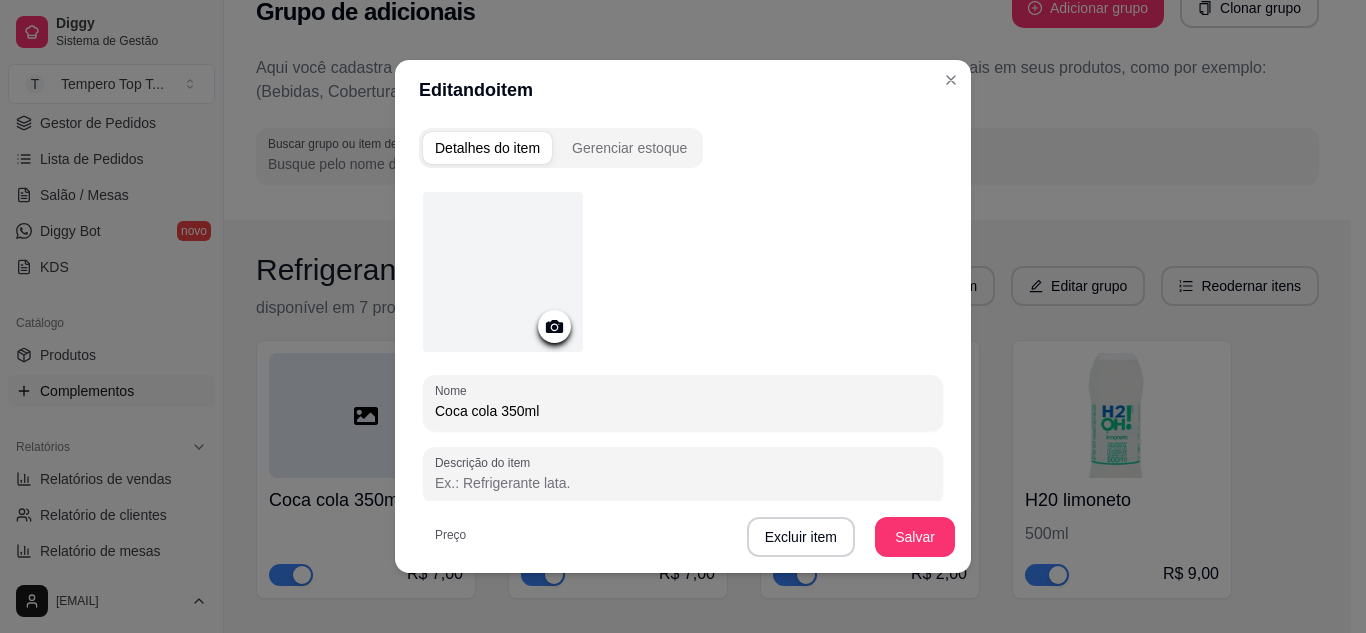 click at bounding box center (503, 272) 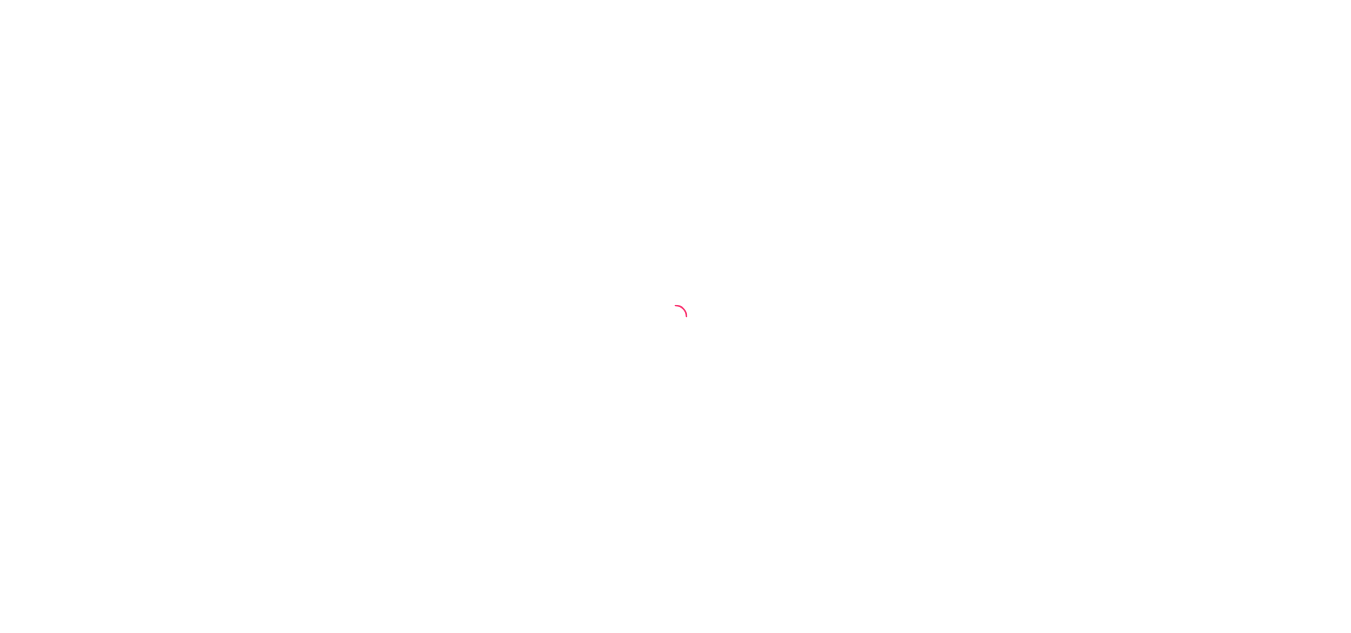 scroll, scrollTop: 0, scrollLeft: 0, axis: both 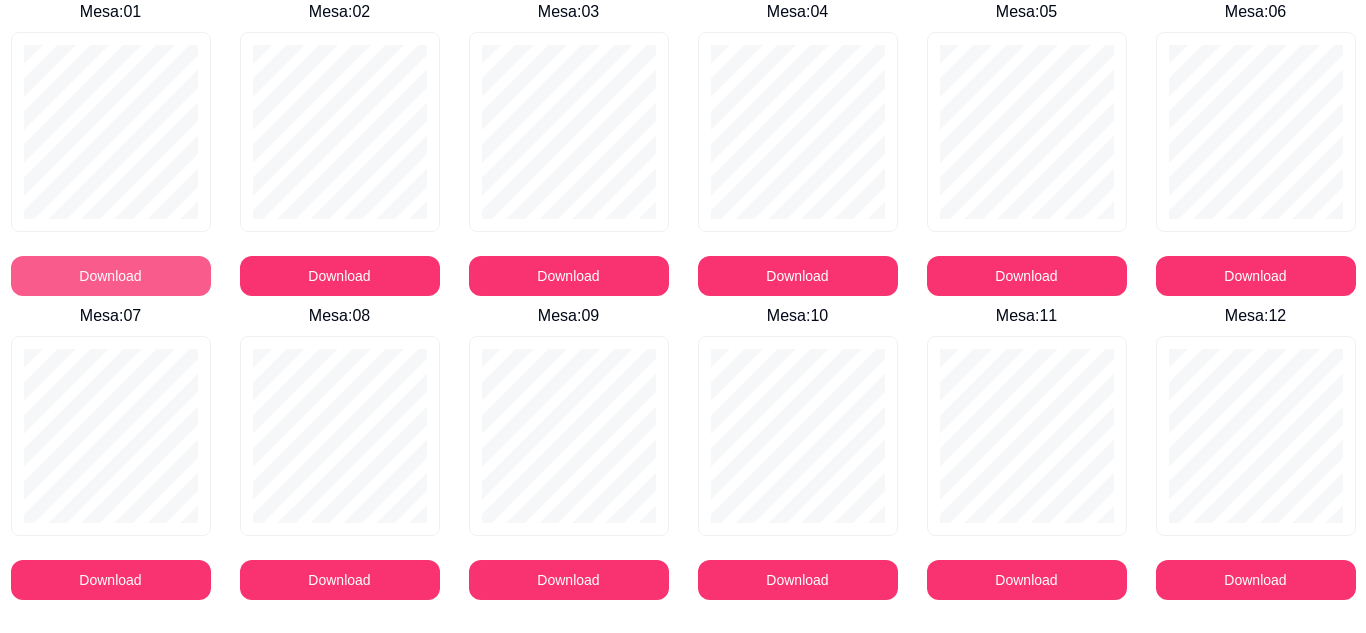 click on "Download" at bounding box center (111, 276) 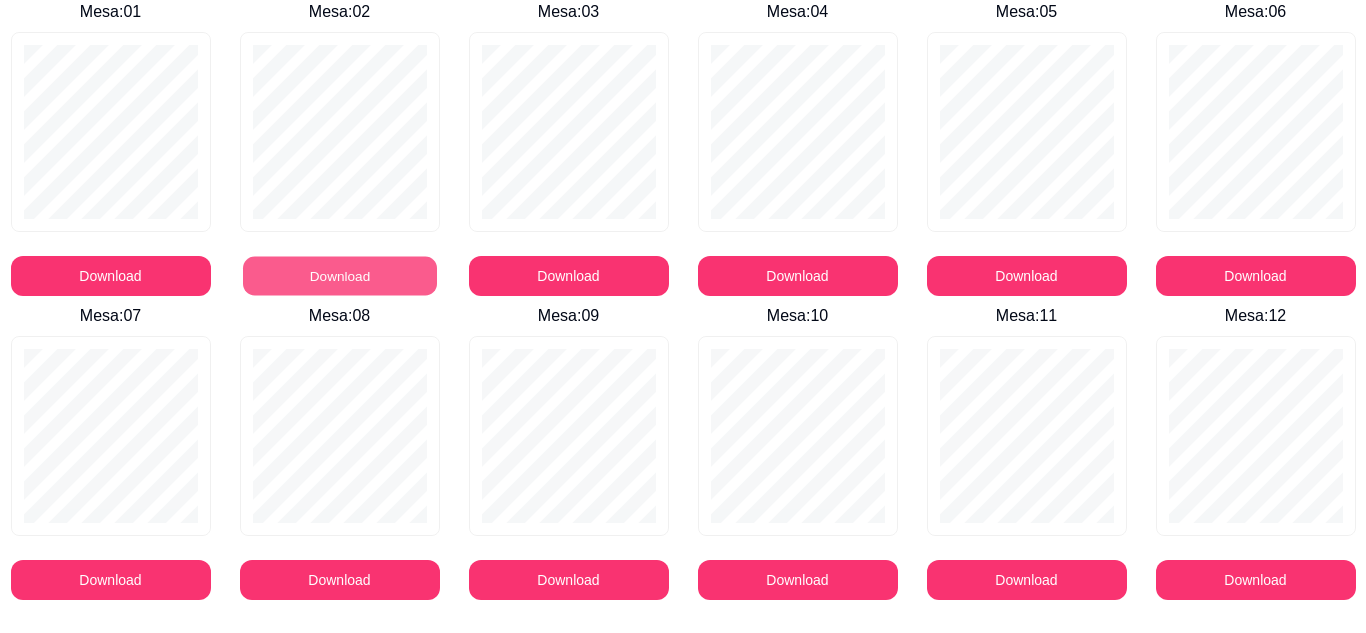 click on "Download" at bounding box center [340, 276] 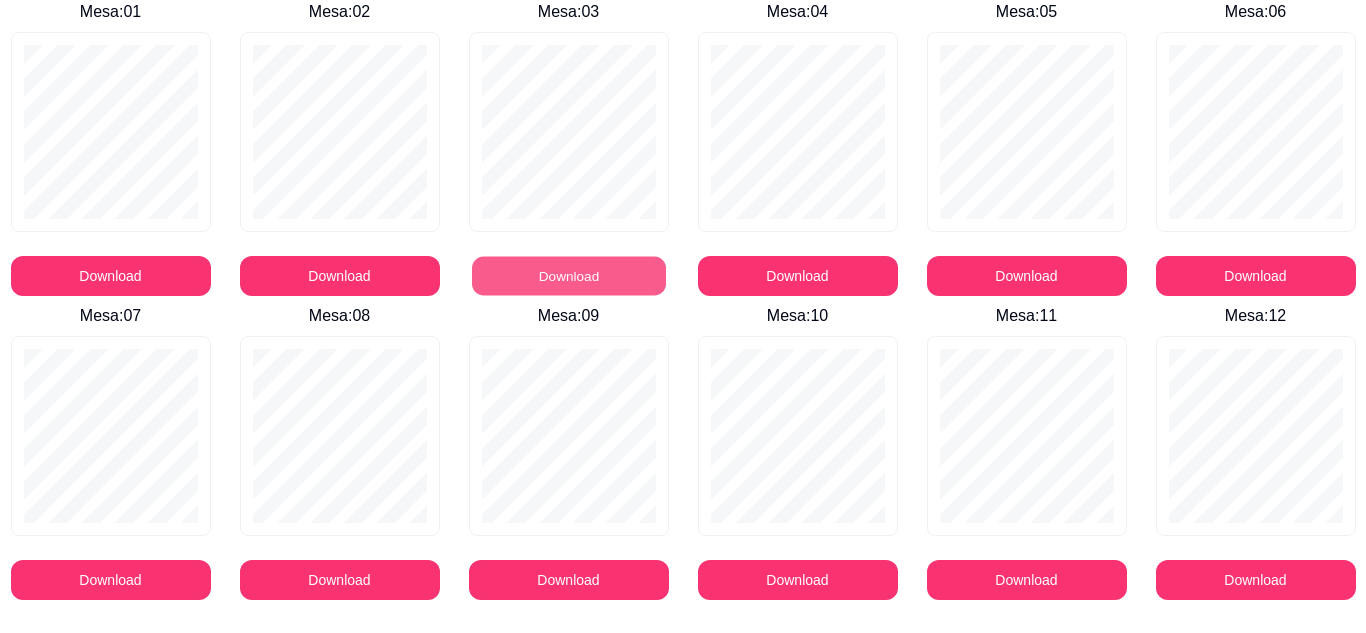 click on "Download" at bounding box center [569, 276] 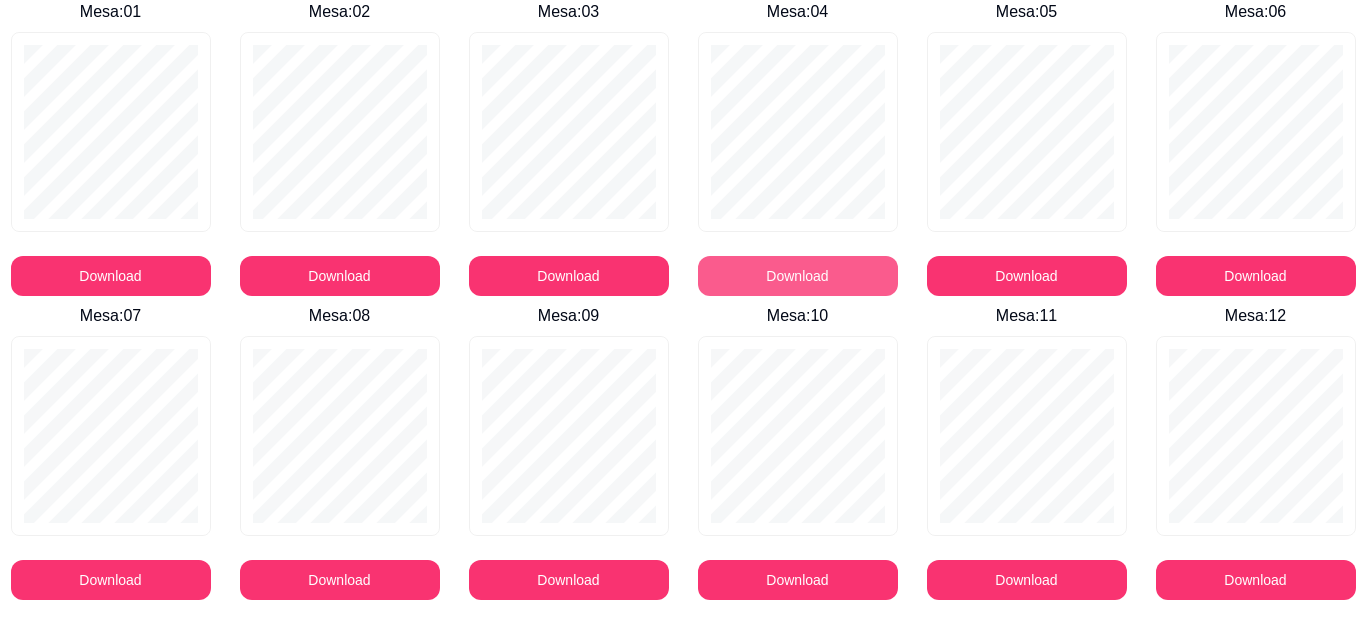click on "Download" at bounding box center (798, 276) 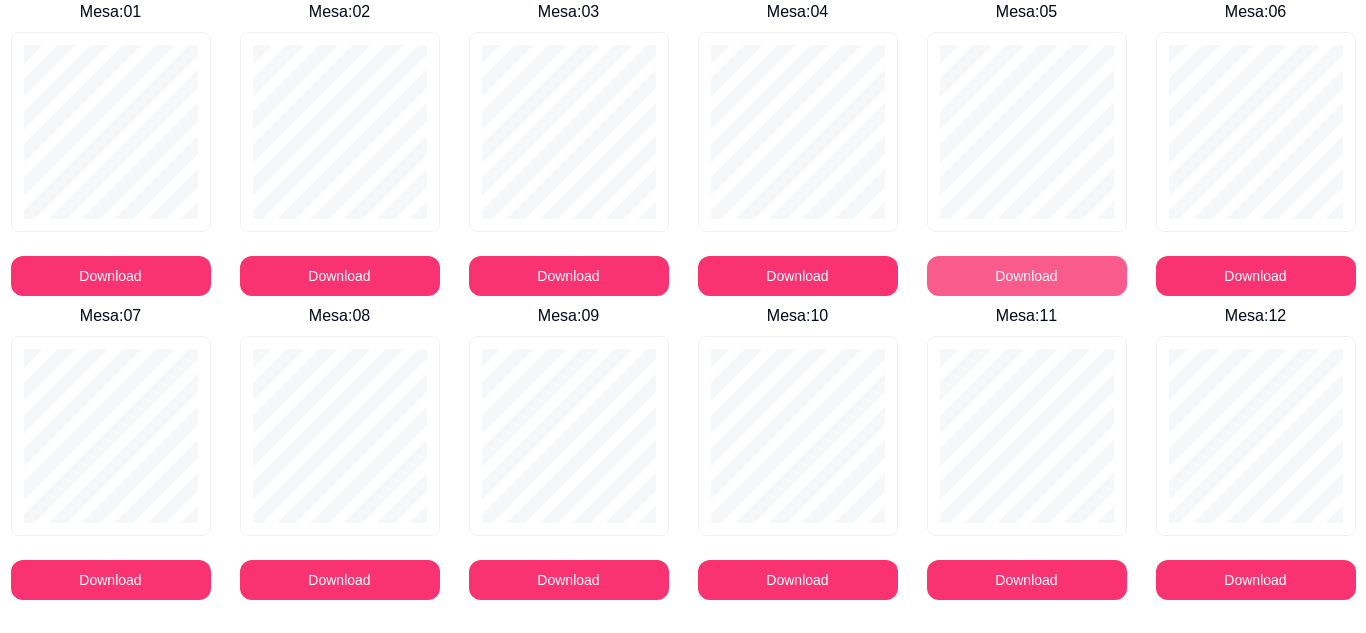 click on "Download" at bounding box center (1027, 276) 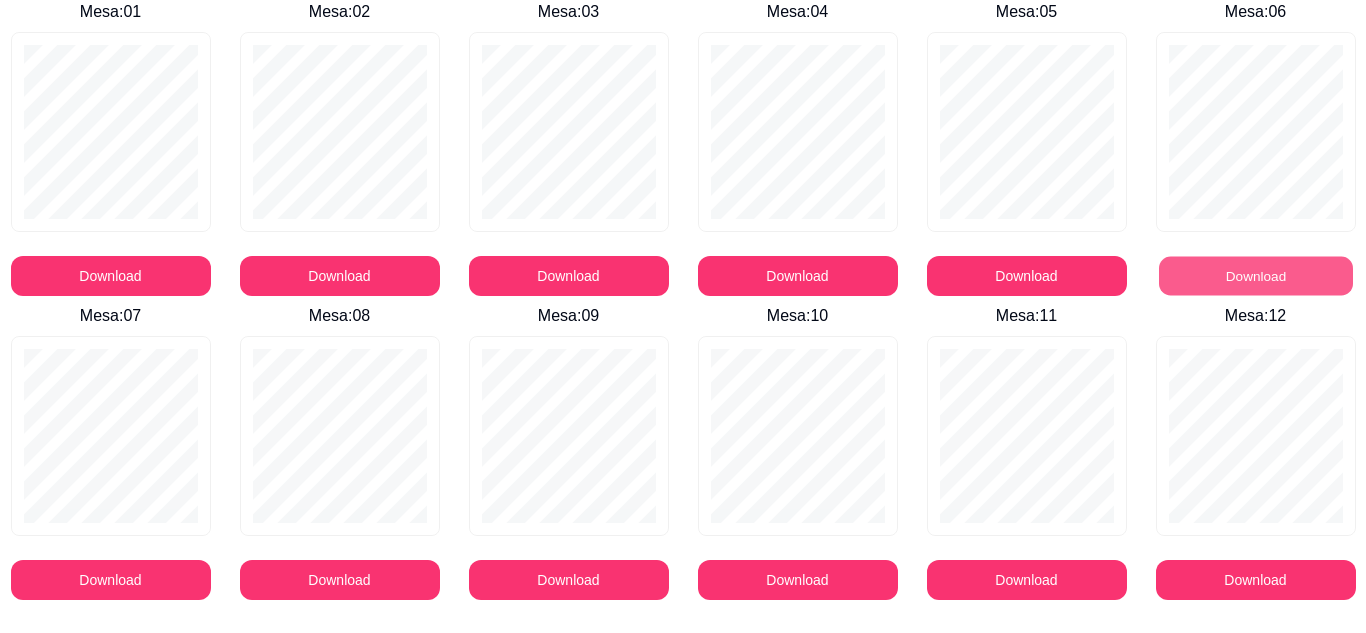 click on "Download" at bounding box center (1256, 276) 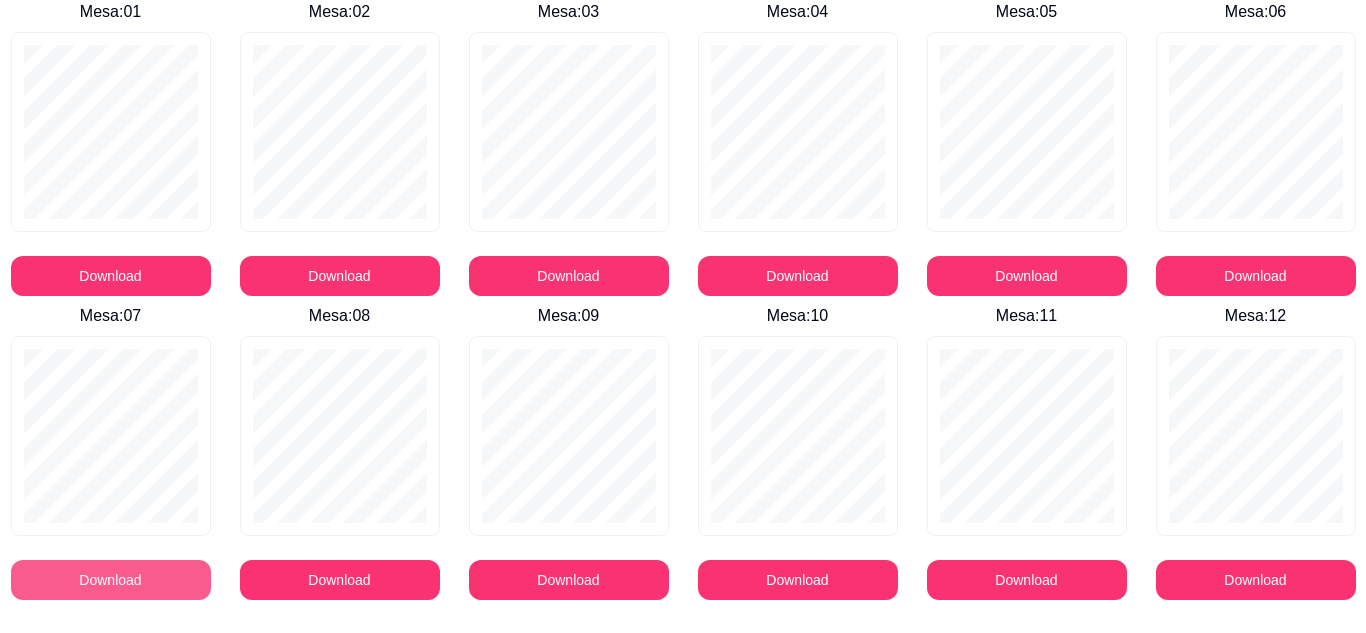 click on "Download" at bounding box center [111, 580] 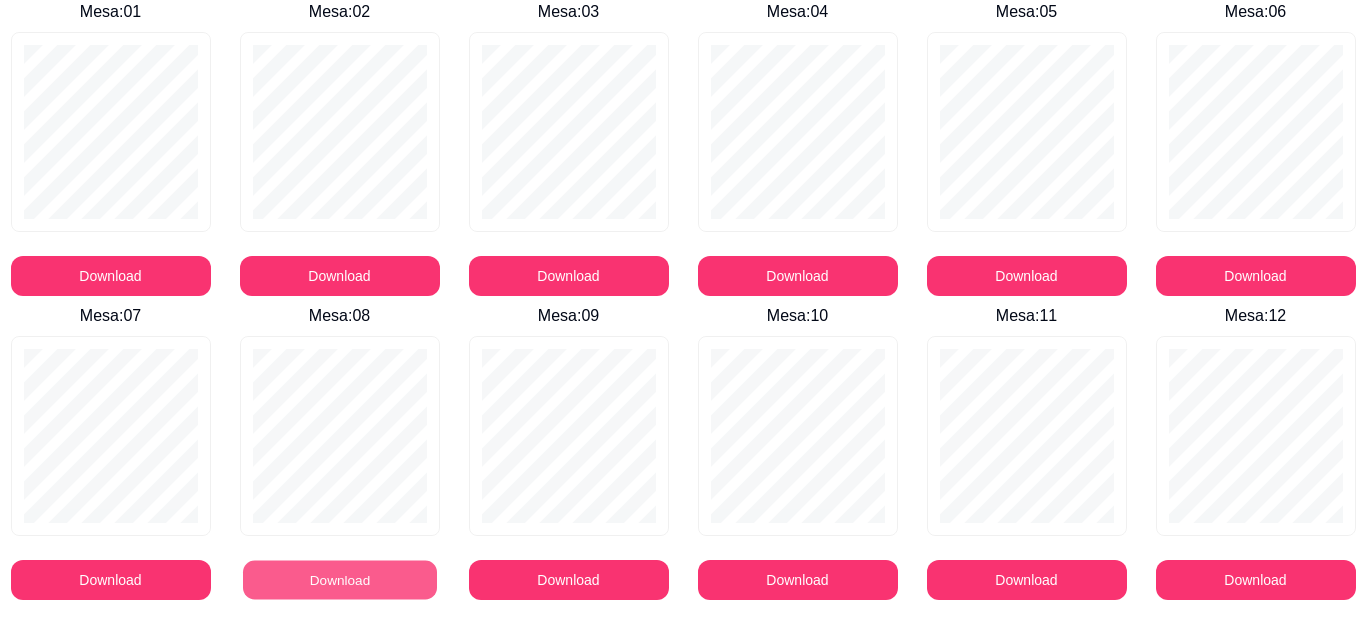click on "Download" at bounding box center [340, 580] 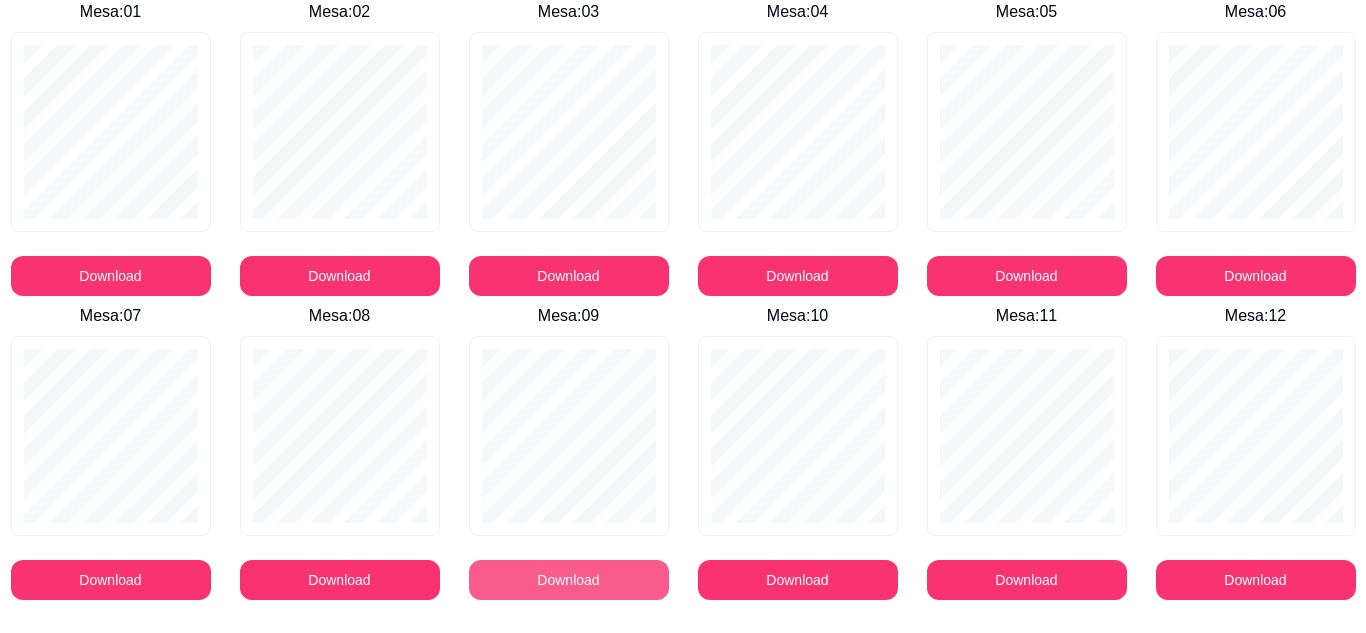 click on "Download" at bounding box center [569, 580] 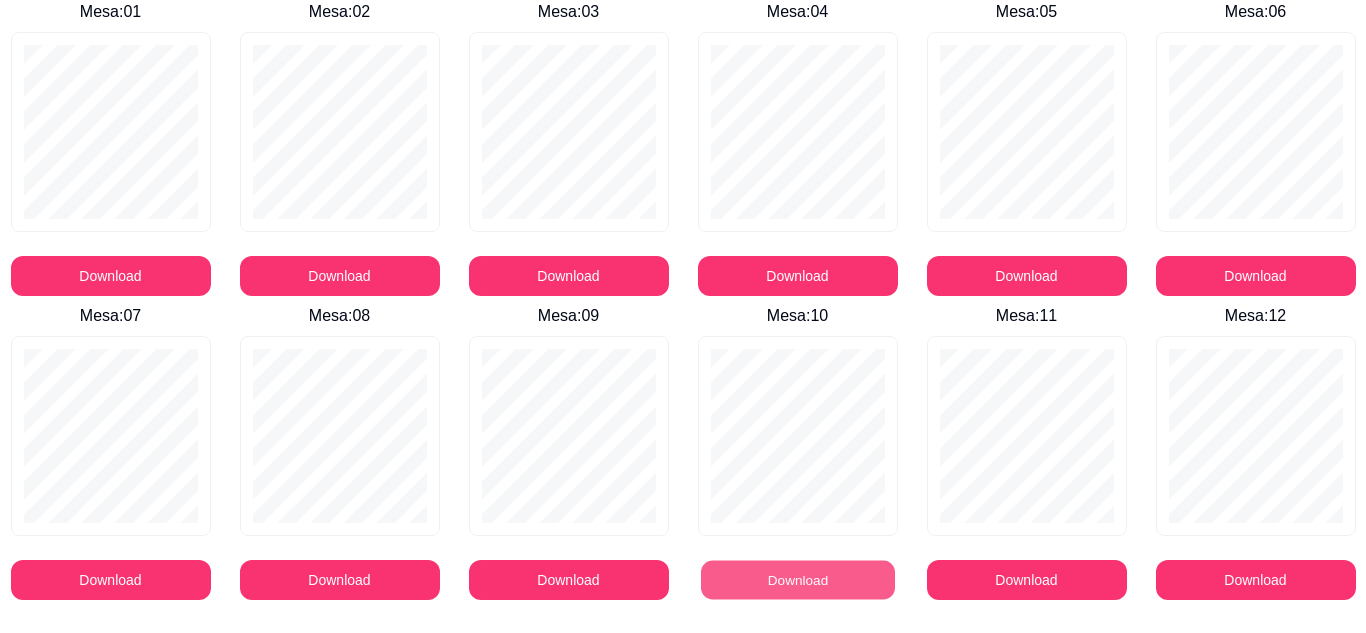 click on "Download" at bounding box center [798, 580] 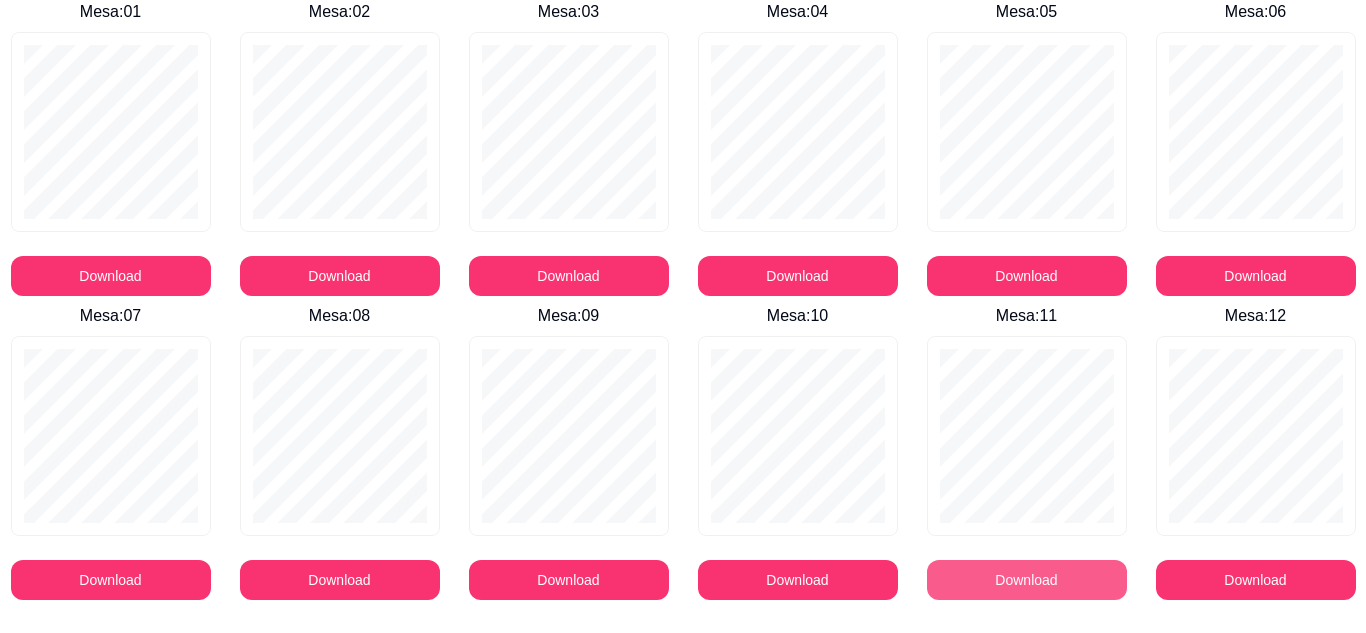 click on "Download" at bounding box center [1027, 580] 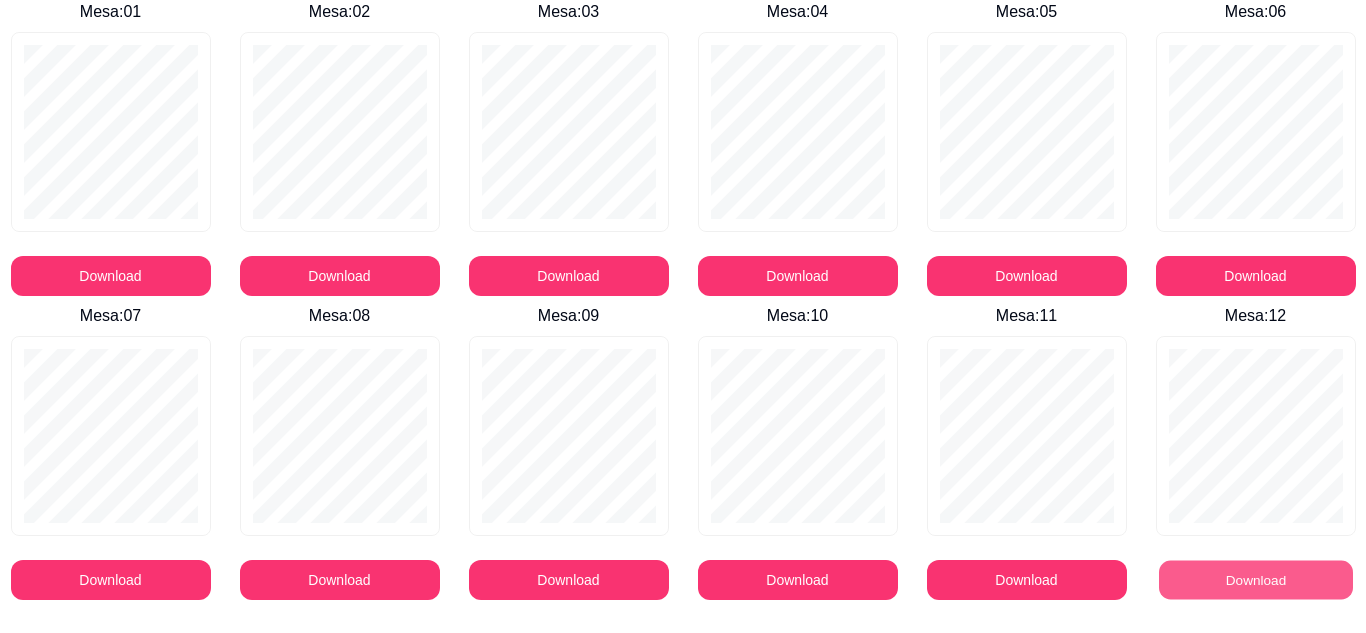 click on "Download" at bounding box center [1256, 580] 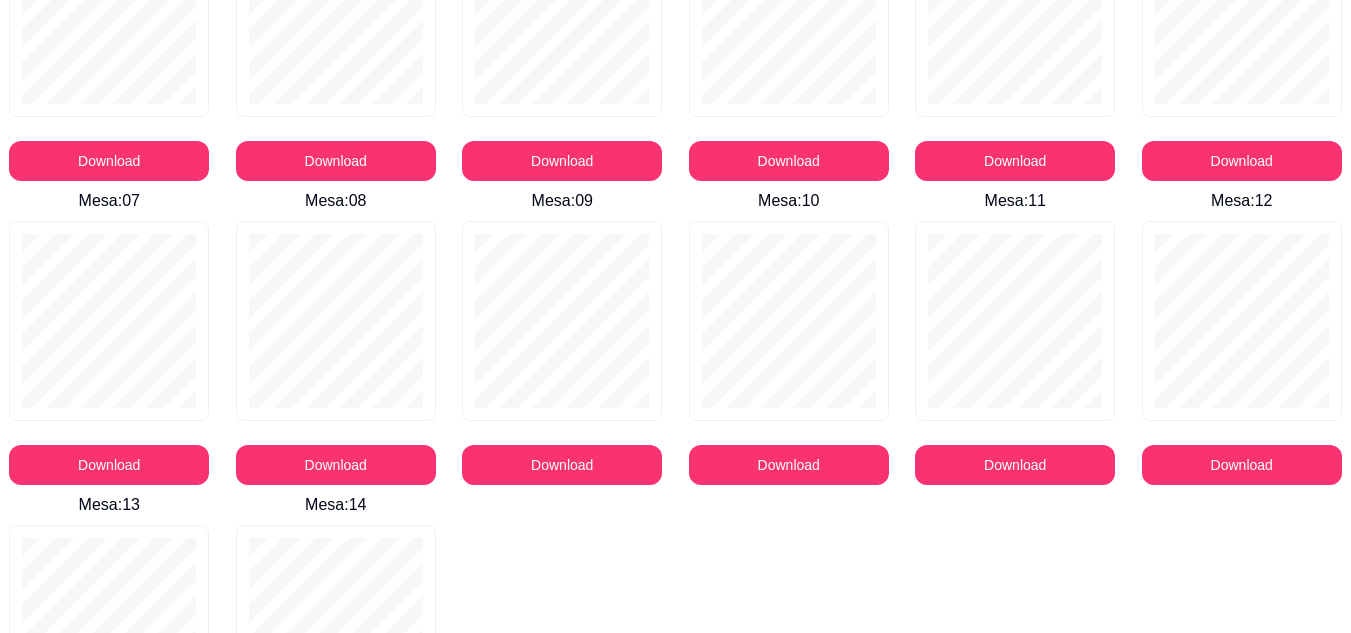 scroll, scrollTop: 271, scrollLeft: 0, axis: vertical 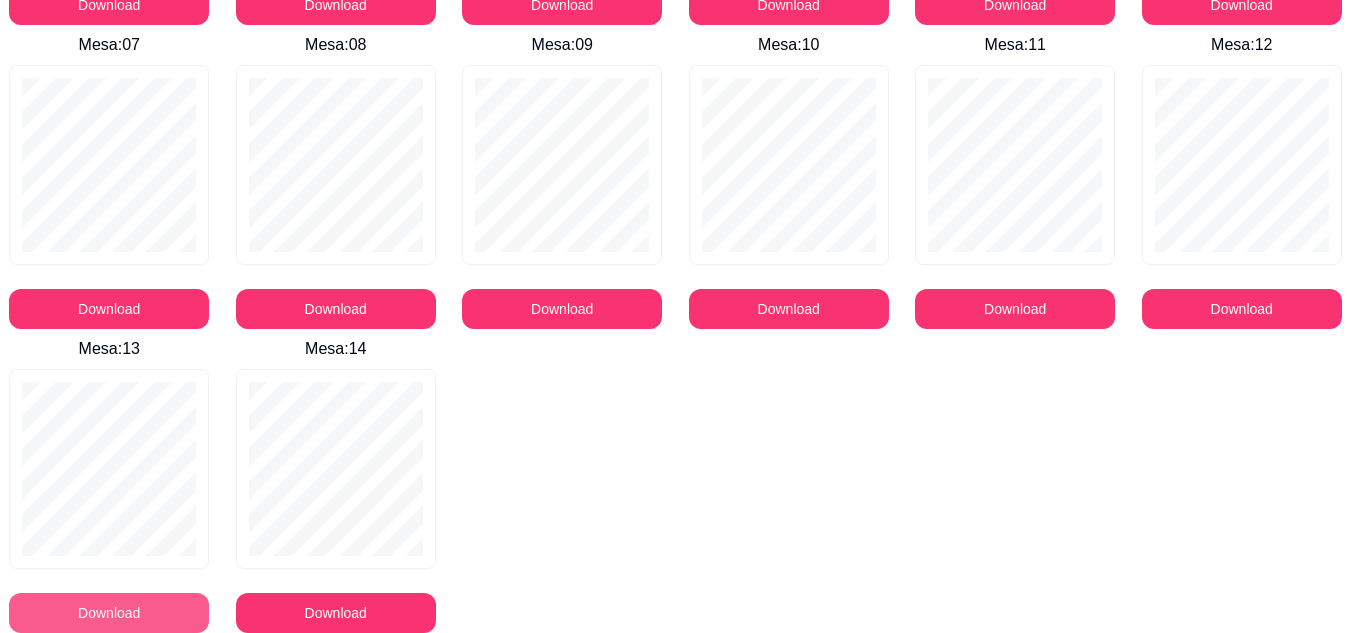 click on "Download" at bounding box center [109, 613] 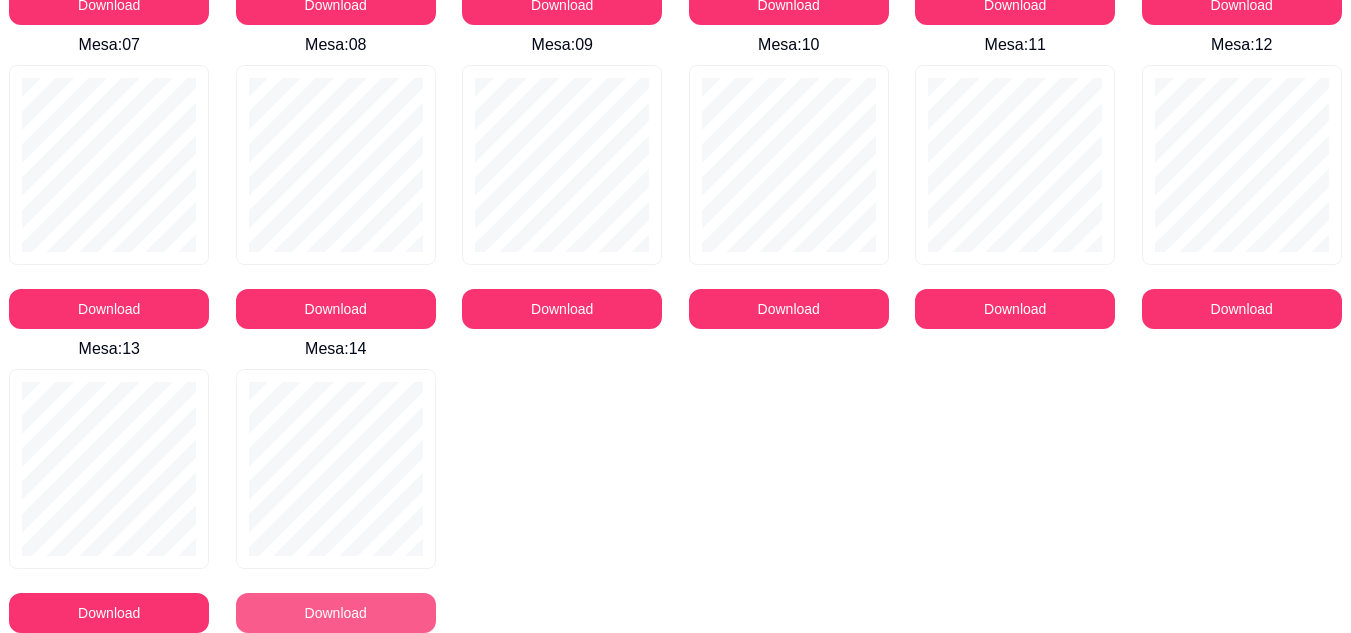 click on "Download" at bounding box center (336, 613) 